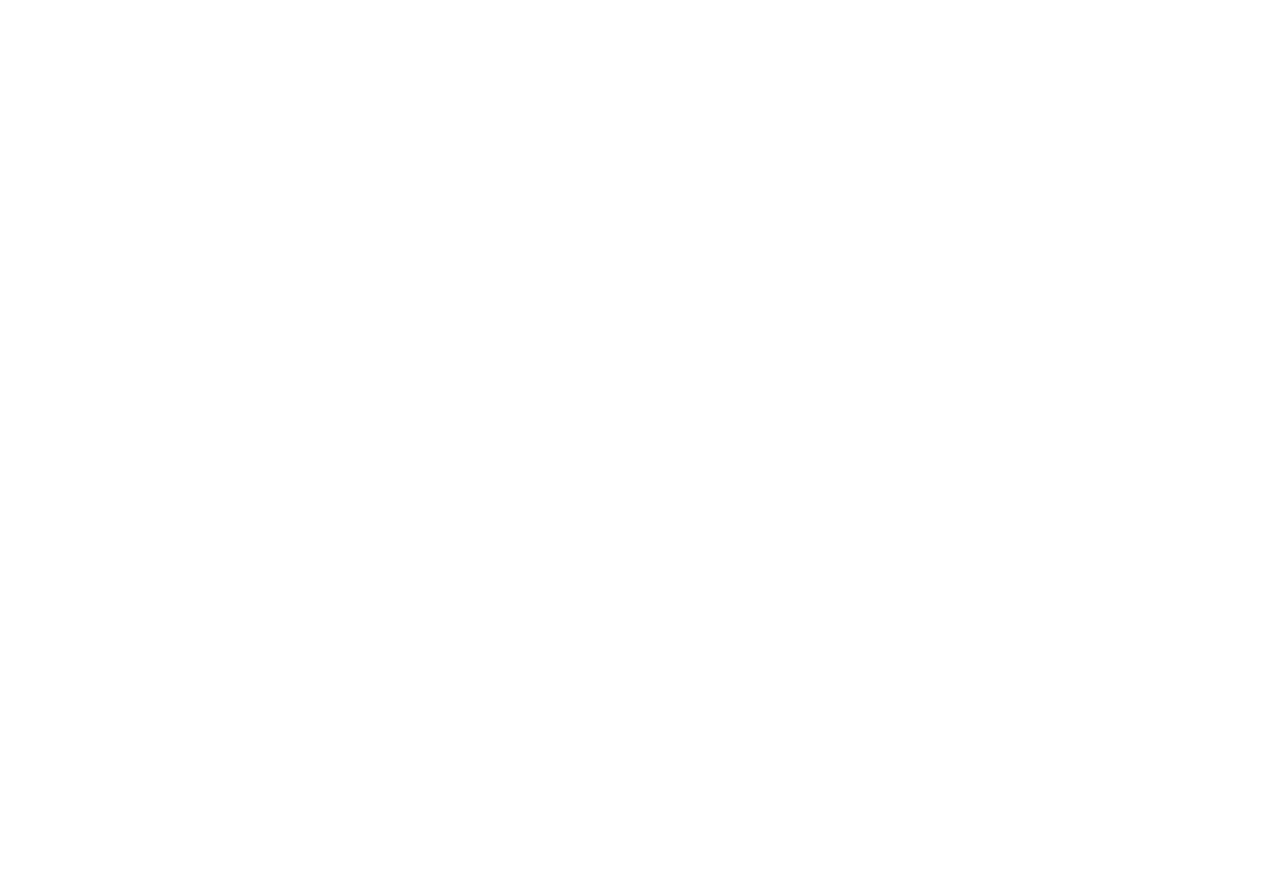 scroll, scrollTop: 0, scrollLeft: 0, axis: both 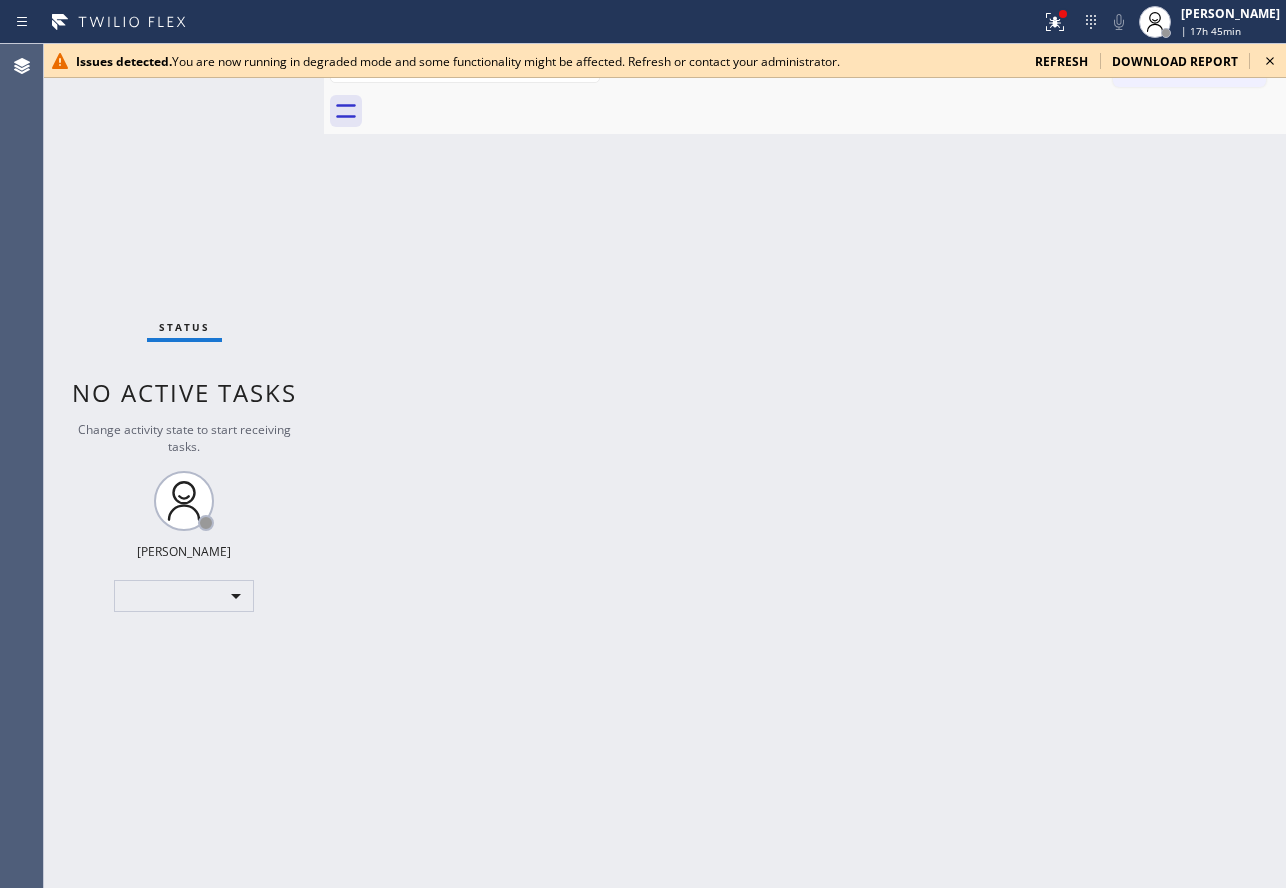 click on "refresh" at bounding box center (1061, 61) 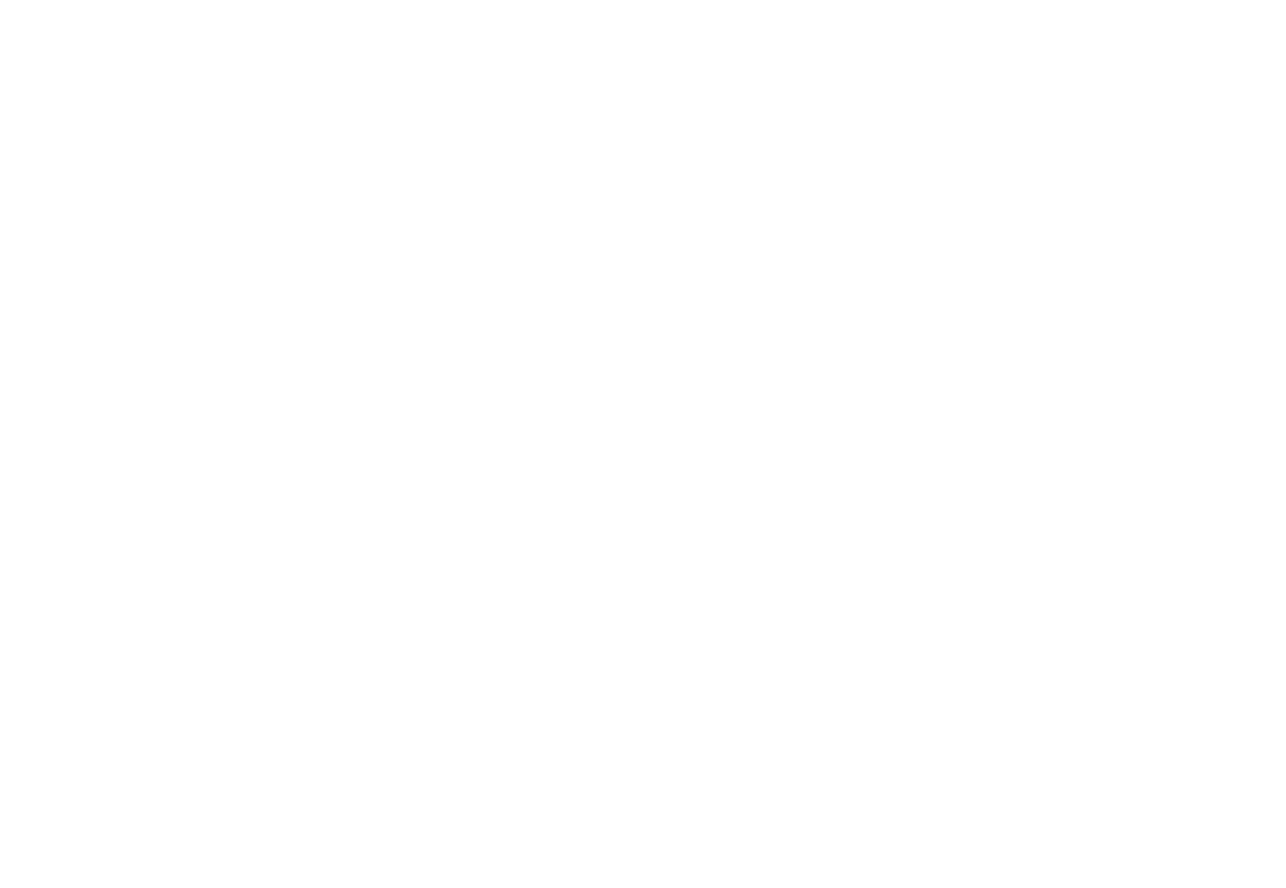 scroll, scrollTop: 0, scrollLeft: 0, axis: both 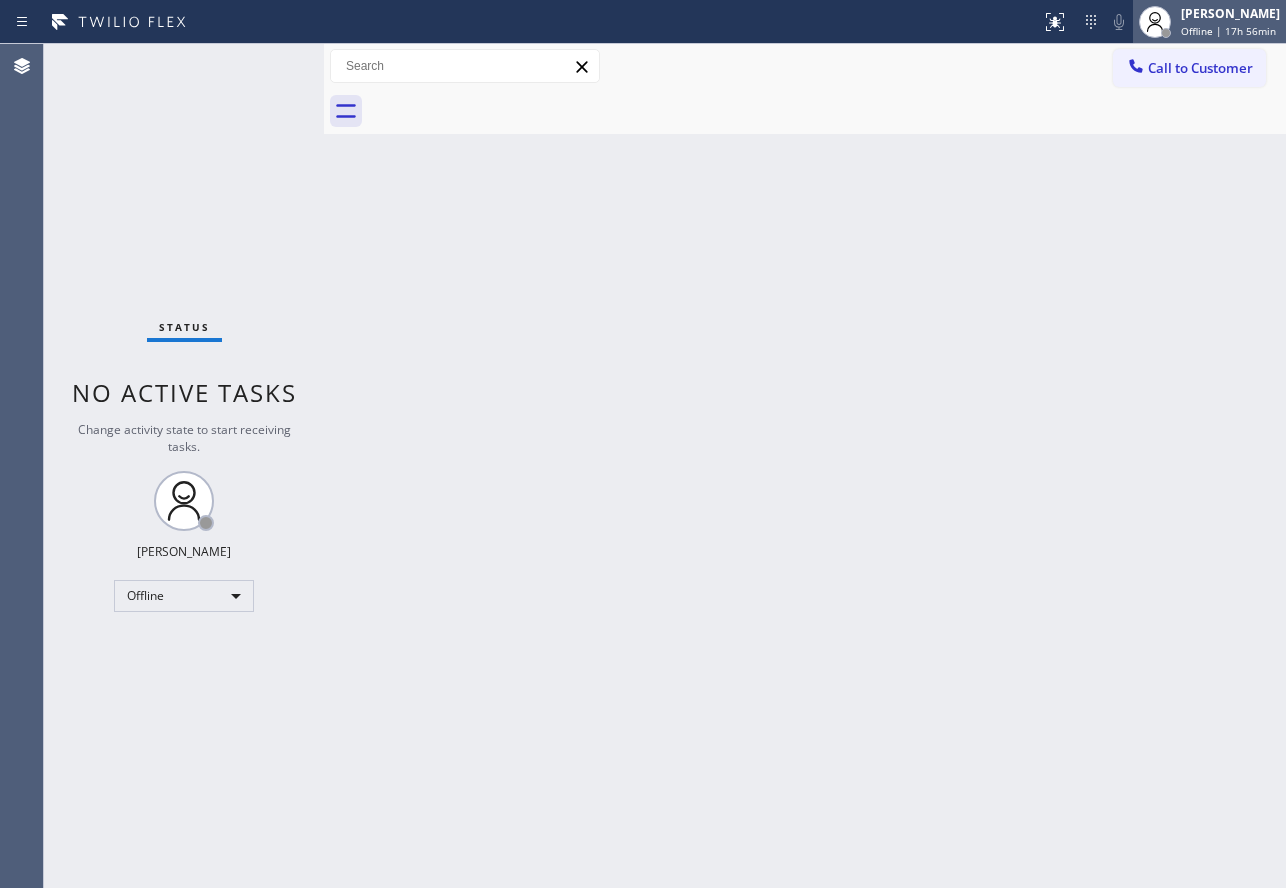 click on "Offline | 17h 56min" at bounding box center (1228, 31) 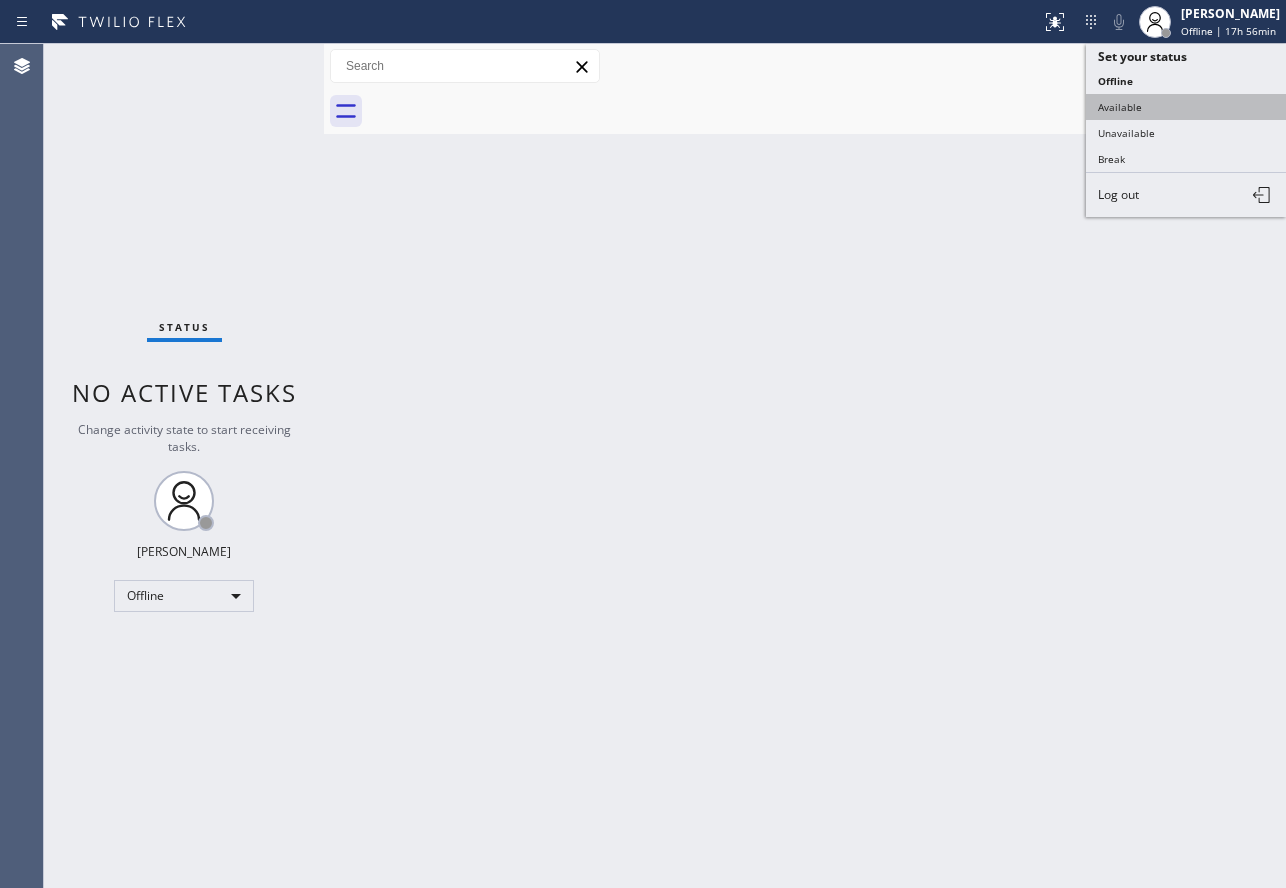 click on "Available" at bounding box center (1186, 107) 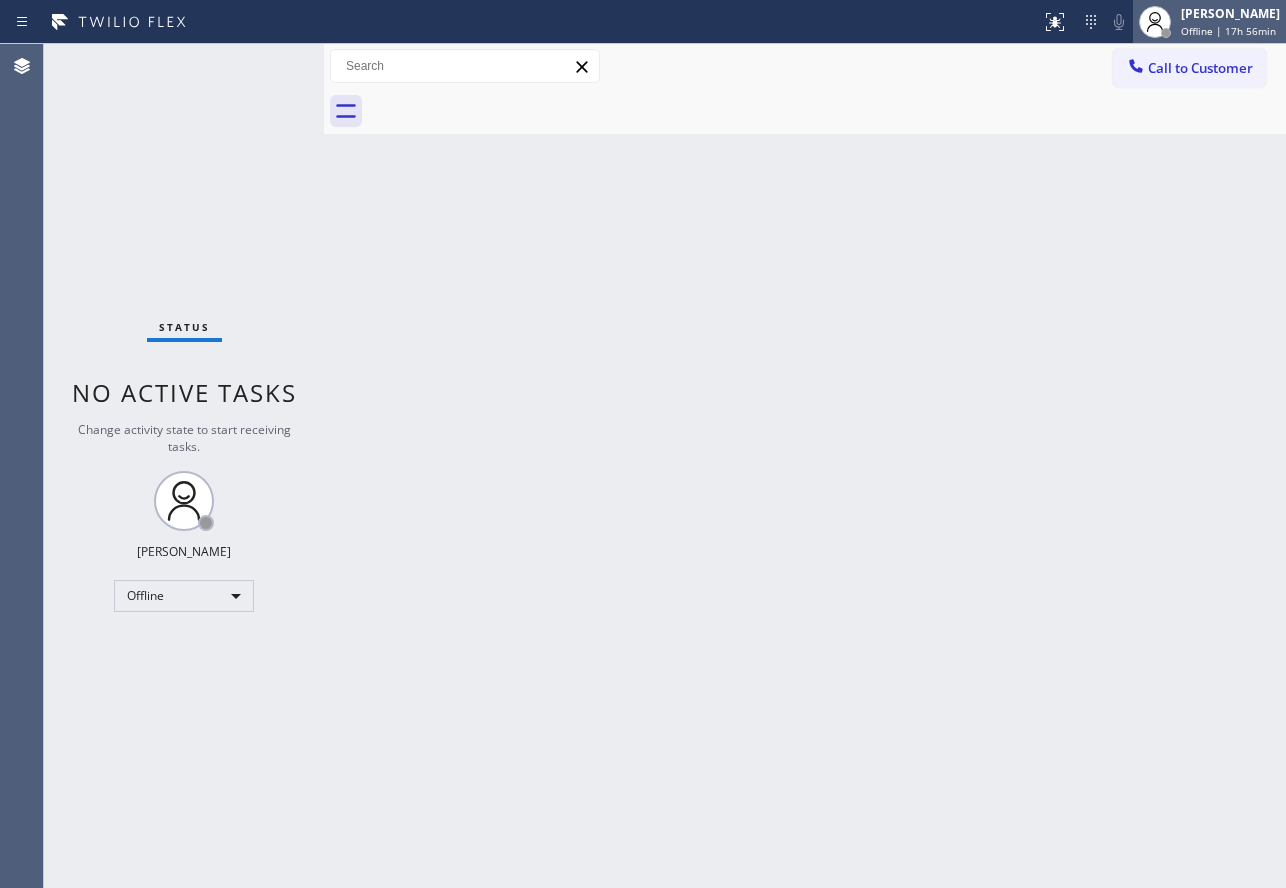 click on "Offline | 17h 56min" at bounding box center (1228, 31) 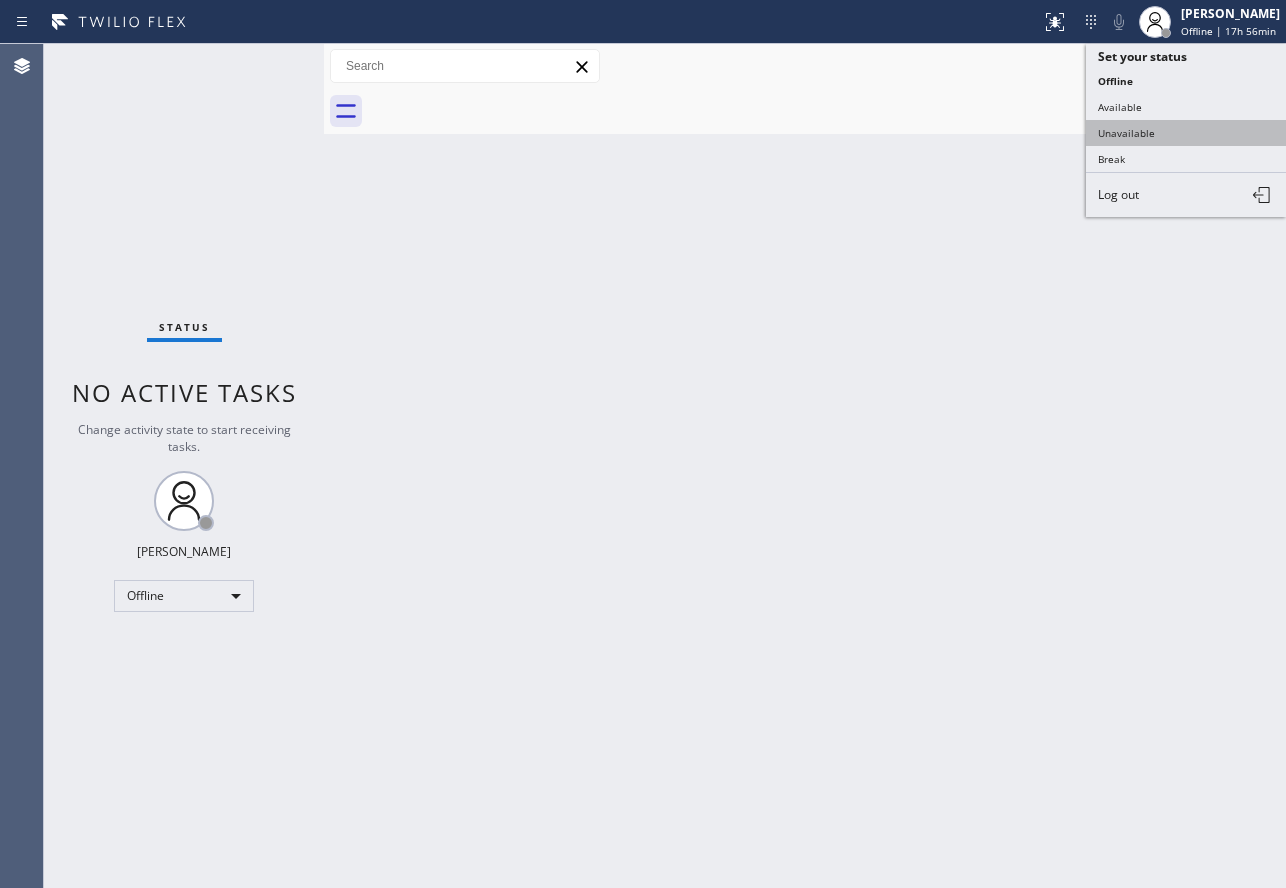 click on "Unavailable" at bounding box center (1186, 133) 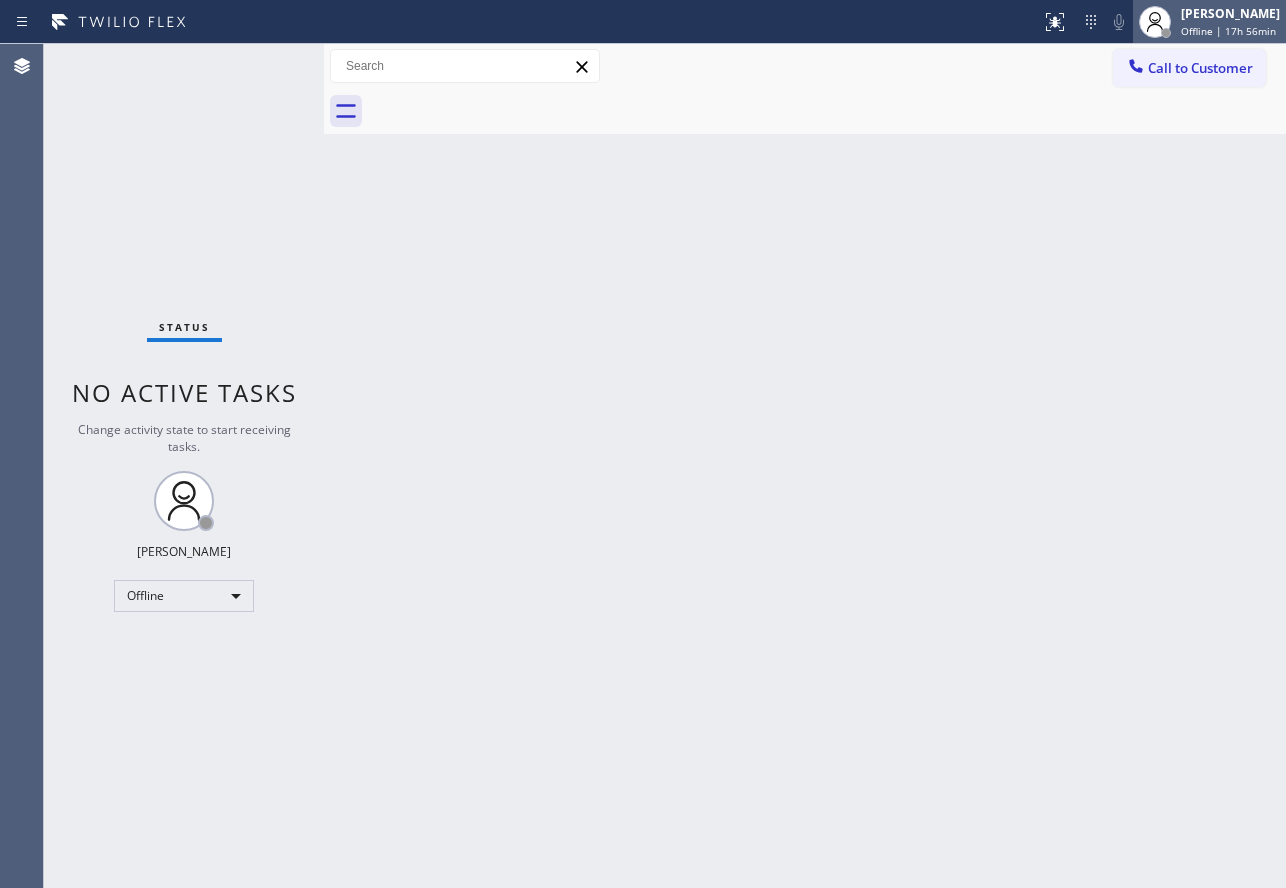 click on "[PERSON_NAME] Offline | 17h 56min" at bounding box center (1231, 21) 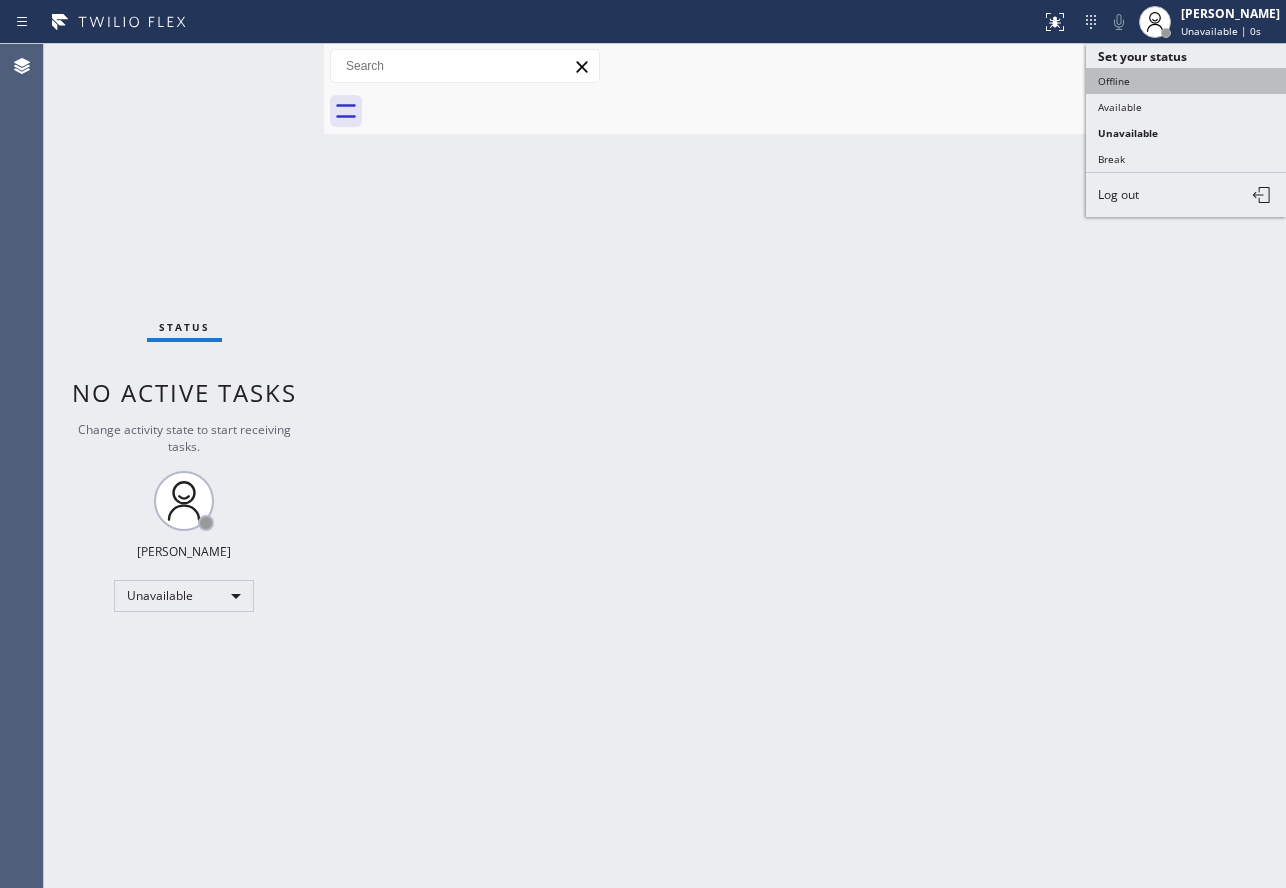 click on "Offline" at bounding box center [1186, 81] 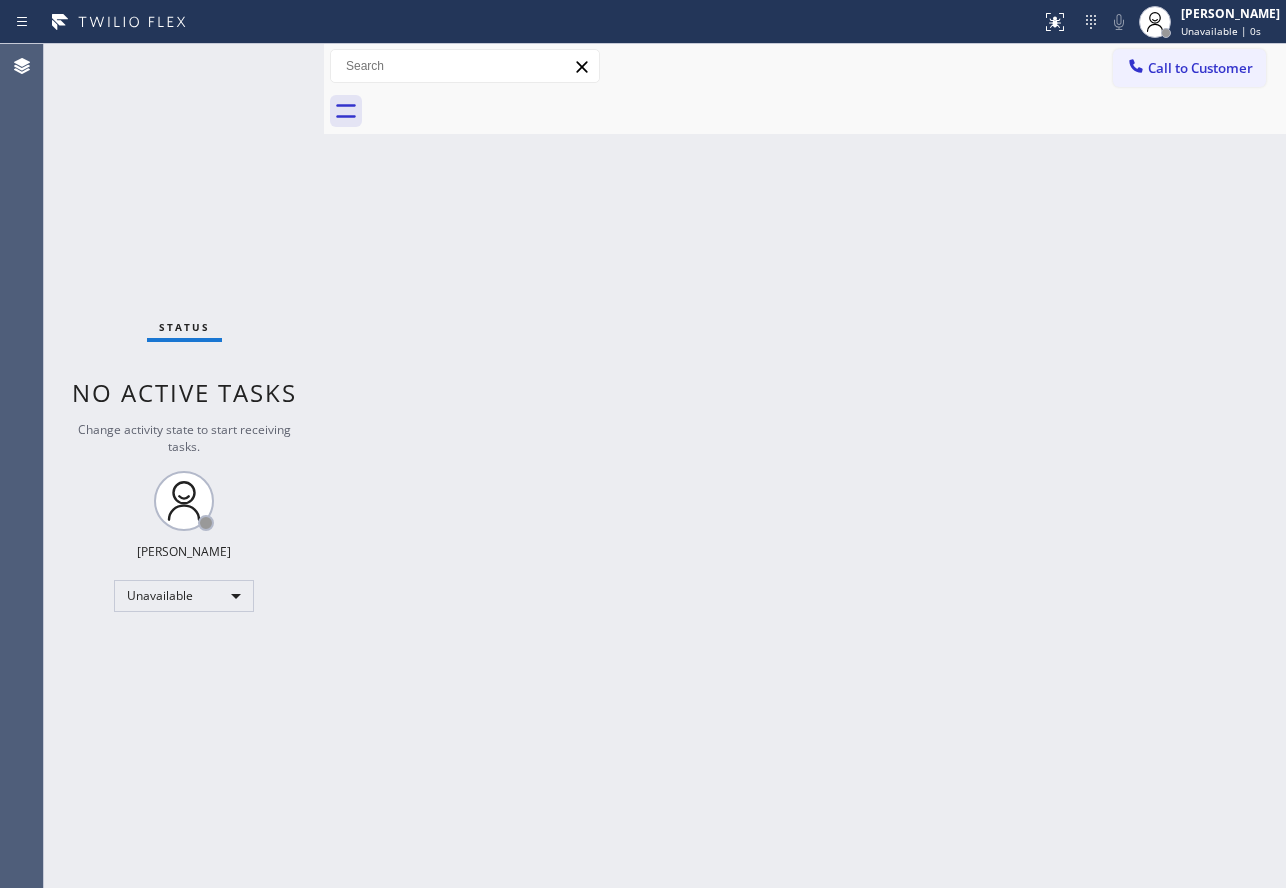 click on "Call to Customer" at bounding box center (1189, 68) 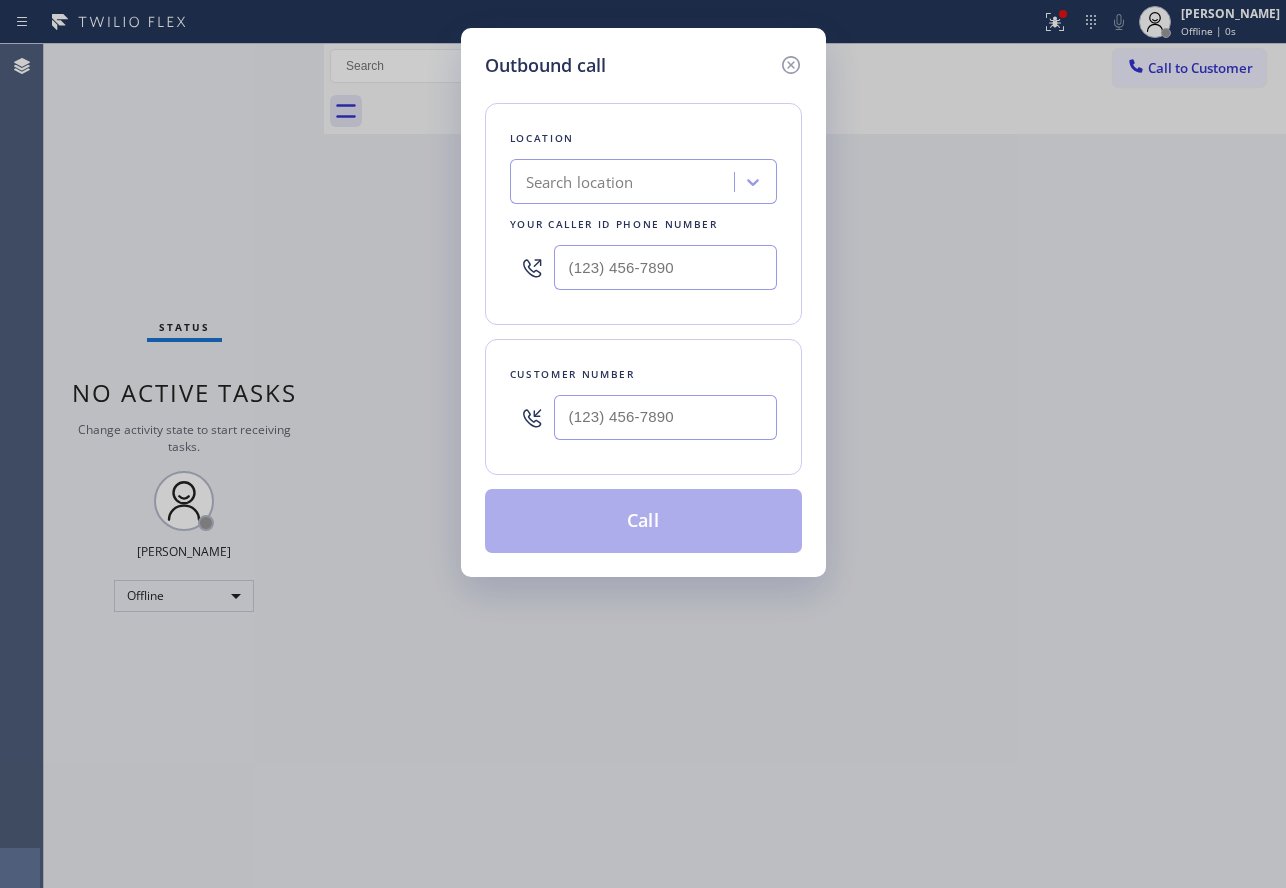 drag, startPoint x: 801, startPoint y: 67, endPoint x: 789, endPoint y: 63, distance: 12.649111 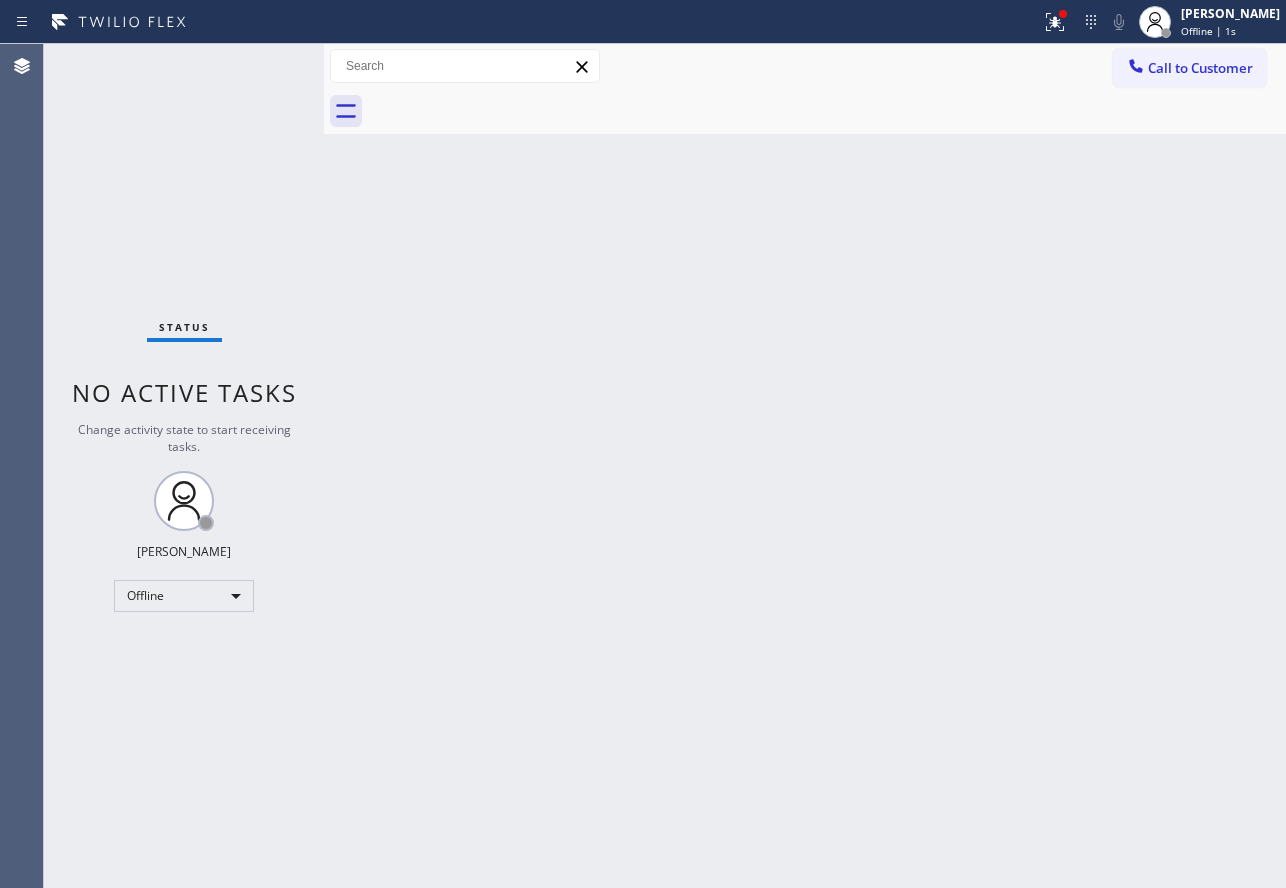 click on "Call to Customer Outbound call Location Search location Your caller id phone number Customer number Call Outbound call Technician Search Technician Your caller id phone number Your caller id phone number Call" at bounding box center [805, 66] 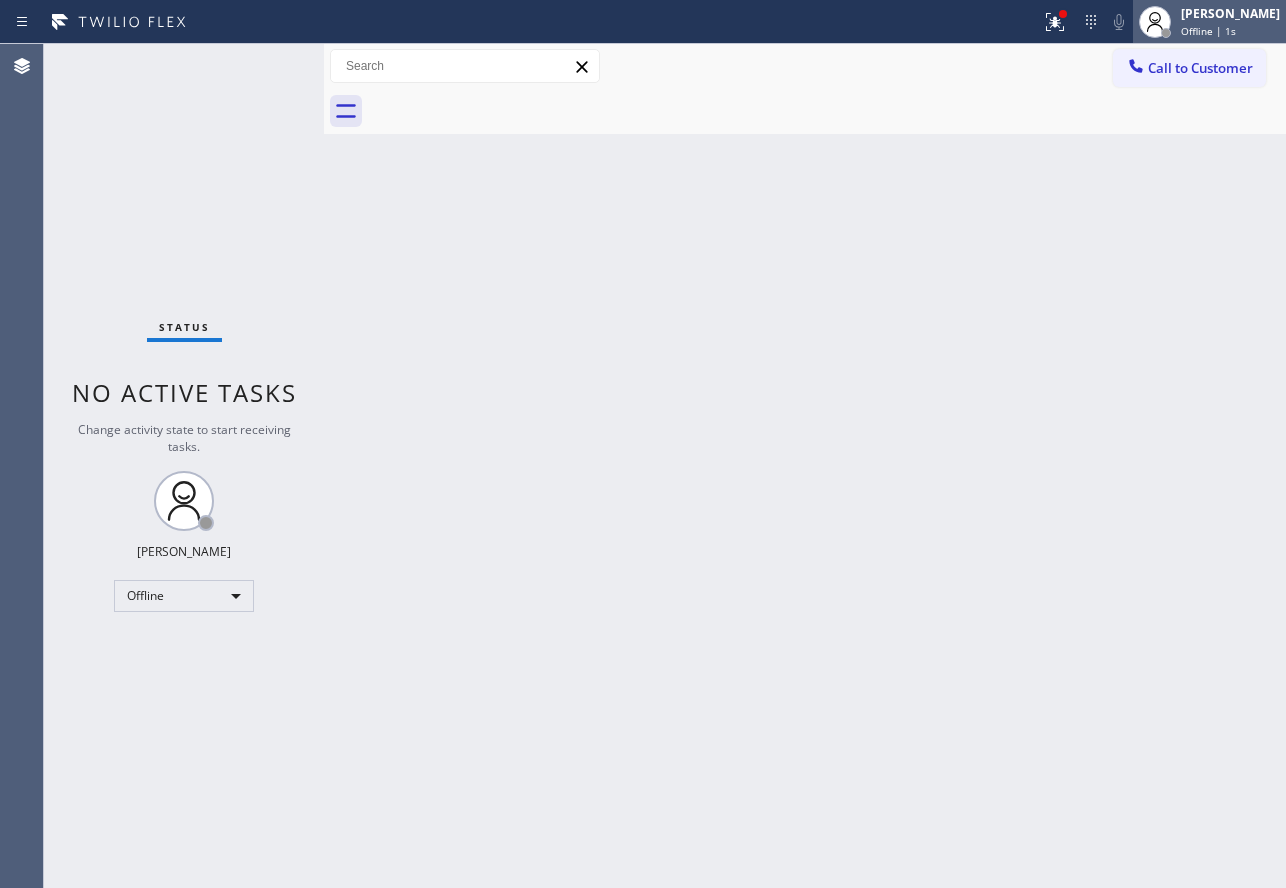 drag, startPoint x: 1210, startPoint y: 28, endPoint x: 1146, endPoint y: 111, distance: 104.80935 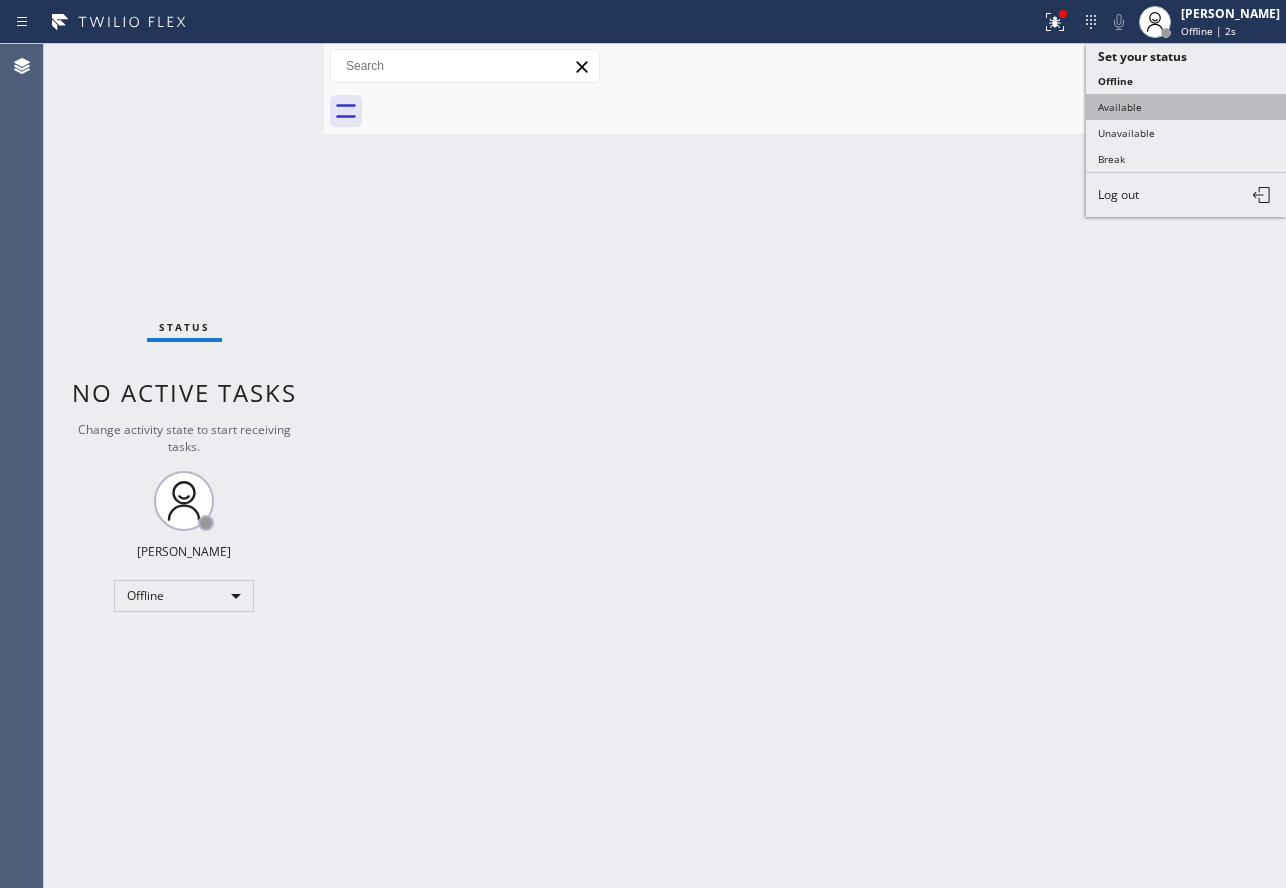 click on "Available" at bounding box center [1186, 107] 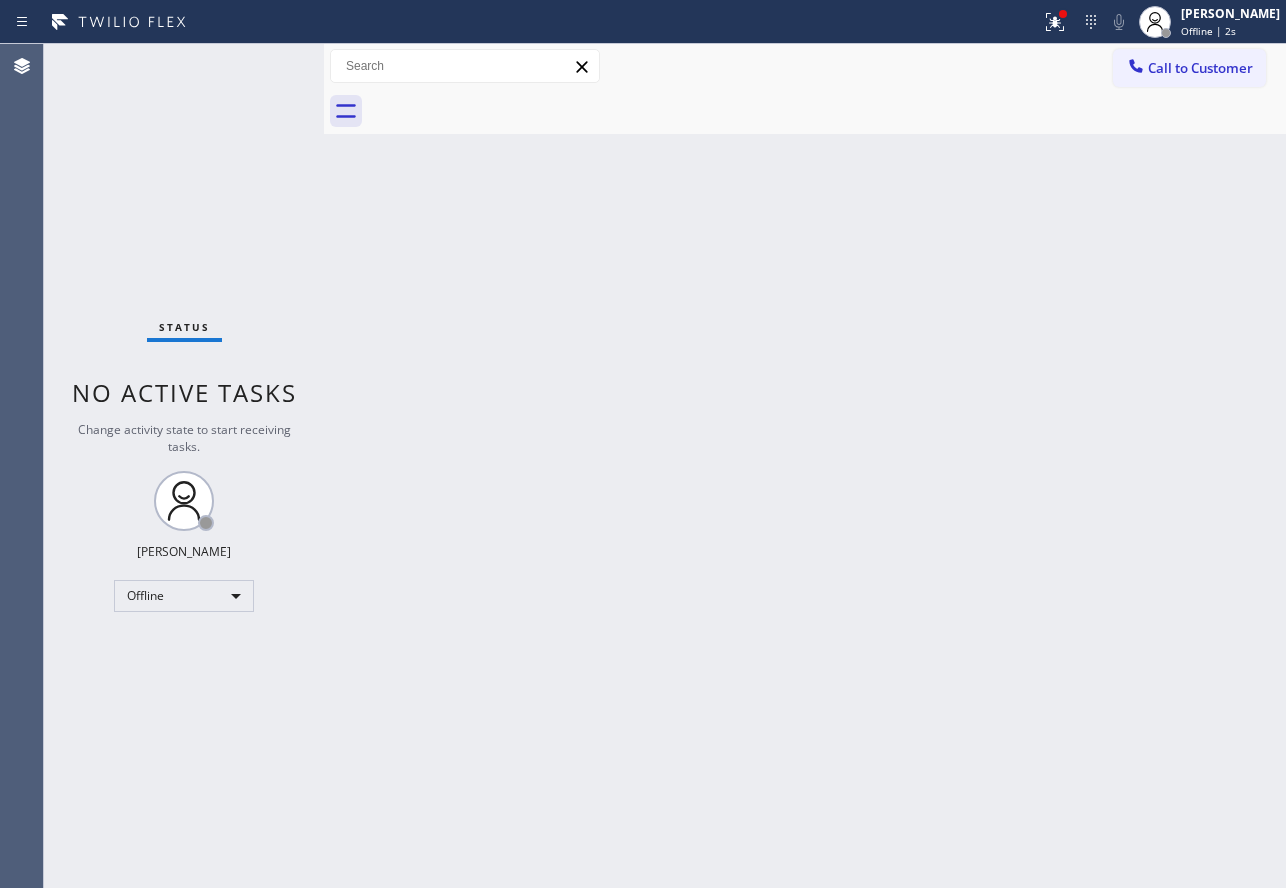 click at bounding box center (827, 111) 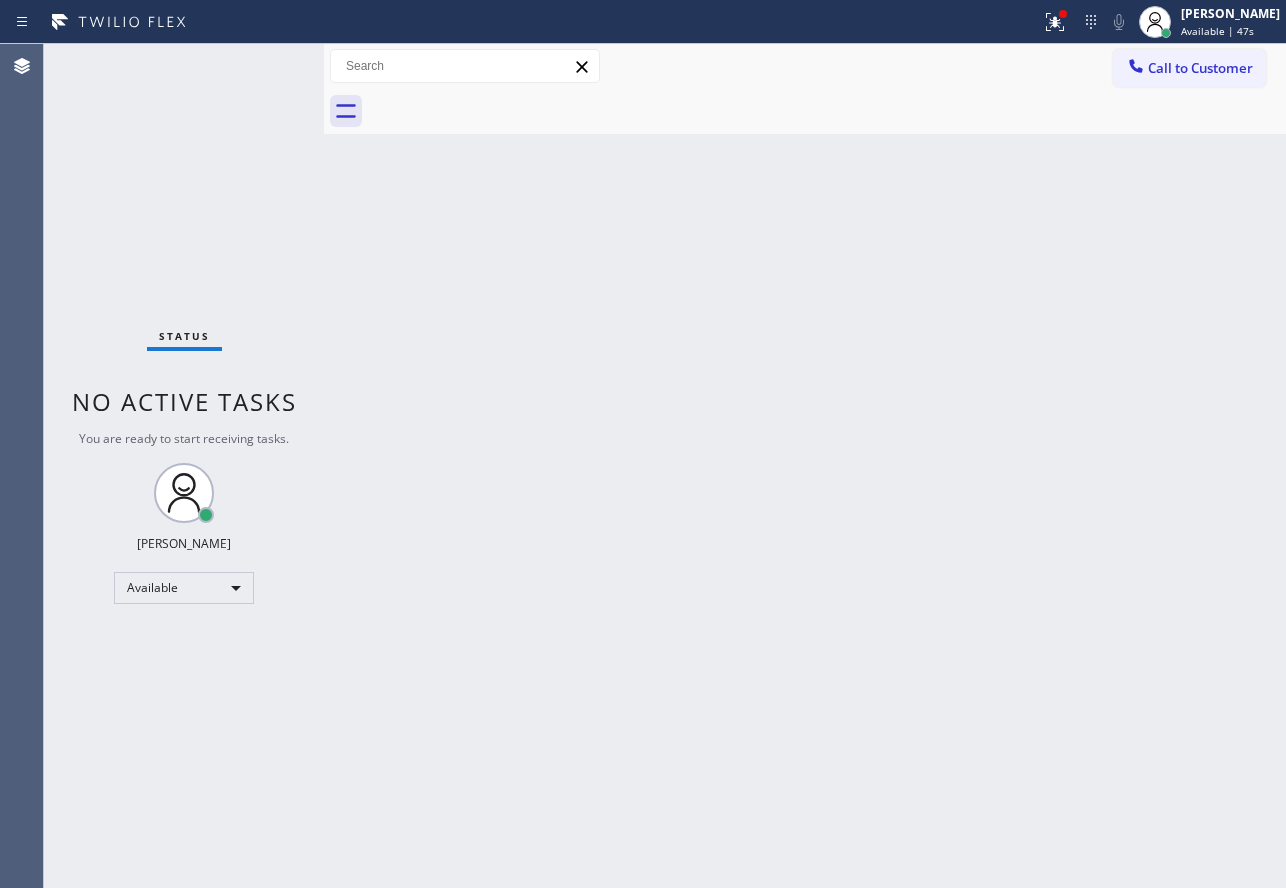 click on "Back to Dashboard Change Sender ID Customers Technicians Select a contact Outbound call Technician Search Technician Your caller id phone number Your caller id phone number Call Technician info Name   Phone none Address none Change Sender ID HVAC [PHONE_NUMBER] 5 Star Appliance [PHONE_NUMBER] Appliance Repair [PHONE_NUMBER] Plumbing [PHONE_NUMBER] Air Duct Cleaning [PHONE_NUMBER]  Electricians [PHONE_NUMBER] Cancel Change Check personal SMS Reset Change No tabs Call to Customer Outbound call Location Search location Your caller id phone number Customer number Call Outbound call Technician Search Technician Your caller id phone number Your caller id phone number Call" at bounding box center (805, 466) 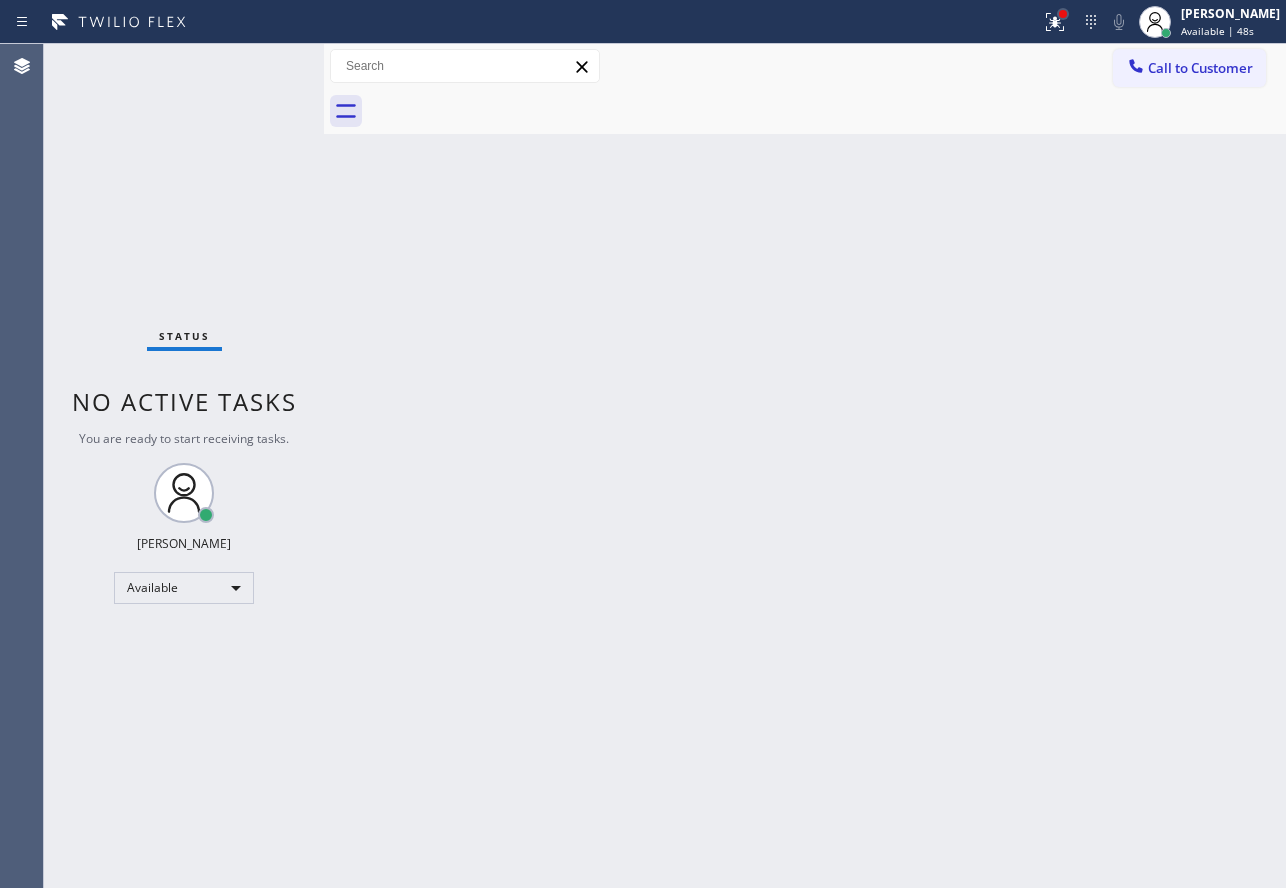 click at bounding box center [1063, 14] 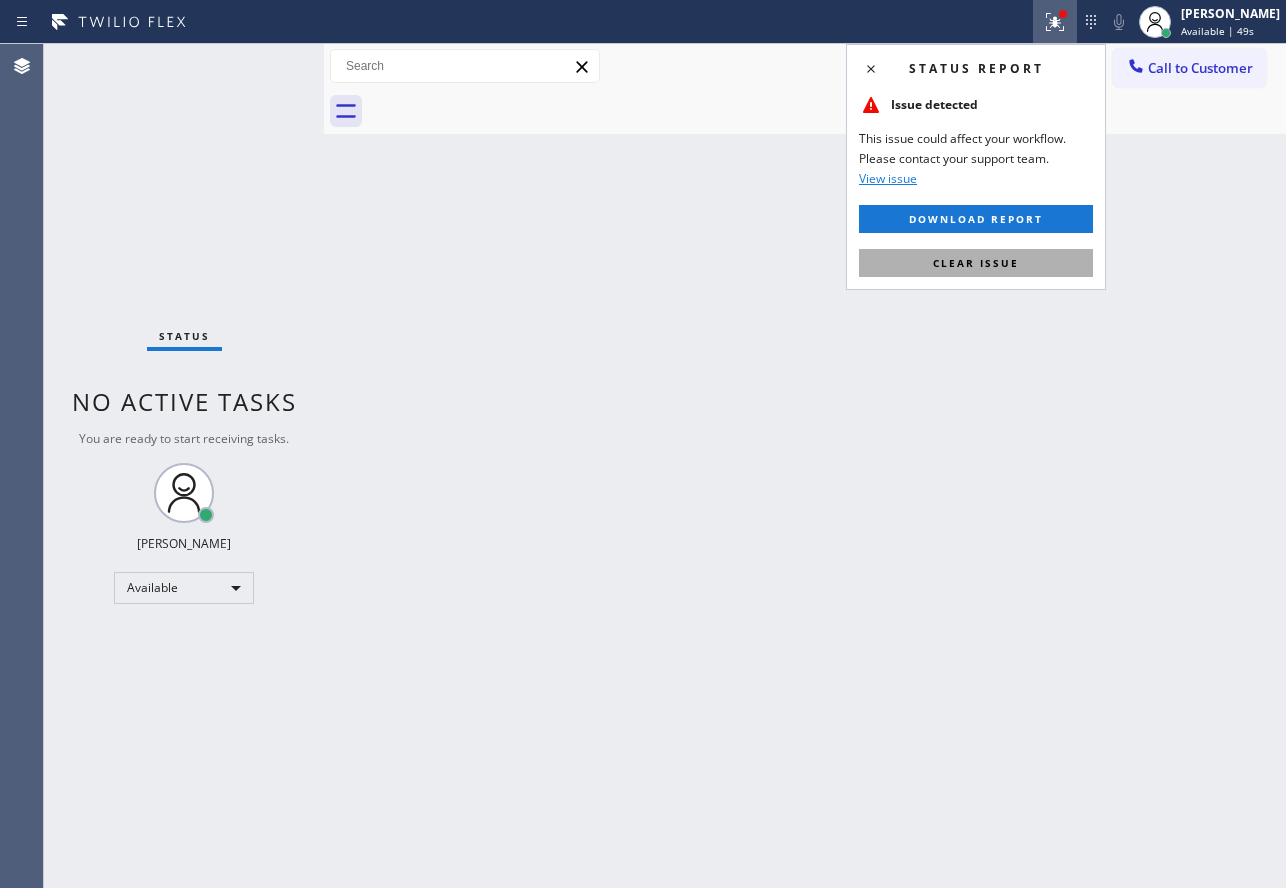 click on "Clear issue" at bounding box center (976, 263) 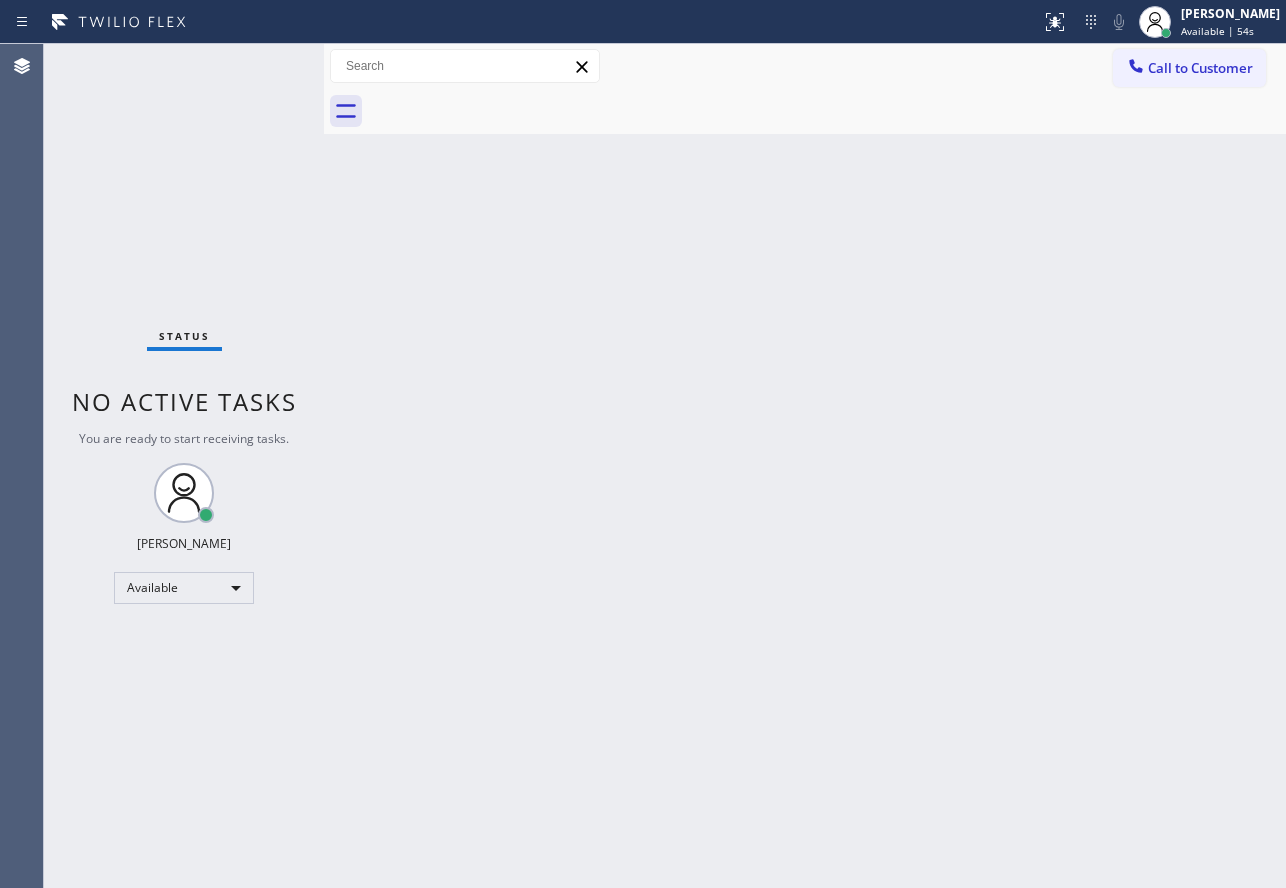 click on "Back to Dashboard Change Sender ID Customers Technicians Select a contact Outbound call Technician Search Technician Your caller id phone number Your caller id phone number Call Technician info Name   Phone none Address none Change Sender ID HVAC [PHONE_NUMBER] 5 Star Appliance [PHONE_NUMBER] Appliance Repair [PHONE_NUMBER] Plumbing [PHONE_NUMBER] Air Duct Cleaning [PHONE_NUMBER]  Electricians [PHONE_NUMBER] Cancel Change Check personal SMS Reset Change No tabs Call to Customer Outbound call Location Search location Your caller id phone number Customer number Call Outbound call Technician Search Technician Your caller id phone number Your caller id phone number Call" at bounding box center [805, 466] 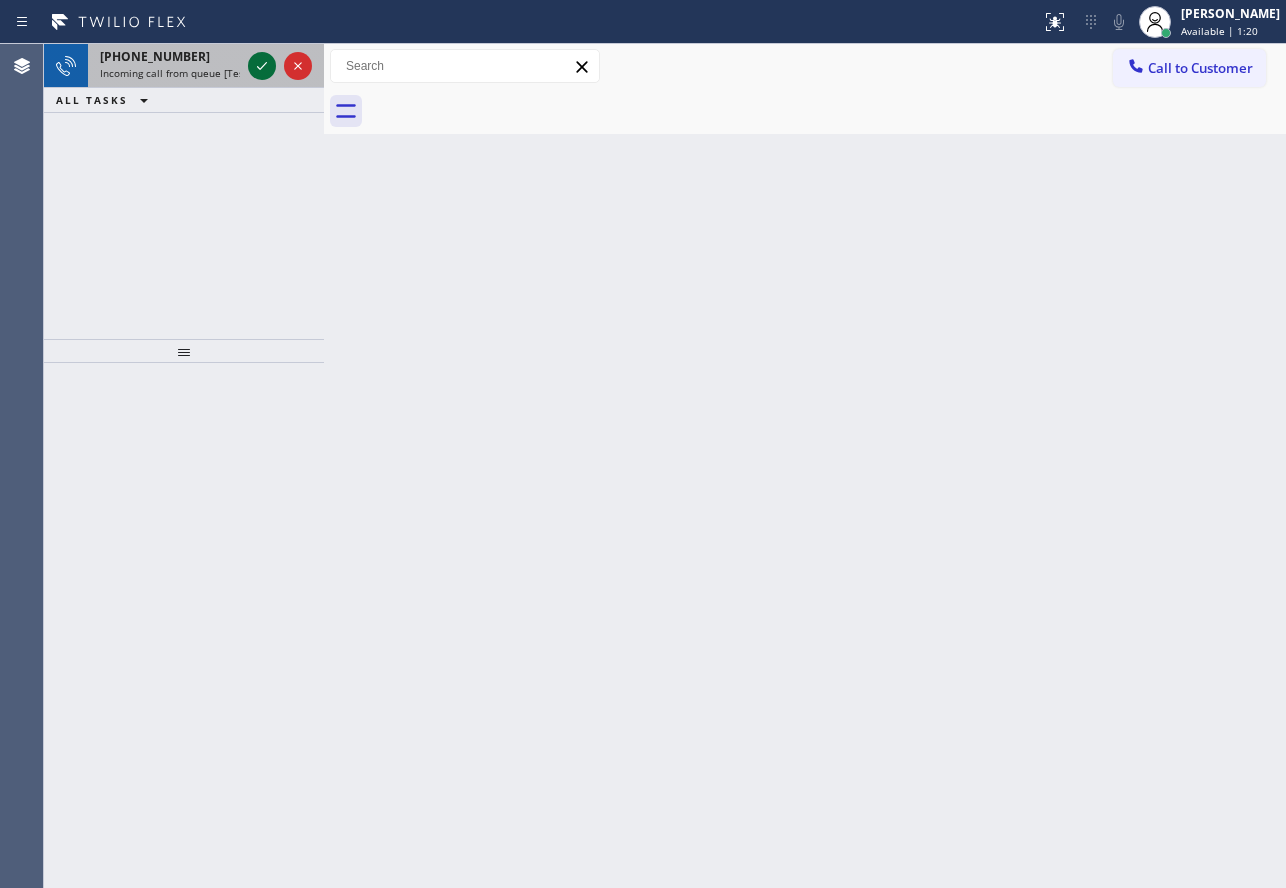 click 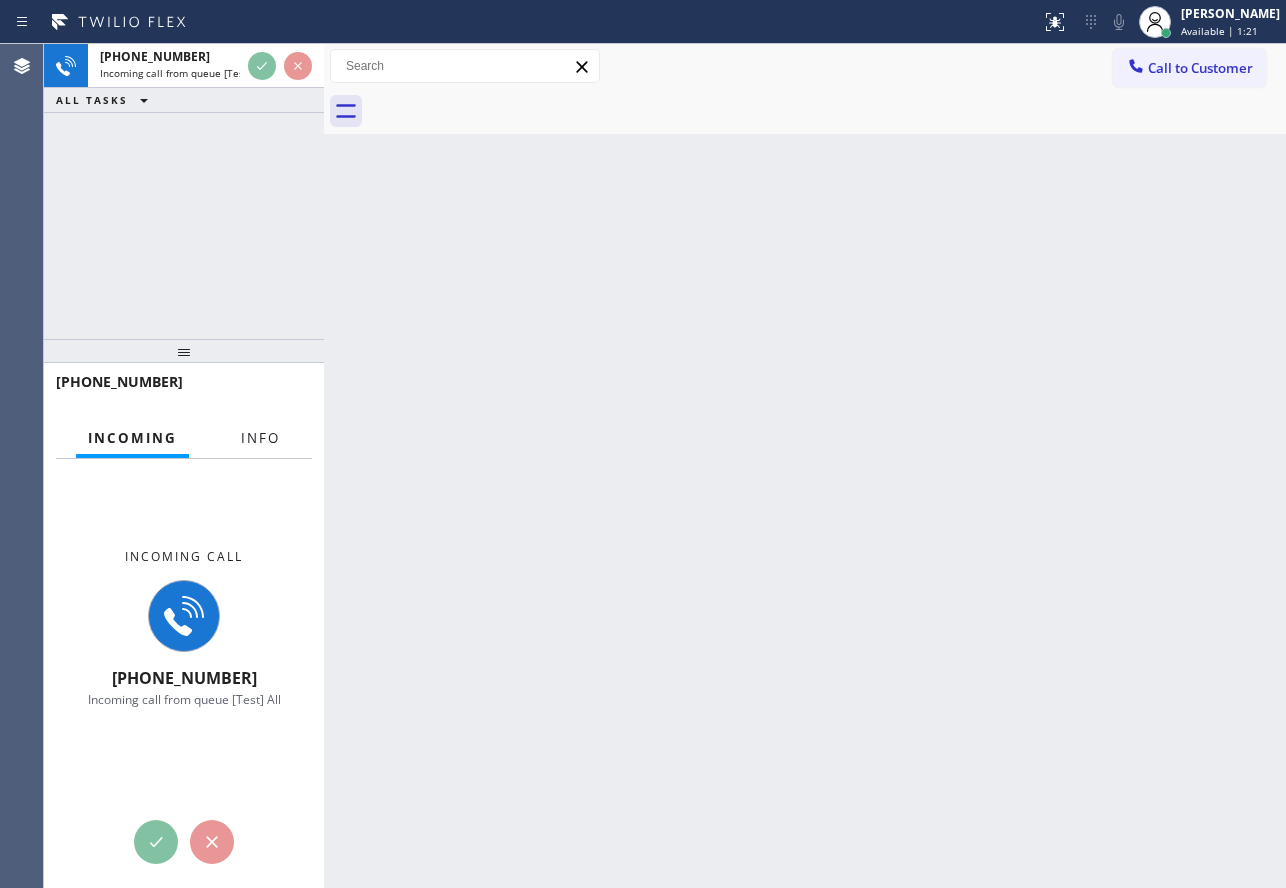 click on "Info" at bounding box center [260, 438] 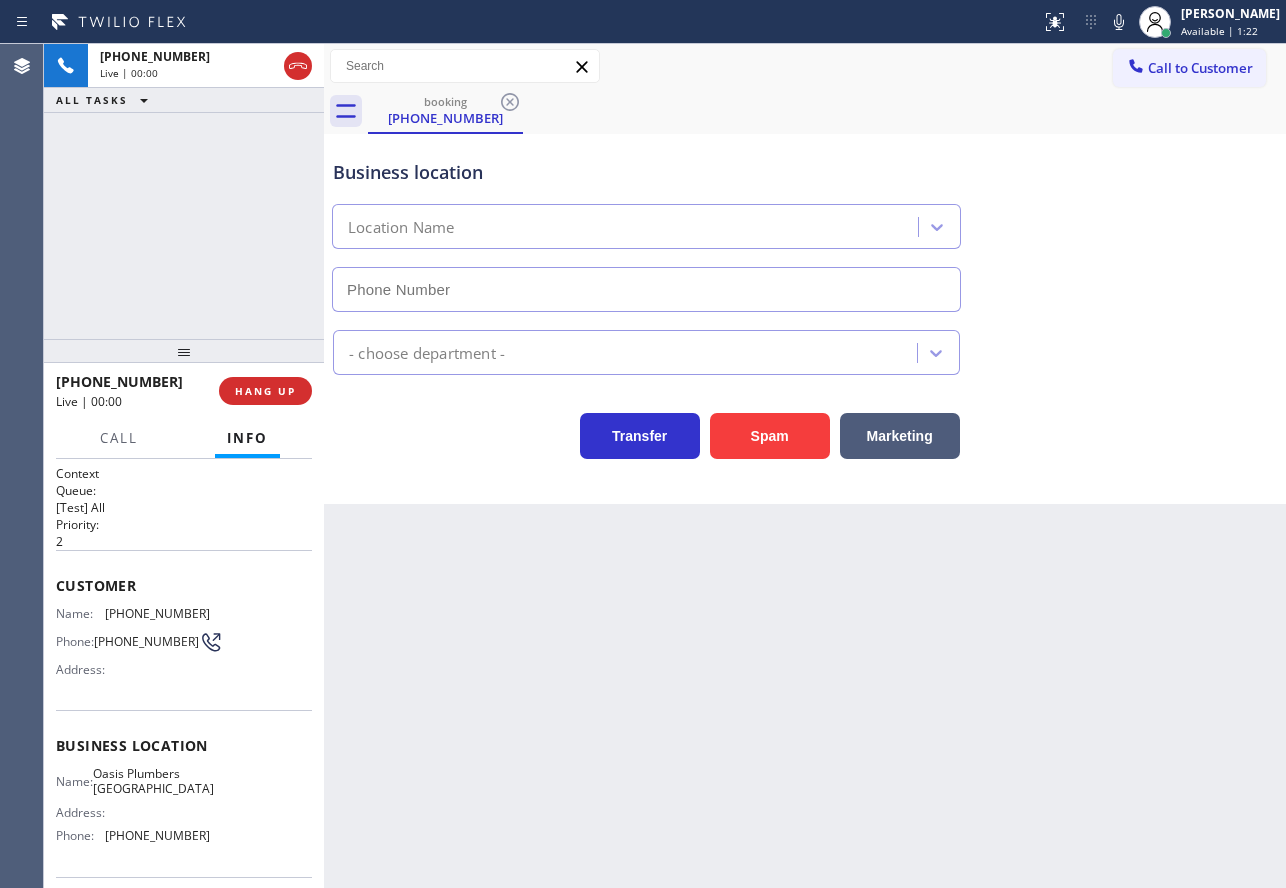 type on "[PHONE_NUMBER]" 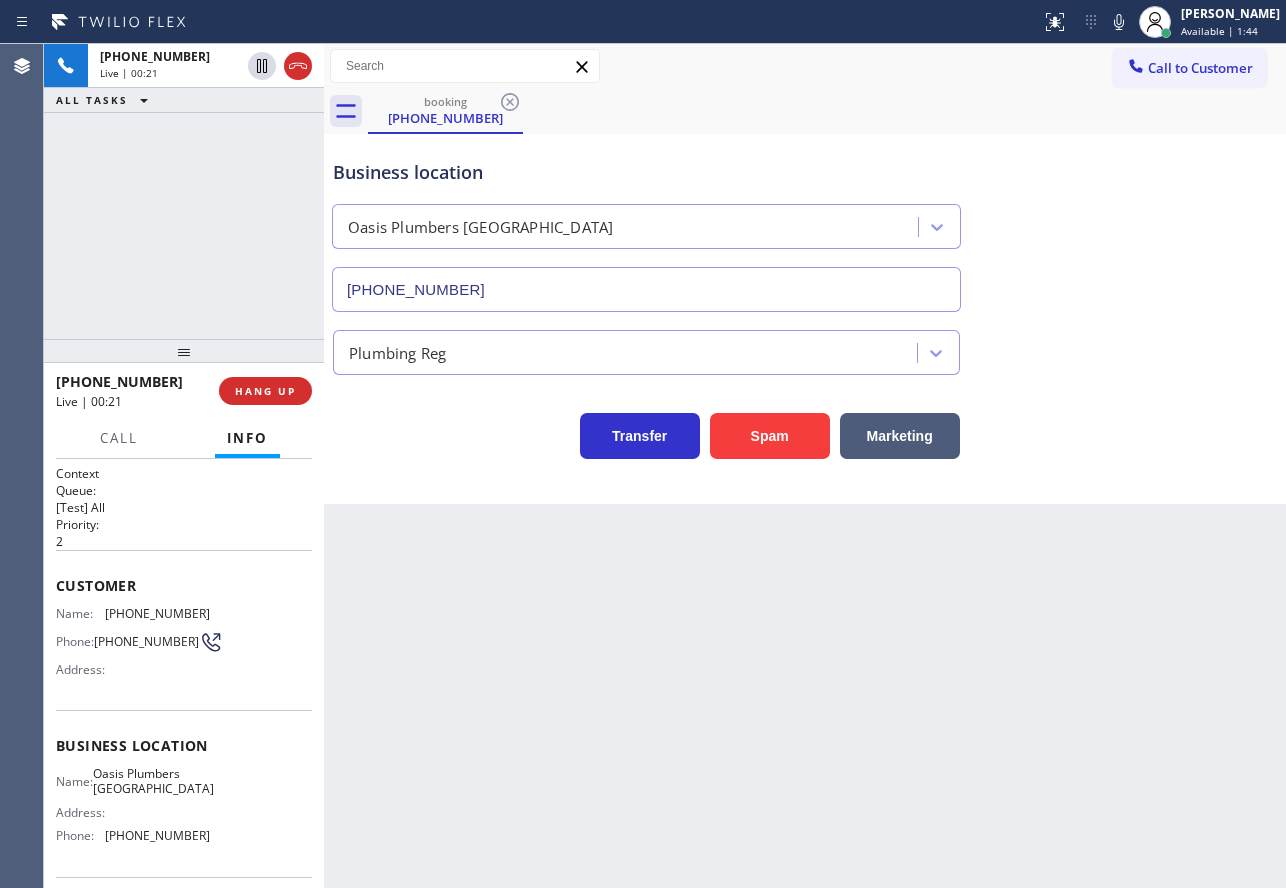 click on "Business location [GEOGRAPHIC_DATA] [GEOGRAPHIC_DATA] [PHONE_NUMBER]" at bounding box center [805, 221] 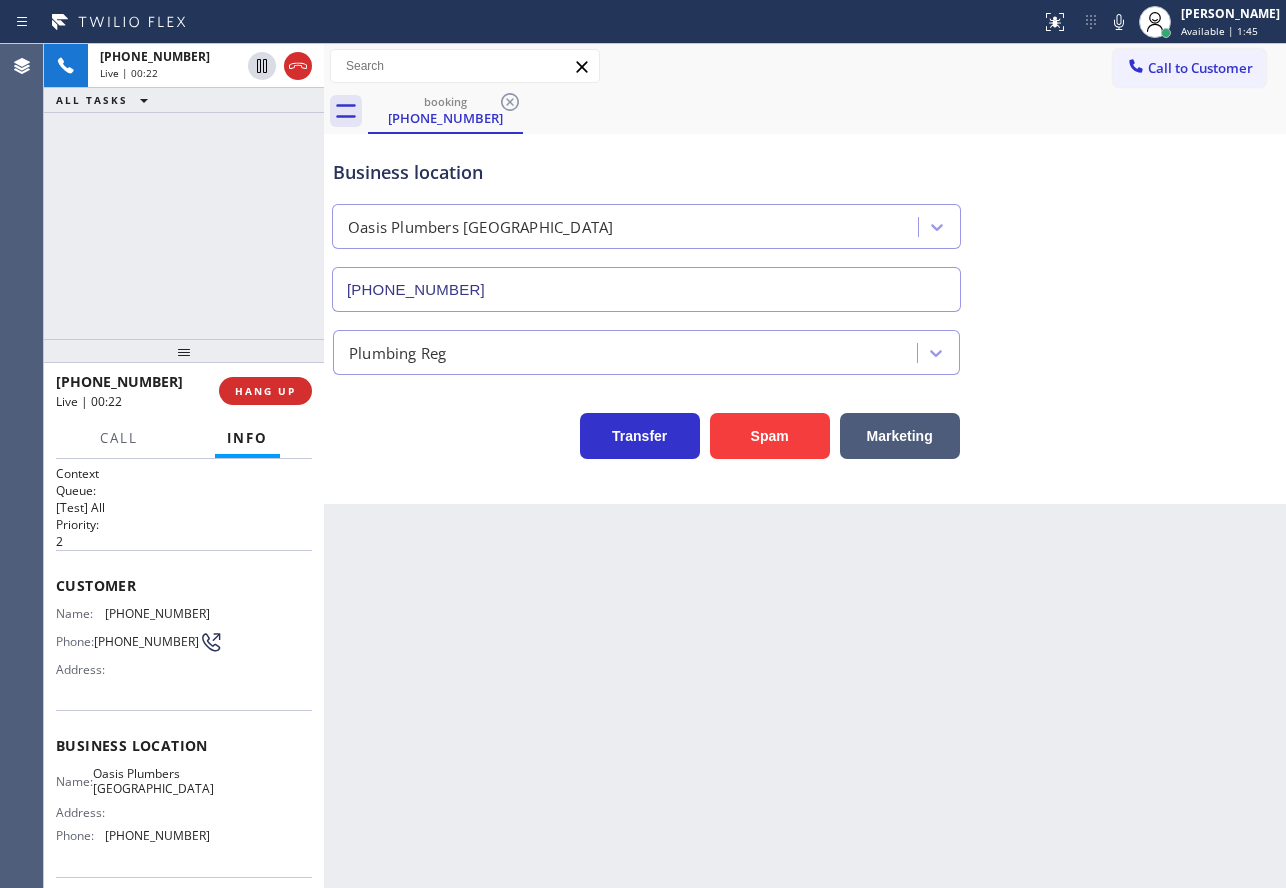 click on "Transfer Spam Marketing" at bounding box center [805, 427] 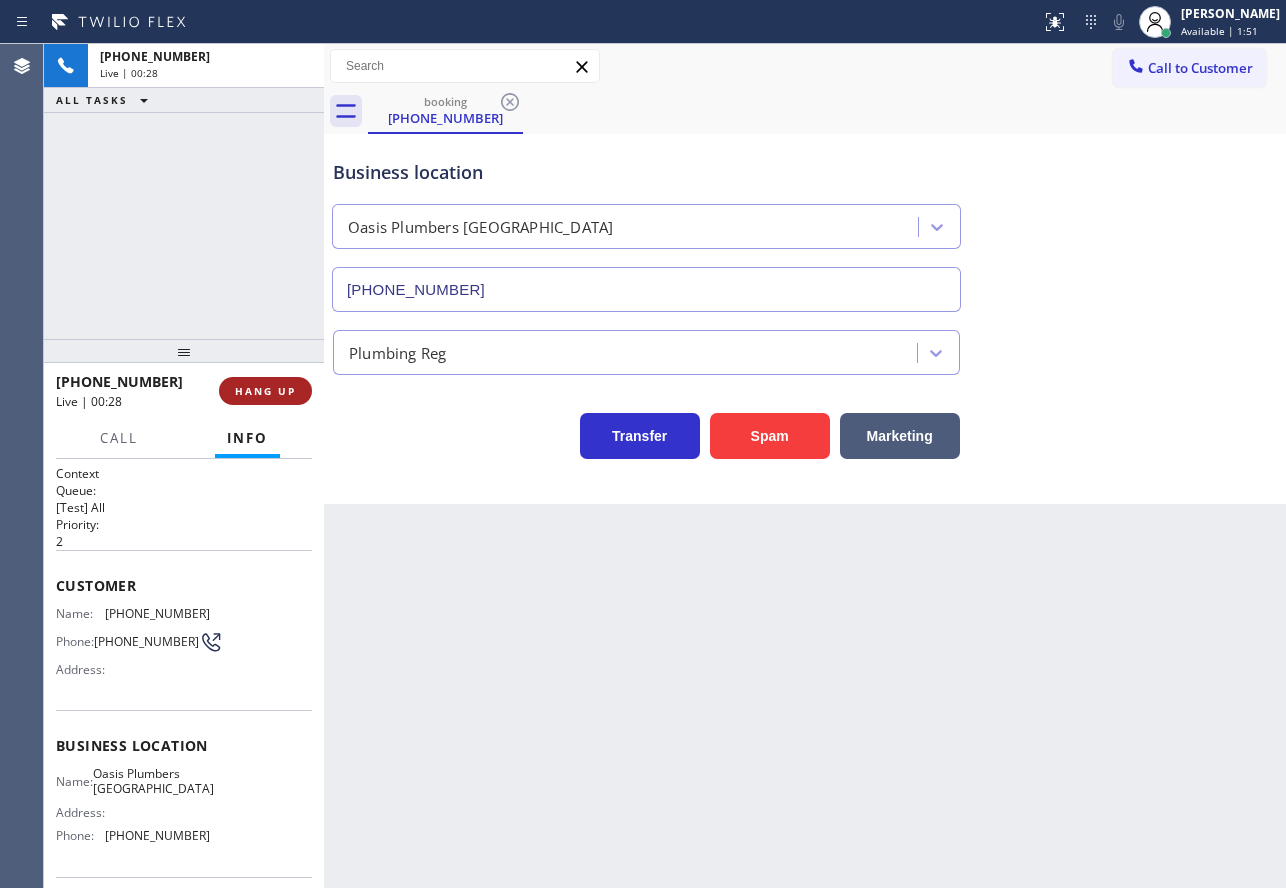 click on "HANG UP" at bounding box center (265, 391) 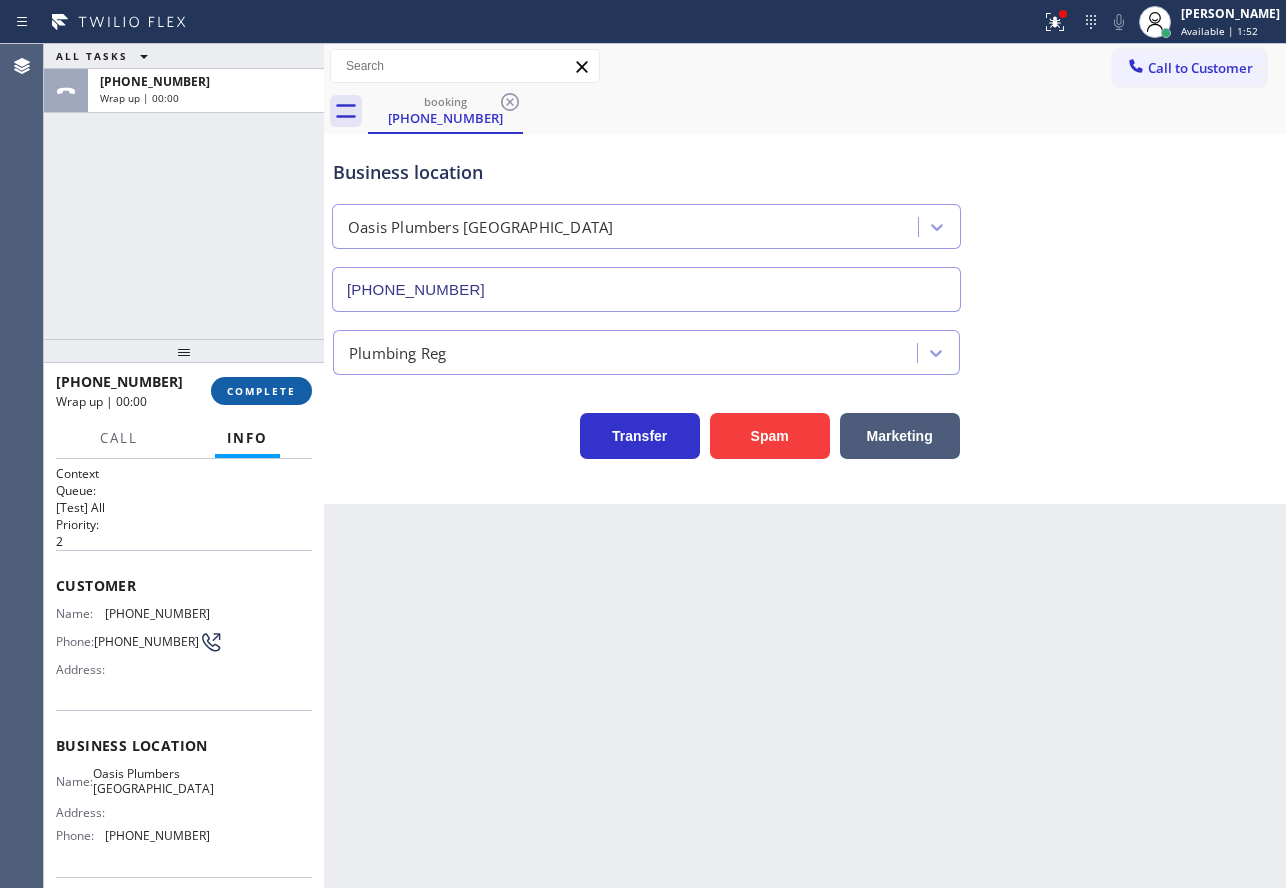 click on "COMPLETE" at bounding box center (261, 391) 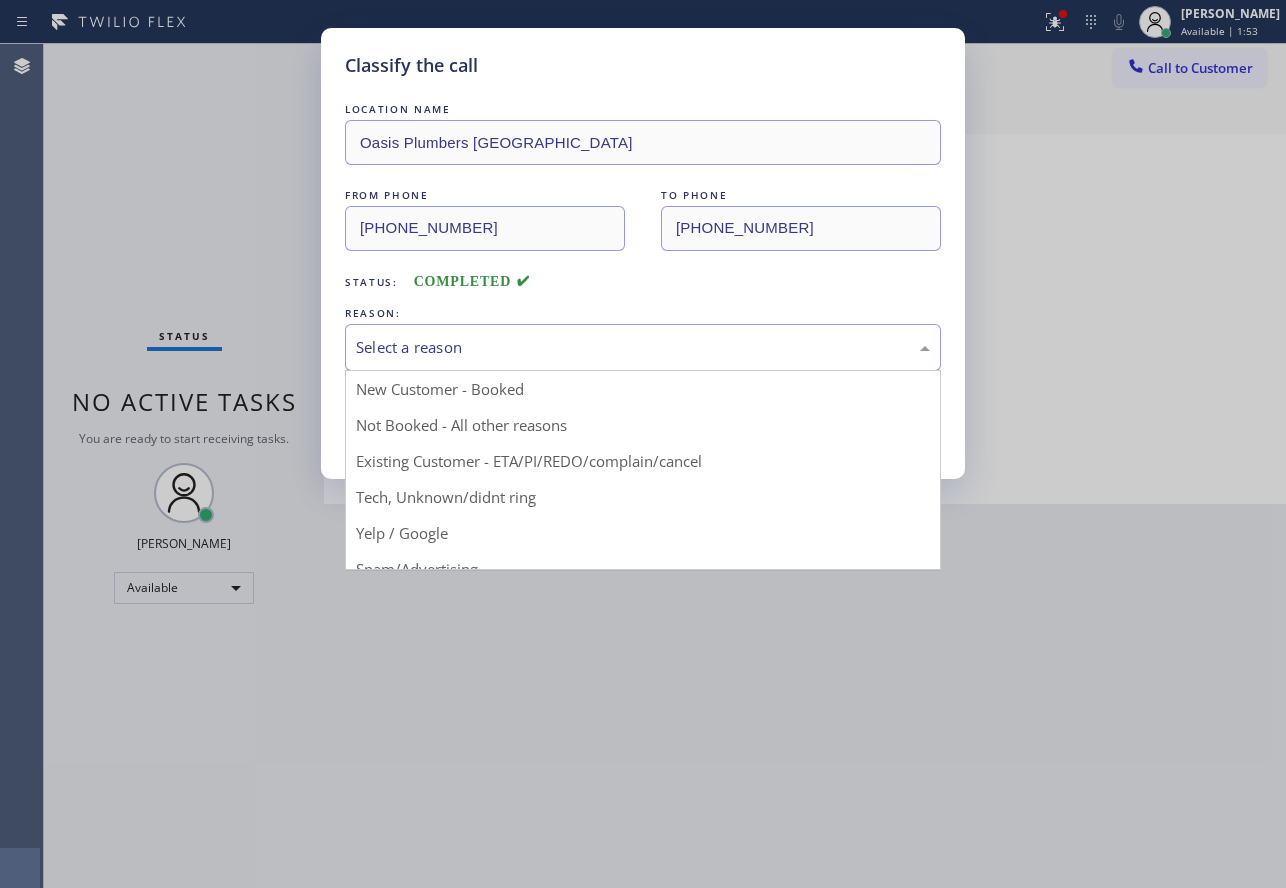 click on "Select a reason" at bounding box center [643, 347] 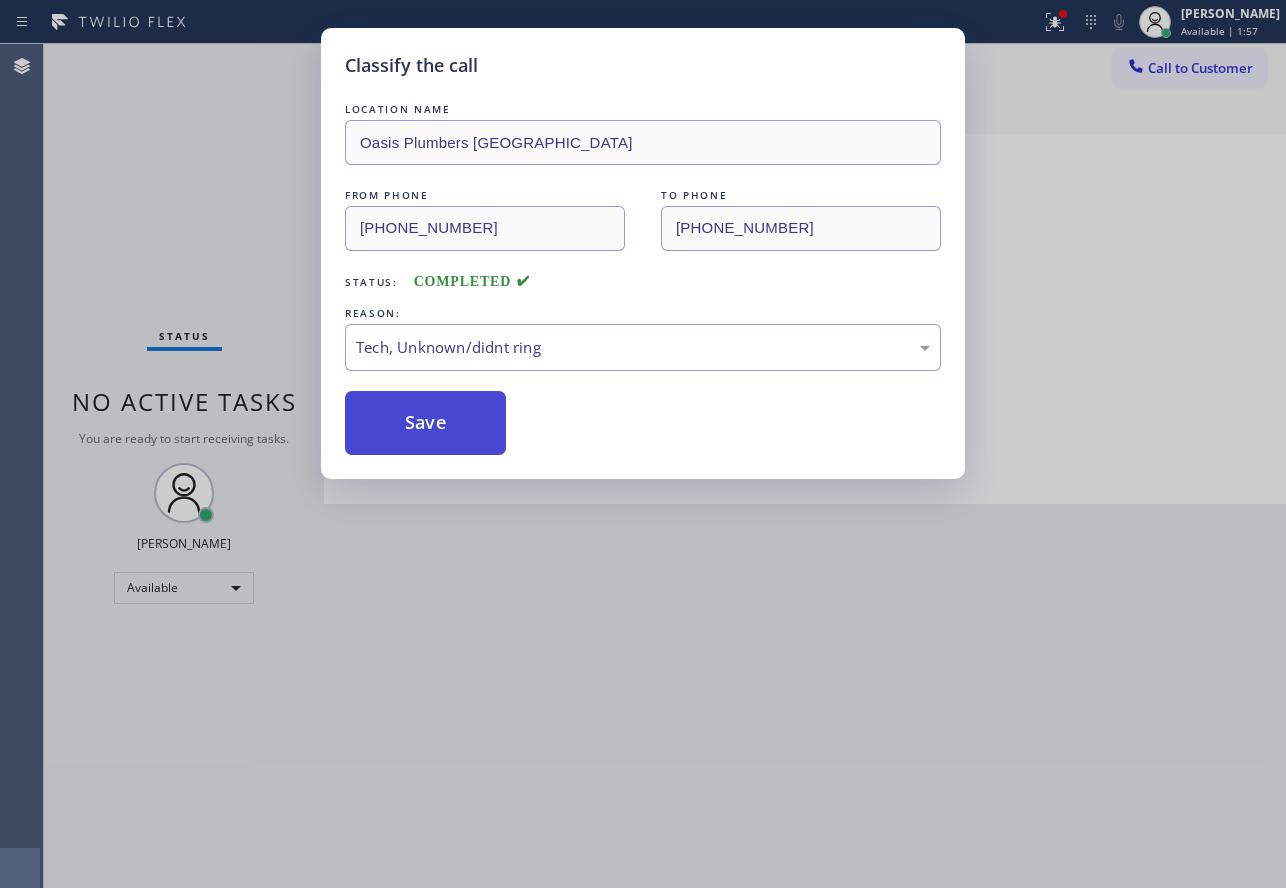 click on "Save" at bounding box center [425, 423] 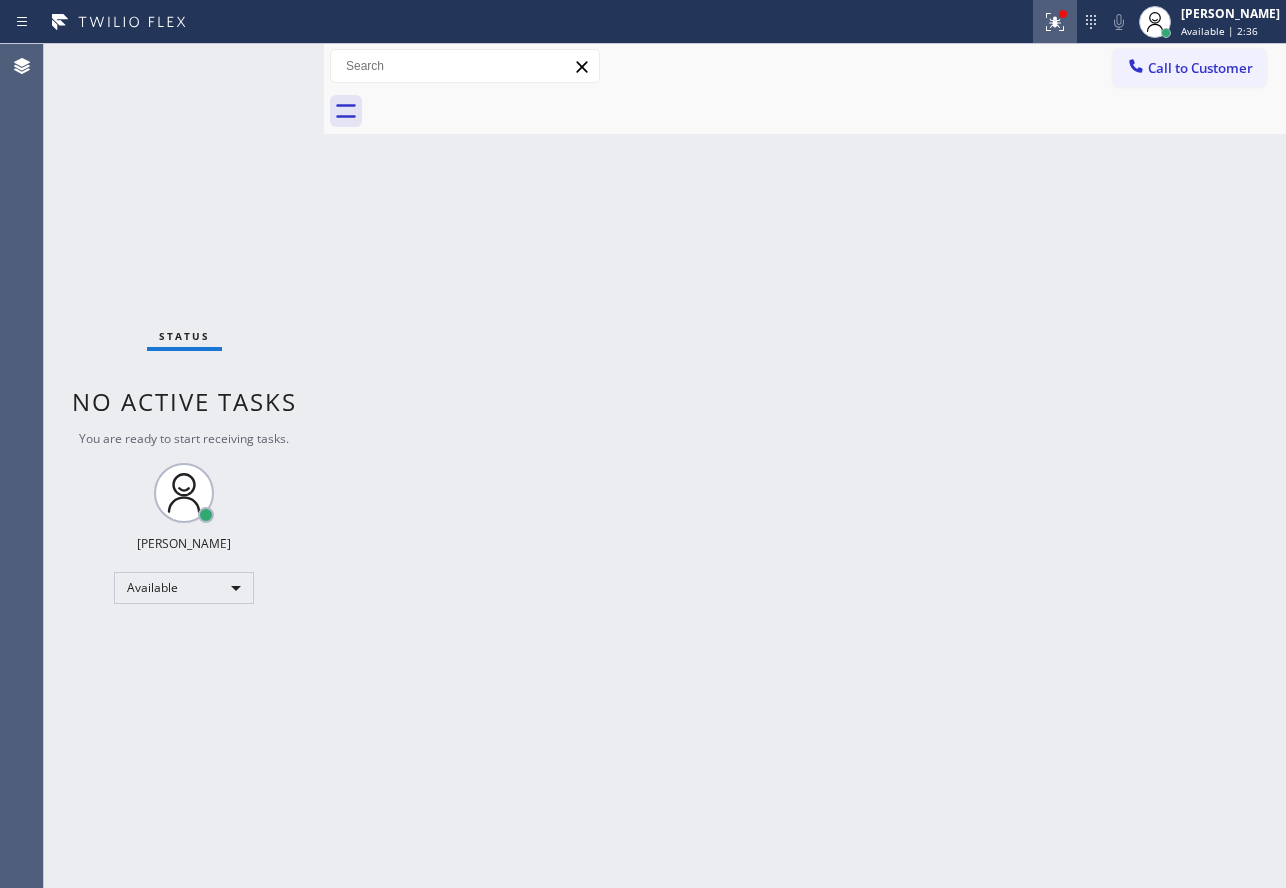 click 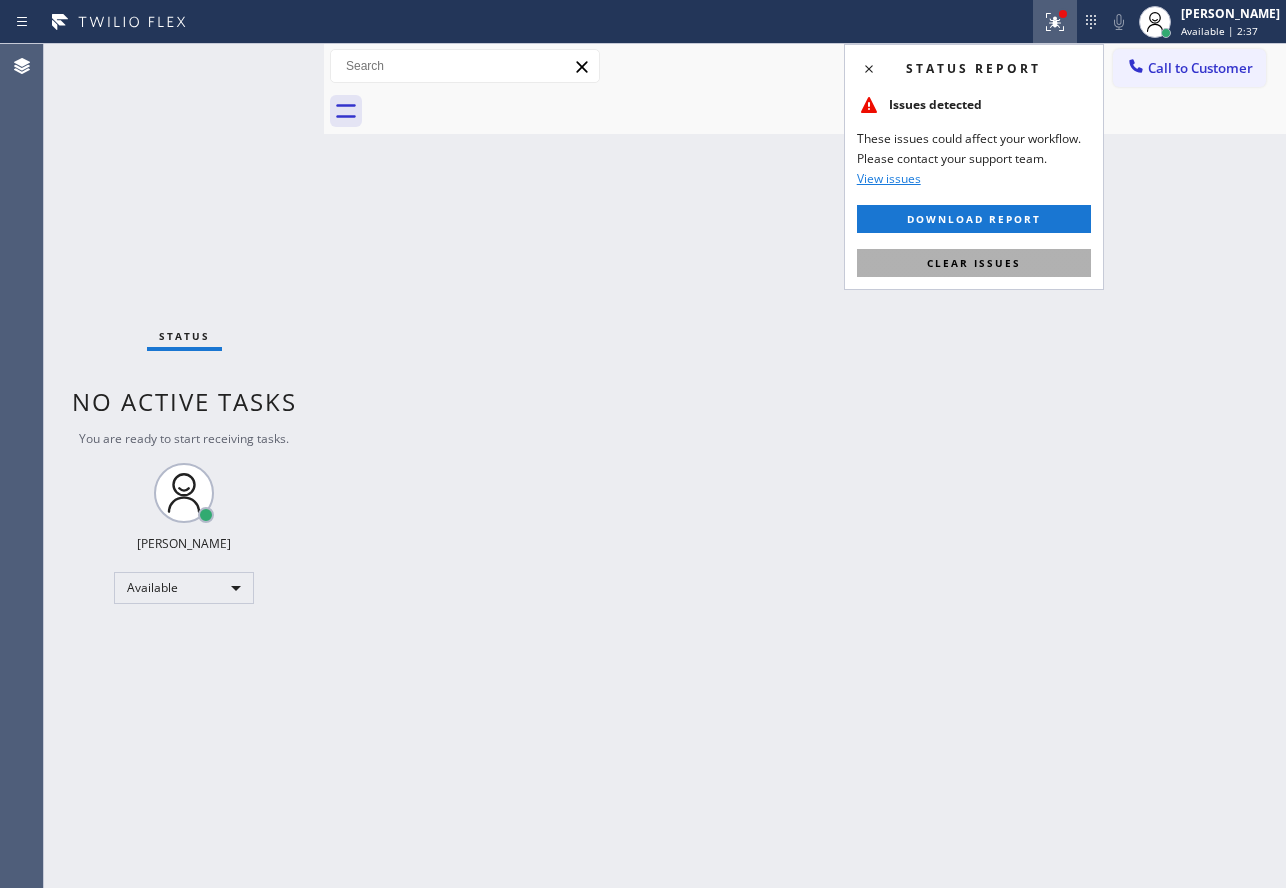 click on "Clear issues" at bounding box center [974, 263] 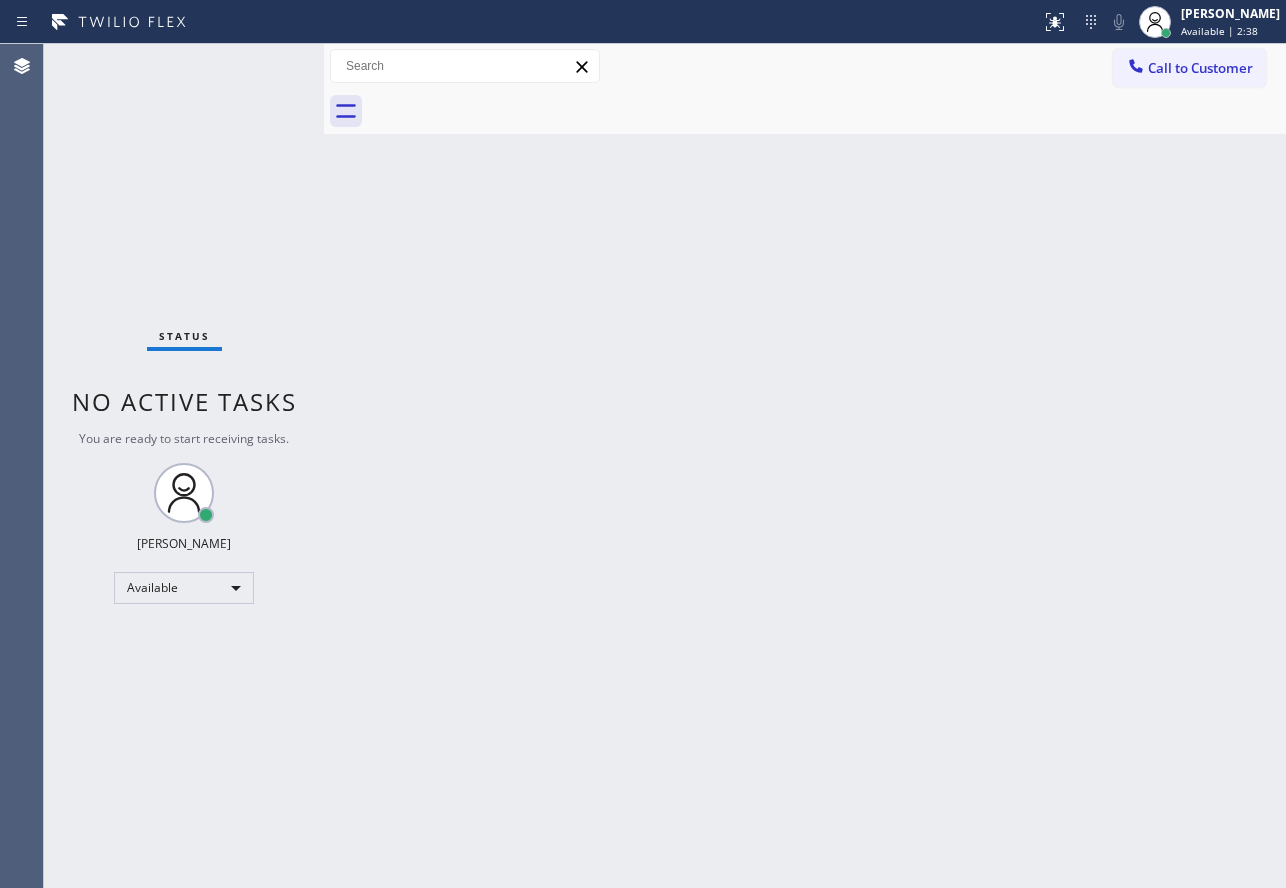 click on "Back to Dashboard Change Sender ID Customers Technicians Select a contact Outbound call Technician Search Technician Your caller id phone number Your caller id phone number Call Technician info Name   Phone none Address none Change Sender ID HVAC [PHONE_NUMBER] 5 Star Appliance [PHONE_NUMBER] Appliance Repair [PHONE_NUMBER] Plumbing [PHONE_NUMBER] Air Duct Cleaning [PHONE_NUMBER]  Electricians [PHONE_NUMBER] Cancel Change Check personal SMS Reset Change No tabs Call to Customer Outbound call Location Search location Your caller id phone number Customer number Call Outbound call Technician Search Technician Your caller id phone number Your caller id phone number Call" at bounding box center (805, 466) 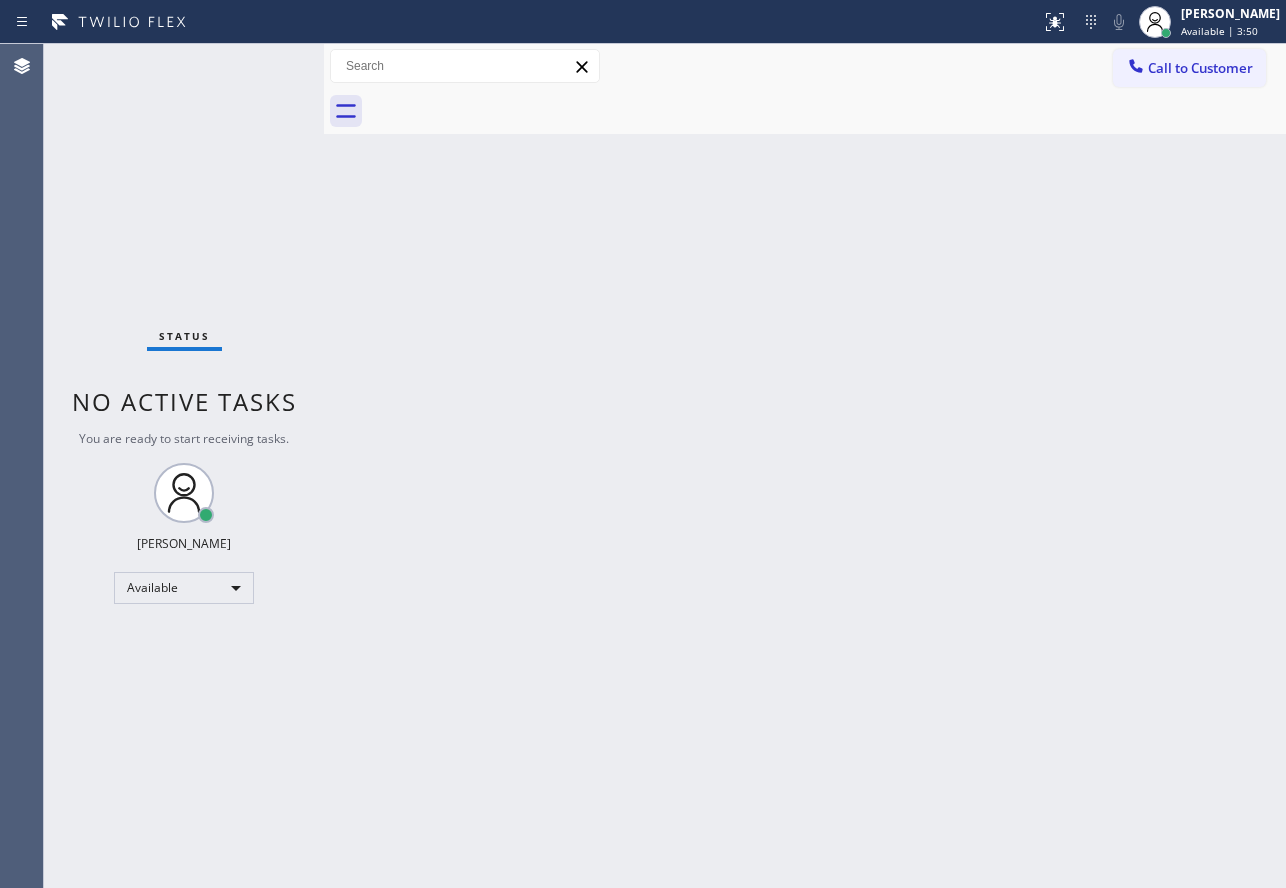 click on "Back to Dashboard Change Sender ID Customers Technicians Select a contact Outbound call Technician Search Technician Your caller id phone number Your caller id phone number Call Technician info Name   Phone none Address none Change Sender ID HVAC [PHONE_NUMBER] 5 Star Appliance [PHONE_NUMBER] Appliance Repair [PHONE_NUMBER] Plumbing [PHONE_NUMBER] Air Duct Cleaning [PHONE_NUMBER]  Electricians [PHONE_NUMBER] Cancel Change Check personal SMS Reset Change No tabs Call to Customer Outbound call Location Search location Your caller id phone number Customer number Call Outbound call Technician Search Technician Your caller id phone number Your caller id phone number Call" at bounding box center (805, 466) 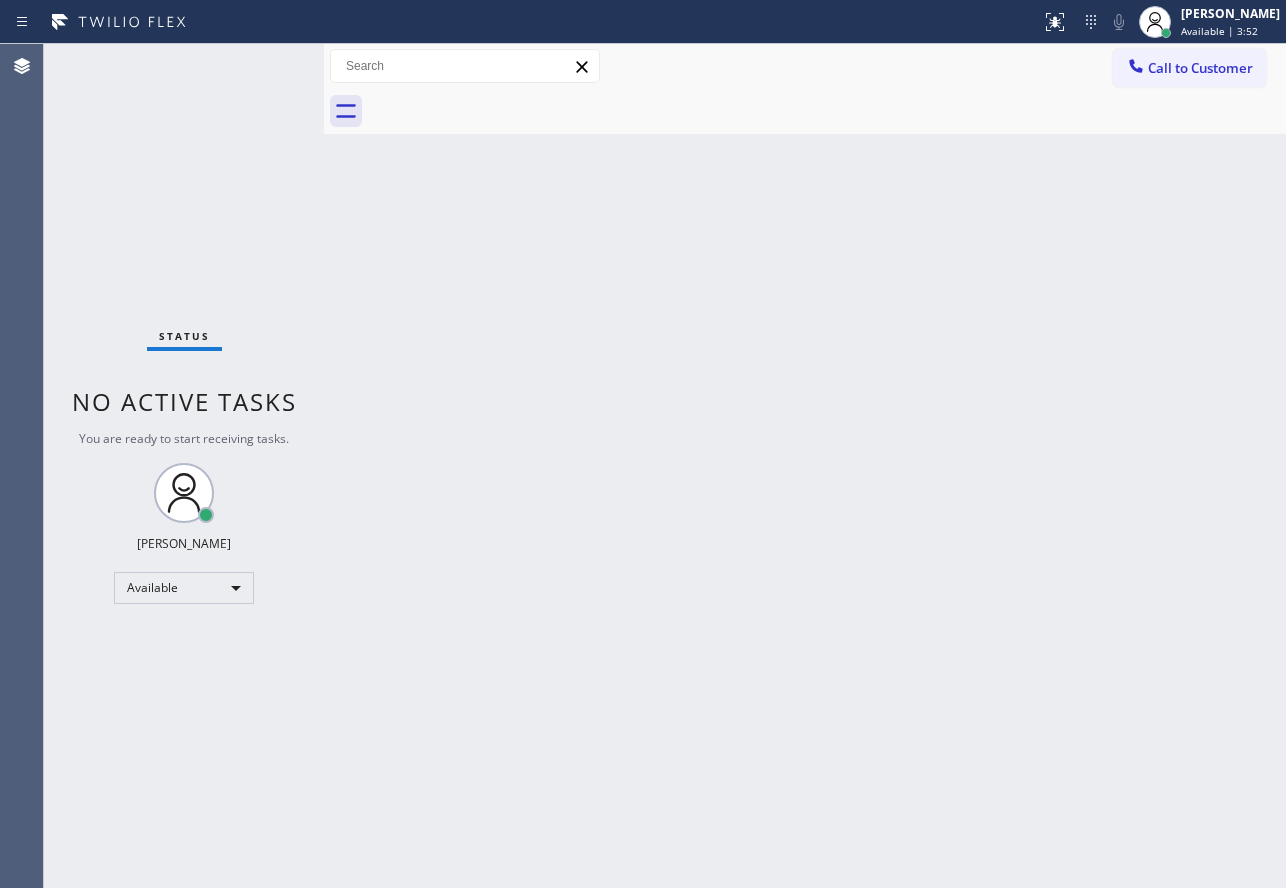 click on "Back to Dashboard Change Sender ID Customers Technicians Select a contact Outbound call Technician Search Technician Your caller id phone number Your caller id phone number Call Technician info Name   Phone none Address none Change Sender ID HVAC [PHONE_NUMBER] 5 Star Appliance [PHONE_NUMBER] Appliance Repair [PHONE_NUMBER] Plumbing [PHONE_NUMBER] Air Duct Cleaning [PHONE_NUMBER]  Electricians [PHONE_NUMBER] Cancel Change Check personal SMS Reset Change No tabs Call to Customer Outbound call Location Search location Your caller id phone number Customer number Call Outbound call Technician Search Technician Your caller id phone number Your caller id phone number Call" at bounding box center [805, 466] 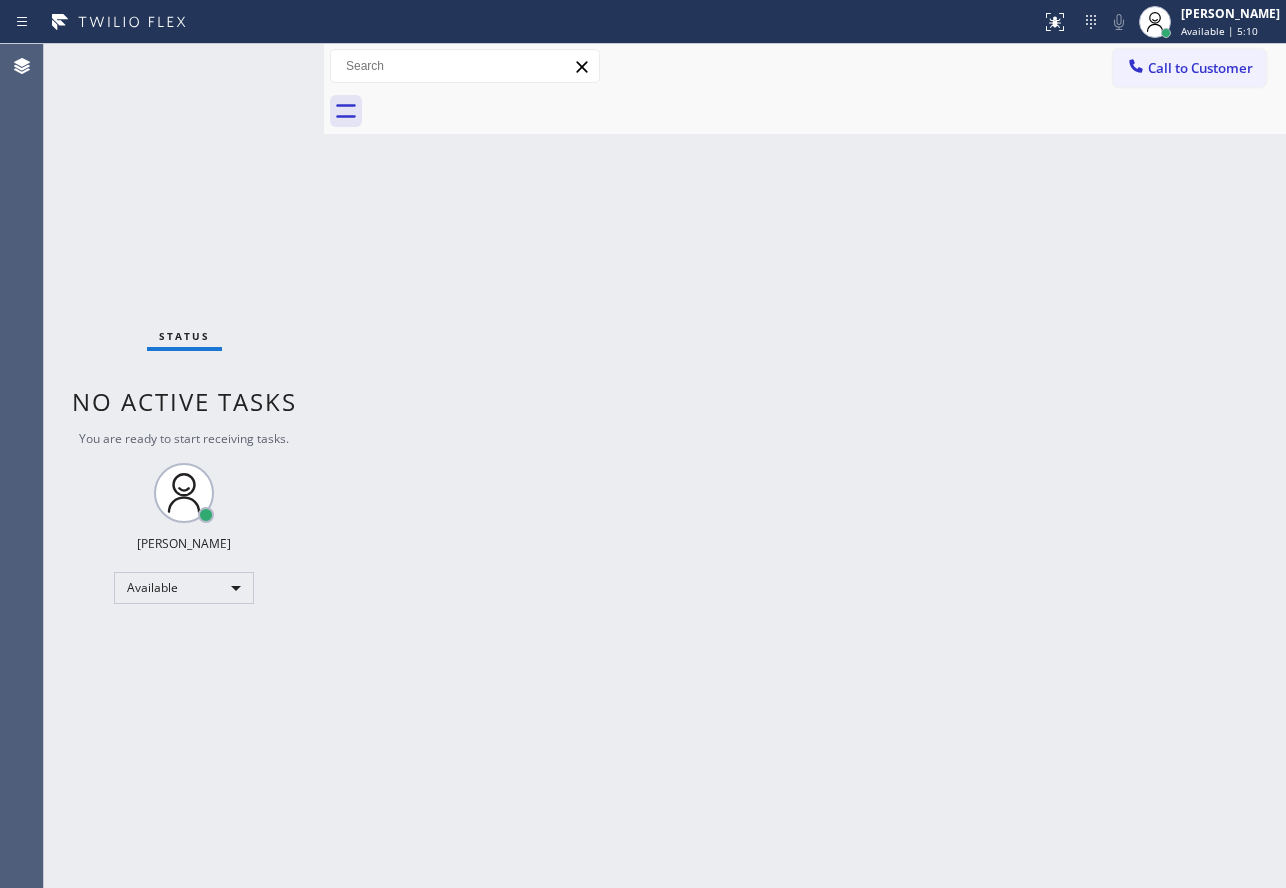 click on "Back to Dashboard Change Sender ID Customers Technicians Select a contact Outbound call Technician Search Technician Your caller id phone number Your caller id phone number Call Technician info Name   Phone none Address none Change Sender ID HVAC [PHONE_NUMBER] 5 Star Appliance [PHONE_NUMBER] Appliance Repair [PHONE_NUMBER] Plumbing [PHONE_NUMBER] Air Duct Cleaning [PHONE_NUMBER]  Electricians [PHONE_NUMBER] Cancel Change Check personal SMS Reset Change No tabs Call to Customer Outbound call Location Search location Your caller id phone number Customer number Call Outbound call Technician Search Technician Your caller id phone number Your caller id phone number Call" at bounding box center (805, 466) 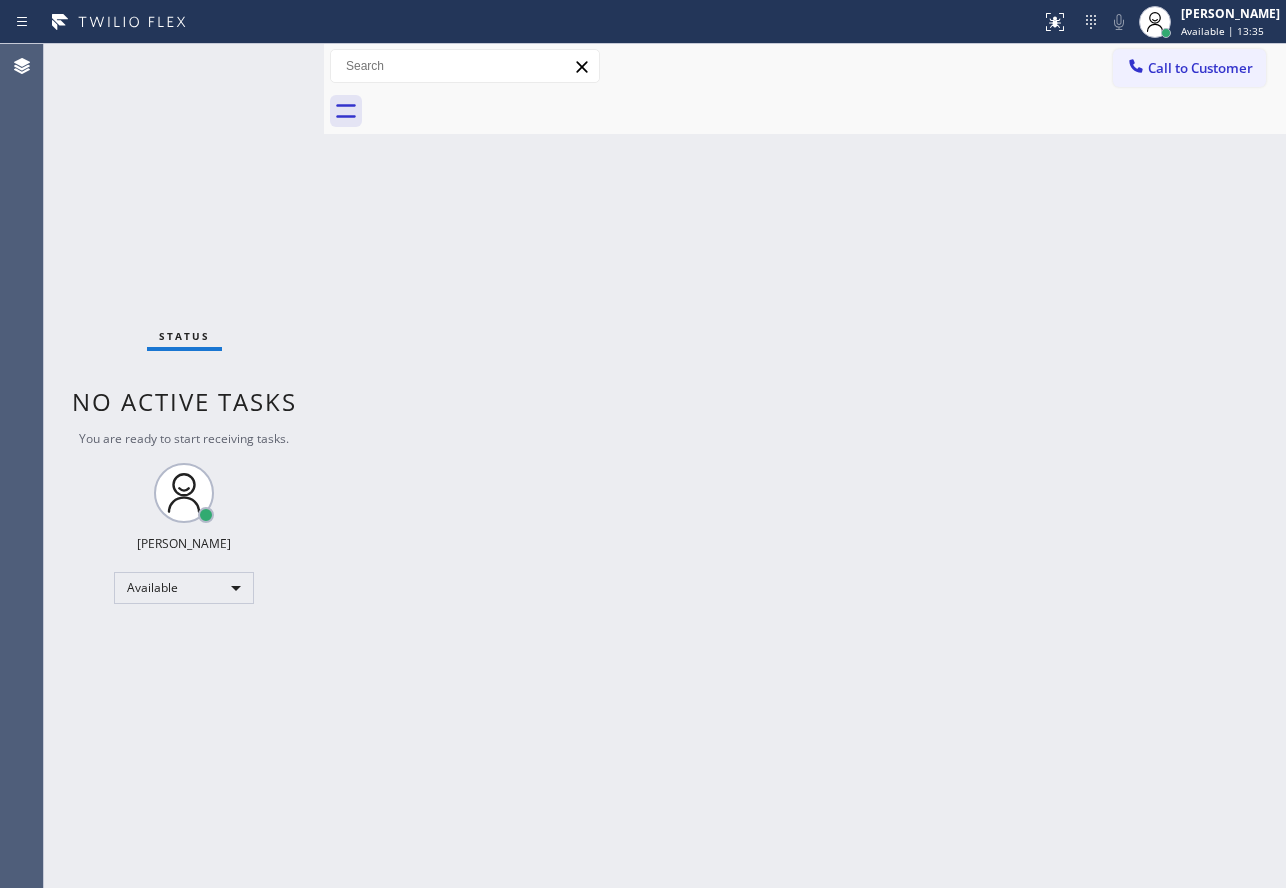 click on "Back to Dashboard Change Sender ID Customers Technicians Select a contact Outbound call Technician Search Technician Your caller id phone number Your caller id phone number Call Technician info Name   Phone none Address none Change Sender ID HVAC [PHONE_NUMBER] 5 Star Appliance [PHONE_NUMBER] Appliance Repair [PHONE_NUMBER] Plumbing [PHONE_NUMBER] Air Duct Cleaning [PHONE_NUMBER]  Electricians [PHONE_NUMBER] Cancel Change Check personal SMS Reset Change No tabs Call to Customer Outbound call Location Search location Your caller id phone number Customer number Call Outbound call Technician Search Technician Your caller id phone number Your caller id phone number Call" at bounding box center (805, 466) 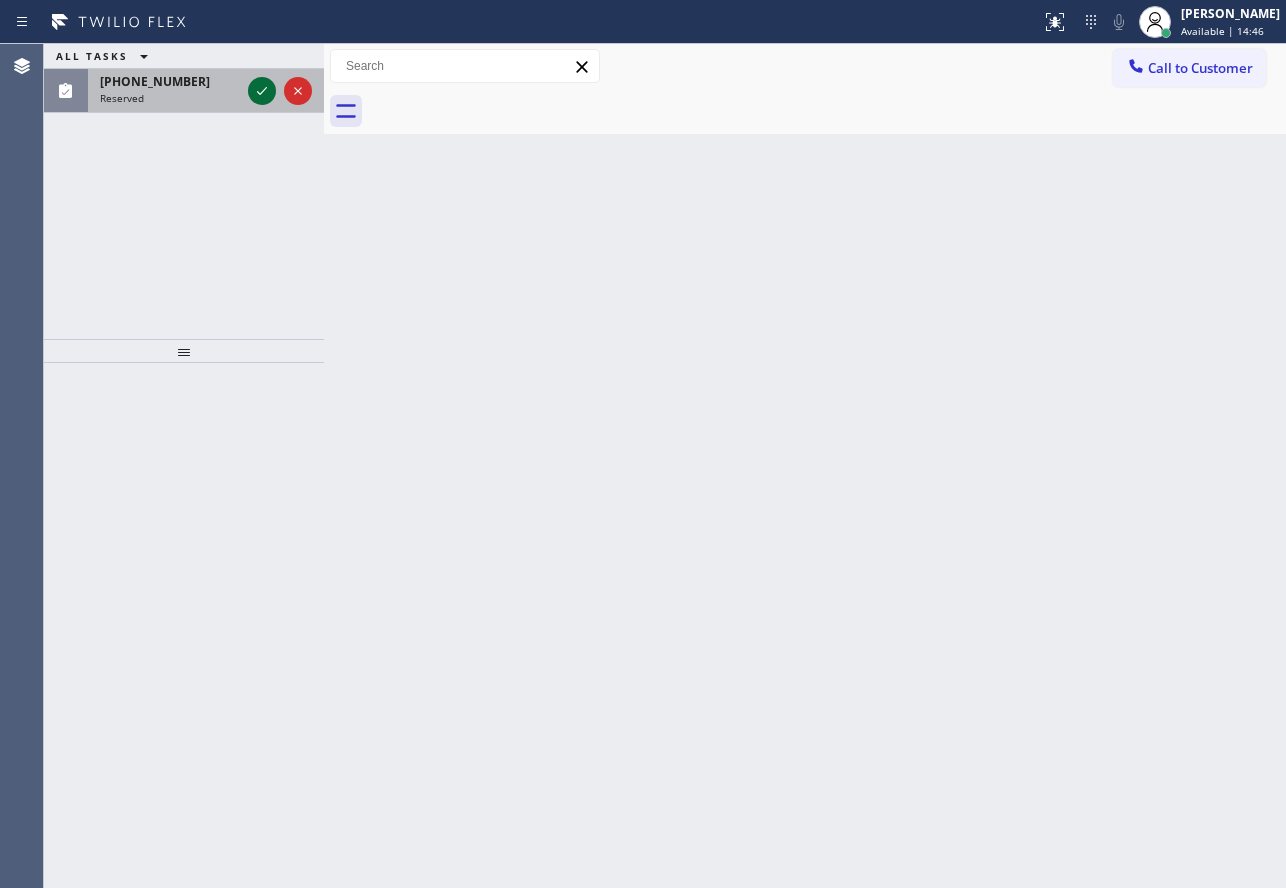 click 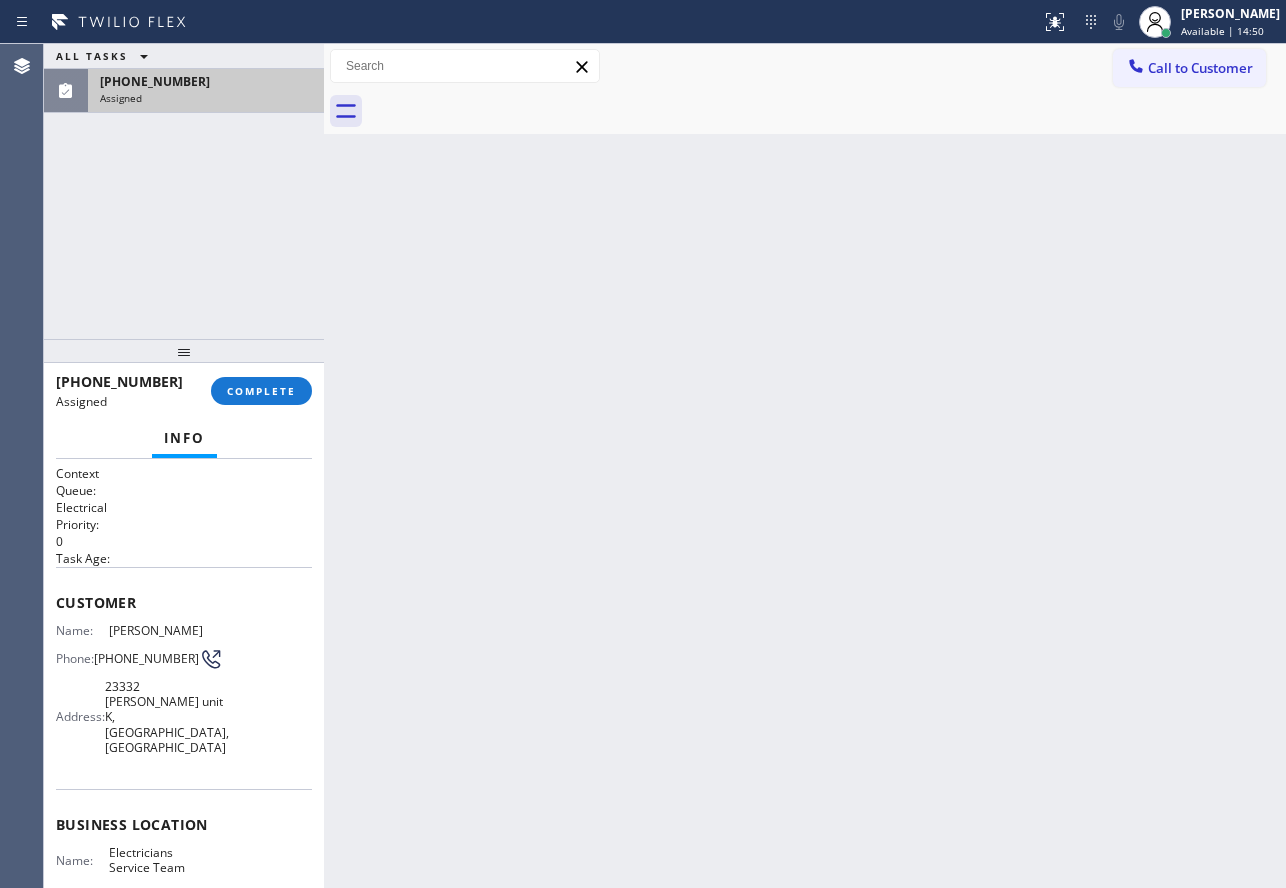 click on "Electrical" at bounding box center [184, 507] 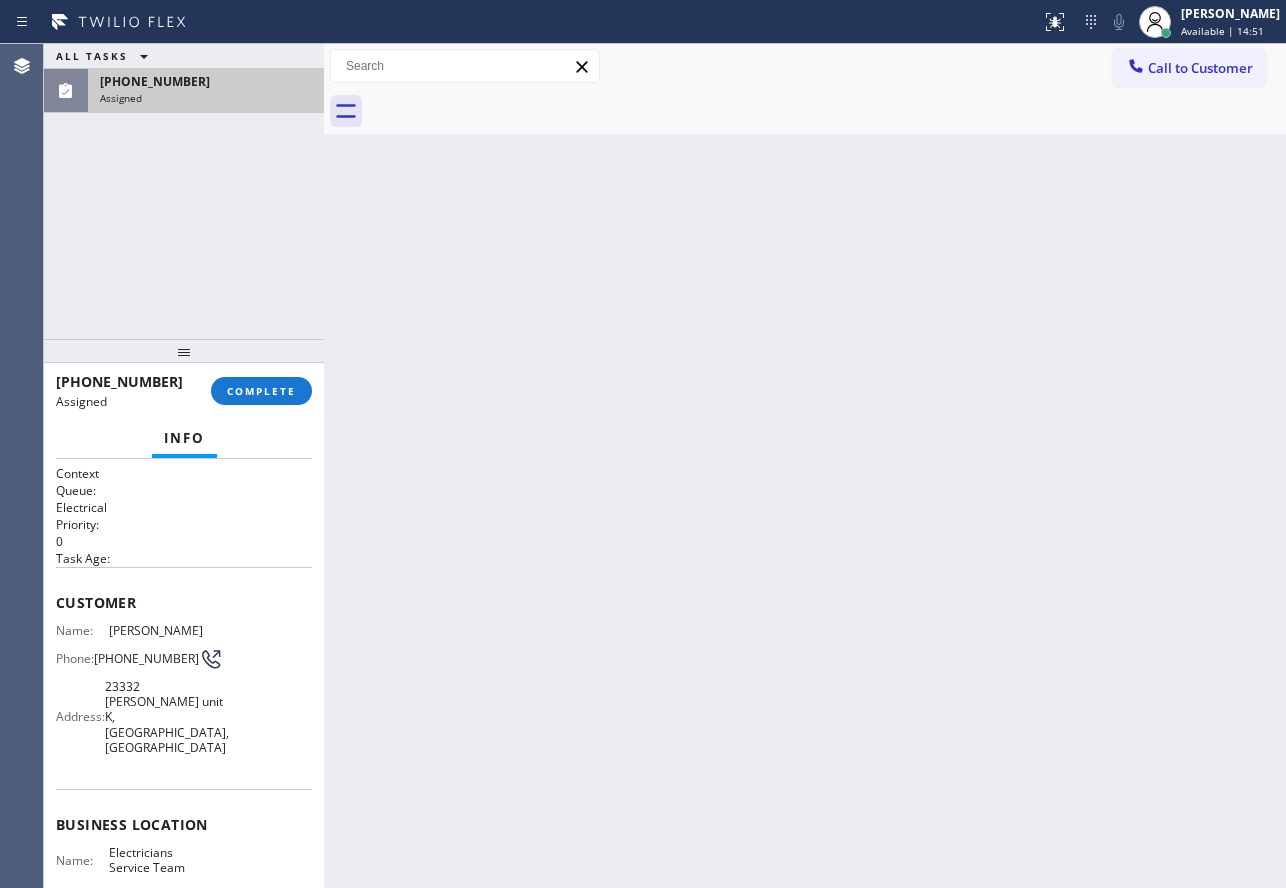 click on "Assigned" at bounding box center (206, 98) 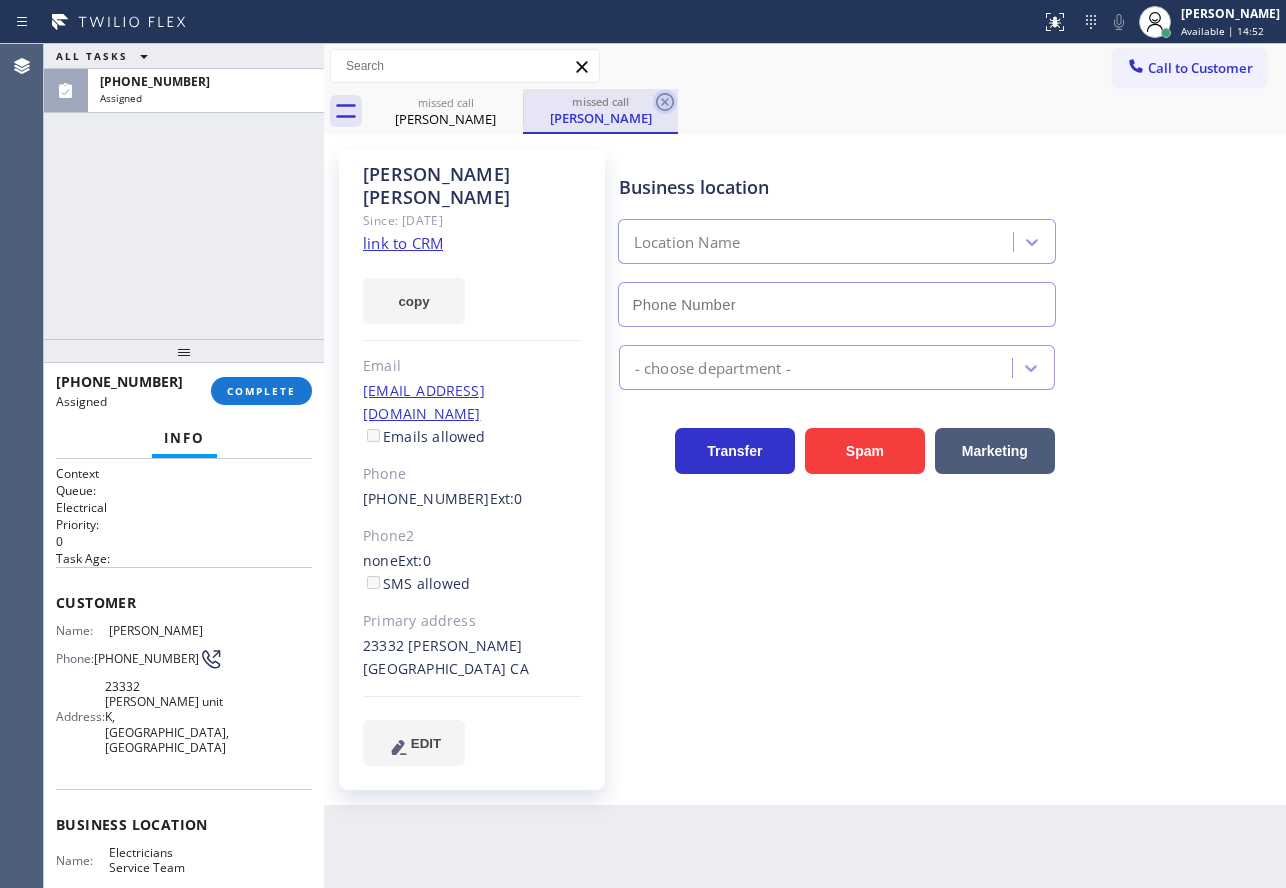 type on "[PHONE_NUMBER]" 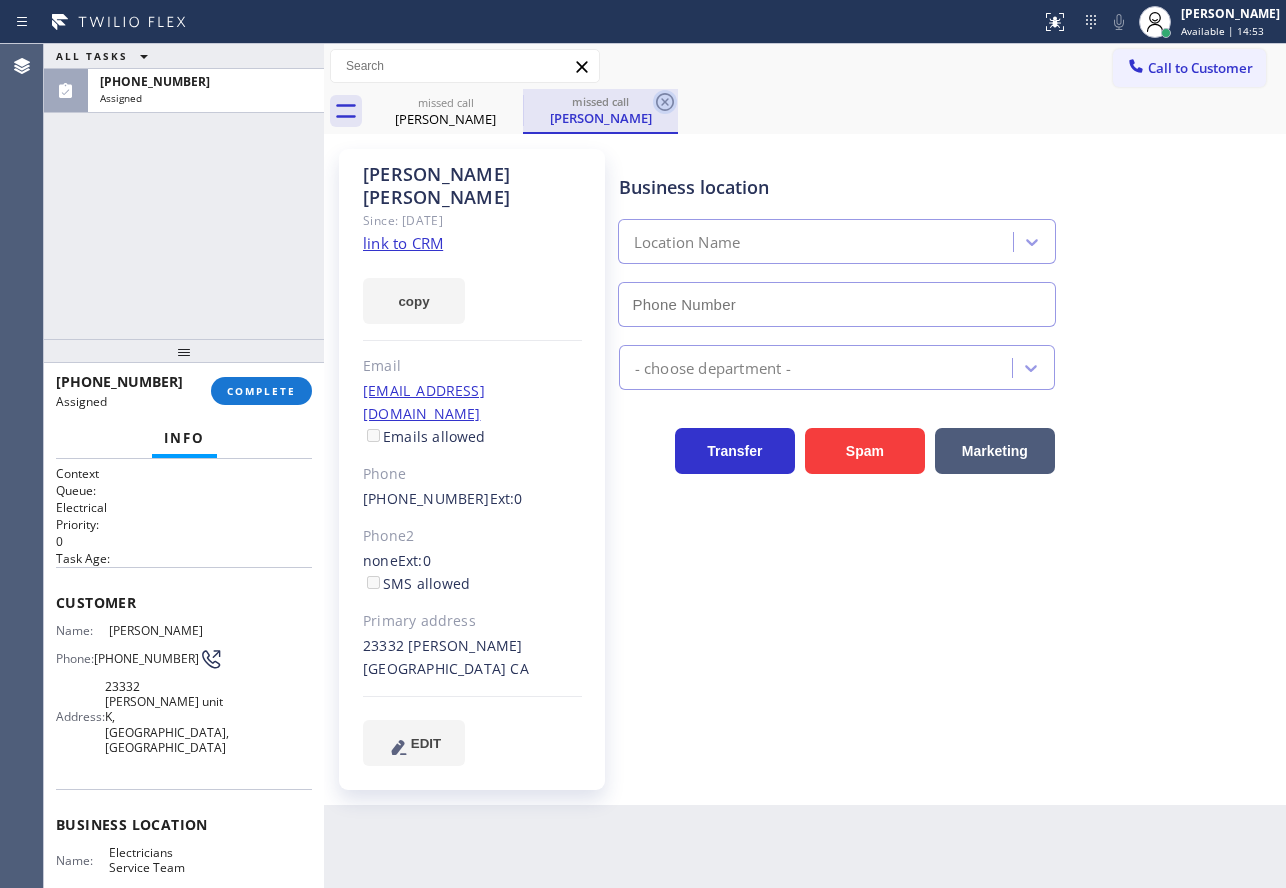 click 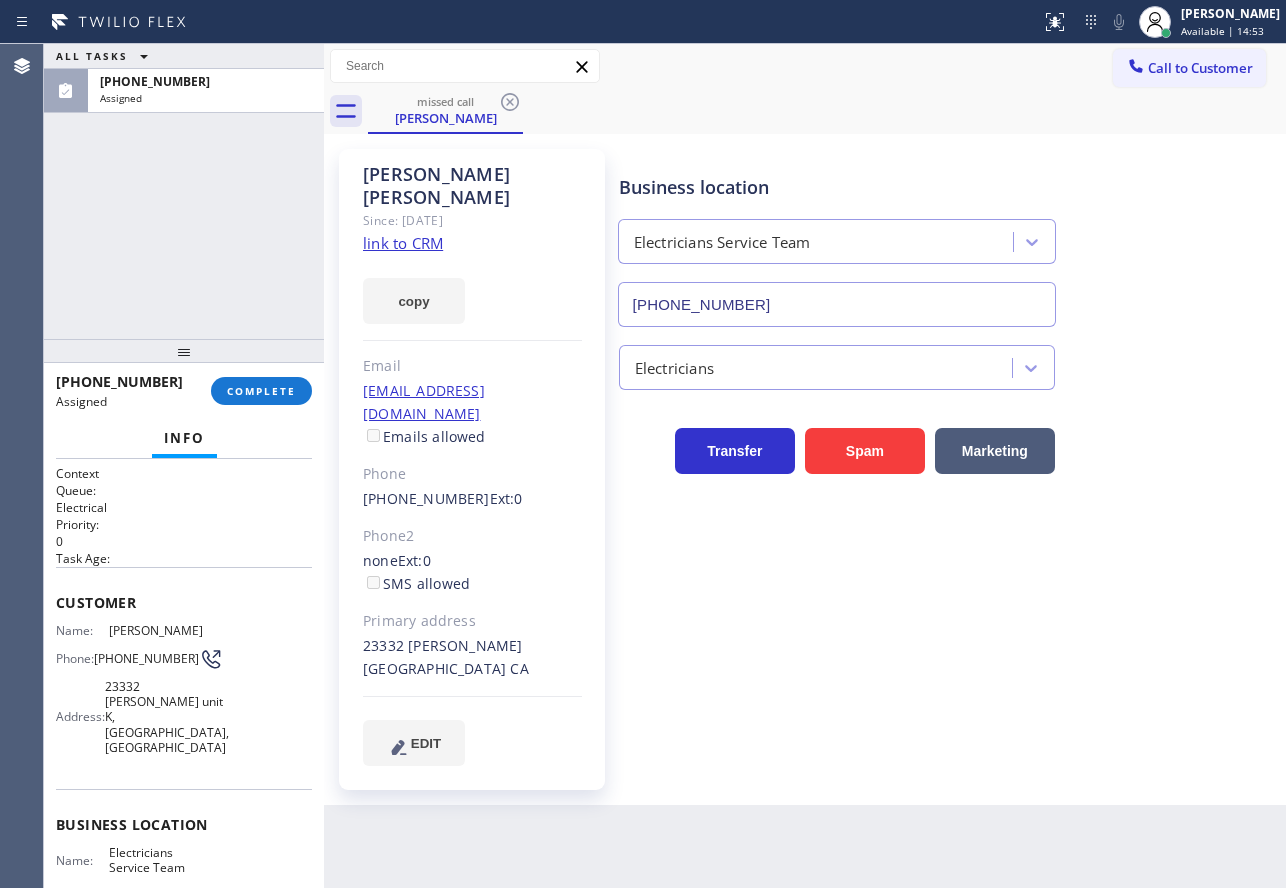 click on "link to CRM" 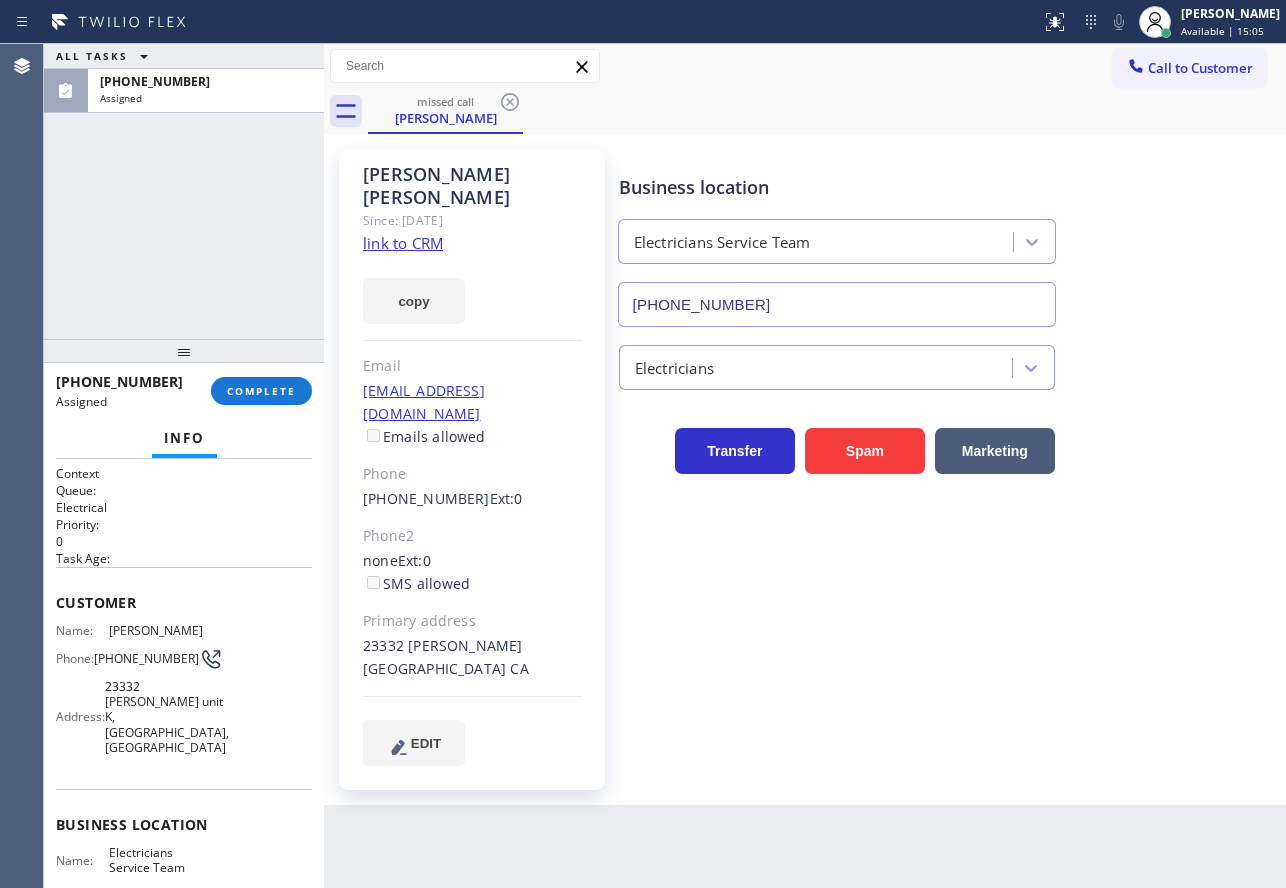 click on "link to CRM" 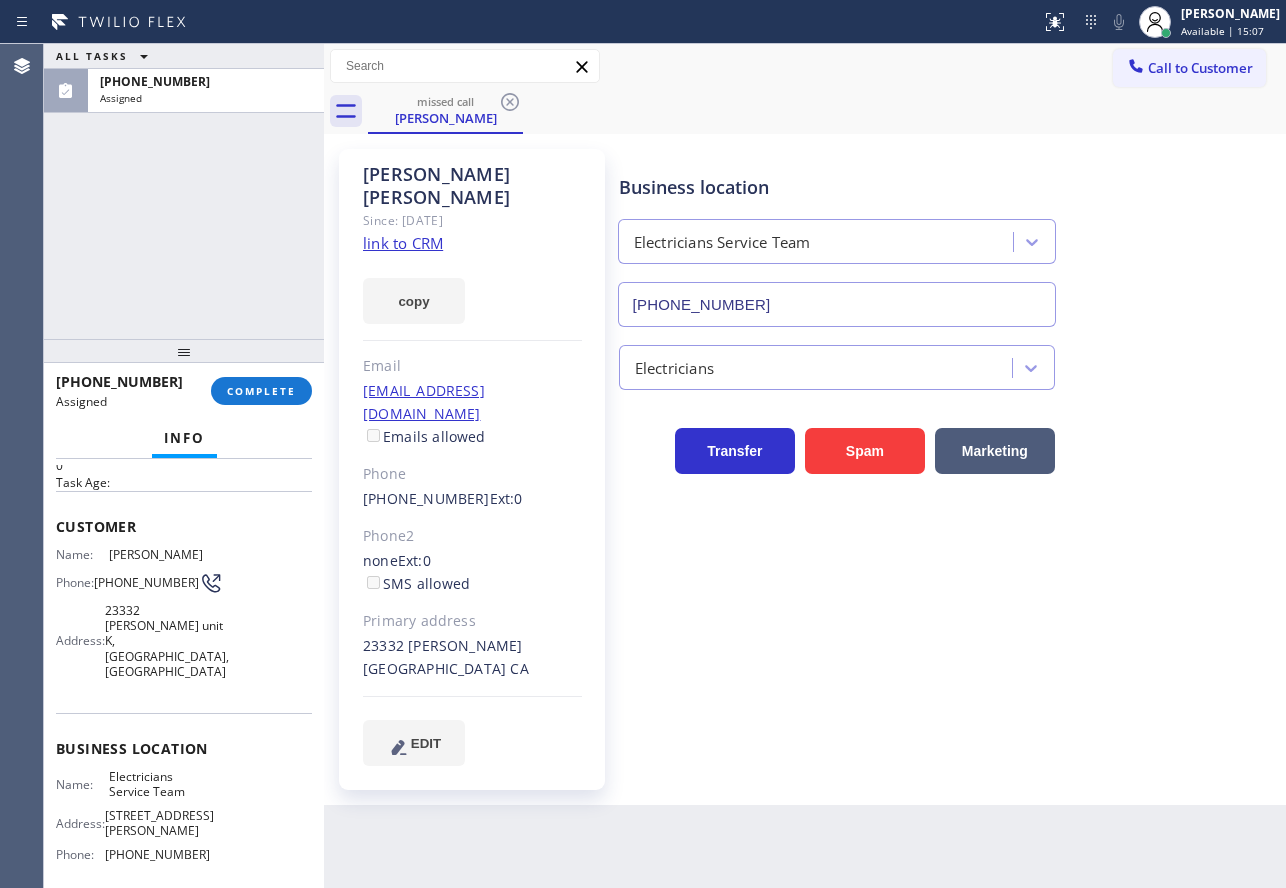 scroll, scrollTop: 200, scrollLeft: 0, axis: vertical 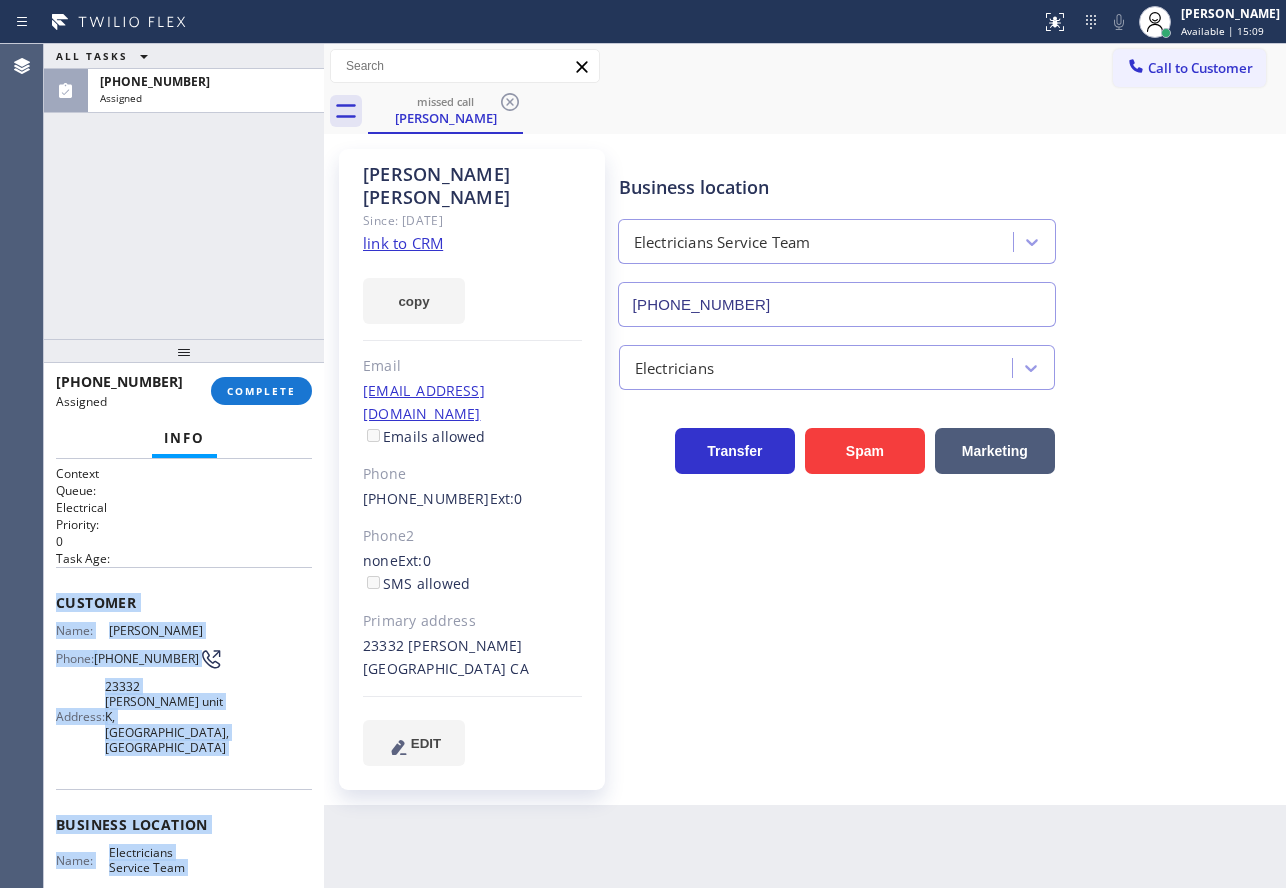 drag, startPoint x: 188, startPoint y: 720, endPoint x: 52, endPoint y: 594, distance: 185.39687 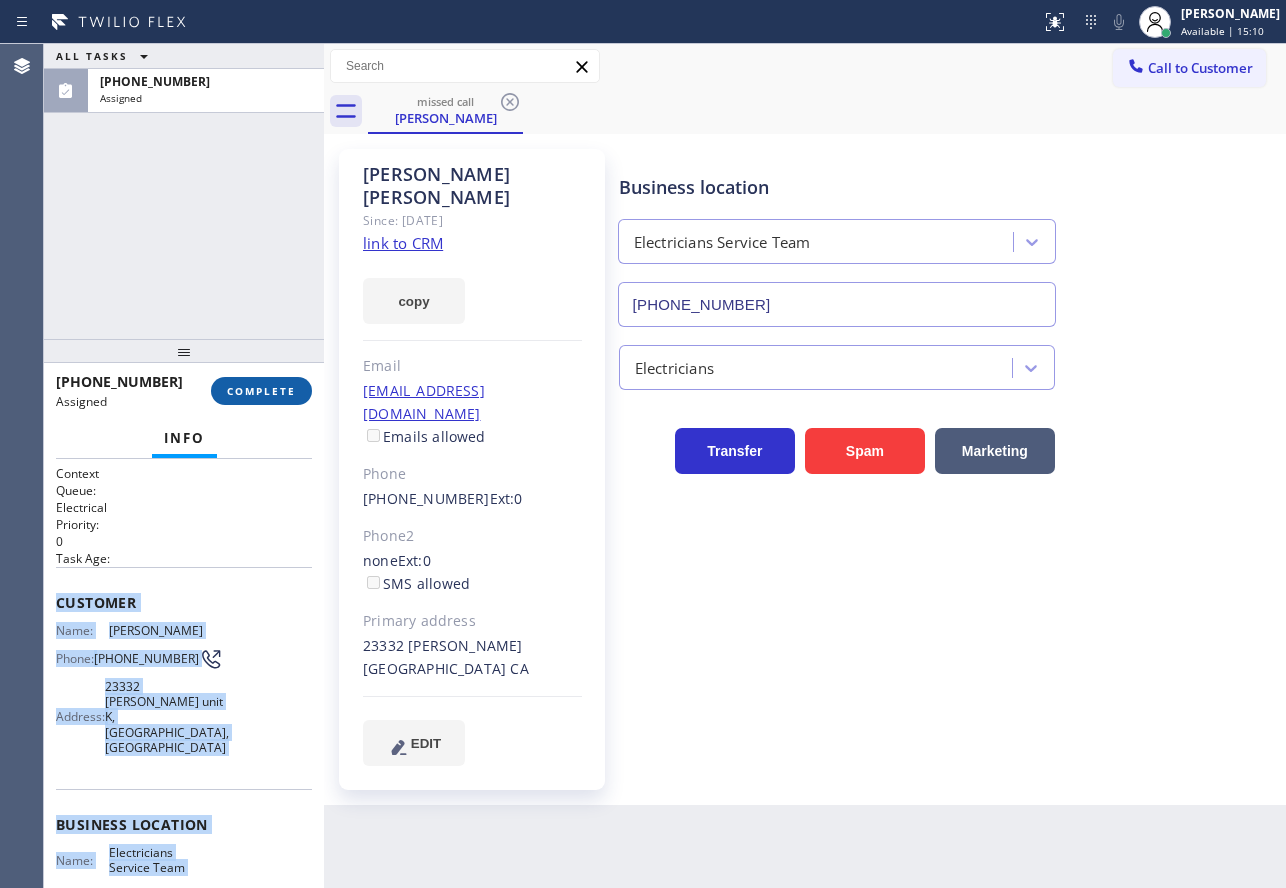 click on "COMPLETE" at bounding box center [261, 391] 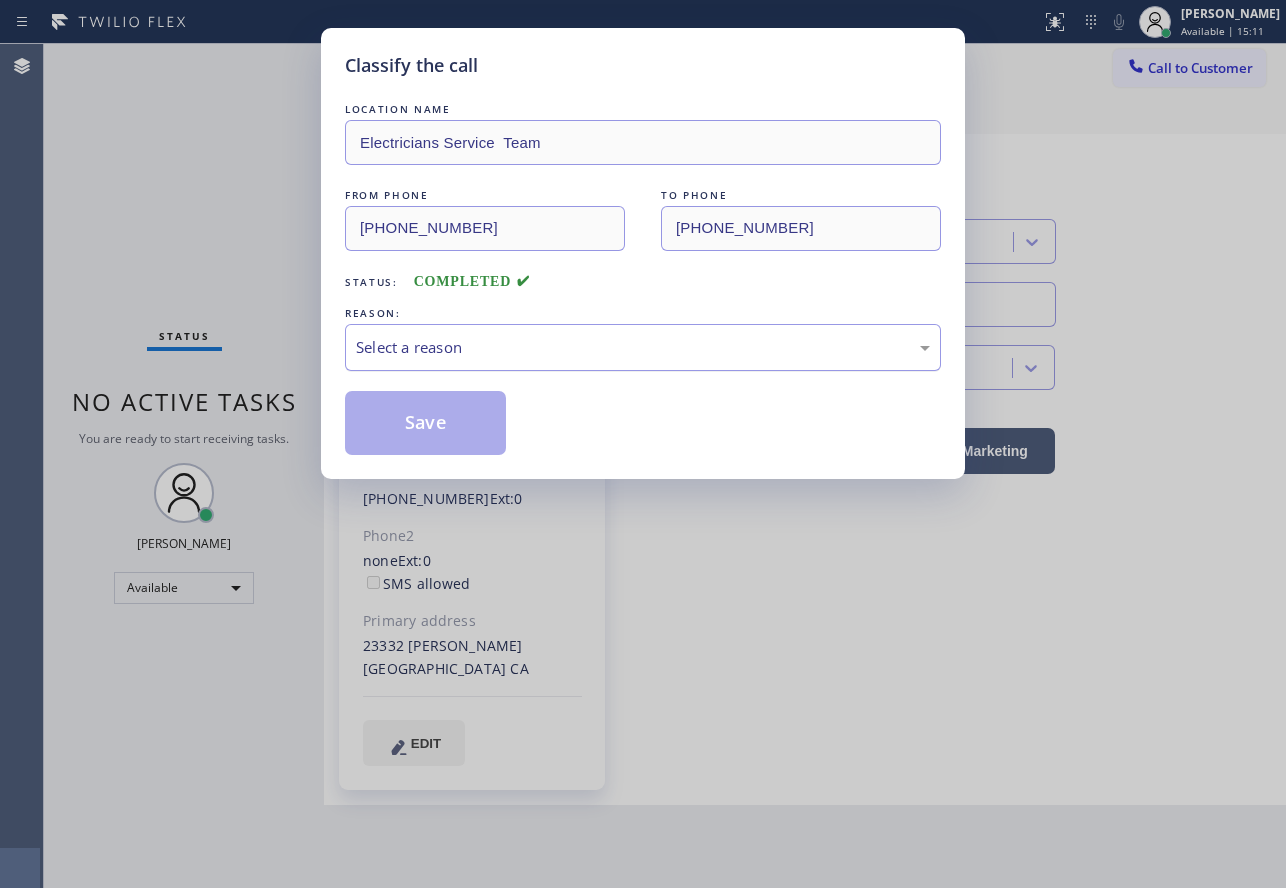click on "Select a reason" at bounding box center (643, 347) 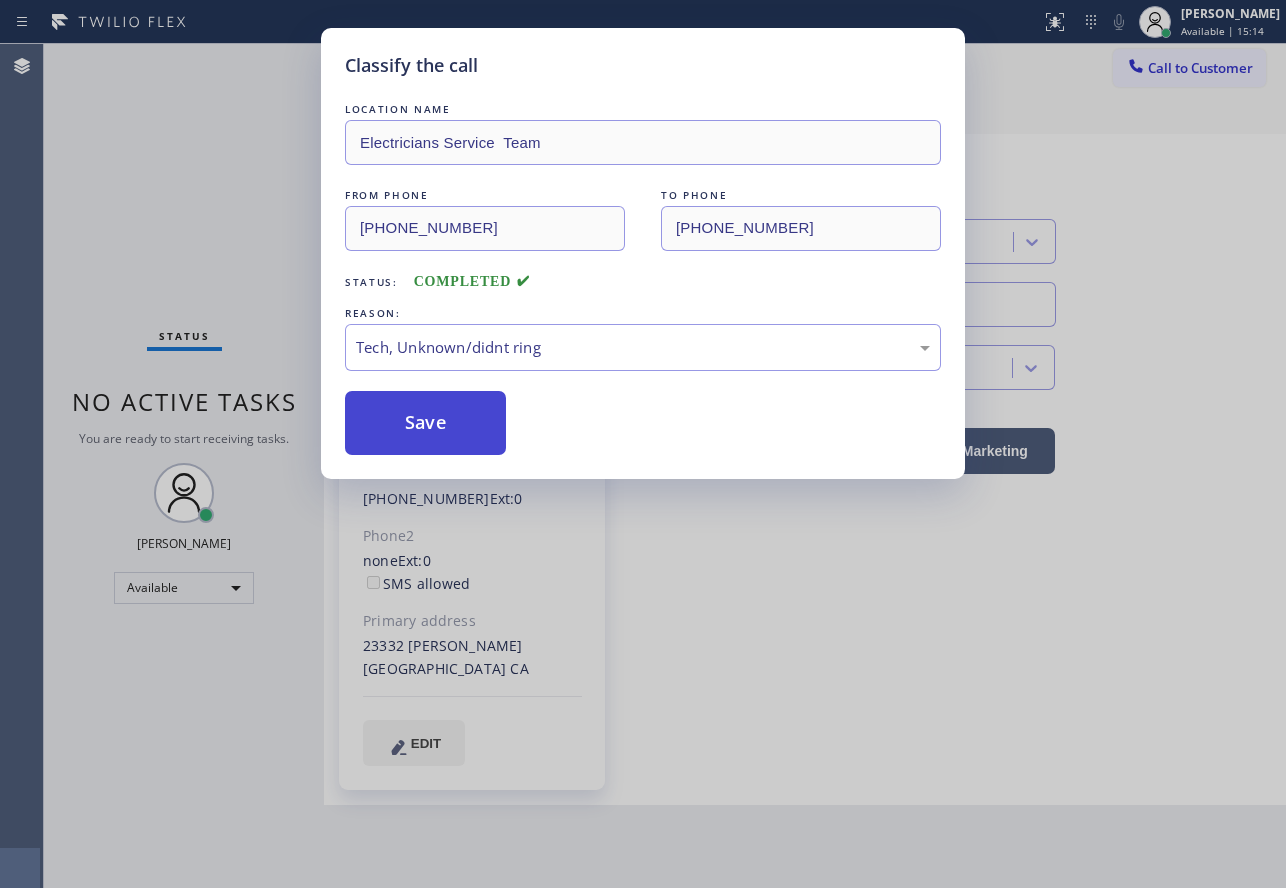 click on "Save" at bounding box center [425, 423] 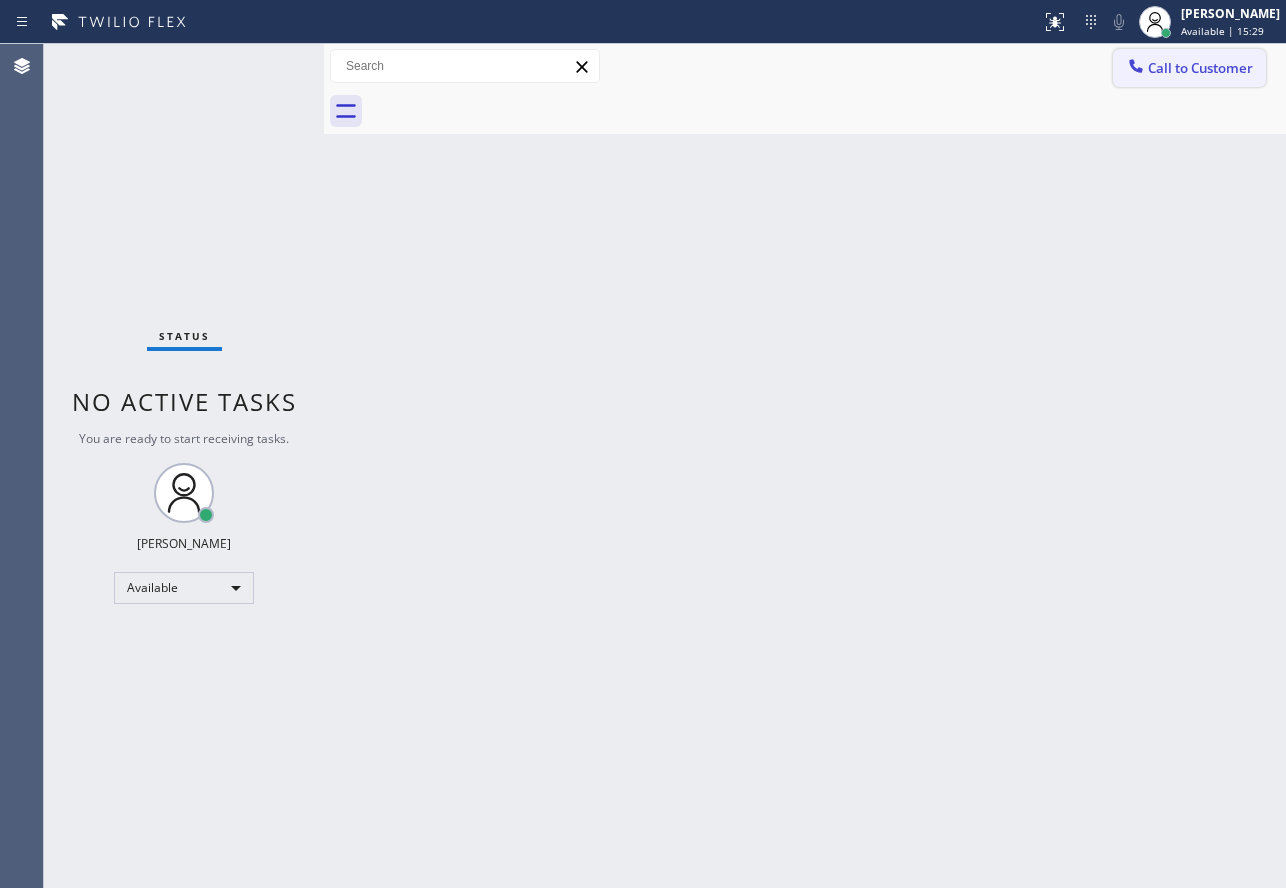 click on "Call to Customer" at bounding box center (1200, 68) 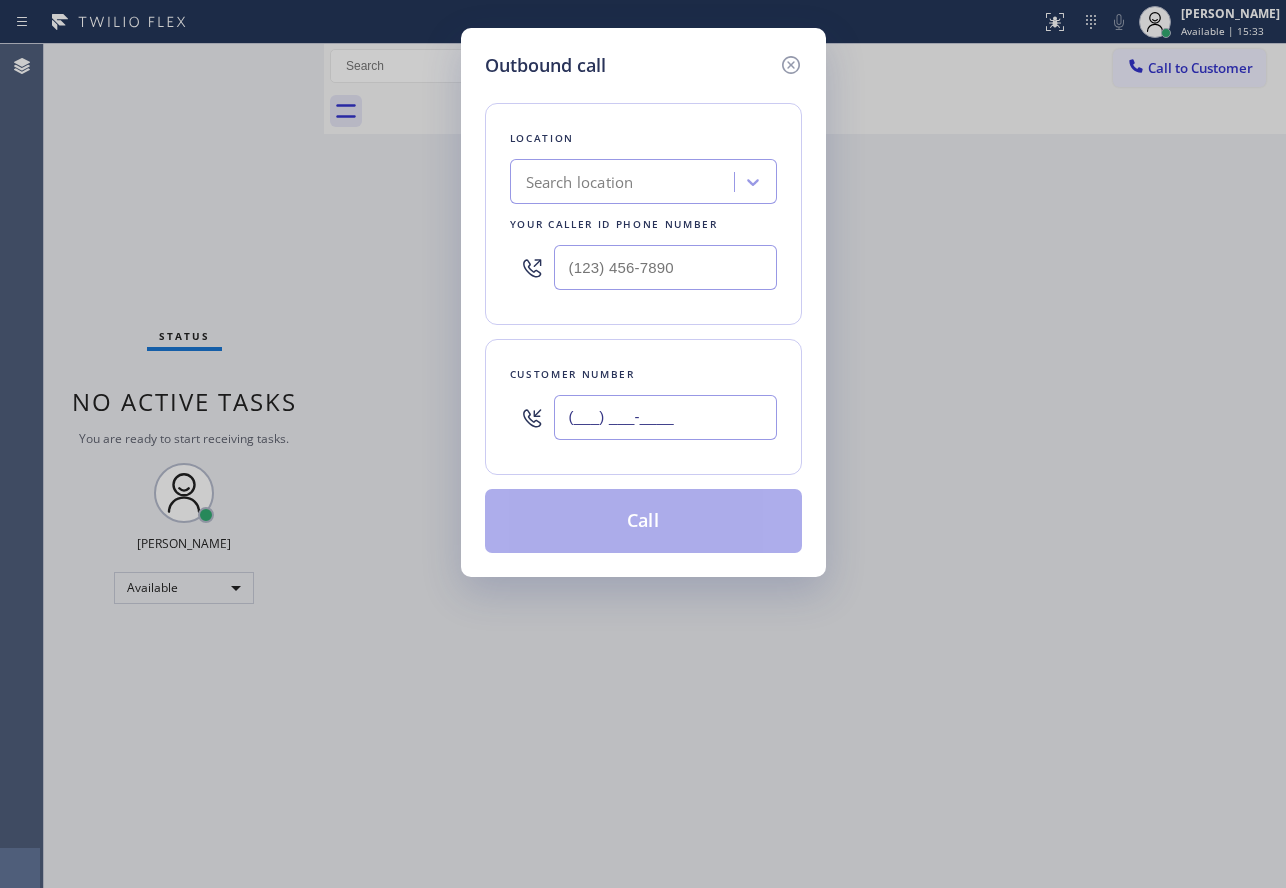 click on "(___) ___-____" at bounding box center (665, 417) 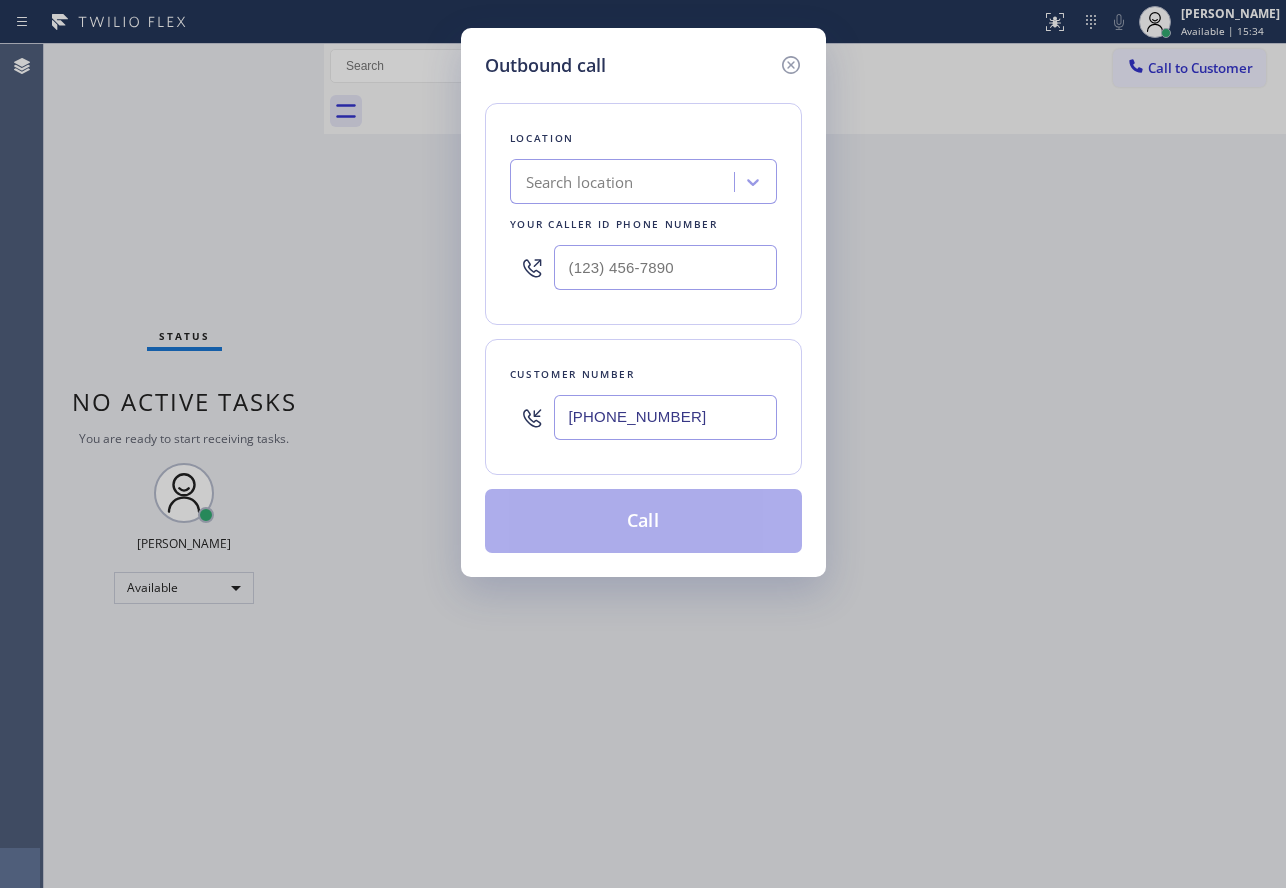 type on "[PHONE_NUMBER]" 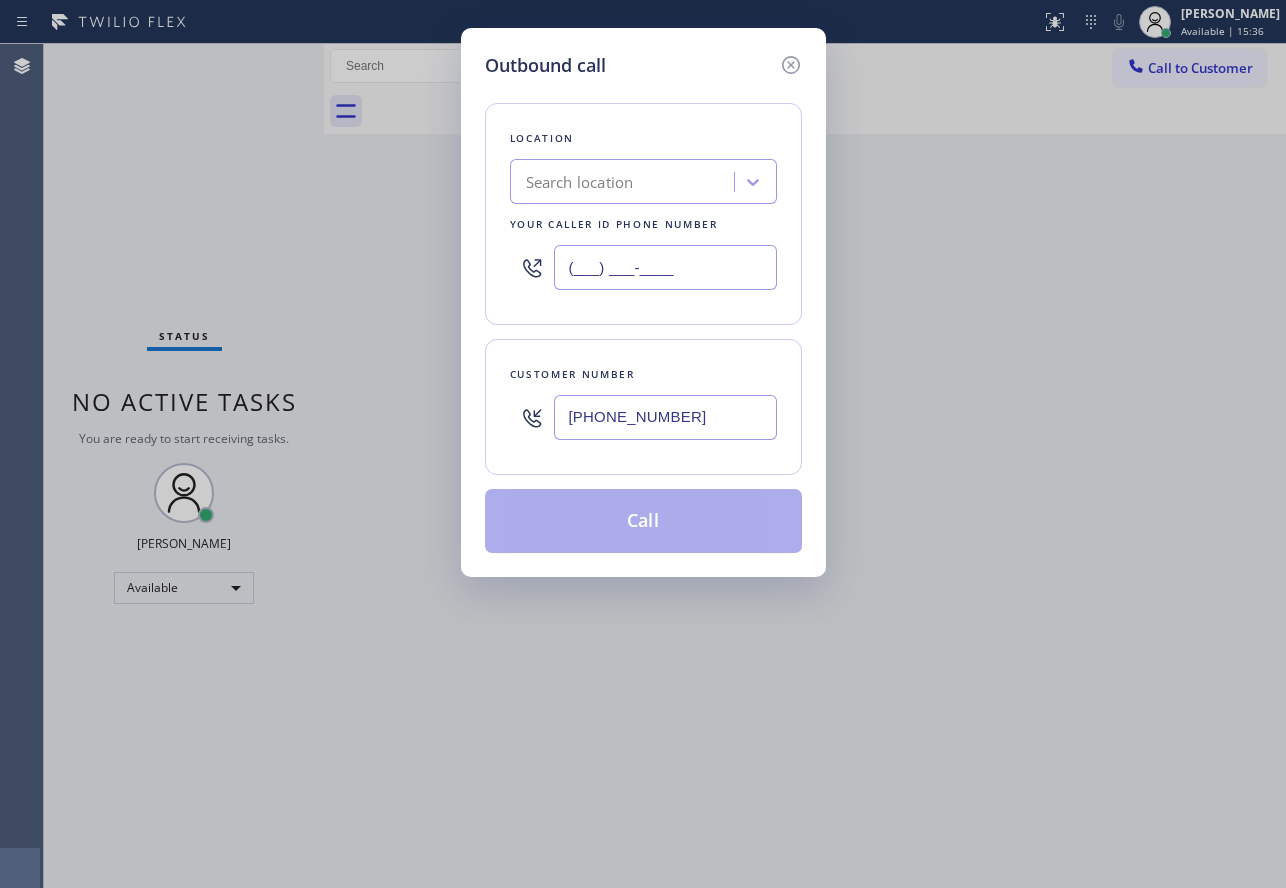 click on "(___) ___-____" at bounding box center [665, 267] 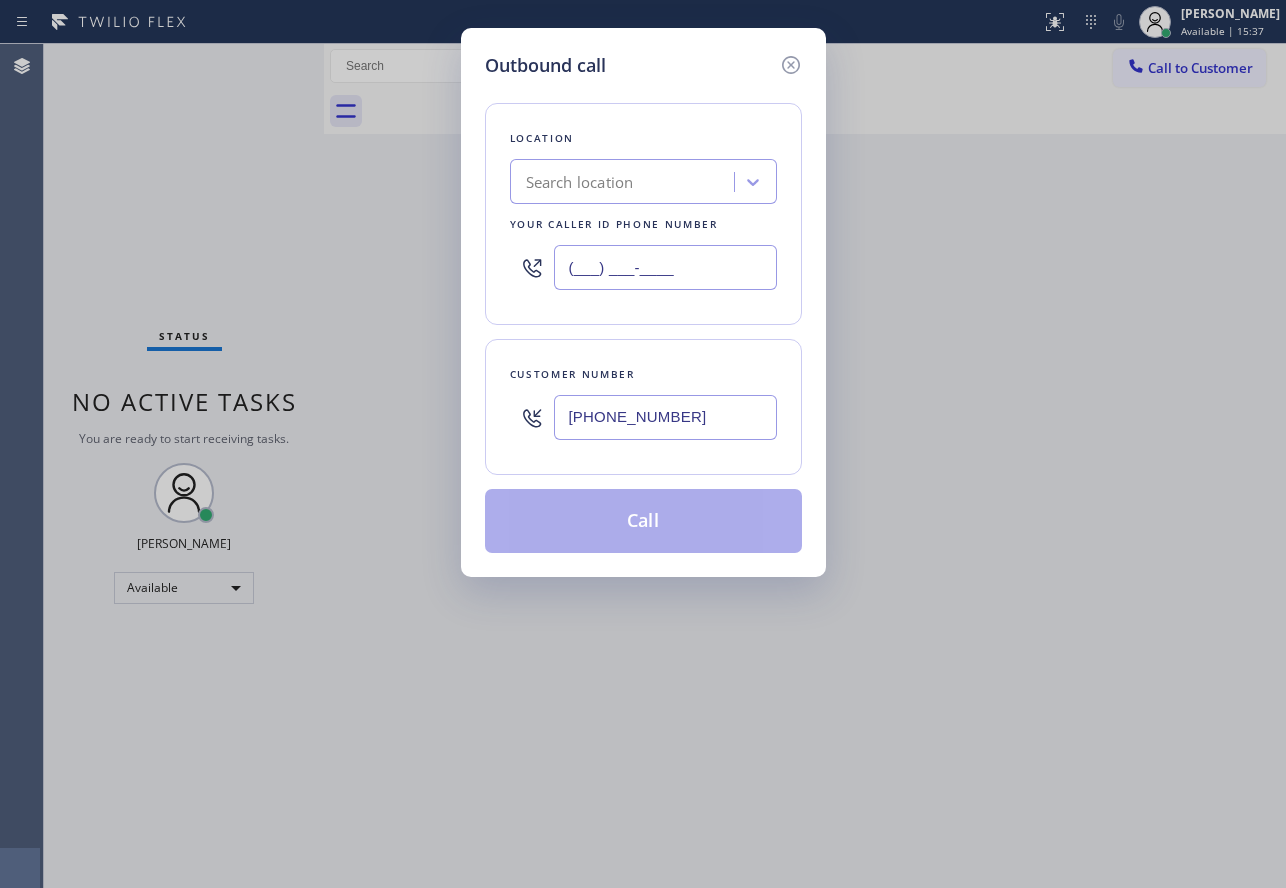 paste on "800) 568-8664" 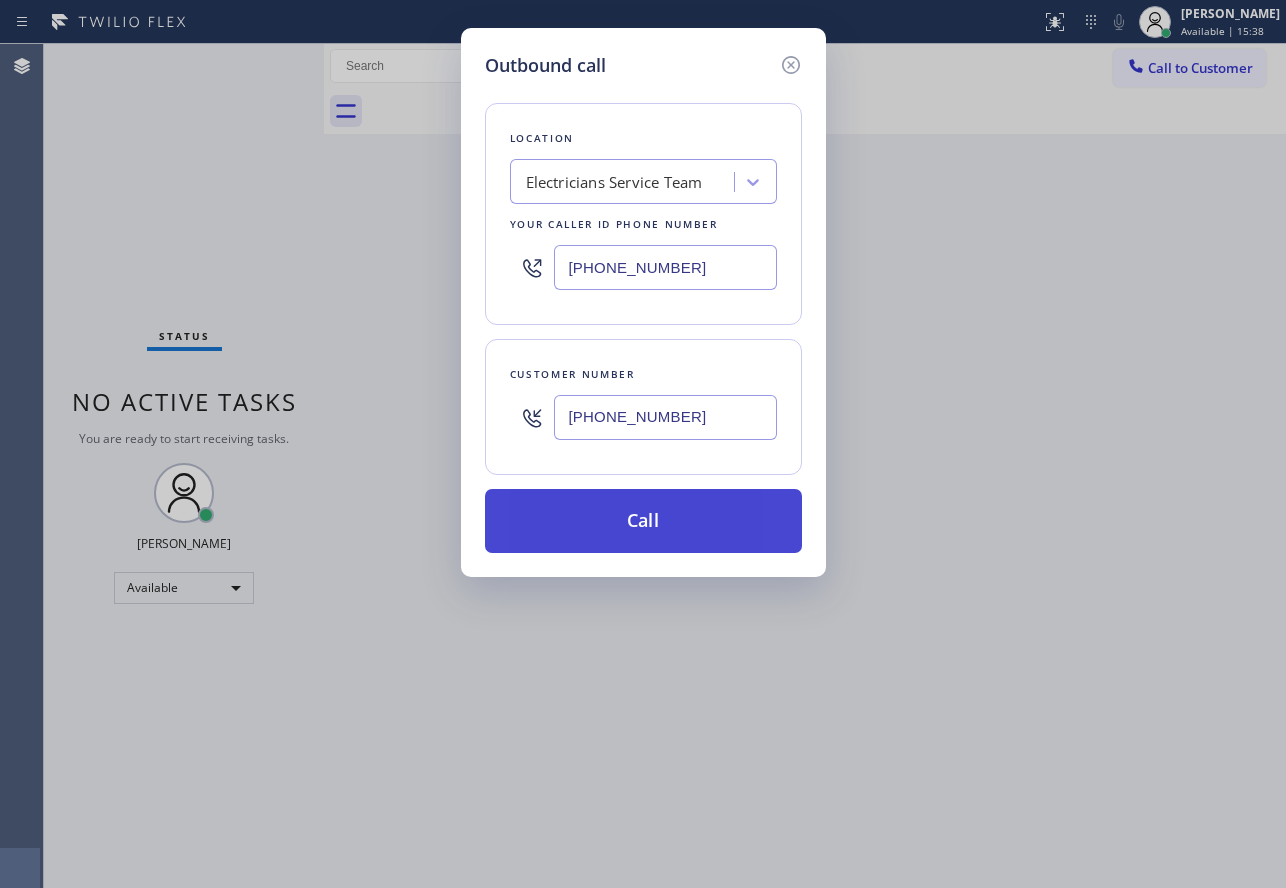 type on "[PHONE_NUMBER]" 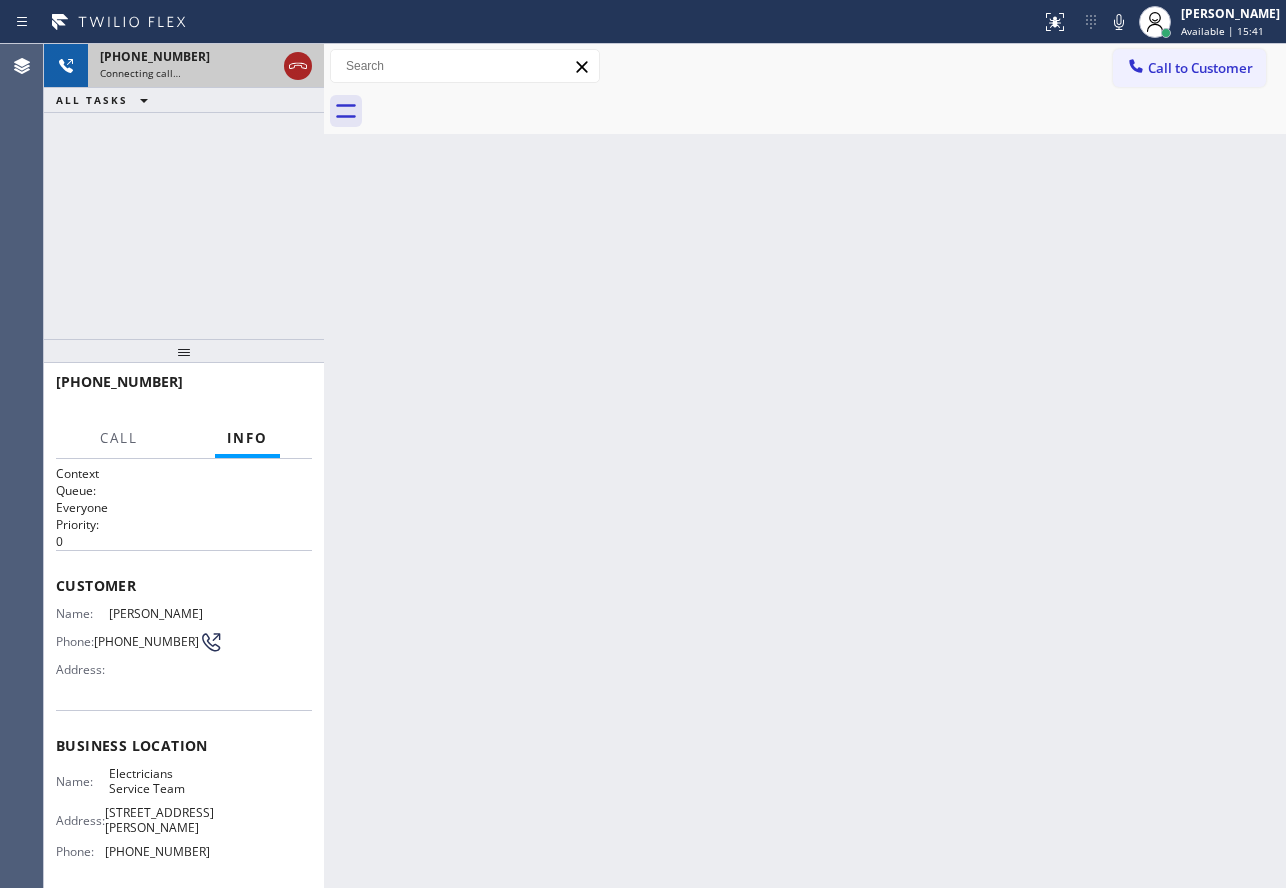 click 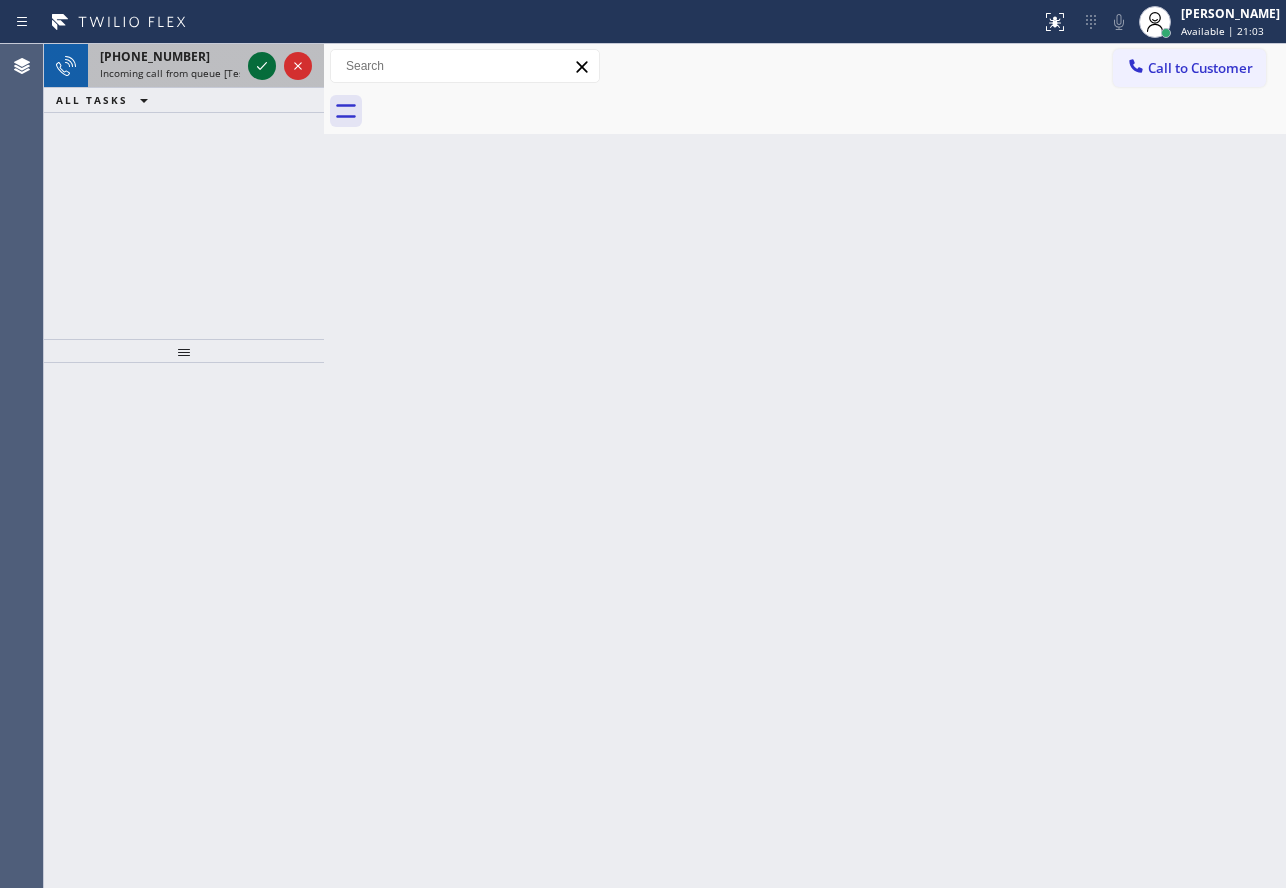 click 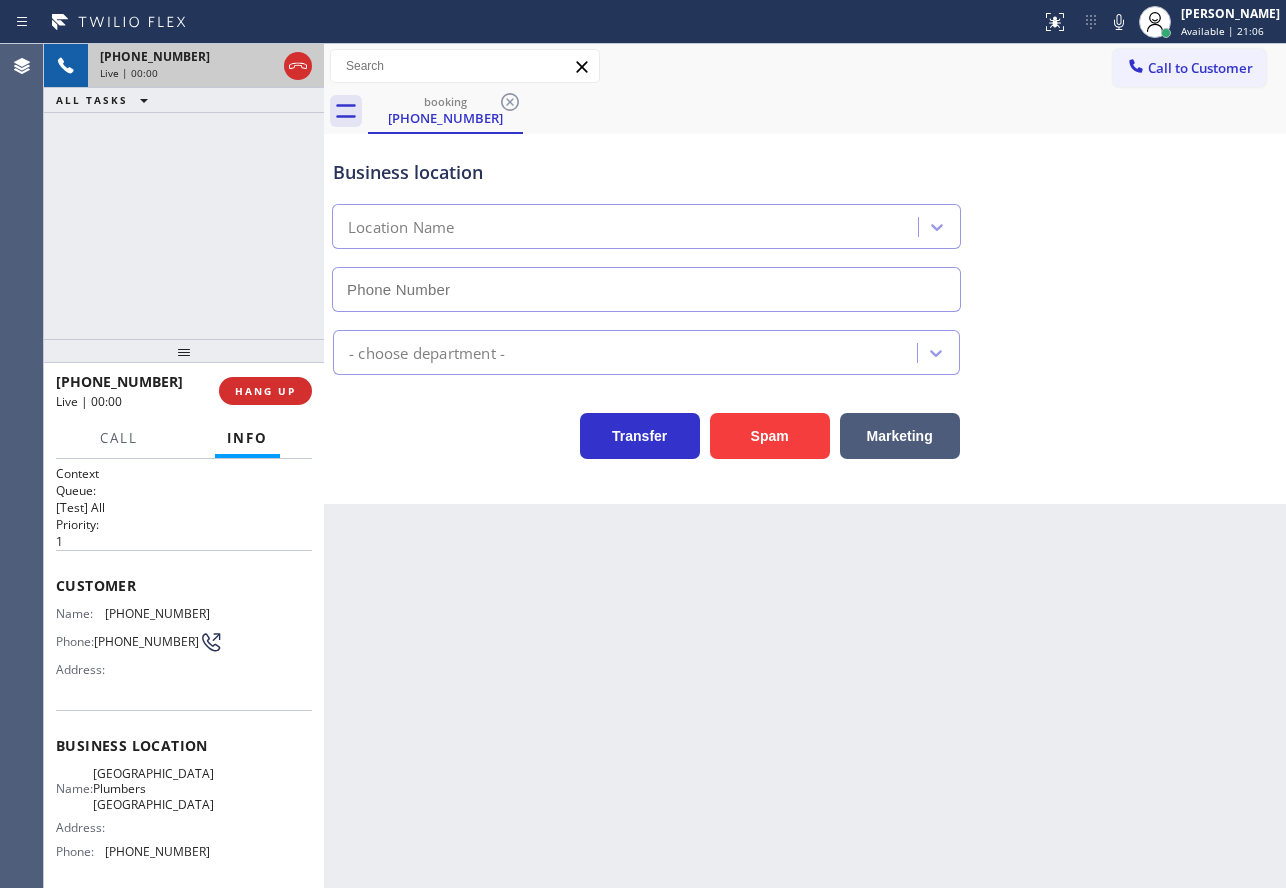 type on "[PHONE_NUMBER]" 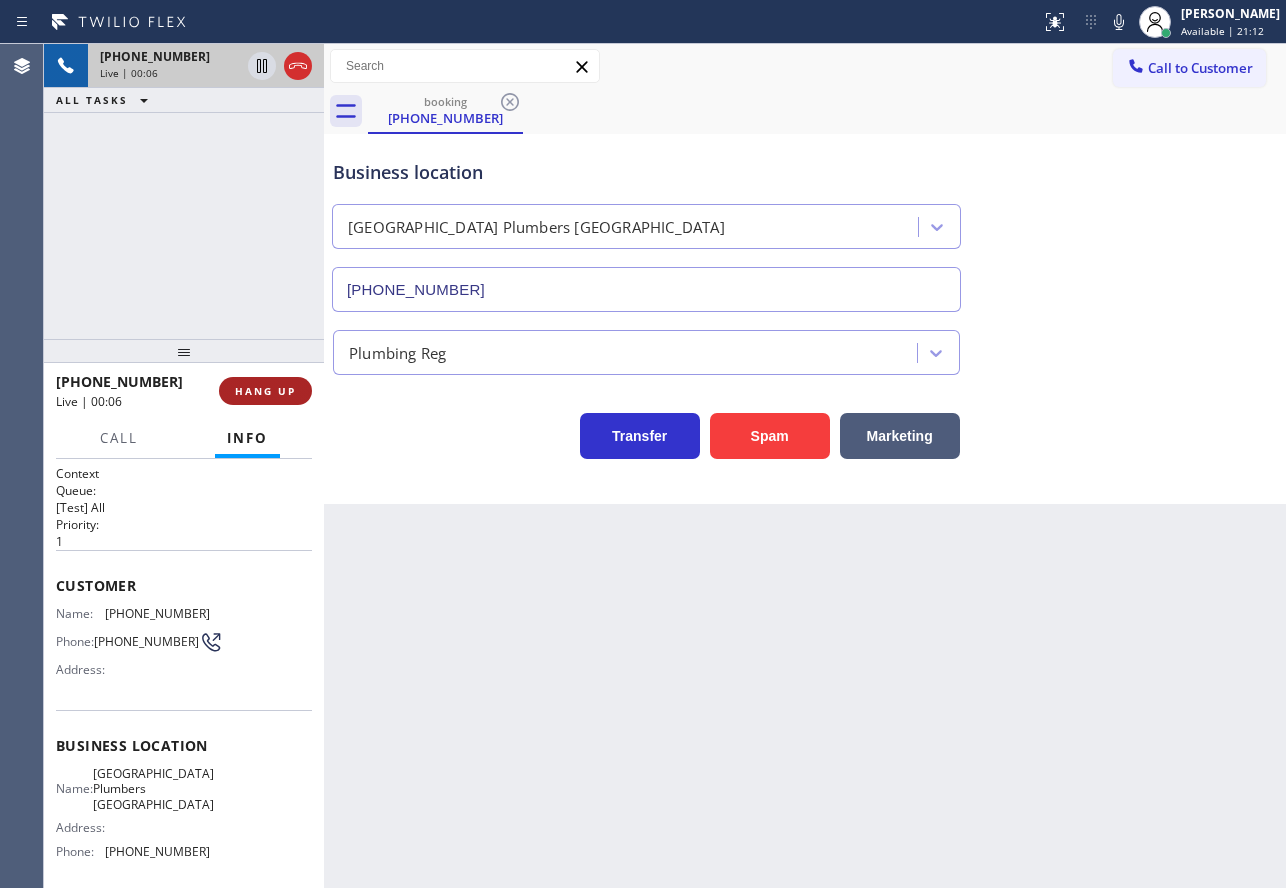 click on "HANG UP" at bounding box center (265, 391) 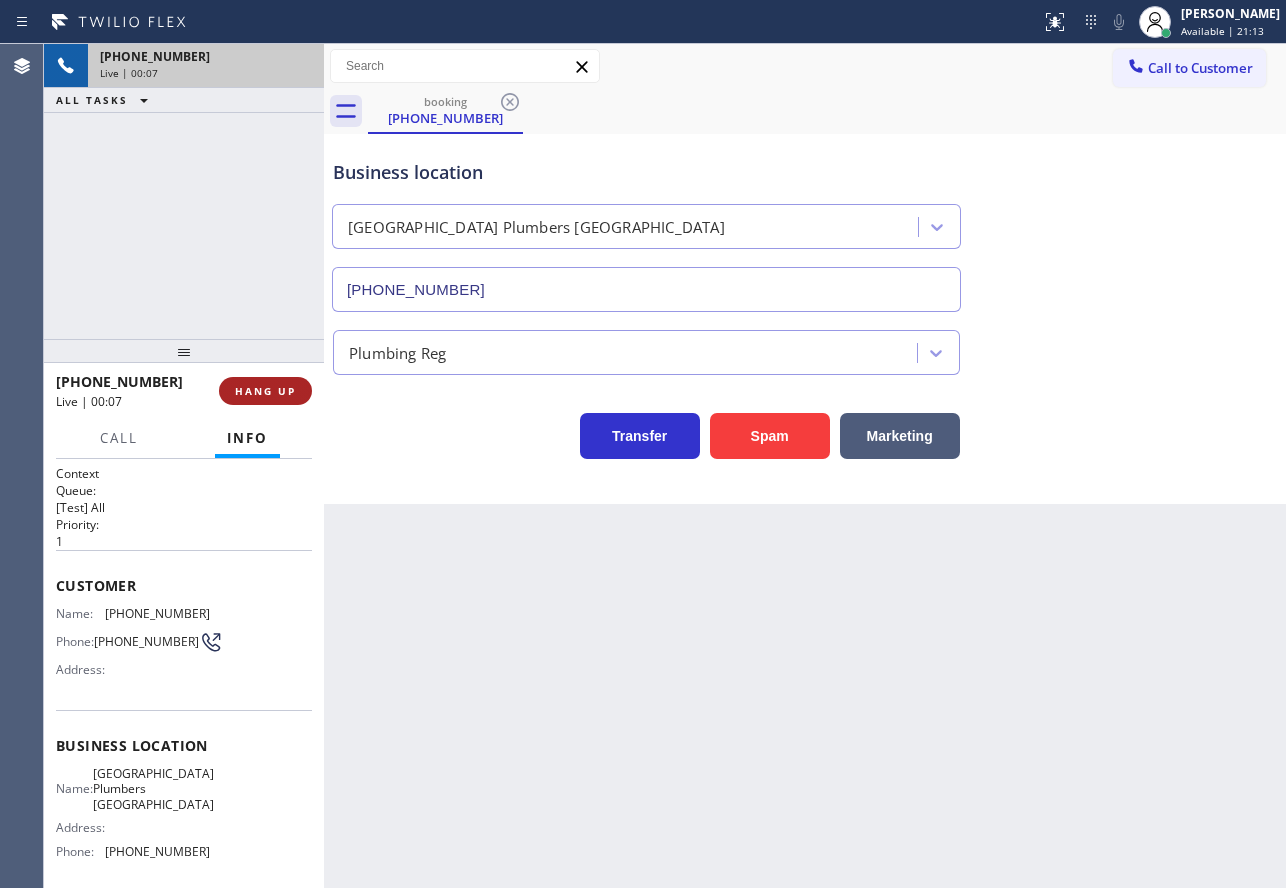 click on "HANG UP" at bounding box center (265, 391) 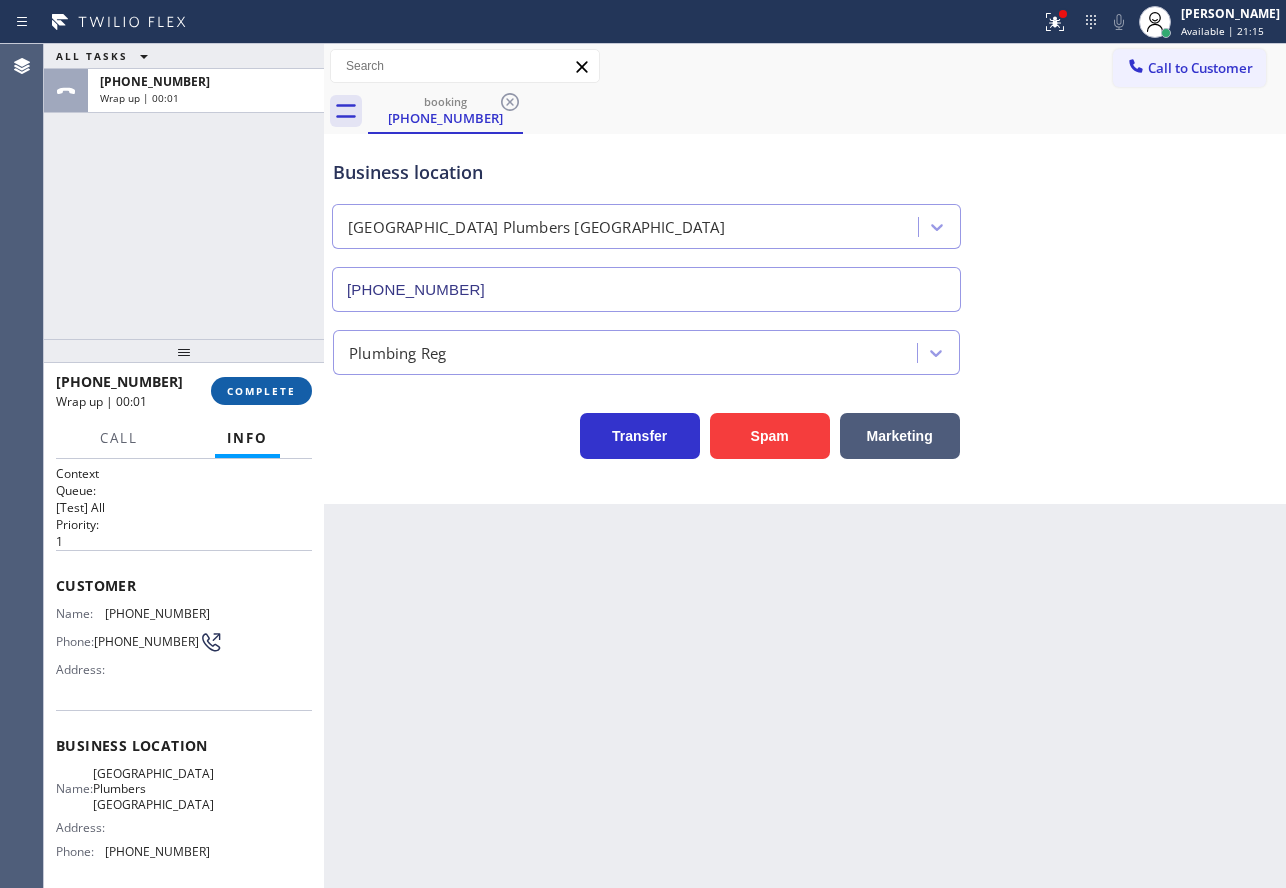click on "COMPLETE" at bounding box center (261, 391) 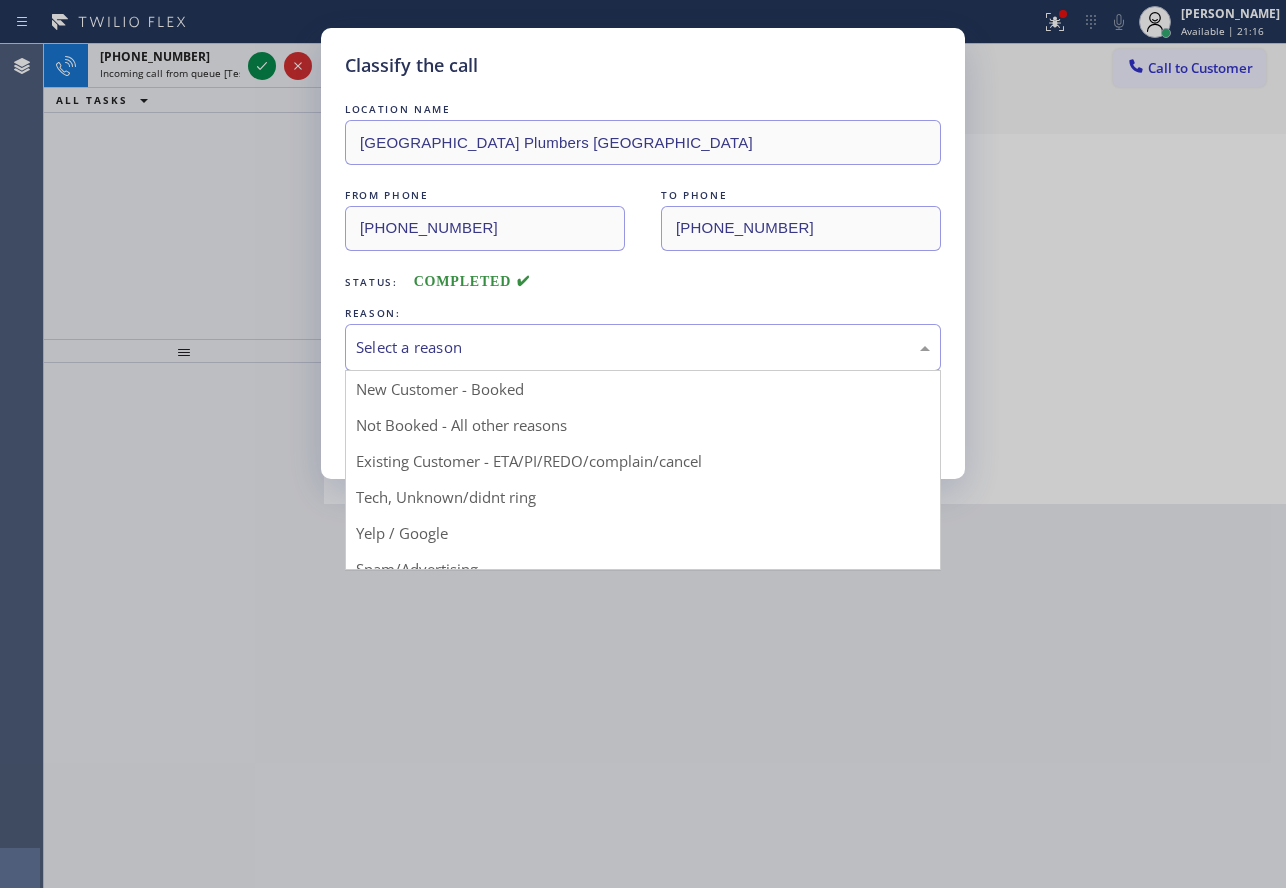 click on "Select a reason" at bounding box center [643, 347] 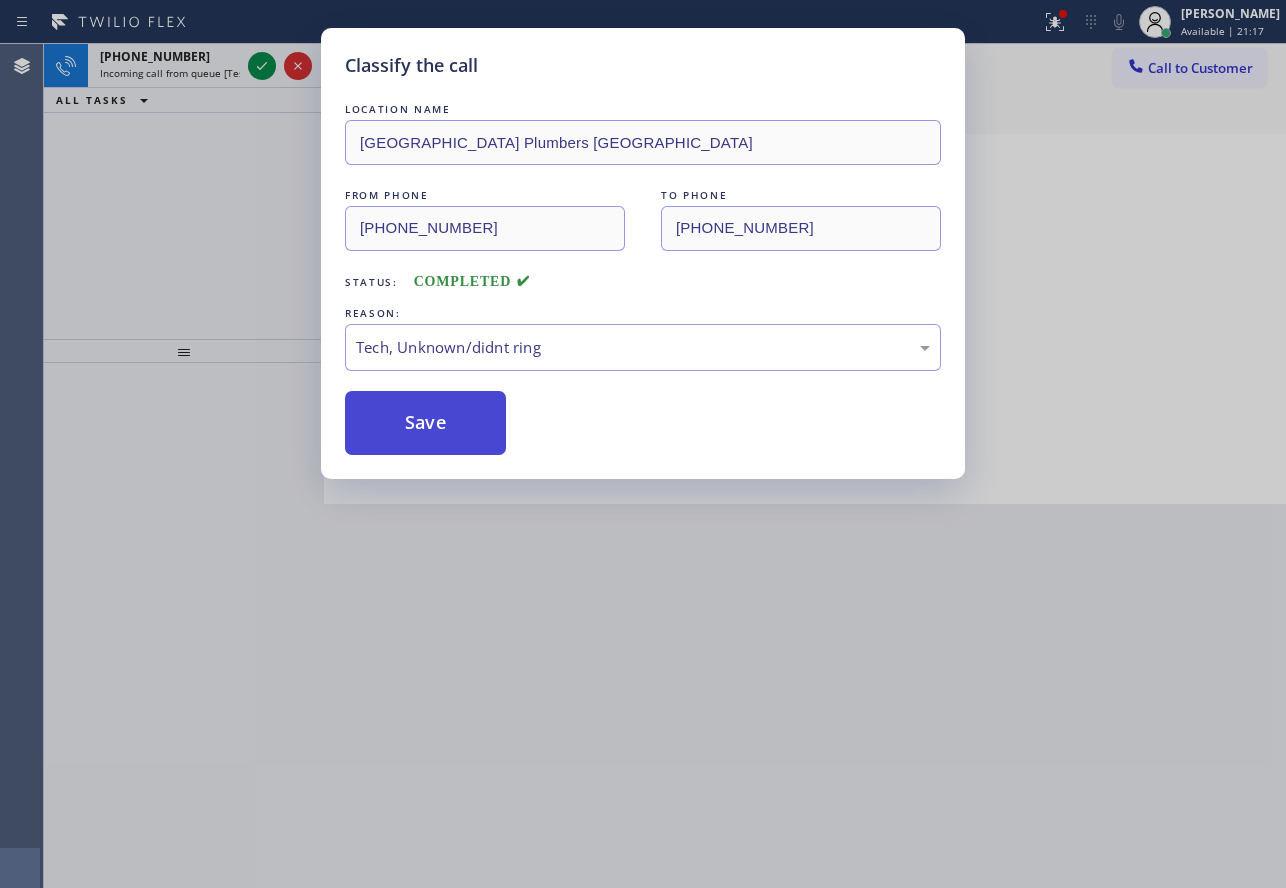 click on "Save" at bounding box center (425, 423) 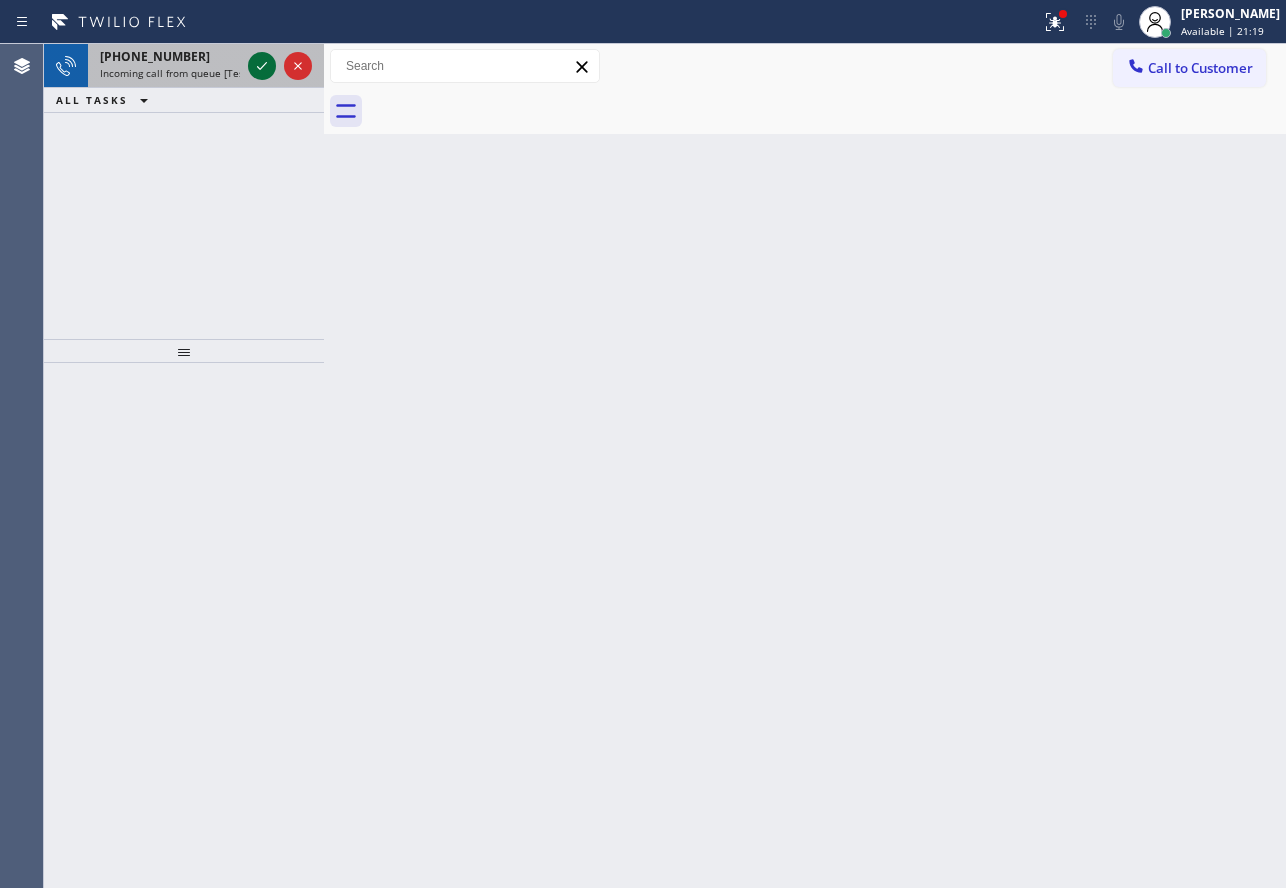 click 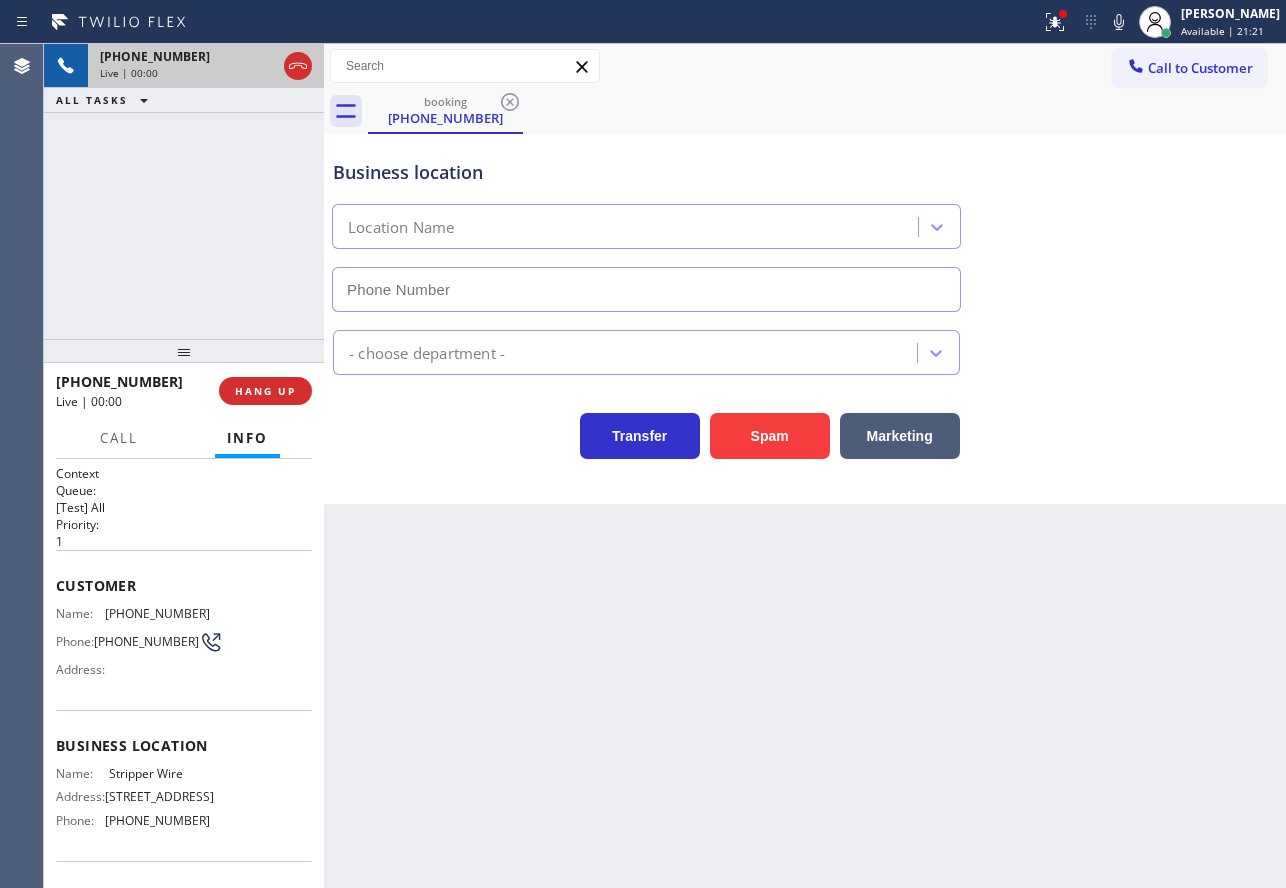 type on "[PHONE_NUMBER]" 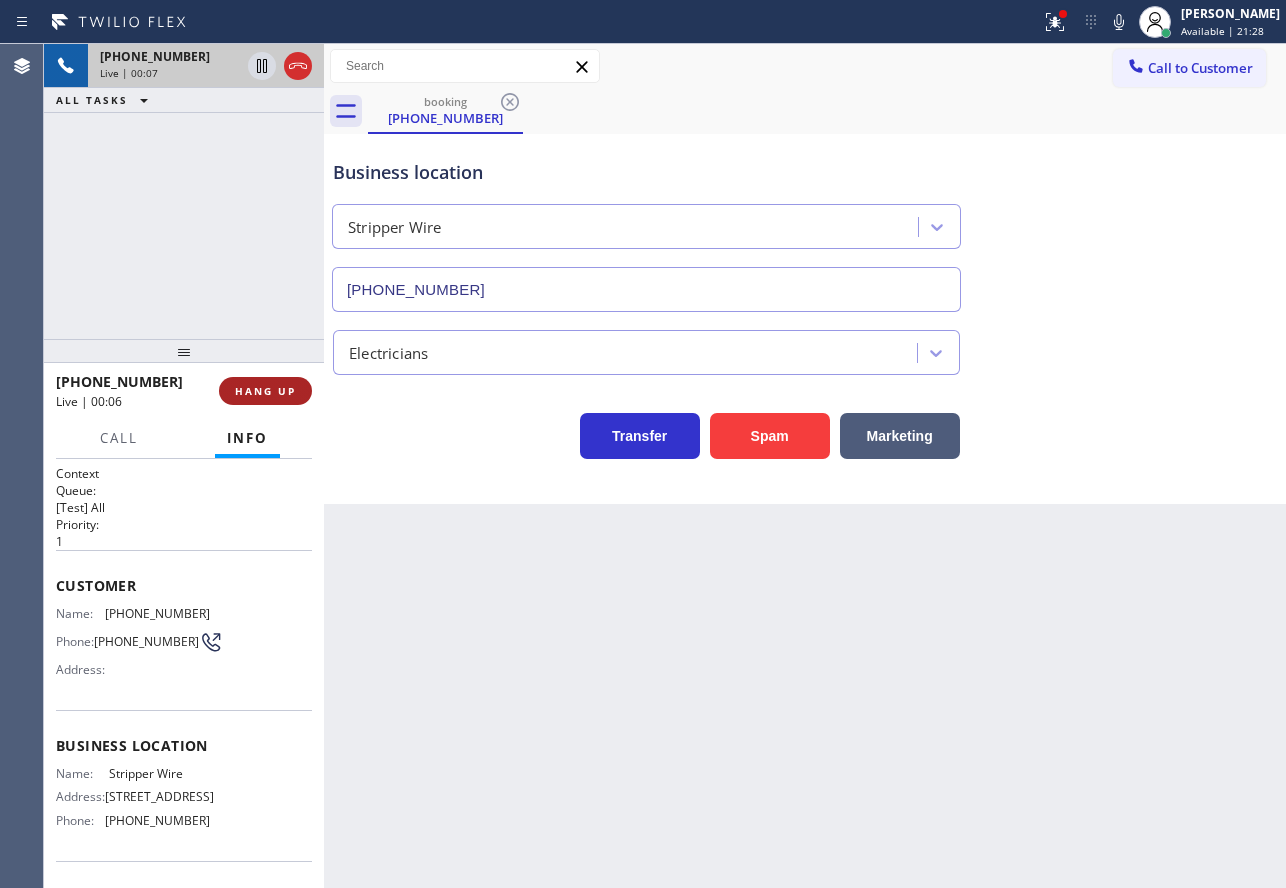 click on "HANG UP" at bounding box center [265, 391] 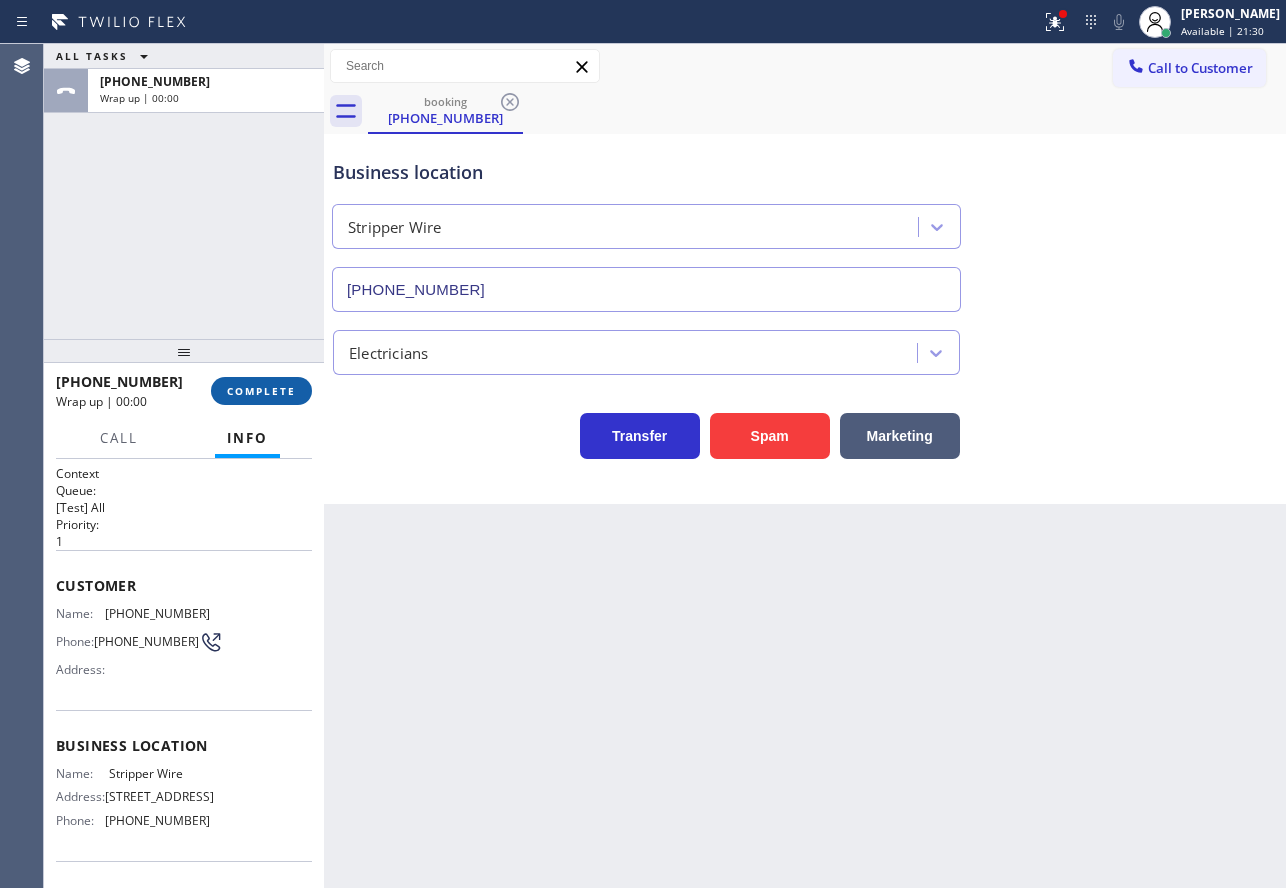 click on "COMPLETE" at bounding box center (261, 391) 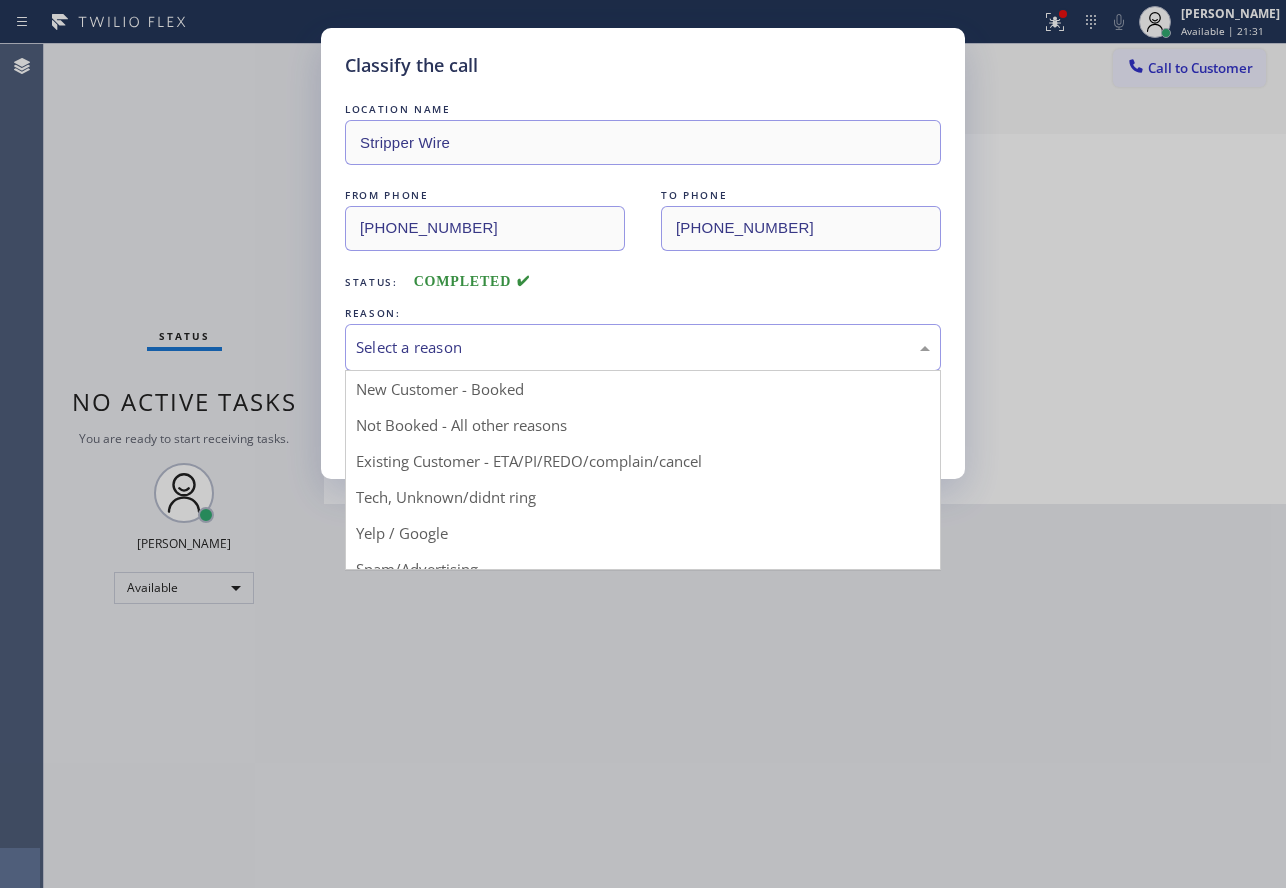 click on "Select a reason" at bounding box center (643, 347) 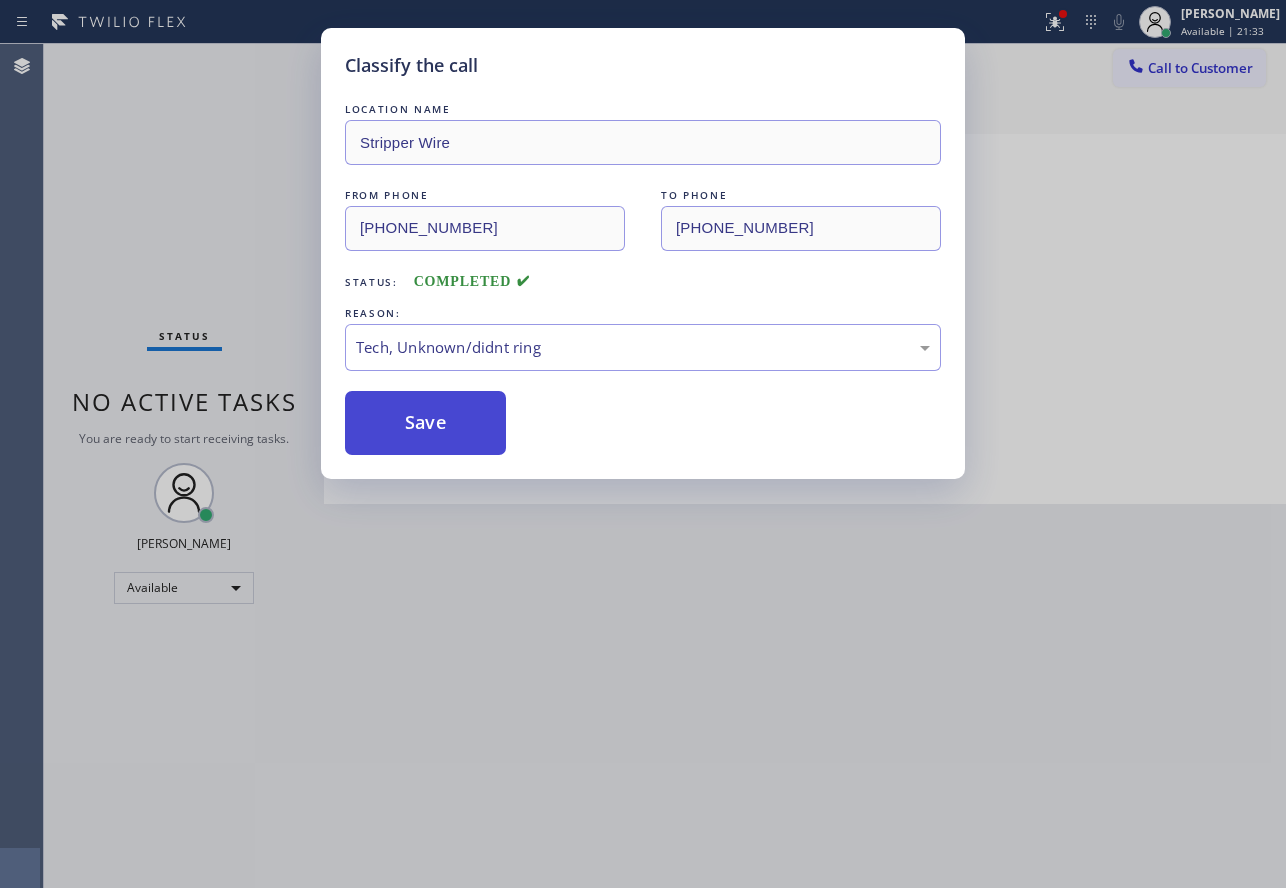 click on "Save" at bounding box center (425, 423) 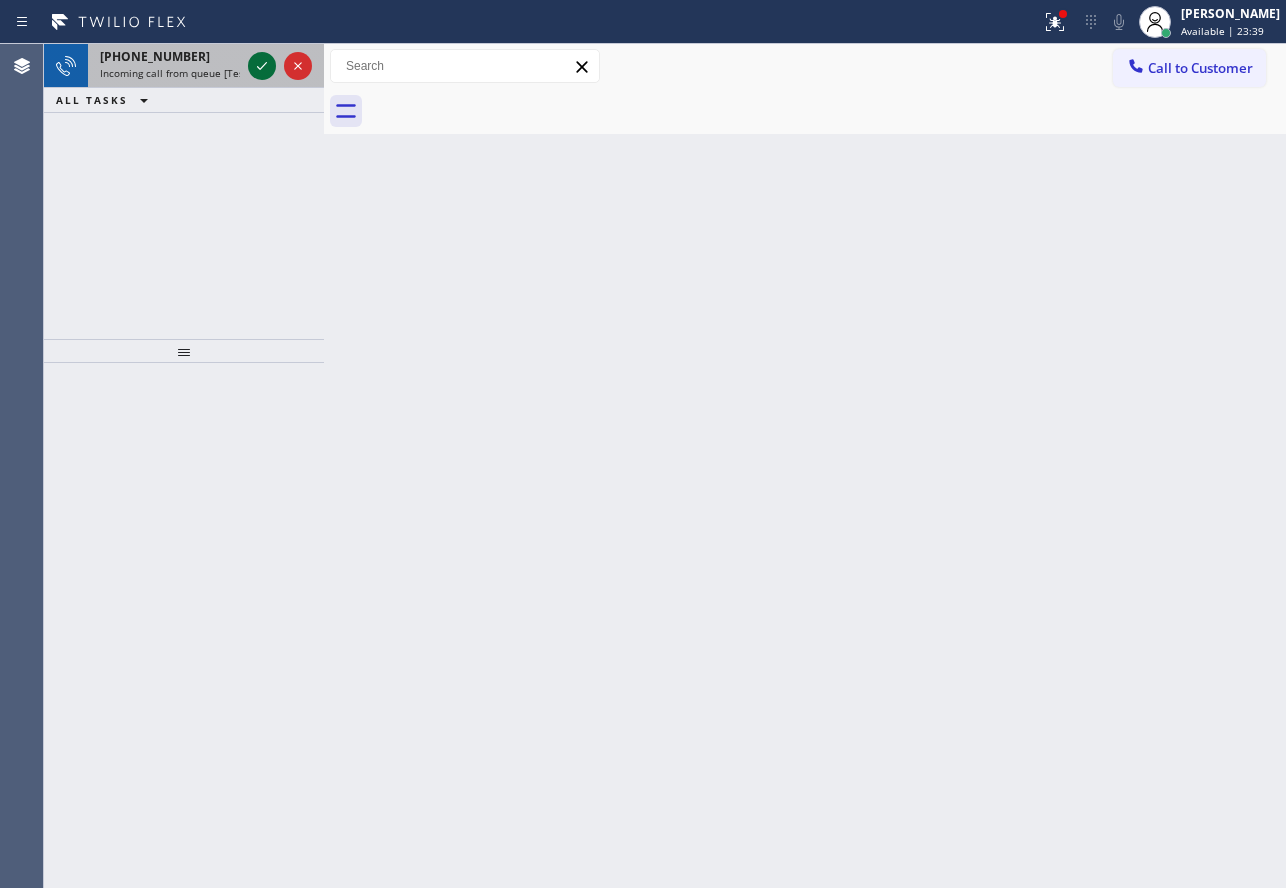 click 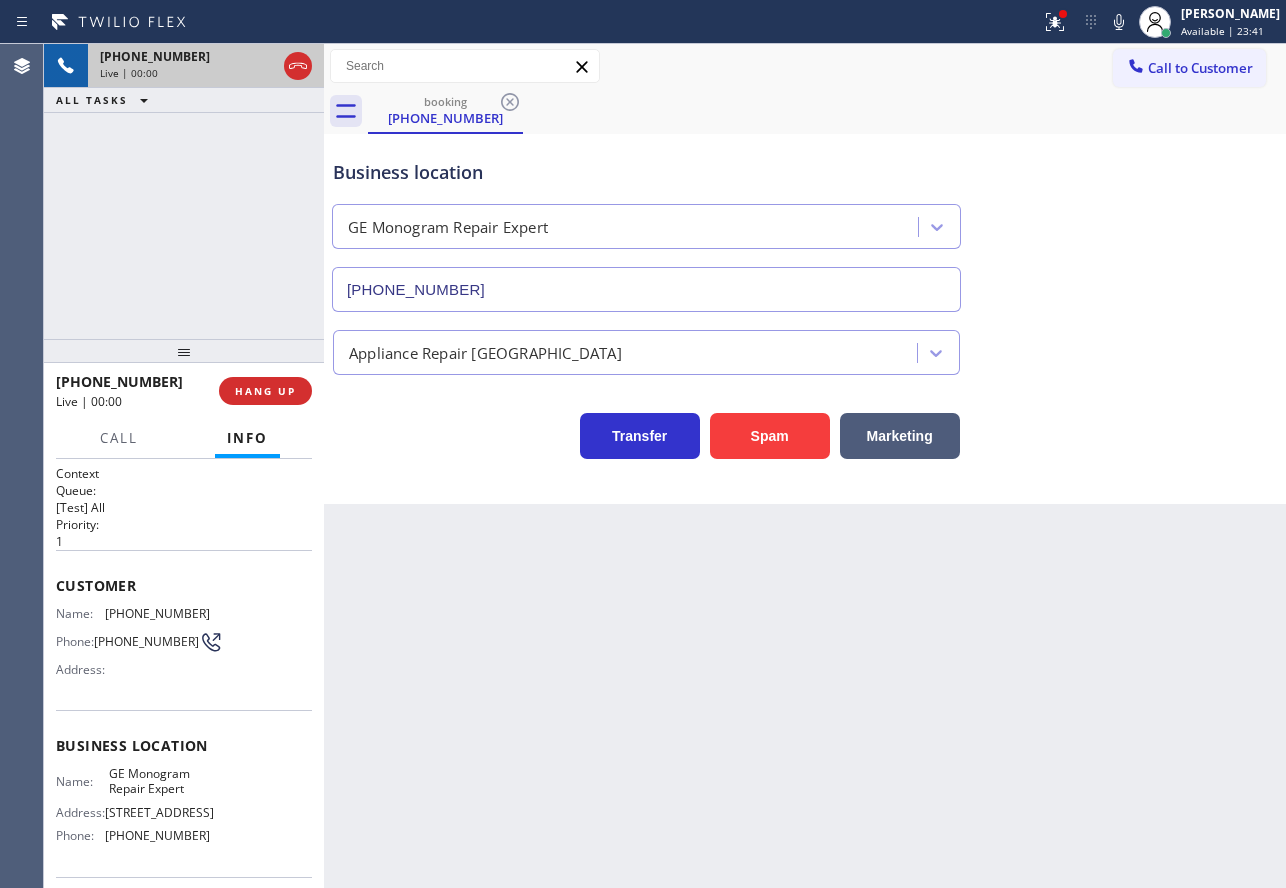 type on "[PHONE_NUMBER]" 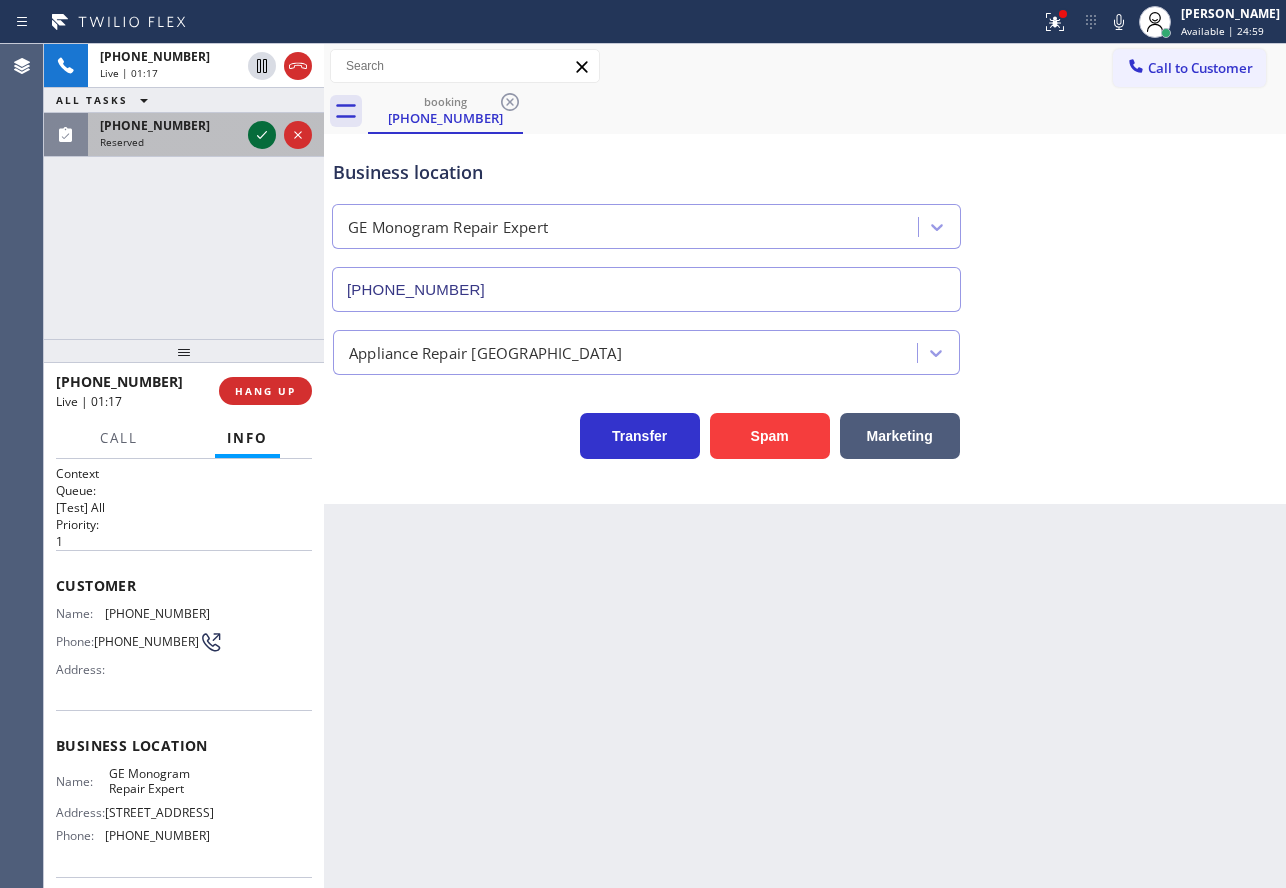 click 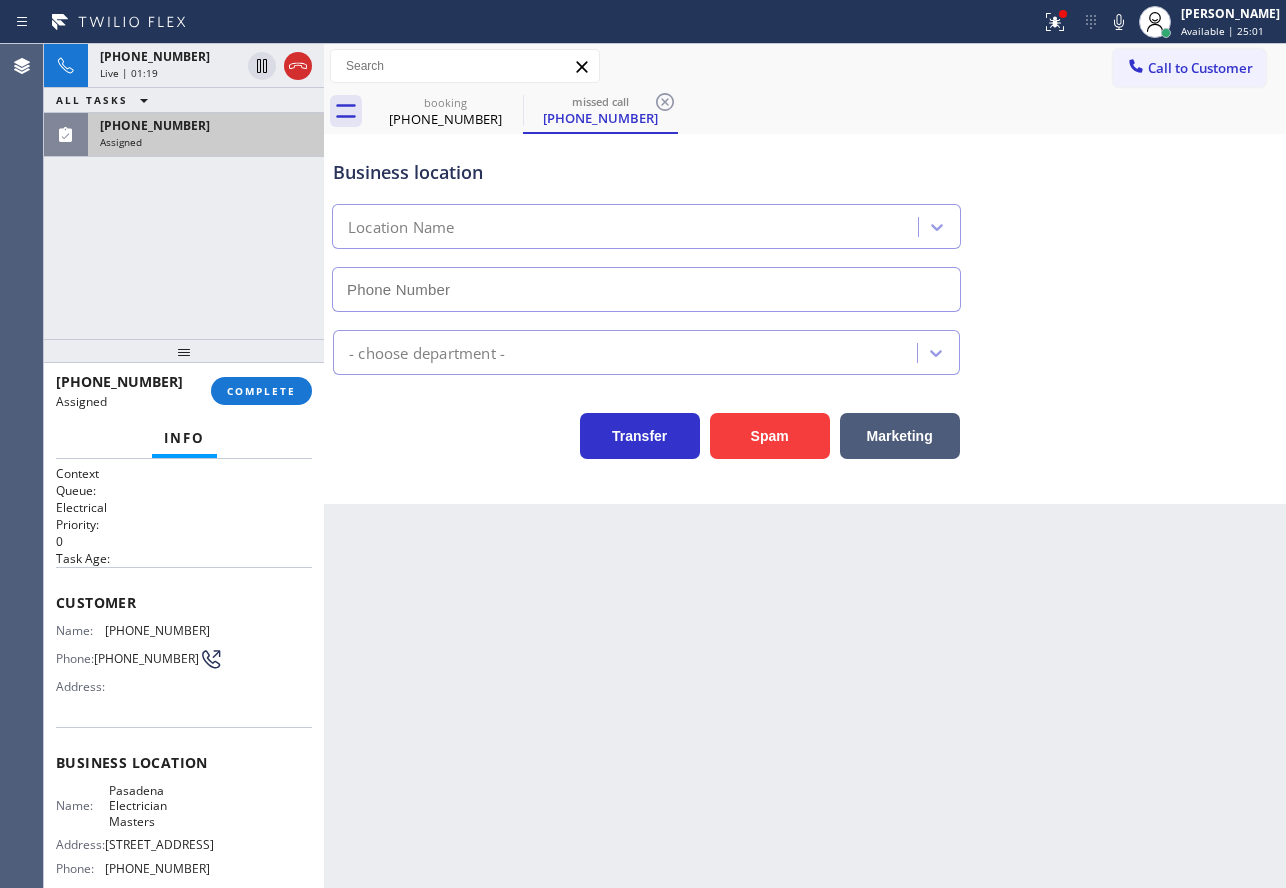 type on "[PHONE_NUMBER]" 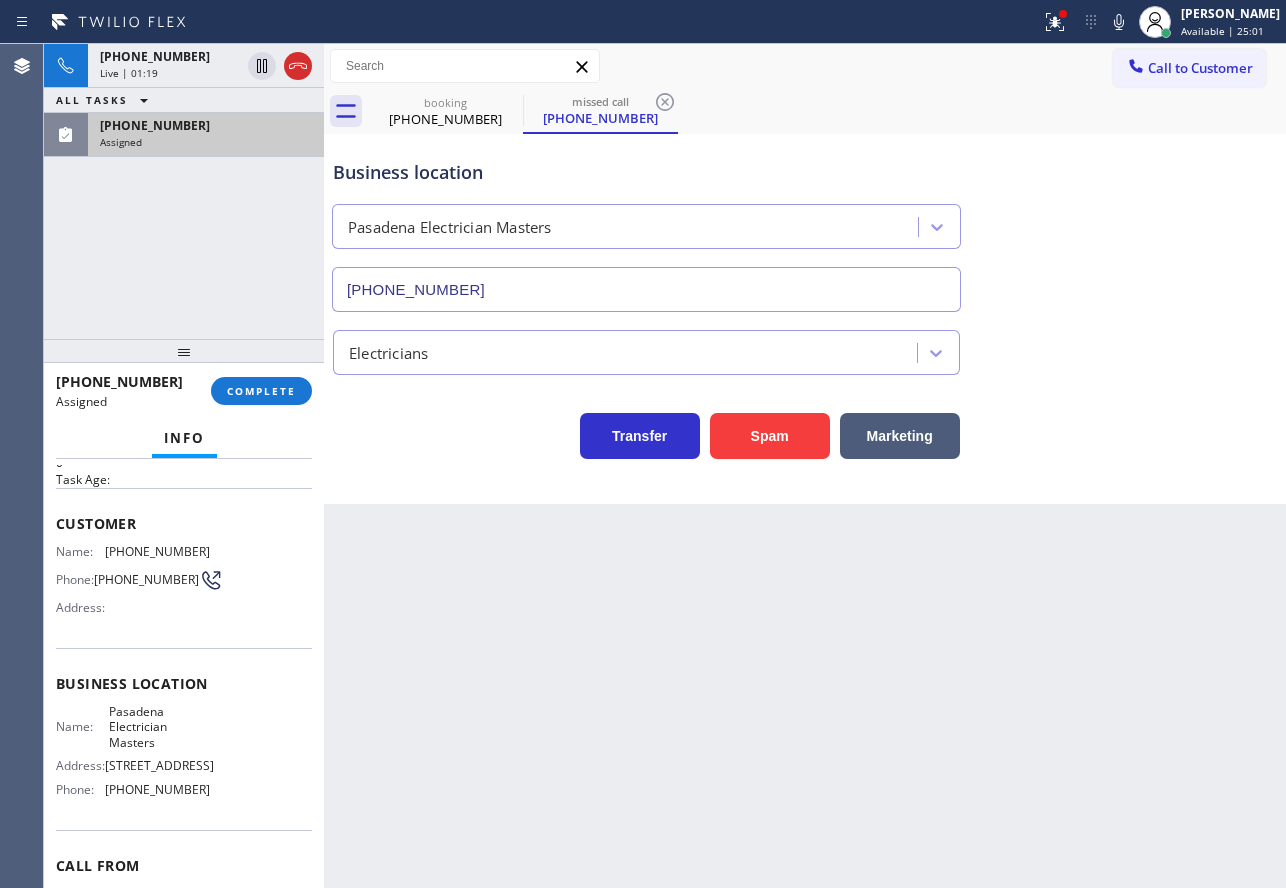 scroll, scrollTop: 100, scrollLeft: 0, axis: vertical 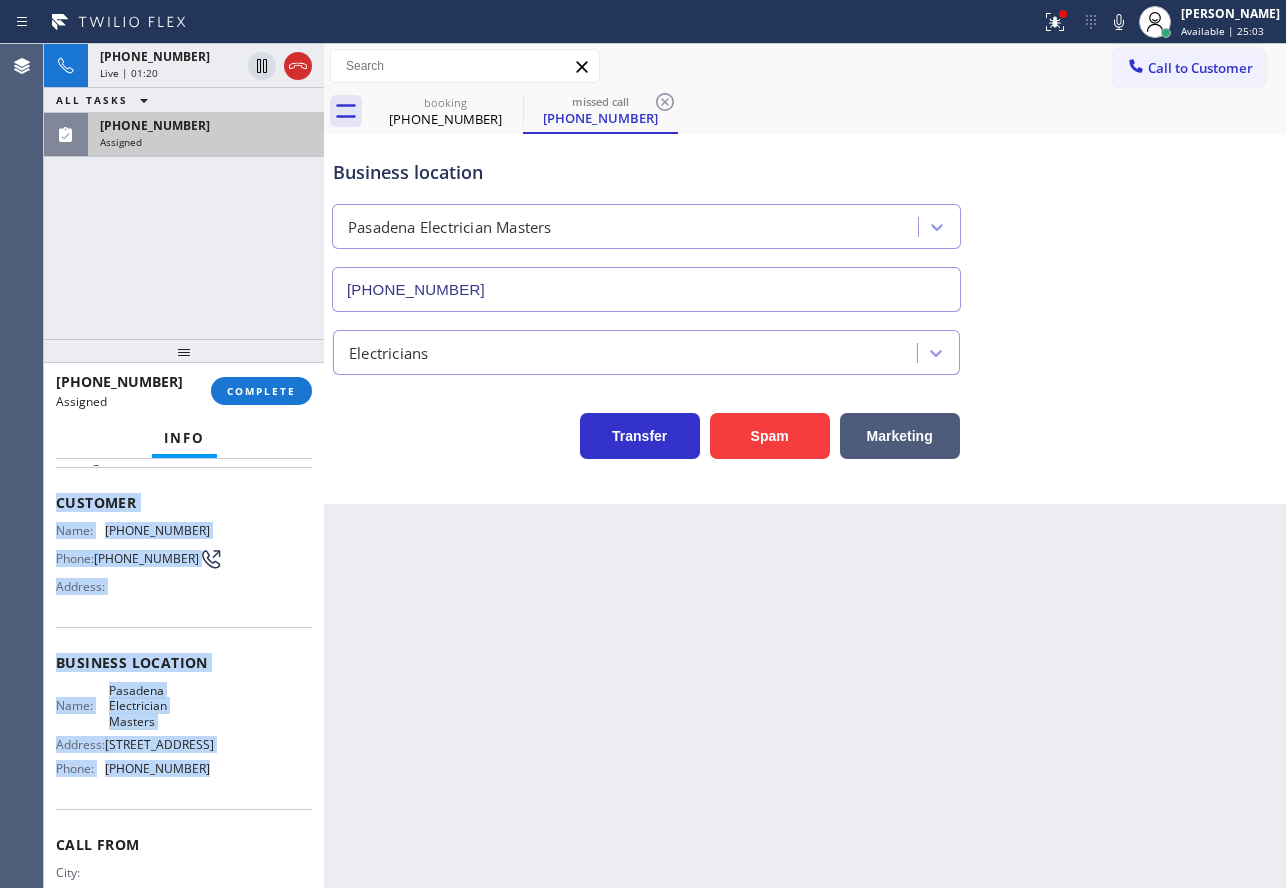 drag, startPoint x: 212, startPoint y: 804, endPoint x: 56, endPoint y: 508, distance: 334.5923 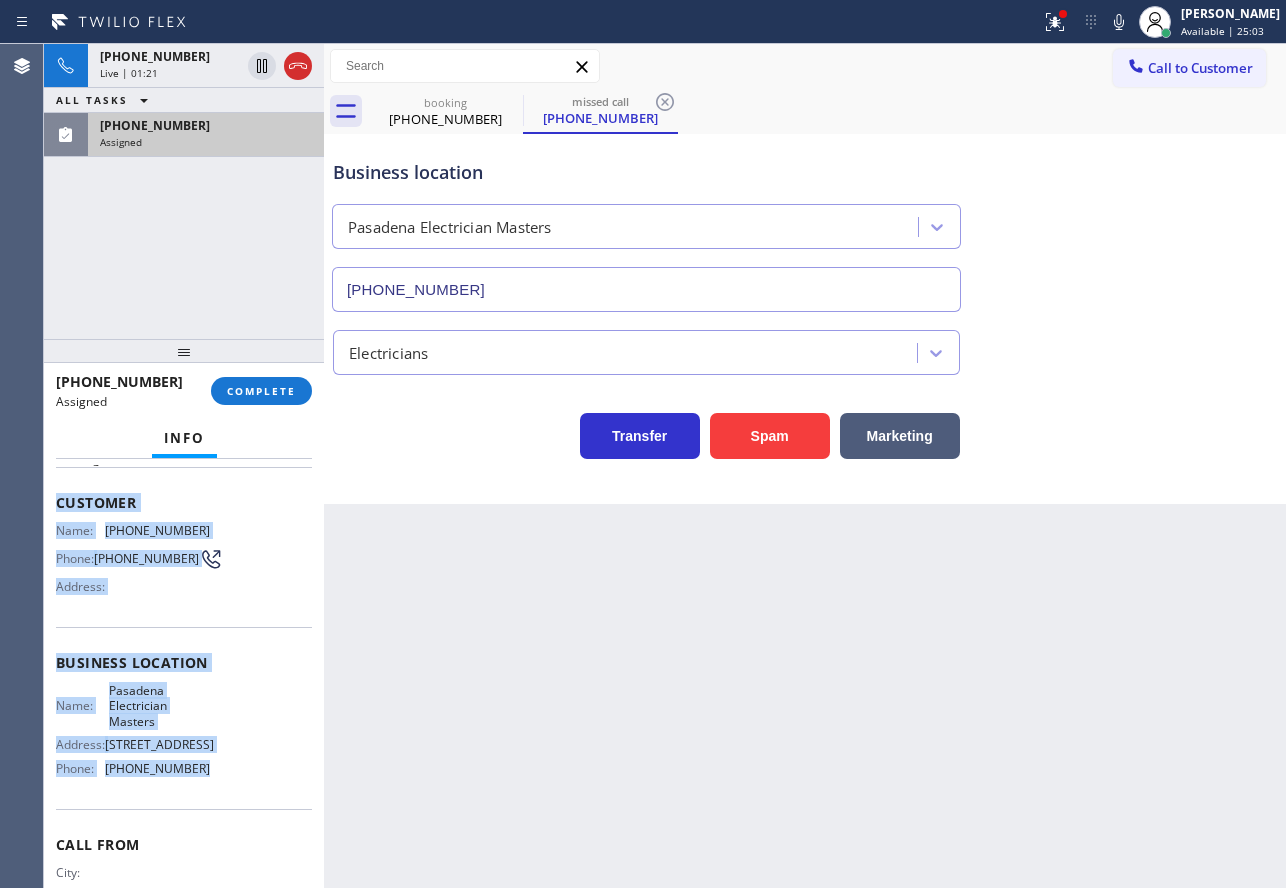 copy on "Customer Name: [PHONE_NUMBER] Phone: [PHONE_NUMBER] Address: Business location Name: Pasadena Electrician Masters Address: [STREET_ADDRESS]  Phone: [PHONE_NUMBER]" 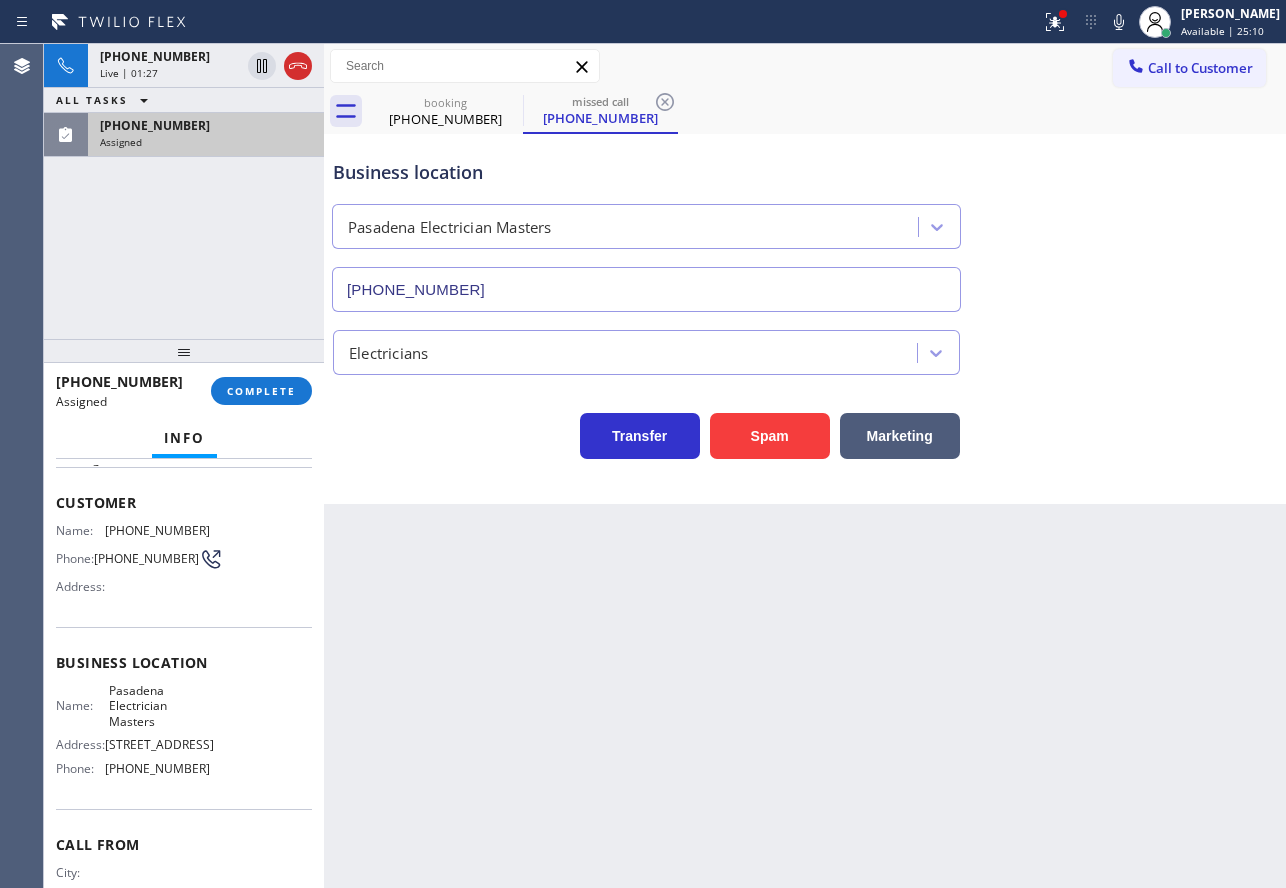 click on "Business location Pasadena Electrician Masters [PHONE_NUMBER]" at bounding box center (805, 221) 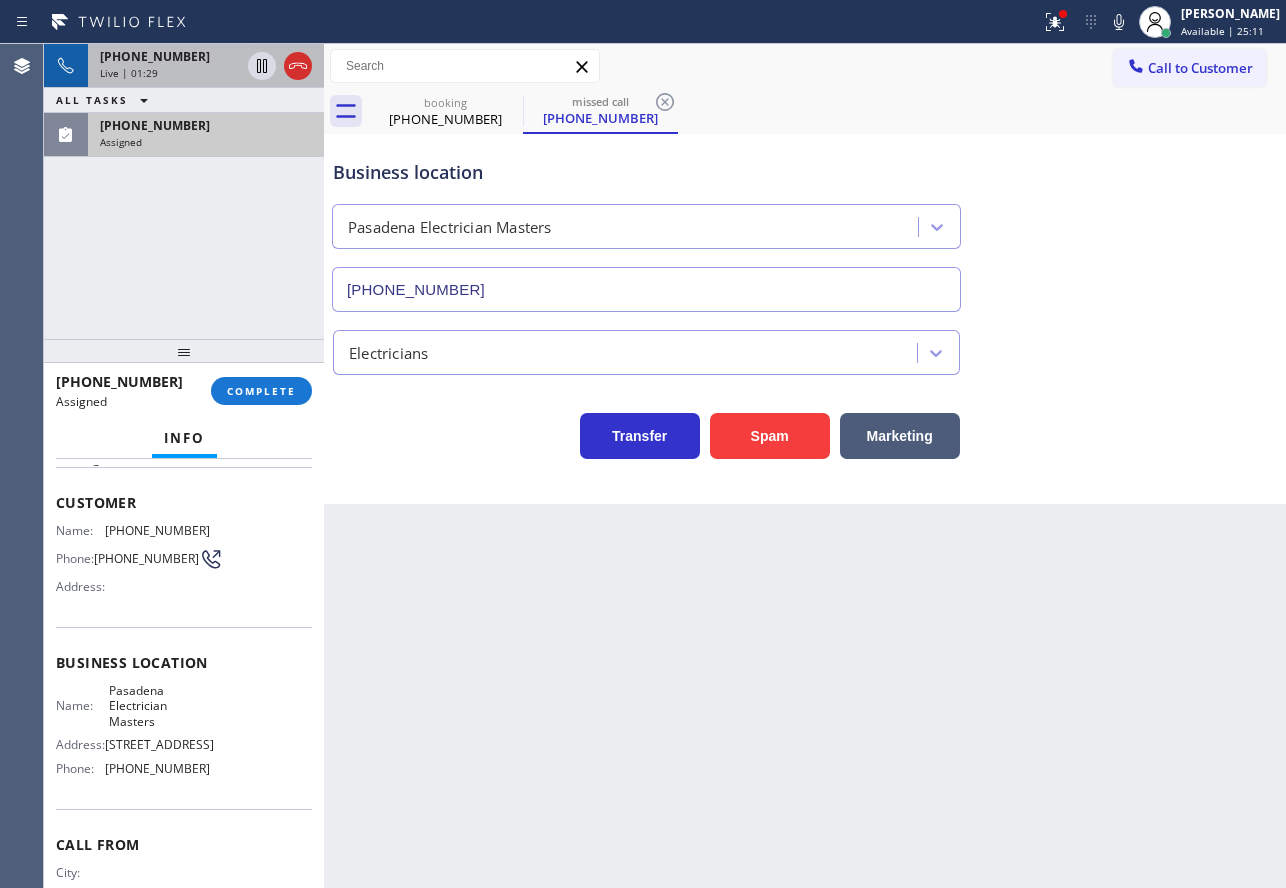 click on "[PHONE_NUMBER]" at bounding box center (155, 56) 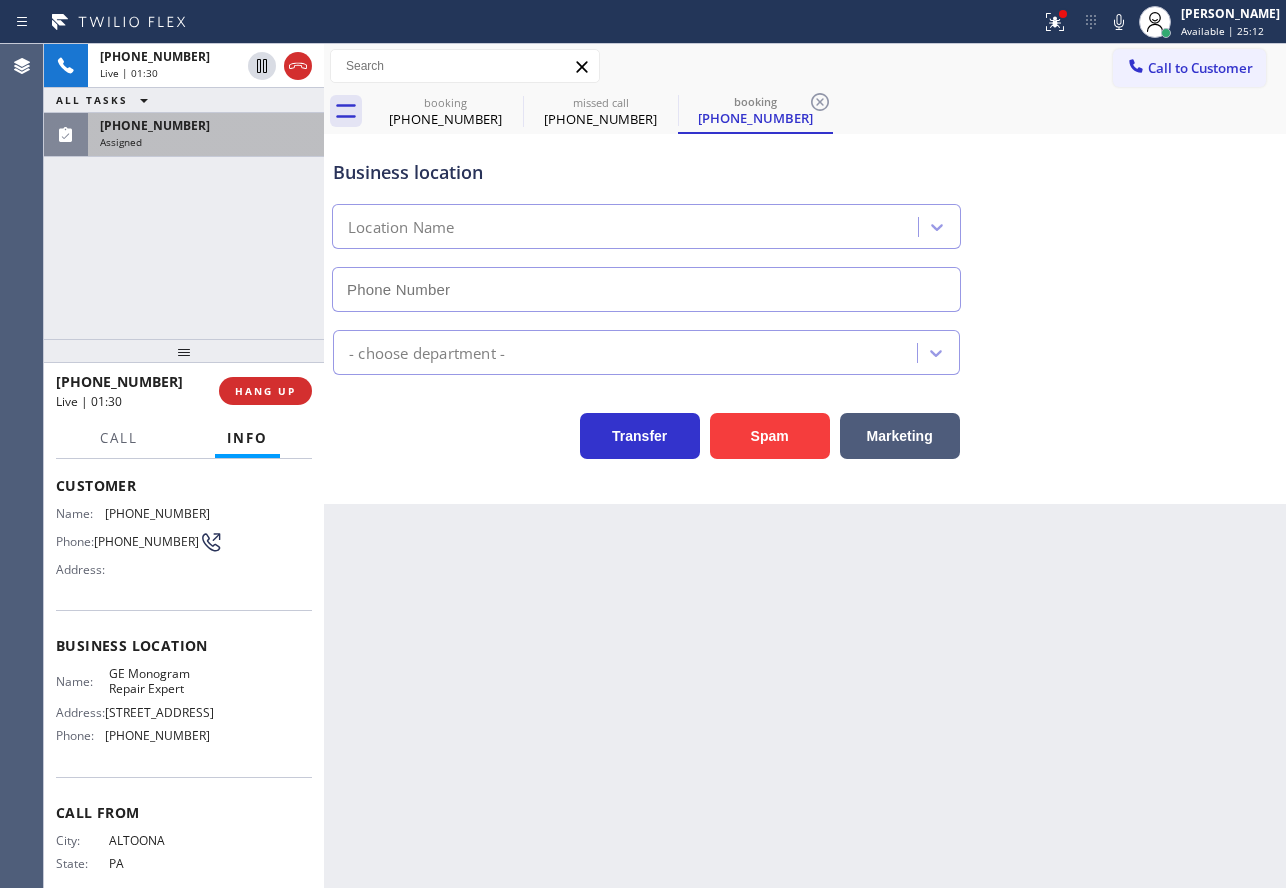 type on "[PHONE_NUMBER]" 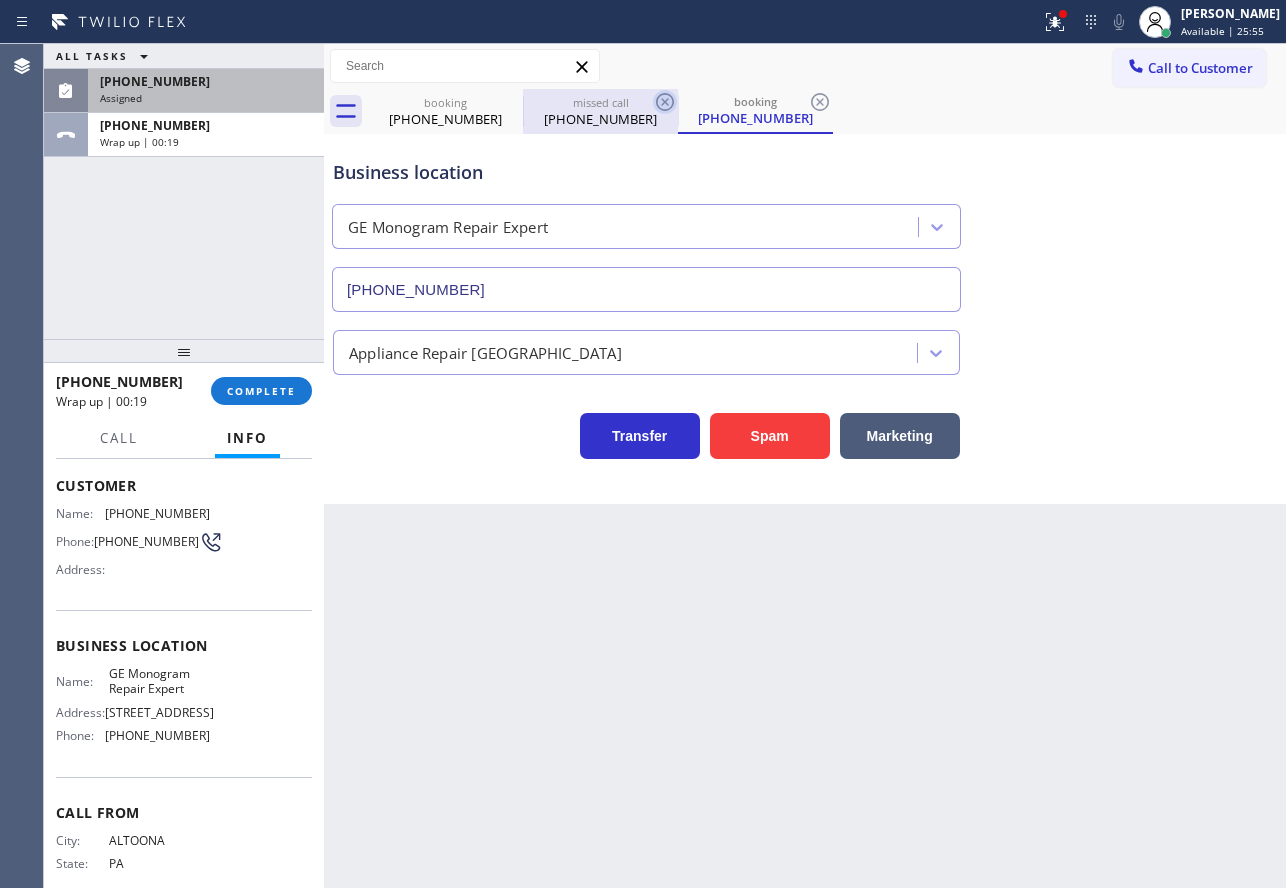 click 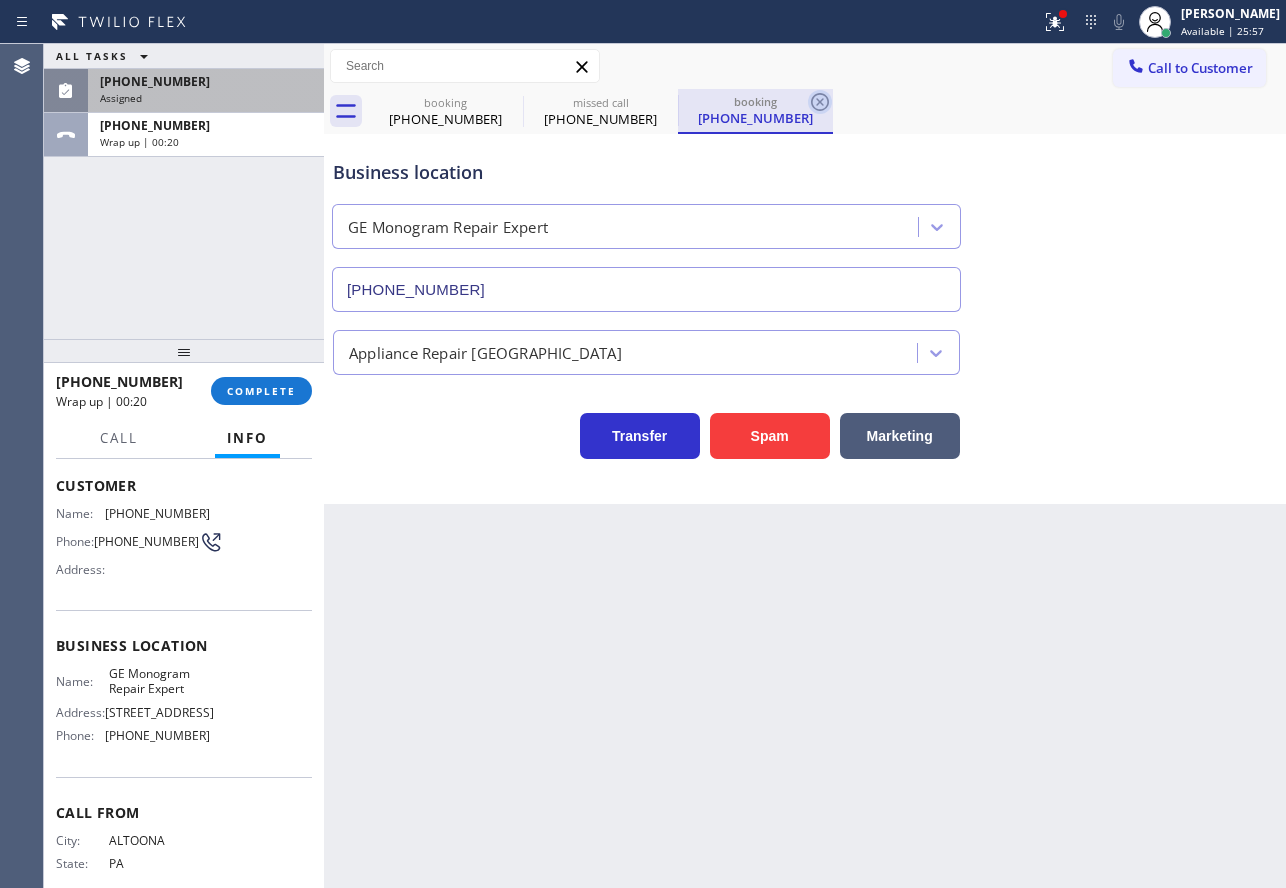 click 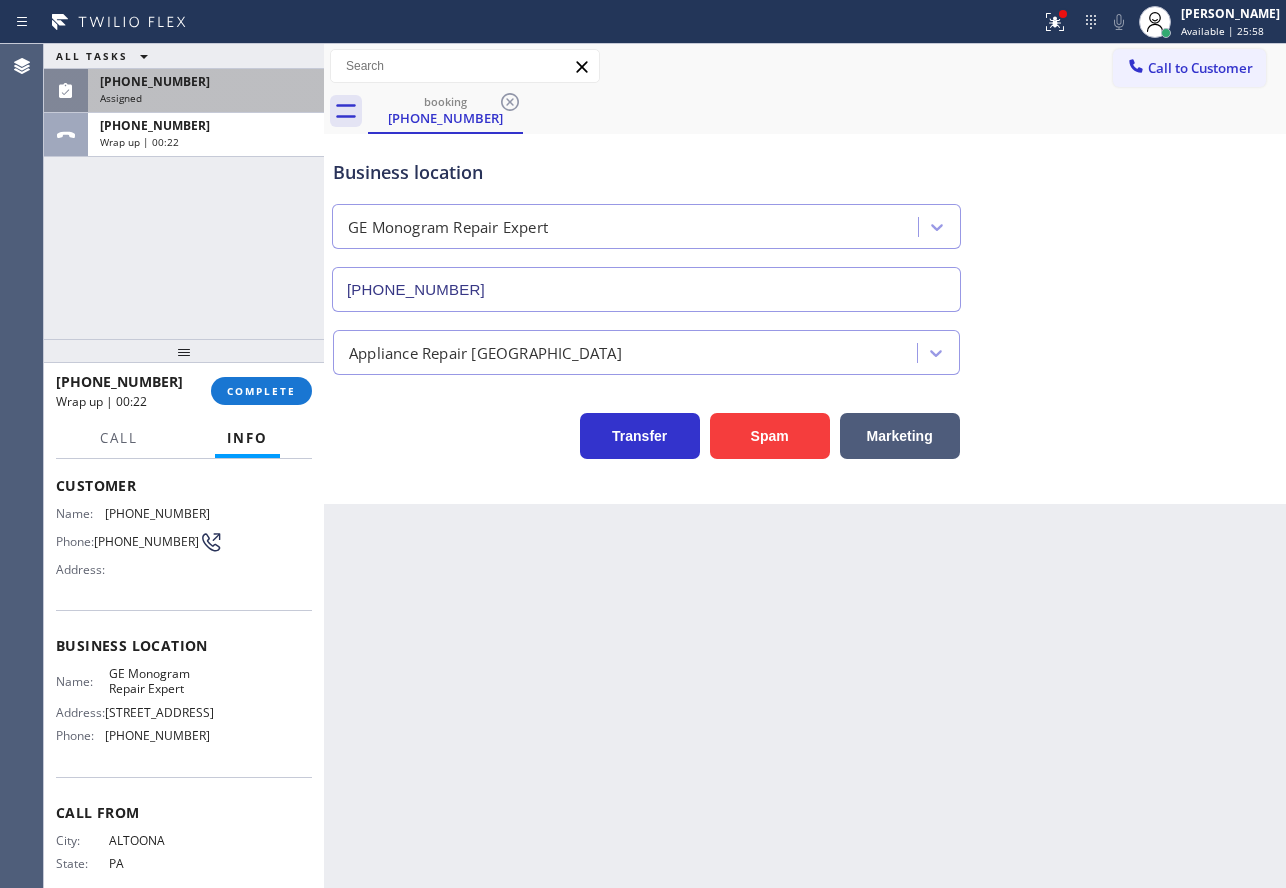 click on "[PHONE_NUMBER]" at bounding box center [155, 81] 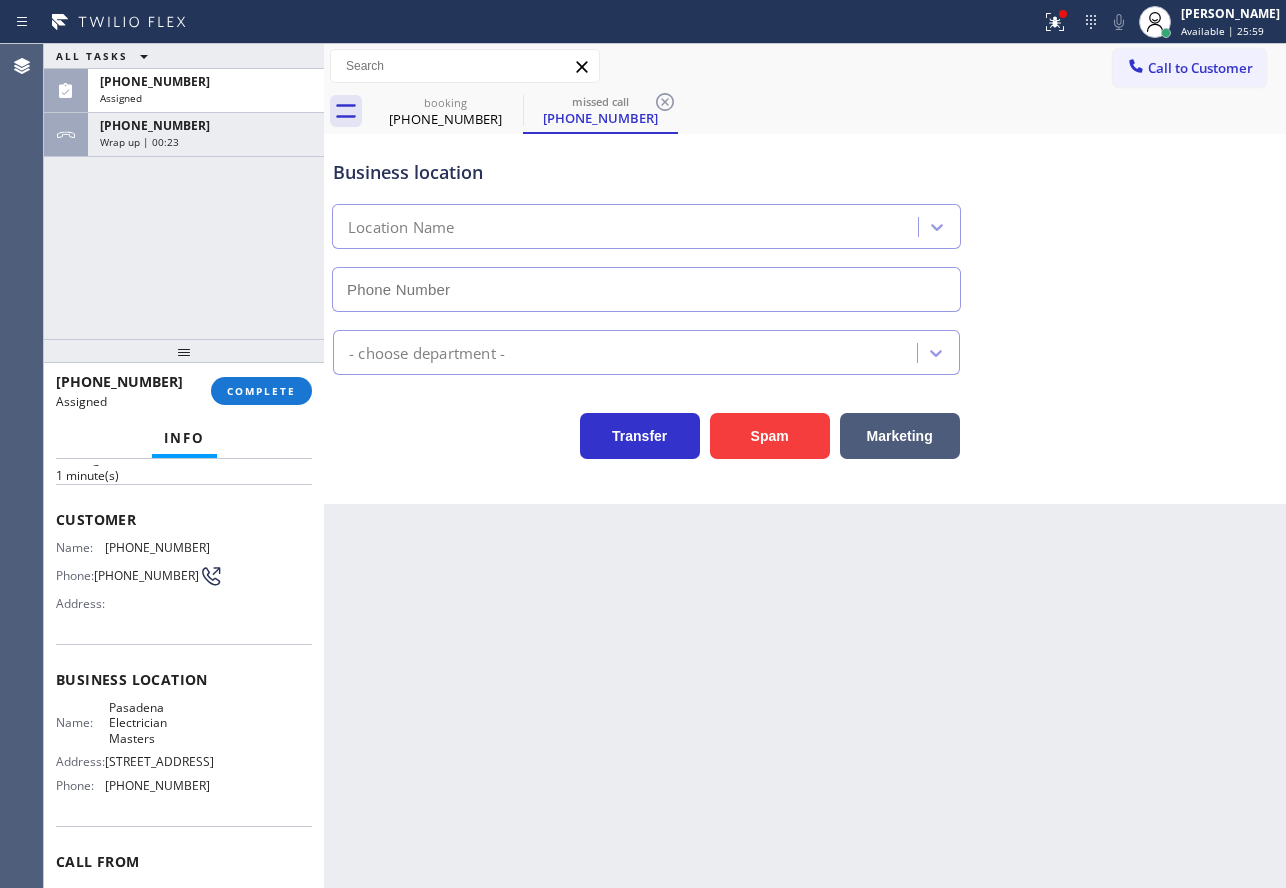 type on "[PHONE_NUMBER]" 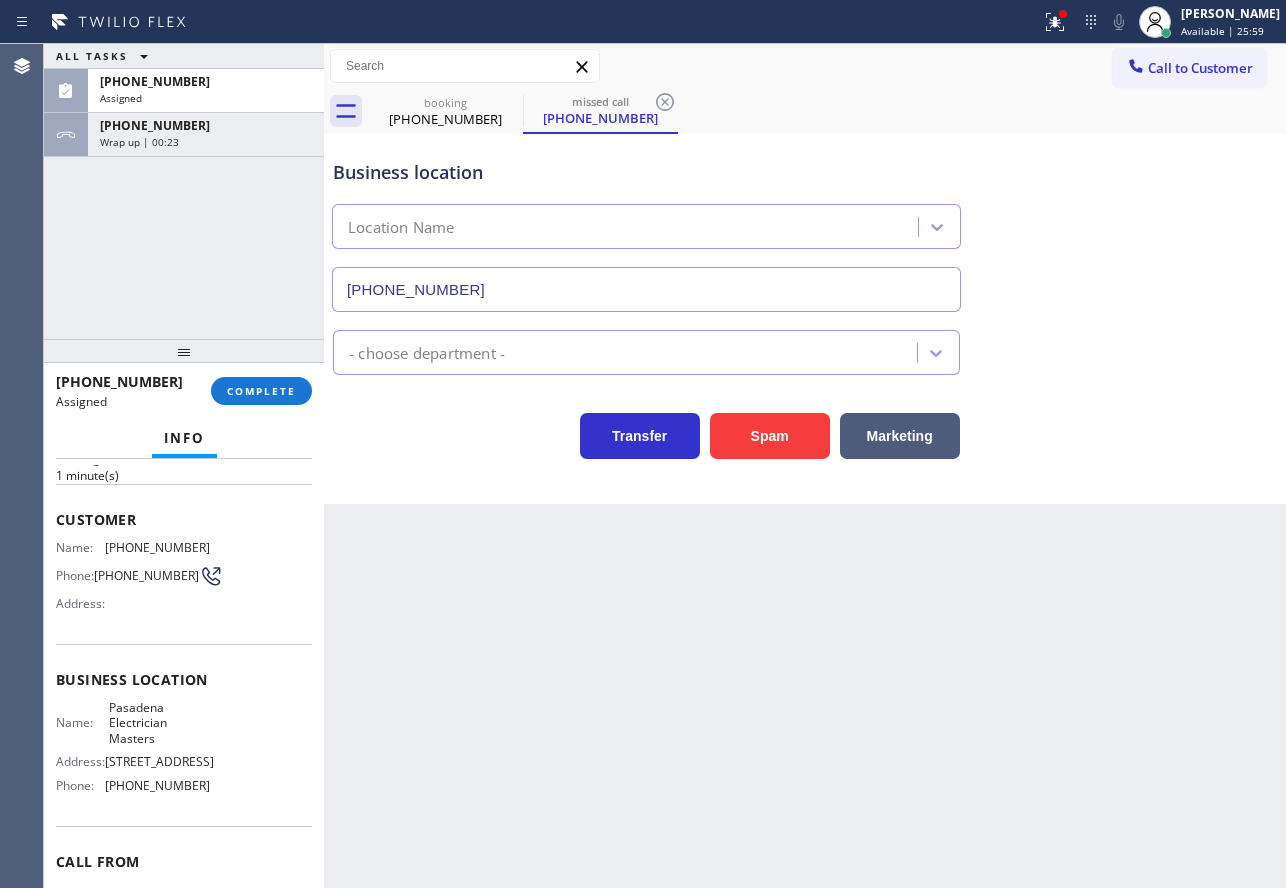 click 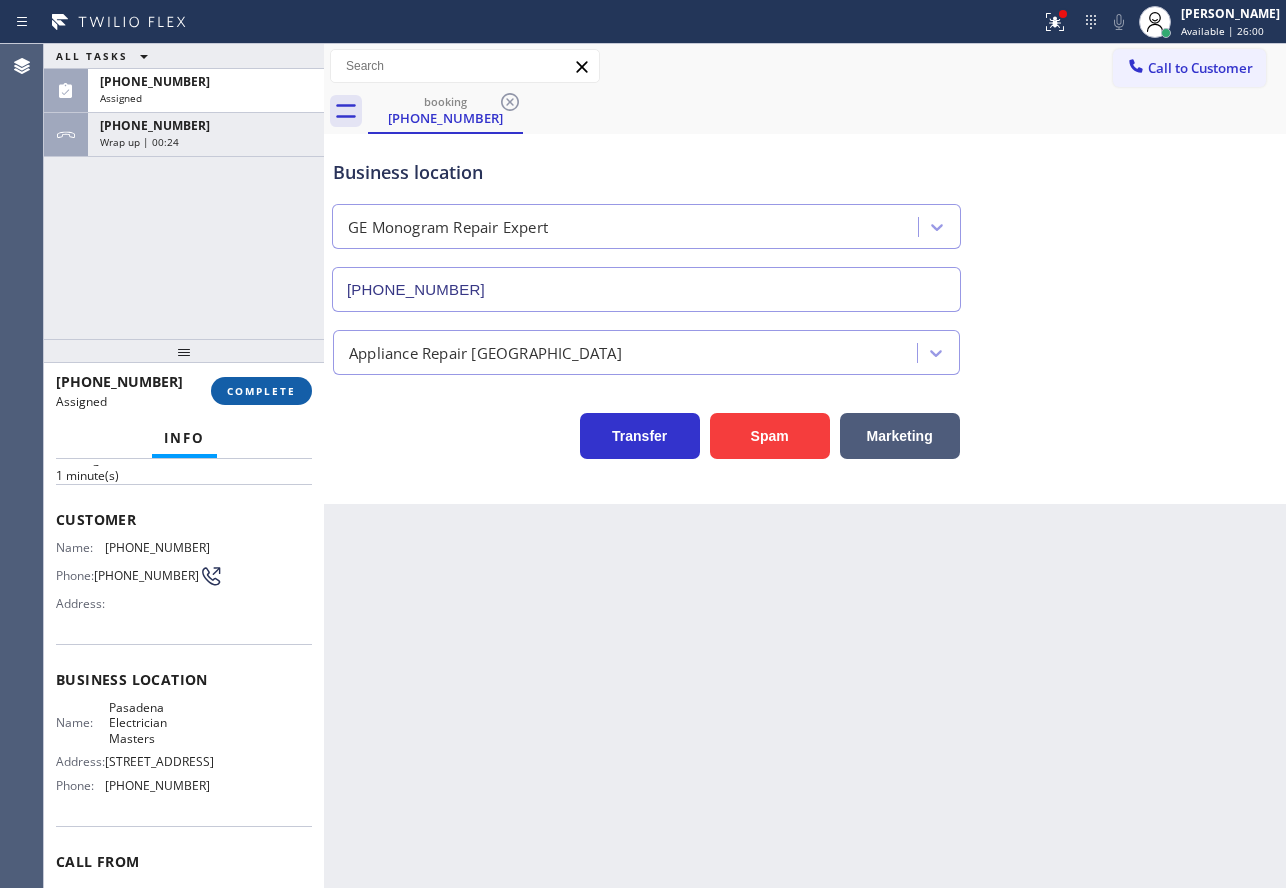 click on "COMPLETE" at bounding box center [261, 391] 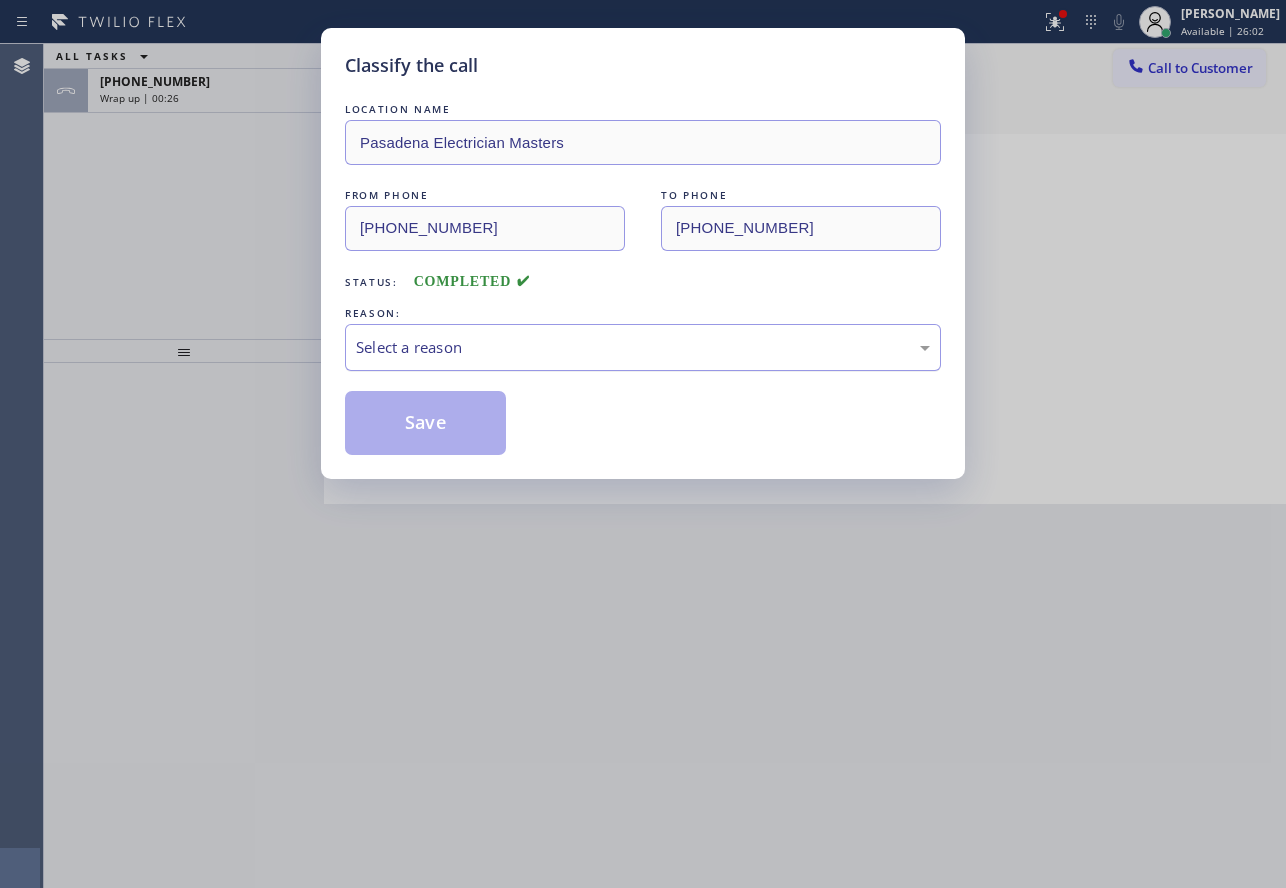 click on "Select a reason" at bounding box center [643, 347] 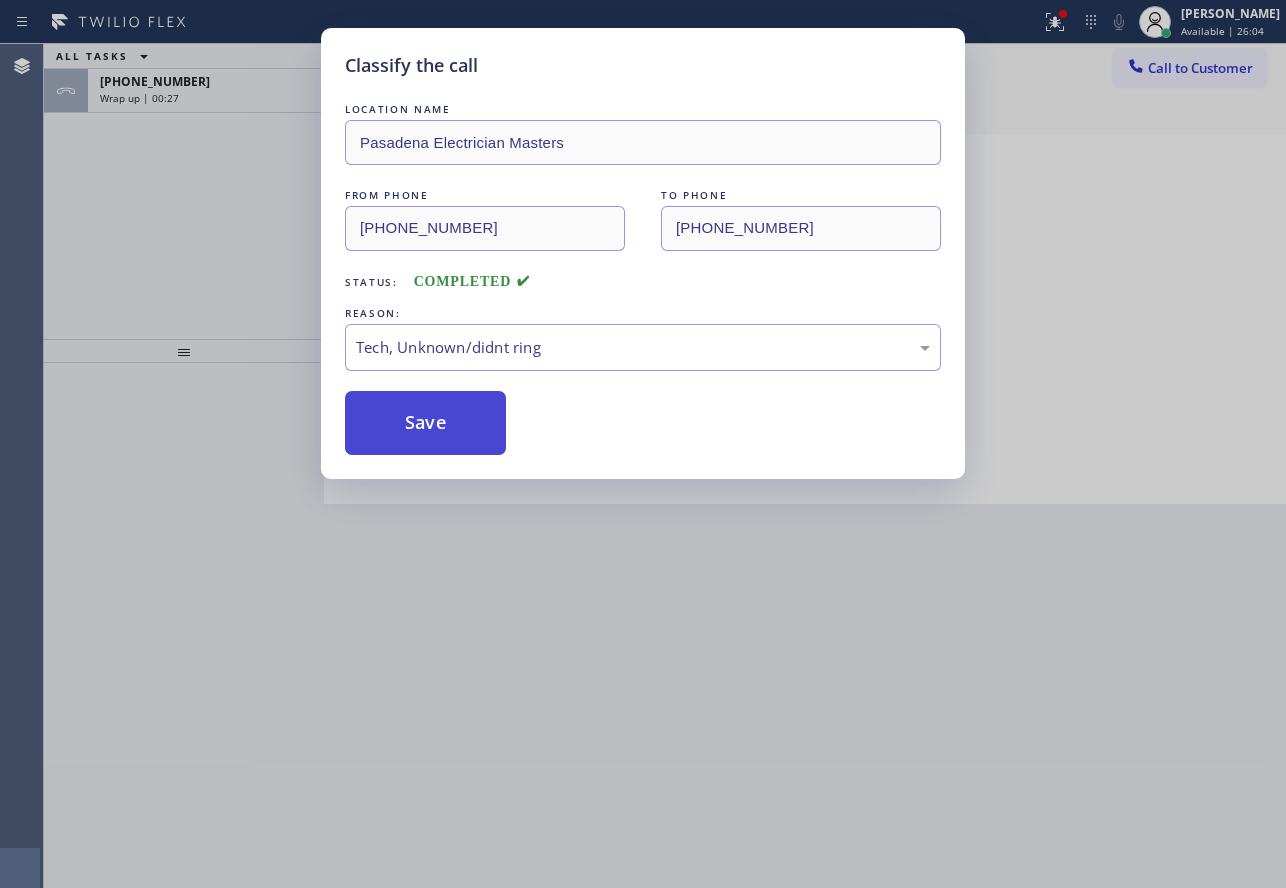 click on "Save" at bounding box center [425, 423] 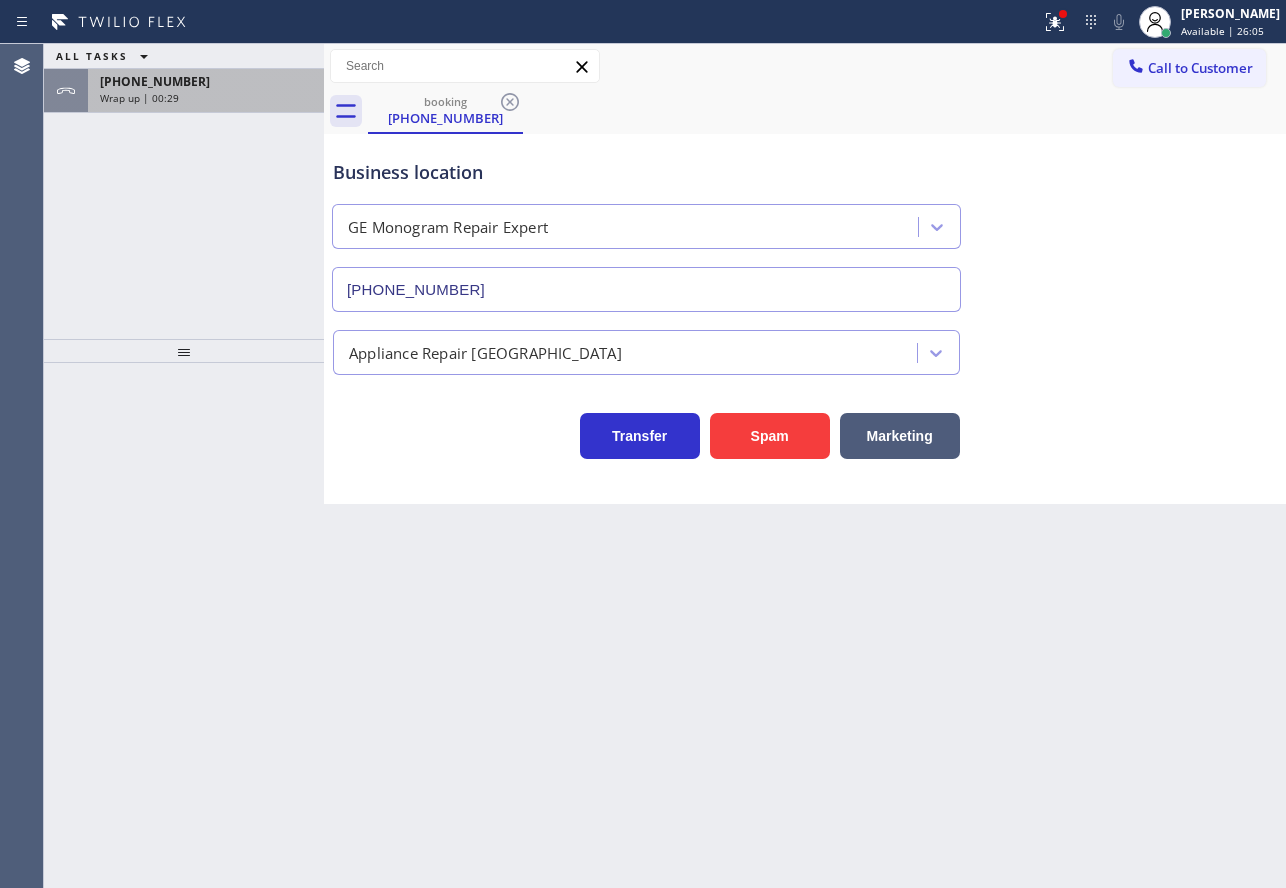 click on "Wrap up | 00:29" at bounding box center (206, 98) 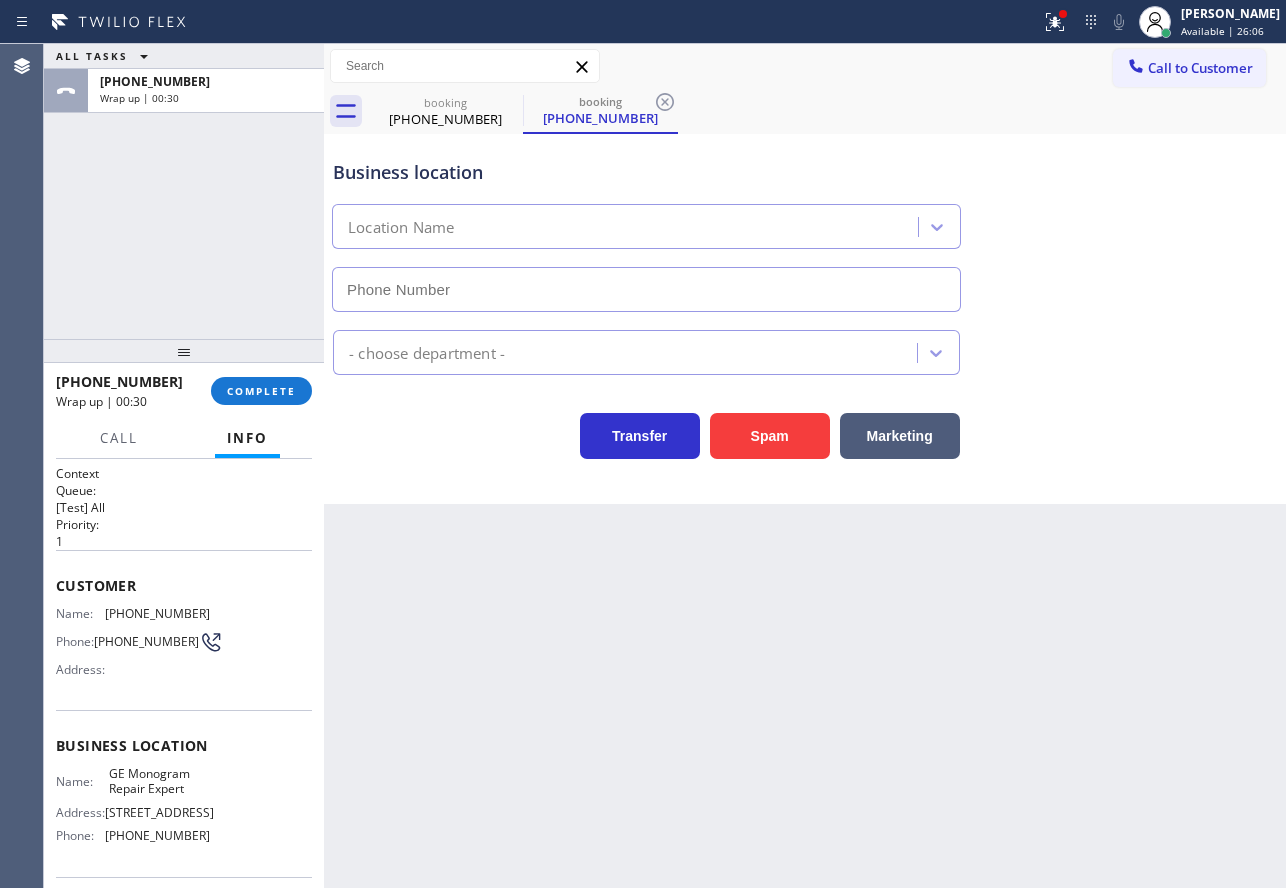 type on "[PHONE_NUMBER]" 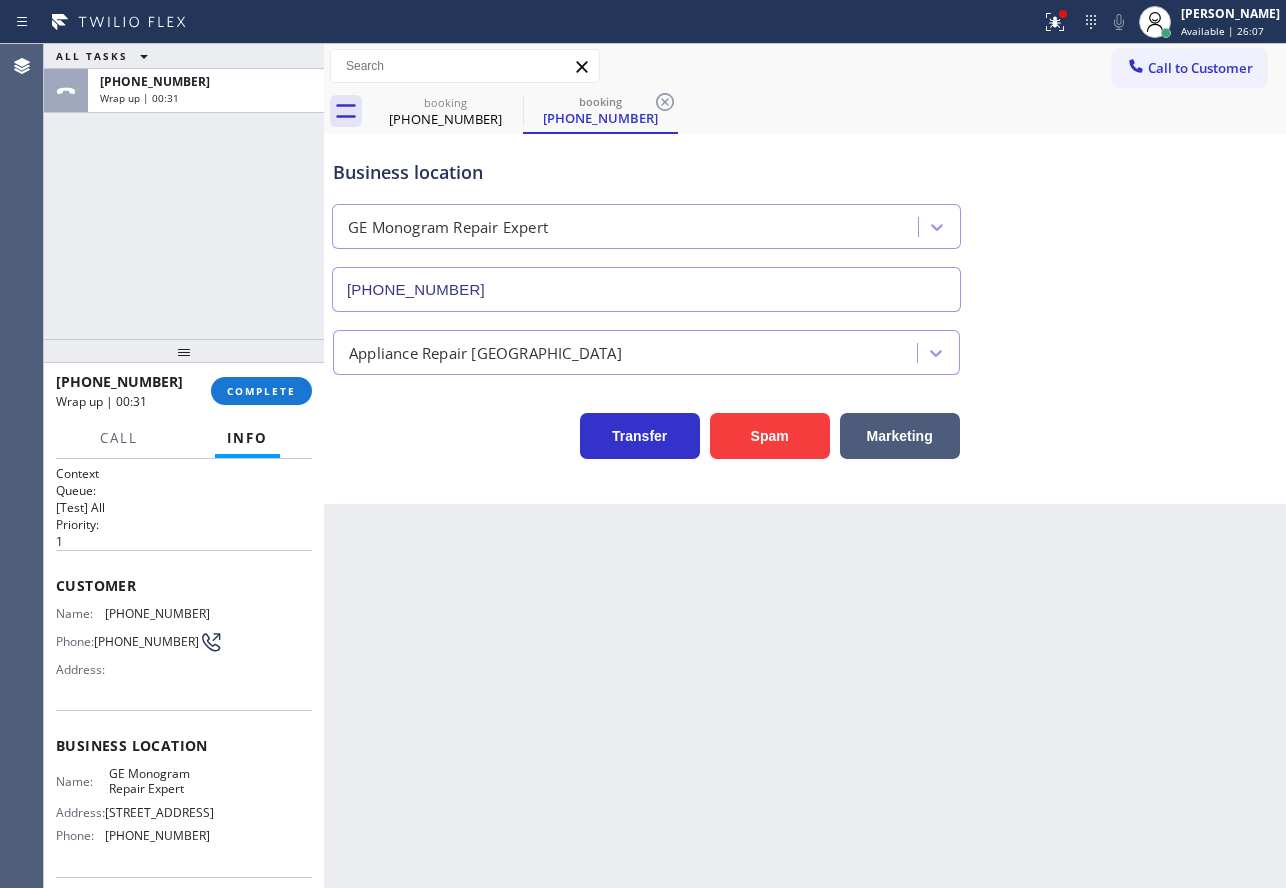 click on "[PHONE_NUMBER]" at bounding box center (157, 613) 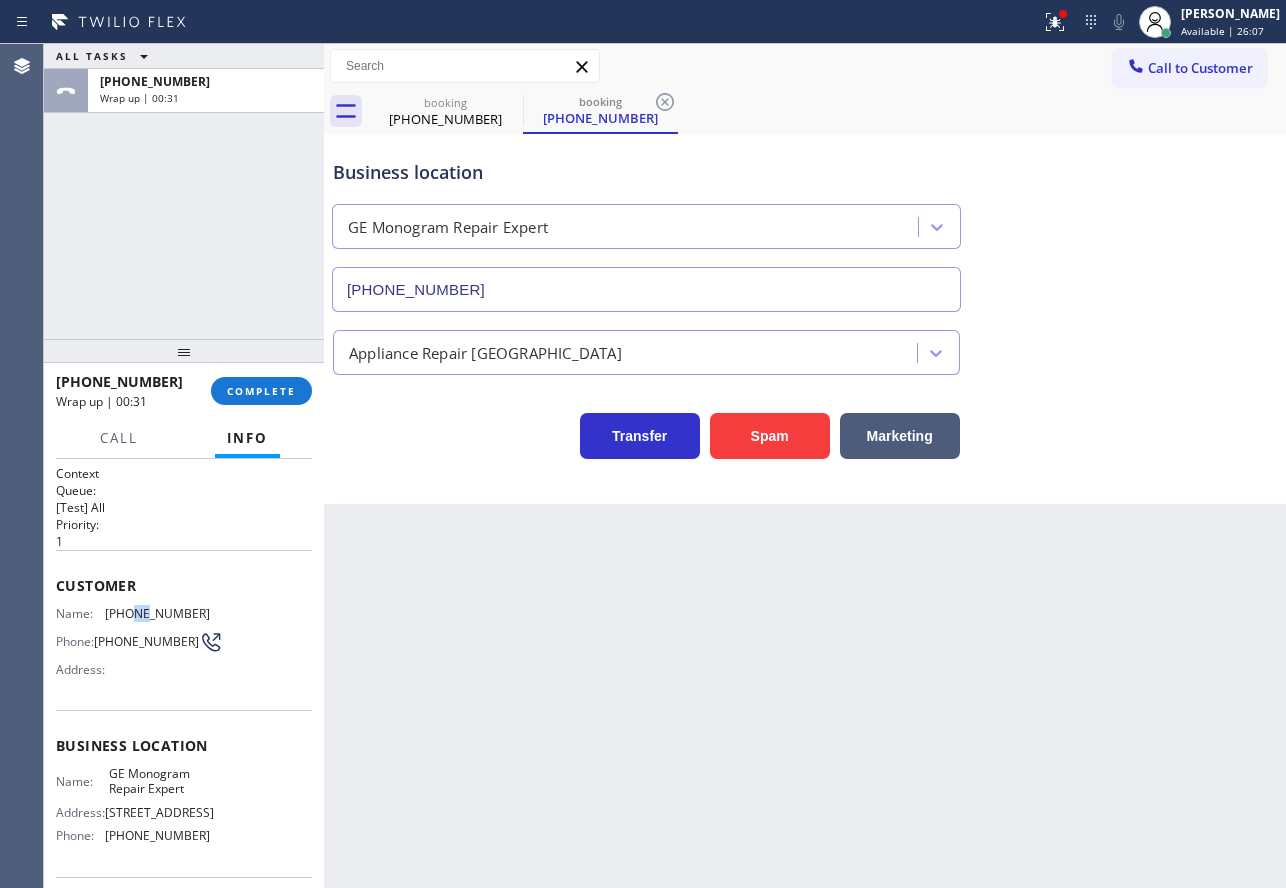 click on "[PHONE_NUMBER]" at bounding box center (157, 613) 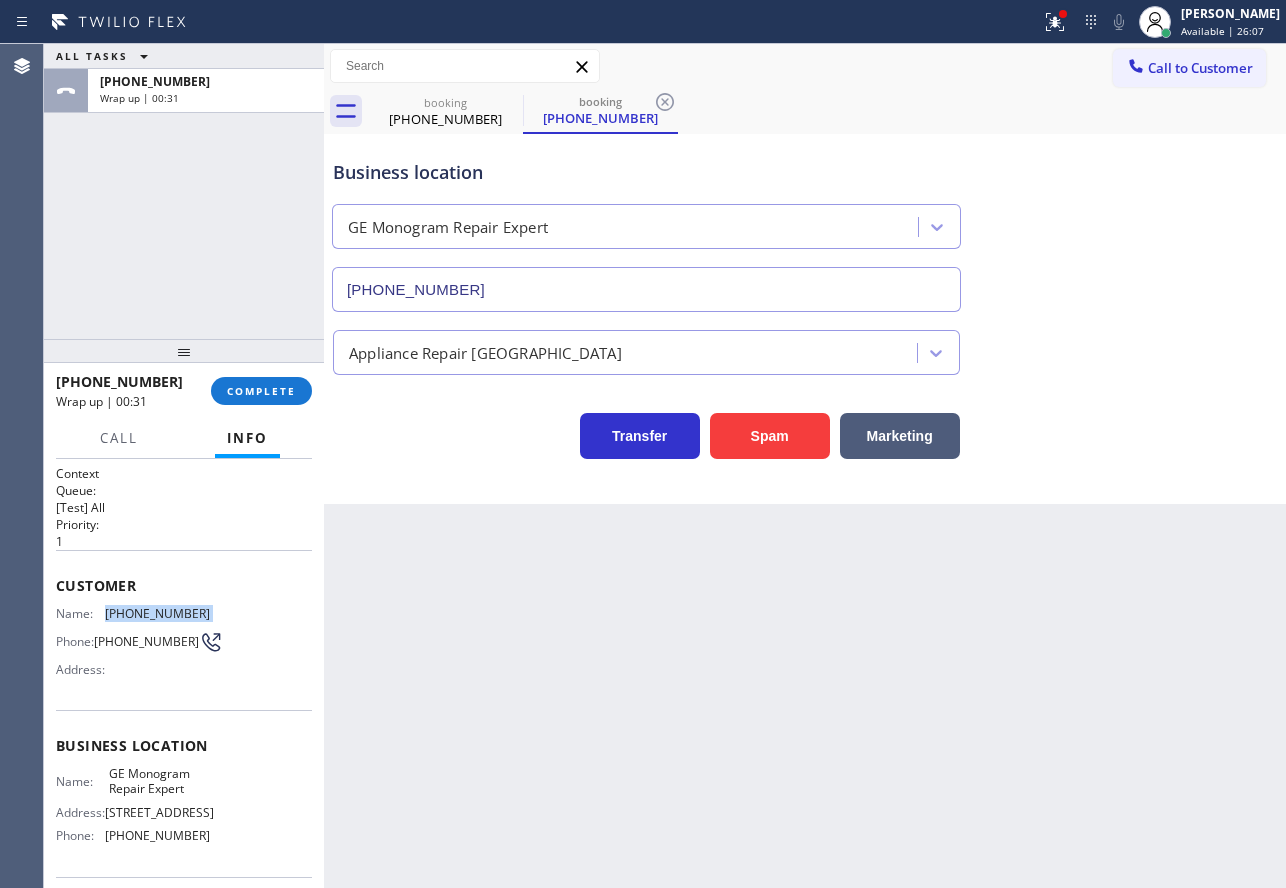 click on "[PHONE_NUMBER]" at bounding box center (157, 613) 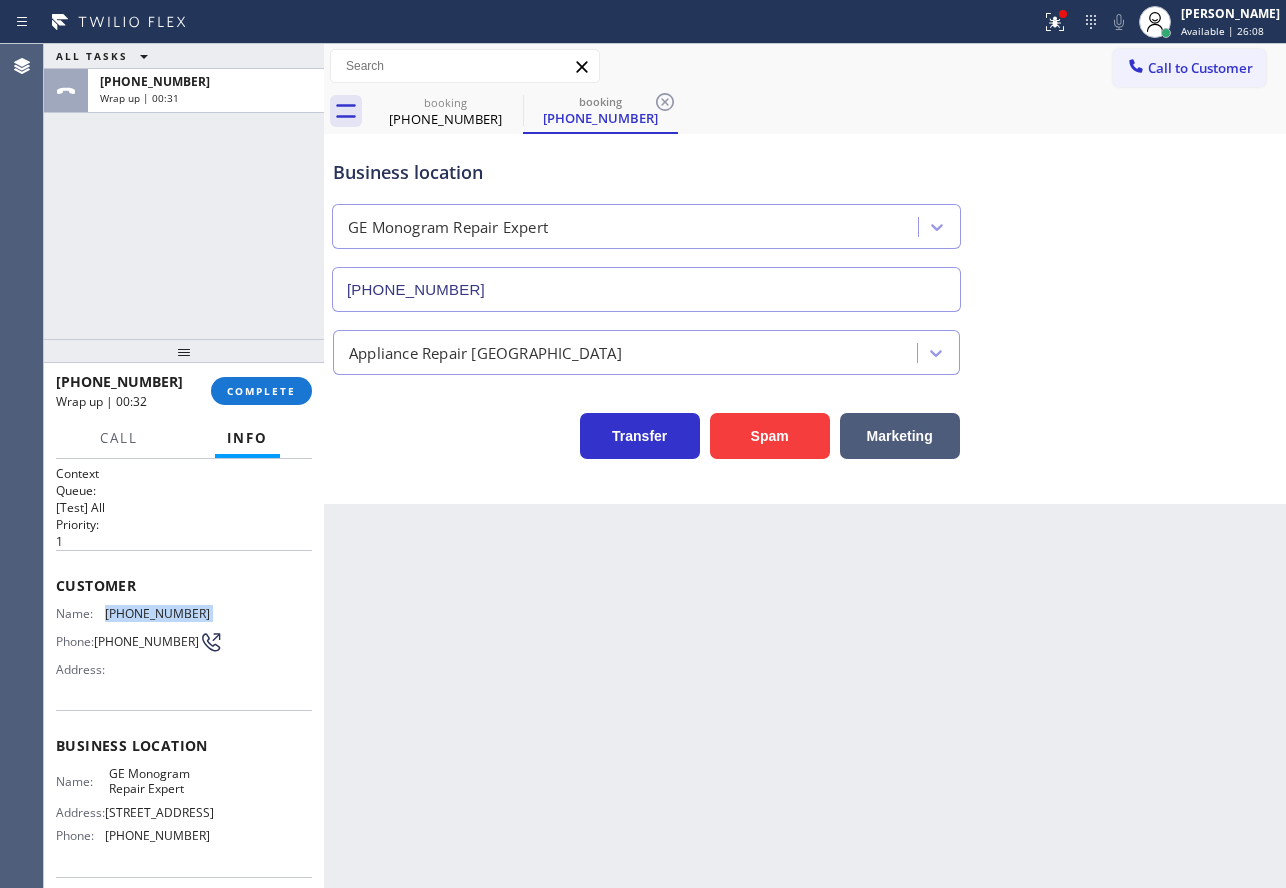 copy on "[PHONE_NUMBER]" 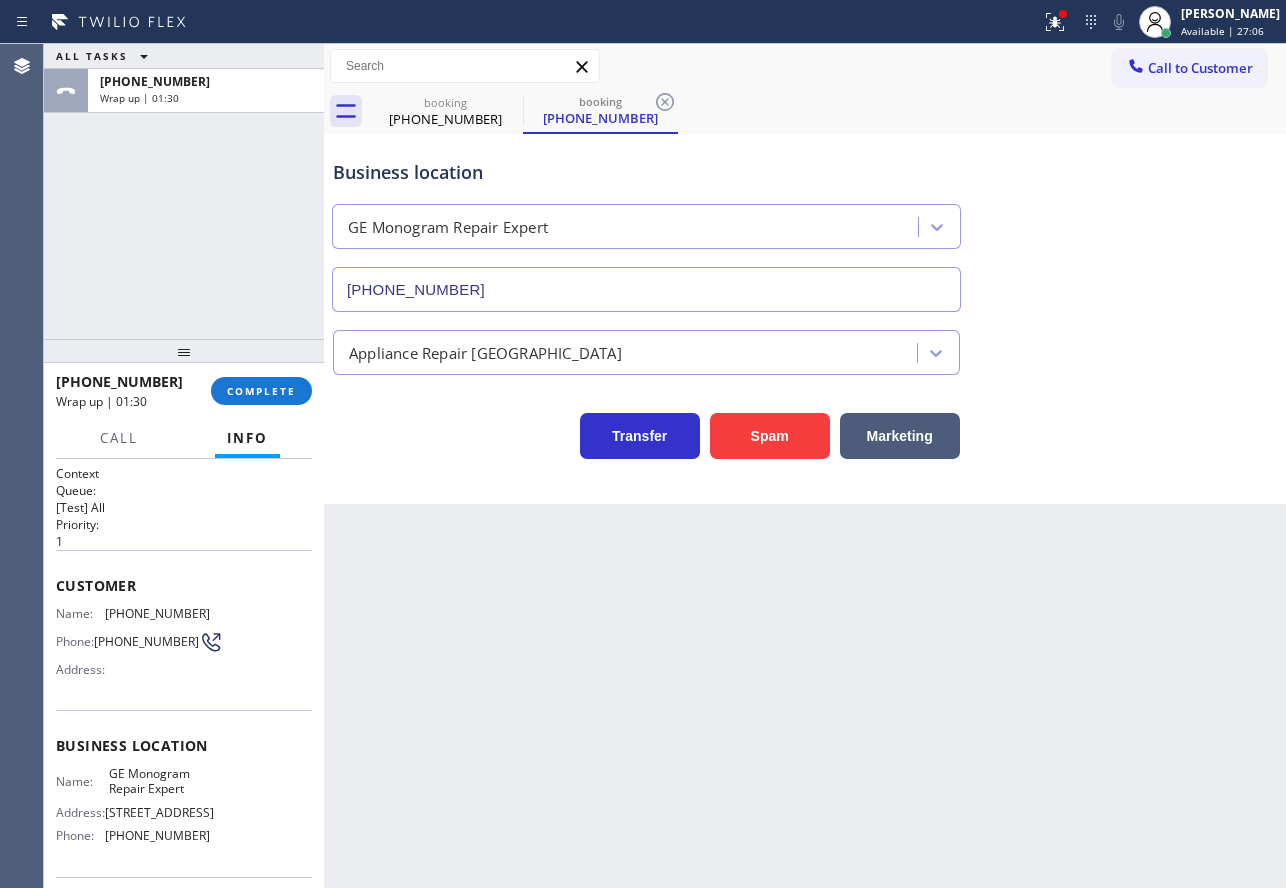 click on "[PHONE_NUMBER]" at bounding box center [157, 835] 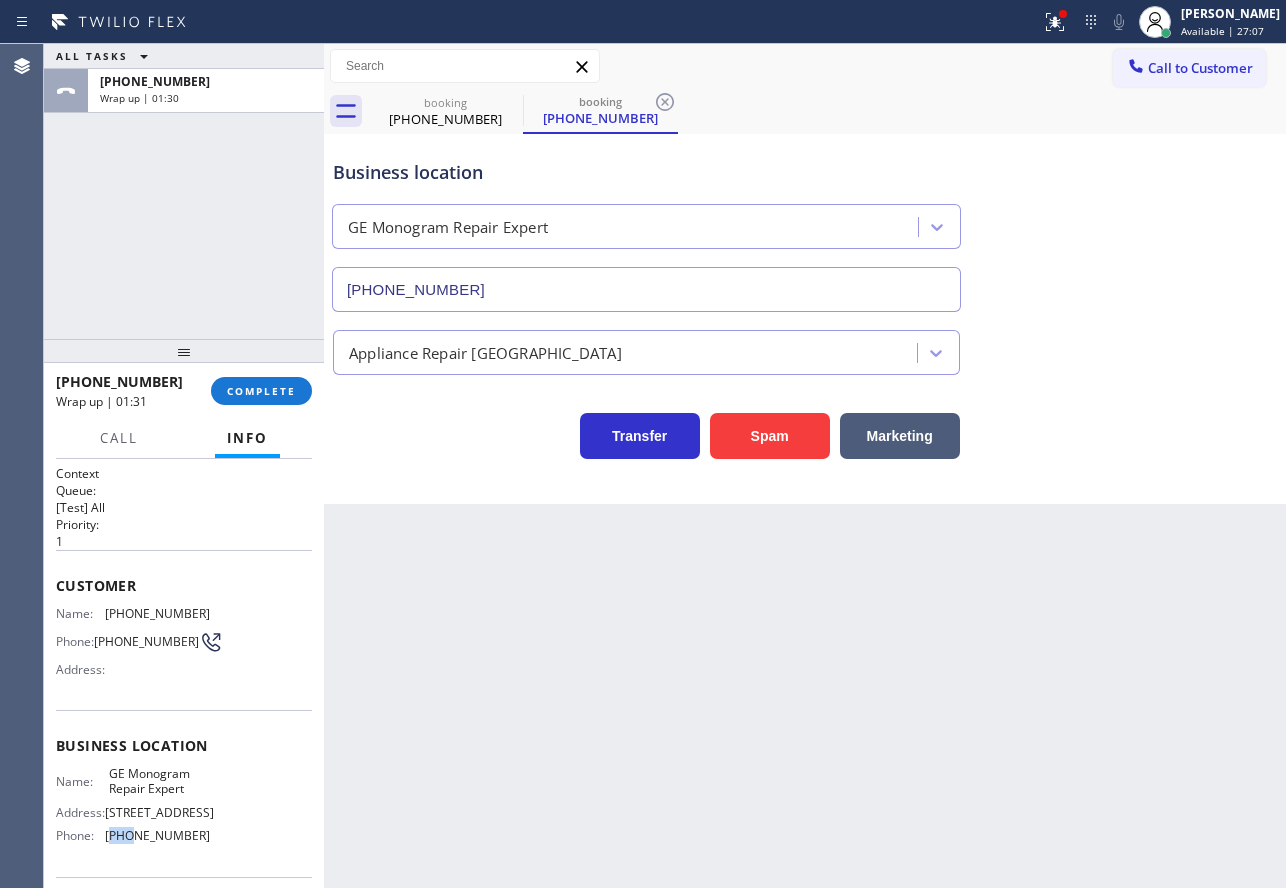 click on "[PHONE_NUMBER]" at bounding box center [157, 835] 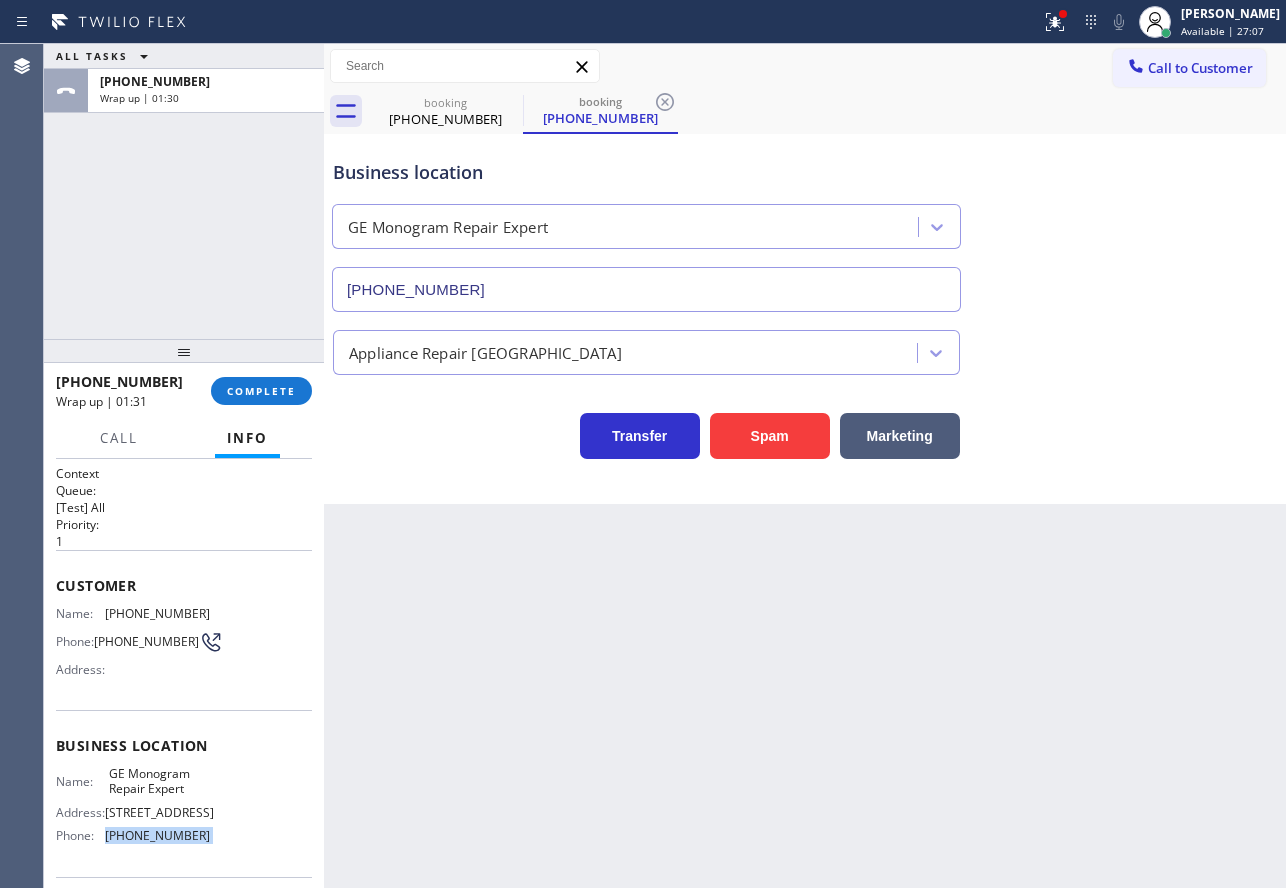 click on "[PHONE_NUMBER]" at bounding box center [157, 835] 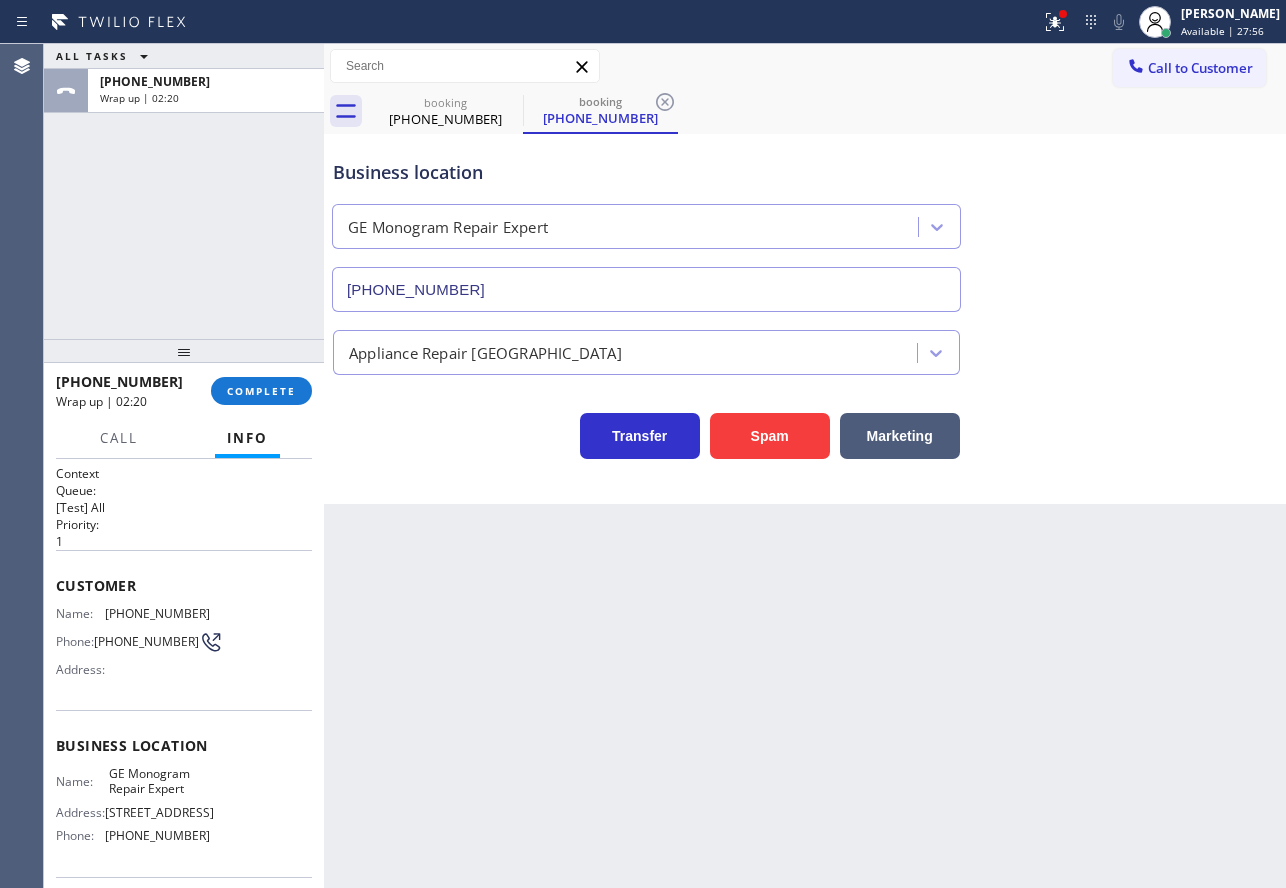 click on "GE Monogram Repair  Expert" at bounding box center [159, 781] 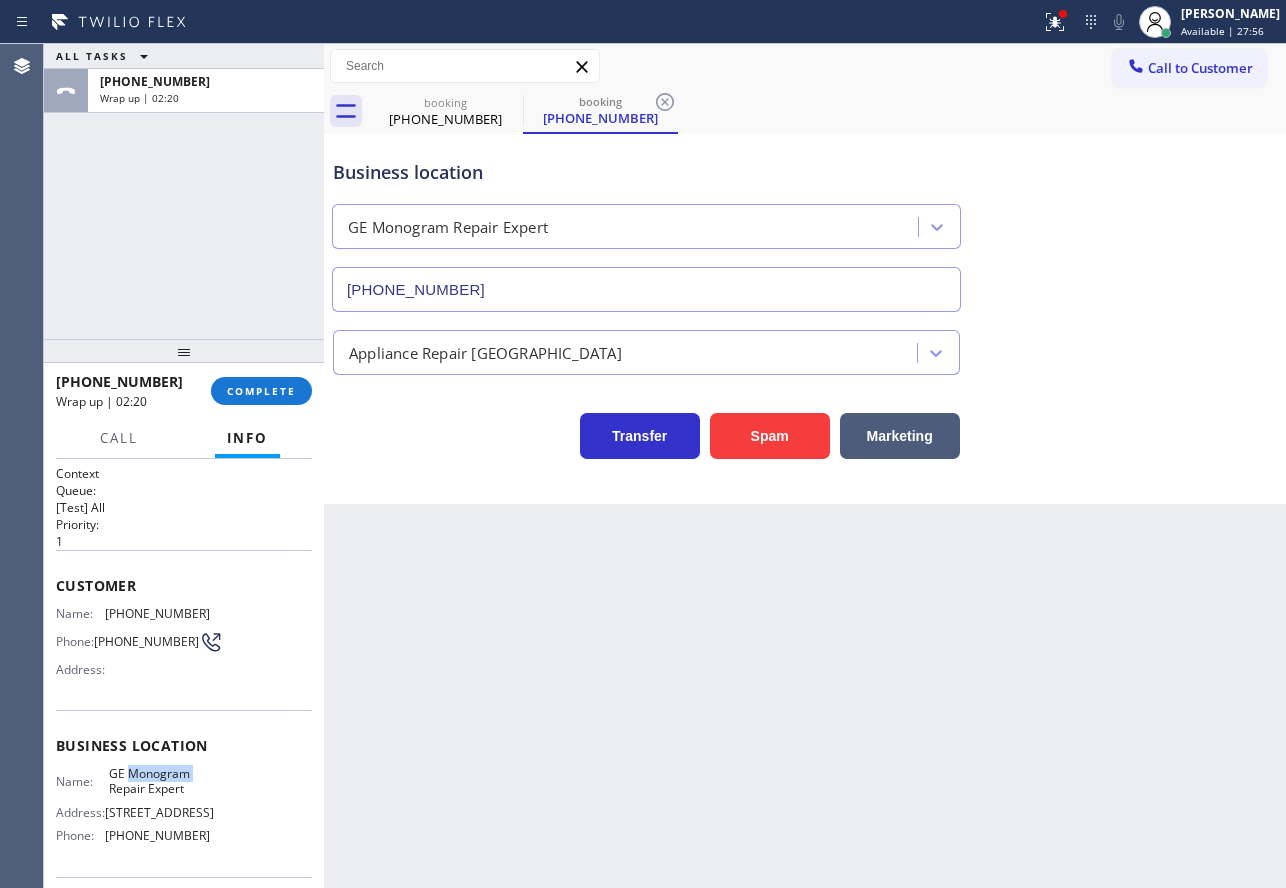 click on "GE Monogram Repair  Expert" at bounding box center (159, 781) 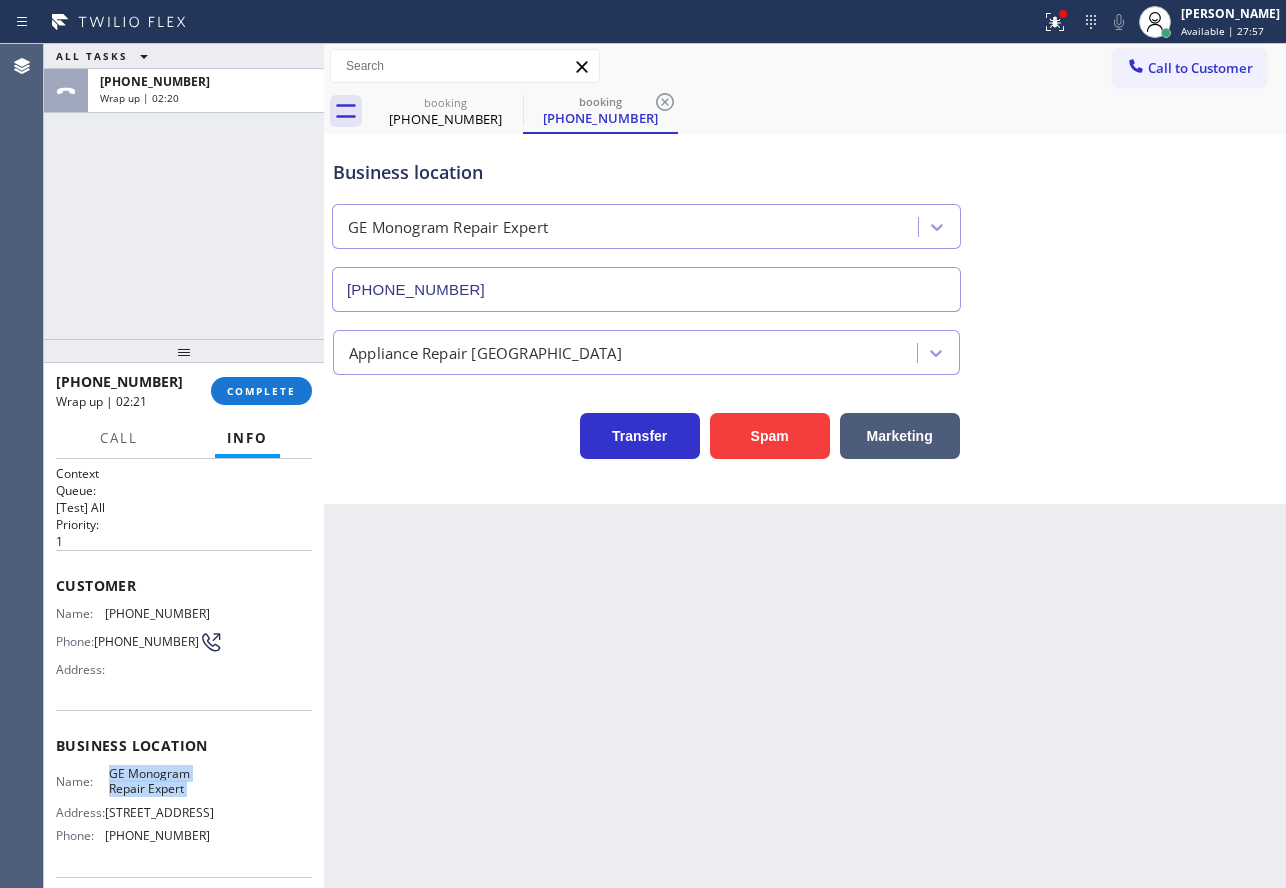click on "GE Monogram Repair  Expert" at bounding box center (159, 781) 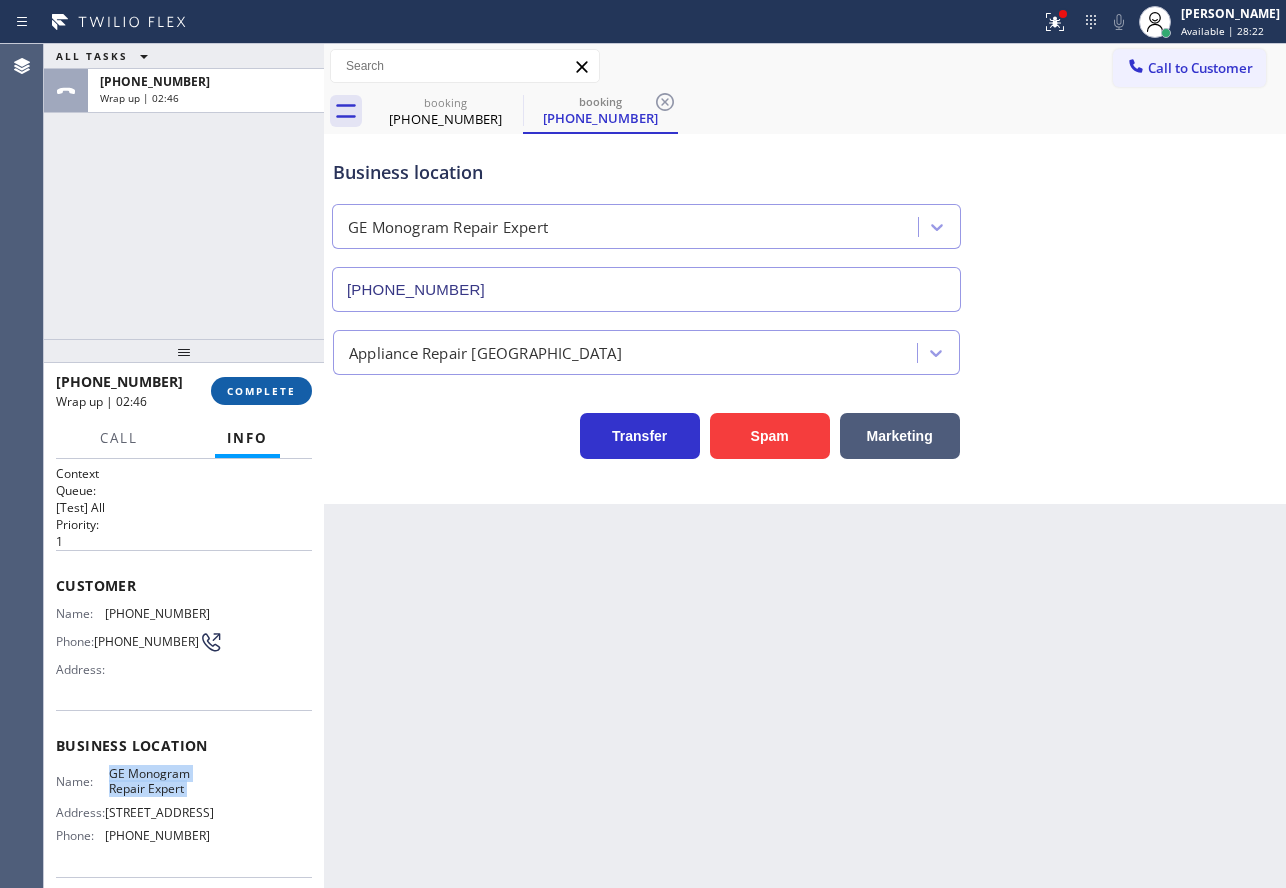 click on "COMPLETE" at bounding box center [261, 391] 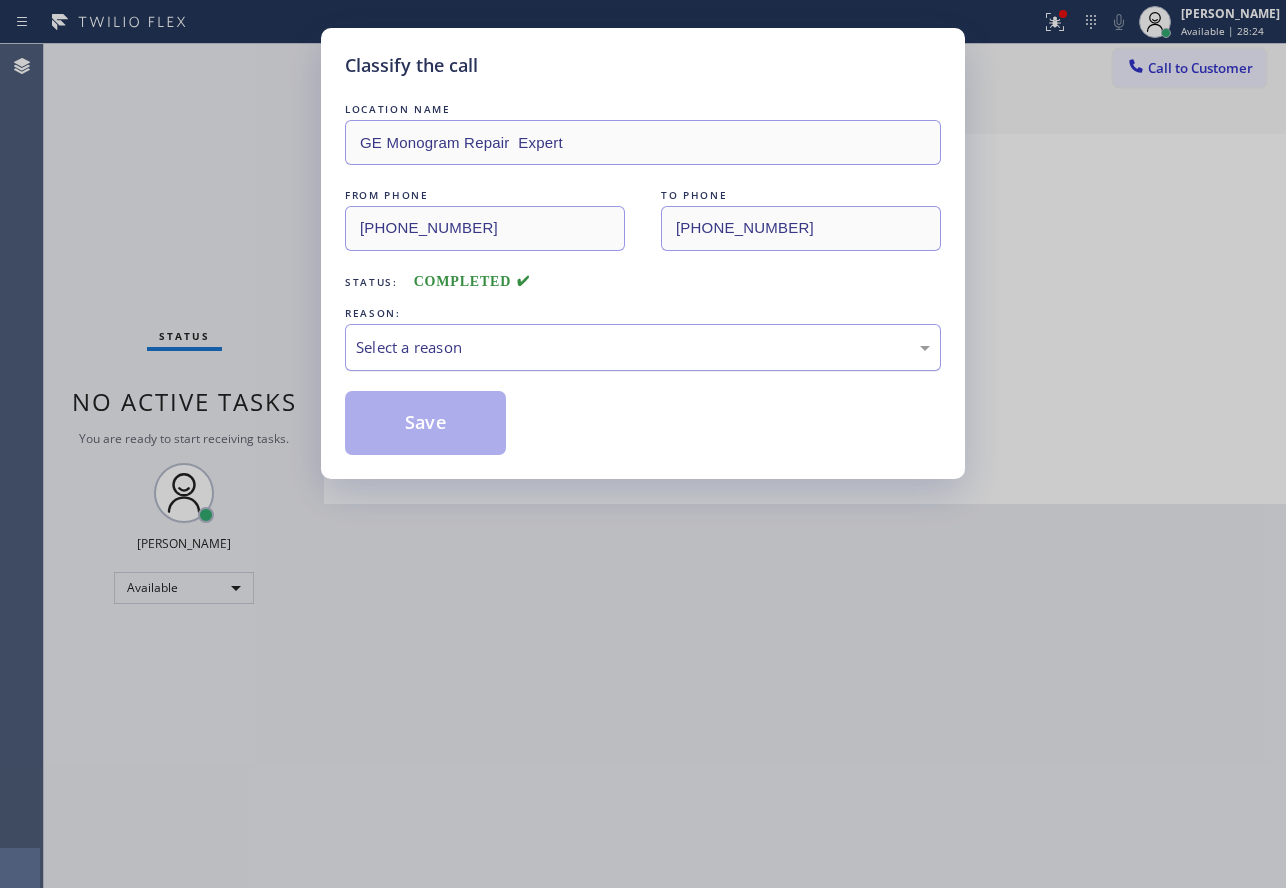 click on "Select a reason" at bounding box center (643, 347) 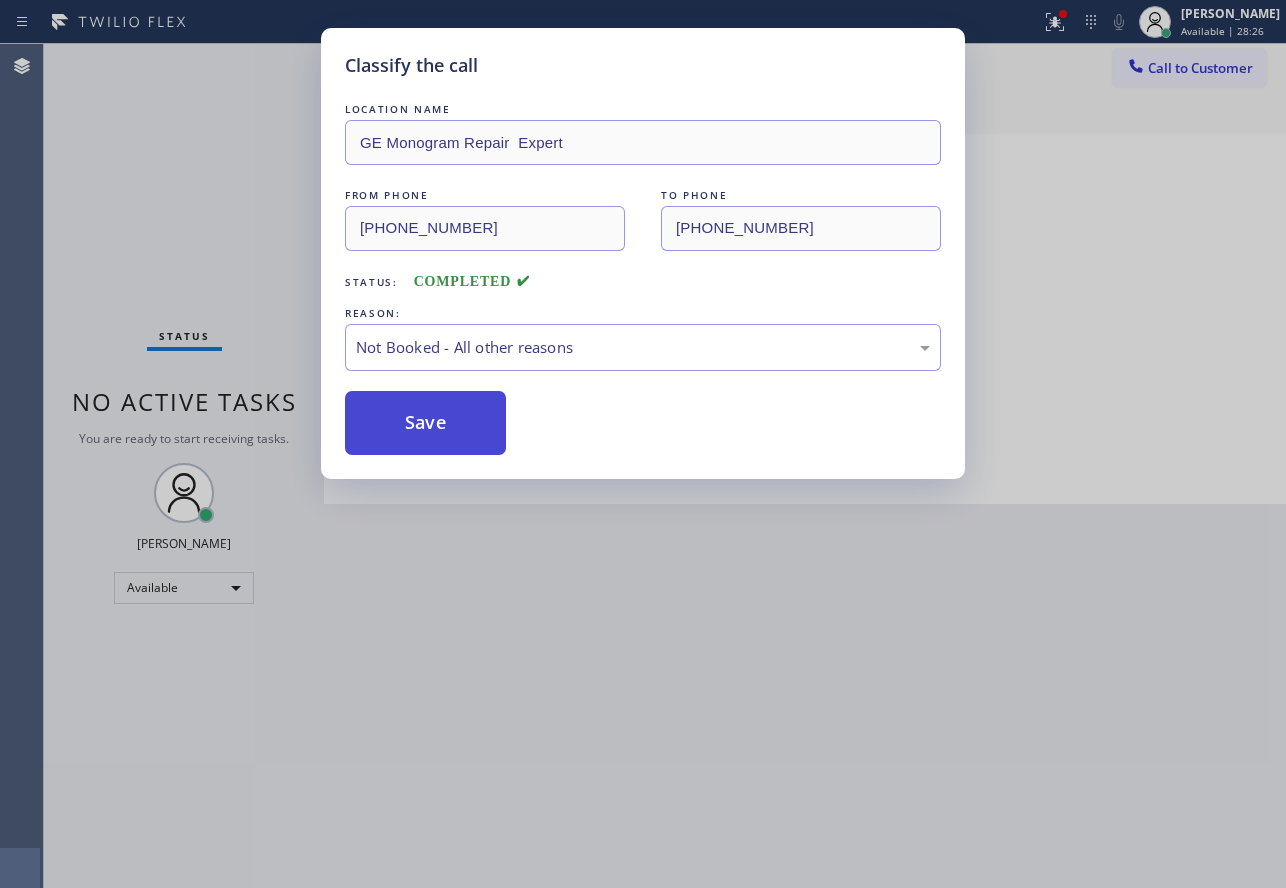 click on "Save" at bounding box center [425, 423] 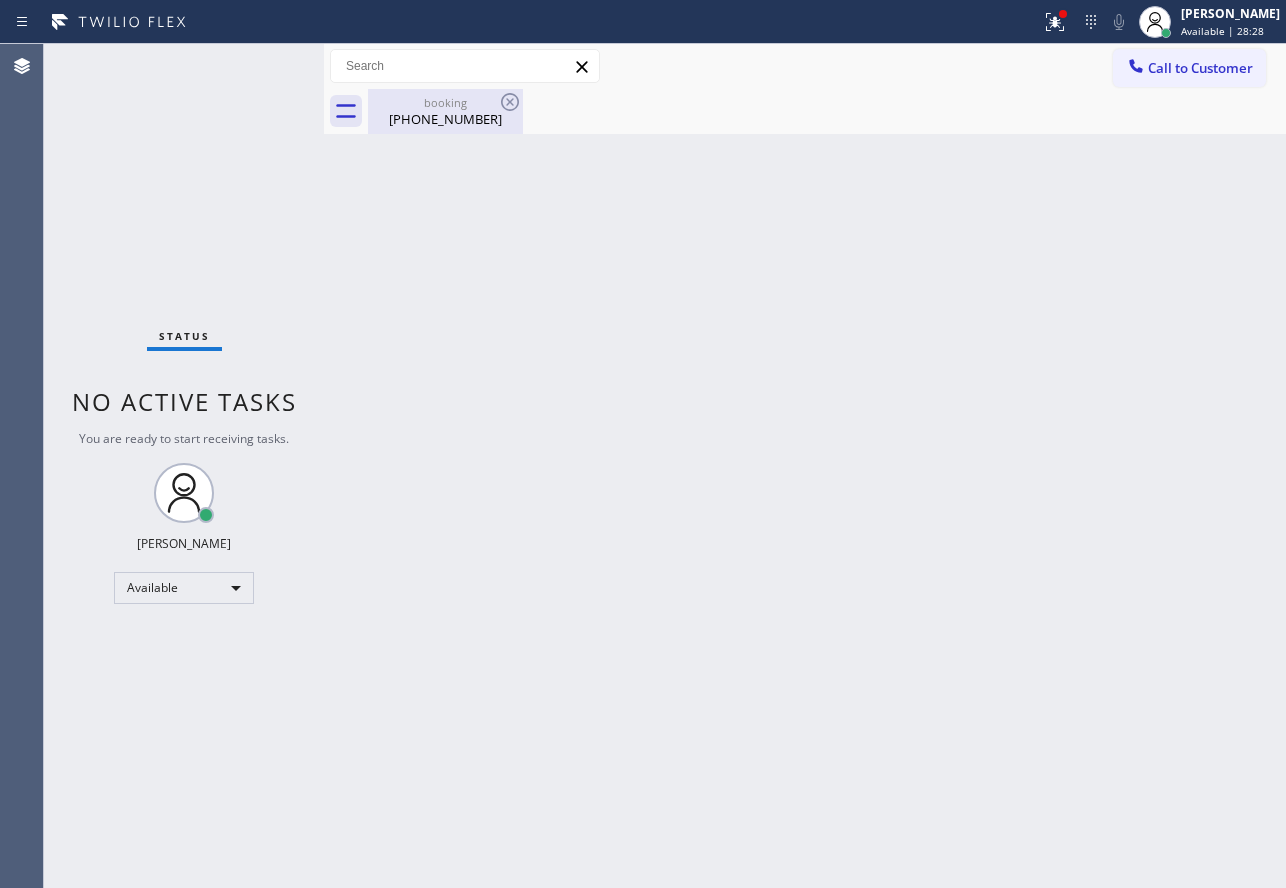 click on "booking" at bounding box center [445, 102] 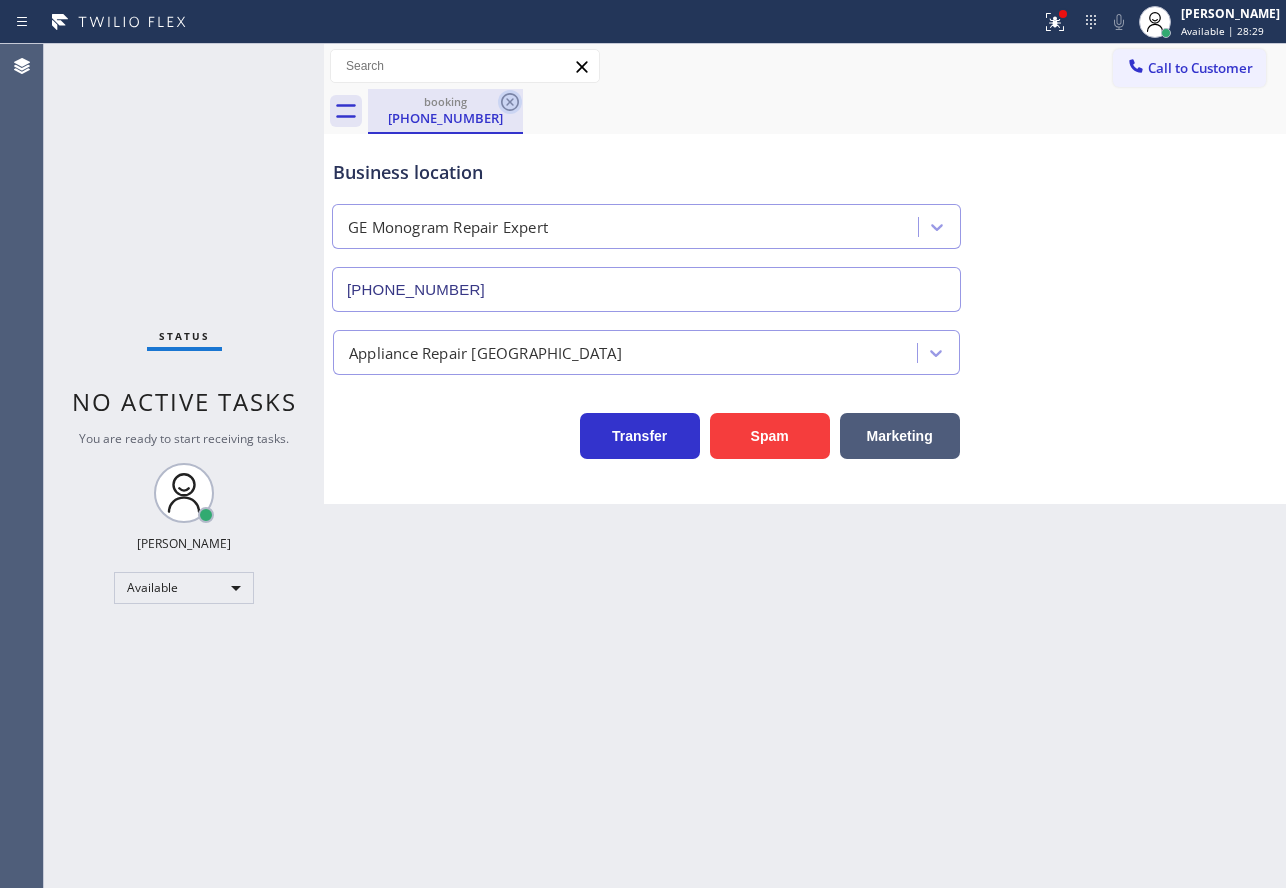 click 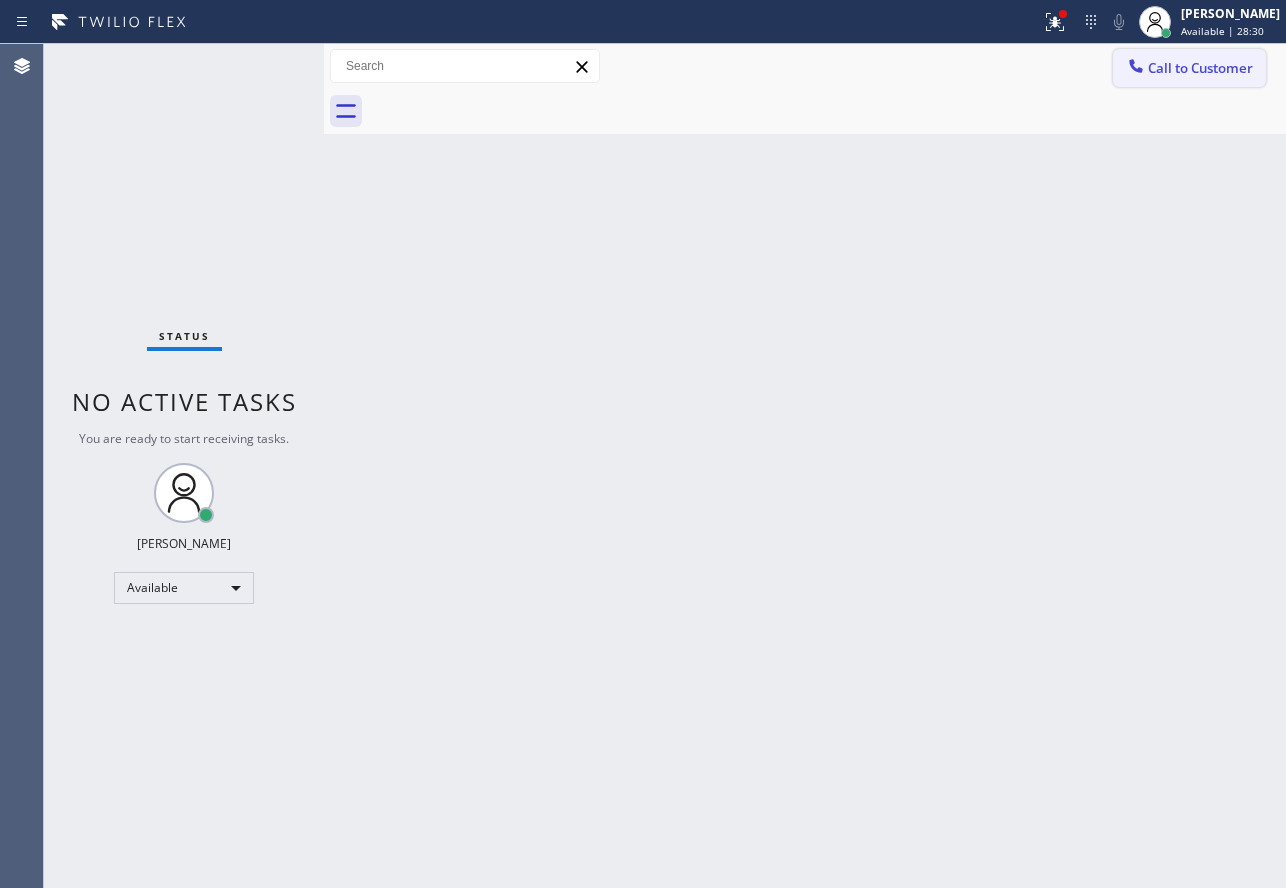 click on "Call to Customer" at bounding box center (1200, 68) 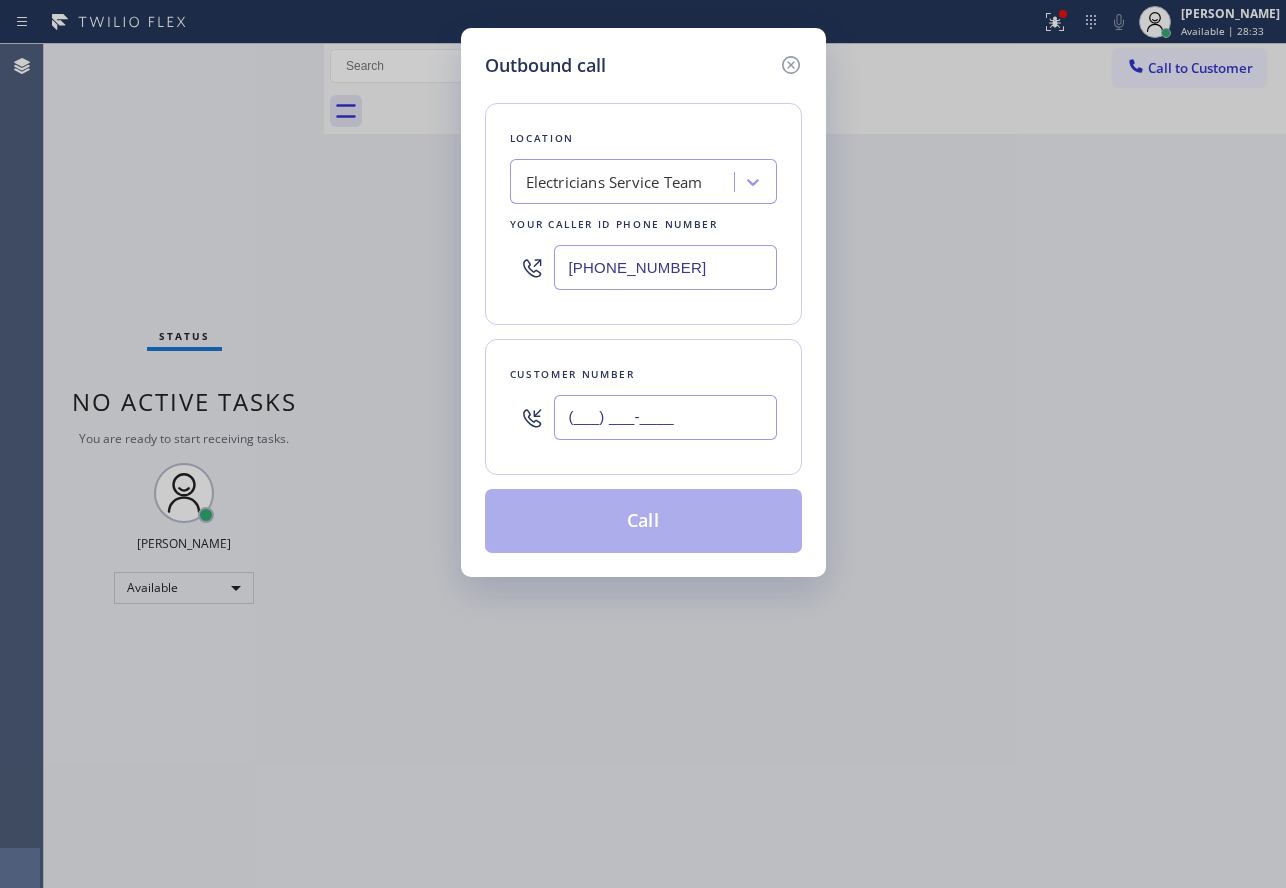 click on "(___) ___-____" at bounding box center (665, 417) 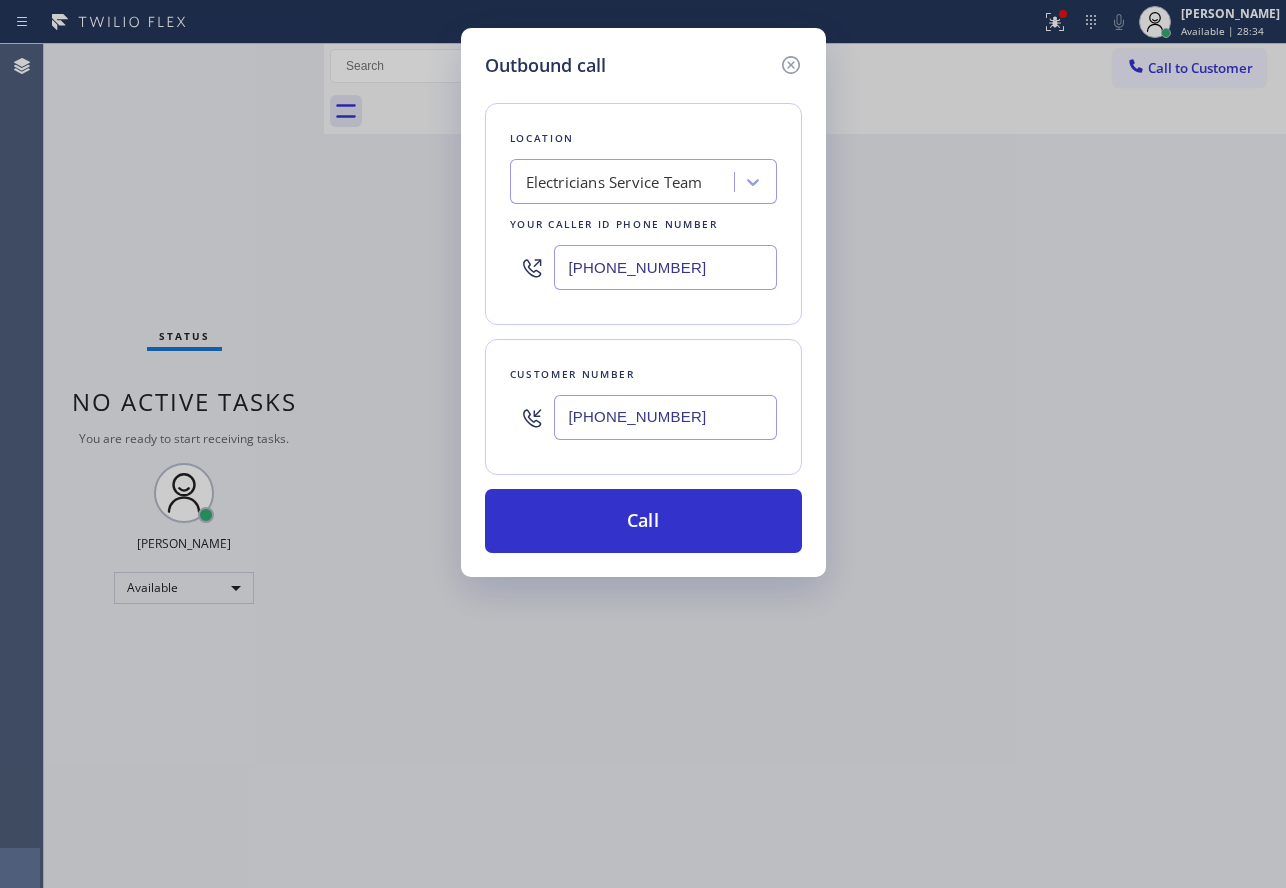 type on "[PHONE_NUMBER]" 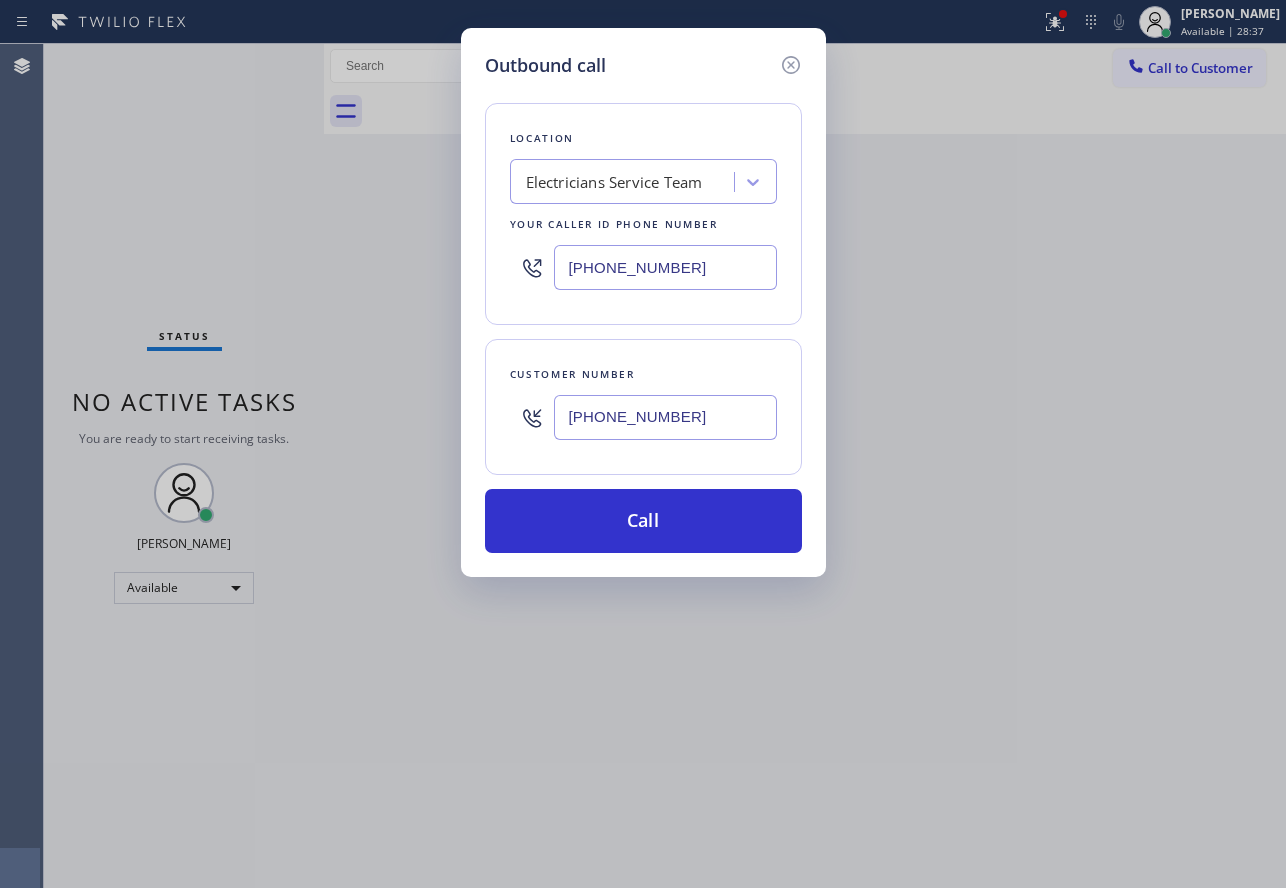 drag, startPoint x: 665, startPoint y: 259, endPoint x: 583, endPoint y: 259, distance: 82 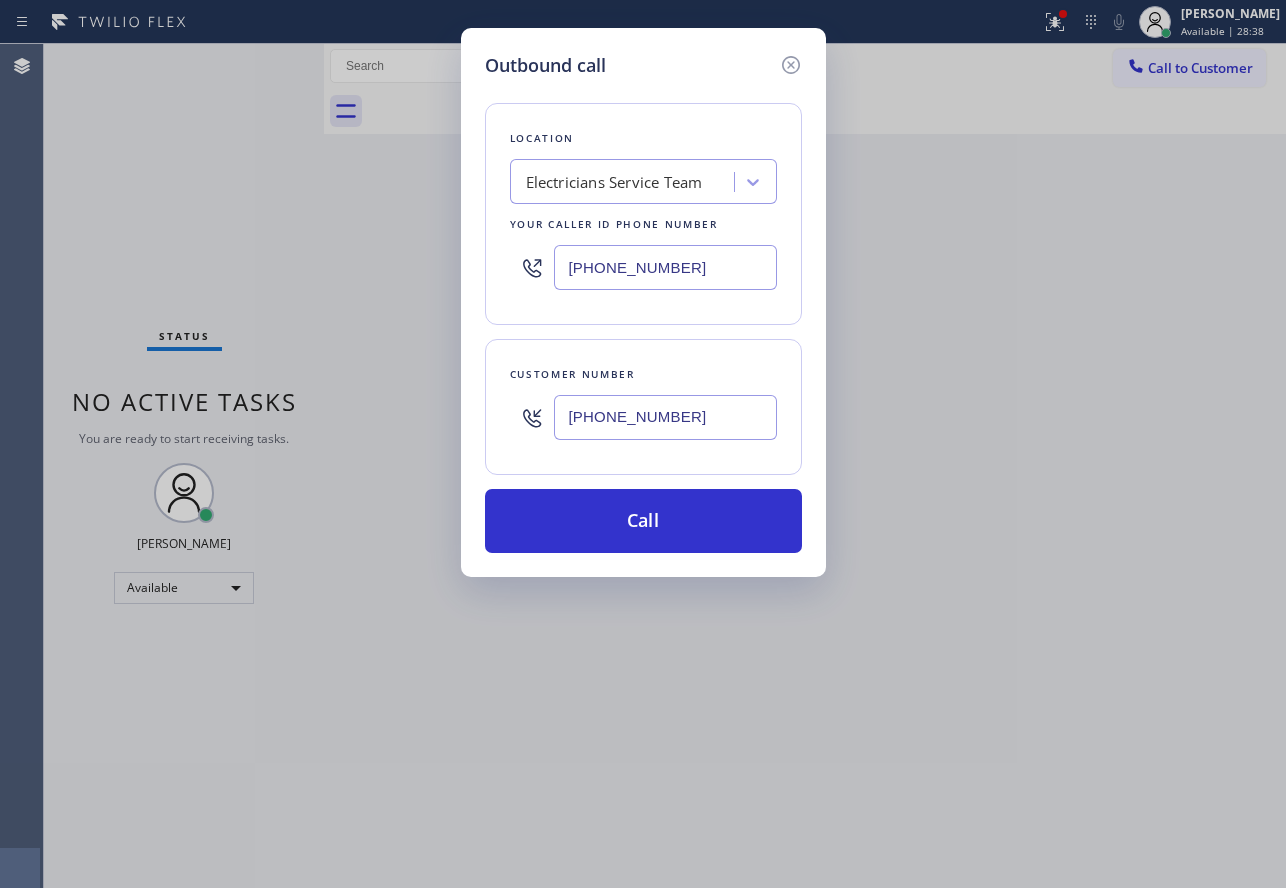 drag, startPoint x: 701, startPoint y: 266, endPoint x: 481, endPoint y: 283, distance: 220.65584 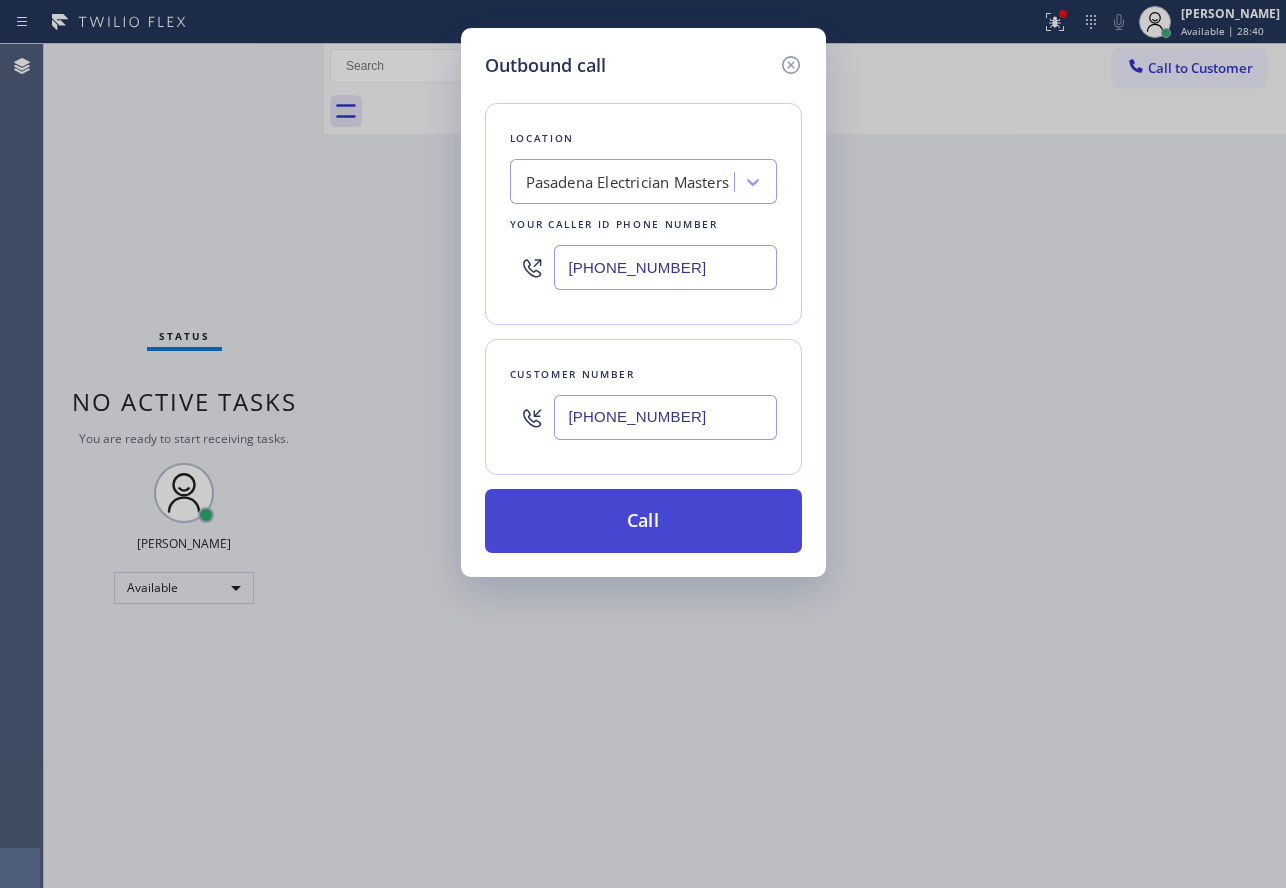 type on "[PHONE_NUMBER]" 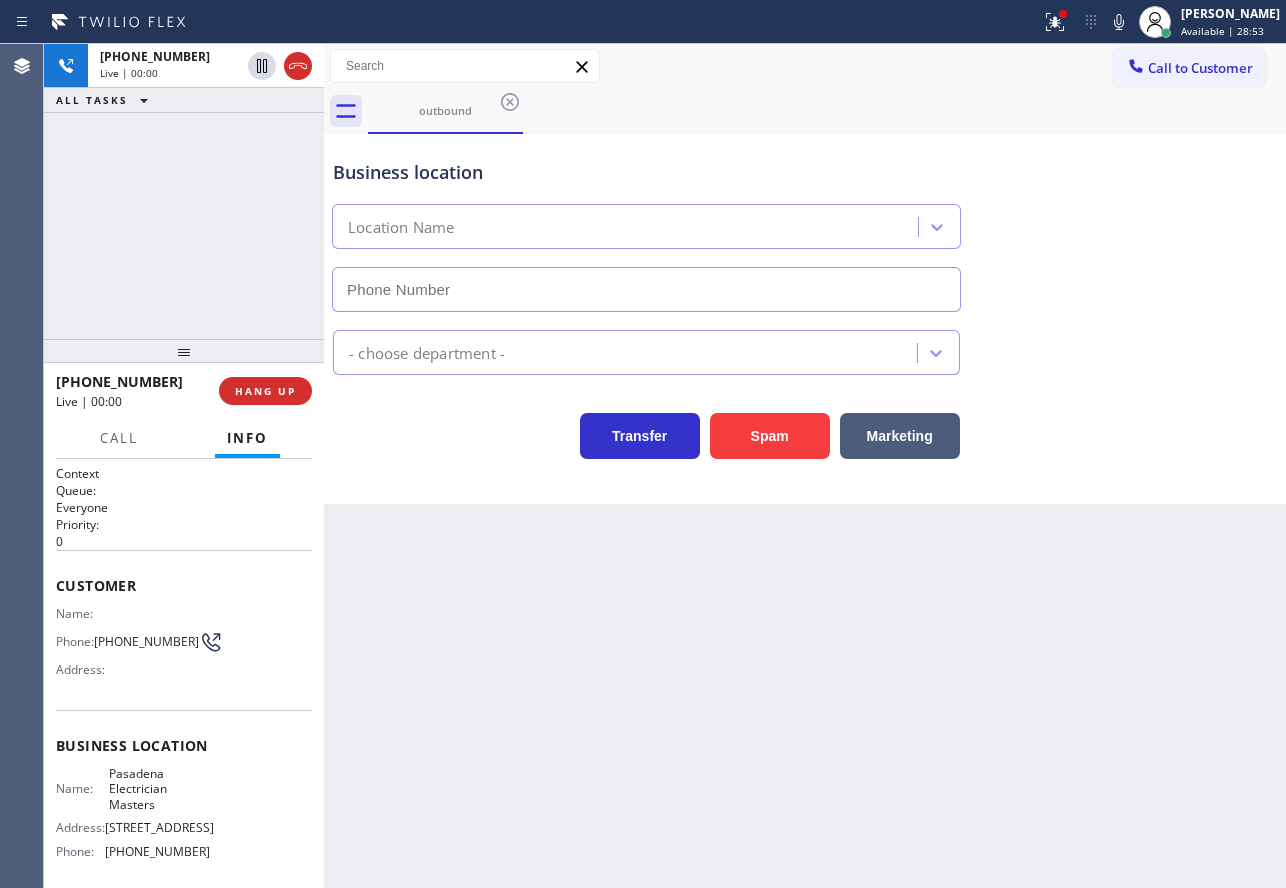 type on "[PHONE_NUMBER]" 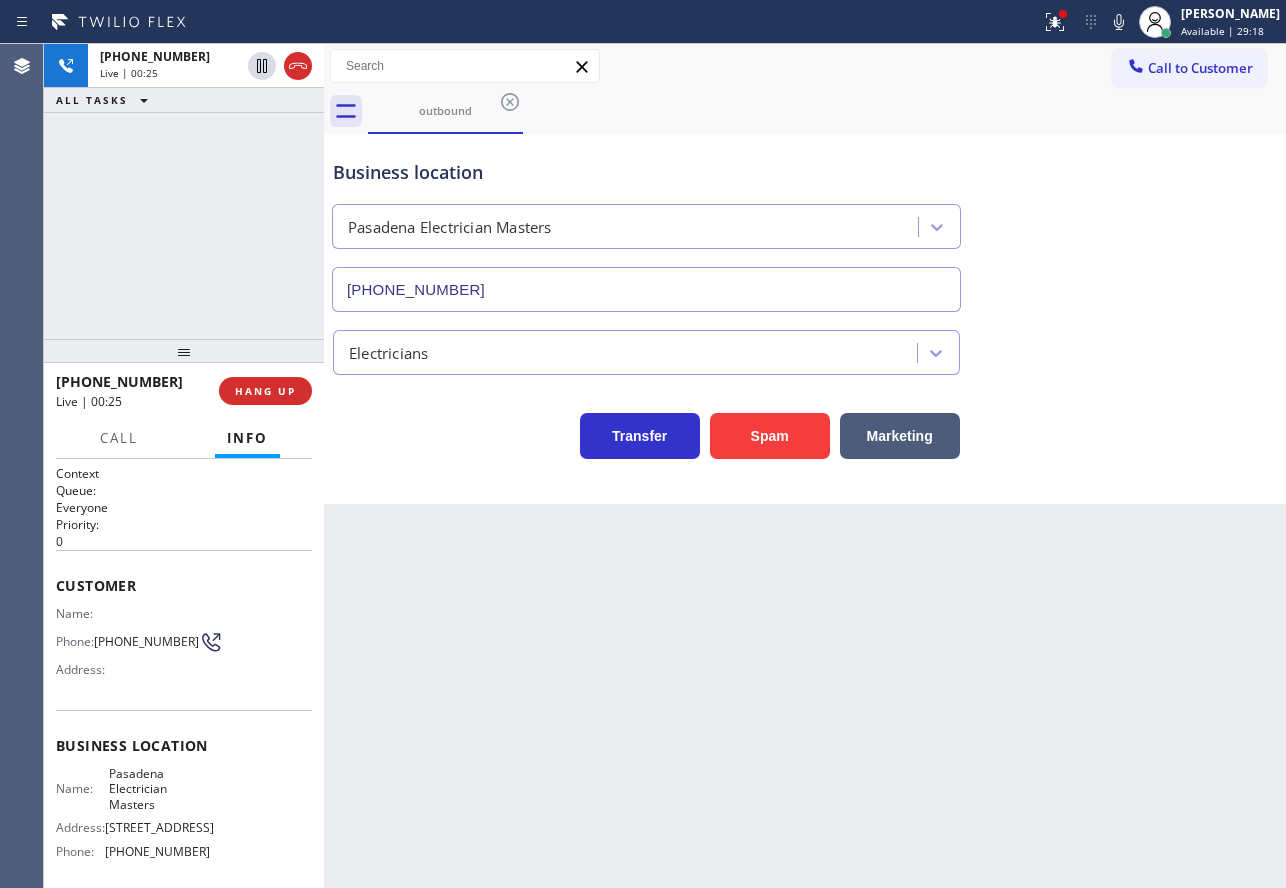 click on "Business location Pasadena Electrician Masters [PHONE_NUMBER]" at bounding box center [646, 225] 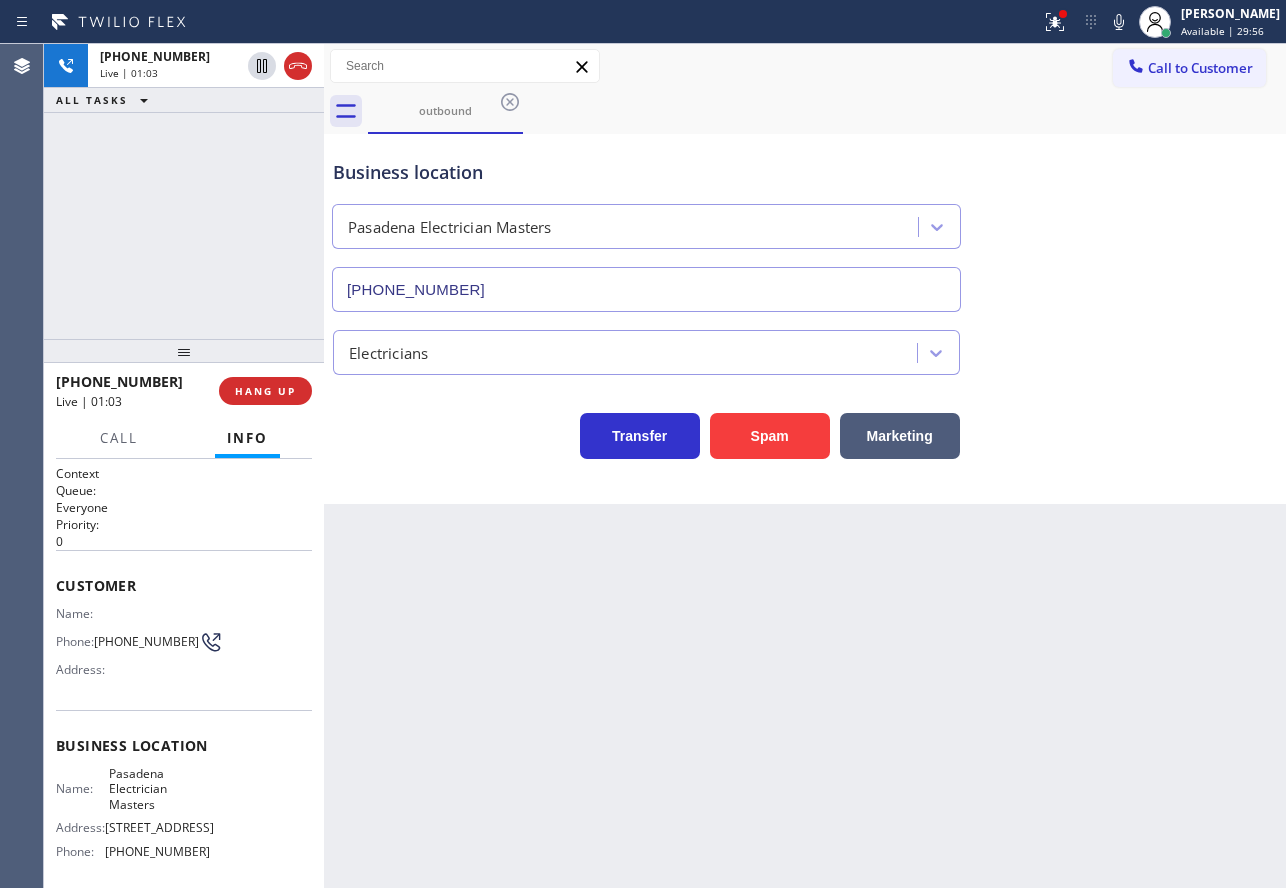 click on "Business location Pasadena Electrician Masters [PHONE_NUMBER] Electricians Transfer Spam Marketing" at bounding box center (805, 319) 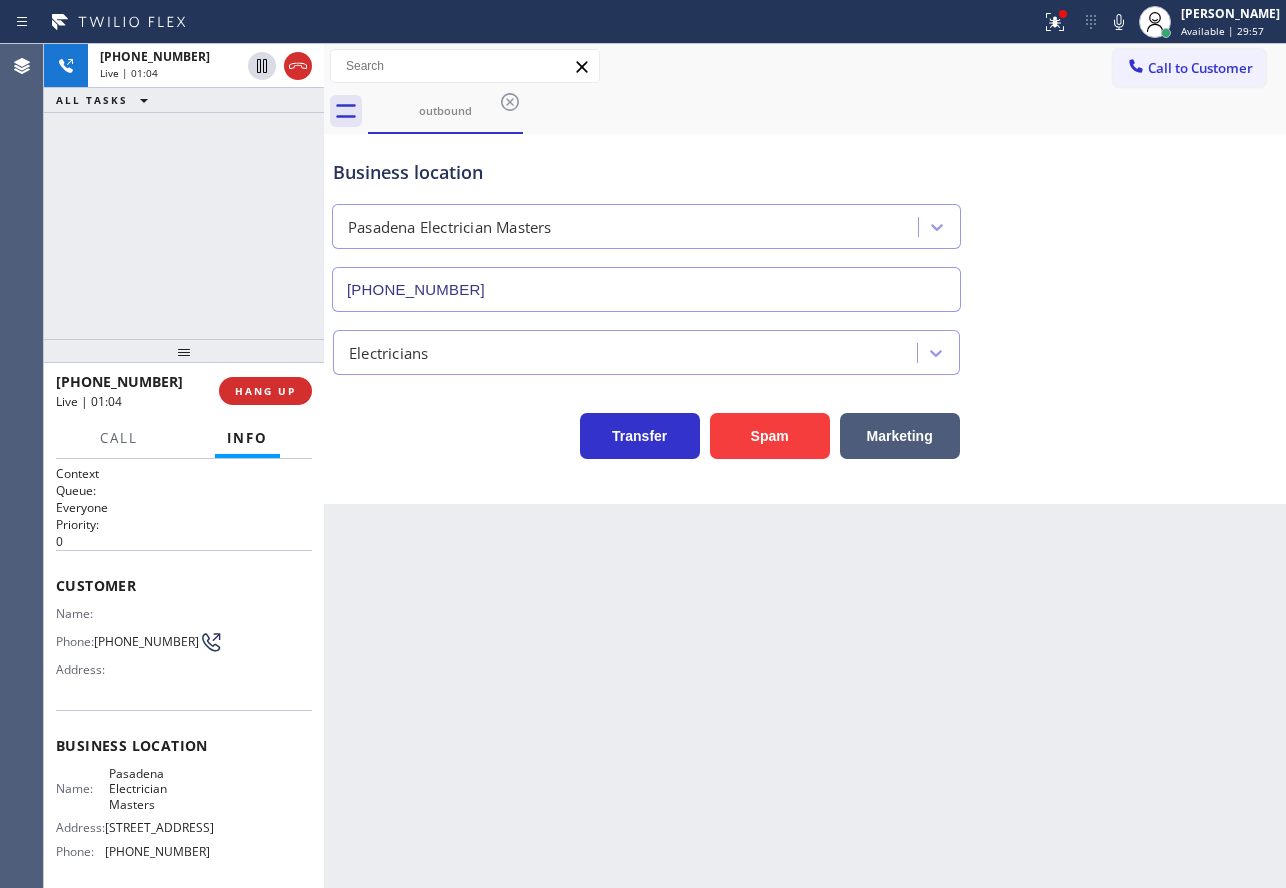 click on "Transfer Spam Marketing" at bounding box center (646, 431) 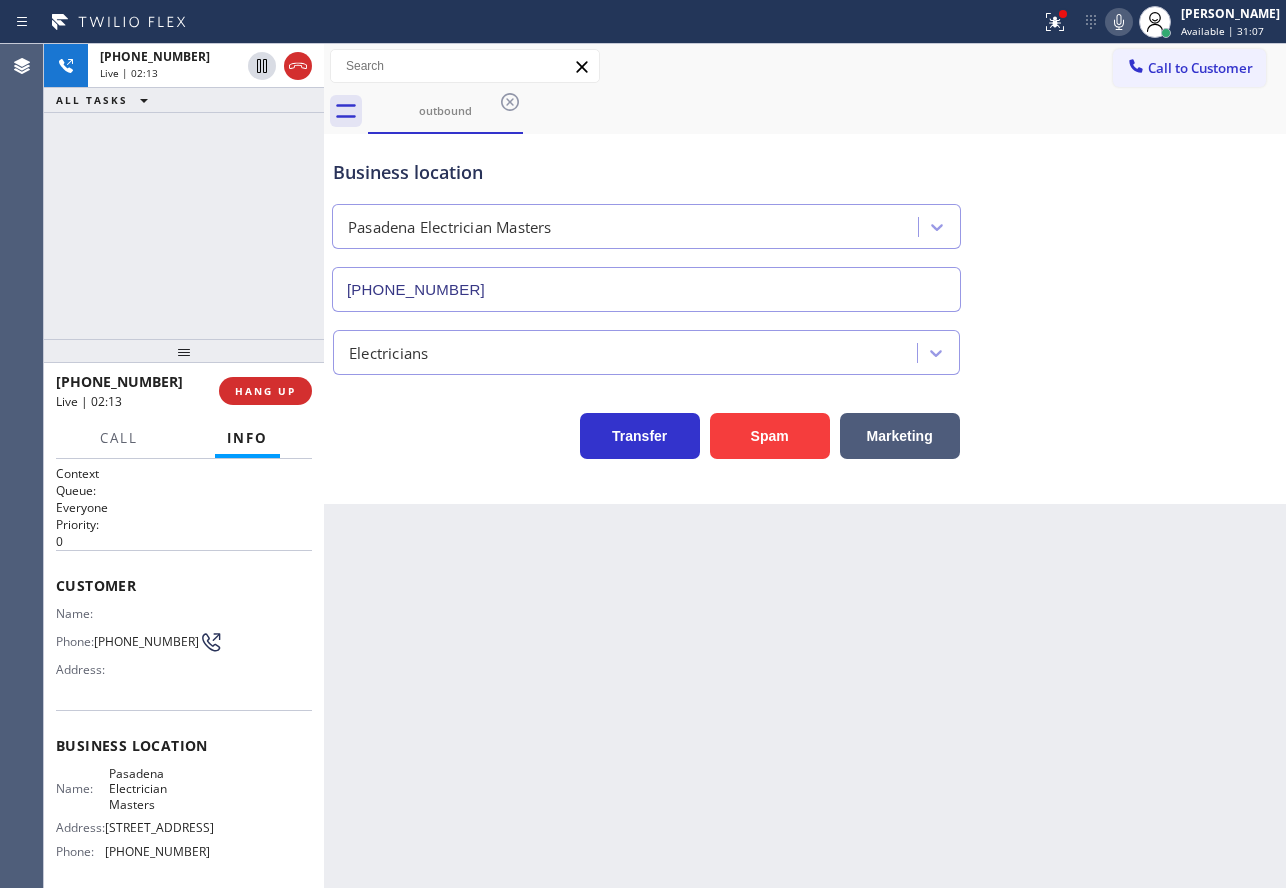 click 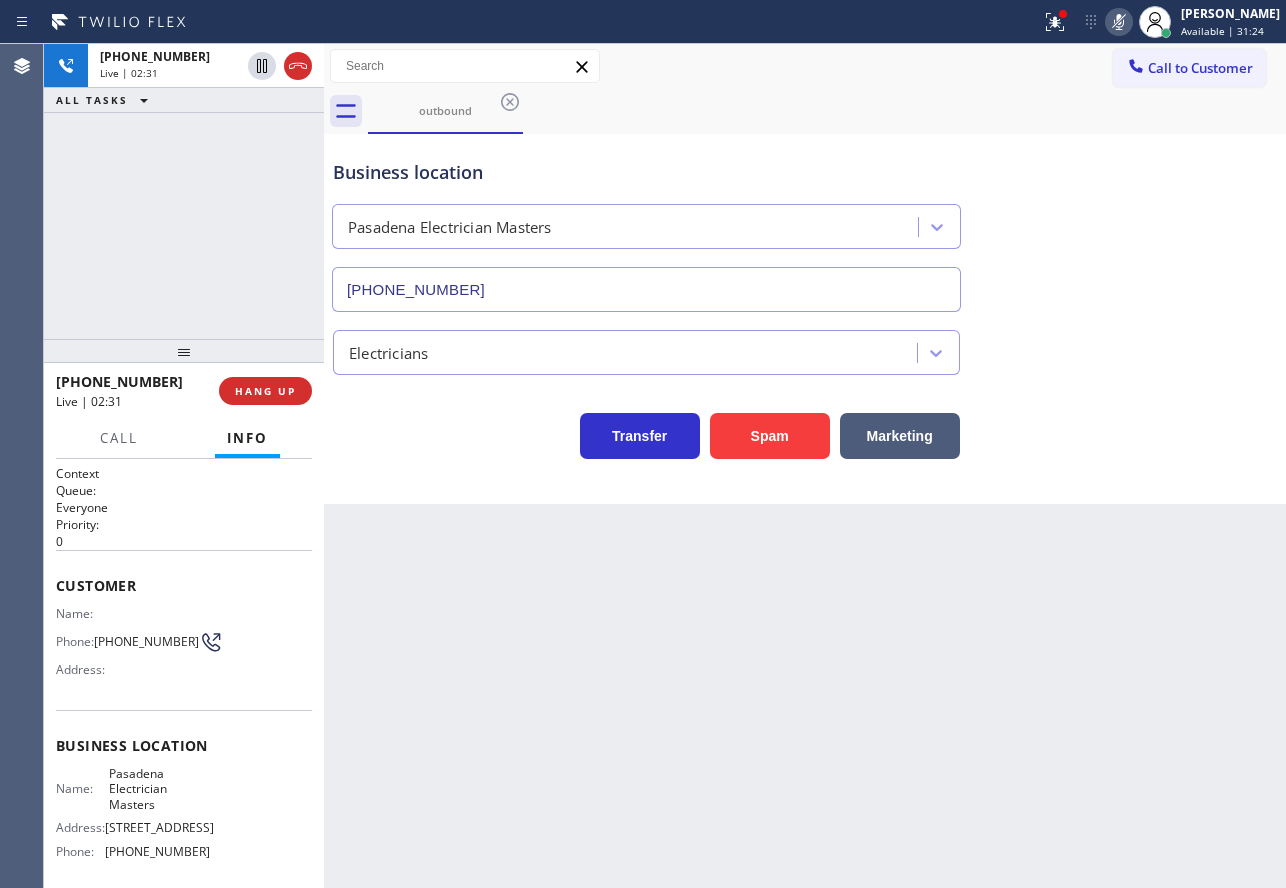 click on "Transfer Spam Marketing" at bounding box center [805, 417] 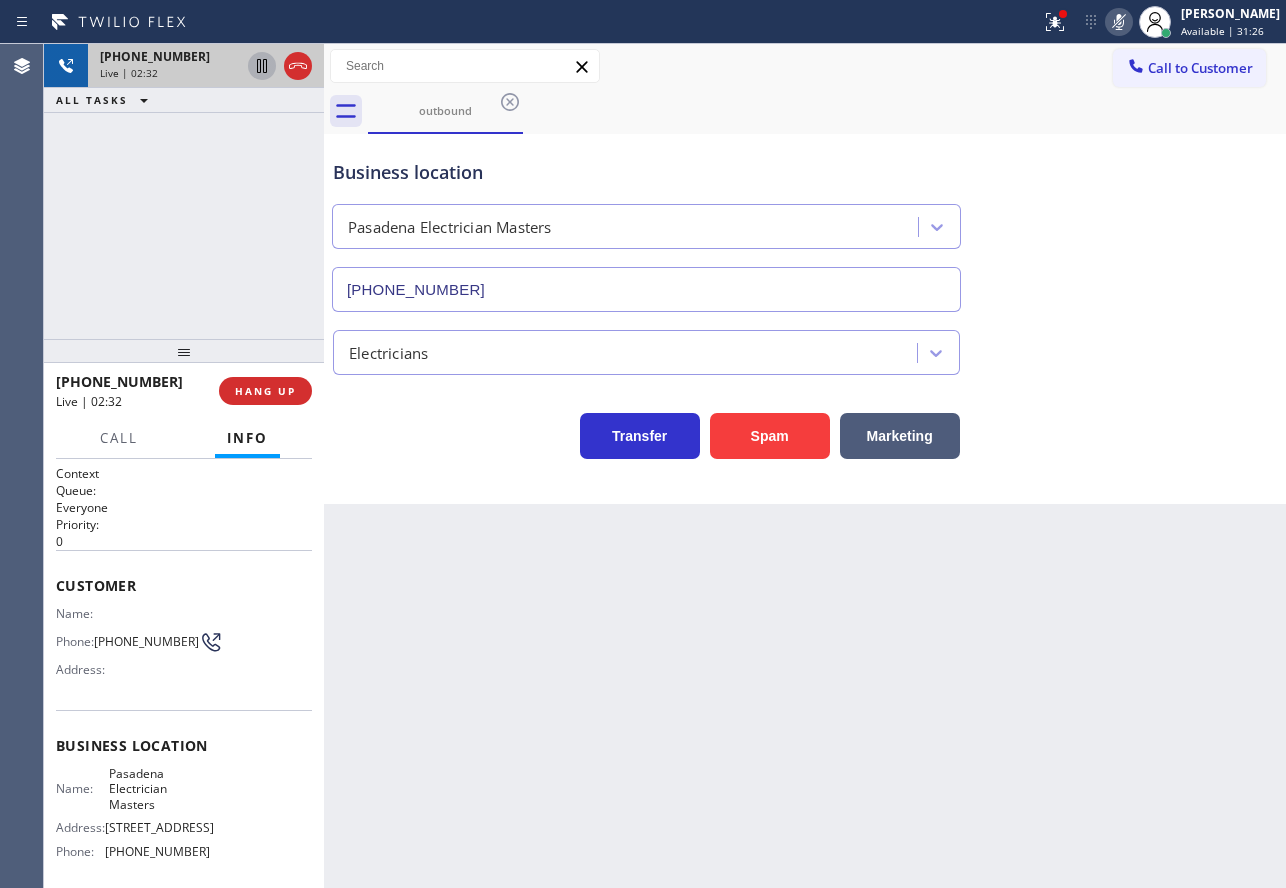 click 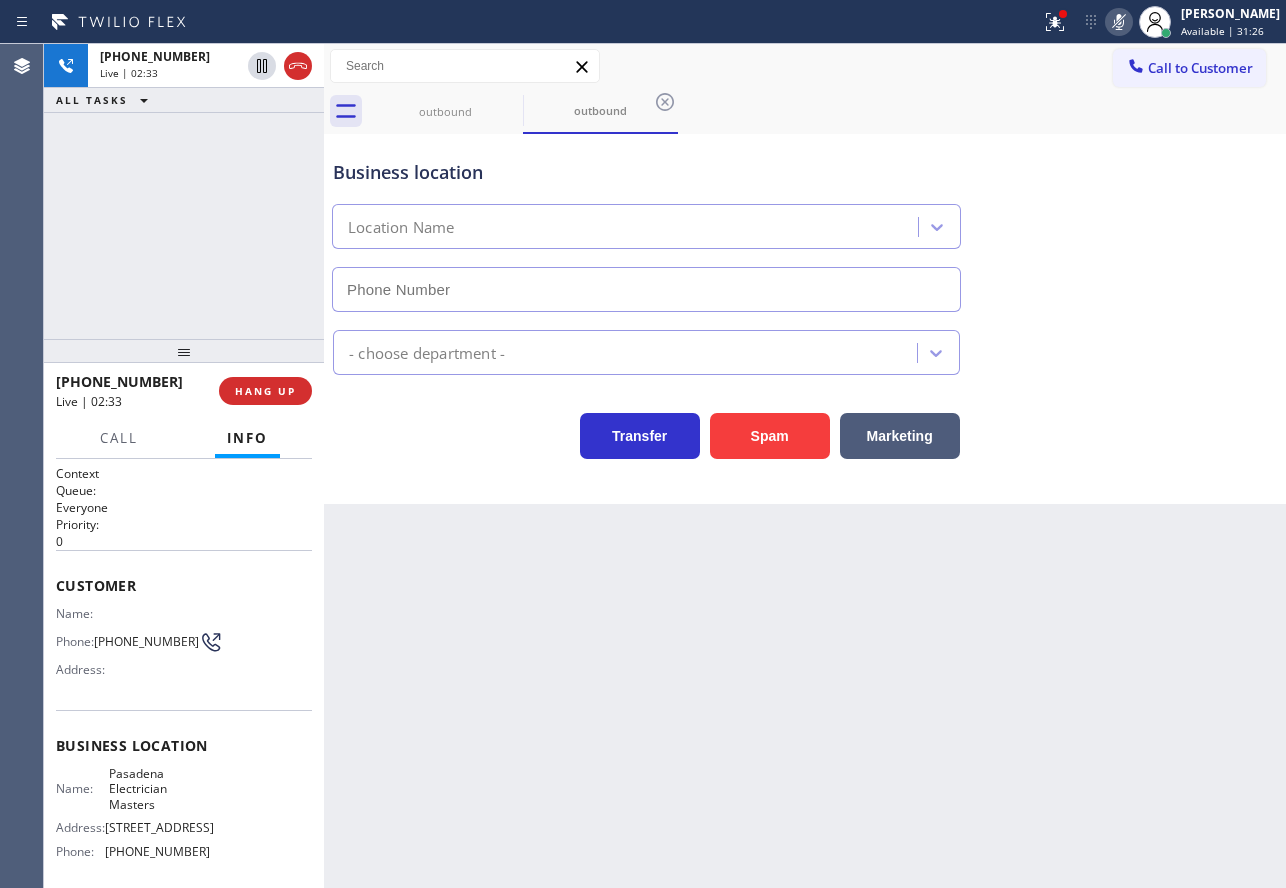 type on "[PHONE_NUMBER]" 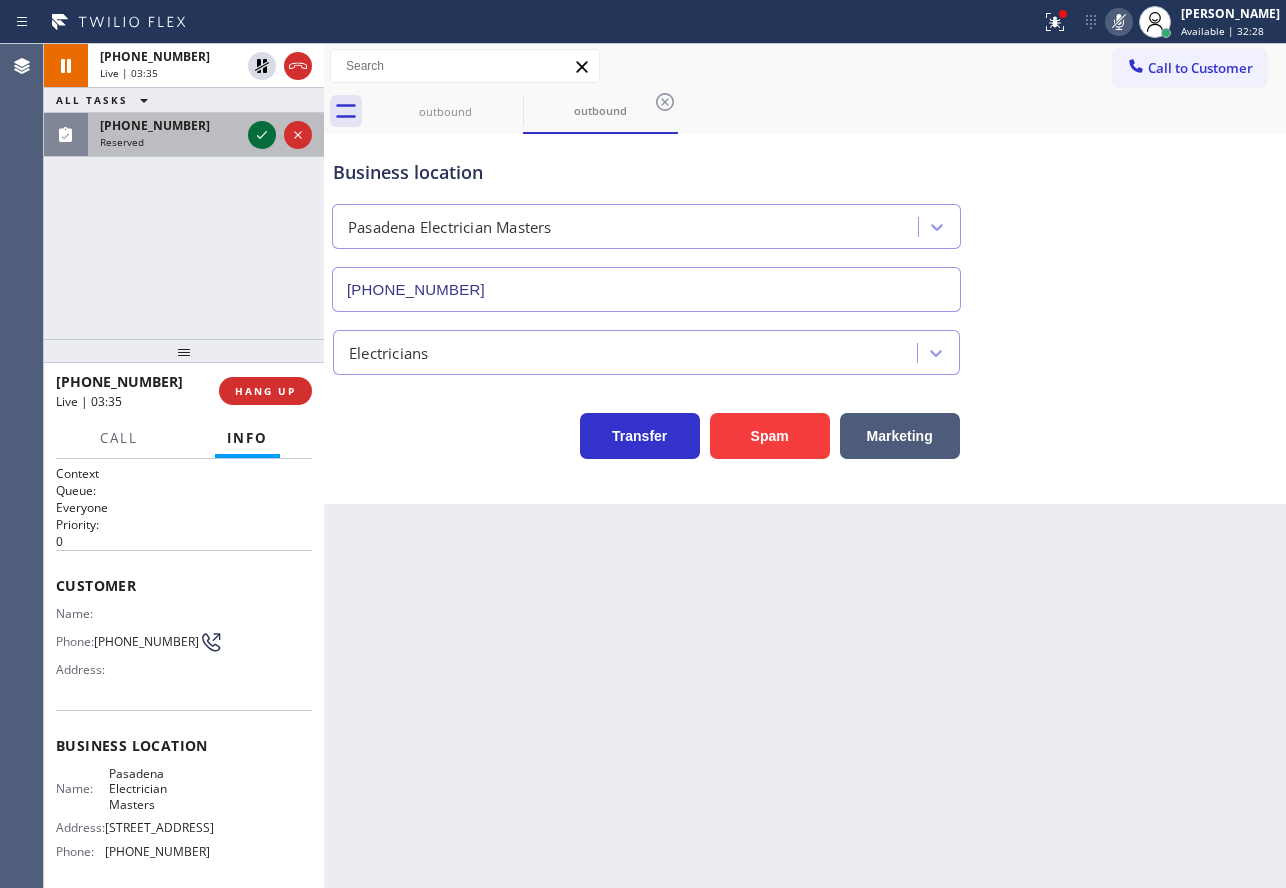 click 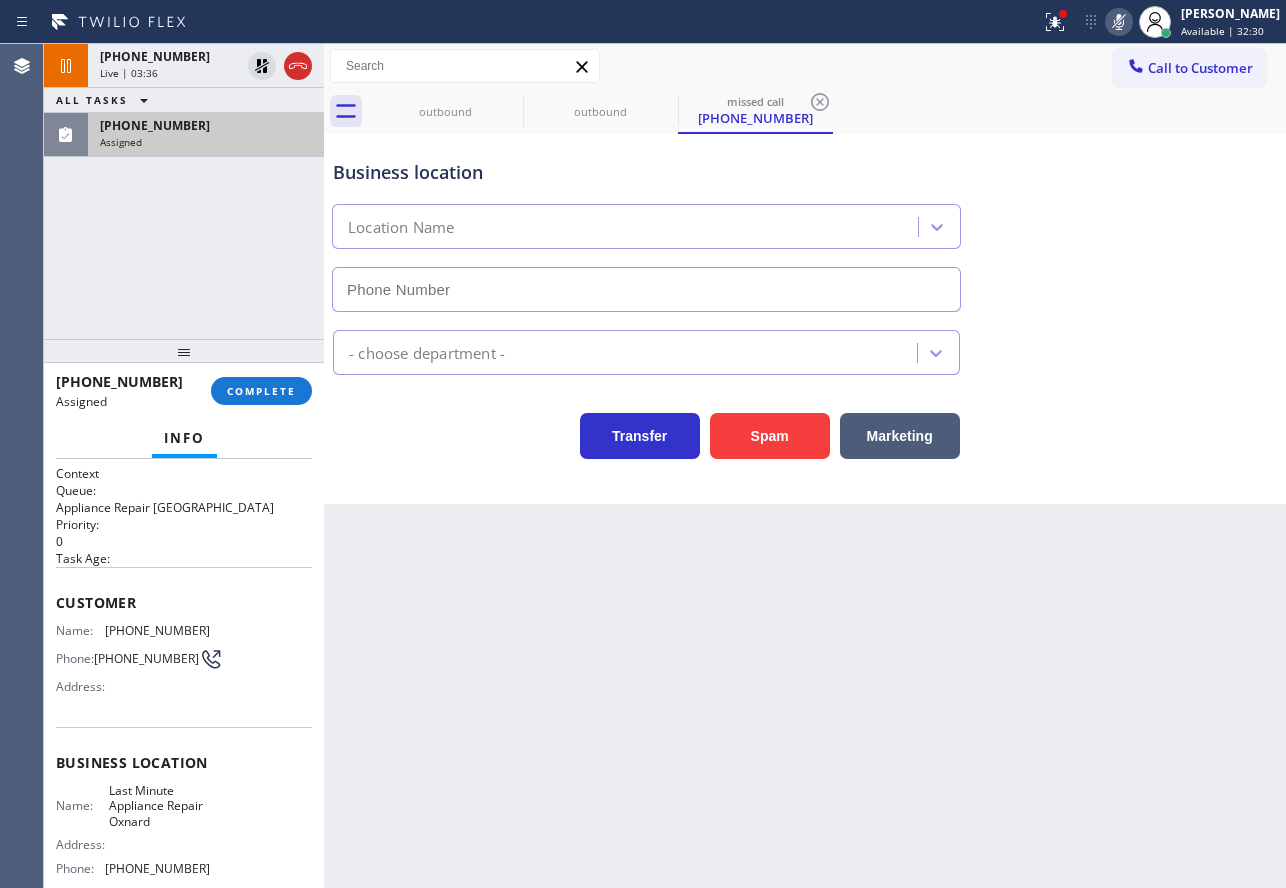 type on "[PHONE_NUMBER]" 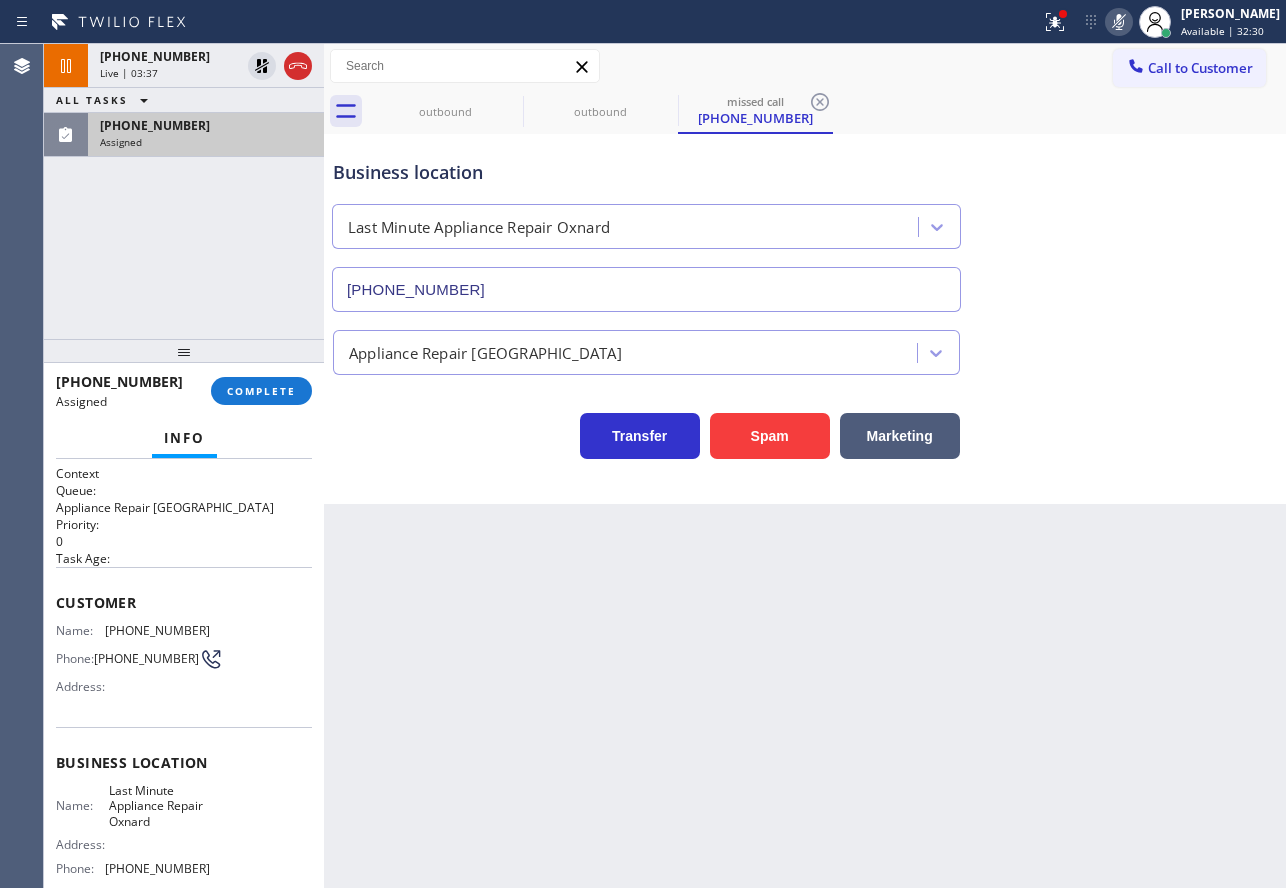 scroll, scrollTop: 100, scrollLeft: 0, axis: vertical 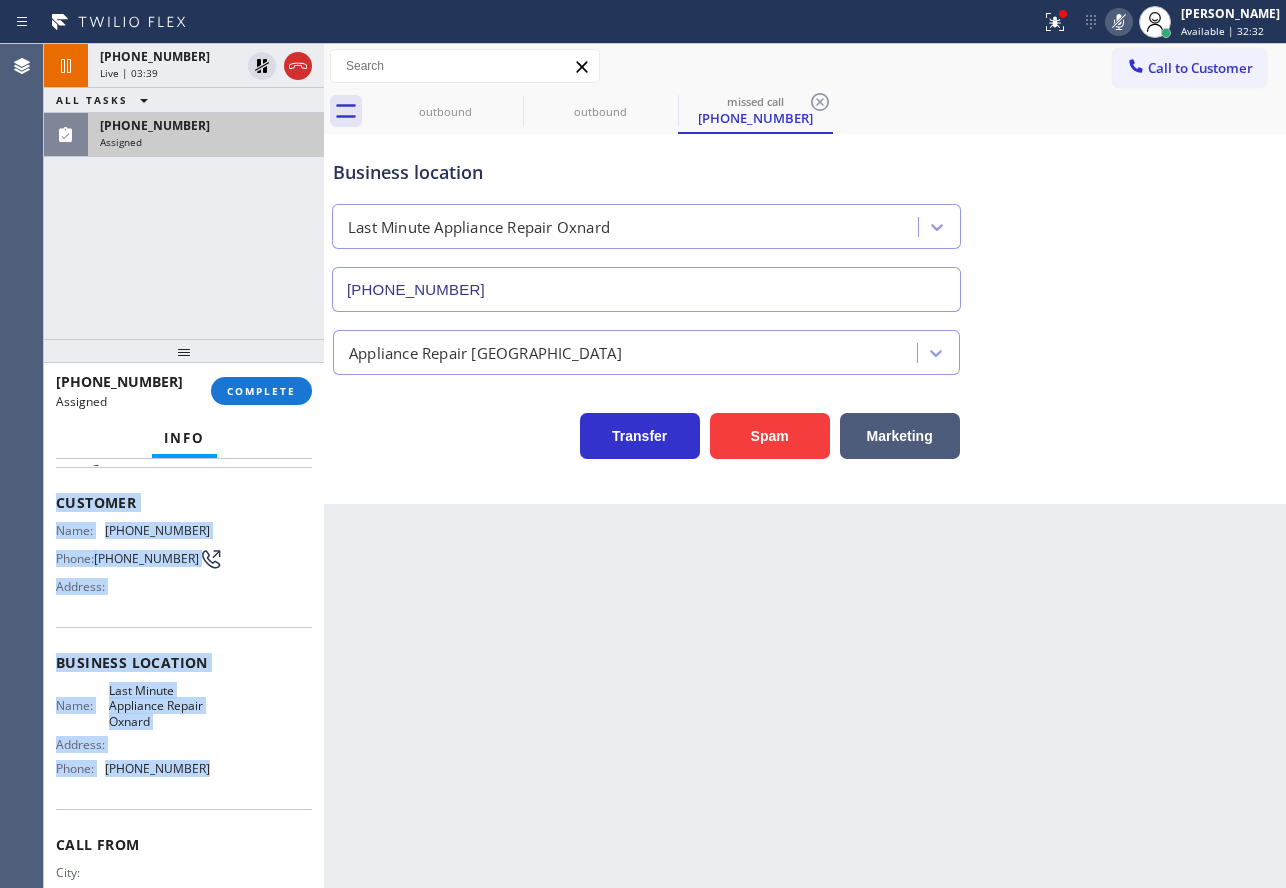 drag, startPoint x: 218, startPoint y: 802, endPoint x: 48, endPoint y: 500, distance: 346.56024 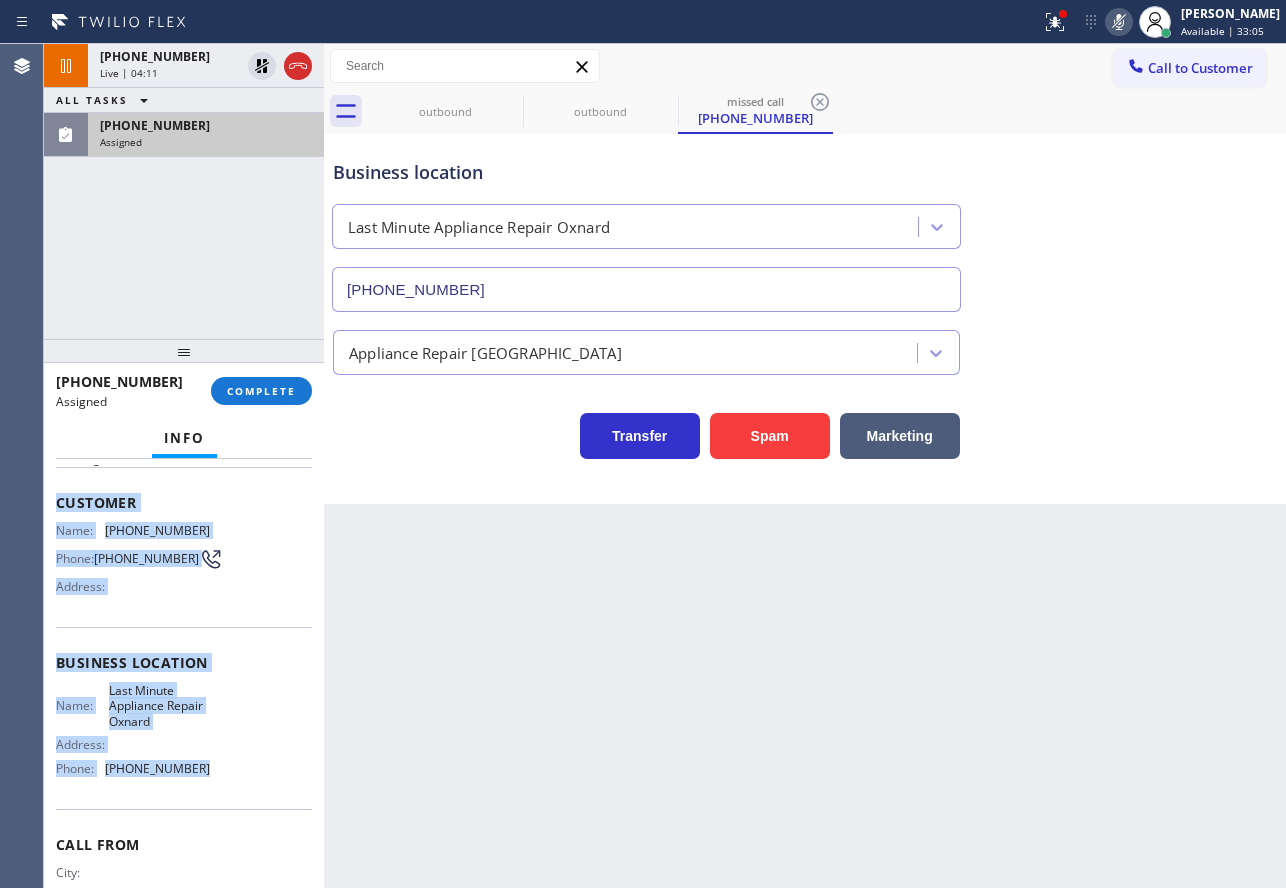 click 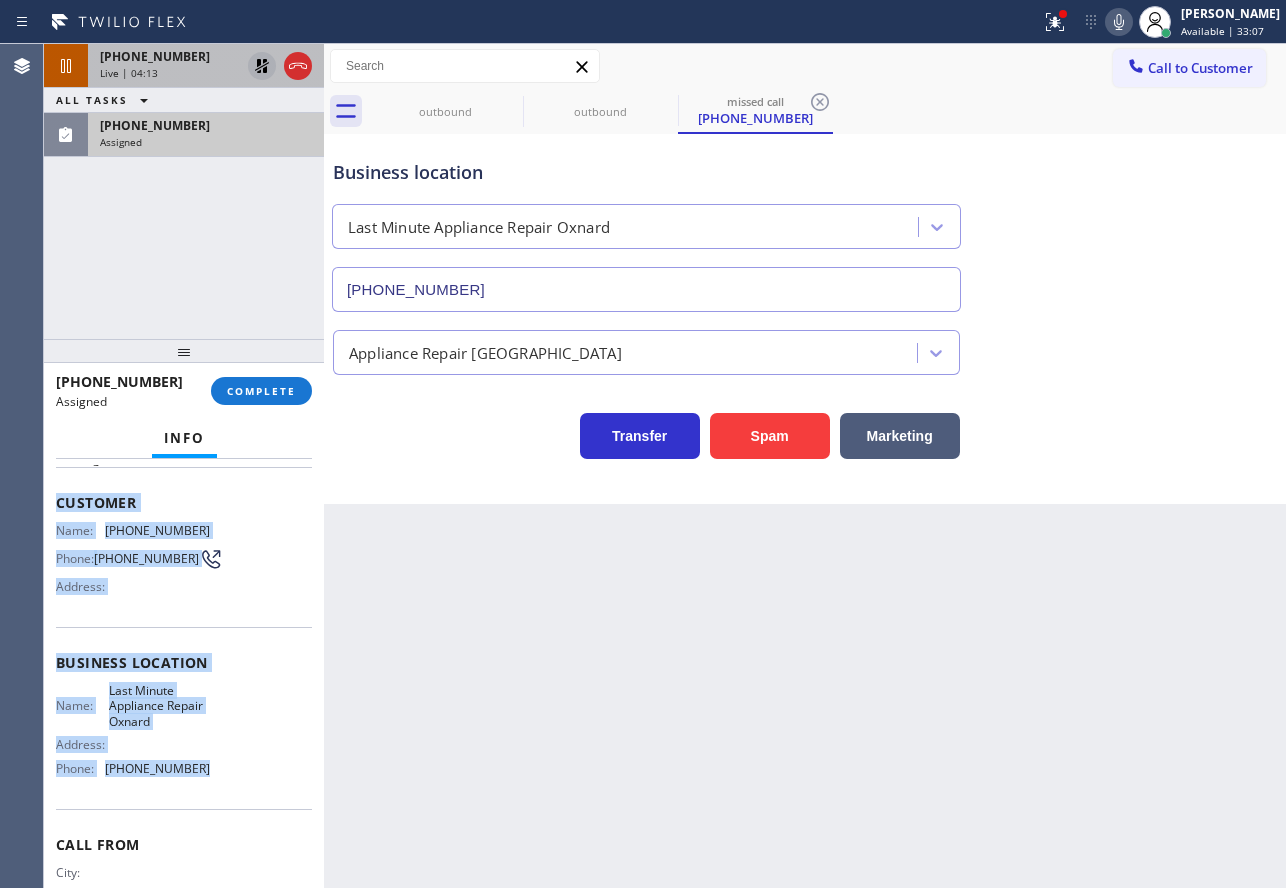 click 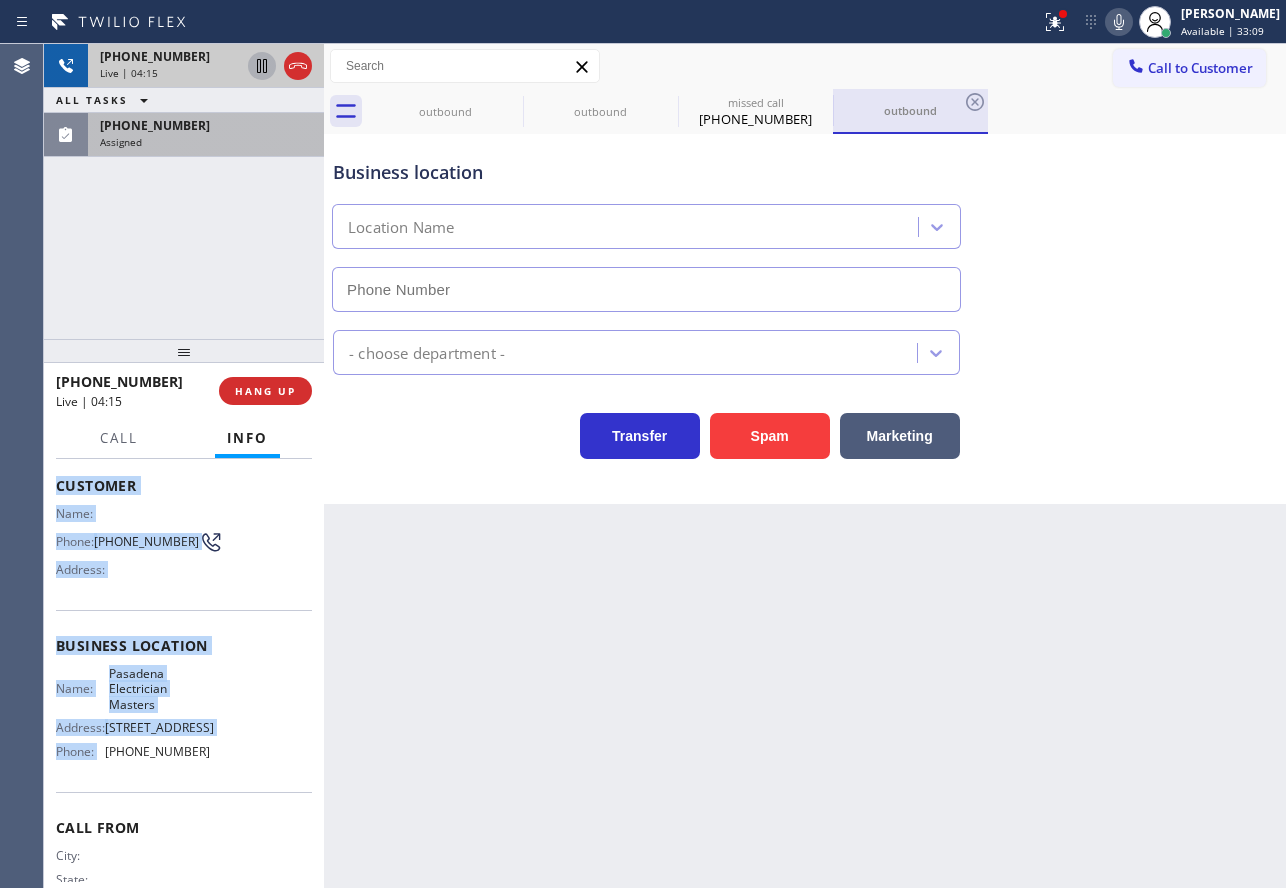 type on "[PHONE_NUMBER]" 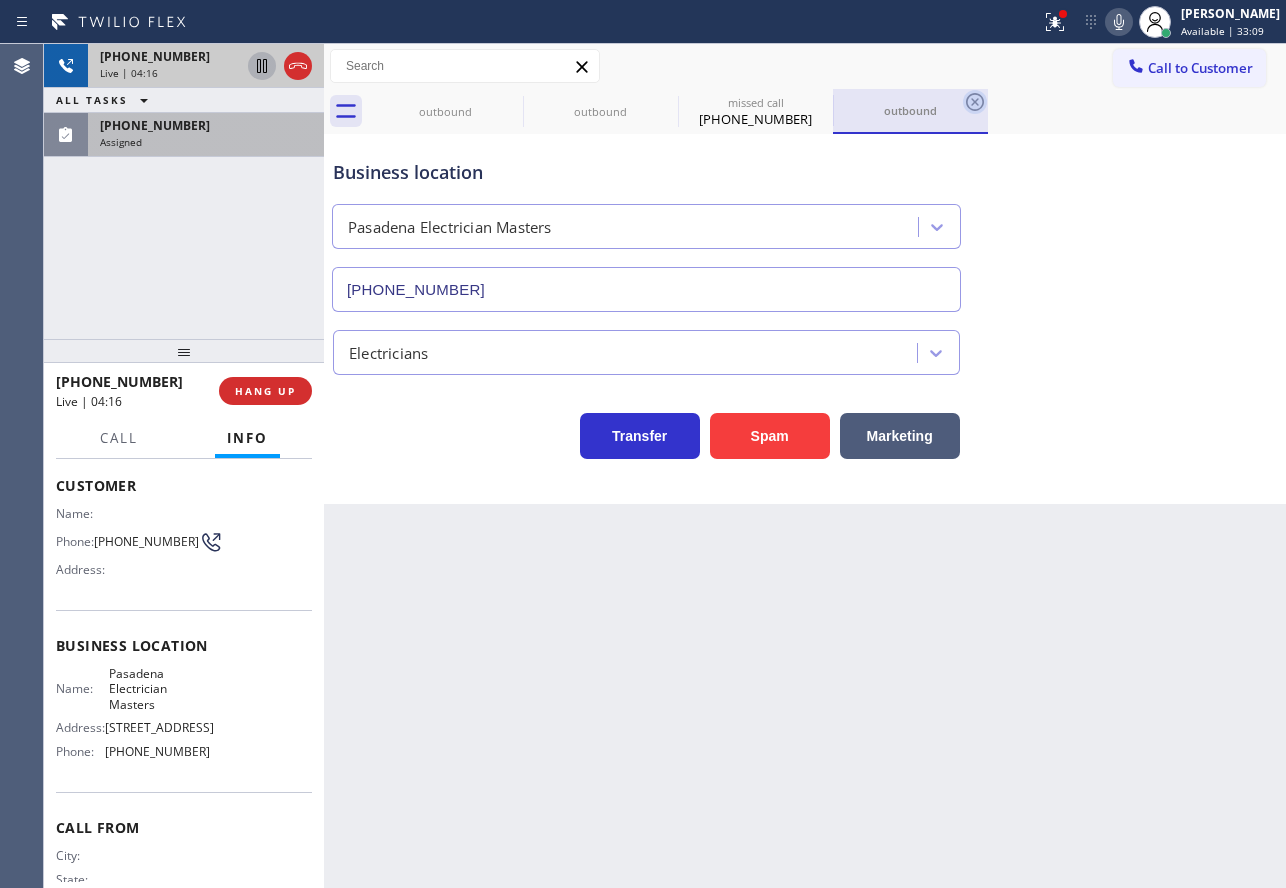 click 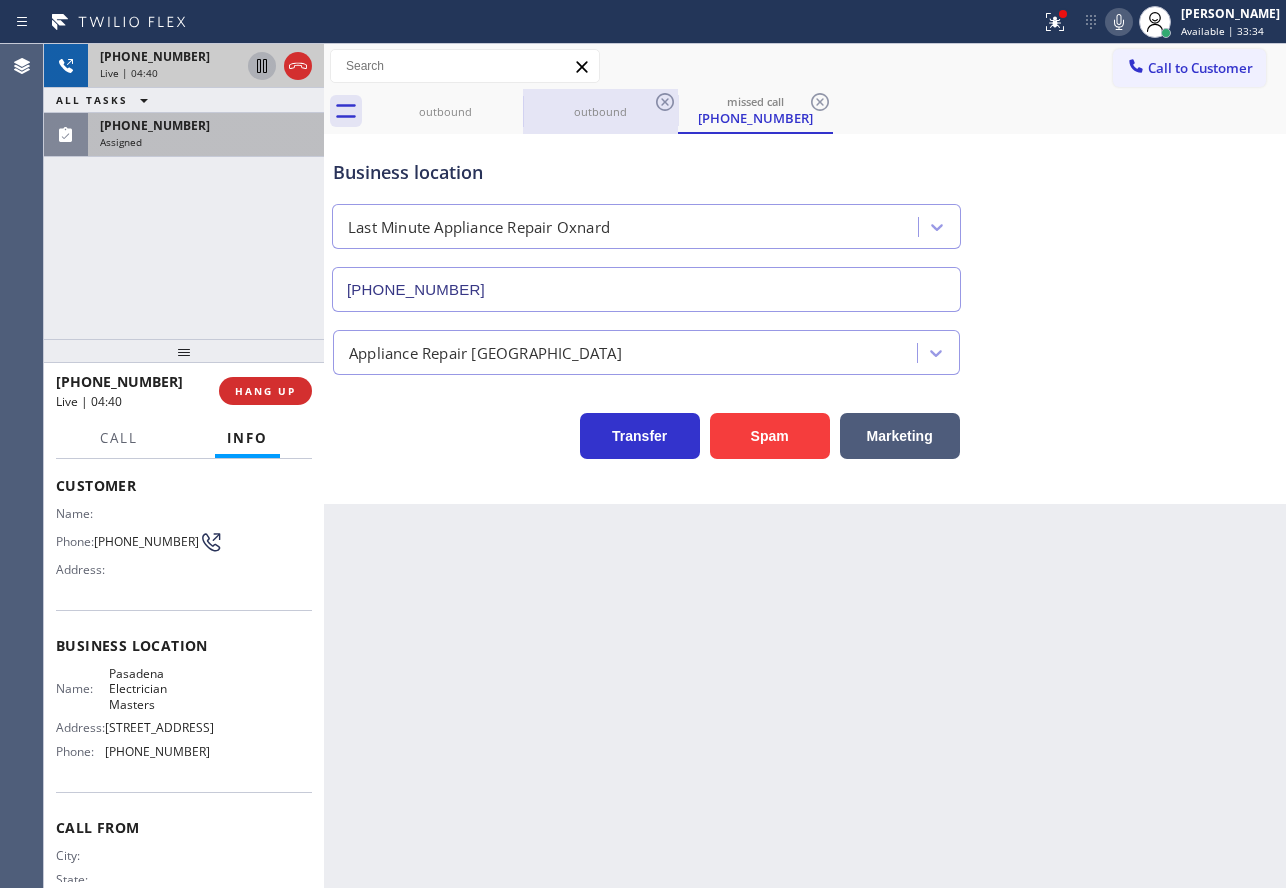 click on "outbound" at bounding box center (600, 111) 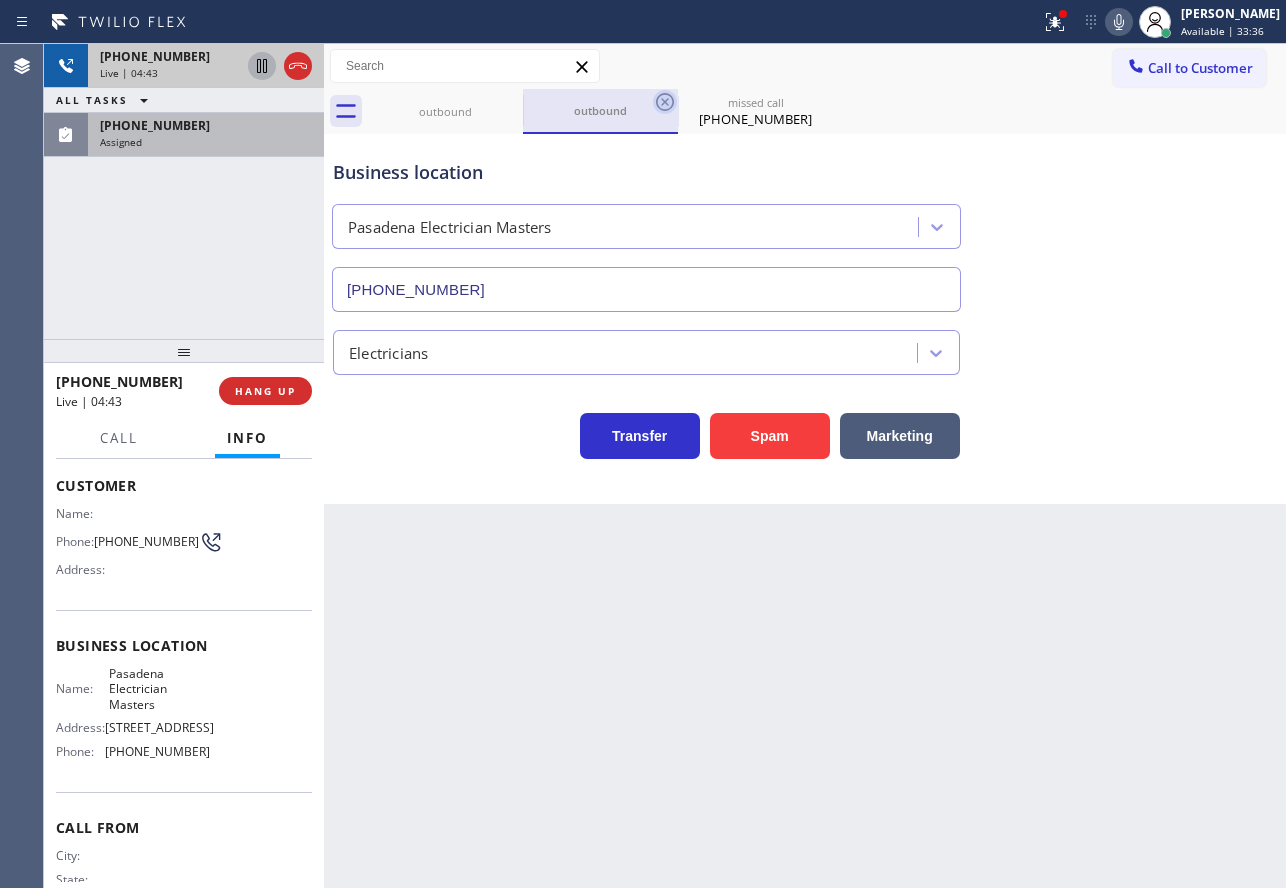 click 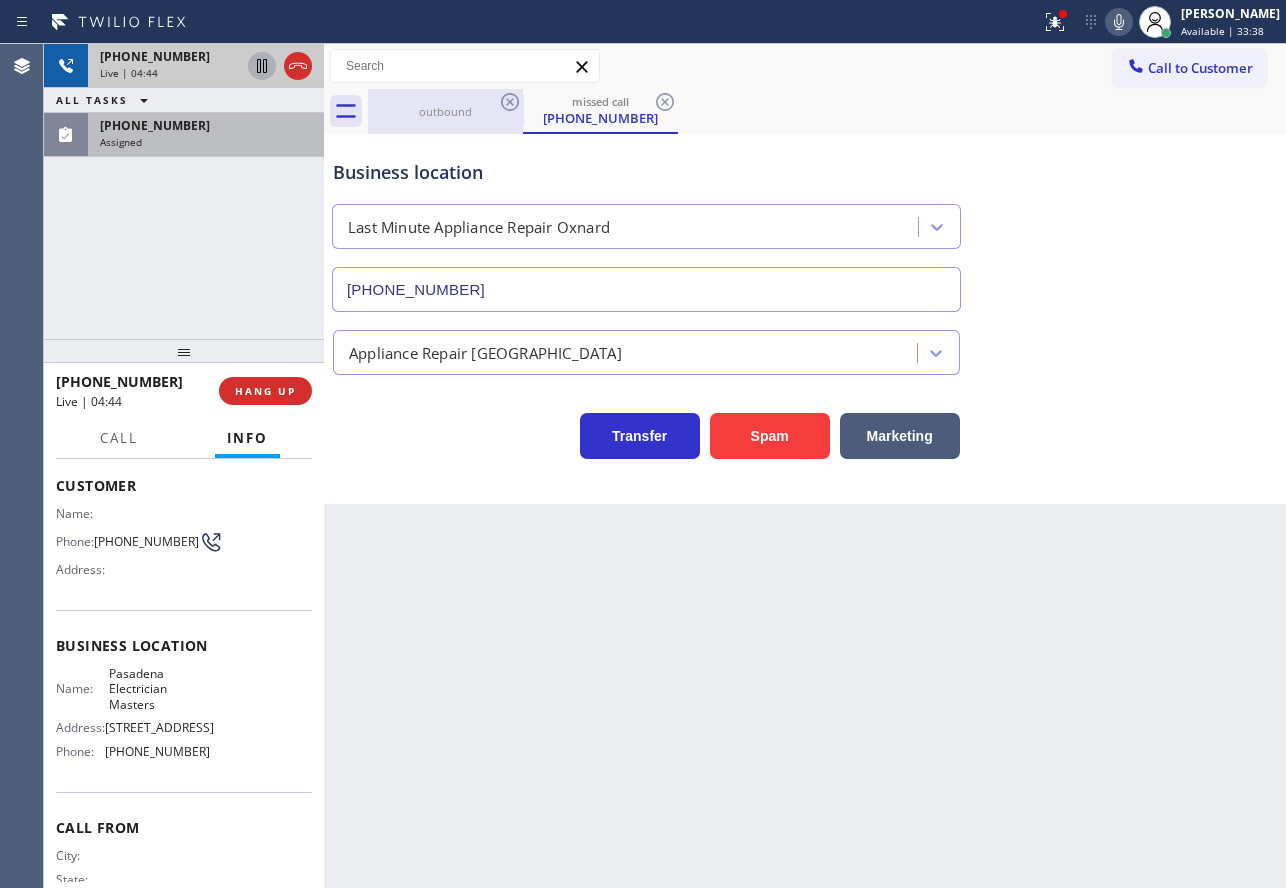 click on "outbound" at bounding box center (445, 111) 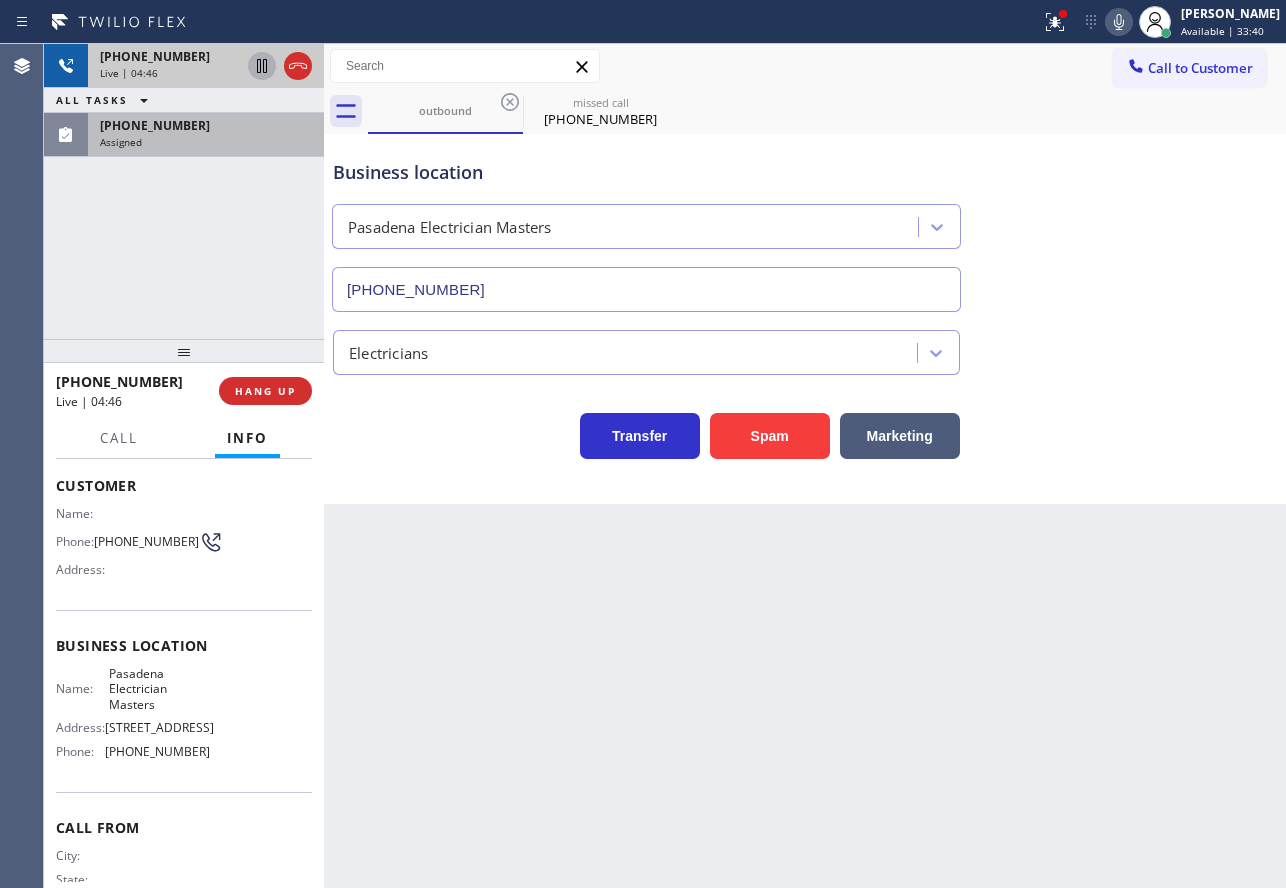 click on "Business location" at bounding box center (646, 172) 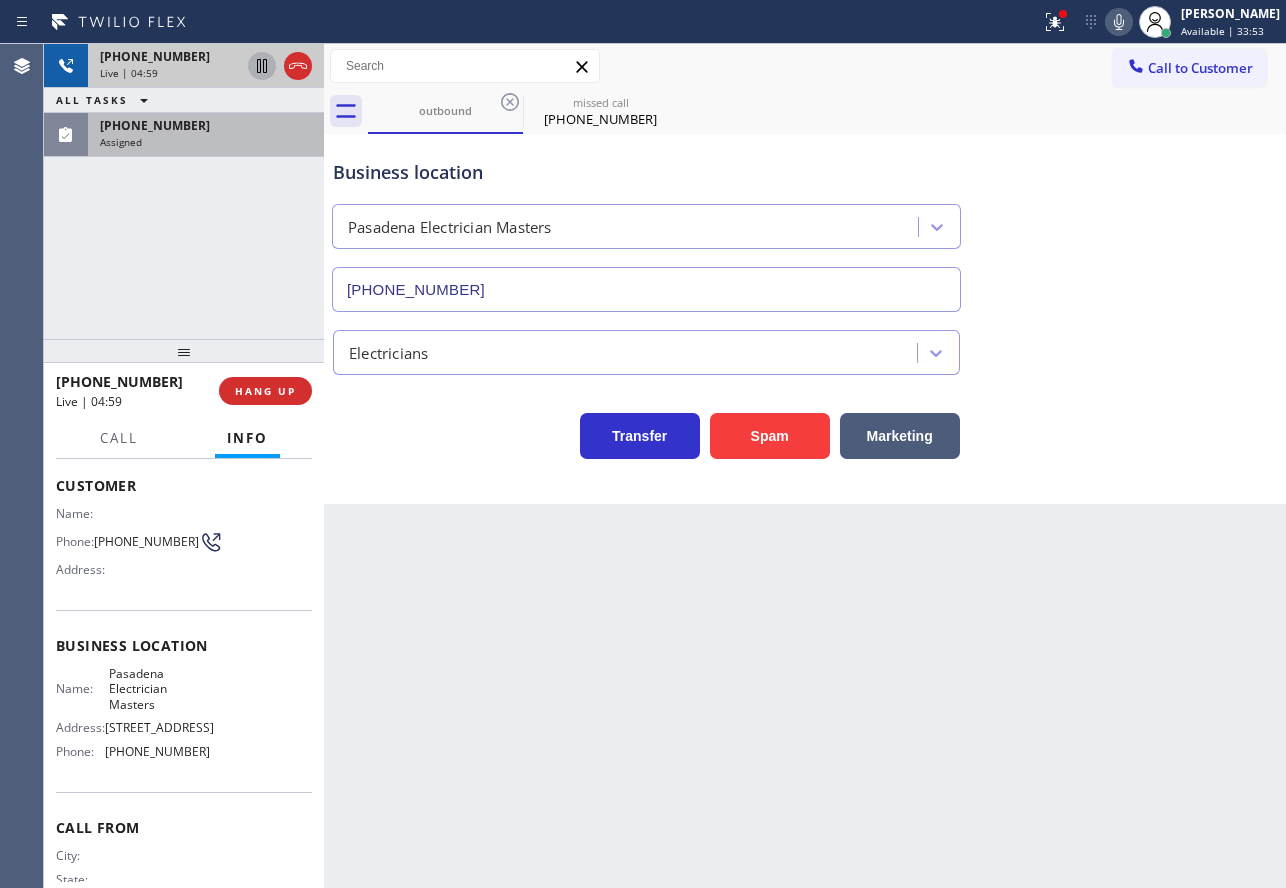 click on "Business location Pasadena Electrician Masters [PHONE_NUMBER] Electricians Transfer Spam Marketing" at bounding box center (805, 319) 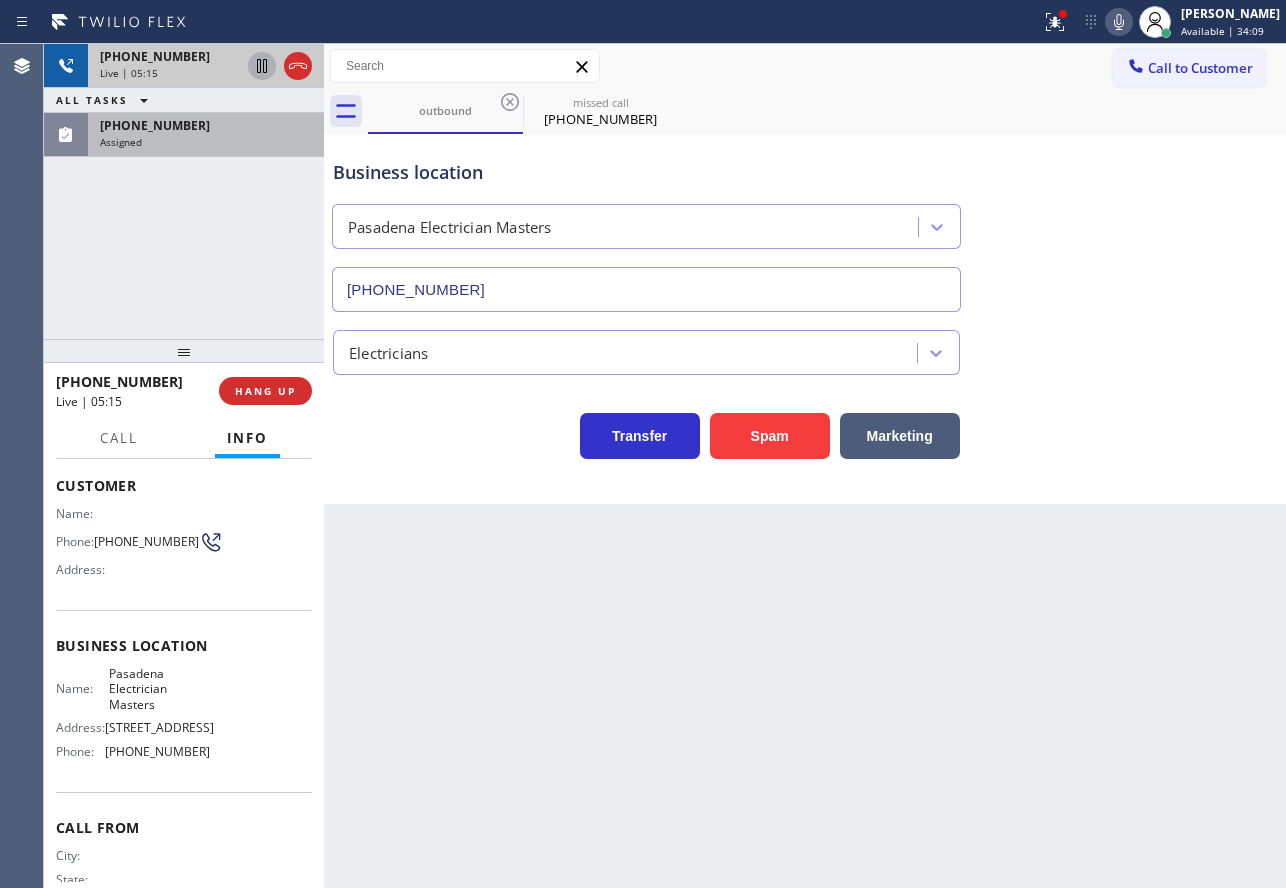 click on "Back to Dashboard Change Sender ID Customers Technicians Select a contact Outbound call Technician Search Technician Your caller id phone number Your caller id phone number Call Technician info Name   Phone none Address none Change Sender ID HVAC [PHONE_NUMBER] 5 Star Appliance [PHONE_NUMBER] Appliance Repair [PHONE_NUMBER] Plumbing [PHONE_NUMBER] Air Duct Cleaning [PHONE_NUMBER]  Electricians [PHONE_NUMBER] Cancel Change Check personal SMS Reset Change outbound missed call [PHONE_NUMBER] Call to Customer Outbound call Location [GEOGRAPHIC_DATA] Electrician Masters Your caller id phone number [PHONE_NUMBER] Customer number Call Outbound call Technician Search Technician Your caller id phone number Your caller id phone number Call outbound missed call [PHONE_NUMBER] Business location Pasadena Electrician Masters [PHONE_NUMBER] Electricians Transfer Spam Marketing Business location Last Minute Appliance Repair Oxnard [PHONE_NUMBER] Appliance Repair High End Transfer Spam Marketing" at bounding box center [805, 466] 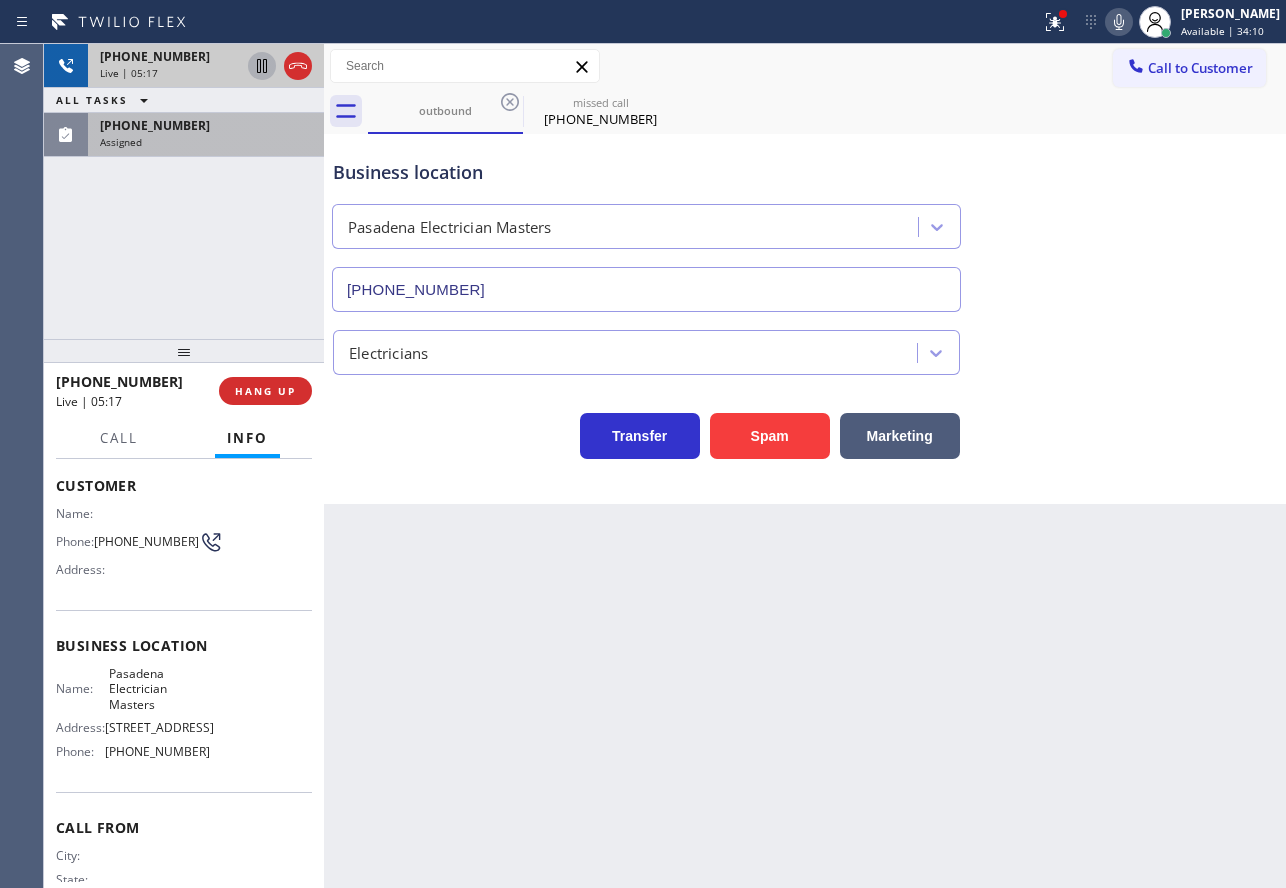 click on "[PHONE_NUMBER]" at bounding box center (155, 56) 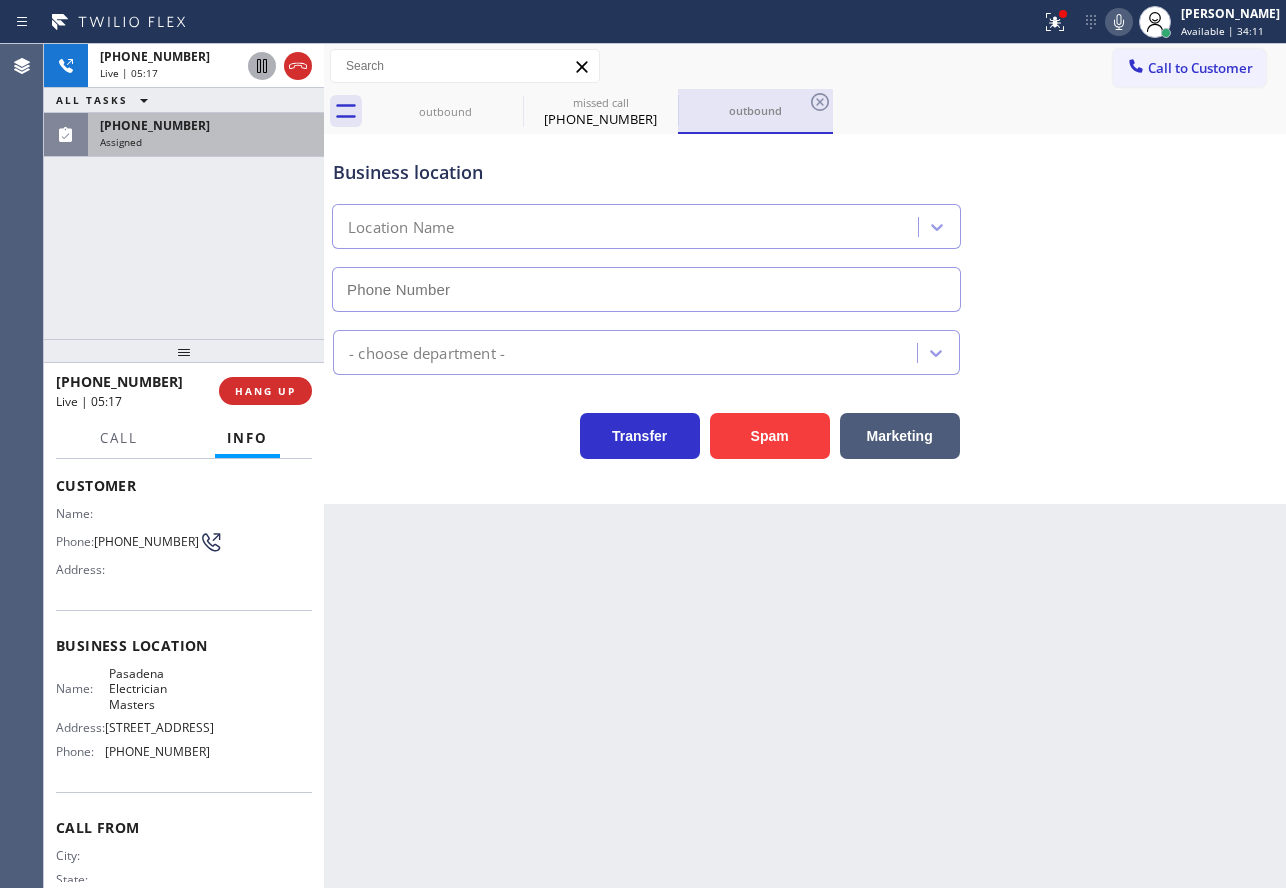 type on "[PHONE_NUMBER]" 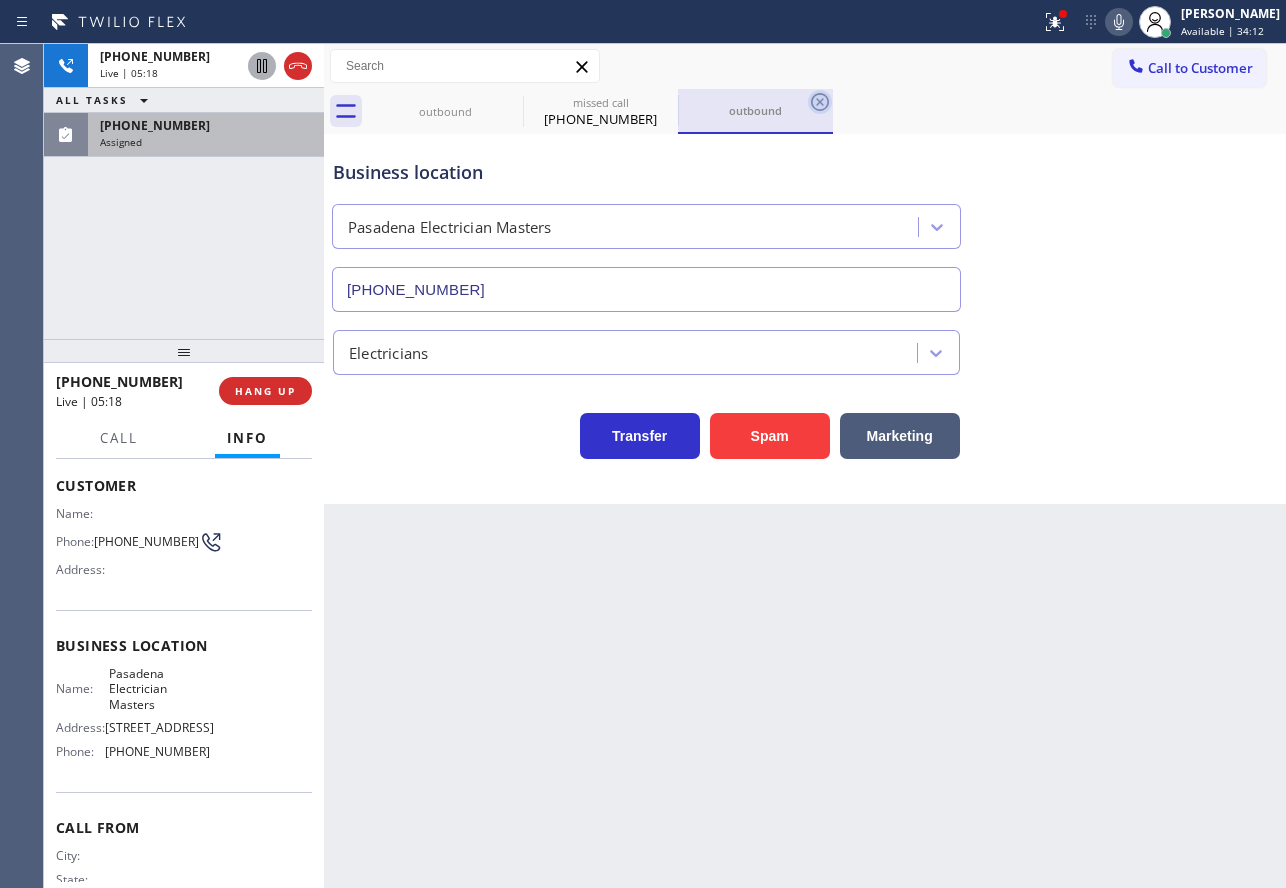 click 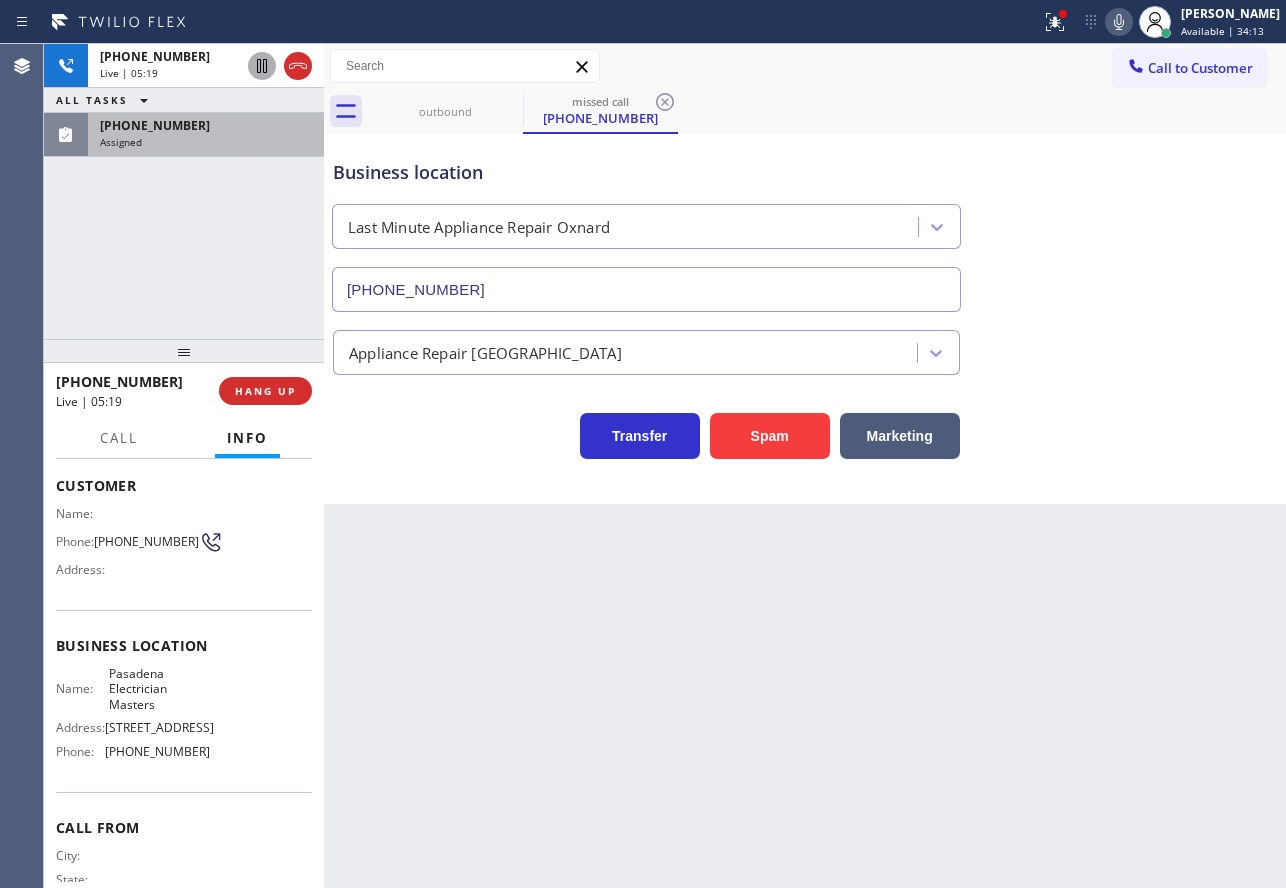 click on "Business location Last Minute Appliance Repair Oxnard [PHONE_NUMBER]" at bounding box center [646, 225] 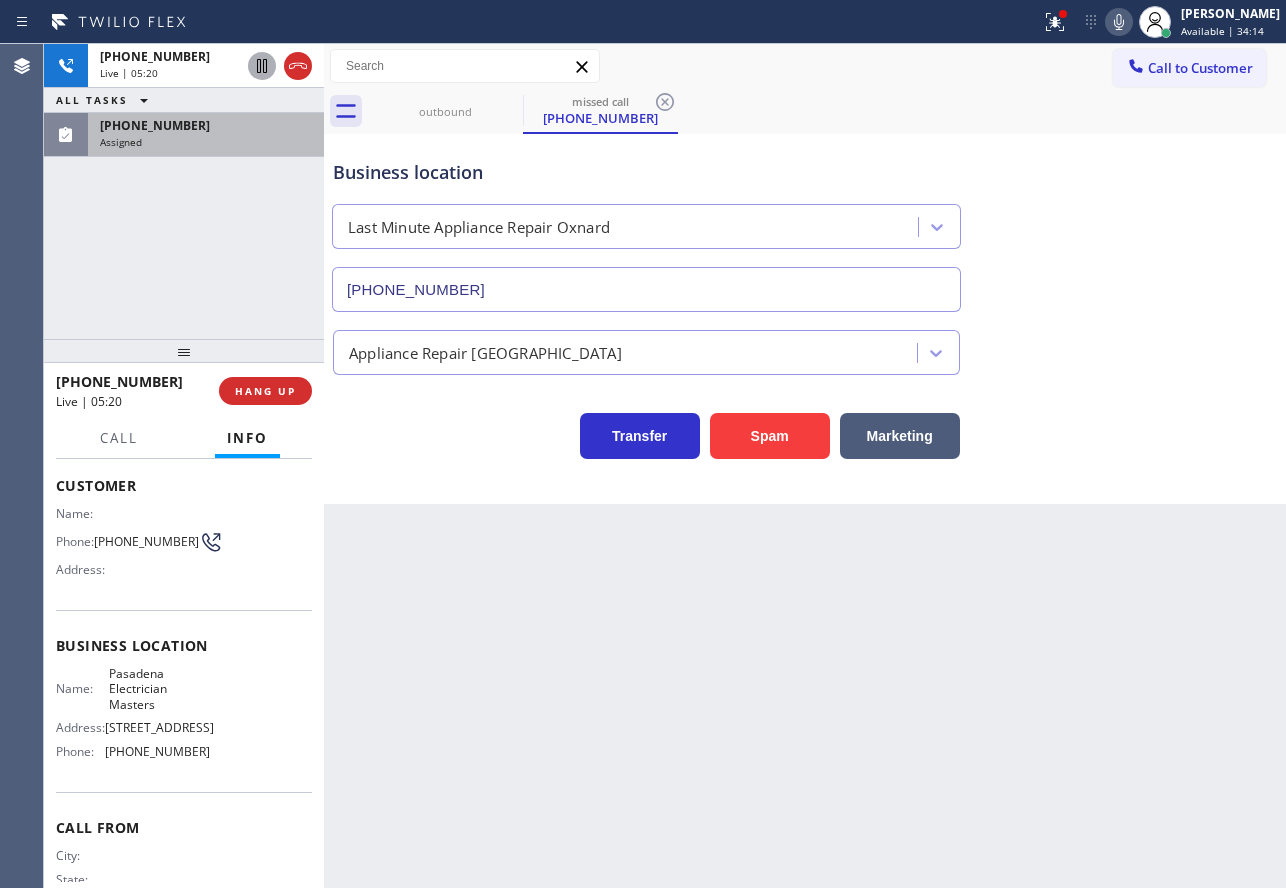 click on "Business location Last Minute Appliance Repair Oxnard [PHONE_NUMBER]" at bounding box center (646, 225) 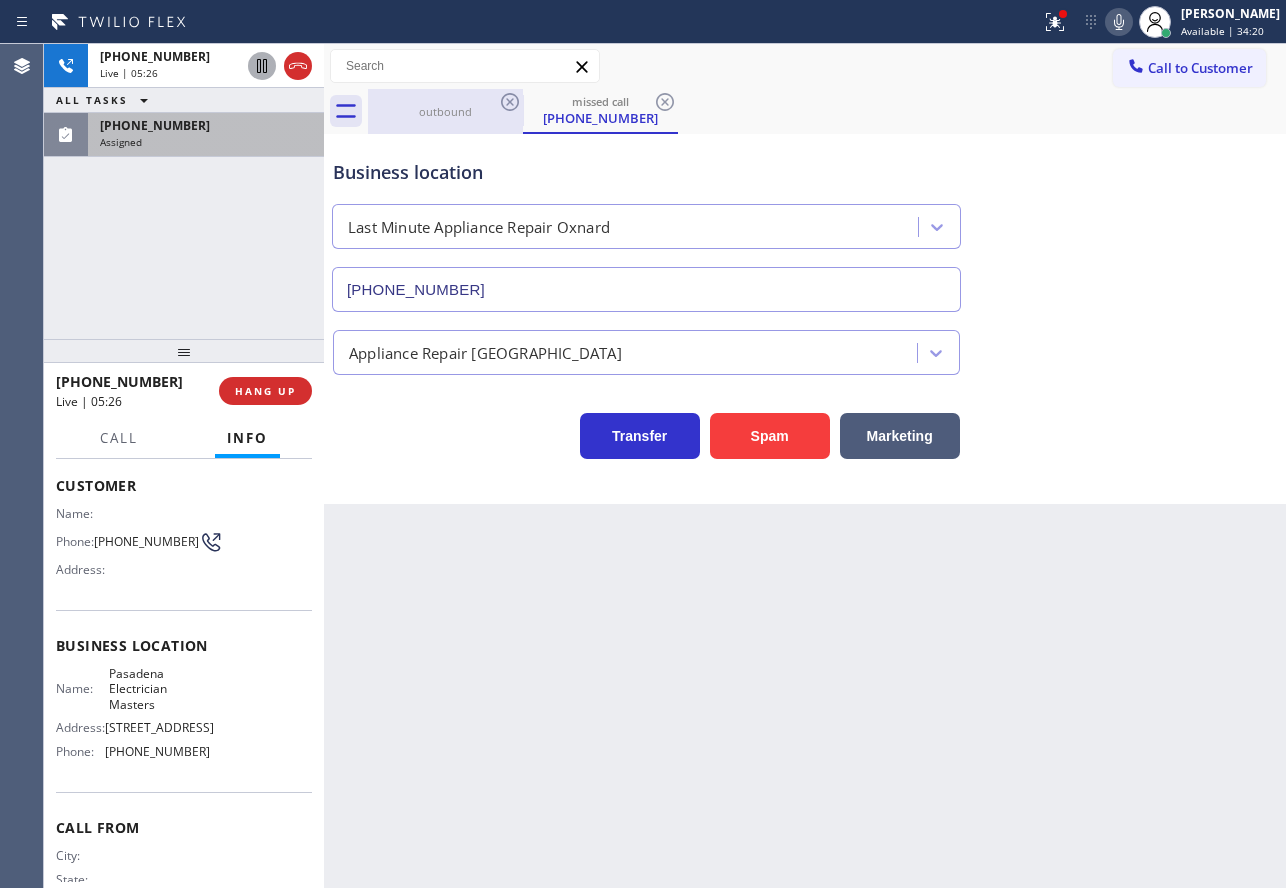 click on "outbound" at bounding box center (445, 111) 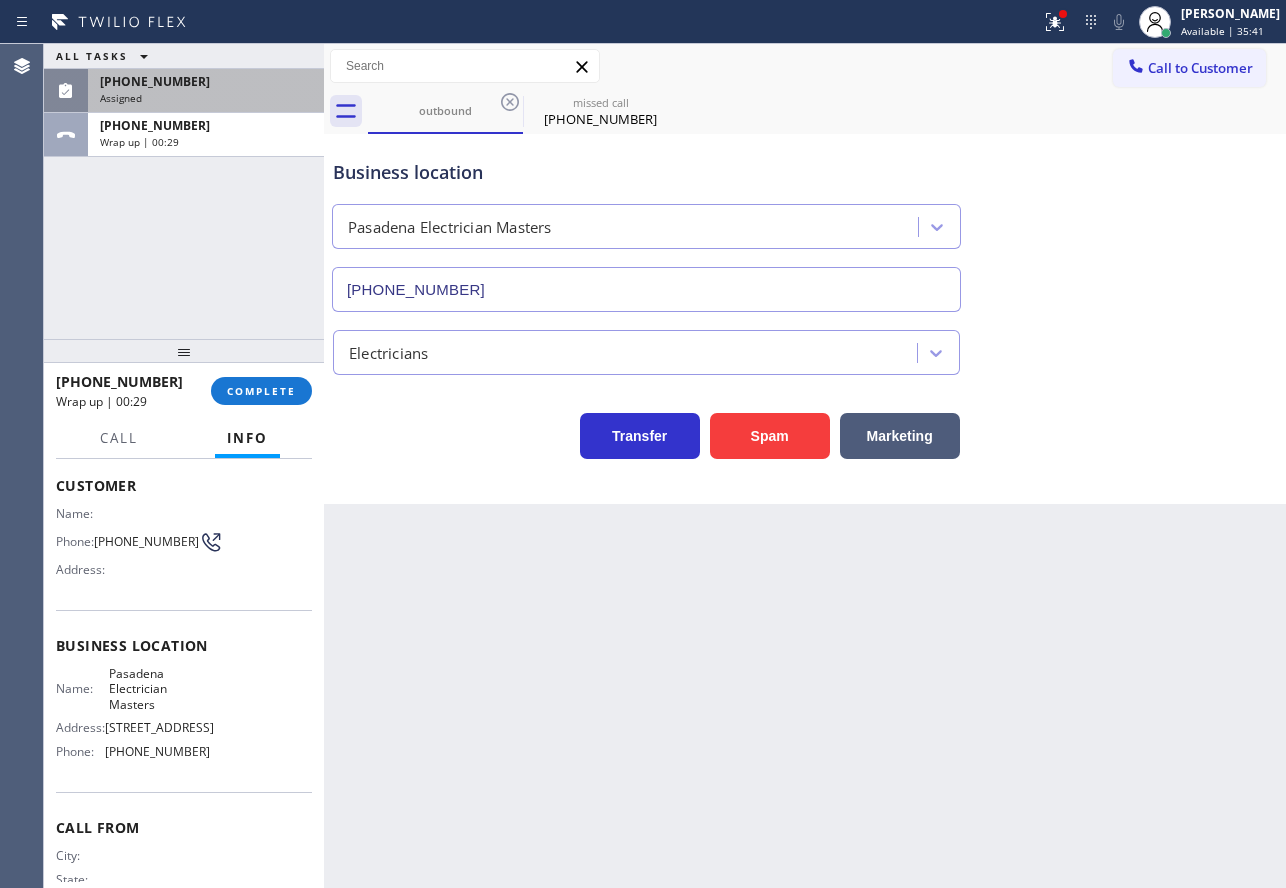 click on "Assigned" at bounding box center (206, 98) 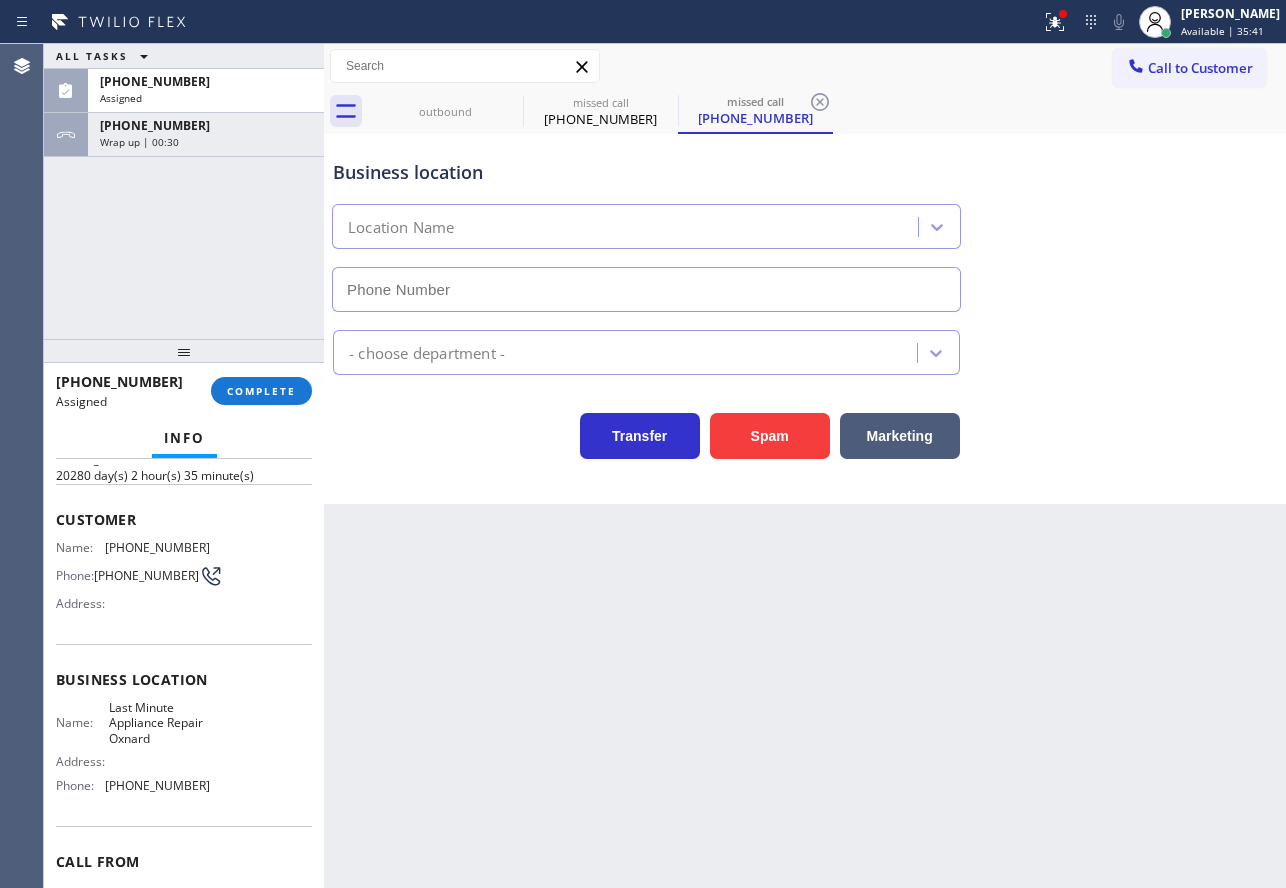 type on "[PHONE_NUMBER]" 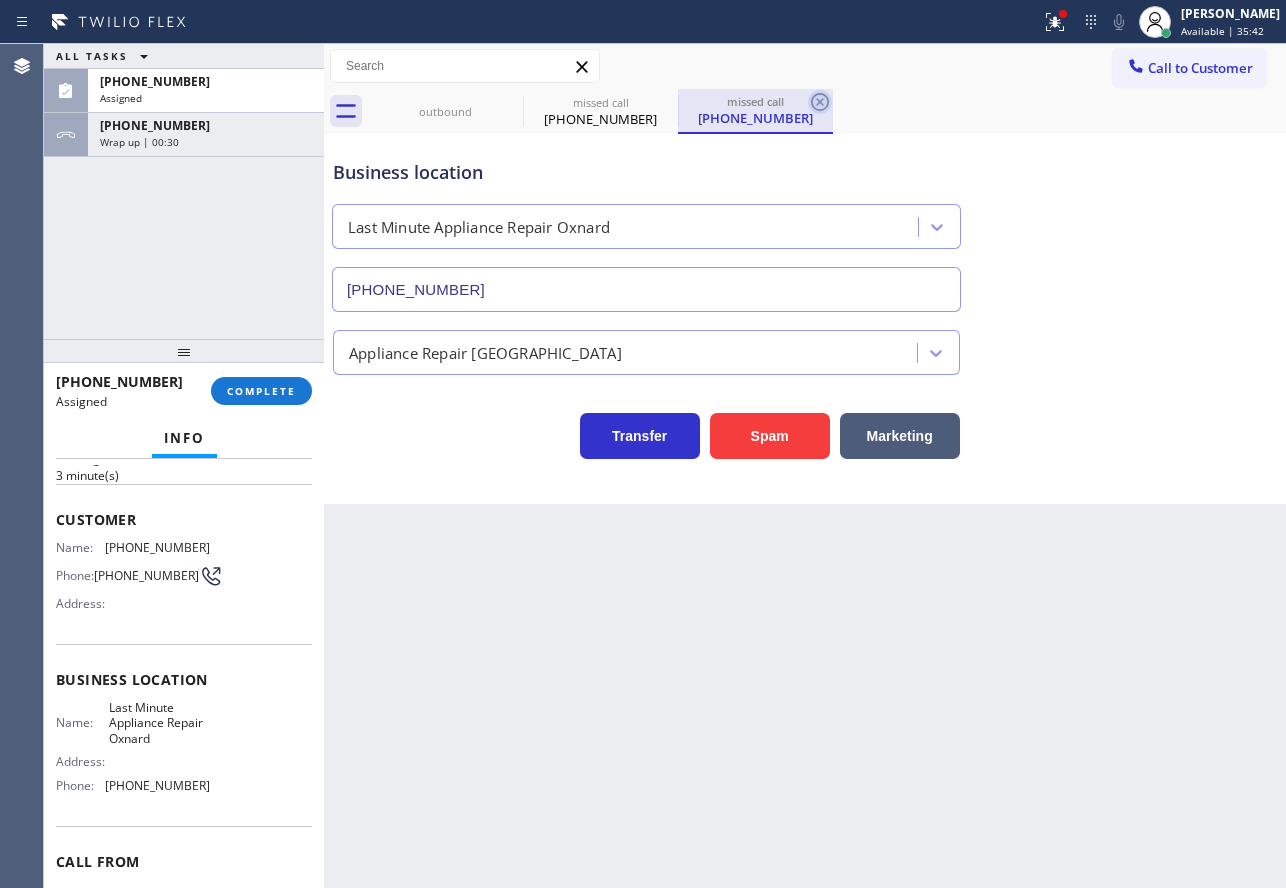 click 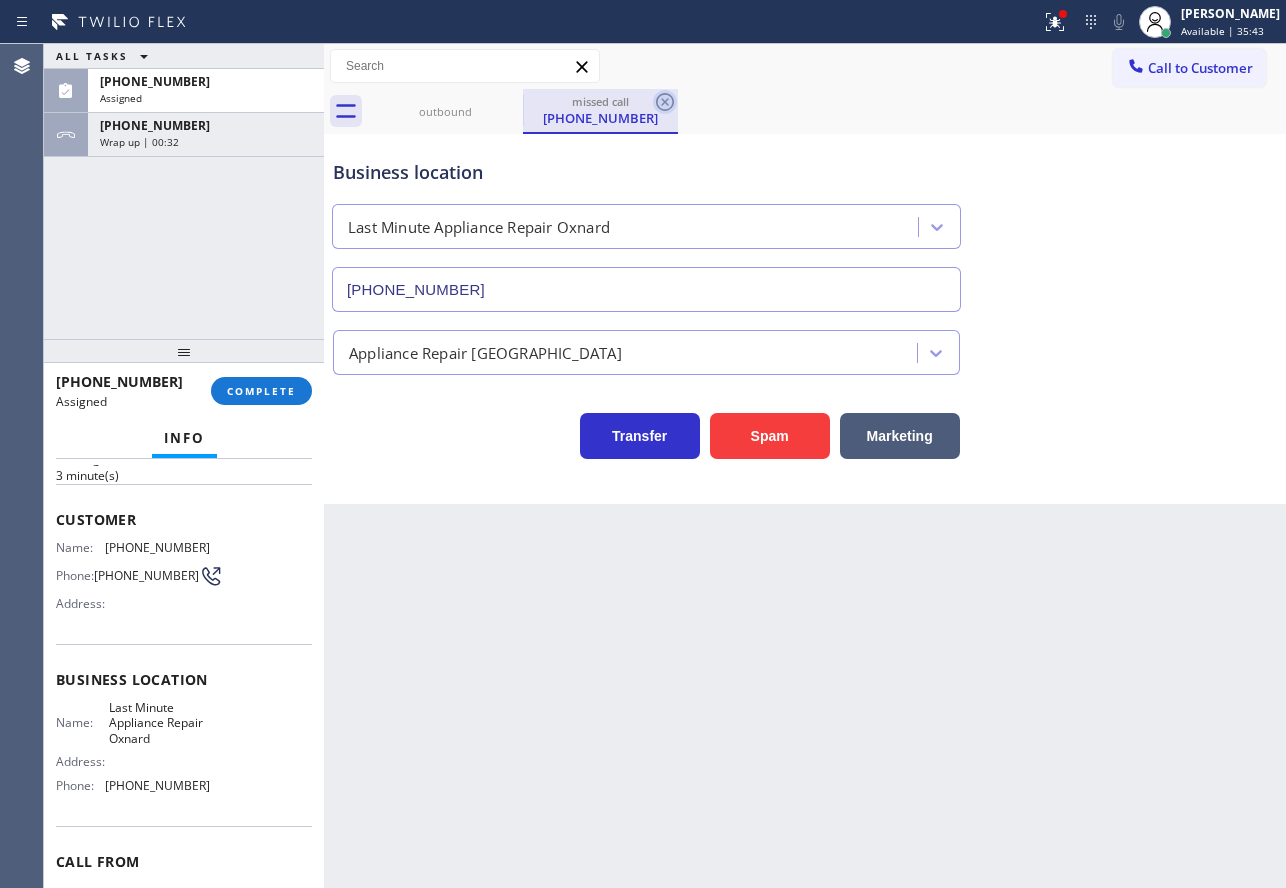 click 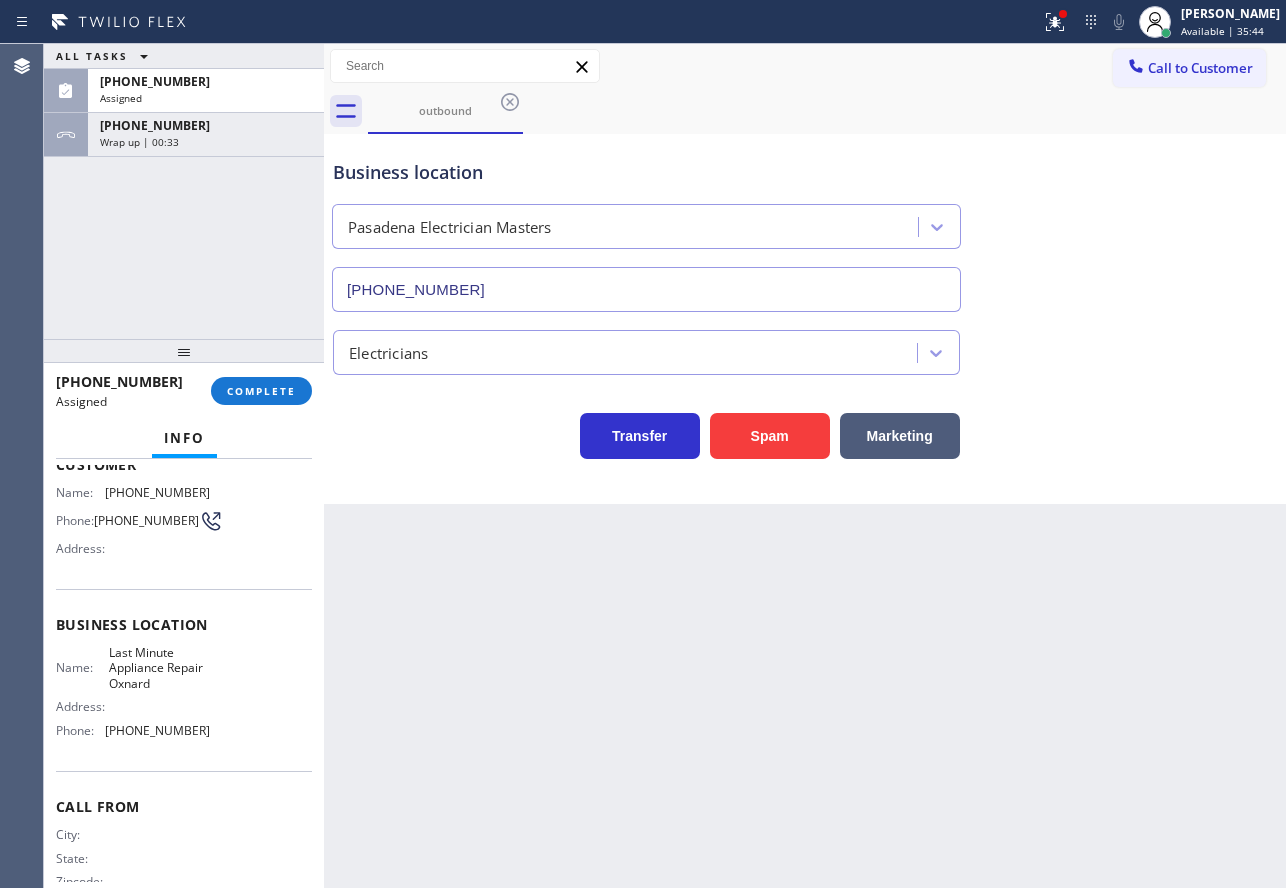 scroll, scrollTop: 203, scrollLeft: 0, axis: vertical 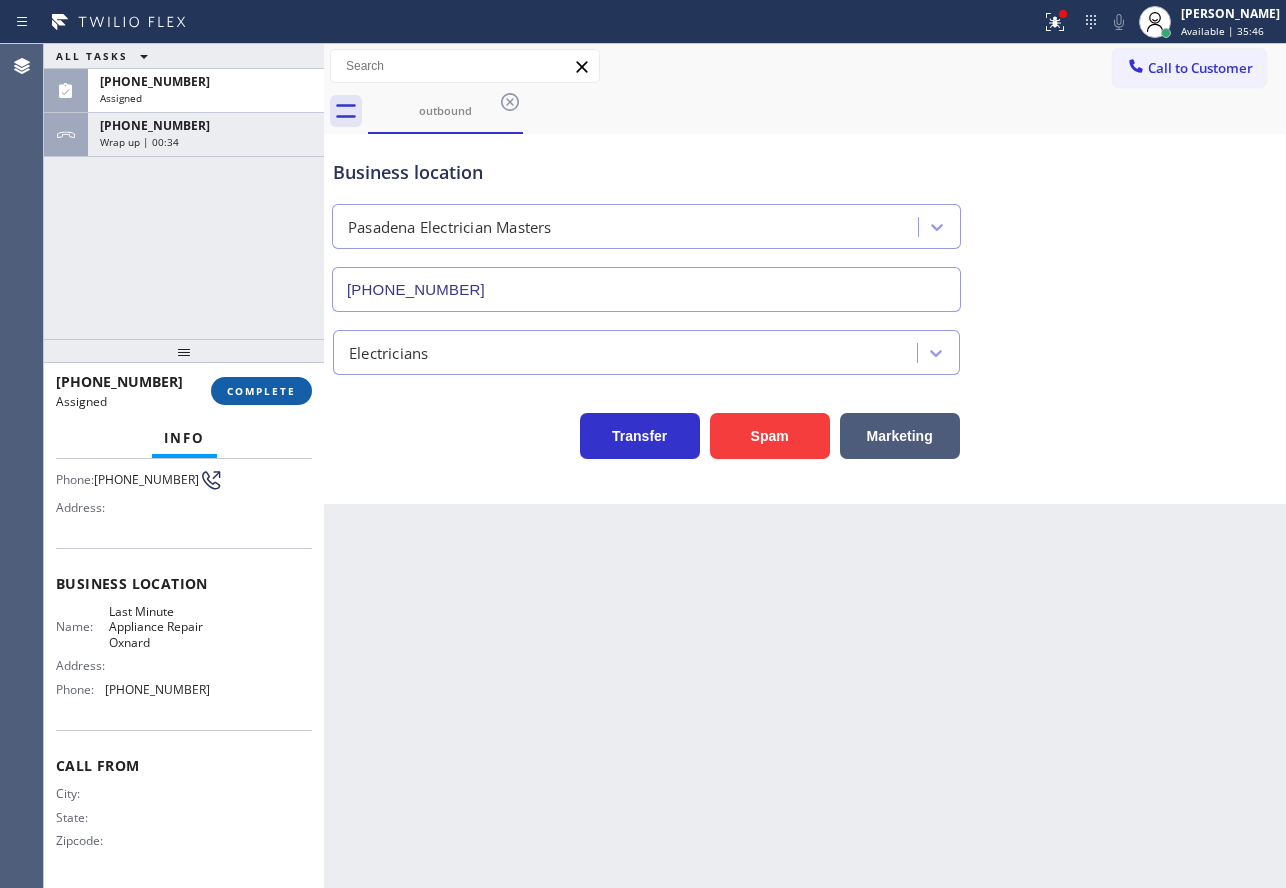 click on "COMPLETE" at bounding box center (261, 391) 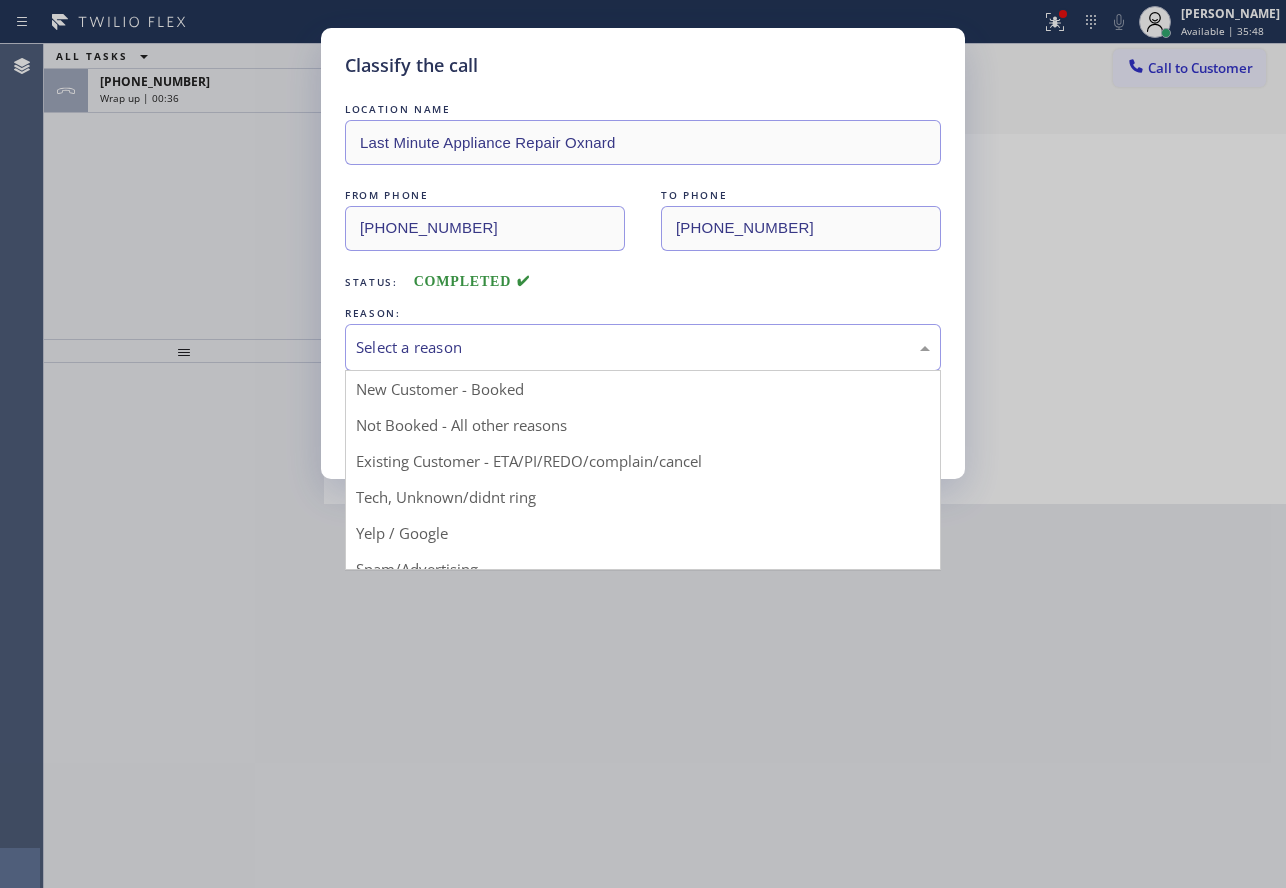 click on "Select a reason" at bounding box center [643, 347] 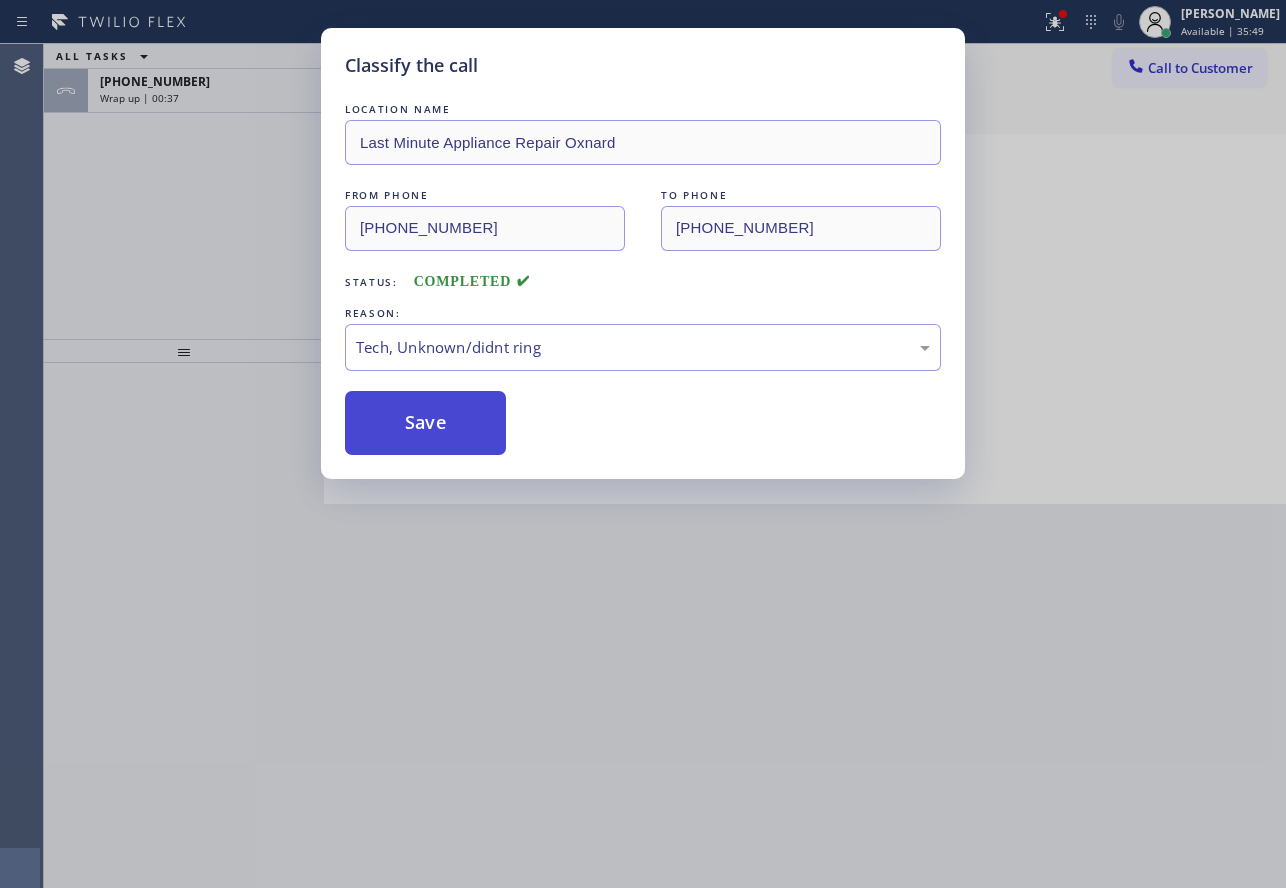 click on "Save" at bounding box center [425, 423] 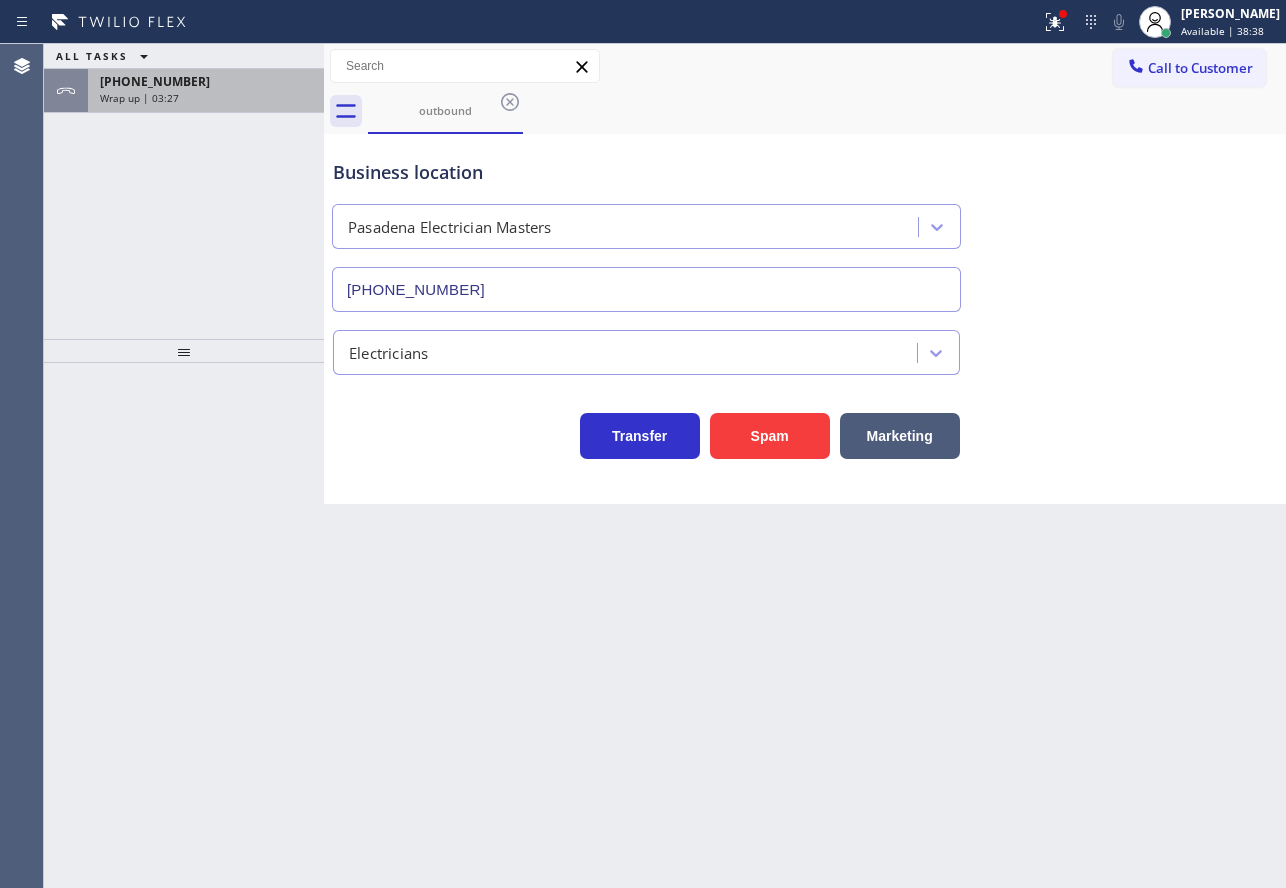 click on "[PHONE_NUMBER] Wrap up | 03:27" at bounding box center (202, 91) 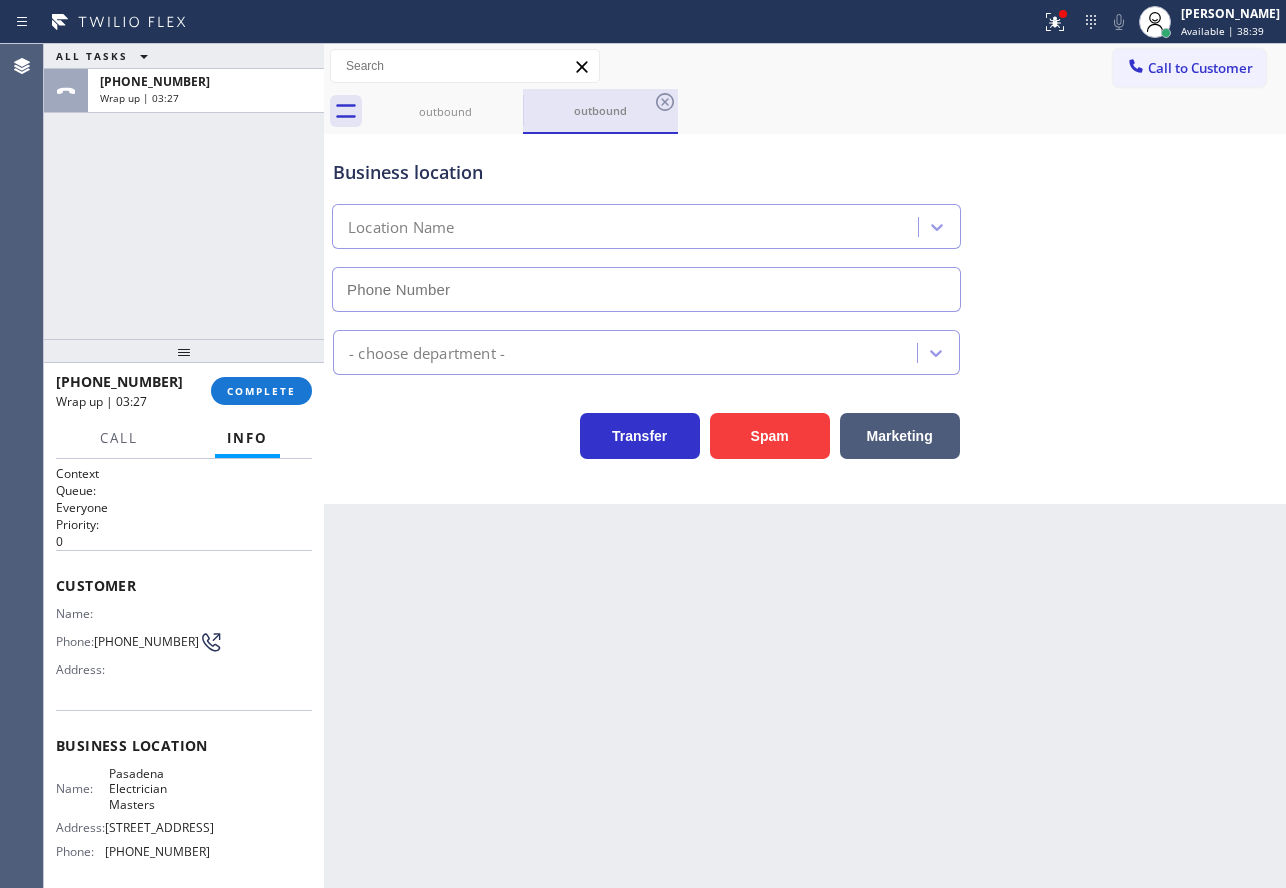 type on "[PHONE_NUMBER]" 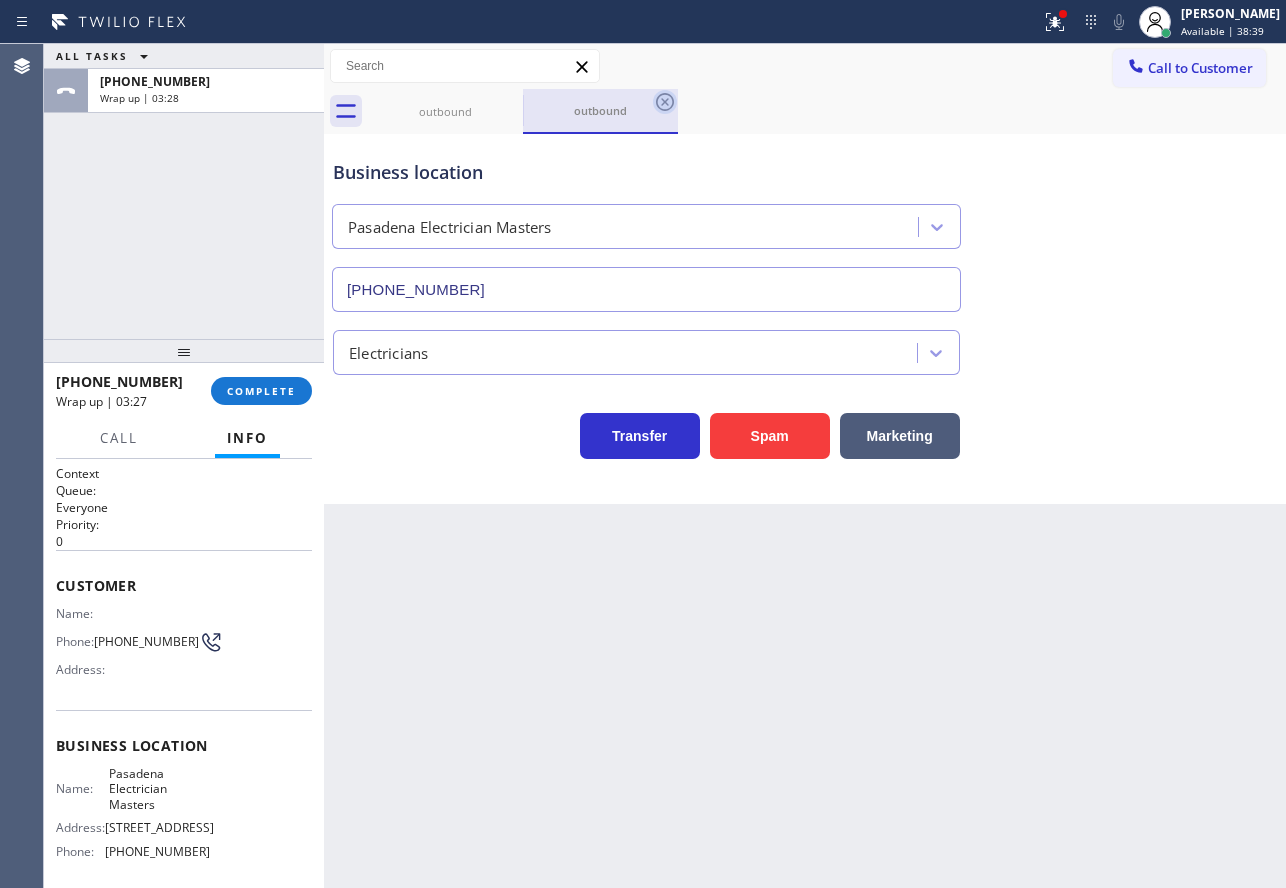 click 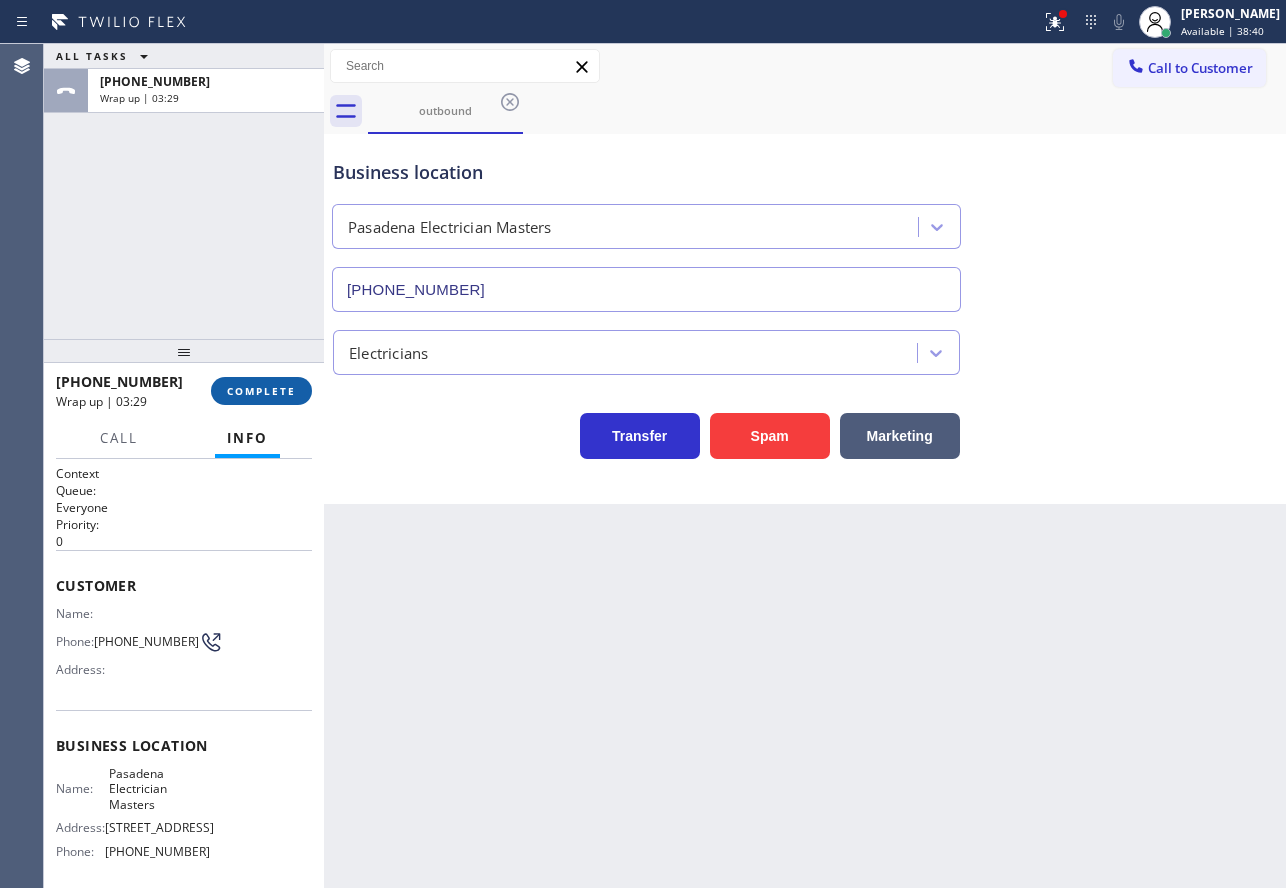 click on "COMPLETE" at bounding box center [261, 391] 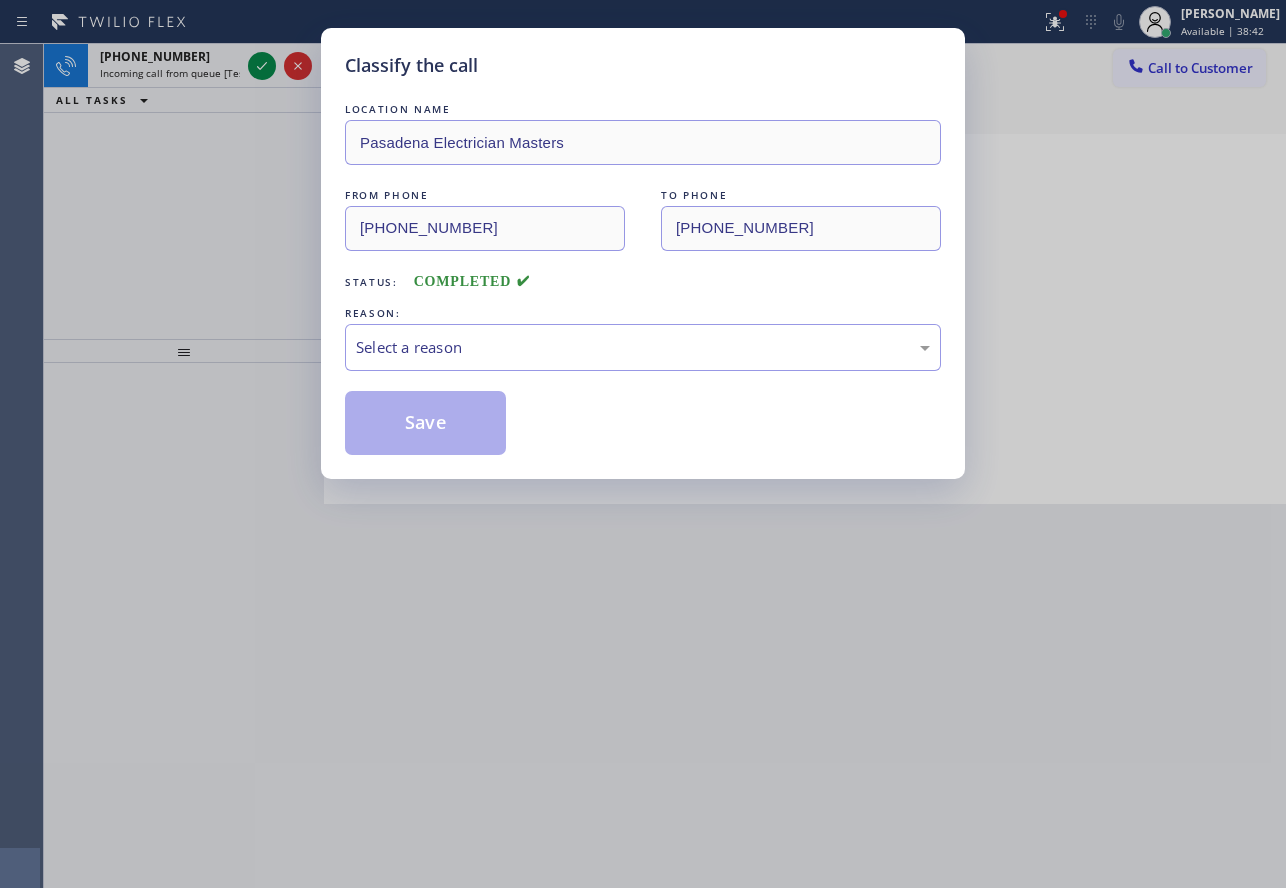 click on "Select a reason" at bounding box center (643, 347) 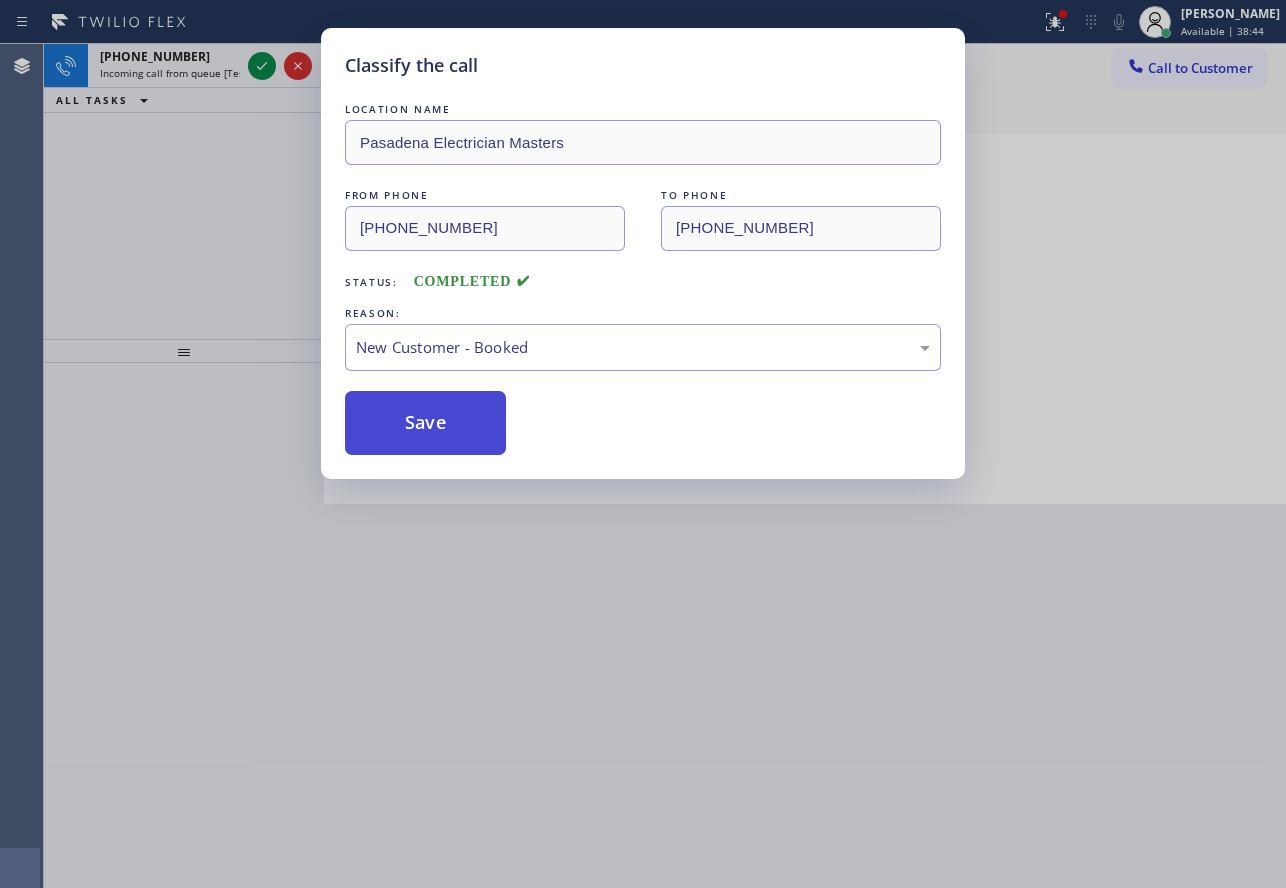 click on "Save" at bounding box center [425, 423] 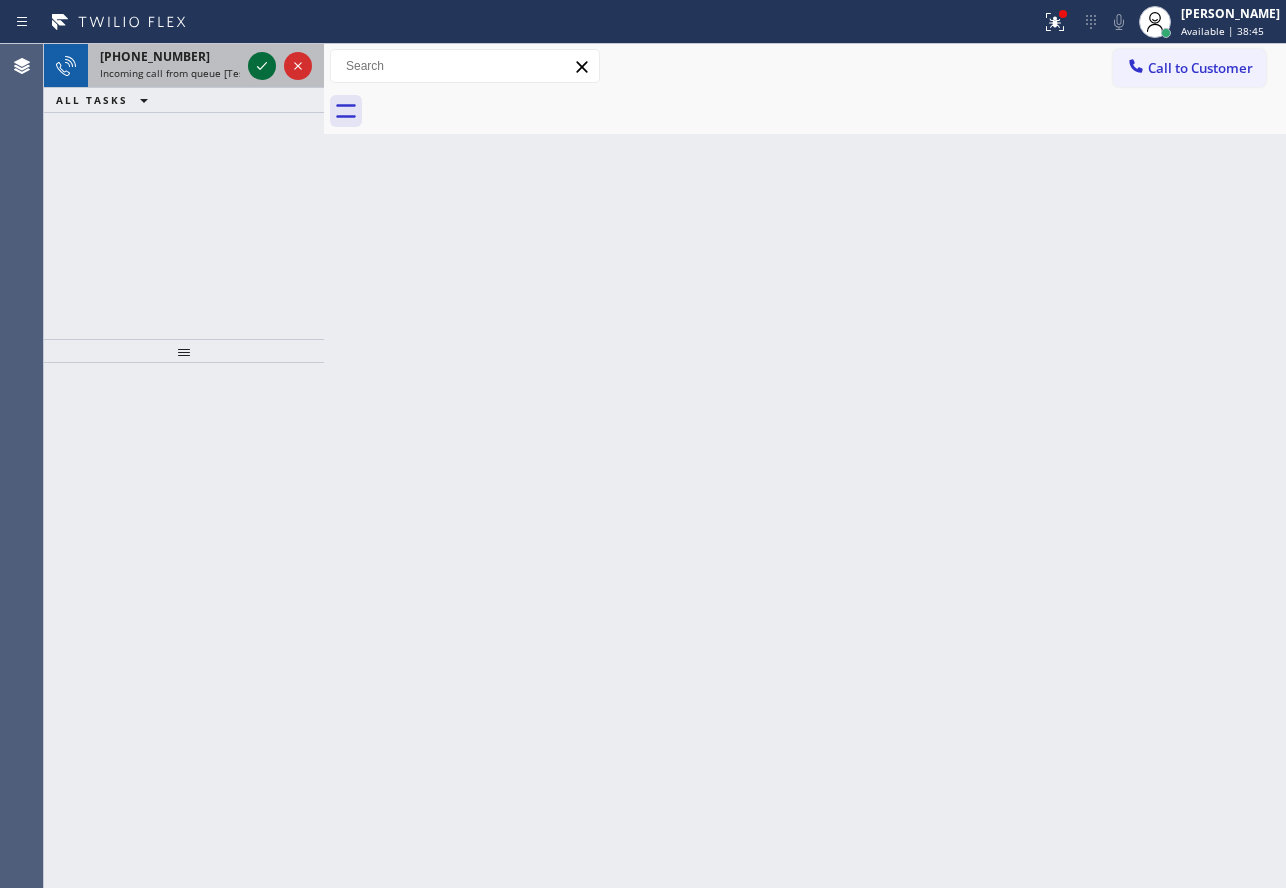 click 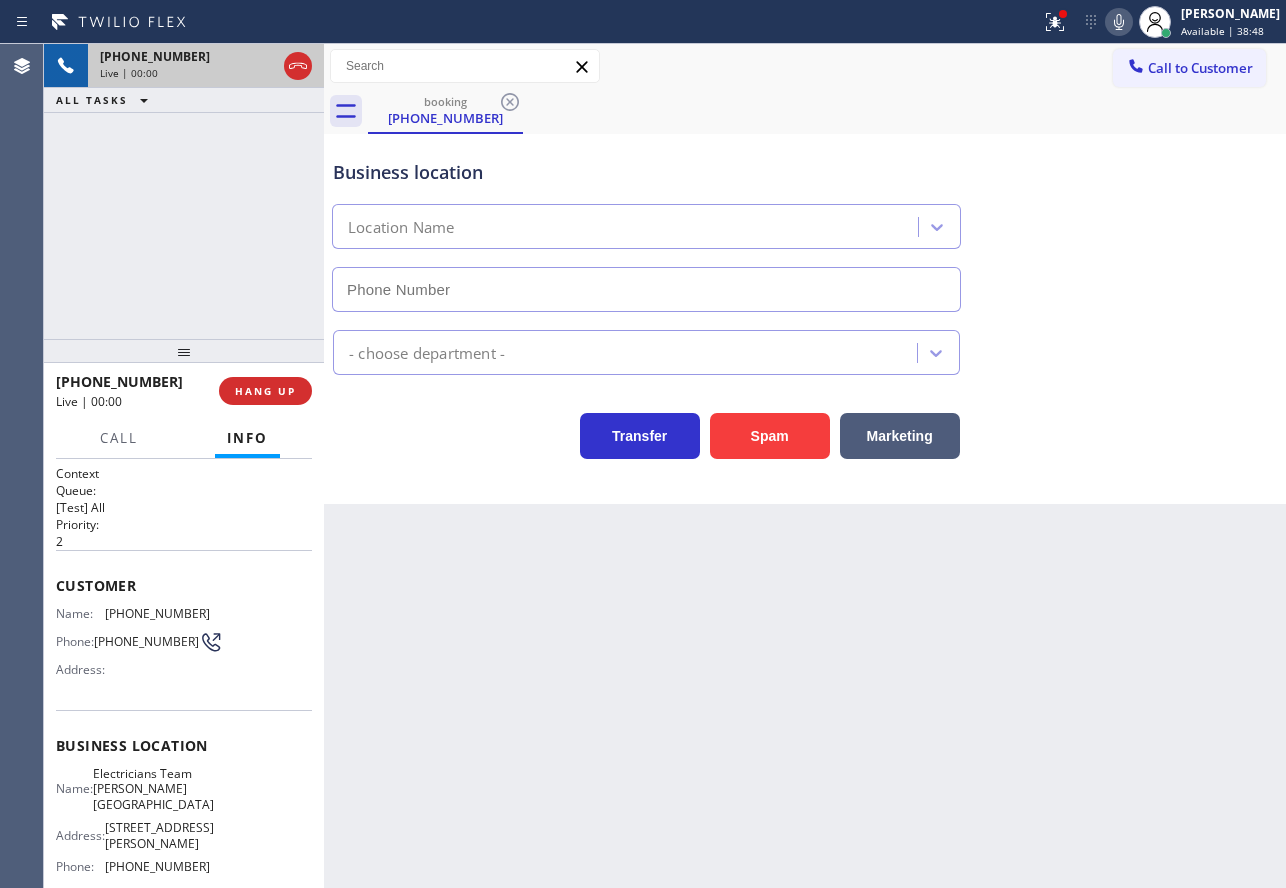 type on "[PHONE_NUMBER]" 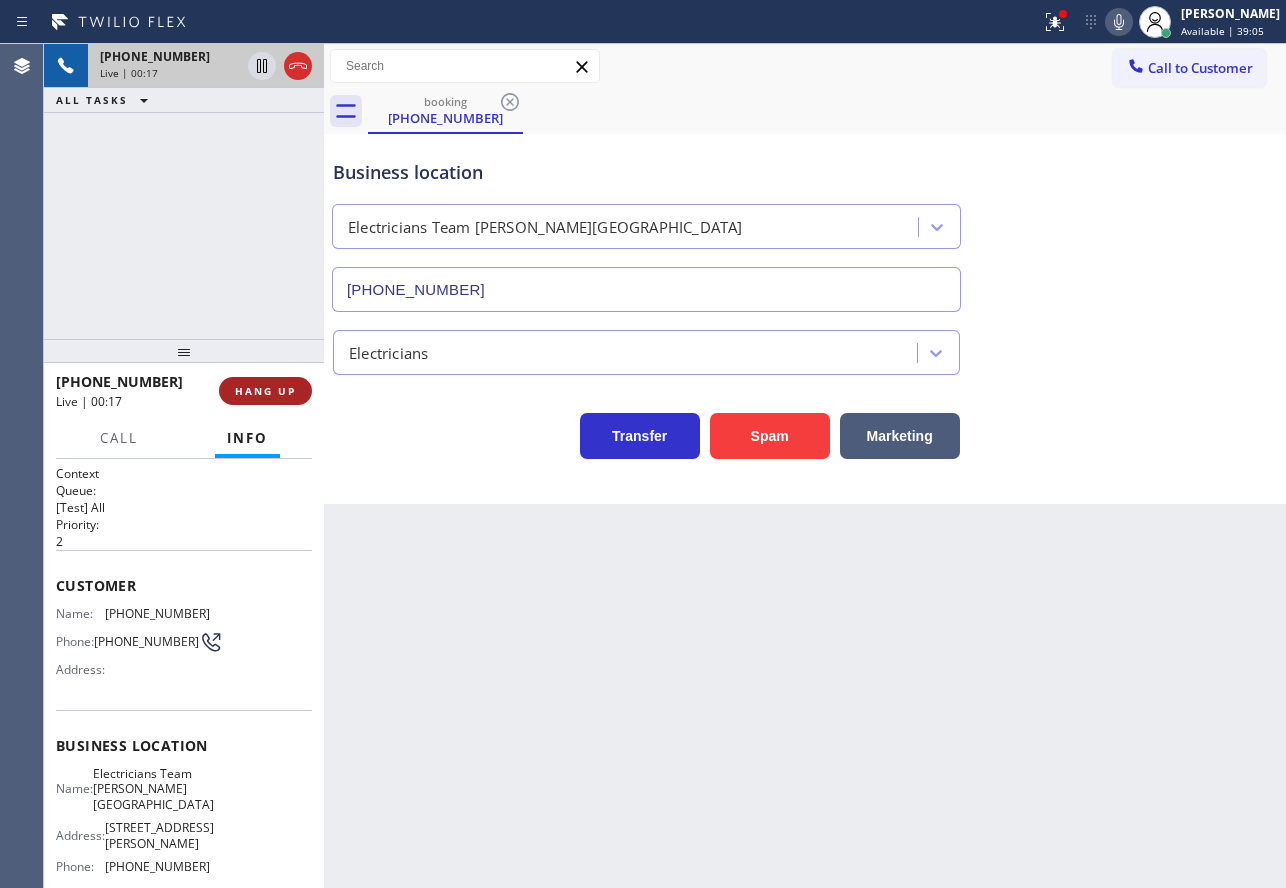 click on "HANG UP" at bounding box center (265, 391) 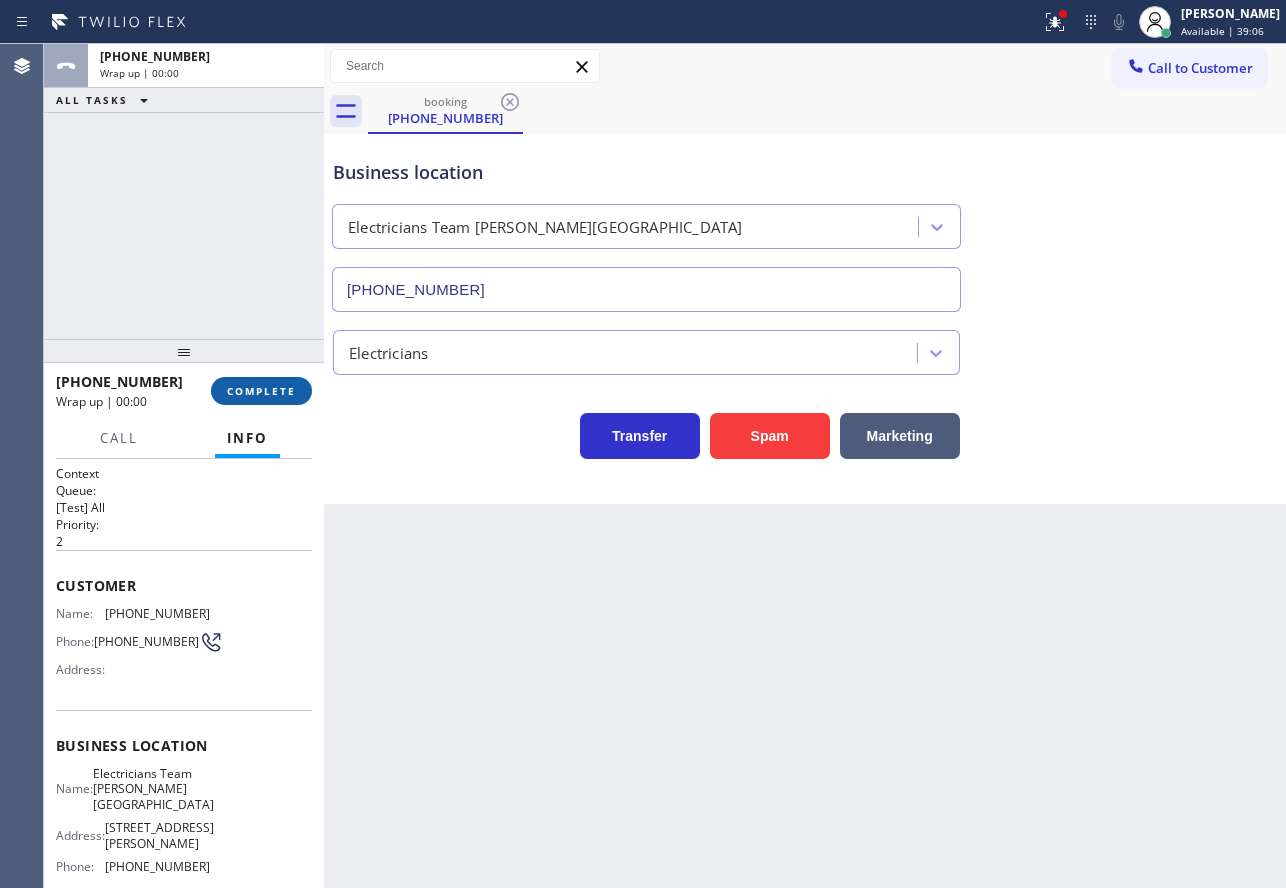 click on "COMPLETE" at bounding box center [261, 391] 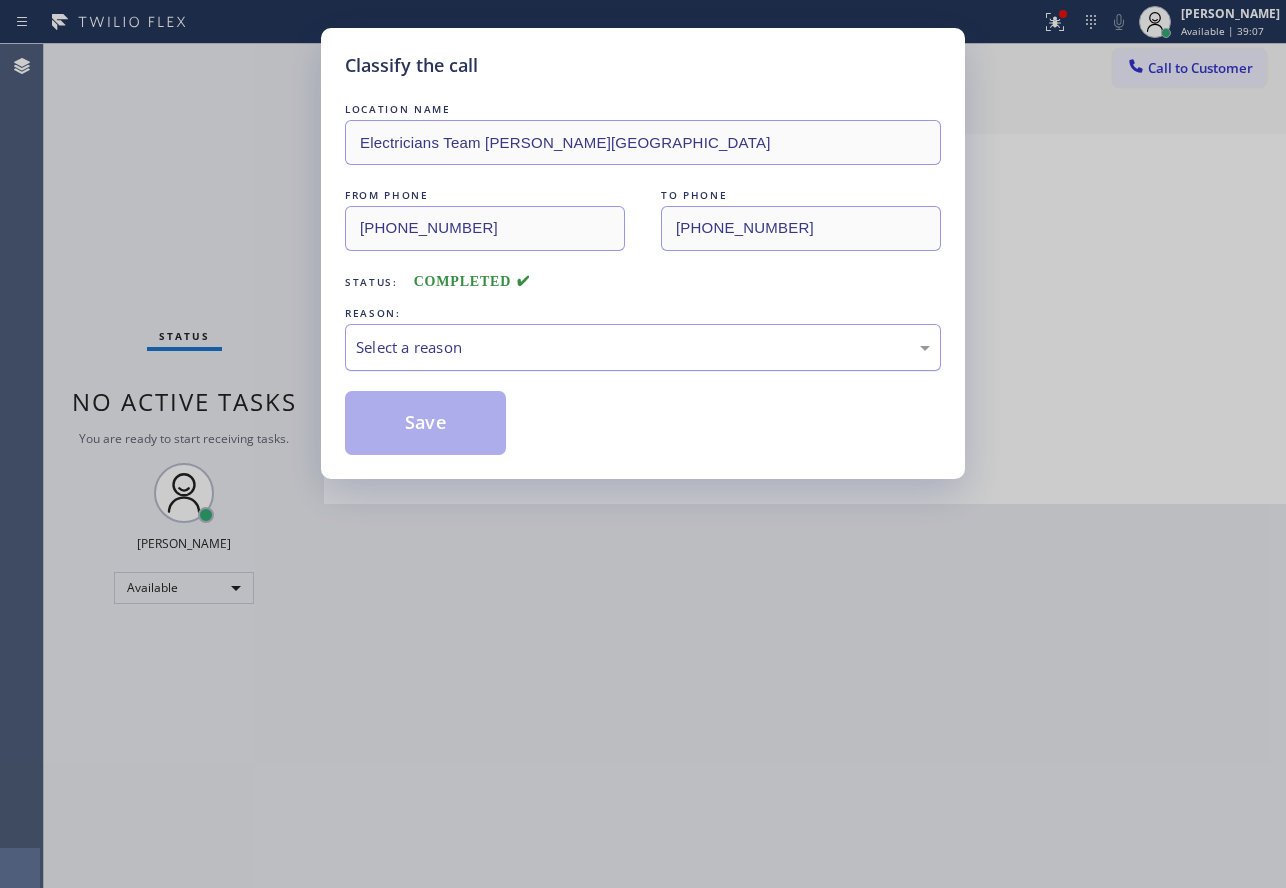 click on "Select a reason" at bounding box center (643, 347) 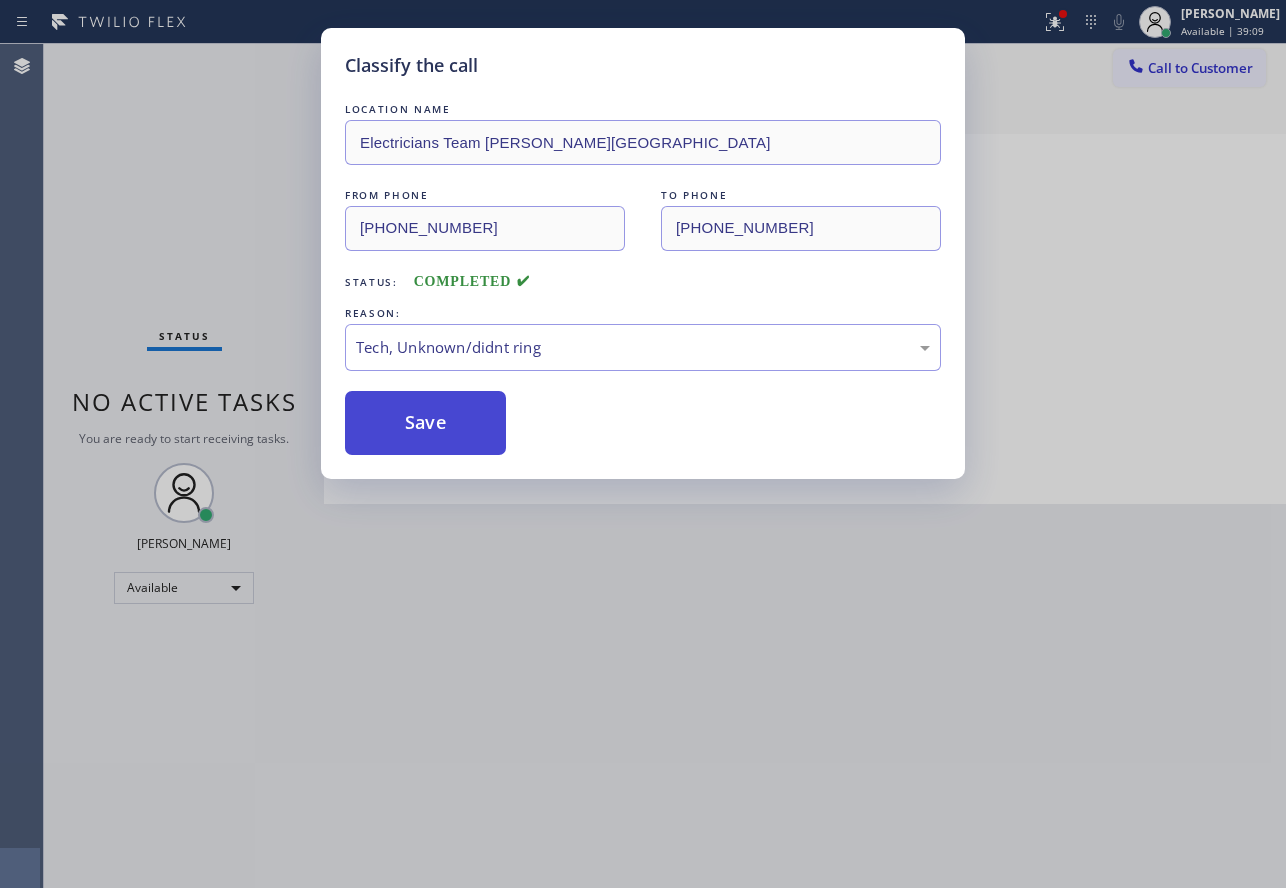 click on "Save" at bounding box center (425, 423) 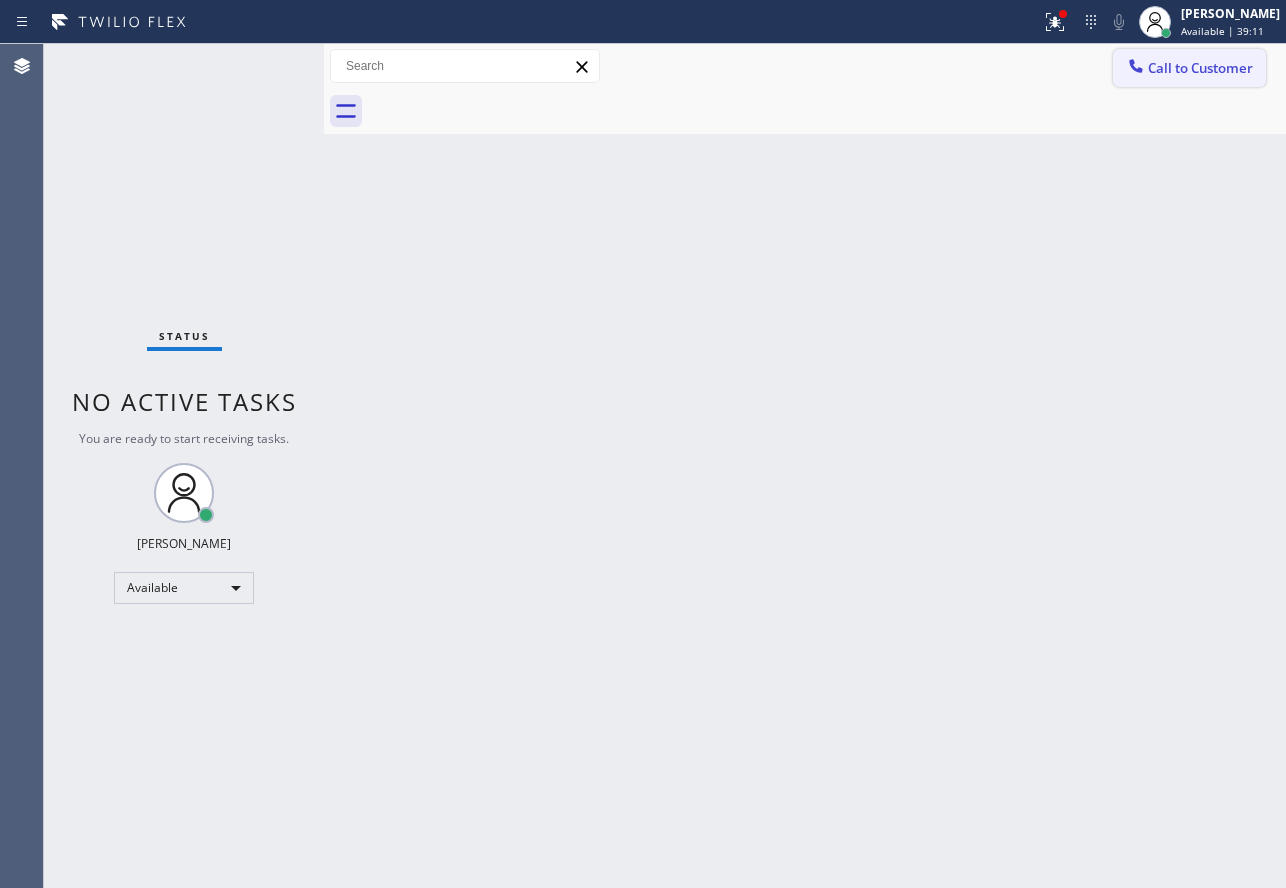 click on "Call to Customer" at bounding box center [1200, 68] 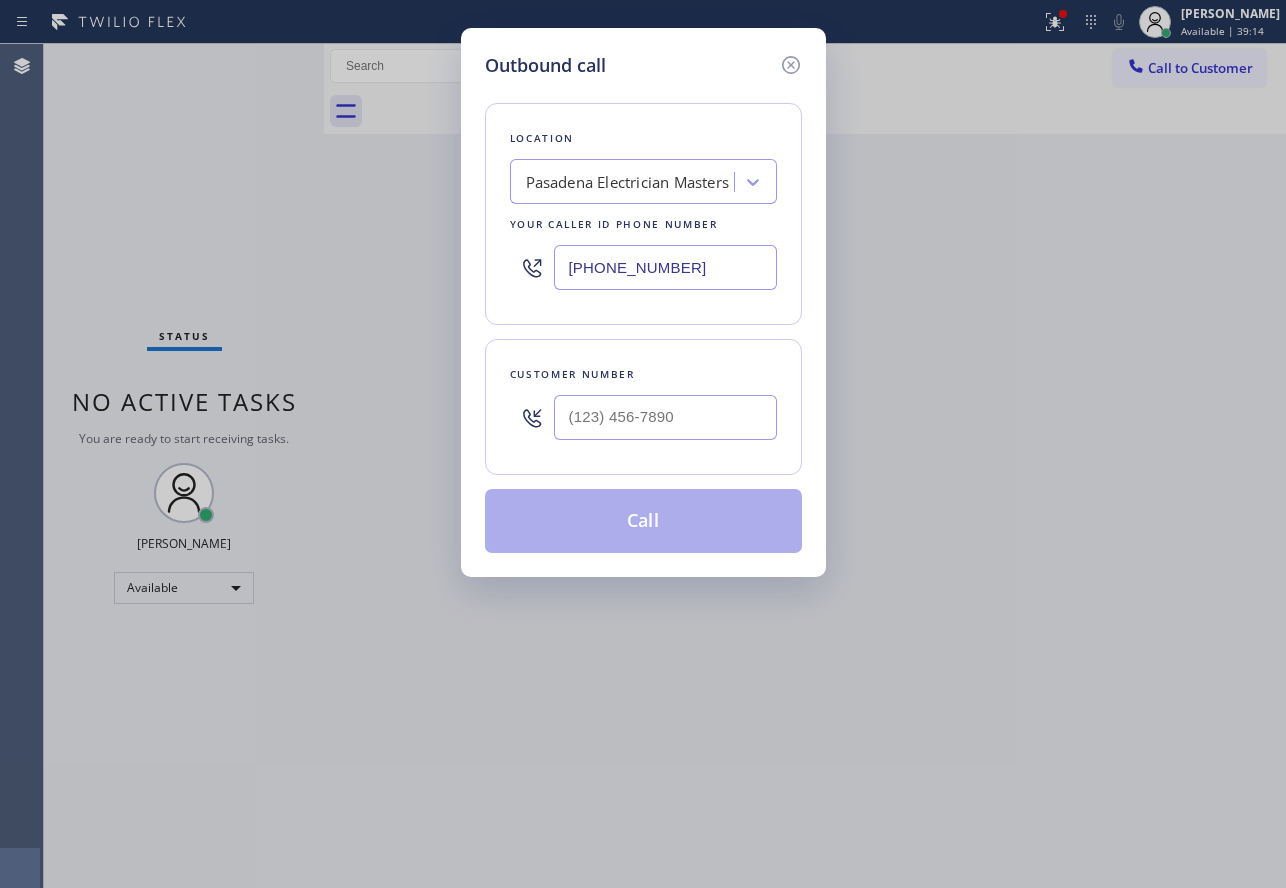 drag, startPoint x: 682, startPoint y: 271, endPoint x: 450, endPoint y: 272, distance: 232.00215 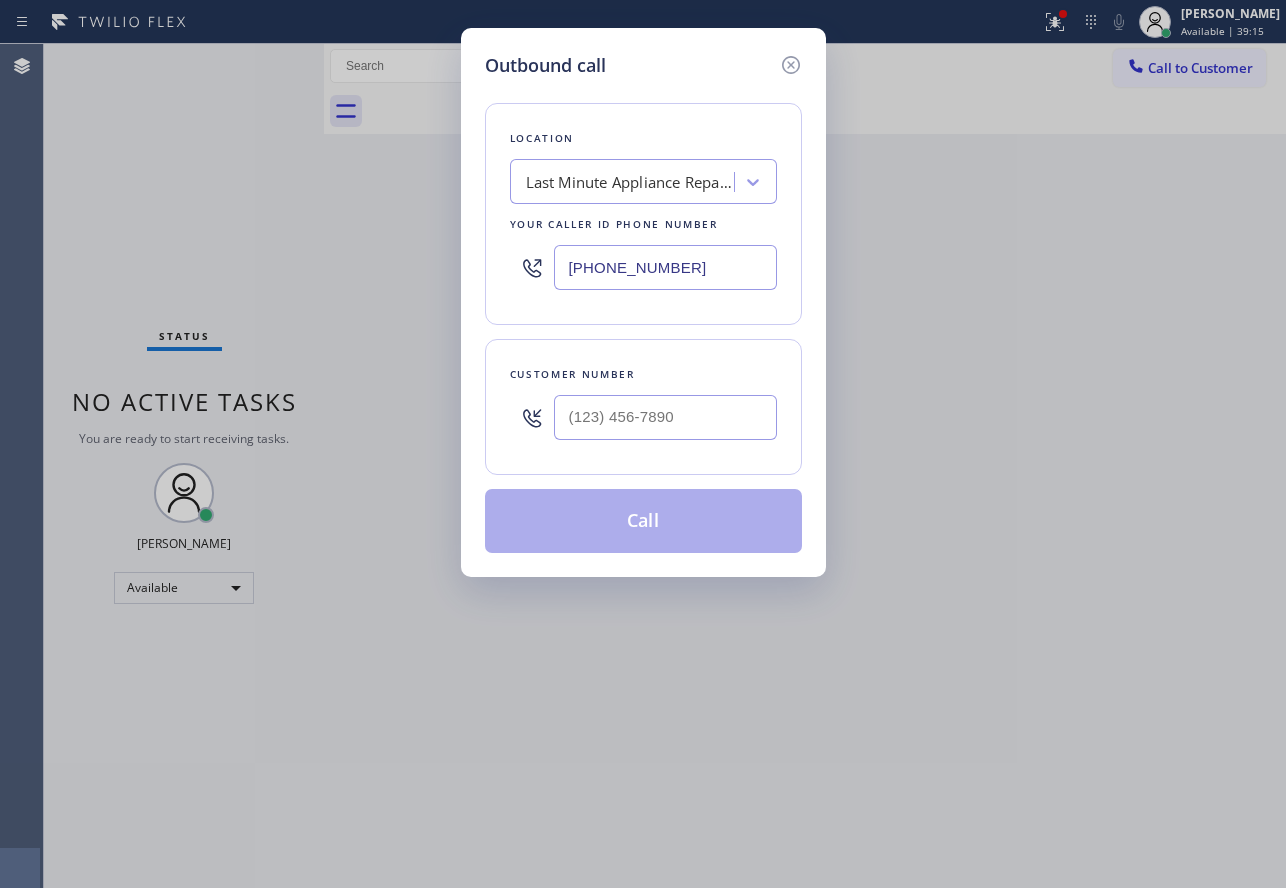 type on "[PHONE_NUMBER]" 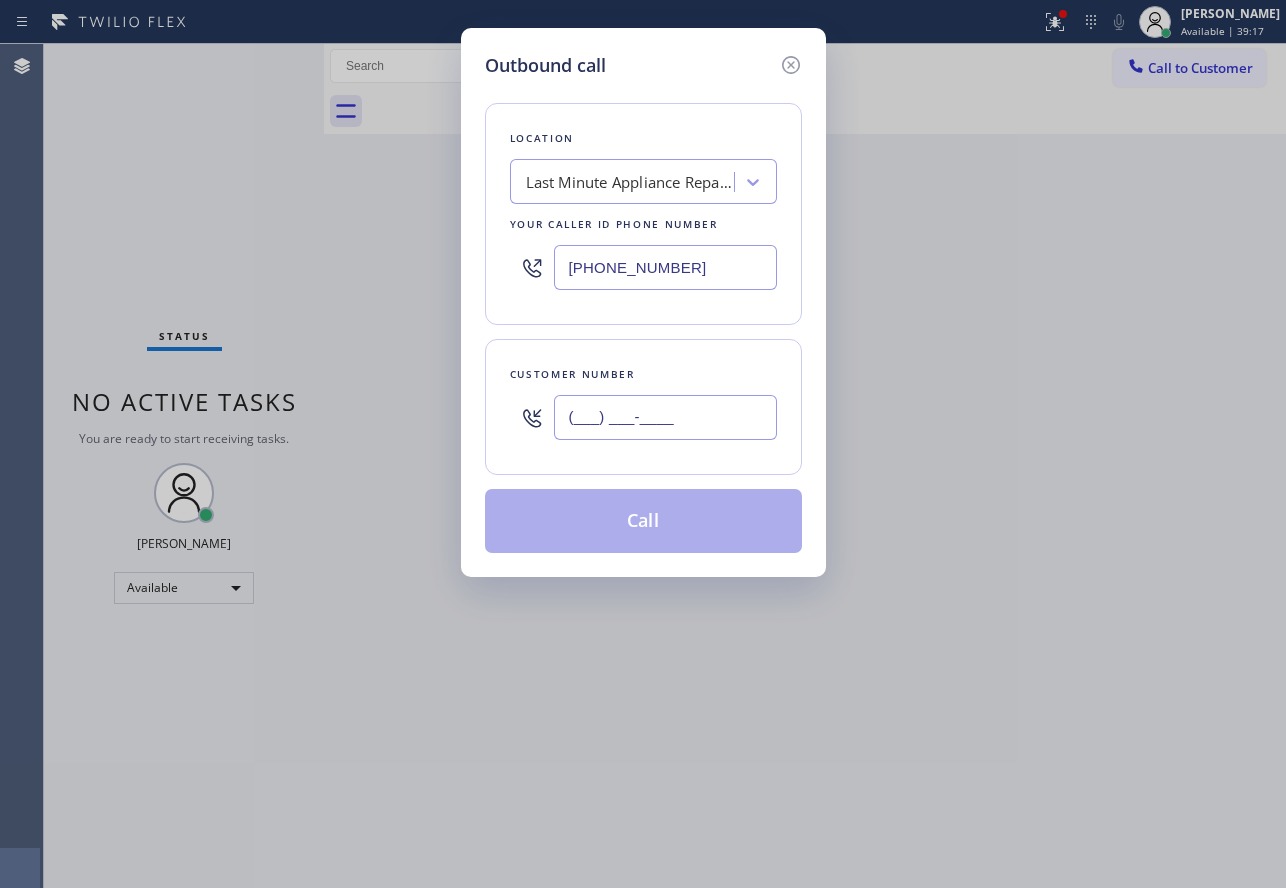 click on "(___) ___-____" at bounding box center (665, 417) 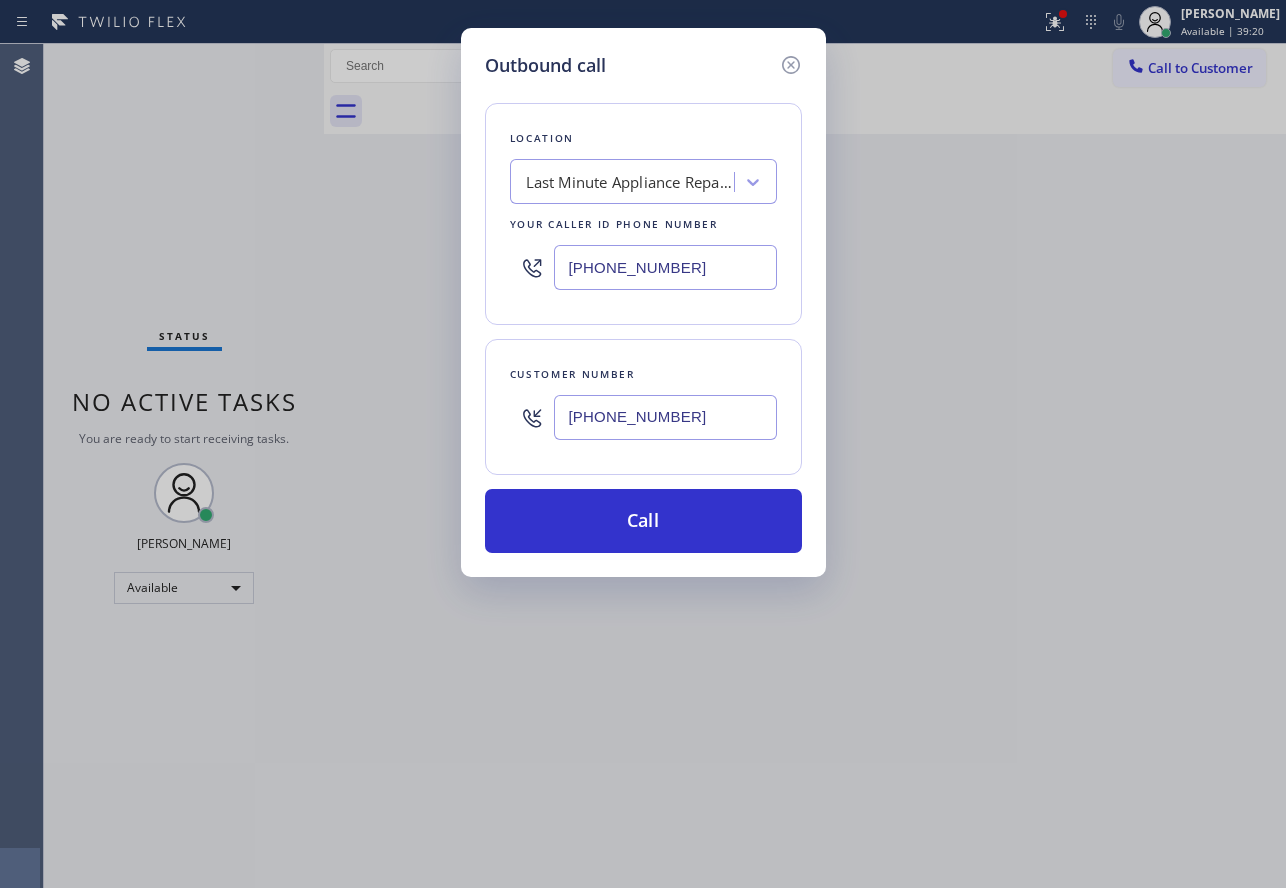 type on "[PHONE_NUMBER]" 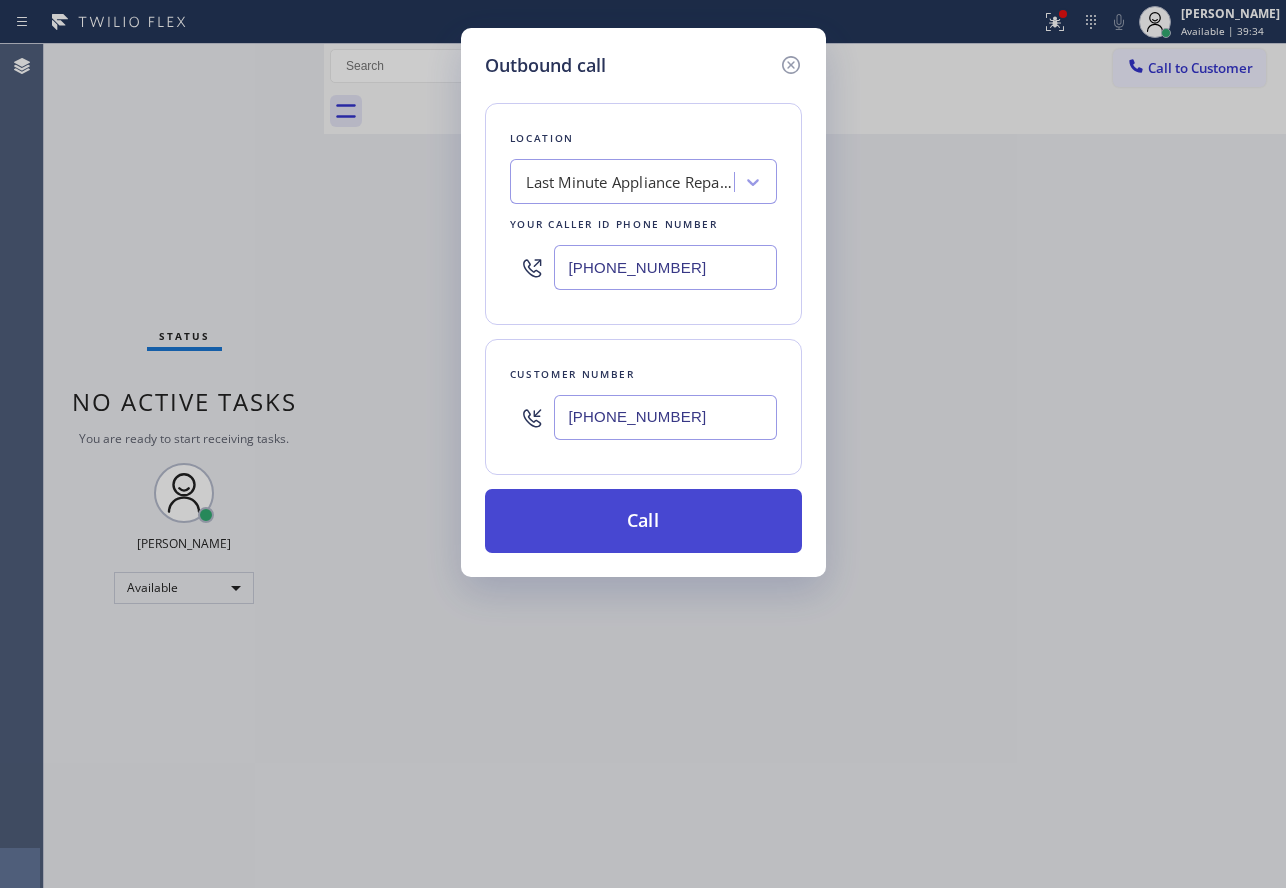 click on "Call" at bounding box center [643, 521] 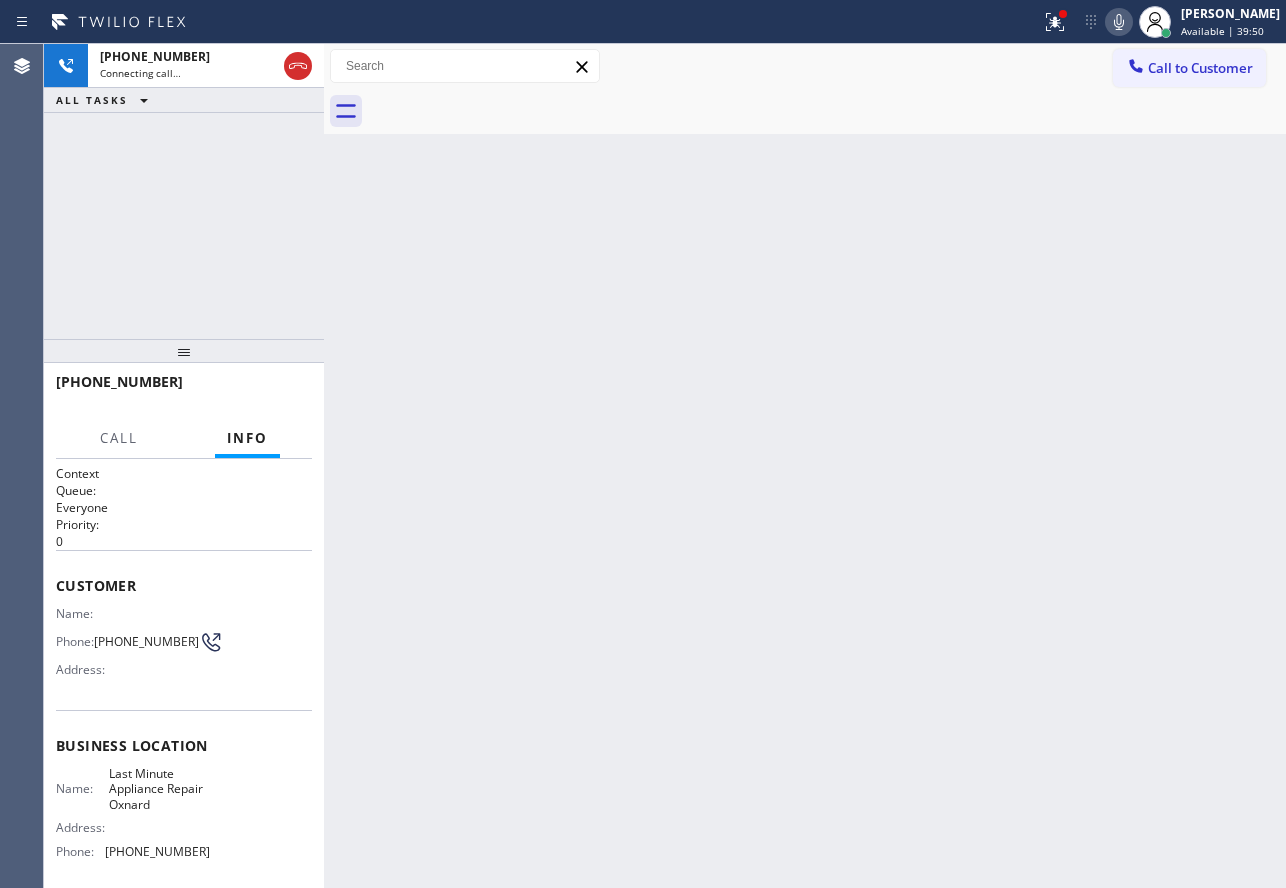 click on "Back to Dashboard Change Sender ID Customers Technicians Select a contact Outbound call Technician Search Technician Your caller id phone number Your caller id phone number Call Technician info Name   Phone none Address none Change Sender ID HVAC [PHONE_NUMBER] 5 Star Appliance [PHONE_NUMBER] Appliance Repair [PHONE_NUMBER] Plumbing [PHONE_NUMBER] Air Duct Cleaning [PHONE_NUMBER]  Electricians [PHONE_NUMBER] Cancel Change Check personal SMS Reset Change No tabs Call to Customer Outbound call Location Last Minute Appliance Repair Oxnard Your caller id phone number [PHONE_NUMBER] Customer number Call Outbound call Technician Search Technician Your caller id phone number Your caller id phone number Call" at bounding box center (805, 466) 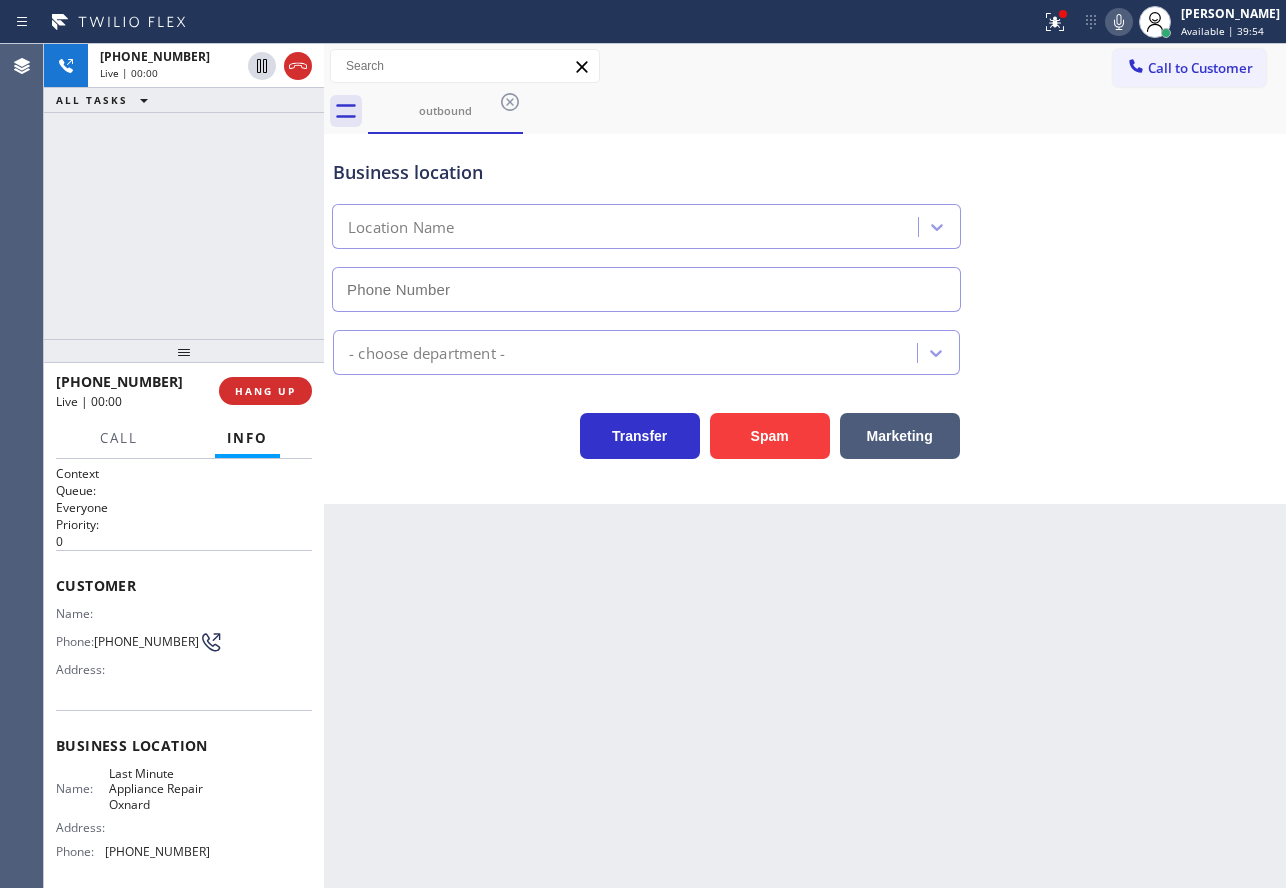 type on "[PHONE_NUMBER]" 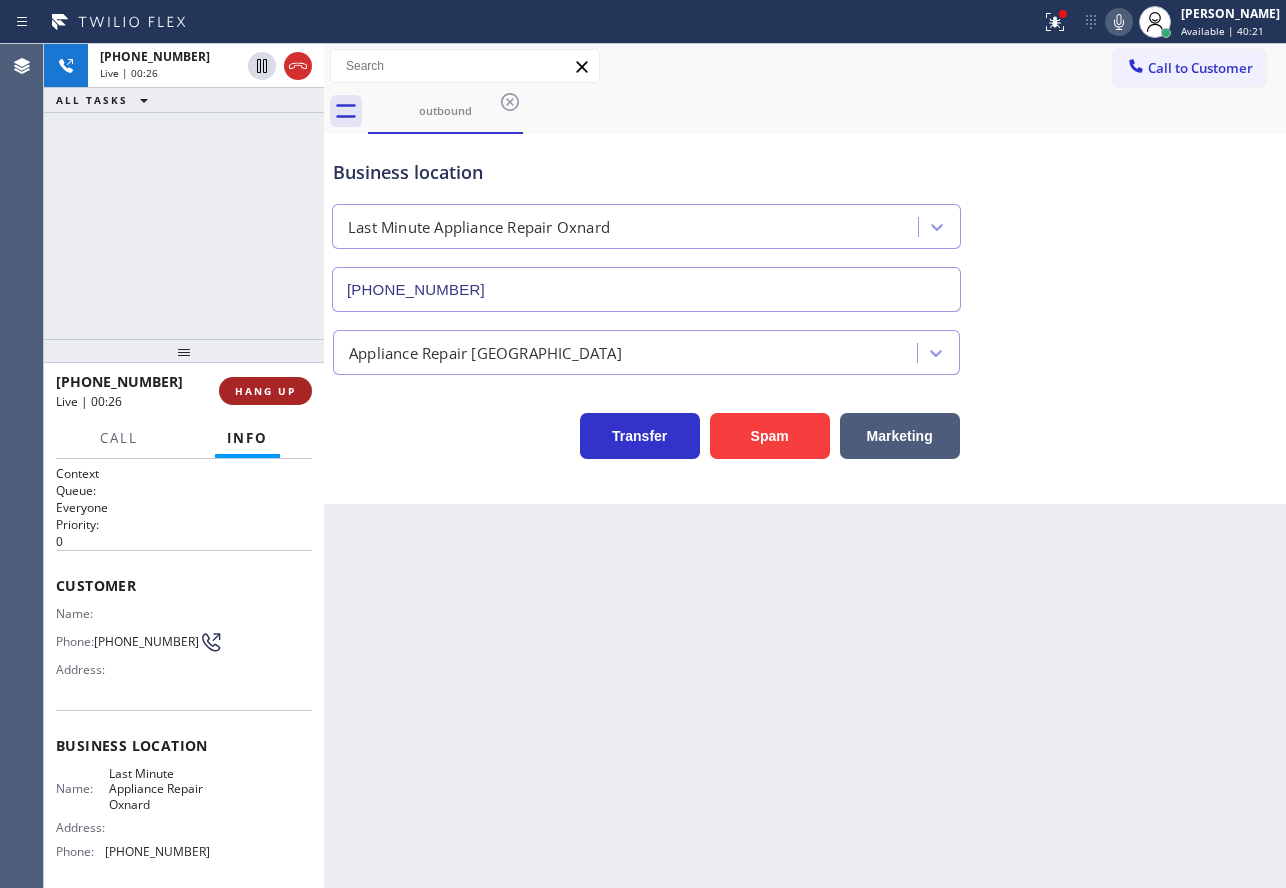 click on "HANG UP" at bounding box center [265, 391] 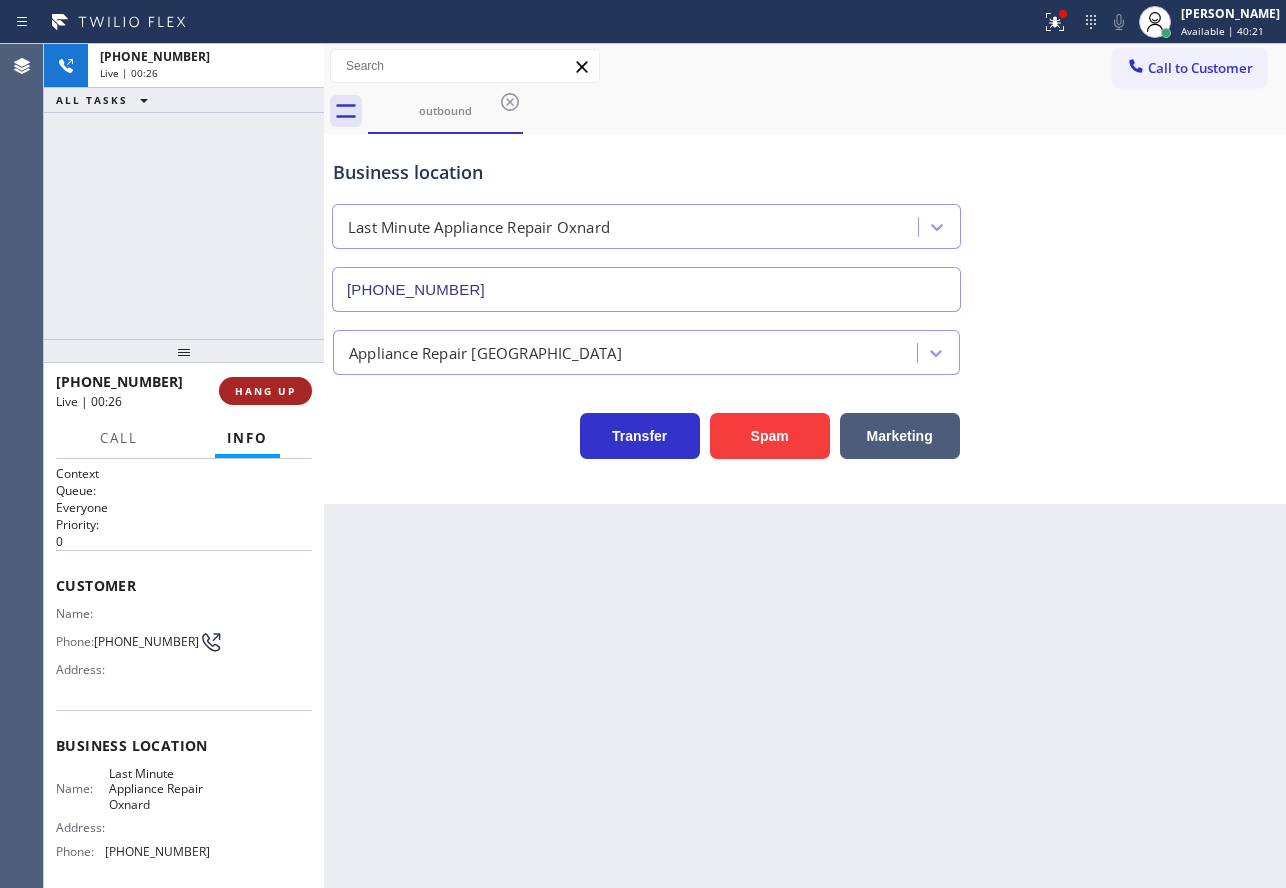 click on "HANG UP" at bounding box center (265, 391) 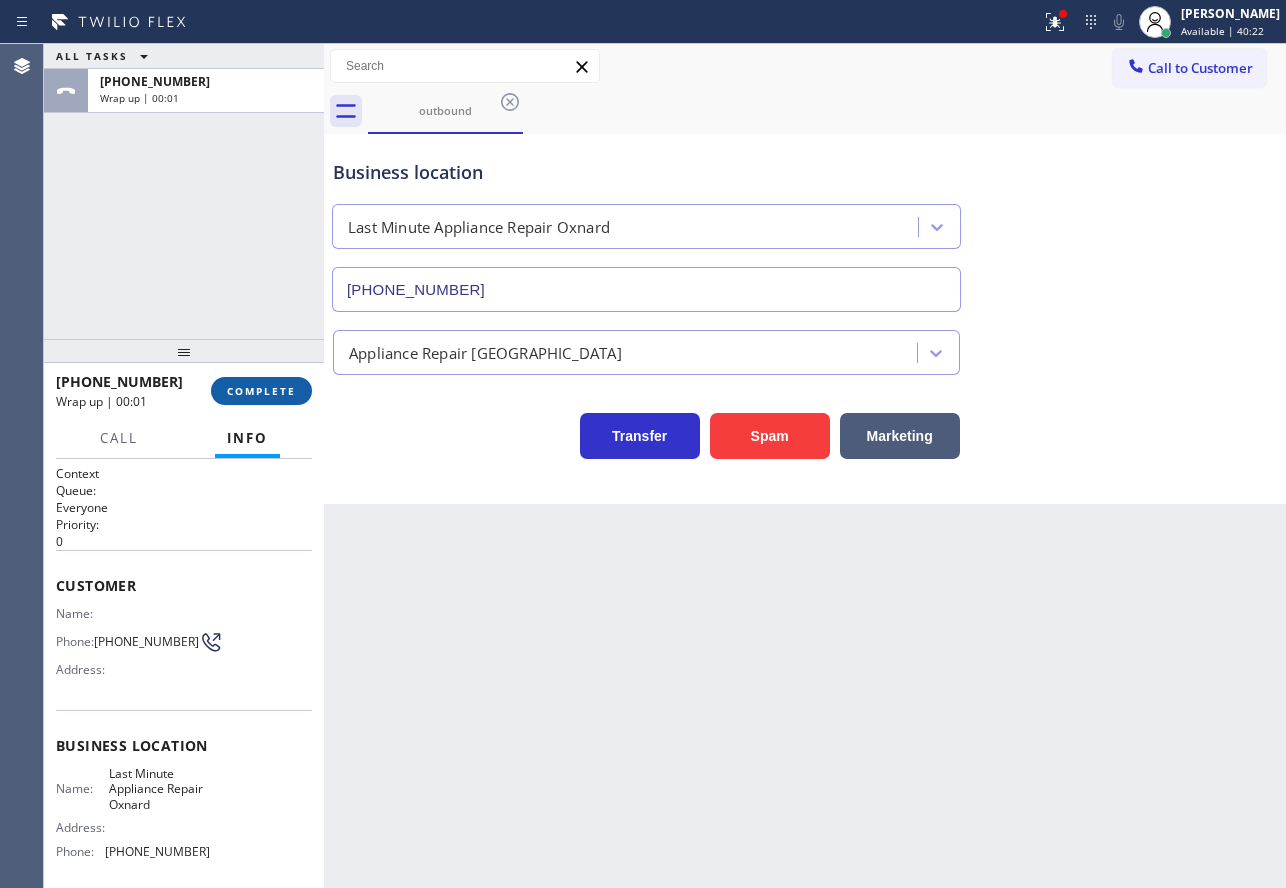 click on "COMPLETE" at bounding box center (261, 391) 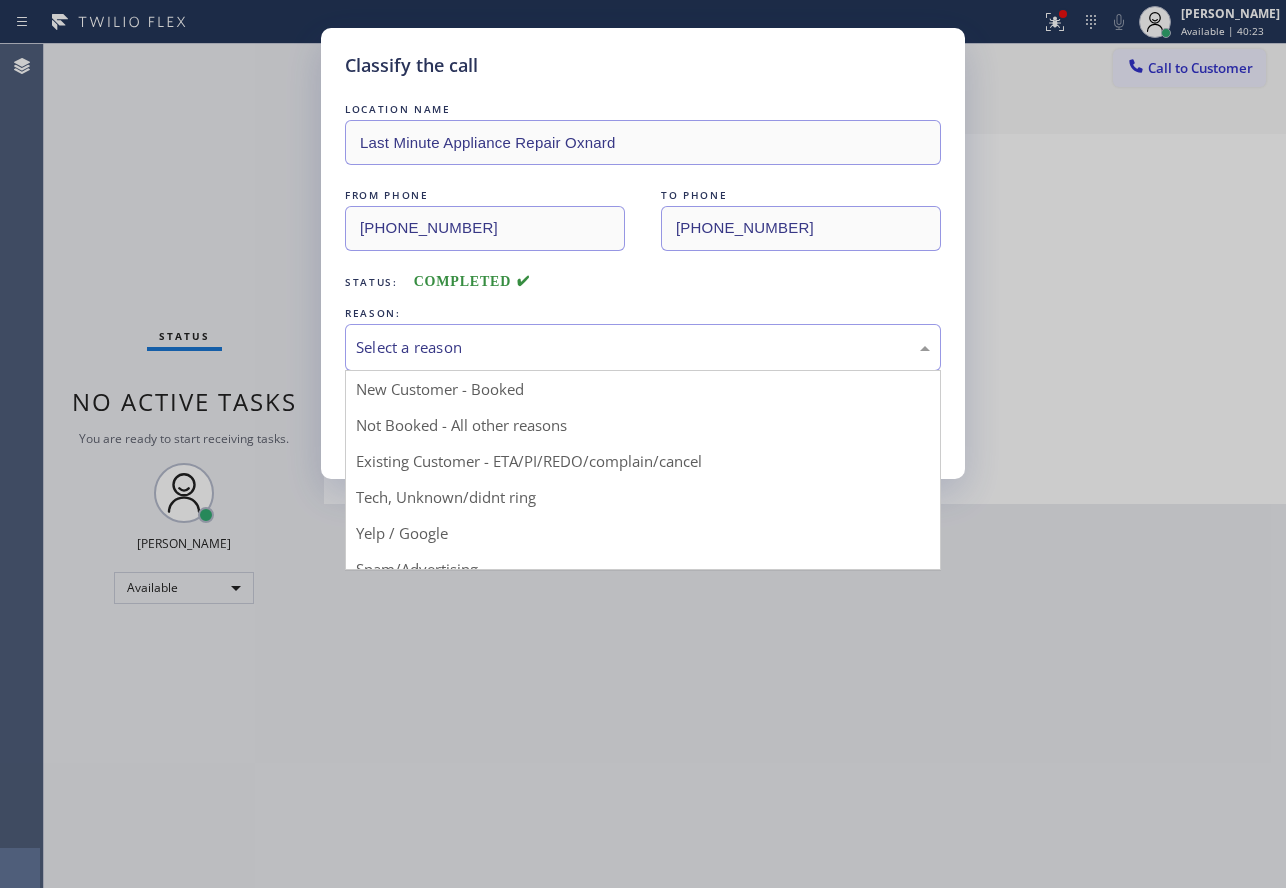 click on "Select a reason" at bounding box center [643, 347] 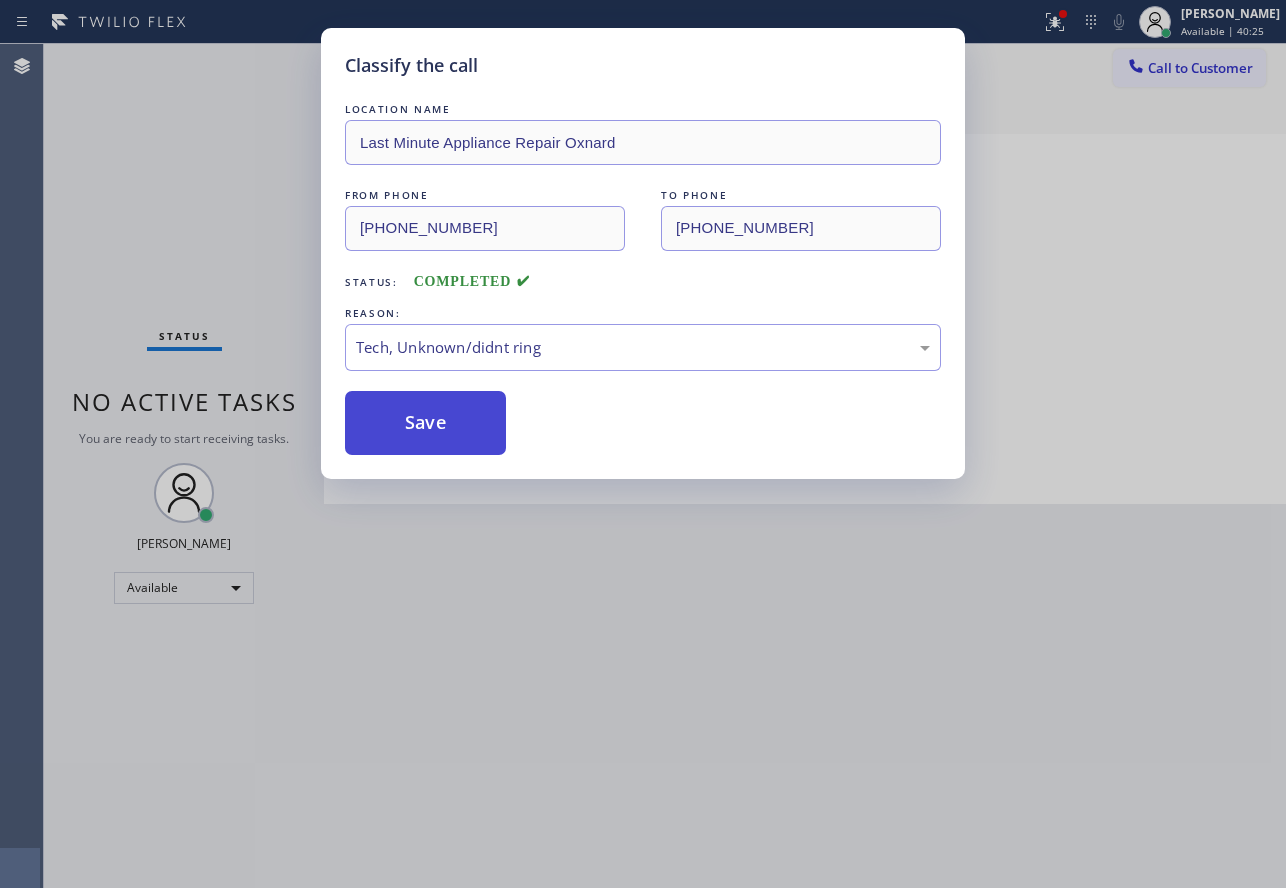 click on "Save" at bounding box center [425, 423] 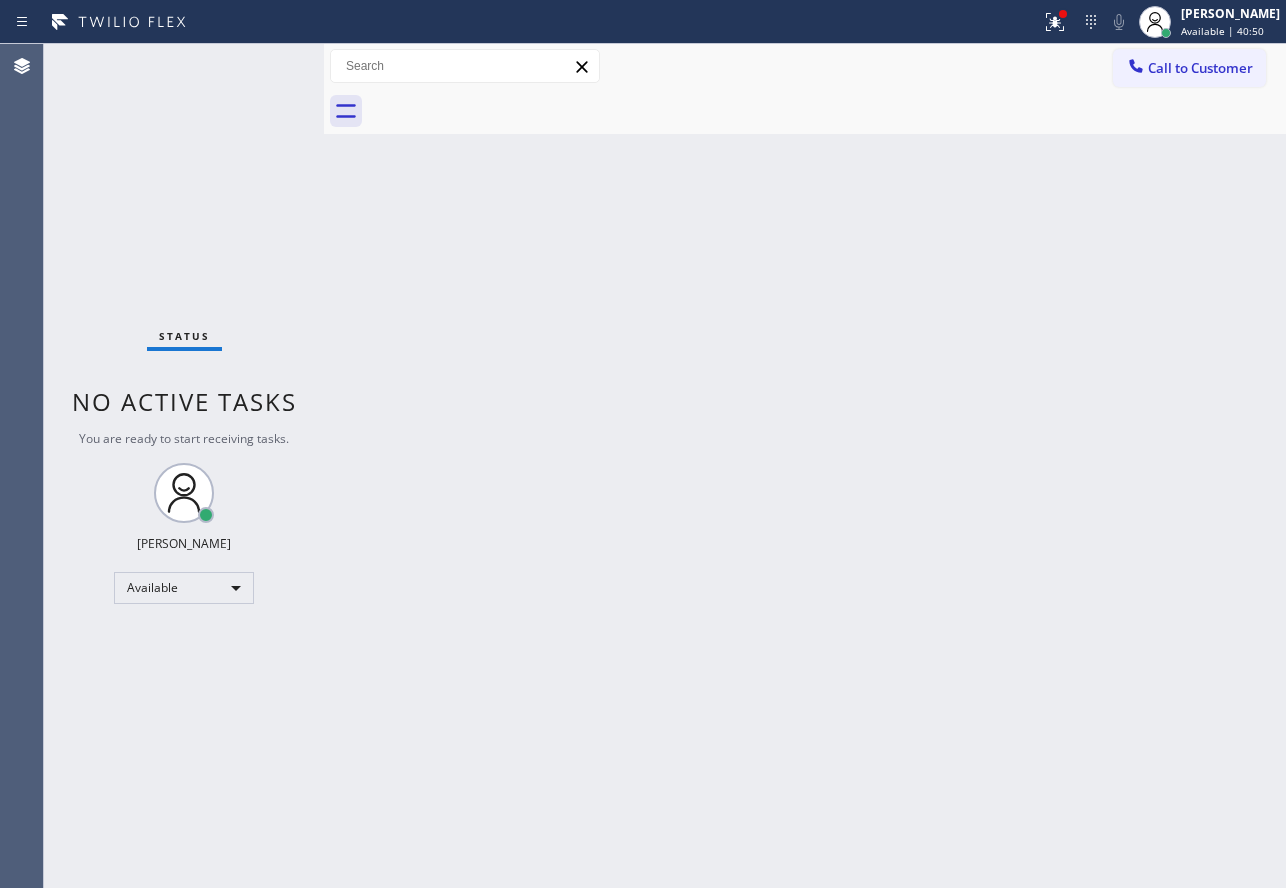 drag, startPoint x: 1058, startPoint y: 870, endPoint x: 1071, endPoint y: 856, distance: 19.104973 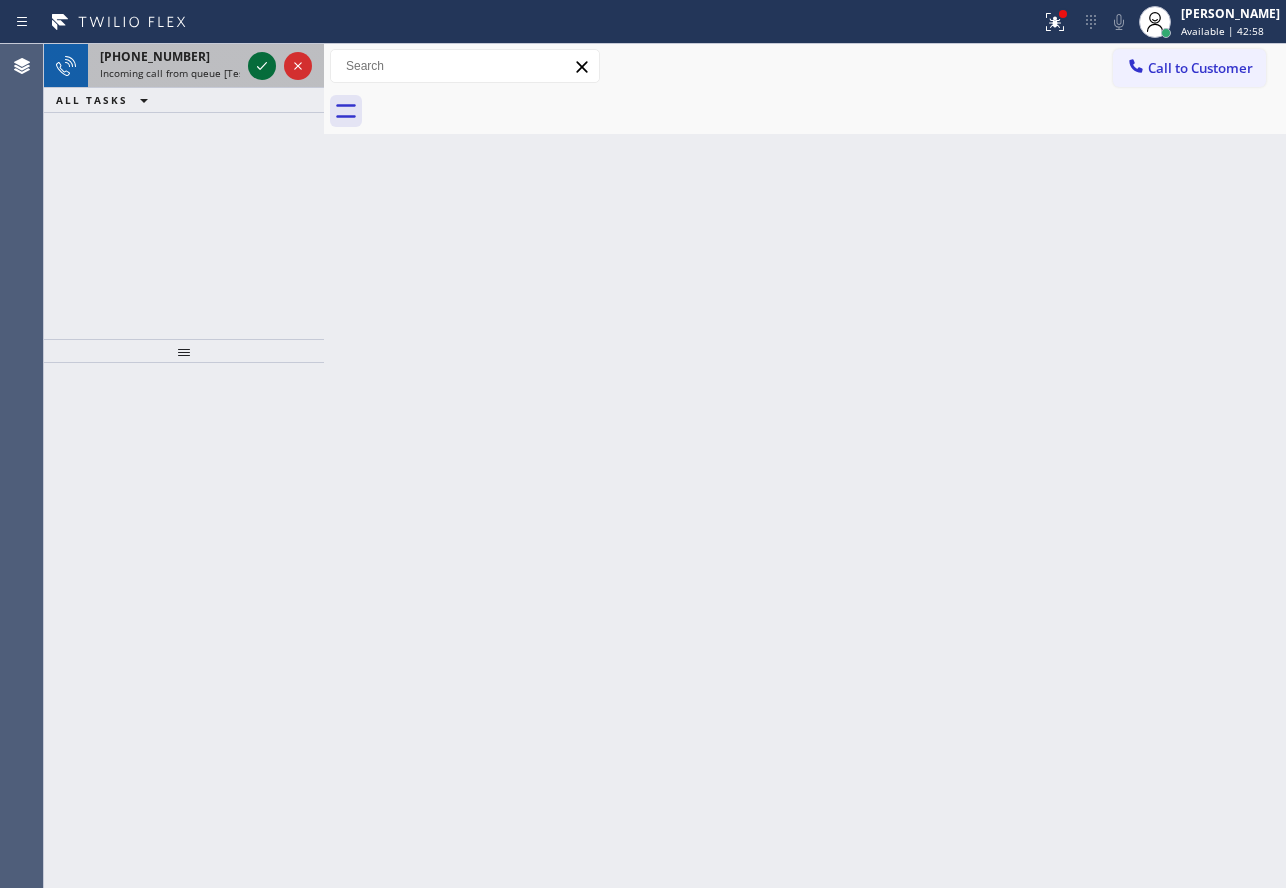 click 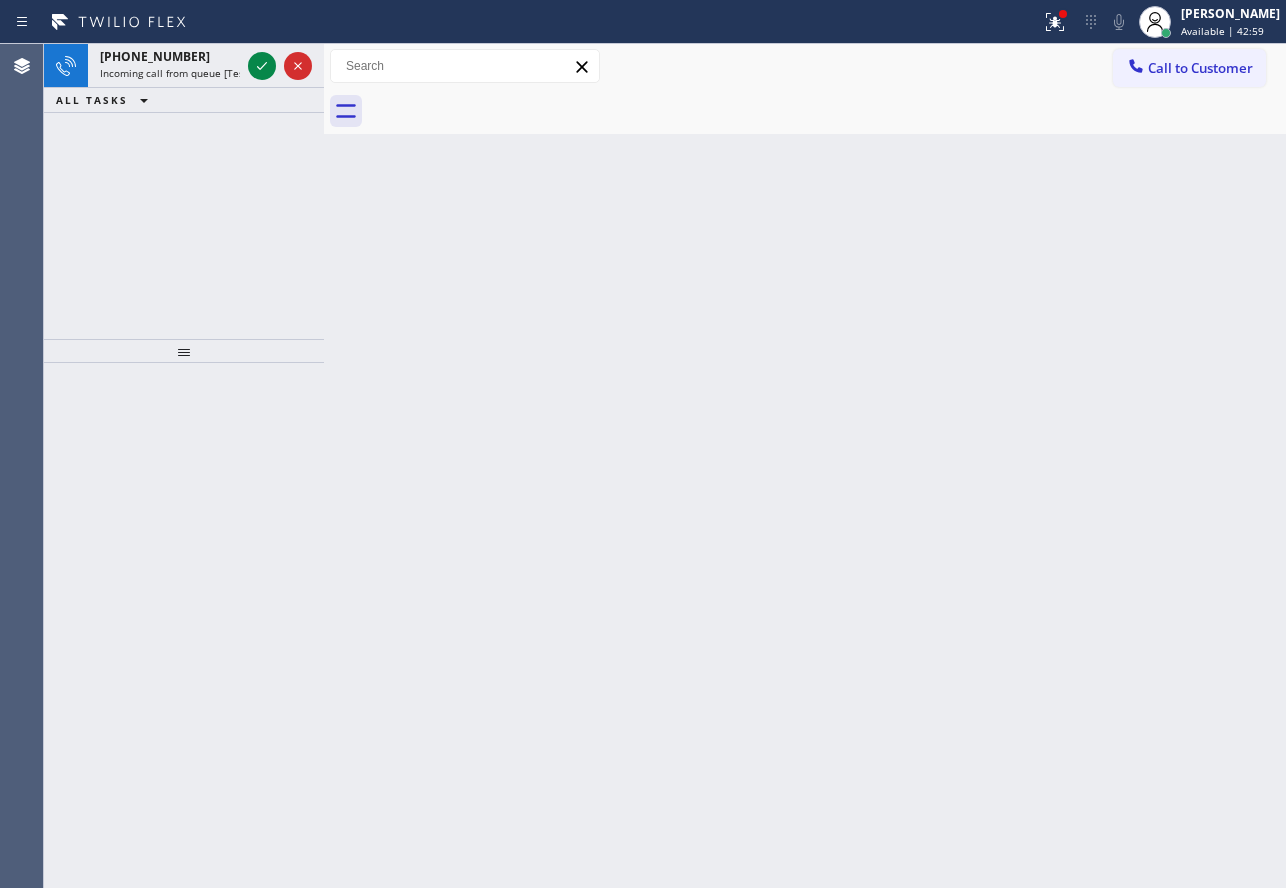 click 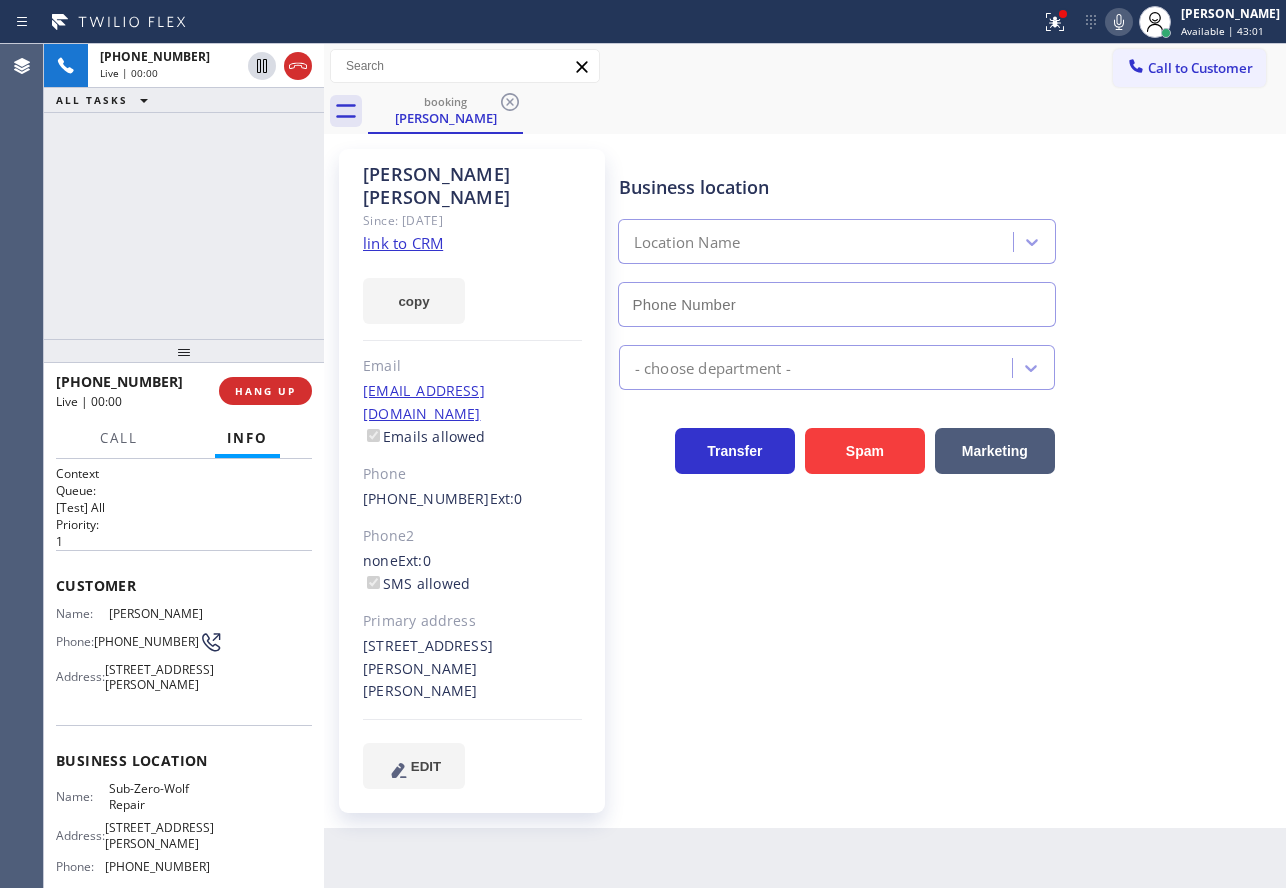 type on "[PHONE_NUMBER]" 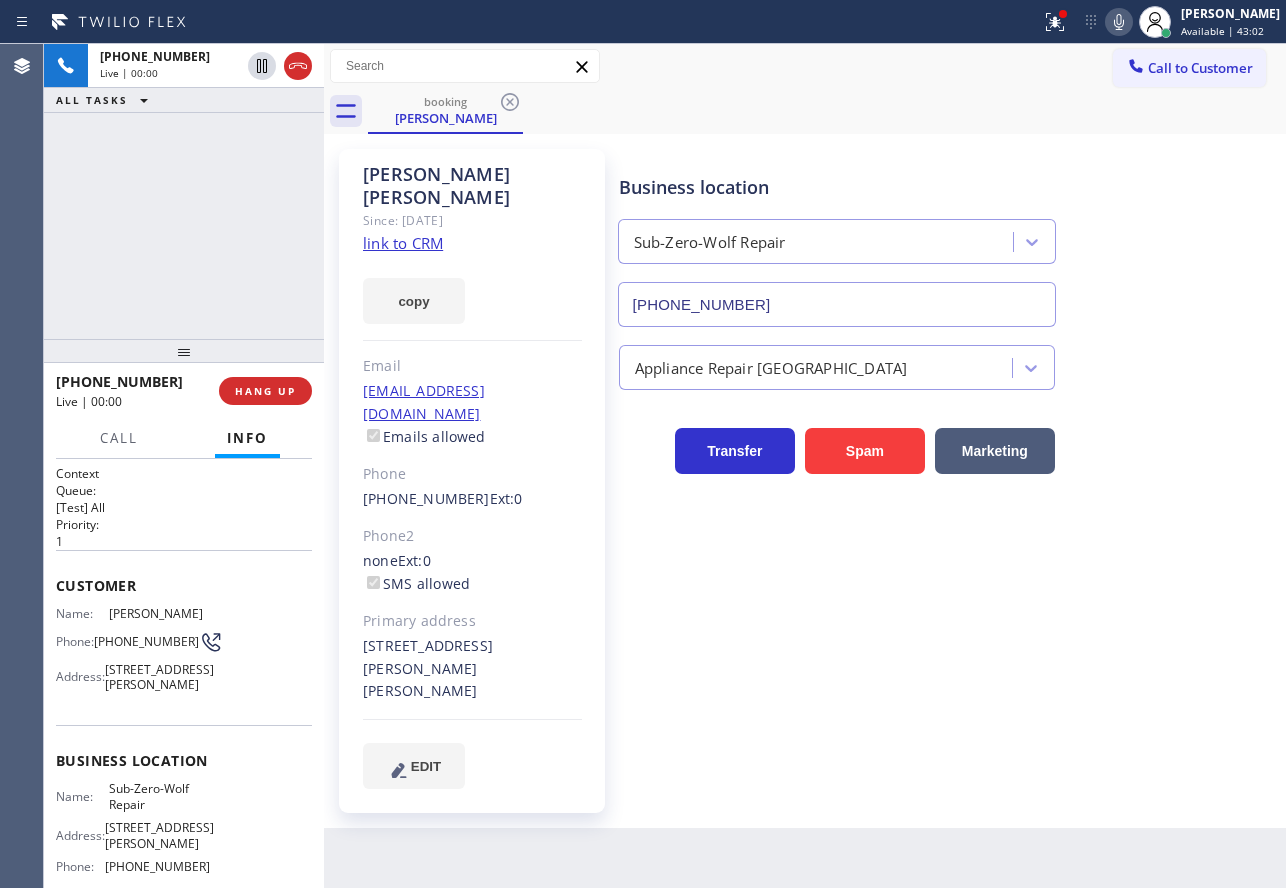 click on "link to CRM" 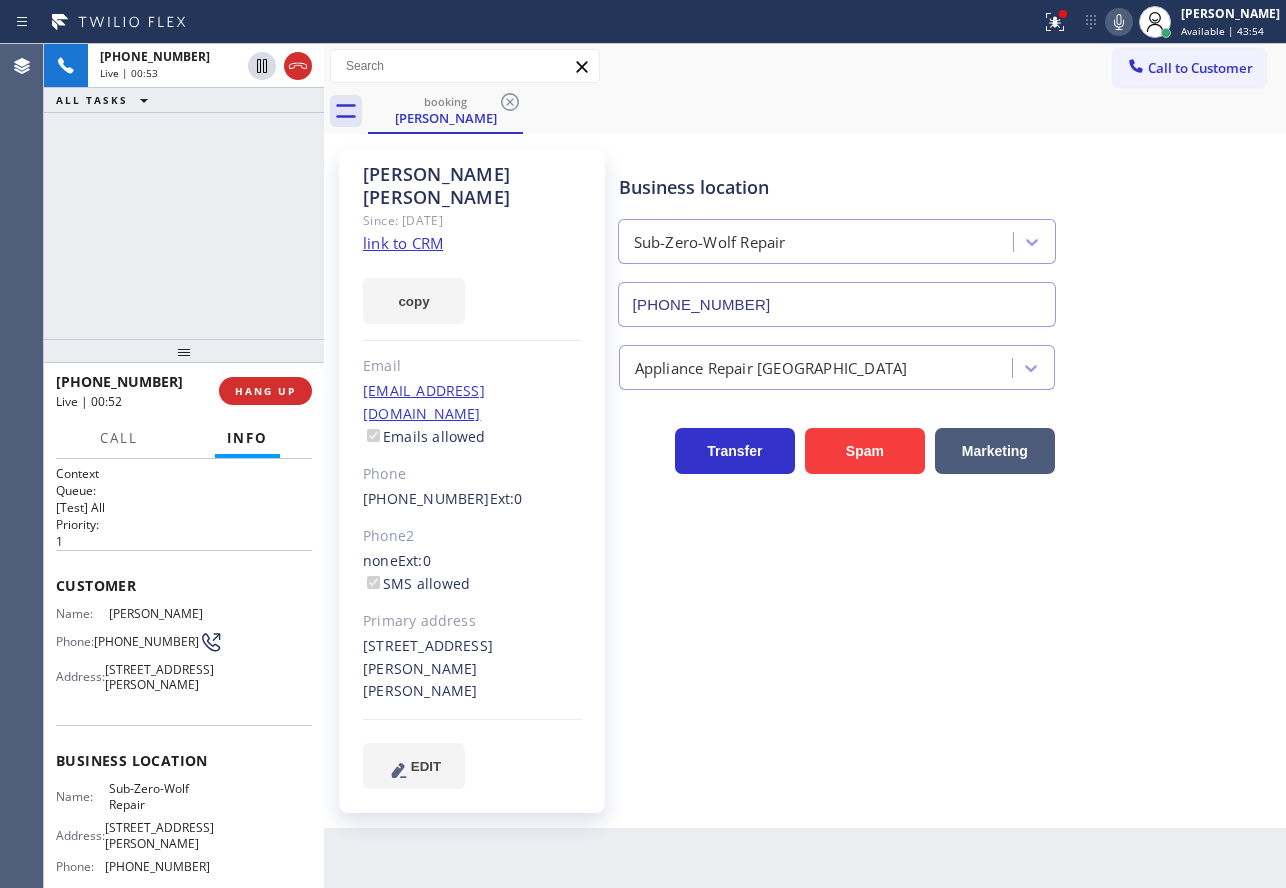 click 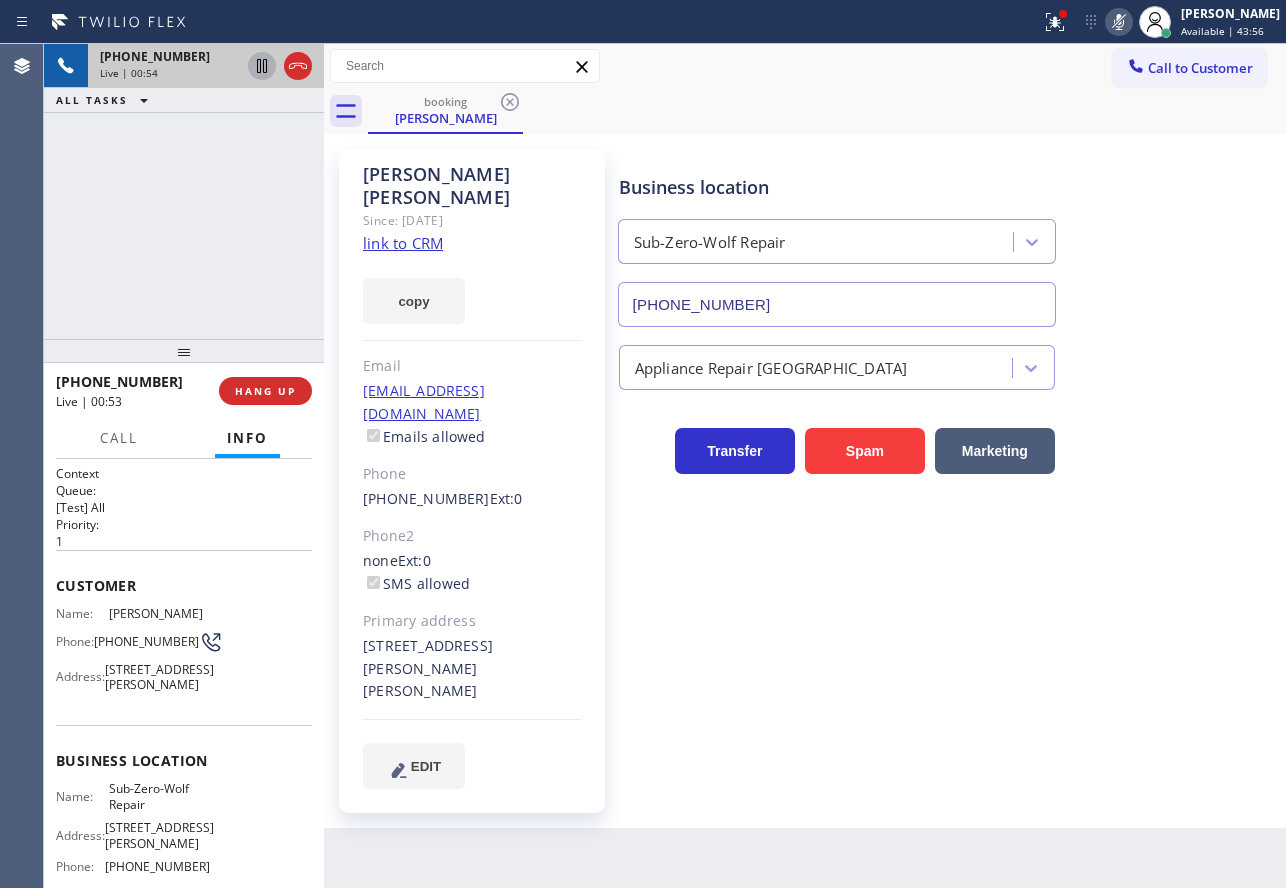 click 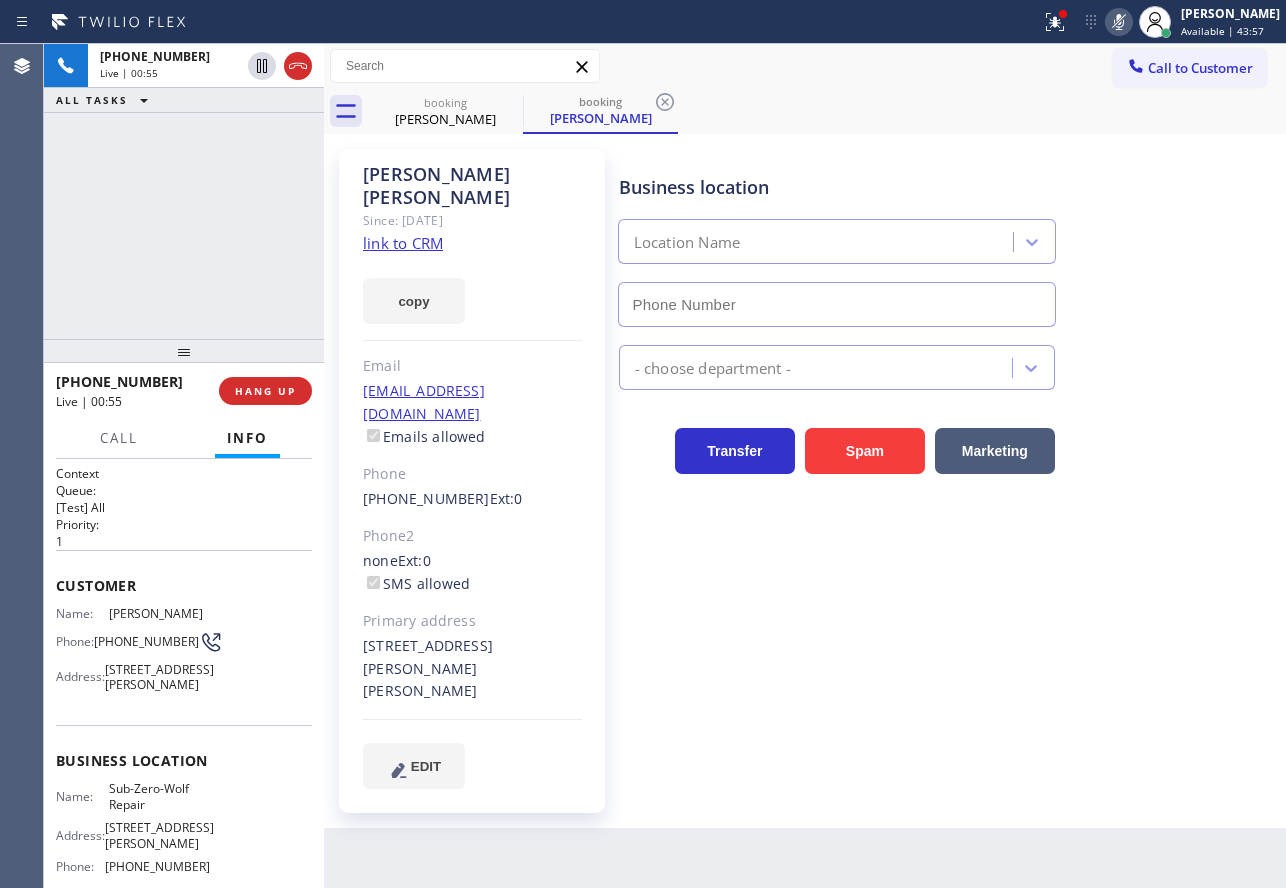 type on "[PHONE_NUMBER]" 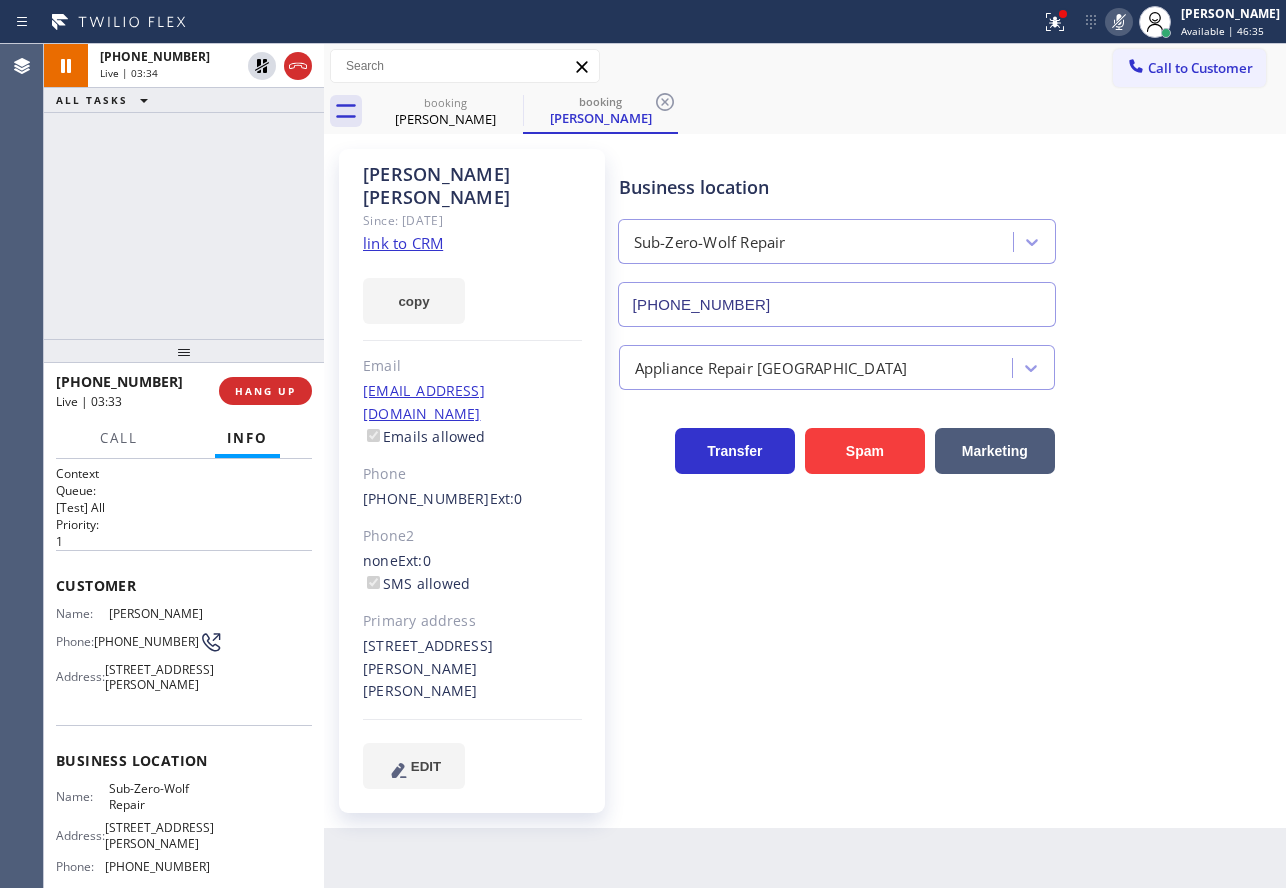 click 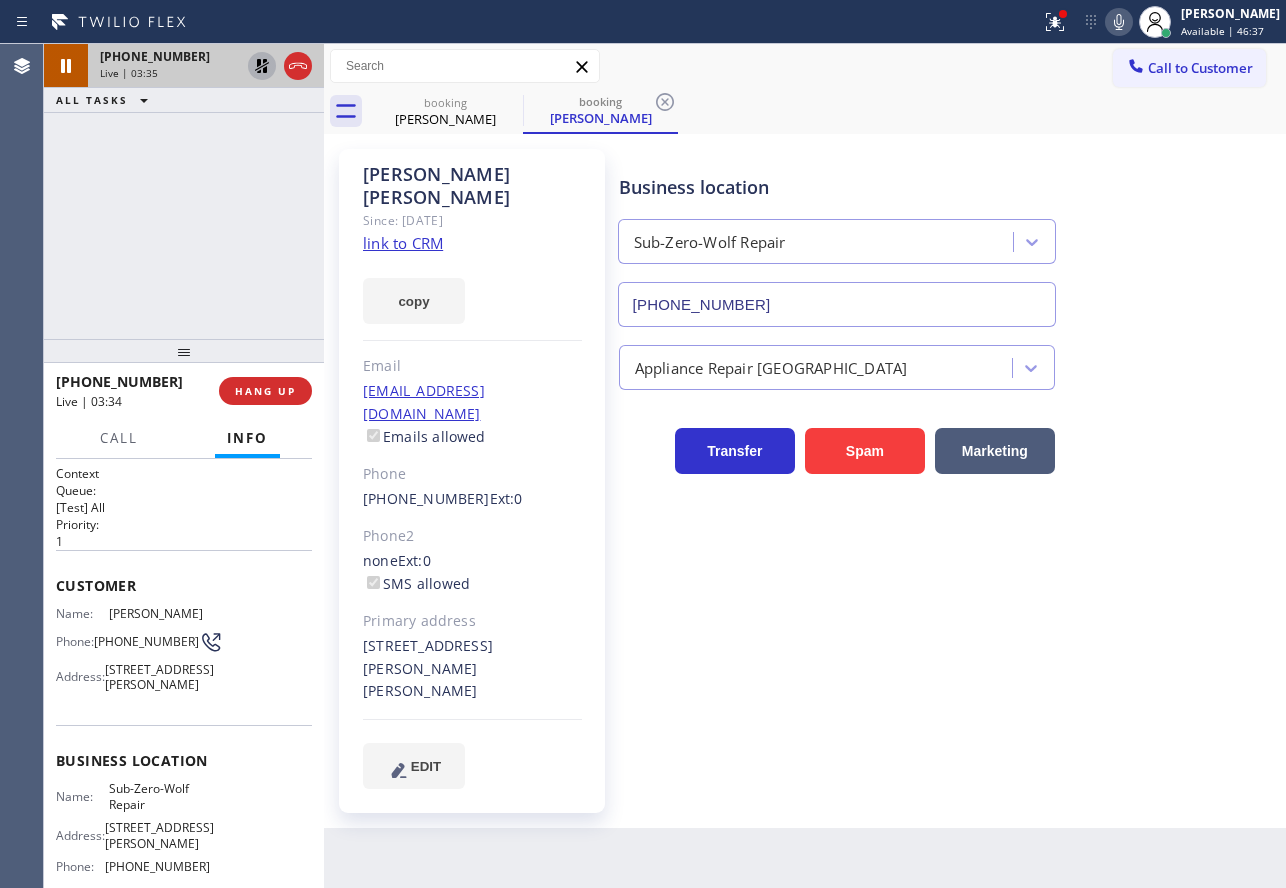 click 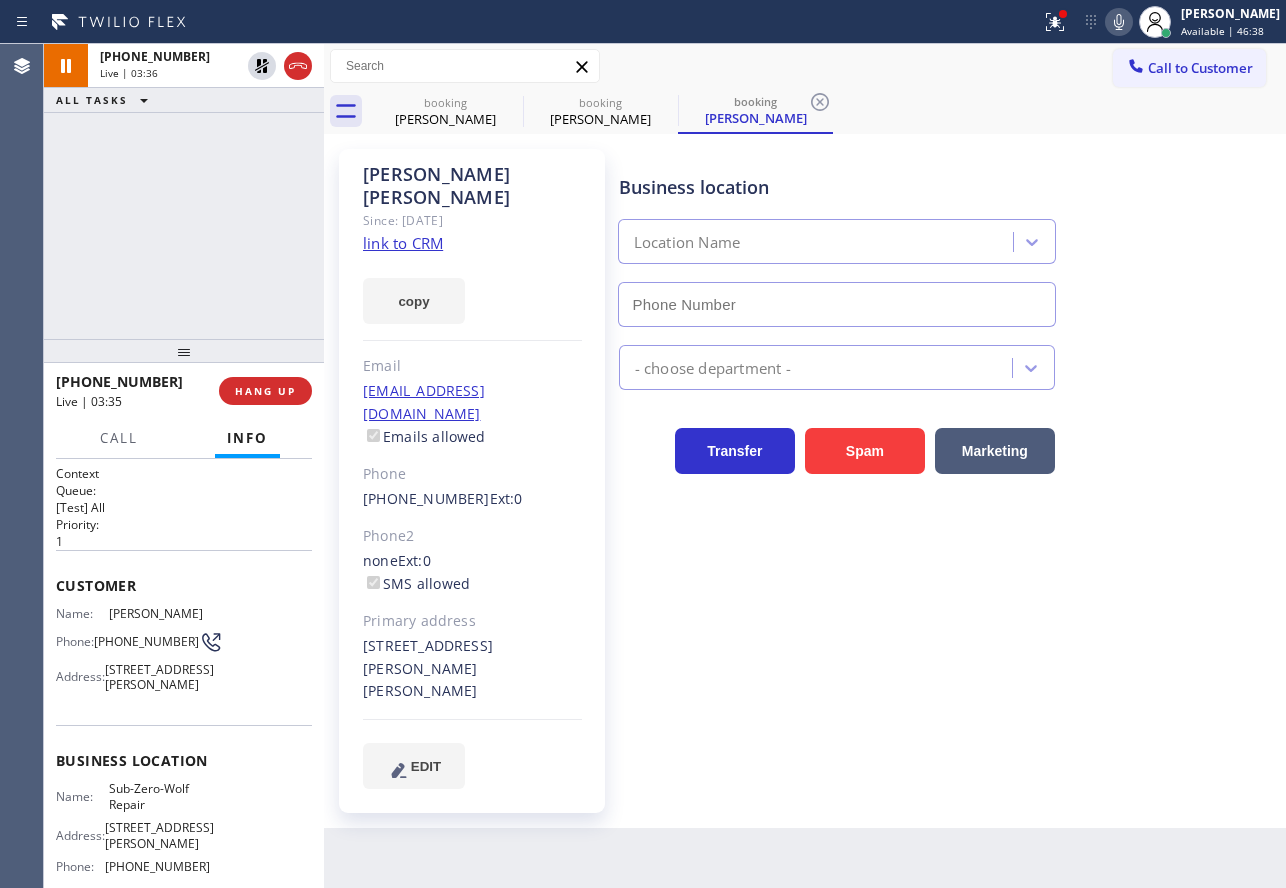 type on "[PHONE_NUMBER]" 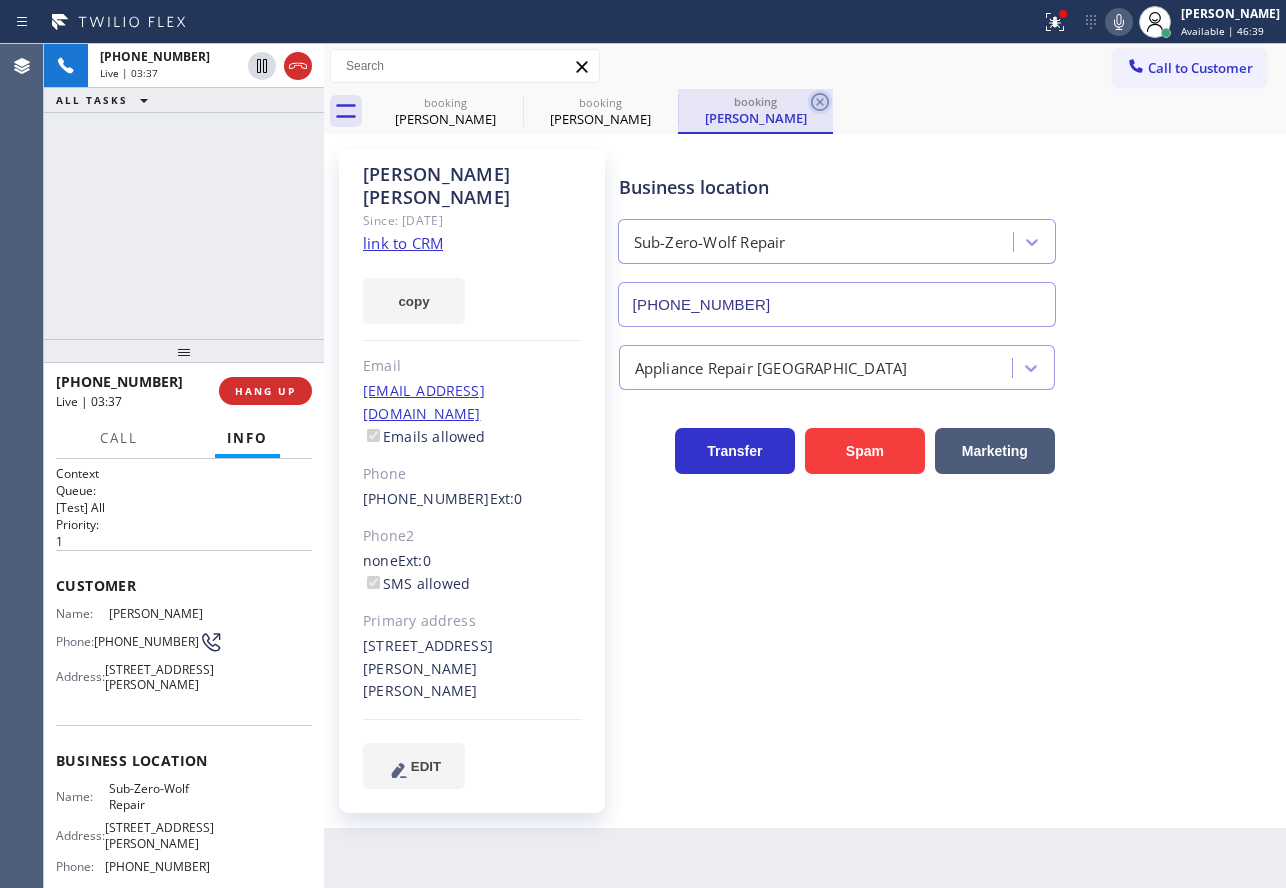 click 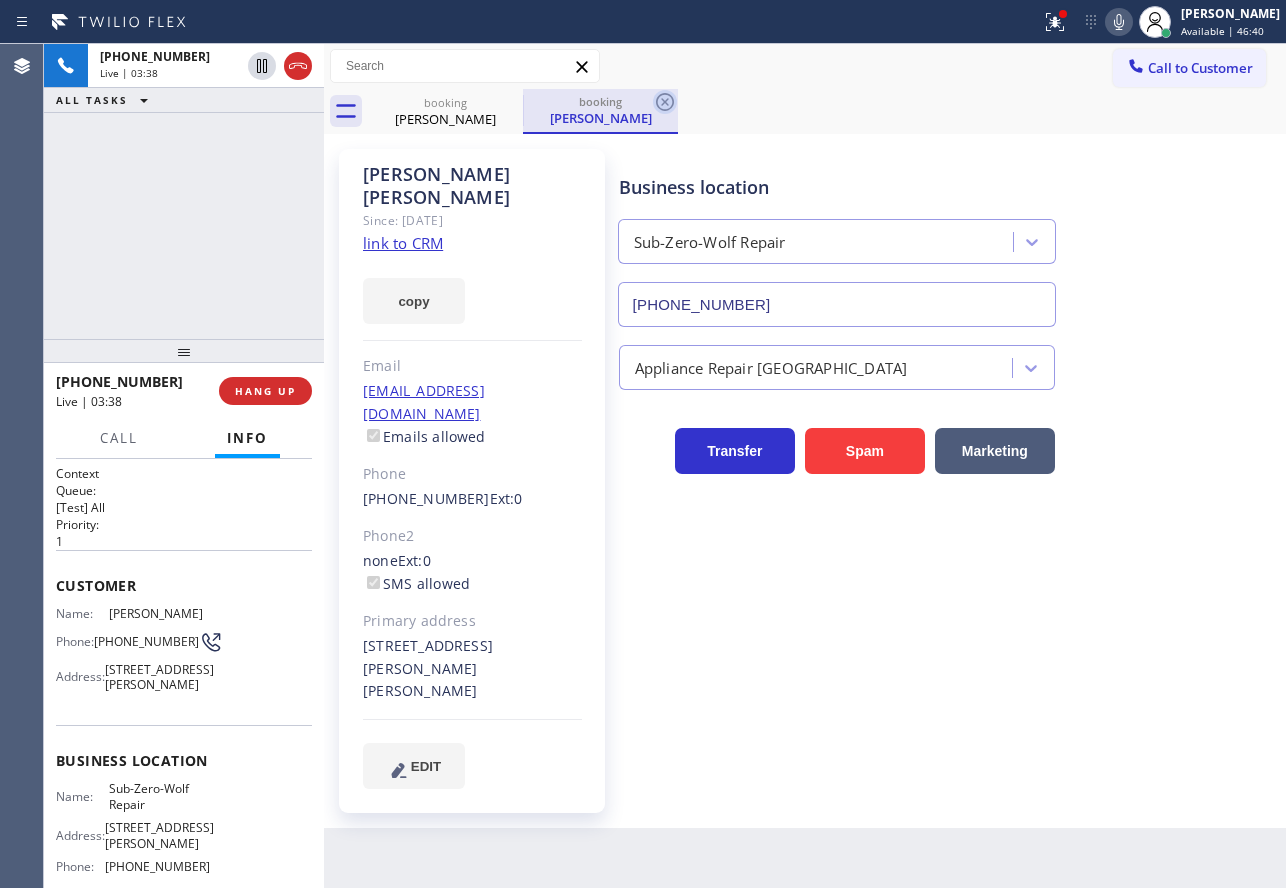 click 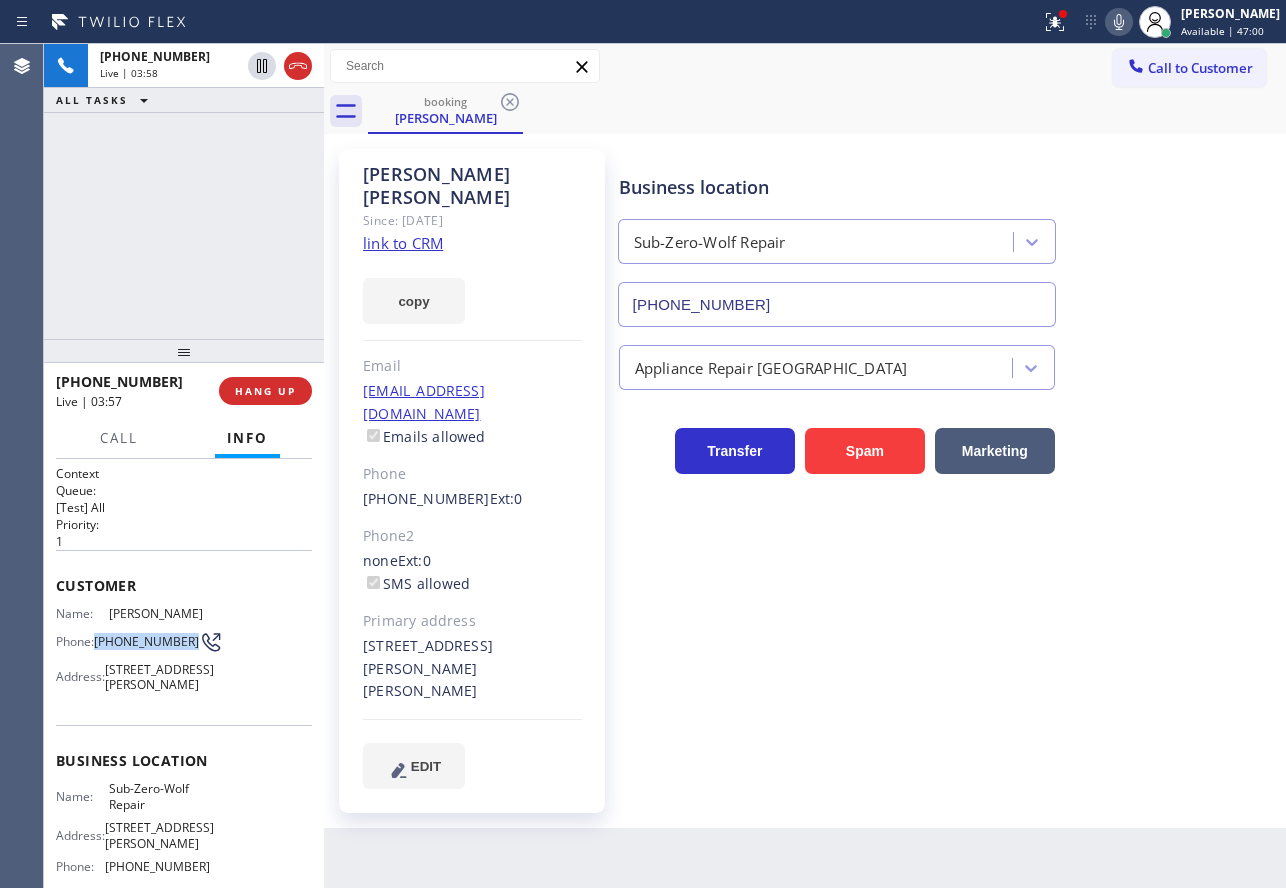 copy on "[PHONE_NUMBER]" 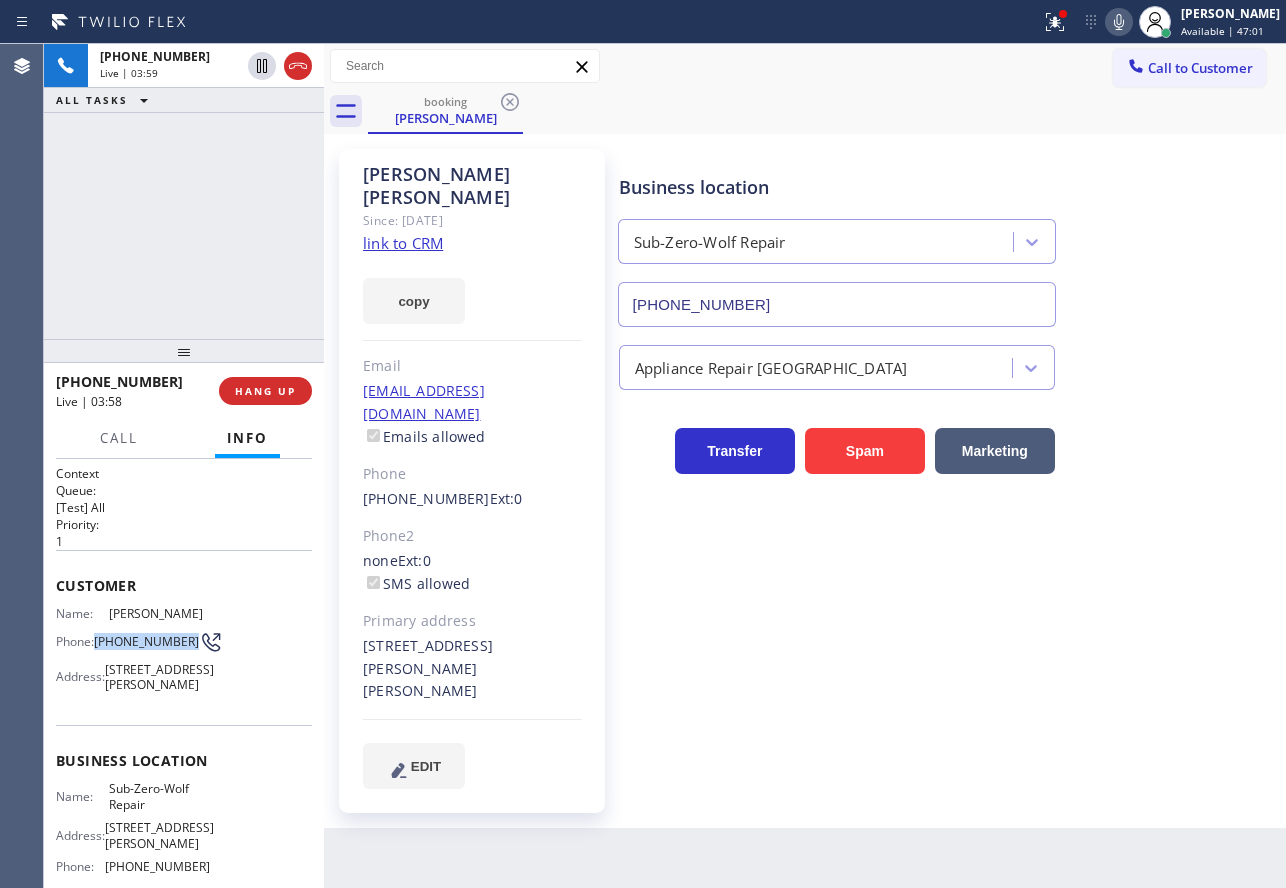 drag, startPoint x: 141, startPoint y: 646, endPoint x: 98, endPoint y: 638, distance: 43.737854 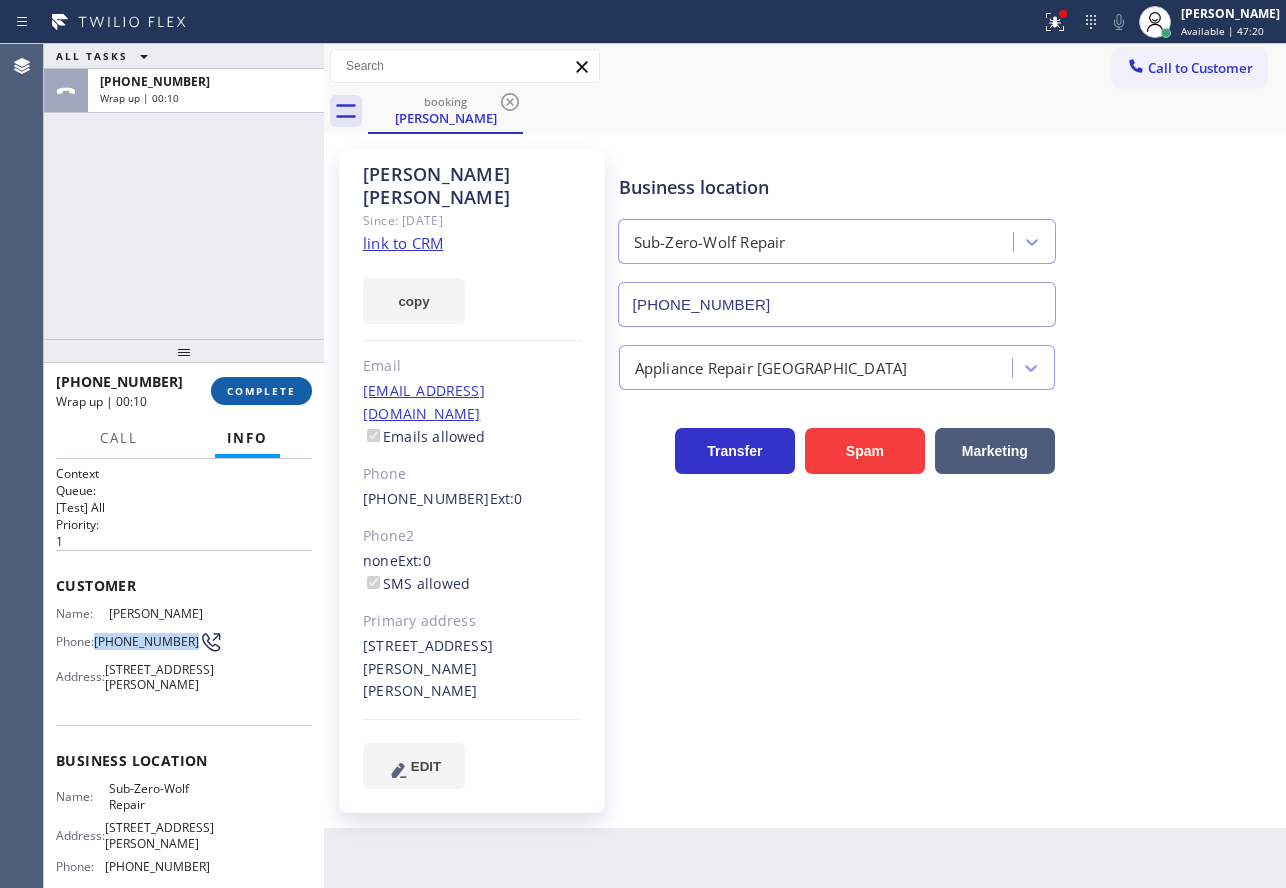 click on "COMPLETE" at bounding box center [261, 391] 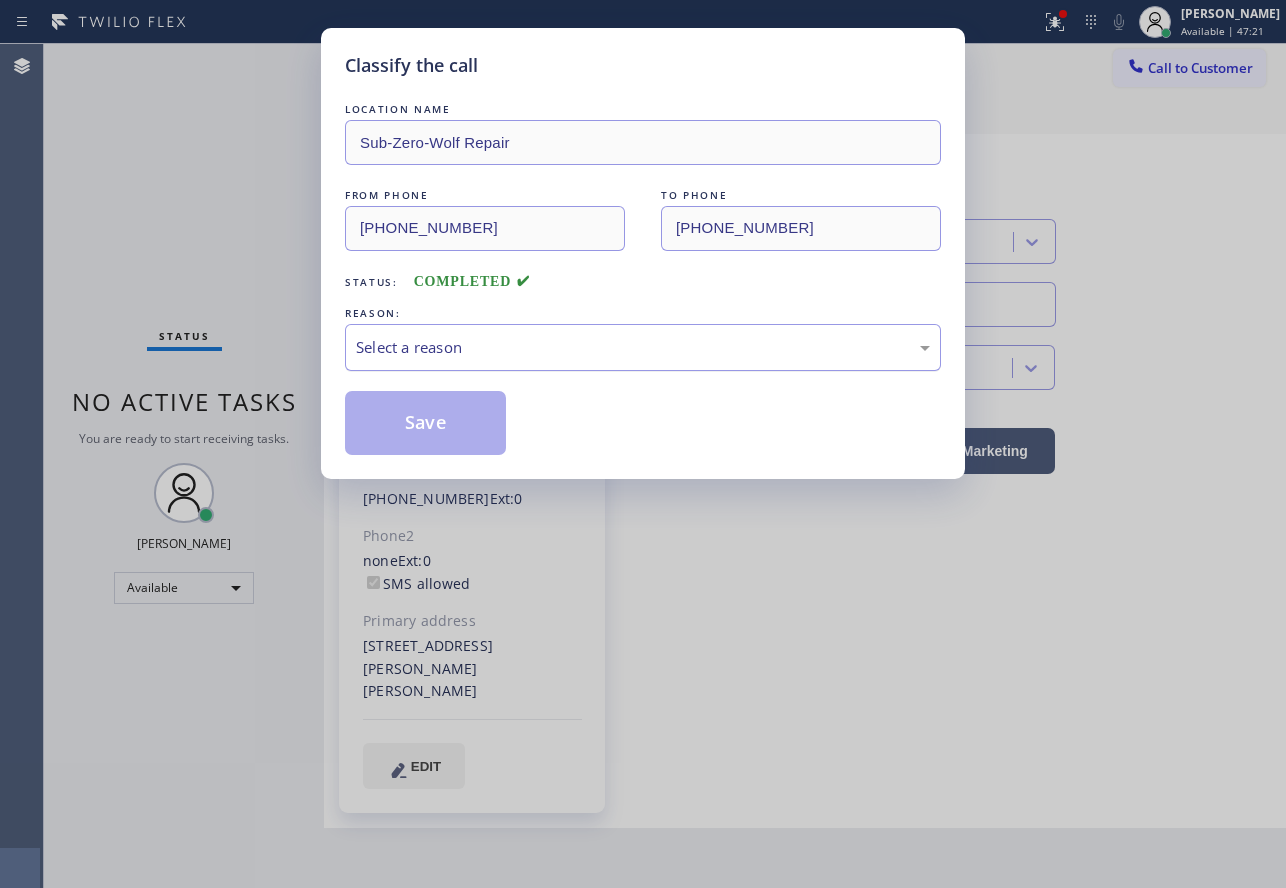 click on "Select a reason" at bounding box center (643, 347) 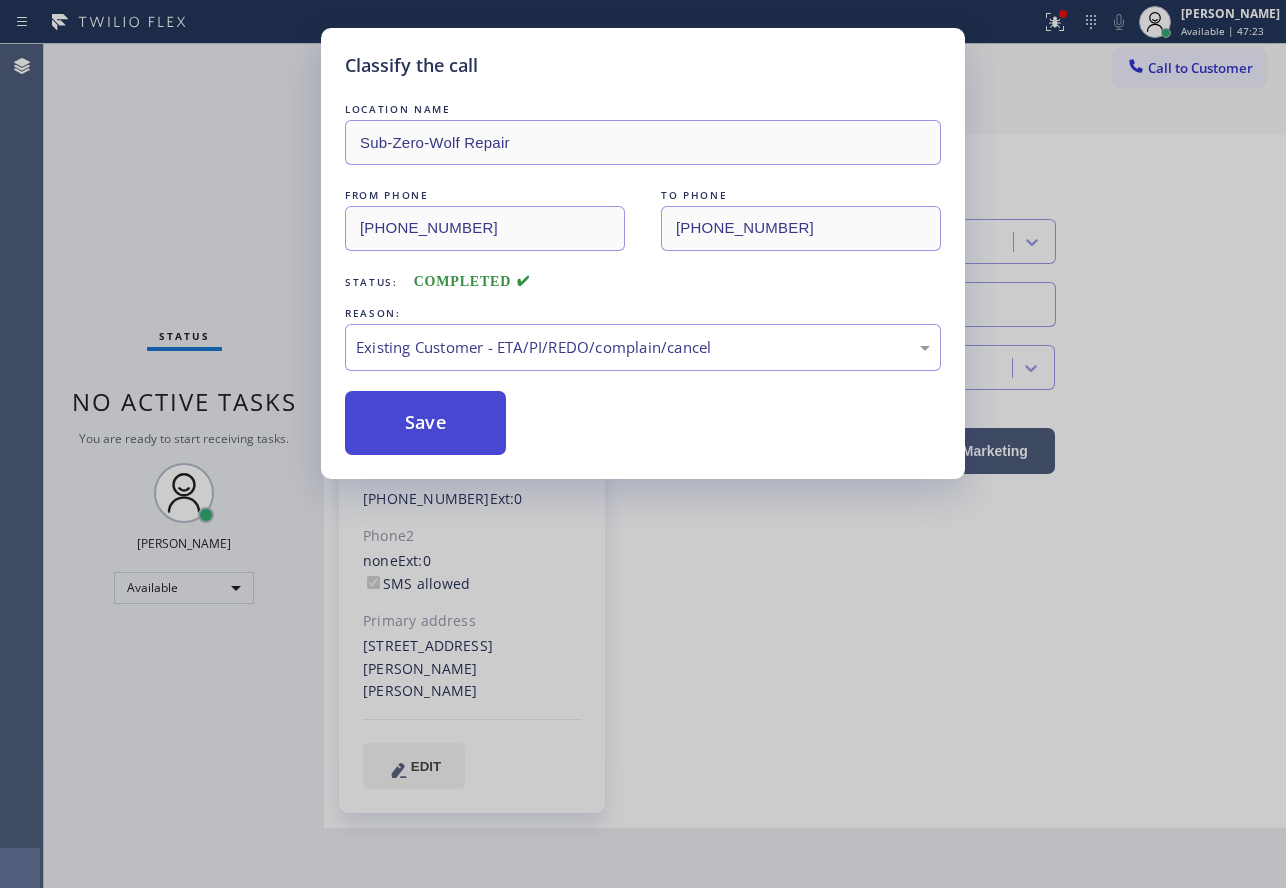click on "Save" at bounding box center (425, 423) 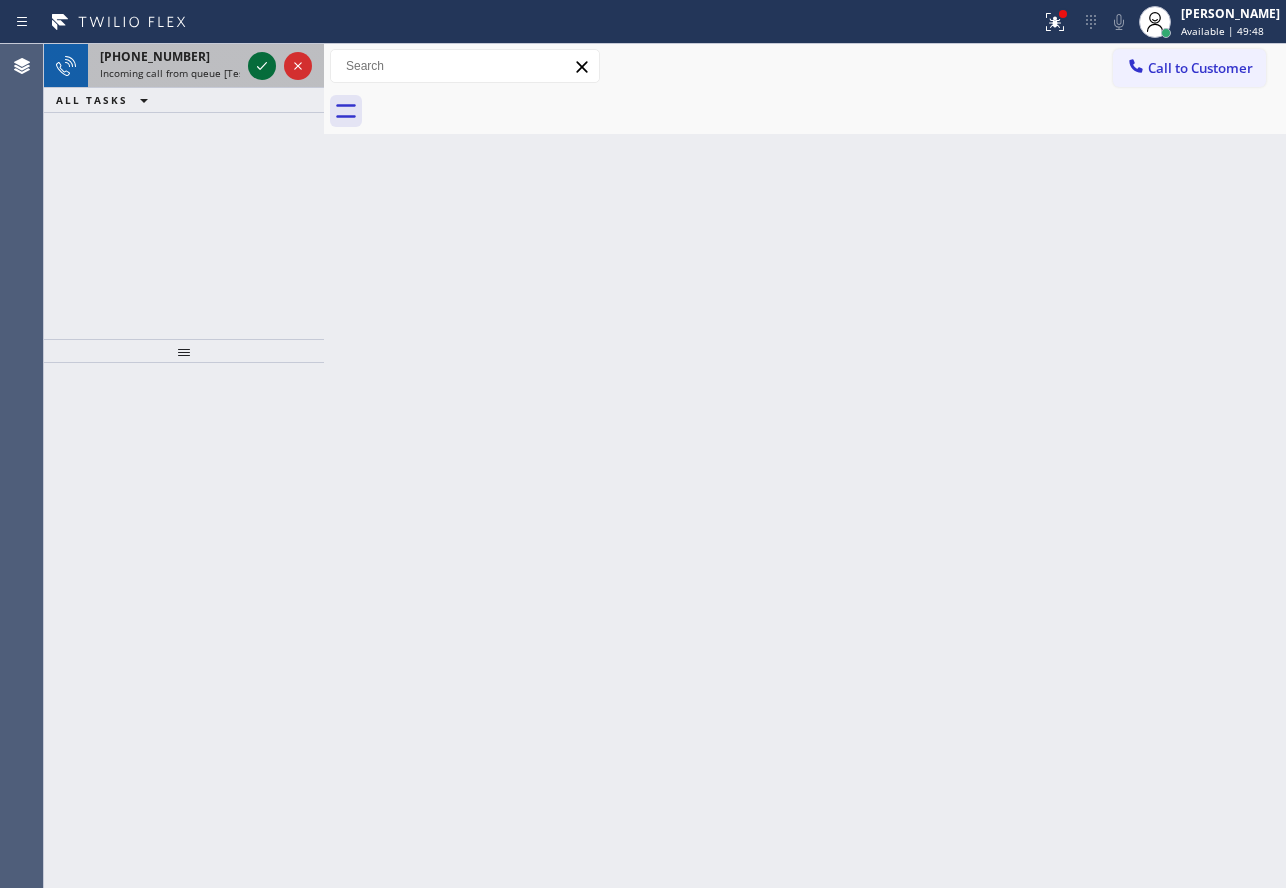 click 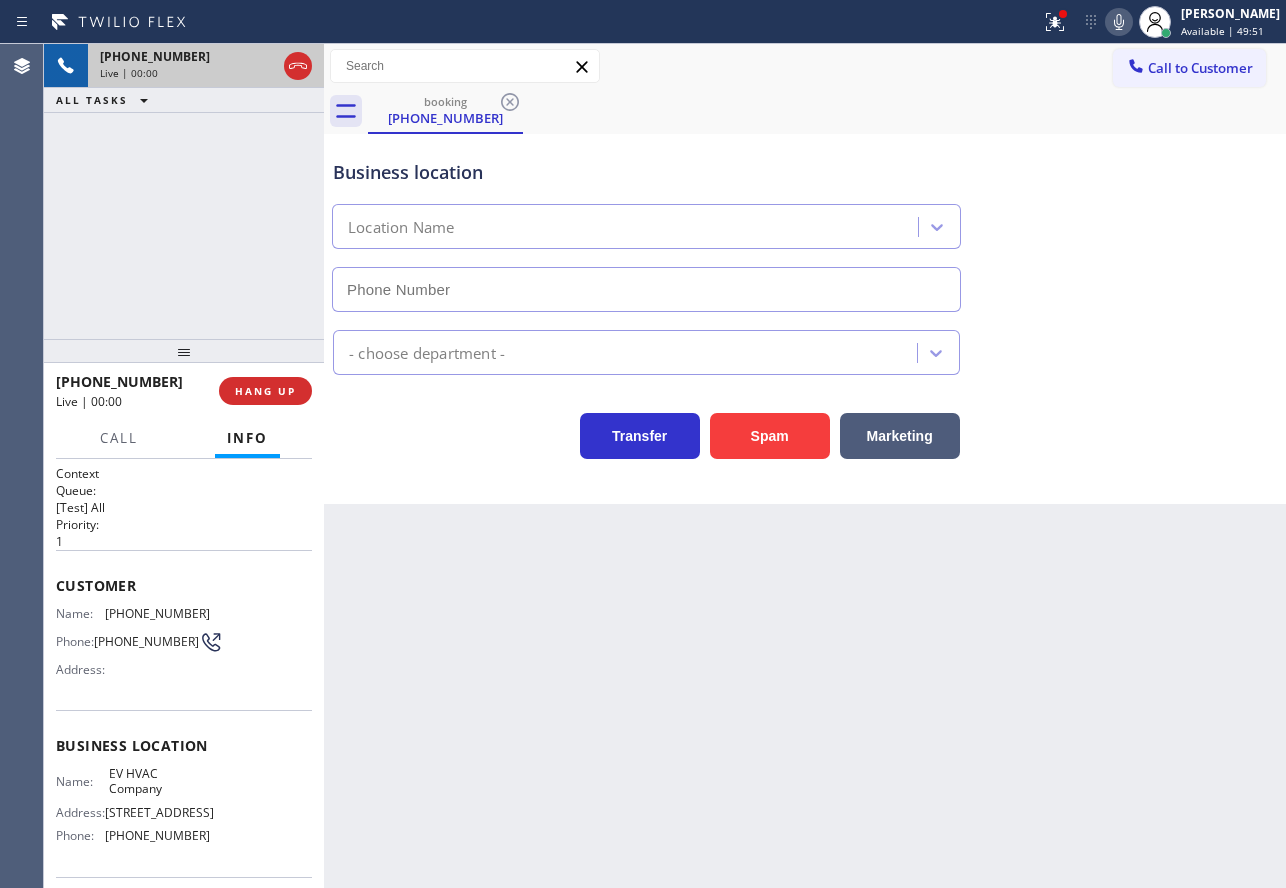 type on "[PHONE_NUMBER]" 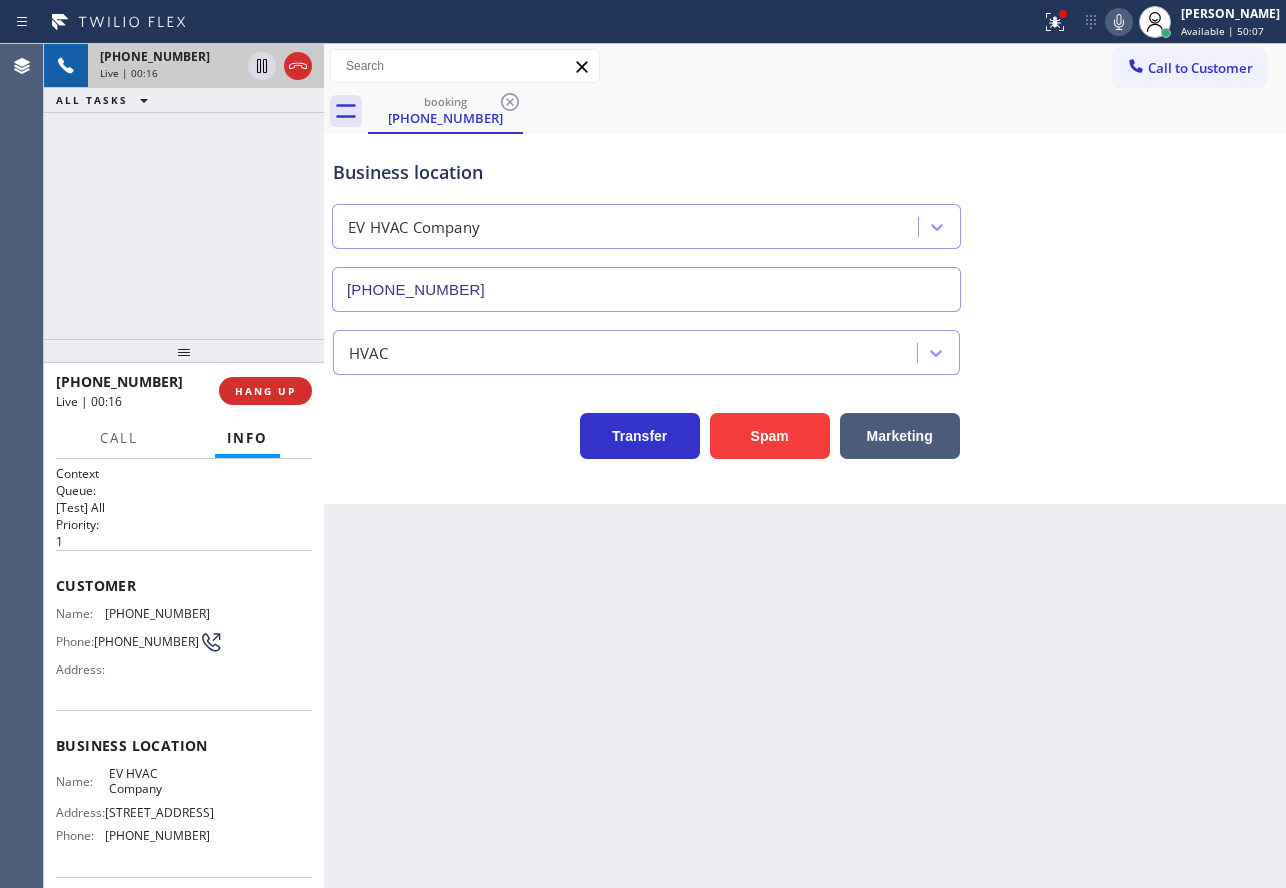 click on "Business location EV HVAC Company [PHONE_NUMBER] HVAC Transfer Spam Marketing" at bounding box center (805, 319) 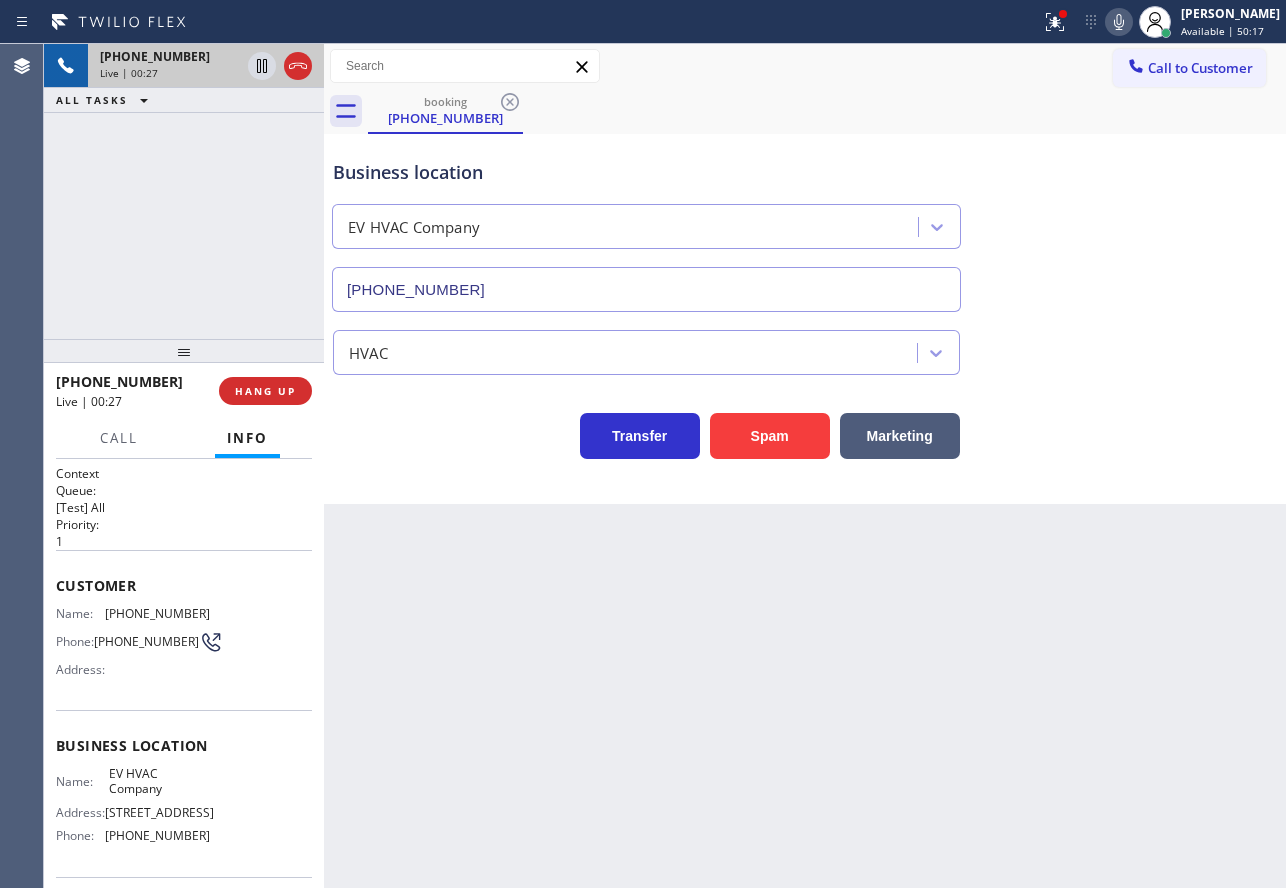 click on "Transfer Spam Marketing" at bounding box center (805, 427) 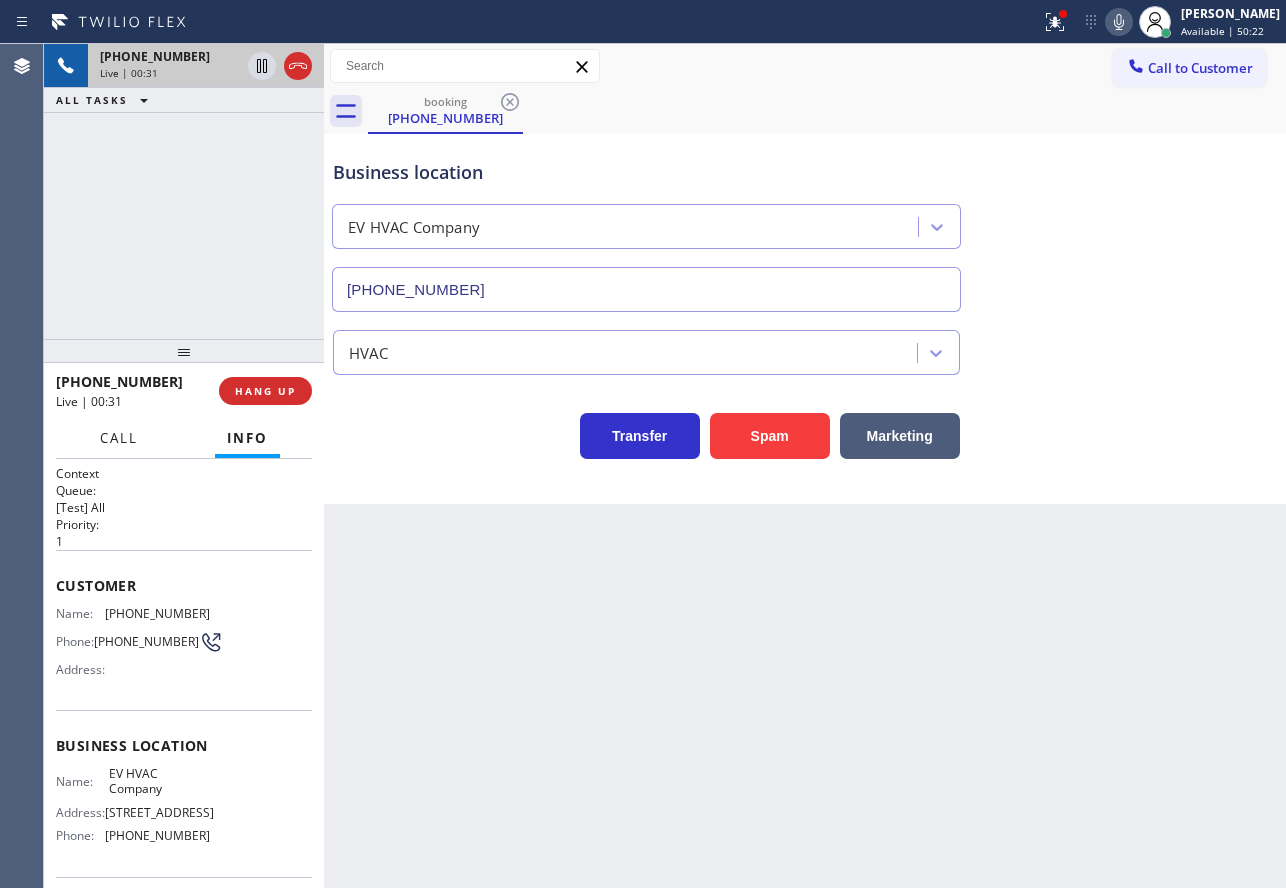 click on "Call" at bounding box center [119, 438] 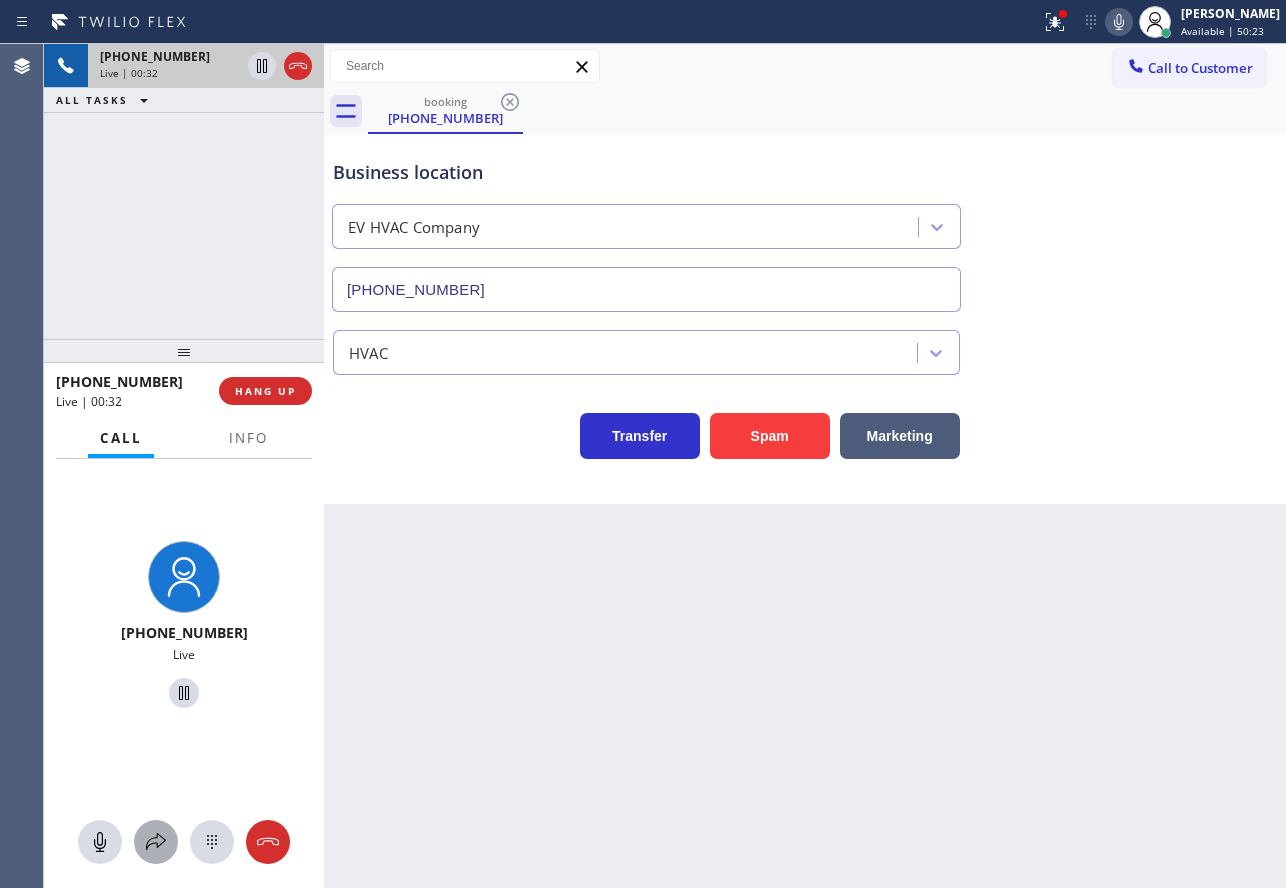click 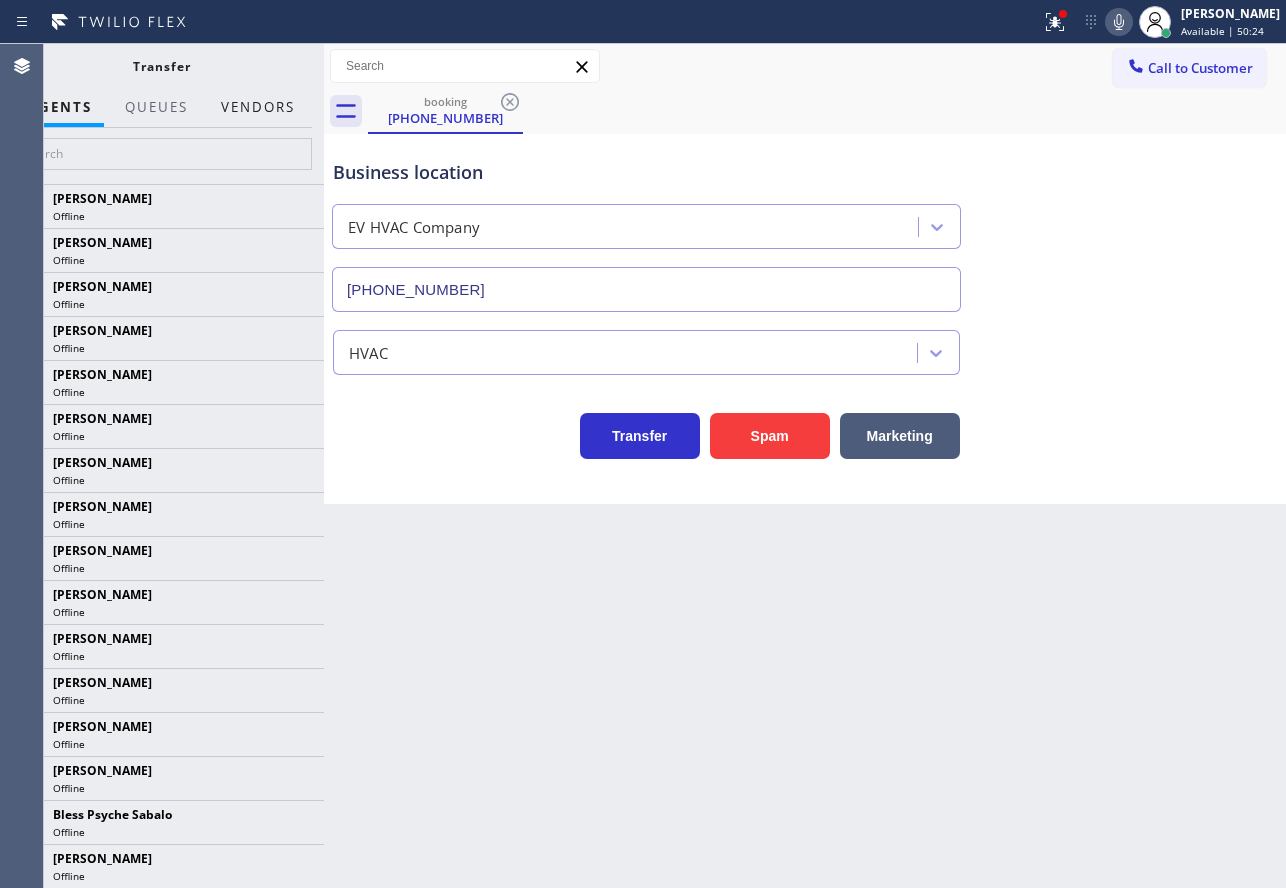 click on "Vendors" at bounding box center [258, 107] 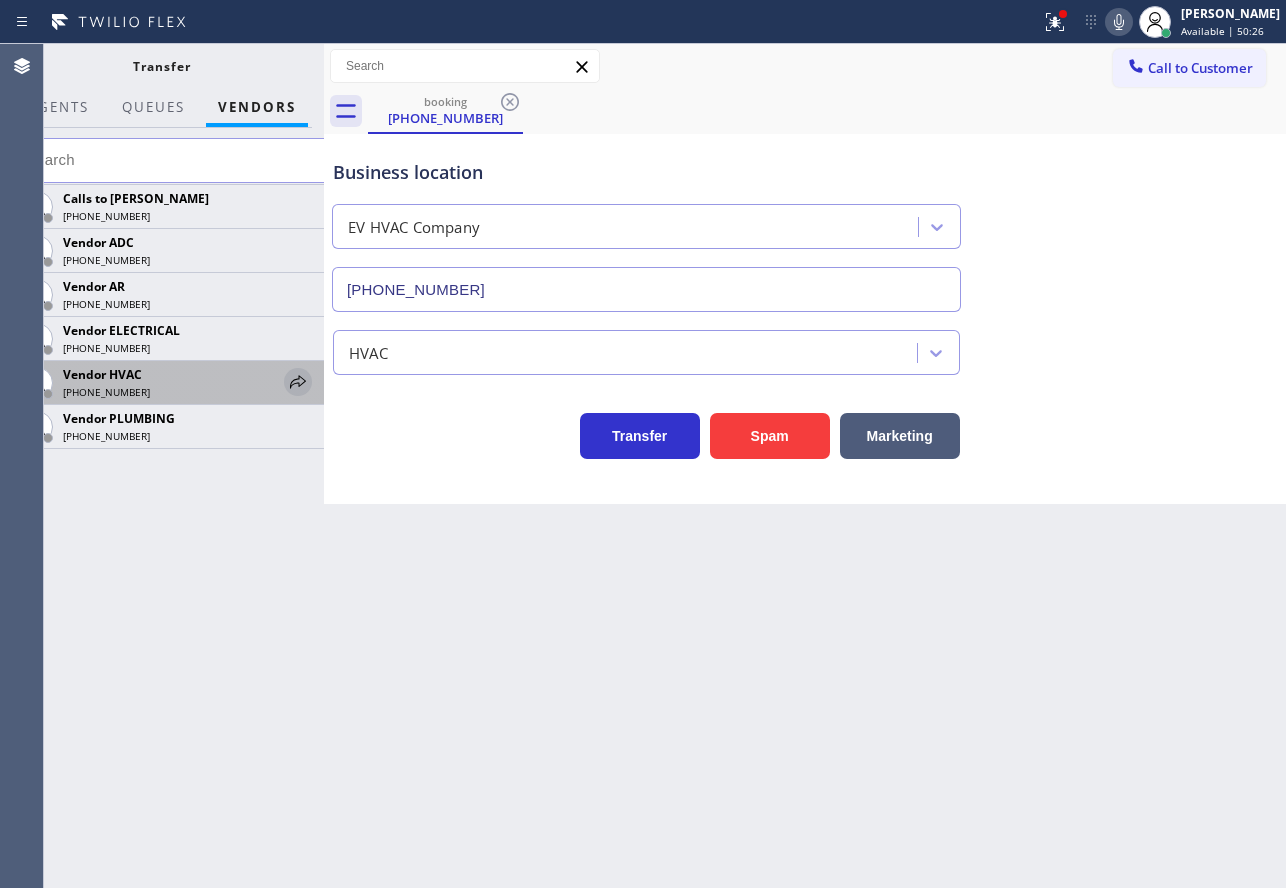 click 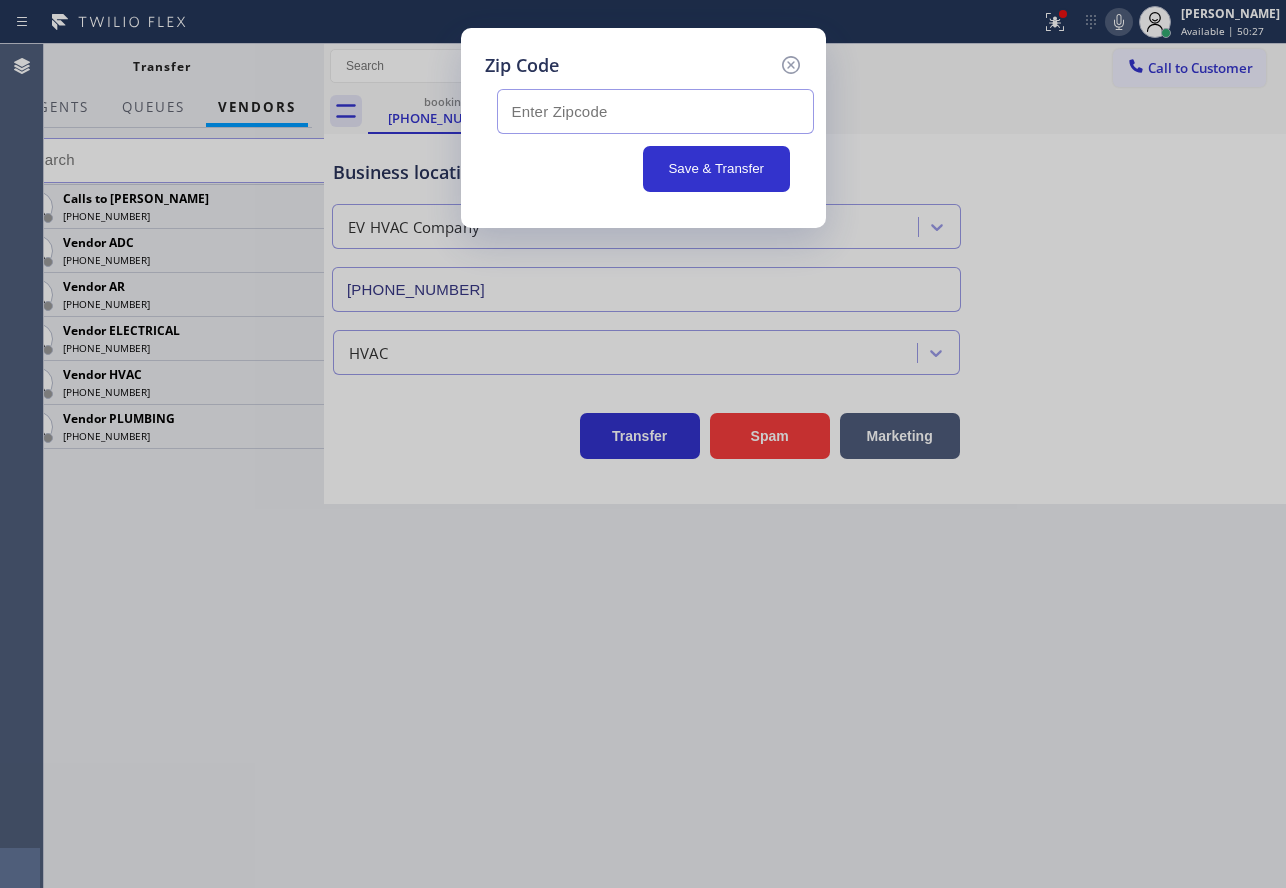 click at bounding box center [655, 111] 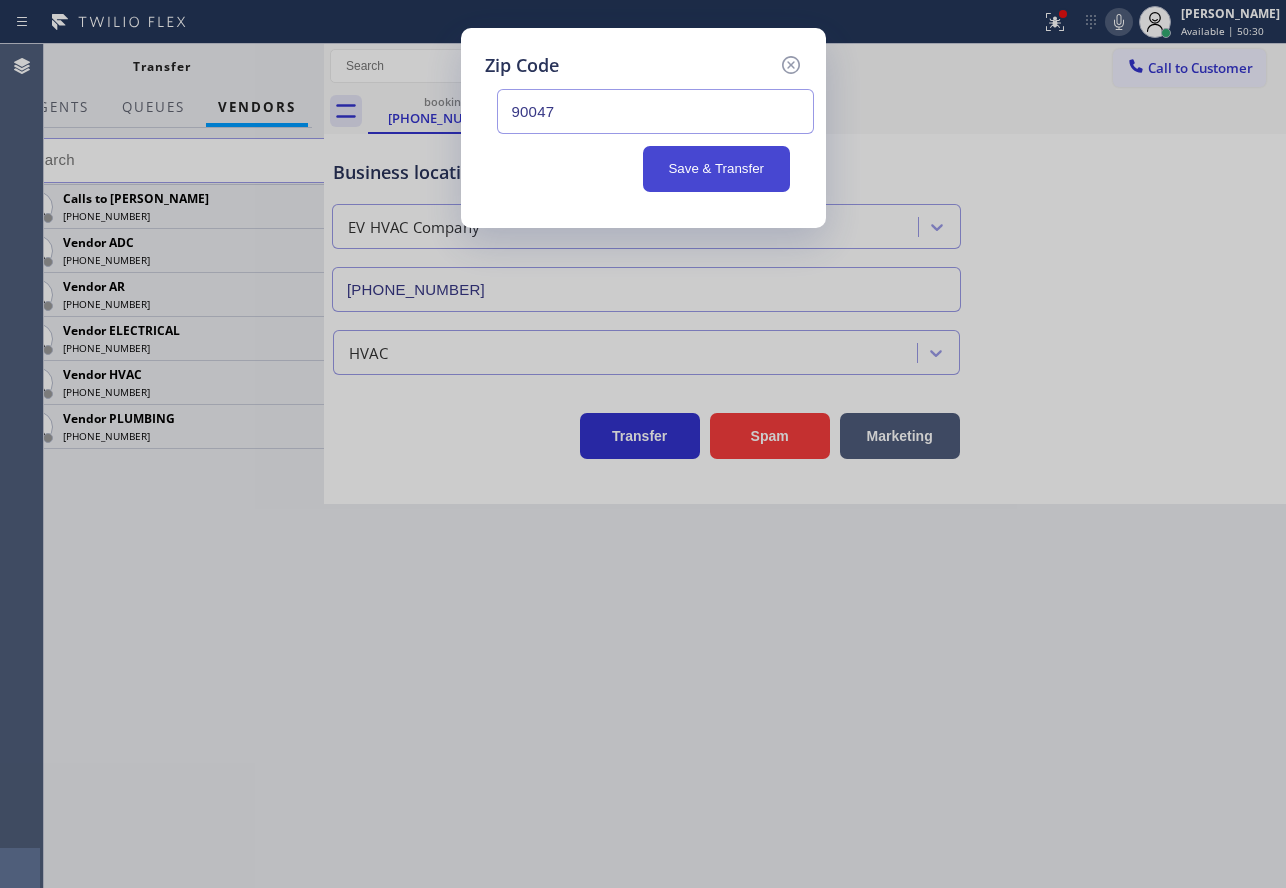 type on "90047" 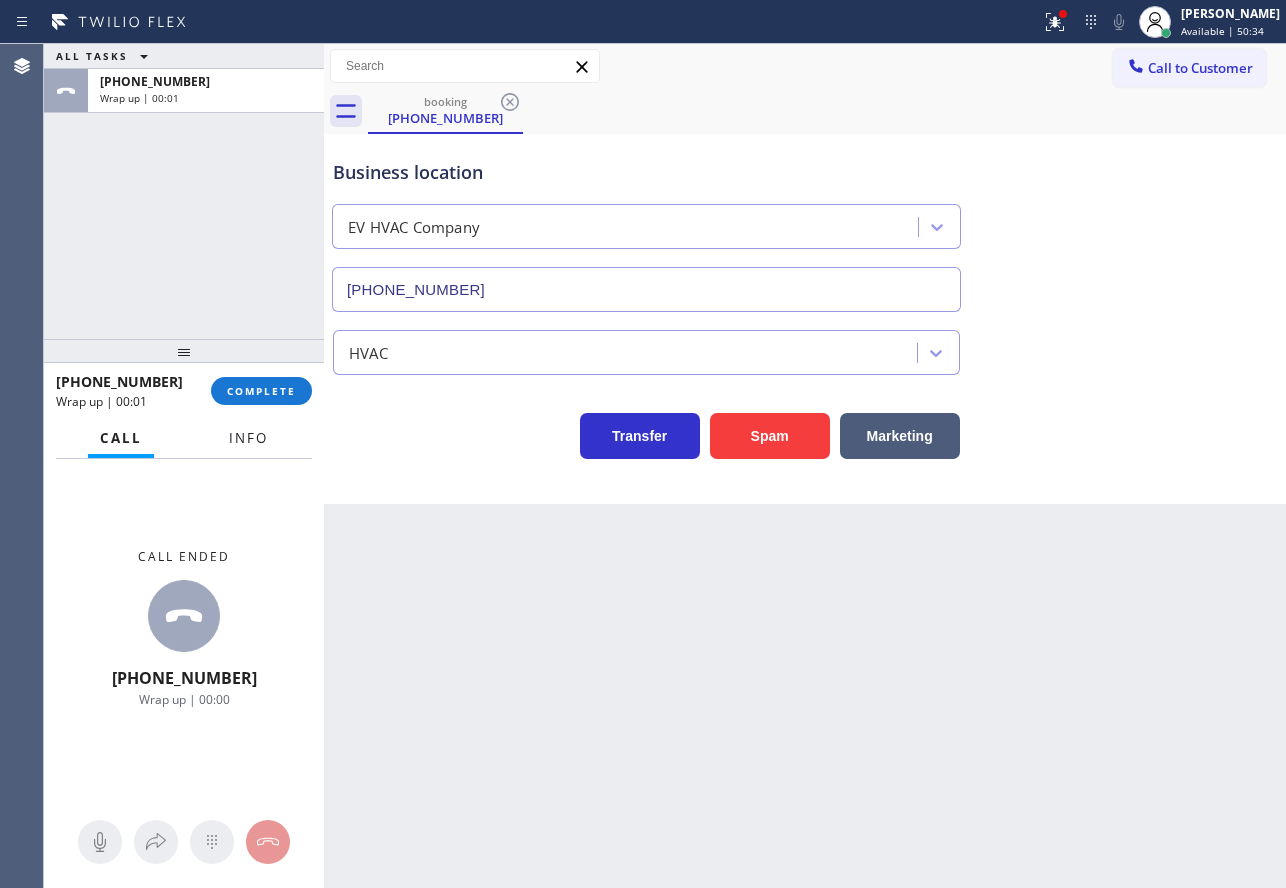 click on "Info" at bounding box center [248, 438] 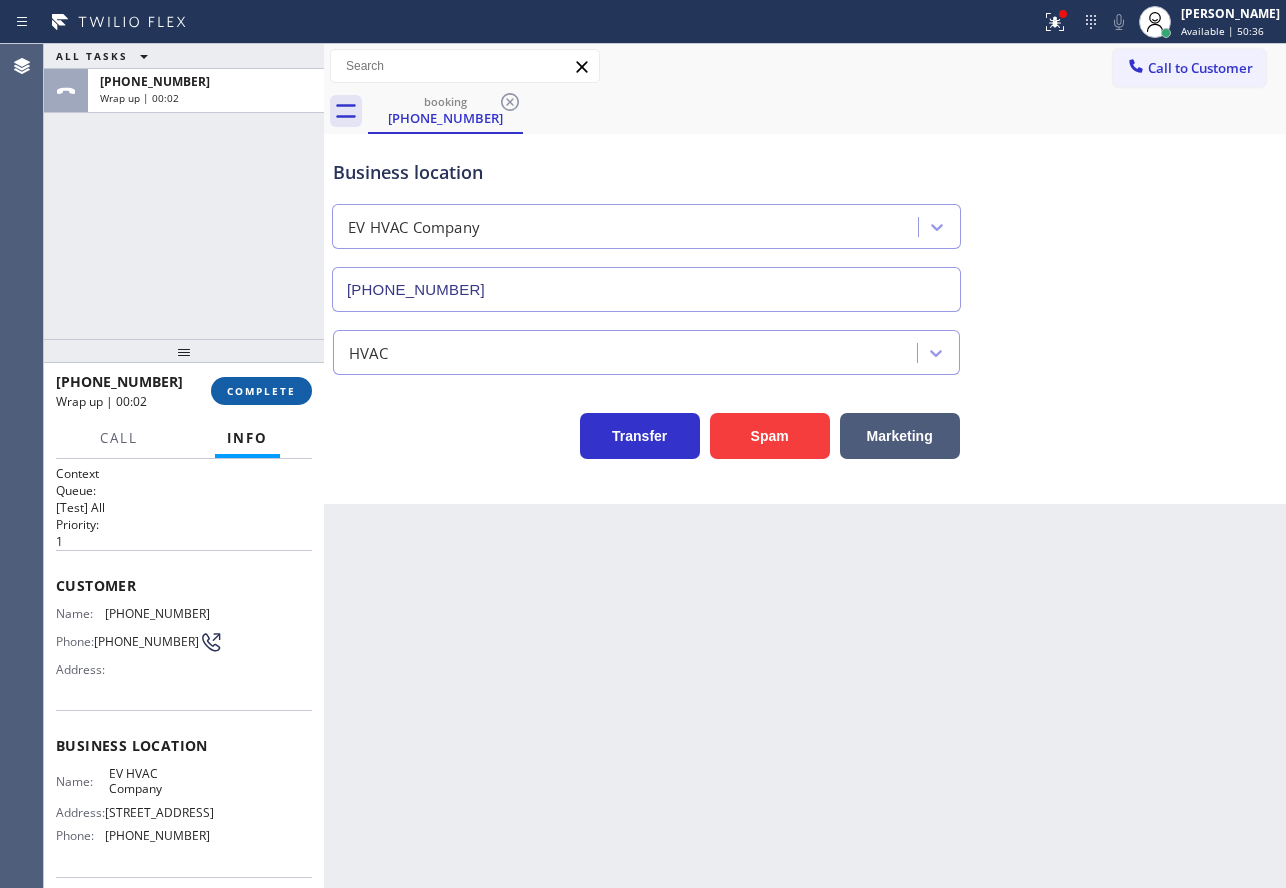 click on "COMPLETE" at bounding box center (261, 391) 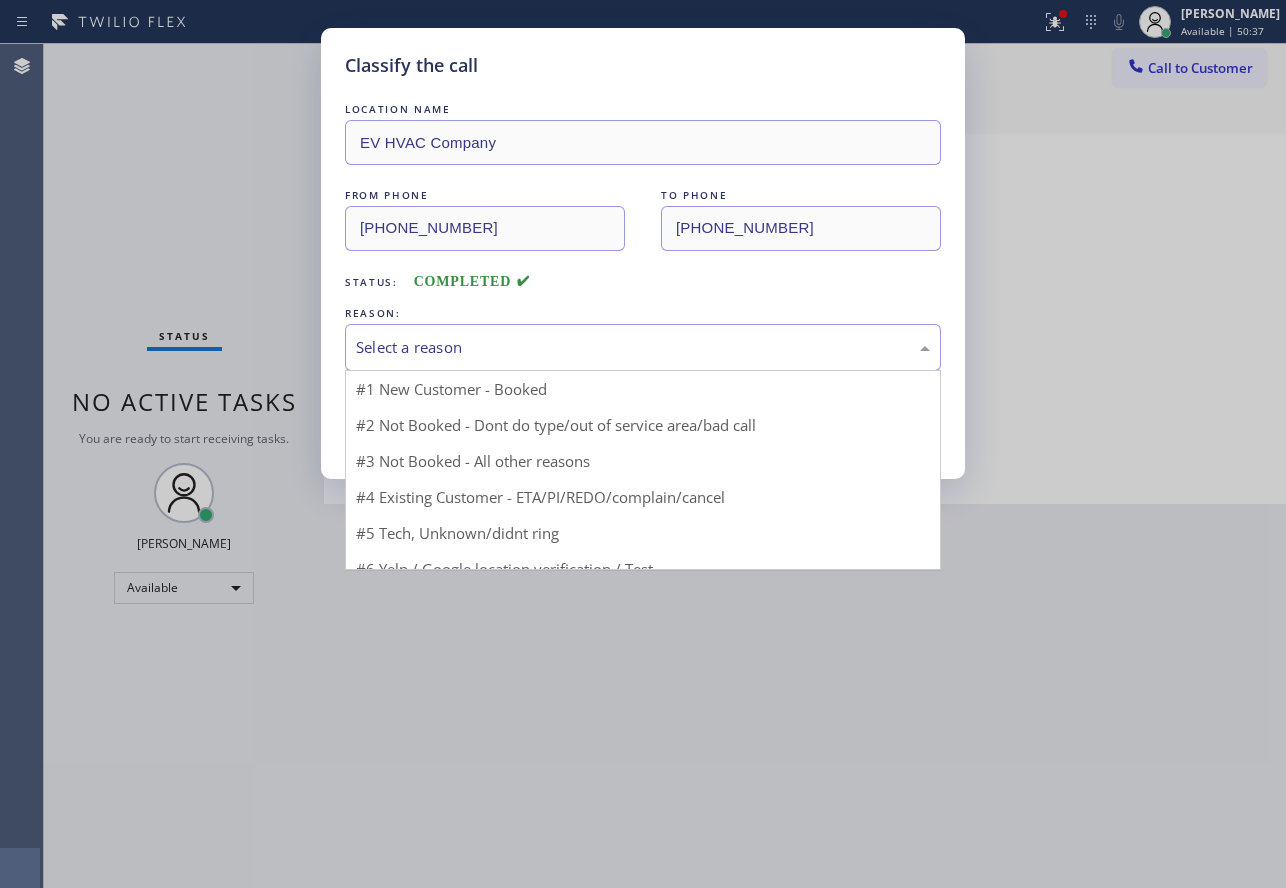 click on "Select a reason" at bounding box center (643, 347) 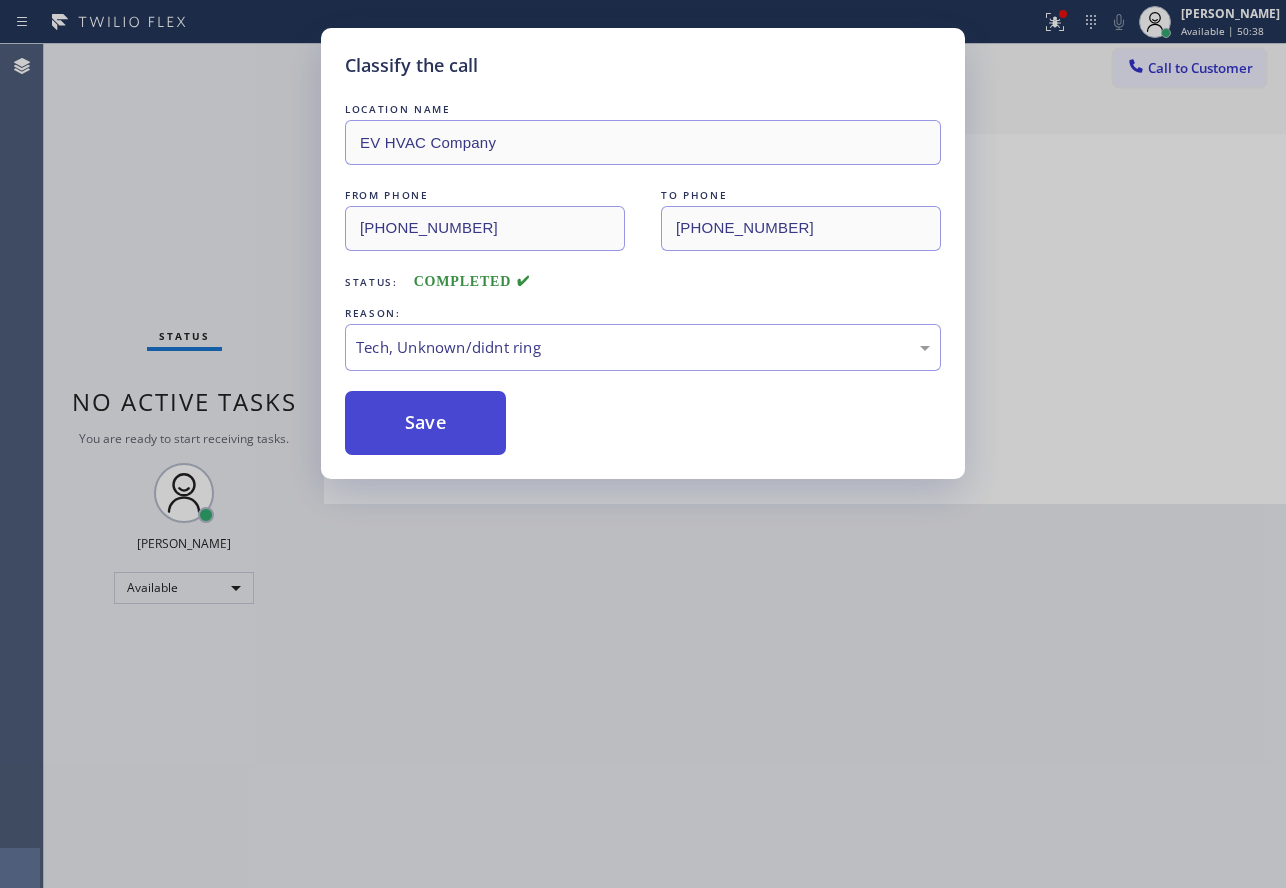 click on "Save" at bounding box center (425, 423) 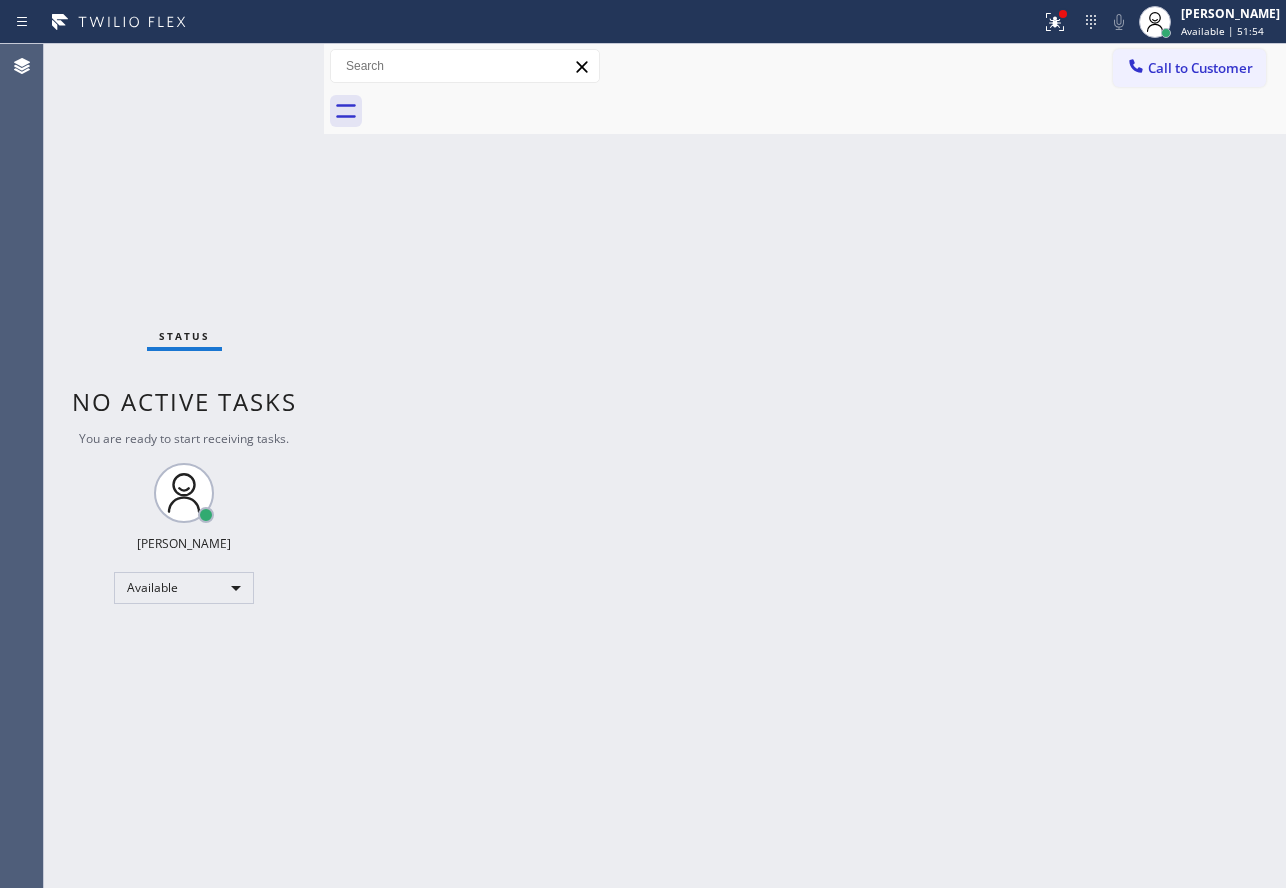 click on "Status   No active tasks     You are ready to start receiving tasks.   [PERSON_NAME] Available" at bounding box center [184, 466] 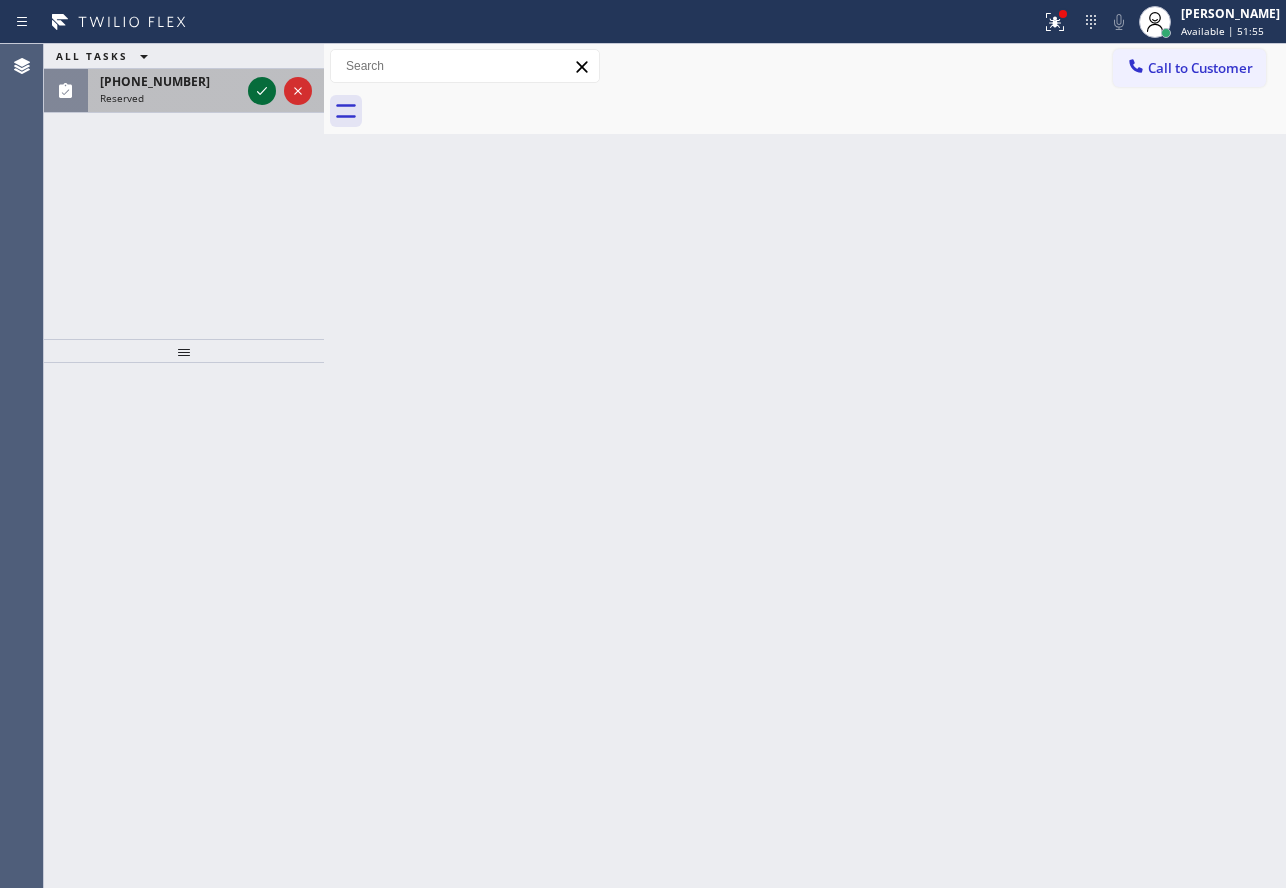 click 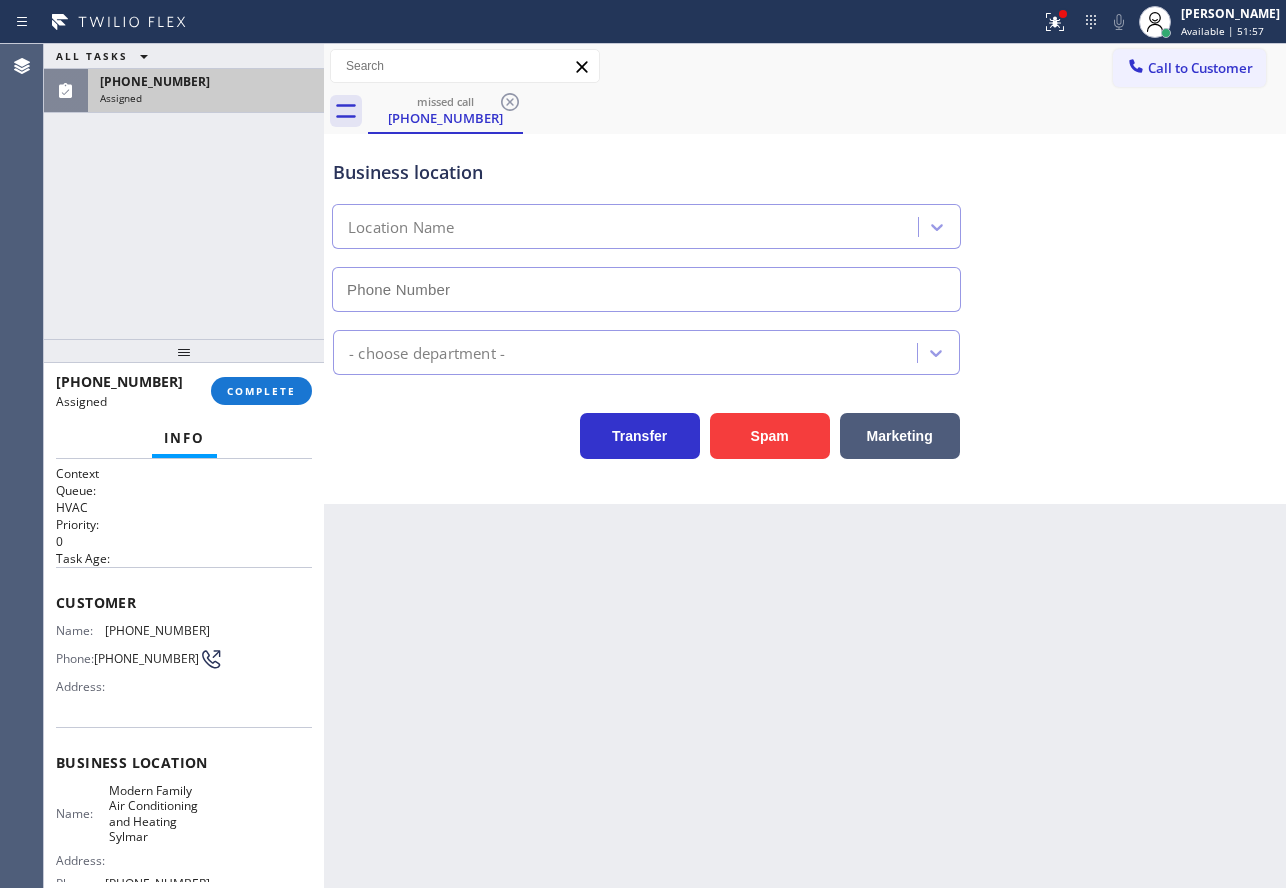 type on "[PHONE_NUMBER]" 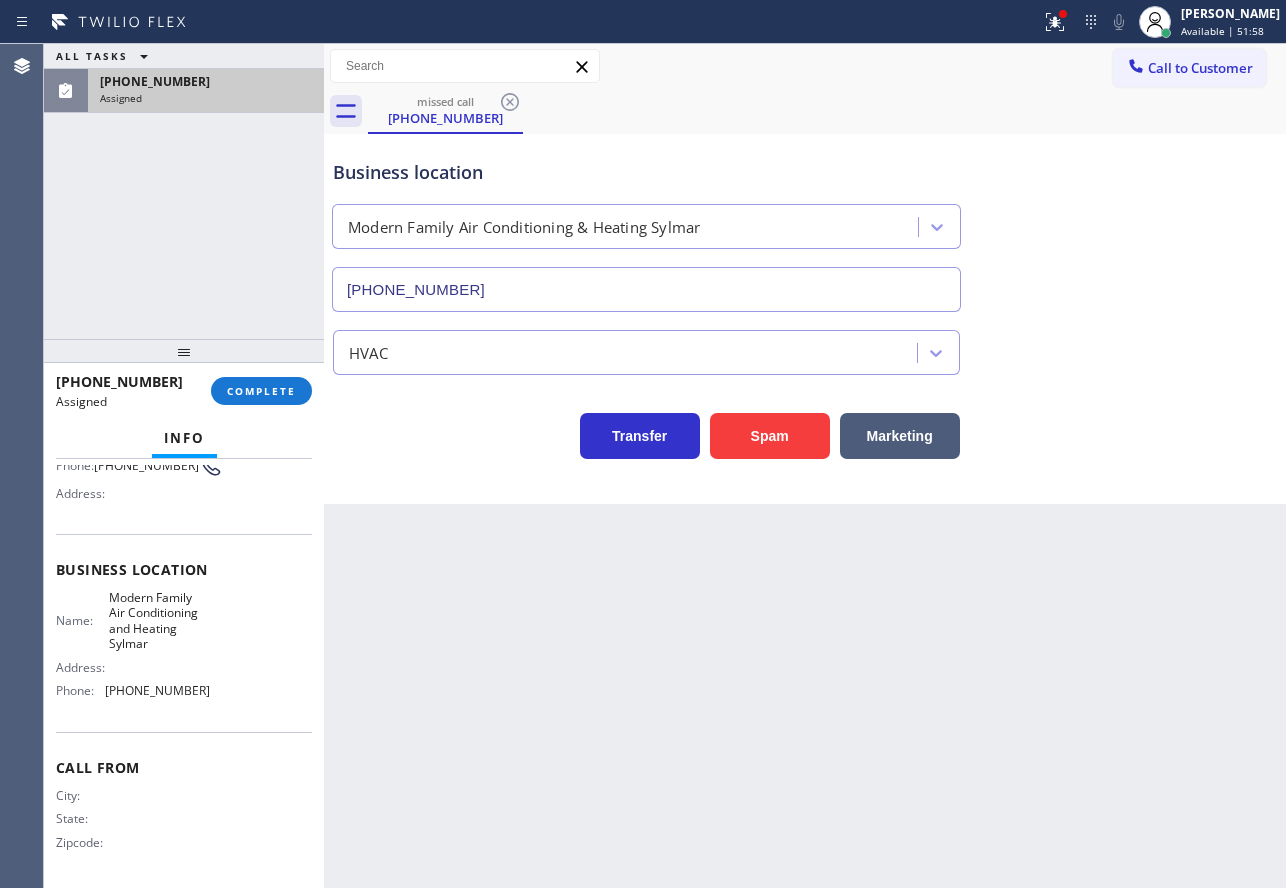 scroll, scrollTop: 200, scrollLeft: 0, axis: vertical 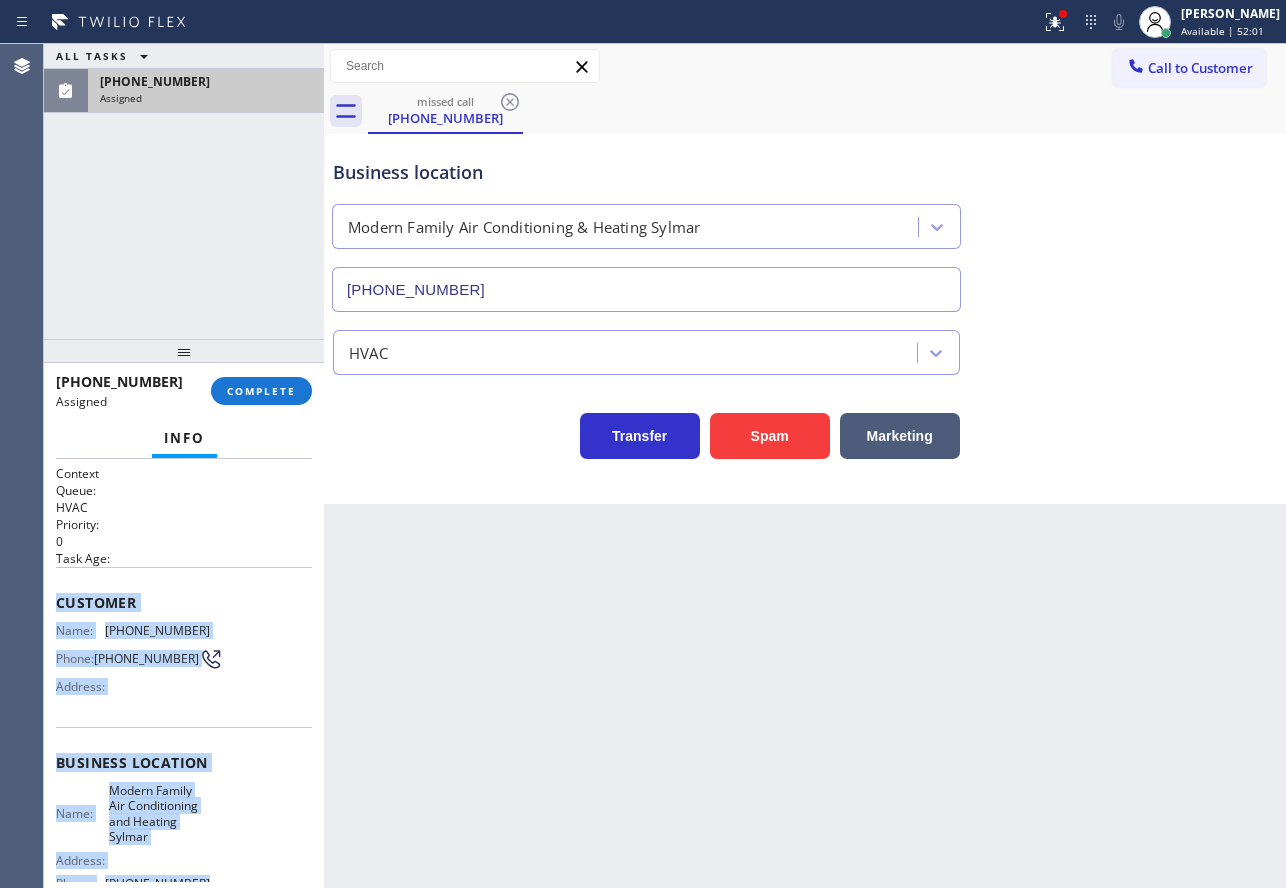 drag, startPoint x: 218, startPoint y: 705, endPoint x: 53, endPoint y: 614, distance: 188.43036 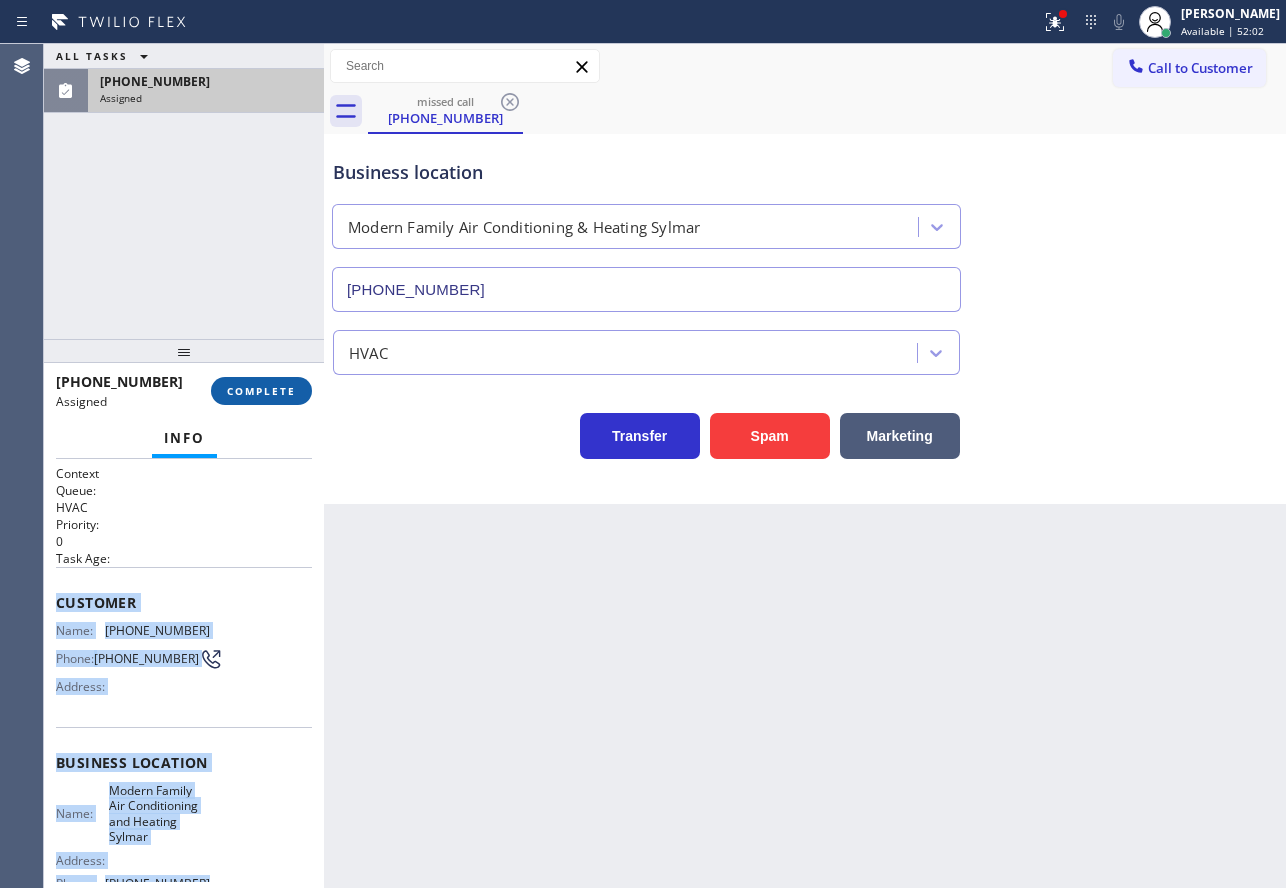 click on "COMPLETE" at bounding box center (261, 391) 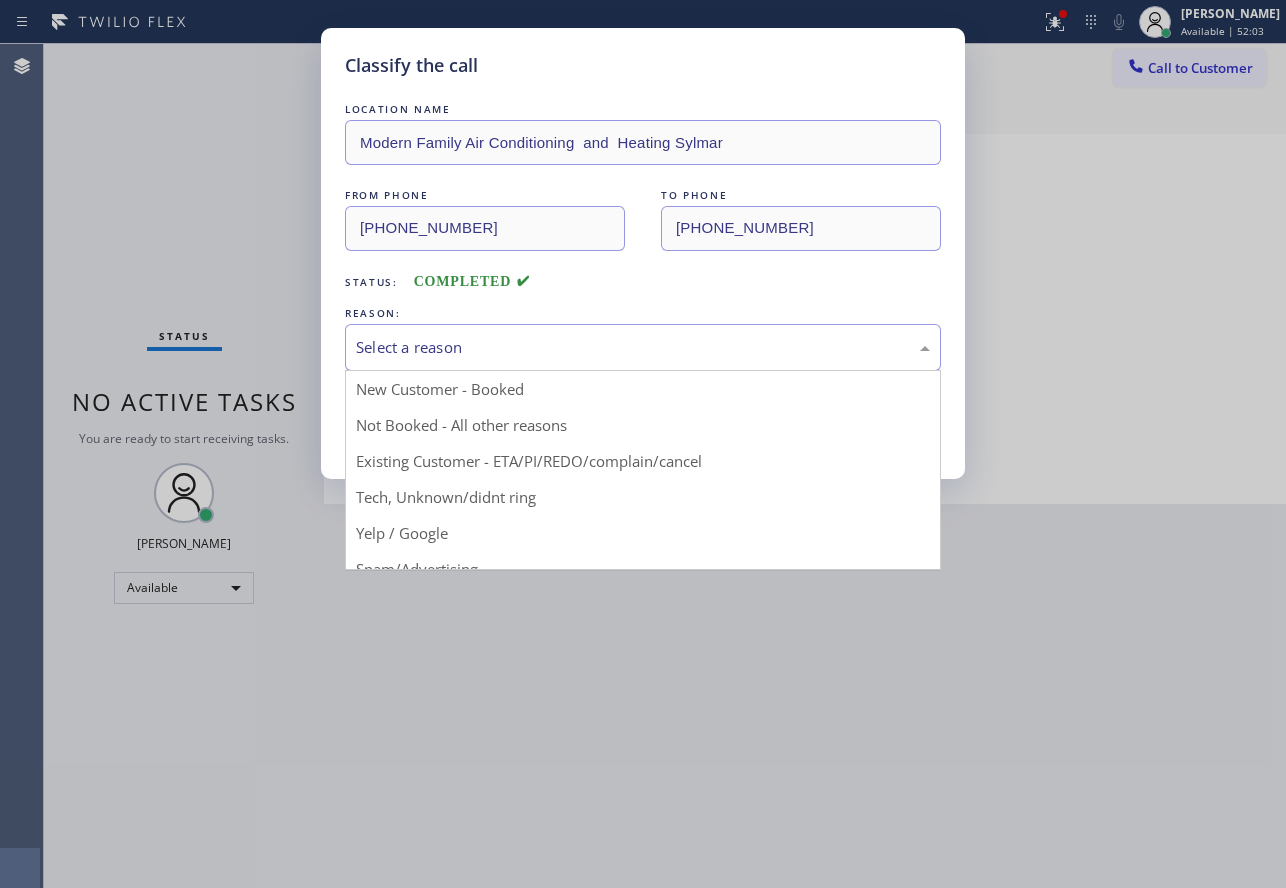 click on "Select a reason" at bounding box center (643, 347) 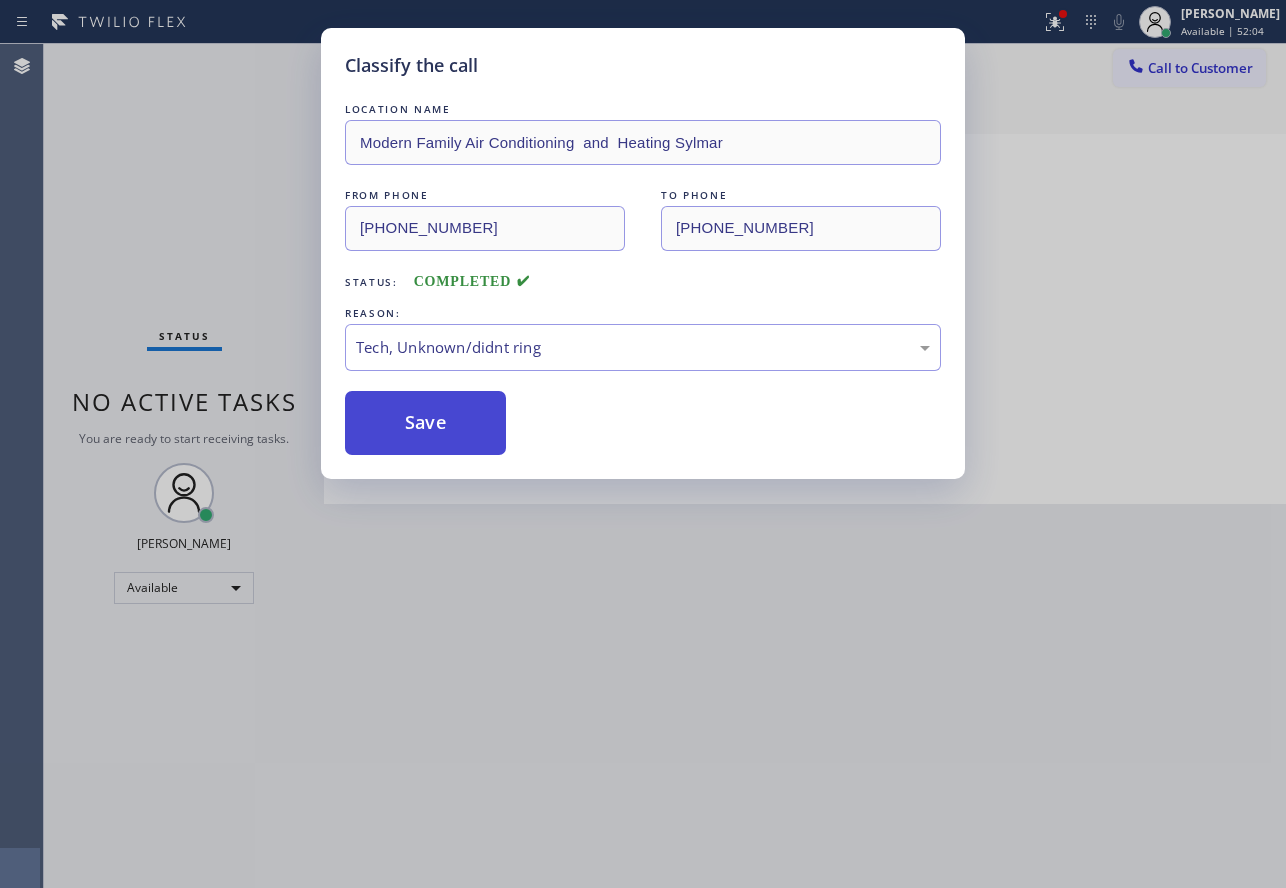 click on "Save" at bounding box center [425, 423] 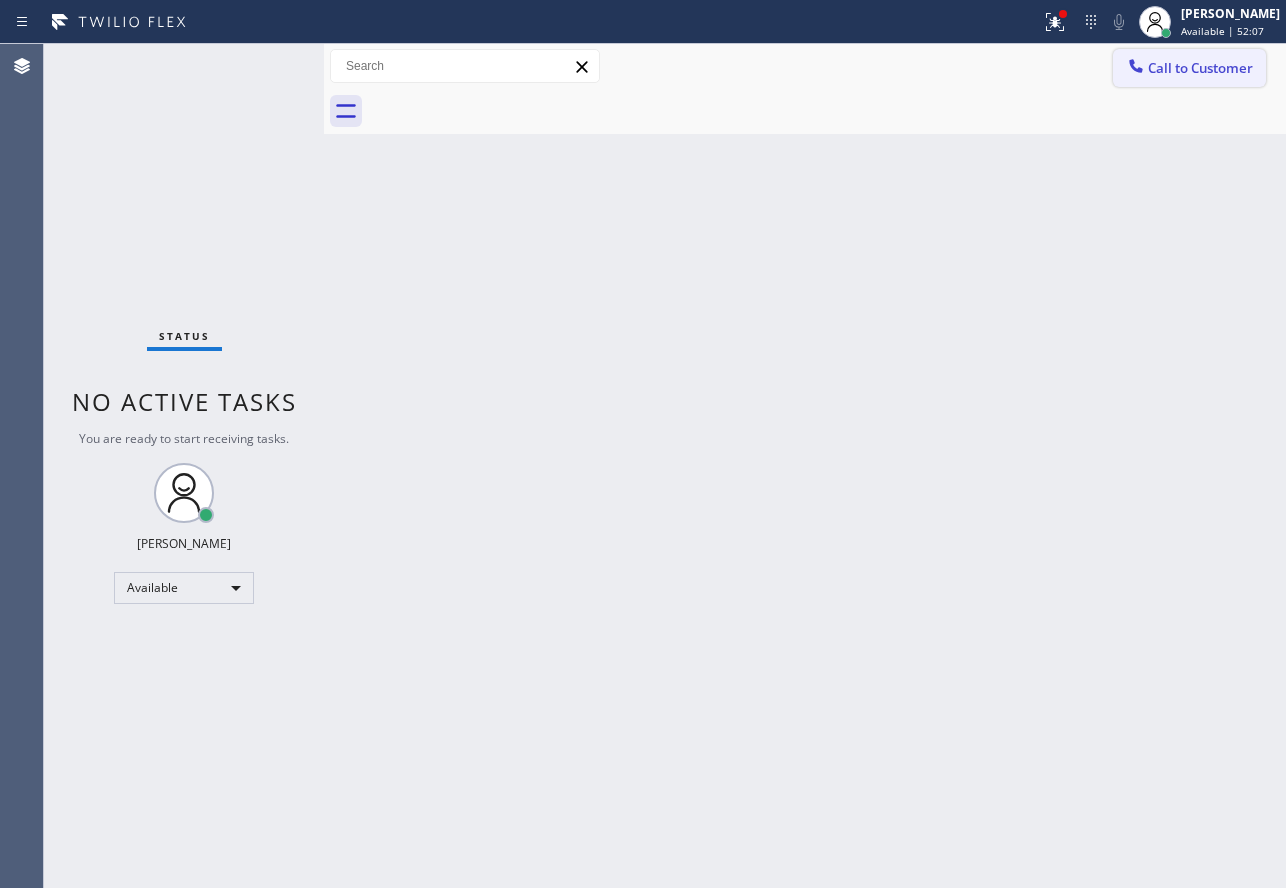 click on "Call to Customer" at bounding box center [1200, 68] 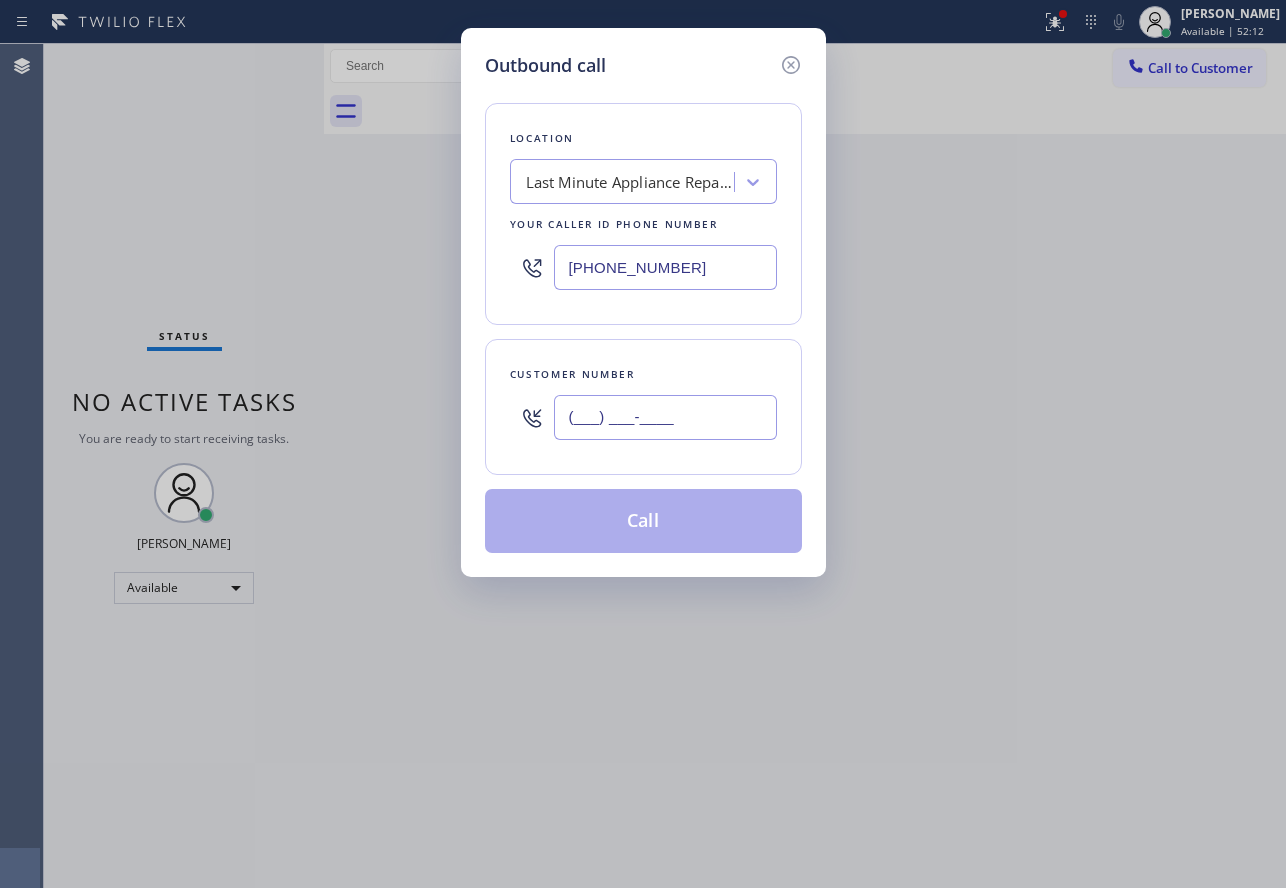 click on "(___) ___-____" at bounding box center [665, 417] 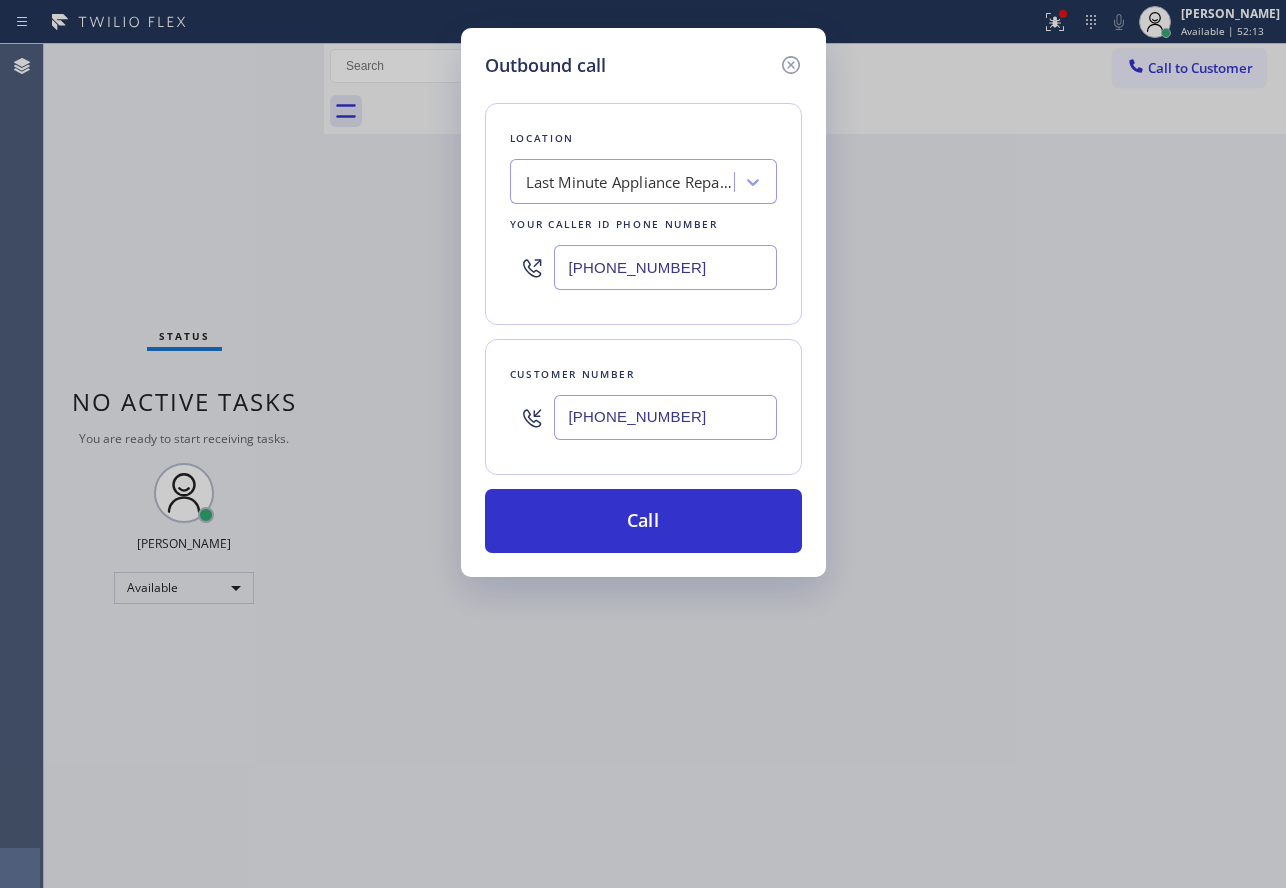 type on "[PHONE_NUMBER]" 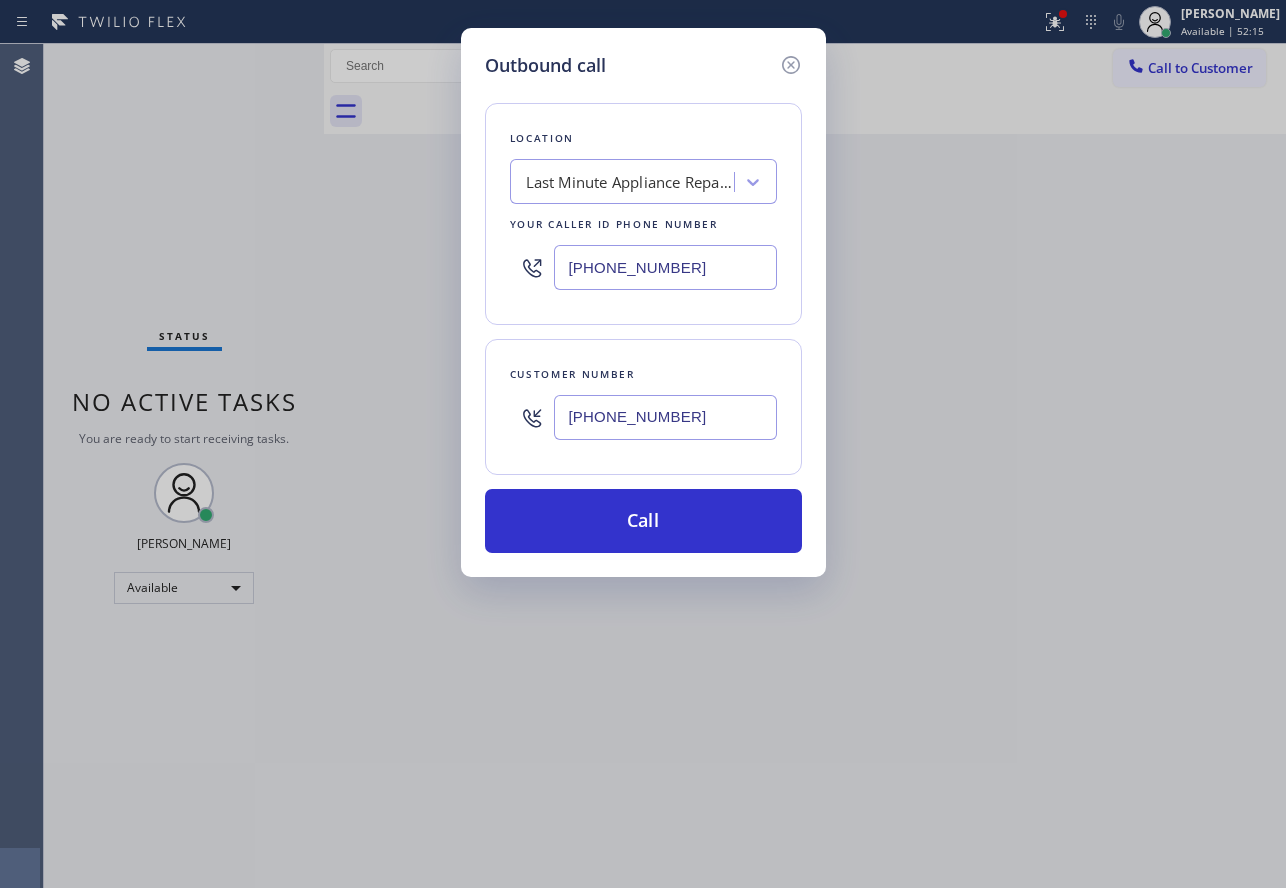 drag, startPoint x: 701, startPoint y: 268, endPoint x: 392, endPoint y: 275, distance: 309.07928 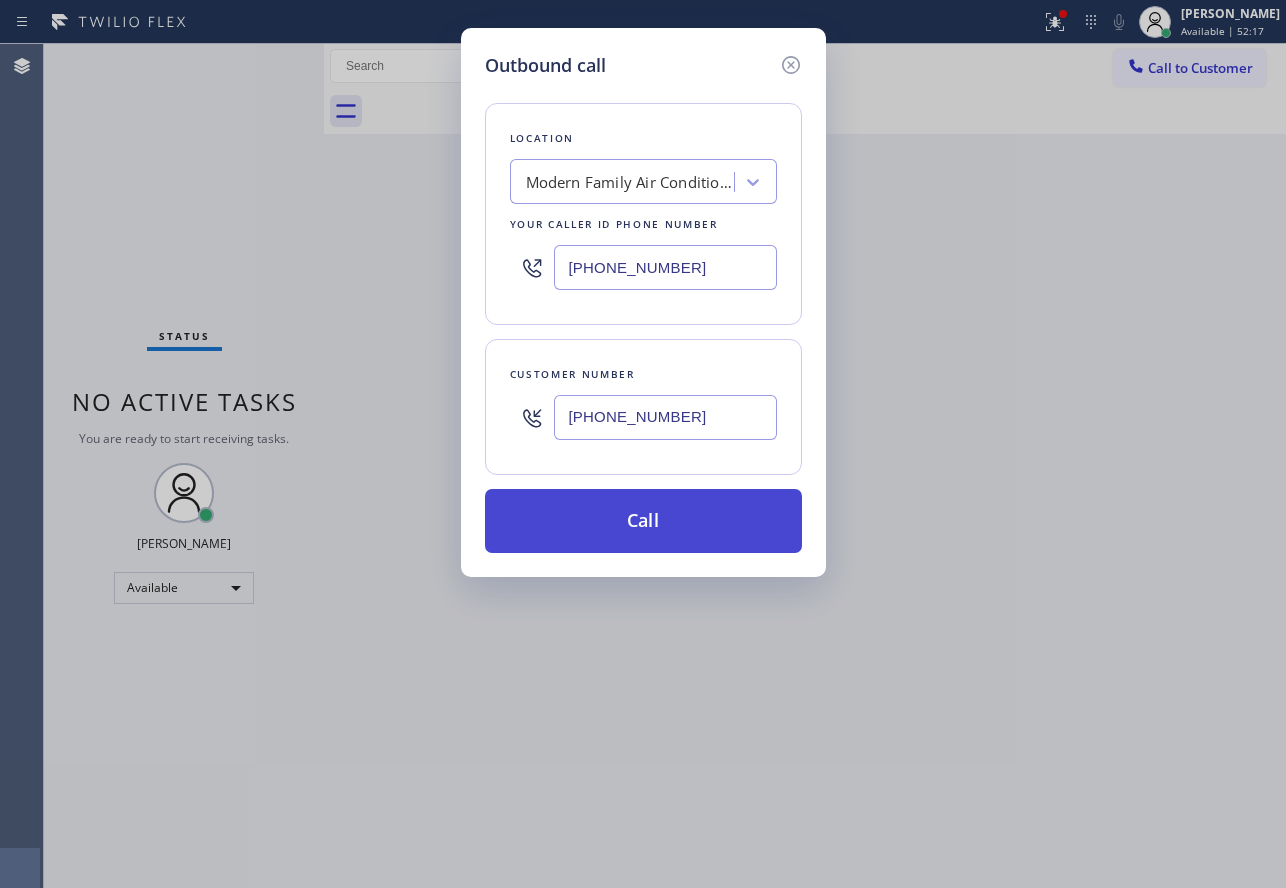 type on "[PHONE_NUMBER]" 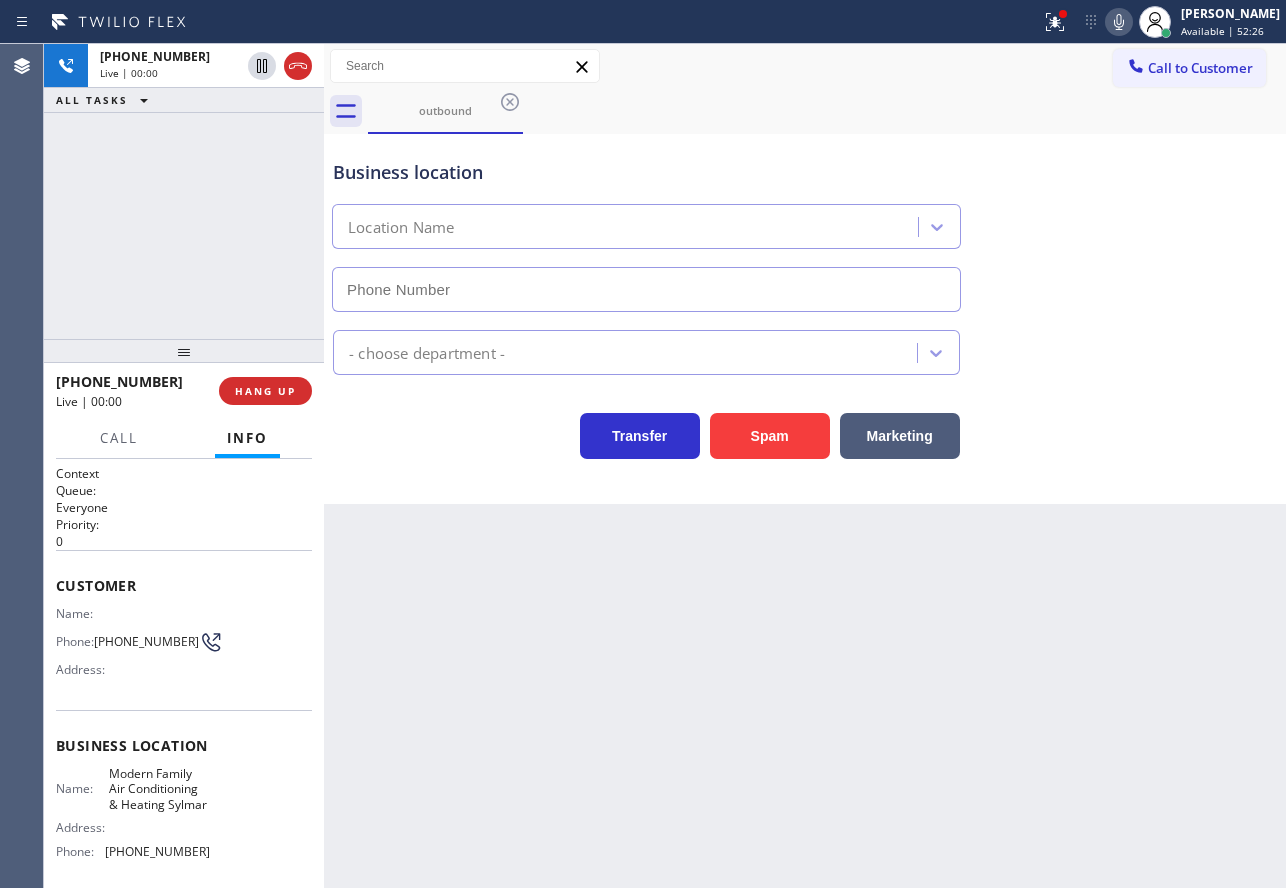 type on "[PHONE_NUMBER]" 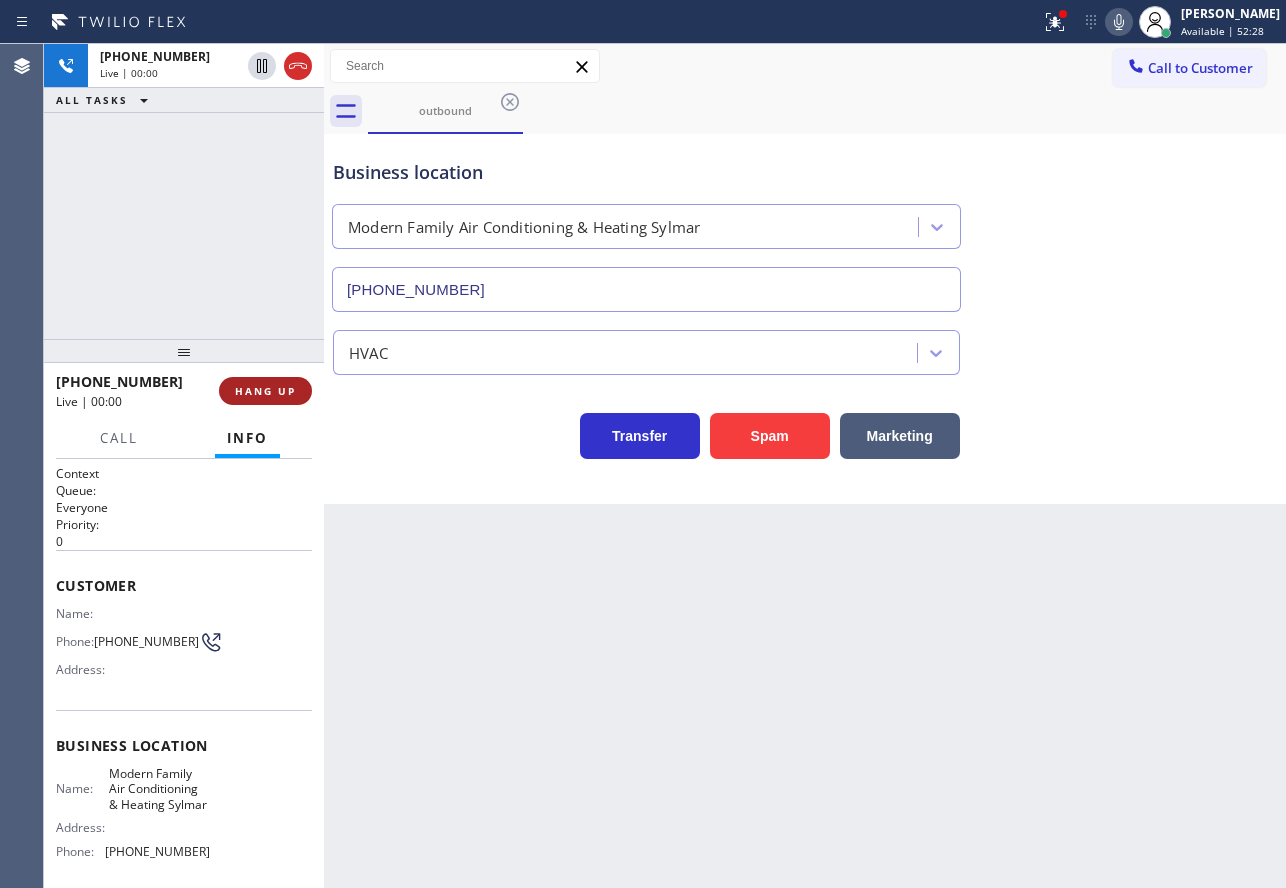 click on "HANG UP" at bounding box center [265, 391] 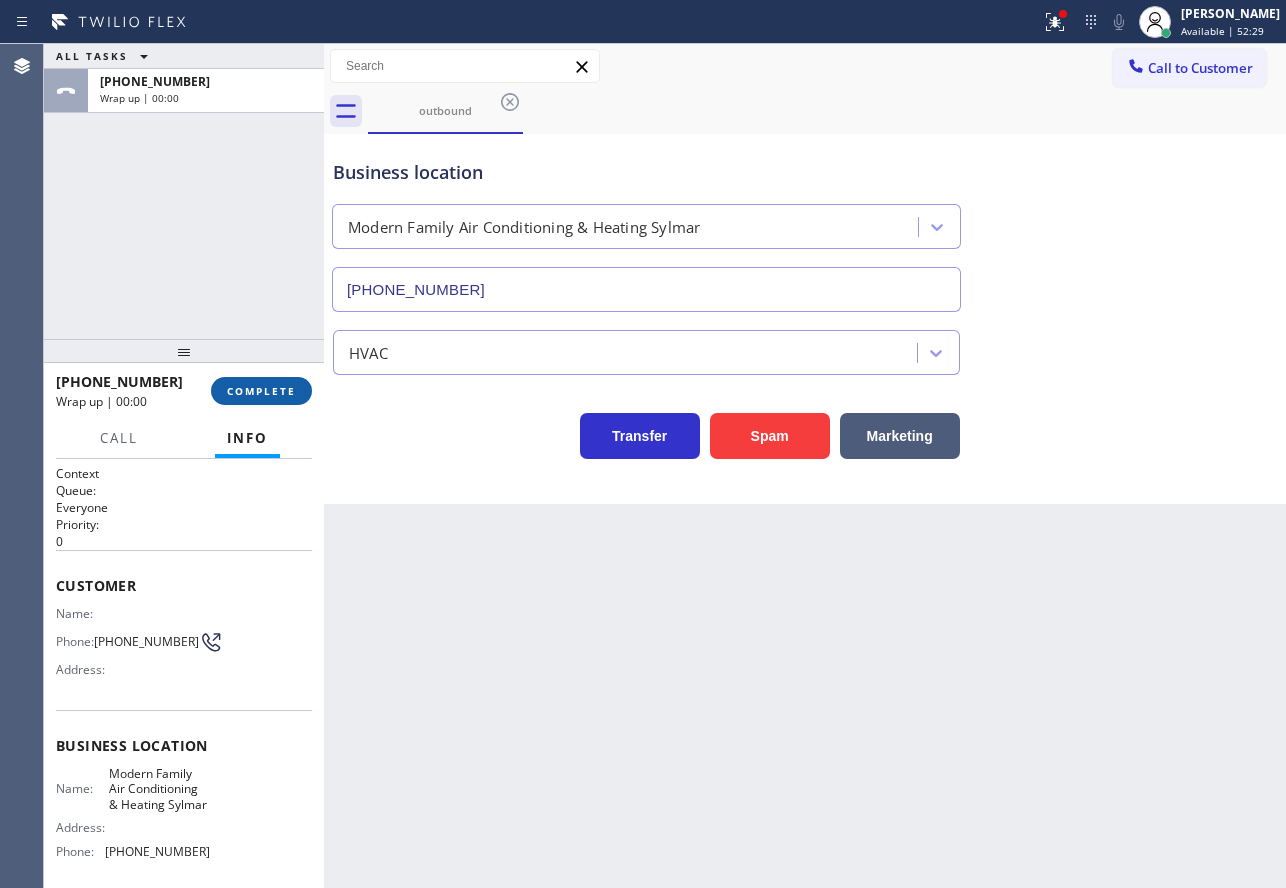 click on "COMPLETE" at bounding box center [261, 391] 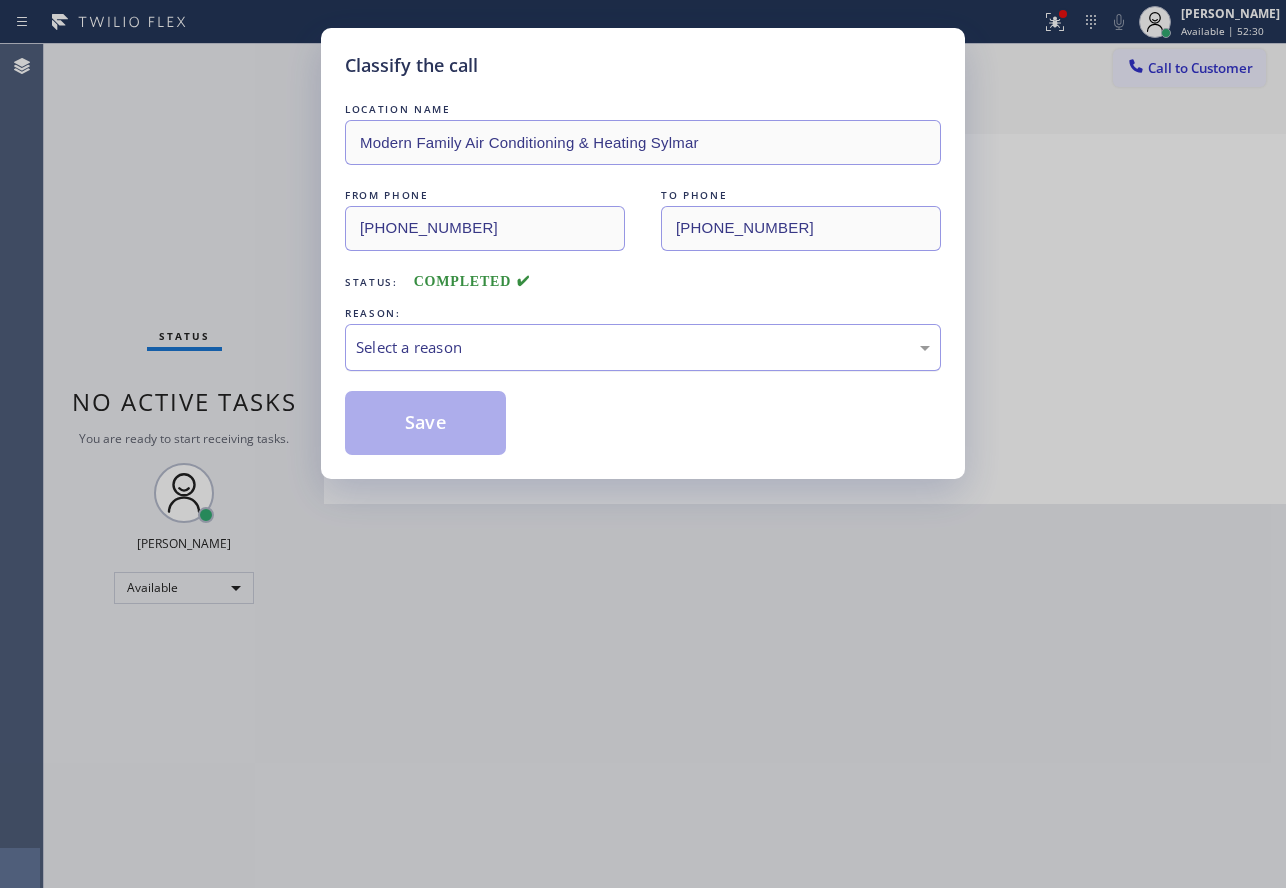 click on "Select a reason" at bounding box center [643, 347] 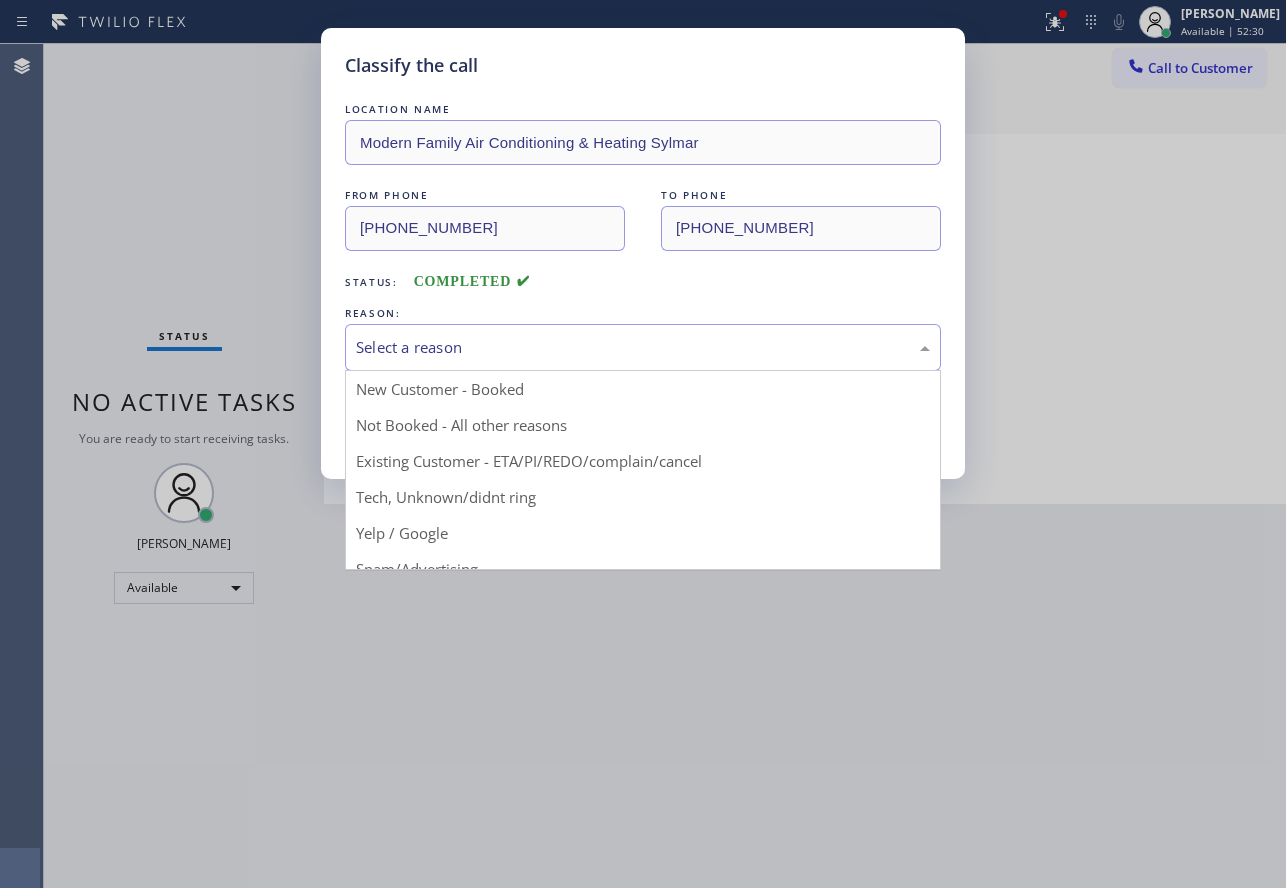 click on "Classify the call LOCATION NAME Modern Family Air Conditioning & Heating Sylmar FROM PHONE [PHONE_NUMBER] TO PHONE [PHONE_NUMBER] Status: COMPLETED REASON: Select a reason New Customer - Booked Not Booked - All other reasons Existing Customer - ETA/PI/REDO/complain/cancel Tech, Unknown/didnt ring Yelp / Google  Spam/Advertising Transferred HouseCallPro / HomeAdvisor / Other platforms  Test call Save" at bounding box center (643, 444) 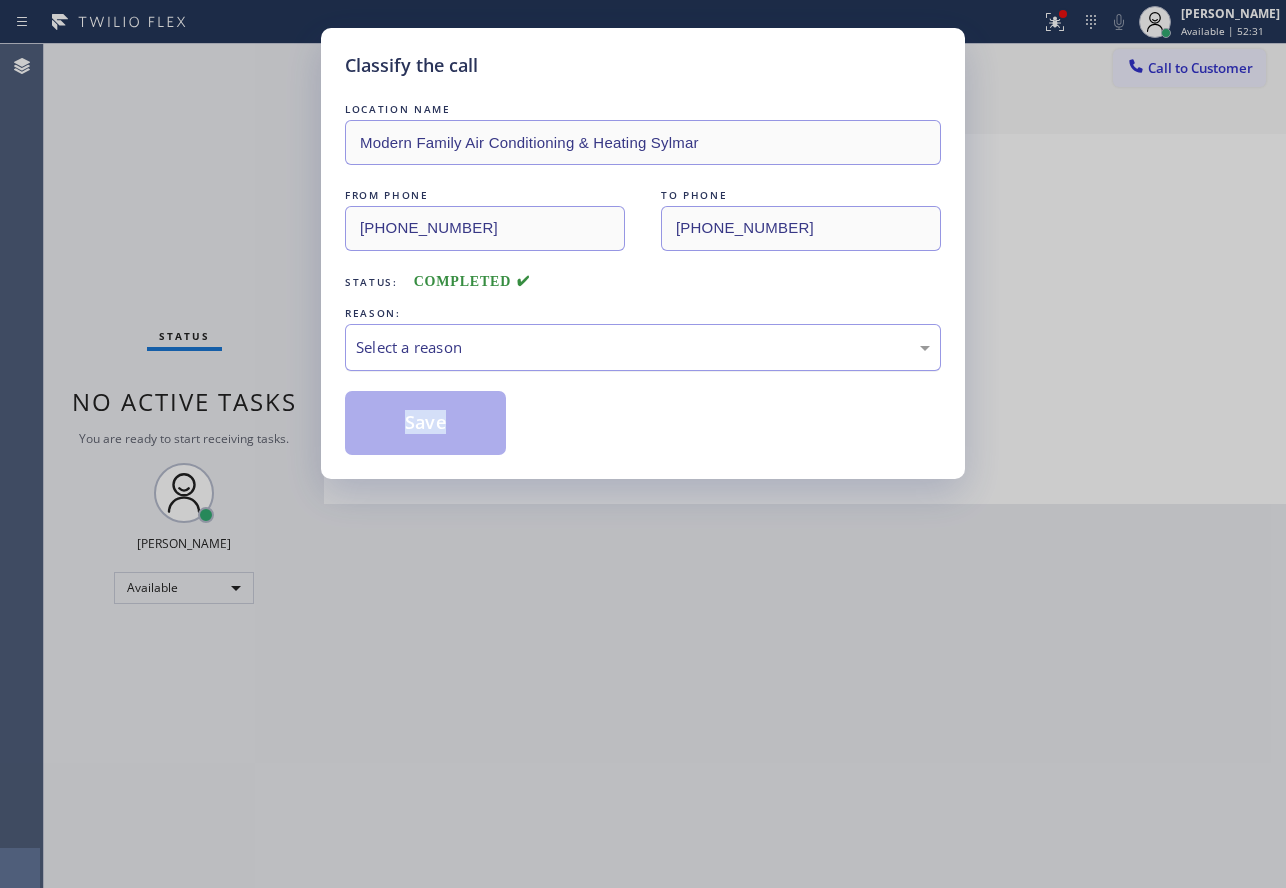 click on "Select a reason" at bounding box center (643, 347) 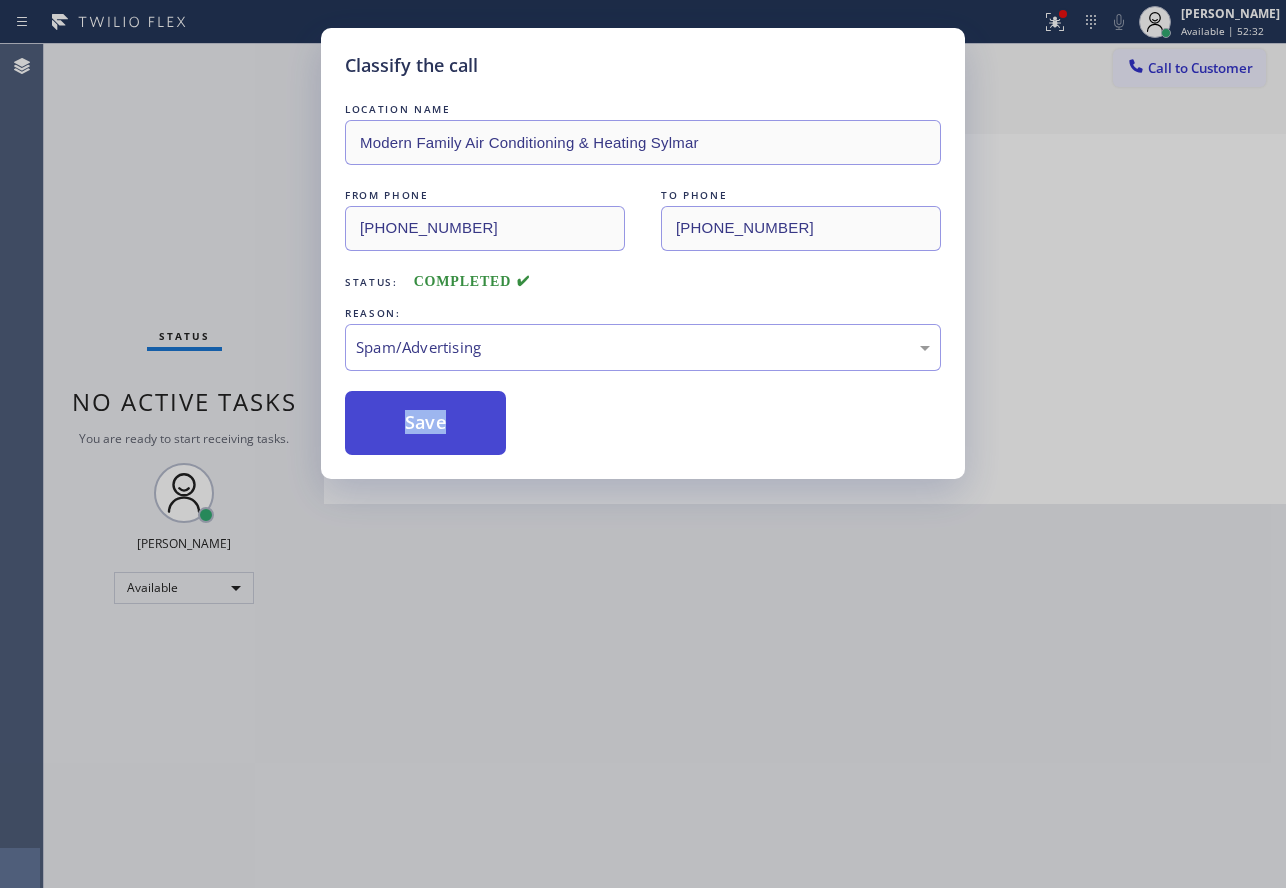 click on "Save" at bounding box center (425, 423) 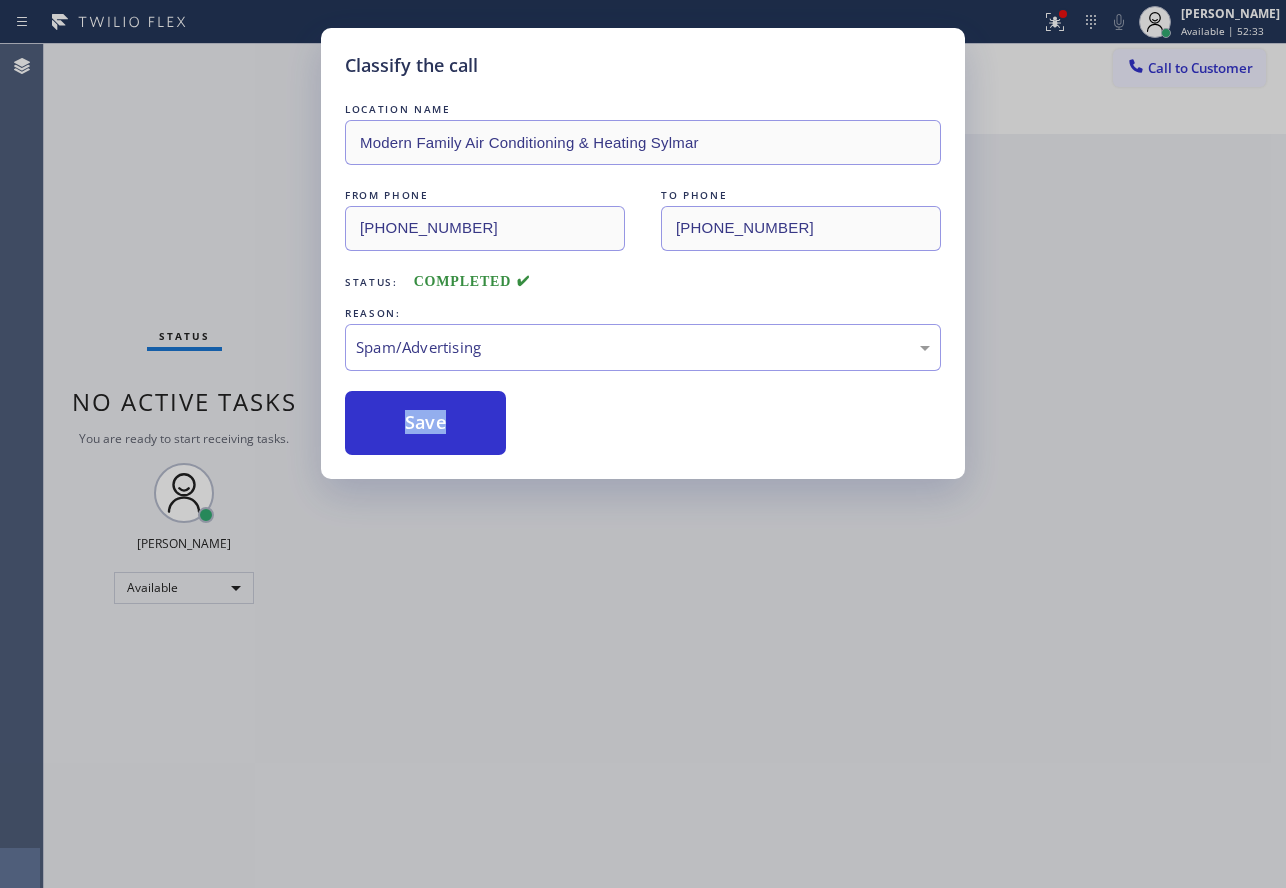 click on "Classify the call LOCATION NAME Oasis Plumbers [GEOGRAPHIC_DATA] FROM PHONE [PHONE_NUMBER] TO PHONE [PHONE_NUMBER] Status: COMPLETED REASON: Tech, Unknown/didnt ring Save Classify the call LOCATION NAME Electricians Service  Team FROM PHONE [PHONE_NUMBER] TO PHONE [PHONE_NUMBER] Status: COMPLETED REASON: Tech, Unknown/didnt ring Save Classify the call LOCATION NAME [GEOGRAPHIC_DATA] Plumbers [GEOGRAPHIC_DATA] FROM PHONE [PHONE_NUMBER] TO PHONE [PHONE_NUMBER] Status: COMPLETED REASON: Tech, Unknown/didnt ring Save Classify the call LOCATION NAME Stripper Wire FROM PHONE [PHONE_NUMBER] TO PHONE [PHONE_NUMBER] Status: COMPLETED REASON: Tech, Unknown/didnt ring Save Classify the call LOCATION NAME Pasadena Electrician Masters FROM PHONE [PHONE_NUMBER] TO PHONE [PHONE_NUMBER] Status: COMPLETED REASON: Tech, Unknown/didnt ring Save Classify the call LOCATION NAME GE Monogram Repair  Expert FROM PHONE [PHONE_NUMBER] TO PHONE [PHONE_NUMBER] Status: COMPLETED REASON: Not Booked - All other reasons Save Classify the call LOCATION NAME Save" at bounding box center (665, 466) 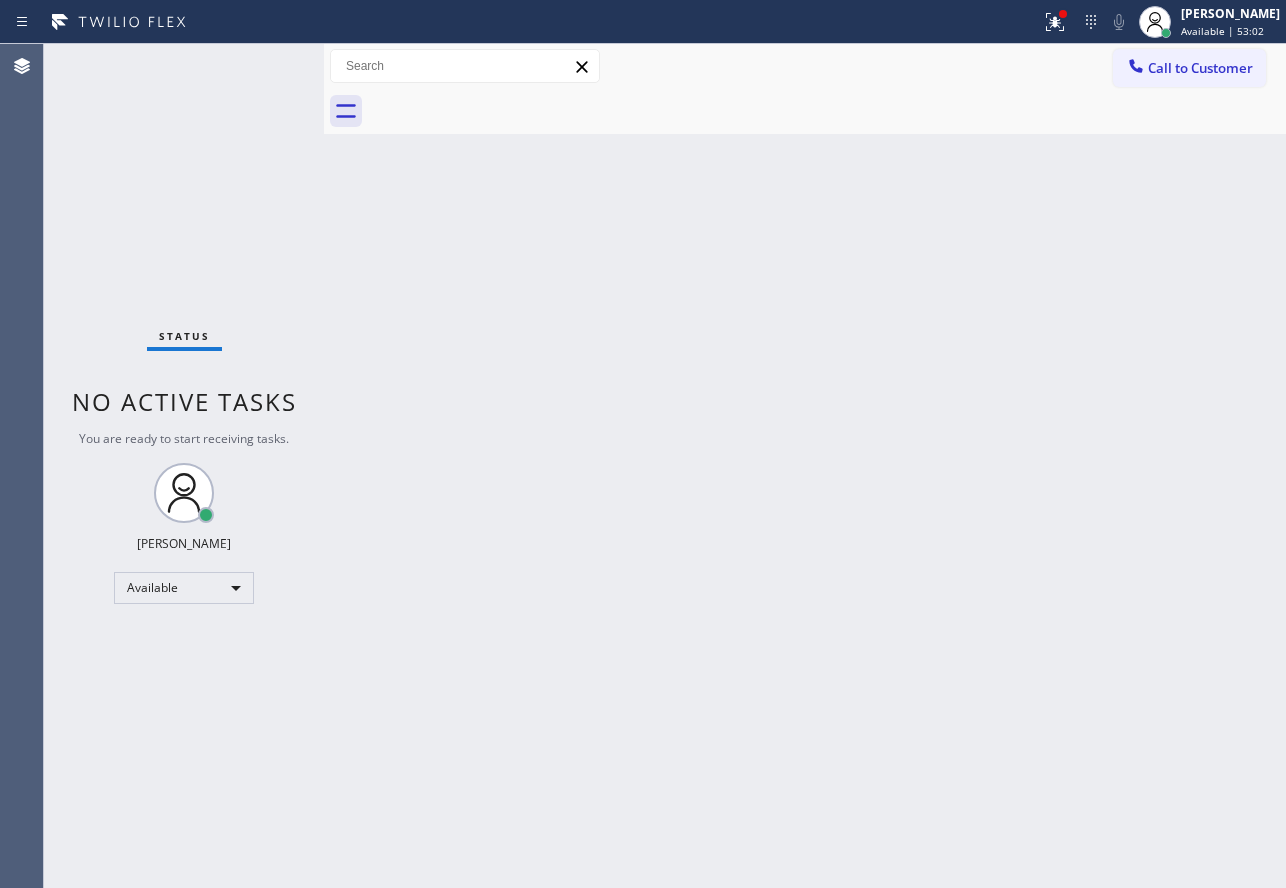 click on "Back to Dashboard Change Sender ID Customers Technicians Select a contact Outbound call Technician Search Technician Your caller id phone number Your caller id phone number Call Technician info Name   Phone none Address none Change Sender ID HVAC [PHONE_NUMBER] 5 Star Appliance [PHONE_NUMBER] Appliance Repair [PHONE_NUMBER] Plumbing [PHONE_NUMBER] Air Duct Cleaning [PHONE_NUMBER]  Electricians [PHONE_NUMBER] Cancel Change Check personal SMS Reset Change No tabs Call to Customer Outbound call Location Modern Family Air Conditioning & Heating Sylmar Your caller id phone number [PHONE_NUMBER] Customer number Call Outbound call Technician Search Technician Your caller id phone number Your caller id phone number Call" at bounding box center [805, 466] 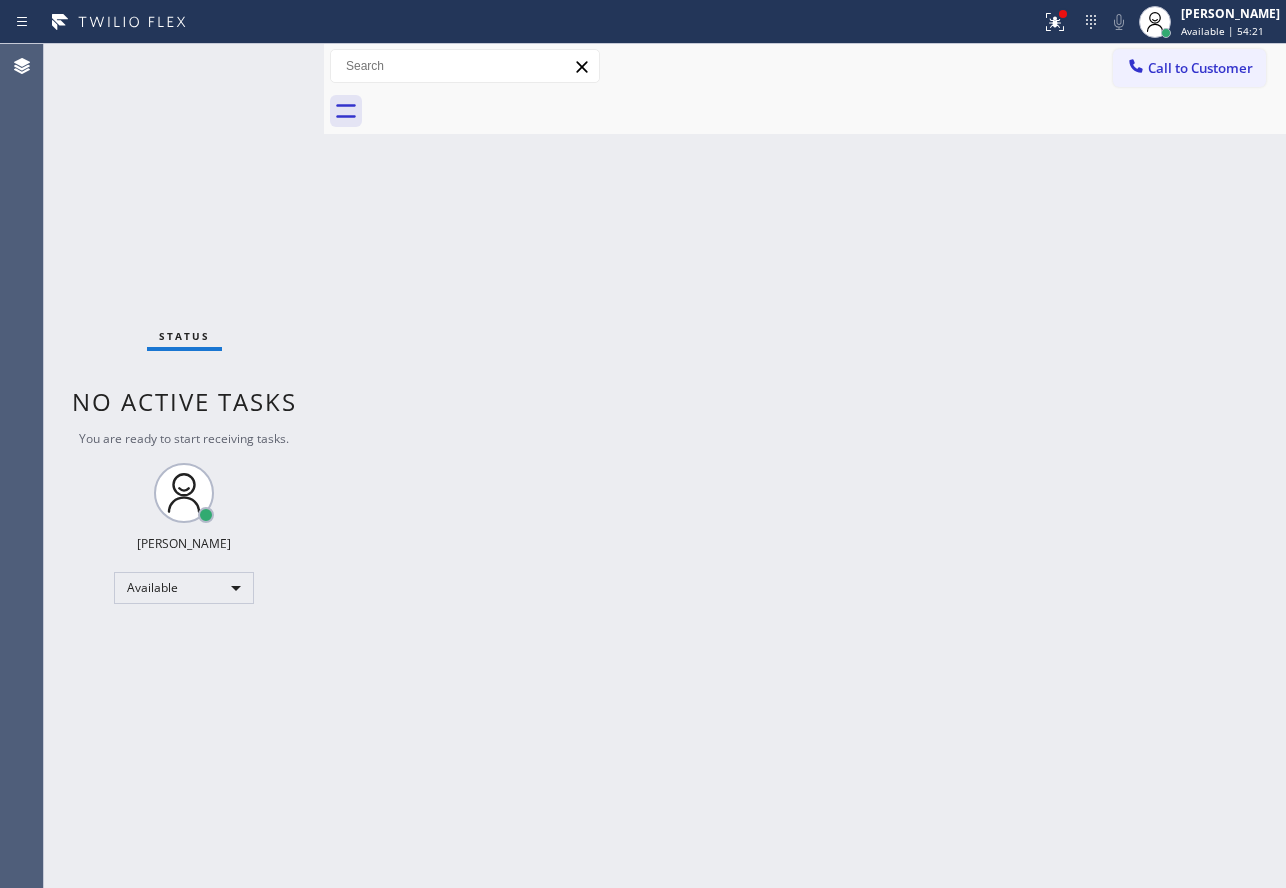 click on "Back to Dashboard Change Sender ID Customers Technicians Select a contact Outbound call Technician Search Technician Your caller id phone number Your caller id phone number Call Technician info Name   Phone none Address none Change Sender ID HVAC [PHONE_NUMBER] 5 Star Appliance [PHONE_NUMBER] Appliance Repair [PHONE_NUMBER] Plumbing [PHONE_NUMBER] Air Duct Cleaning [PHONE_NUMBER]  Electricians [PHONE_NUMBER] Cancel Change Check personal SMS Reset Change No tabs Call to Customer Outbound call Location Modern Family Air Conditioning & Heating Sylmar Your caller id phone number [PHONE_NUMBER] Customer number Call Outbound call Technician Search Technician Your caller id phone number Your caller id phone number Call" at bounding box center [805, 466] 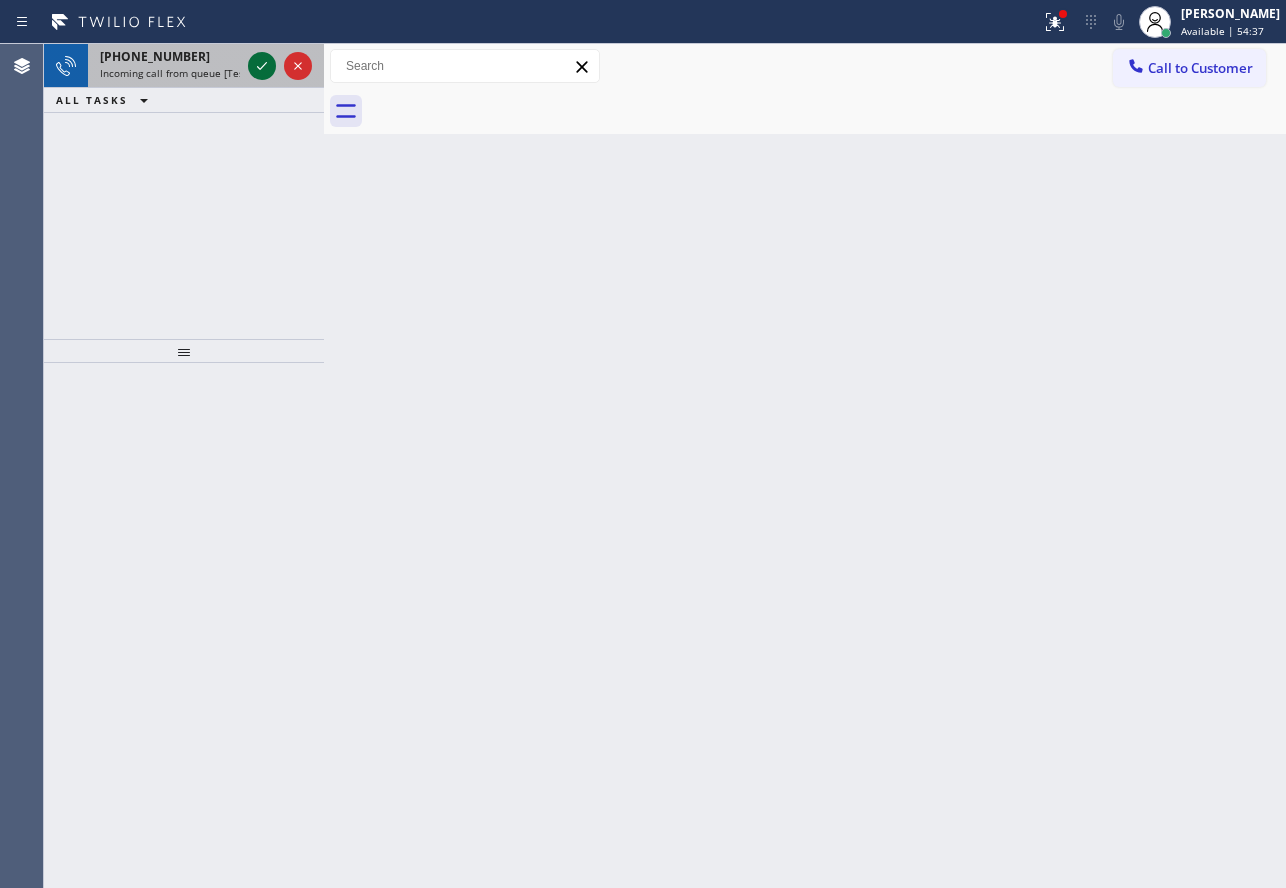 click 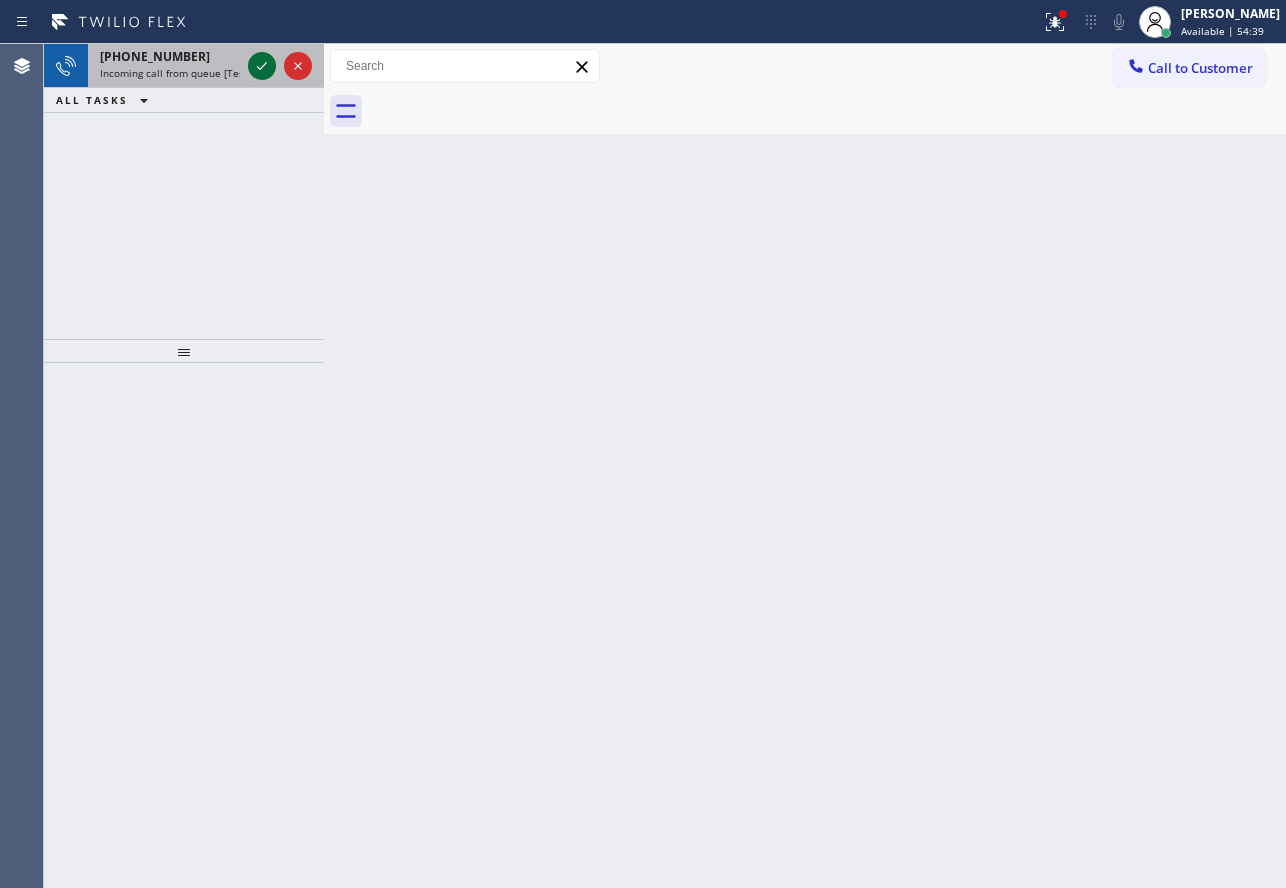 click 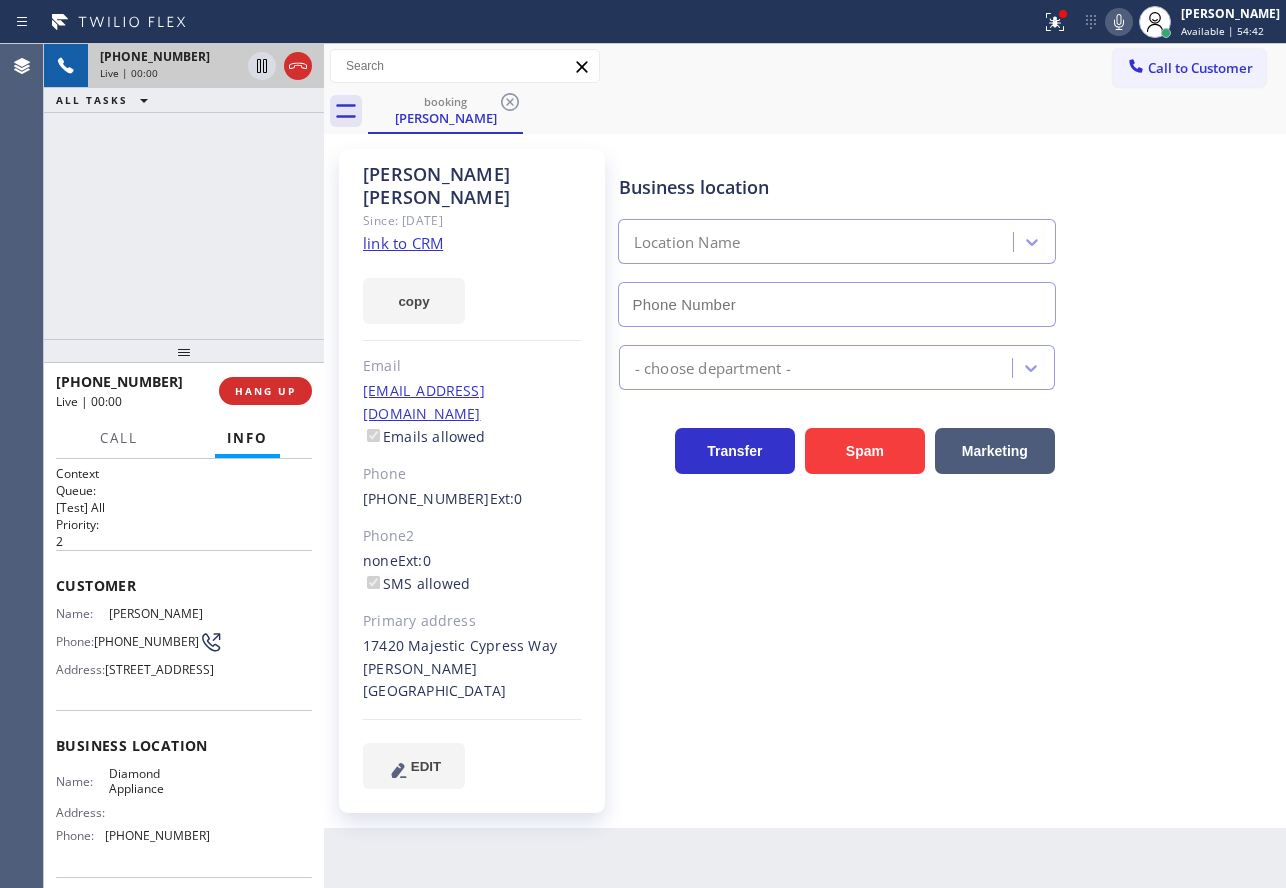 type on "[PHONE_NUMBER]" 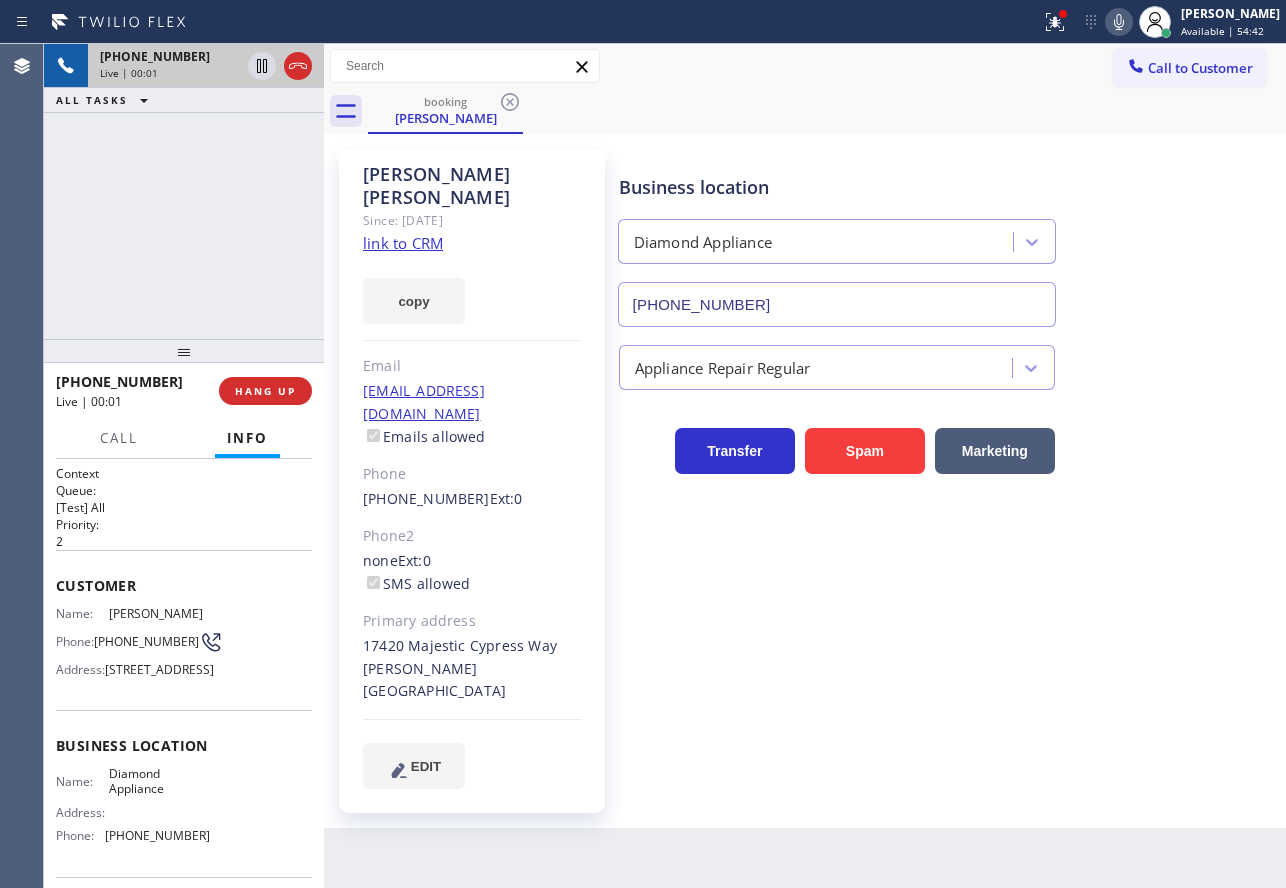 click on "link to CRM" 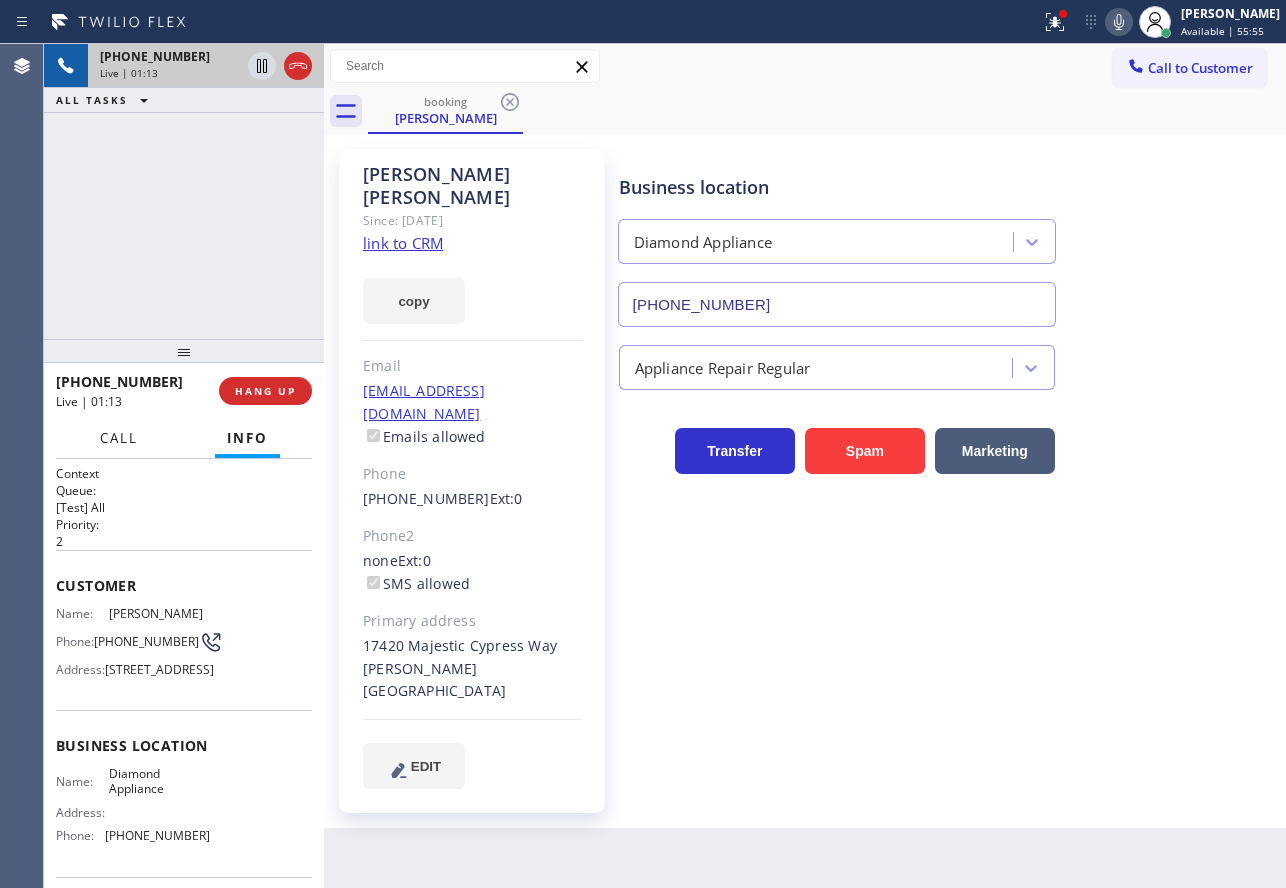 click on "Call" at bounding box center [119, 438] 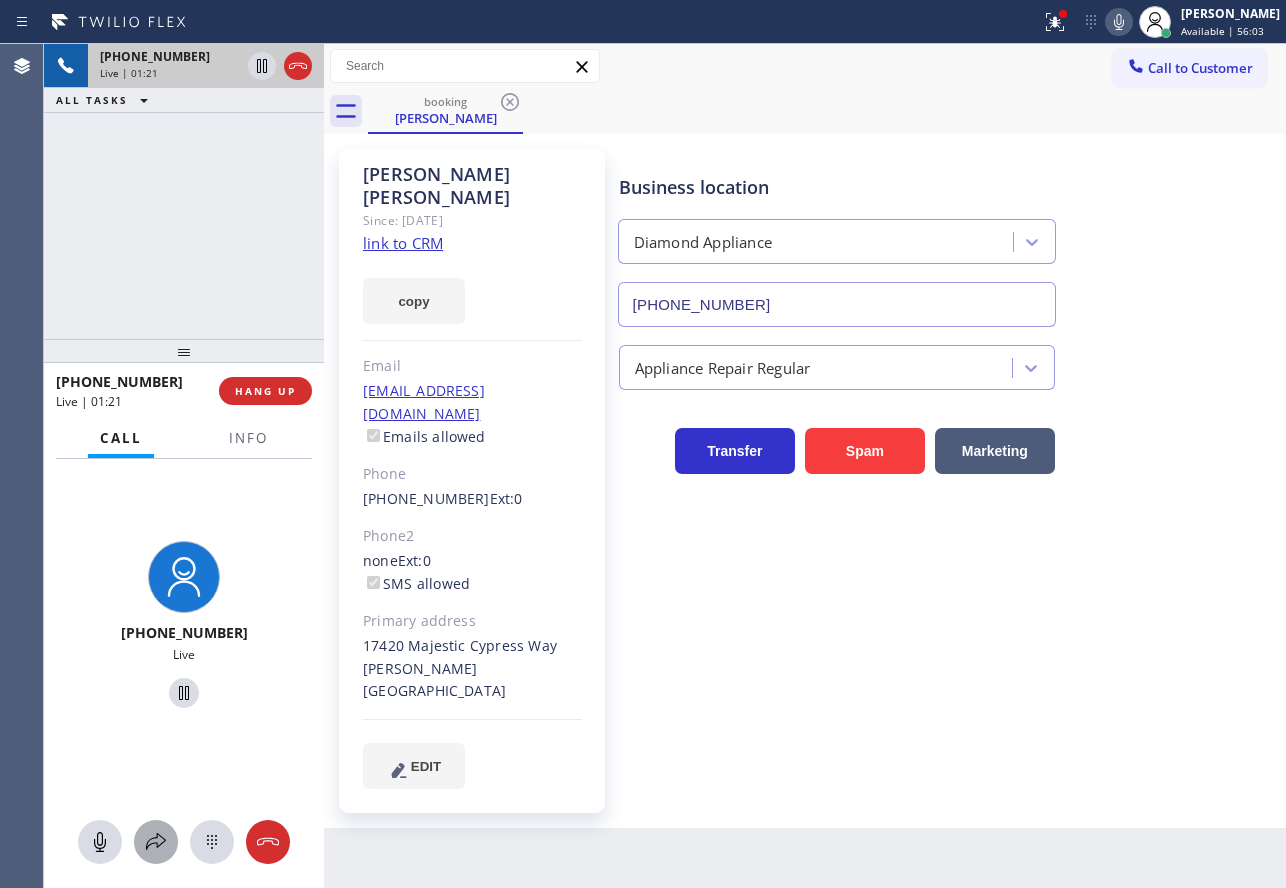 click 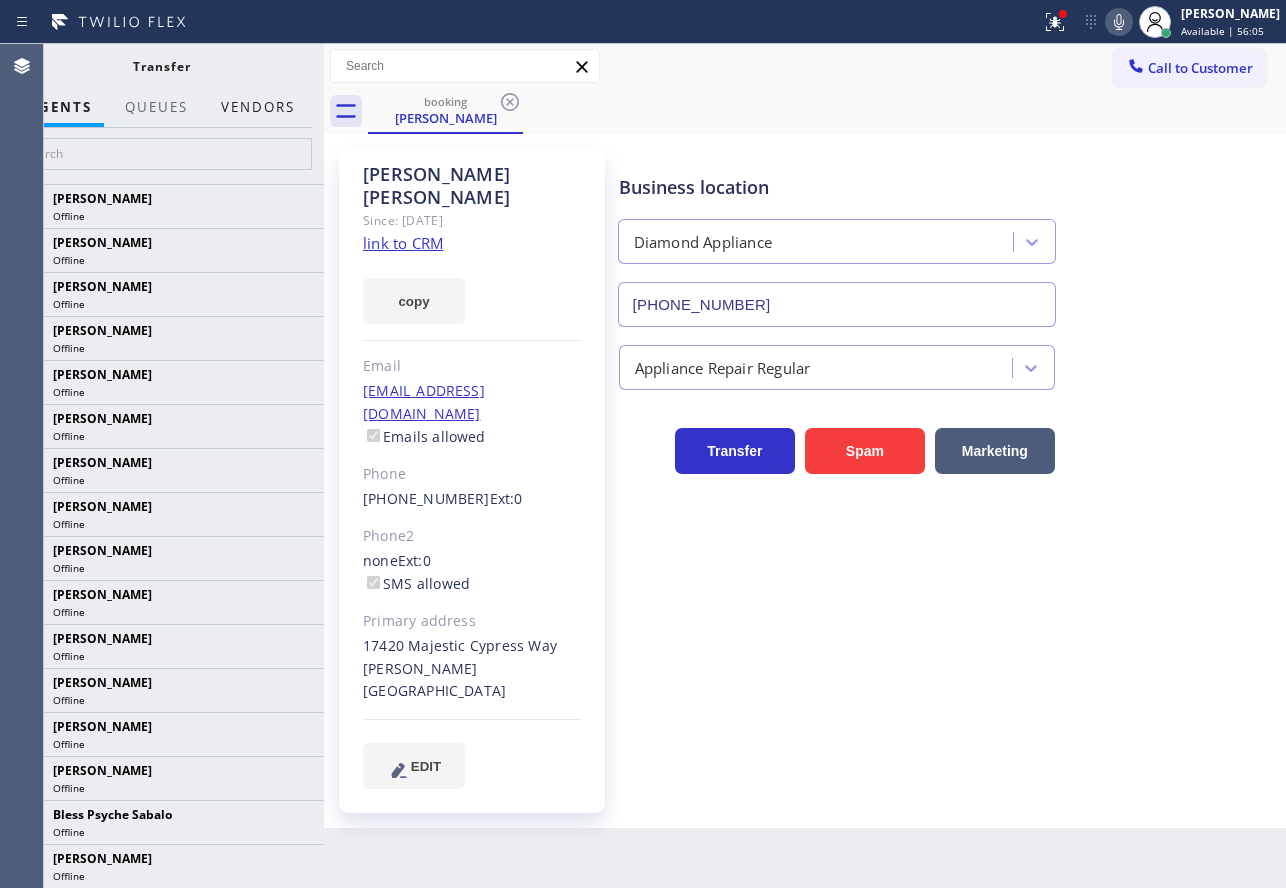 click on "Vendors" at bounding box center (258, 107) 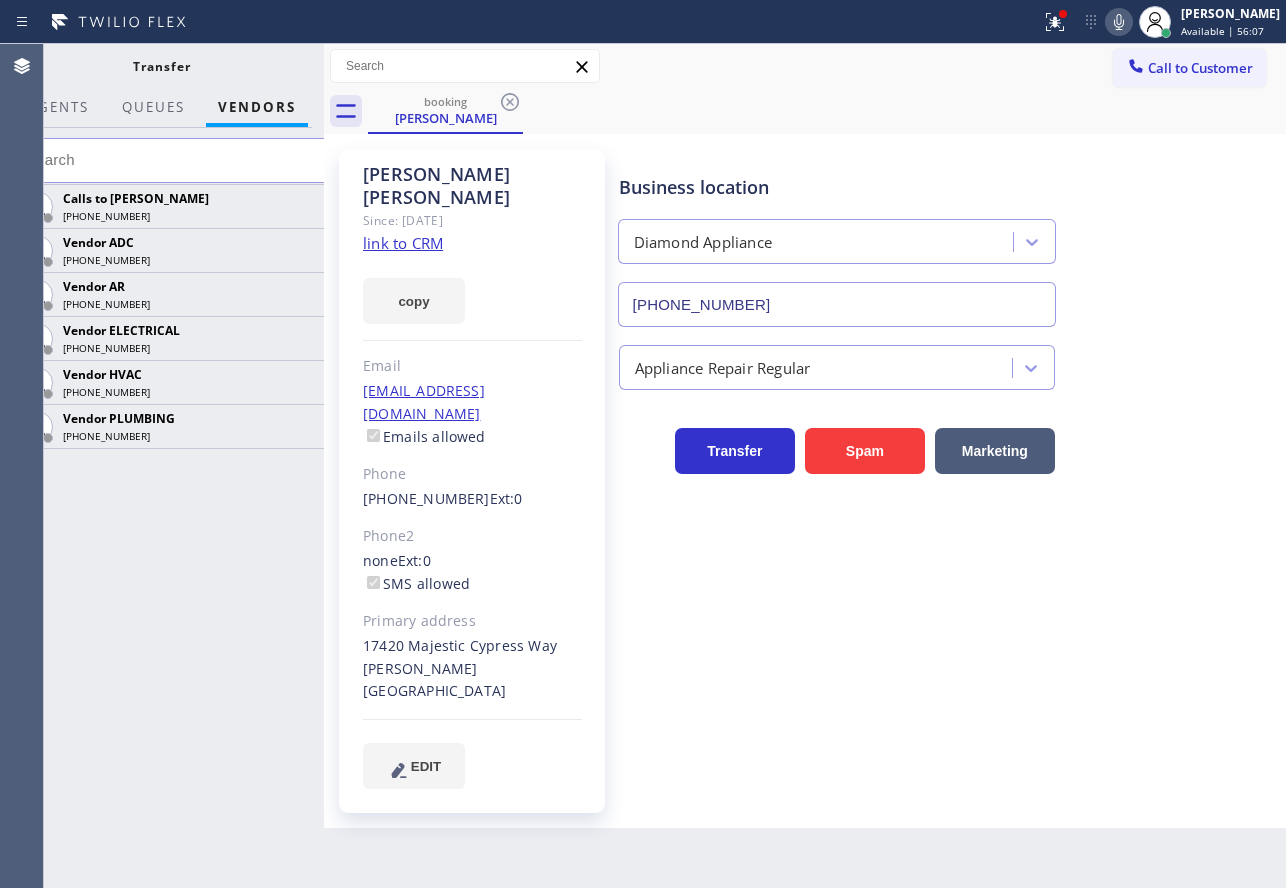 drag, startPoint x: 296, startPoint y: 298, endPoint x: 318, endPoint y: 295, distance: 22.203604 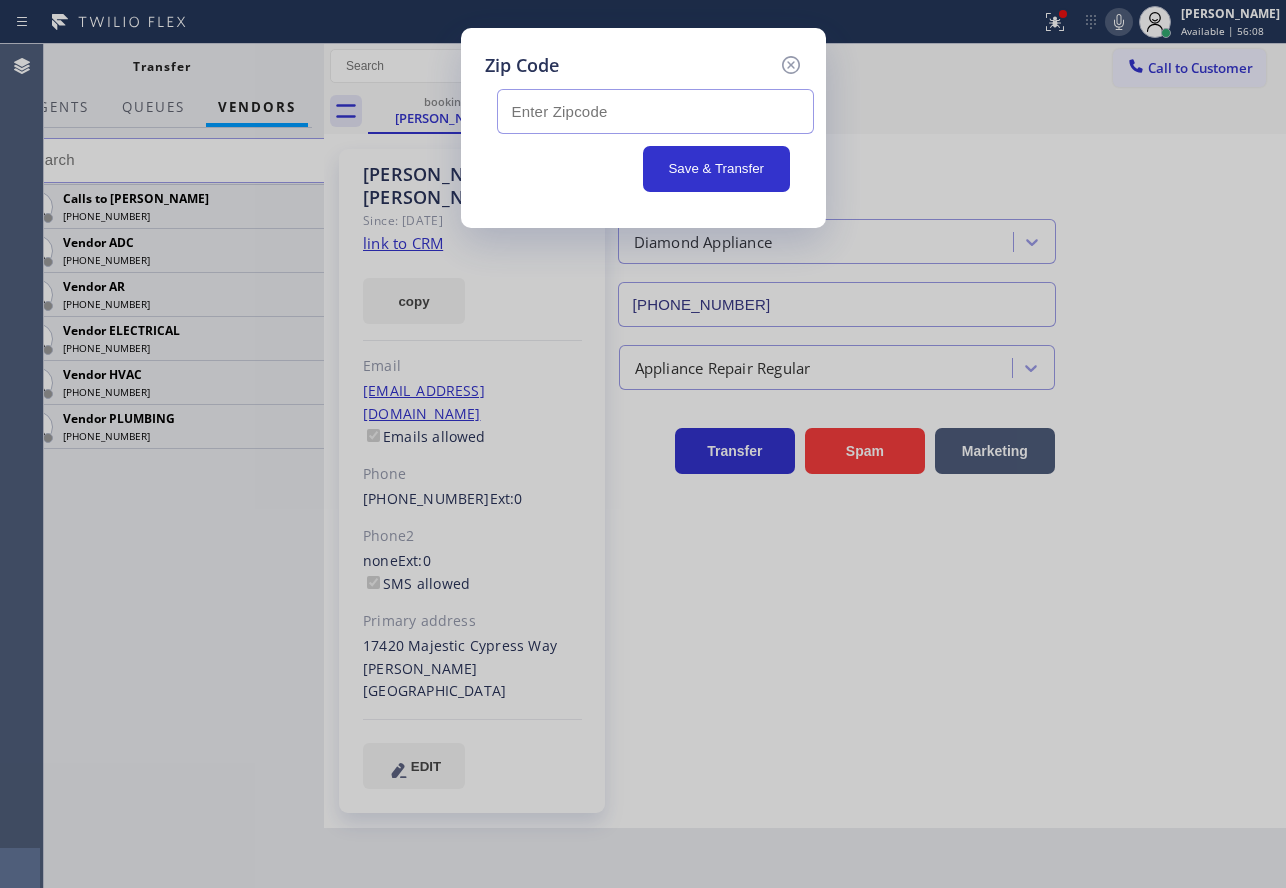 click at bounding box center (655, 111) 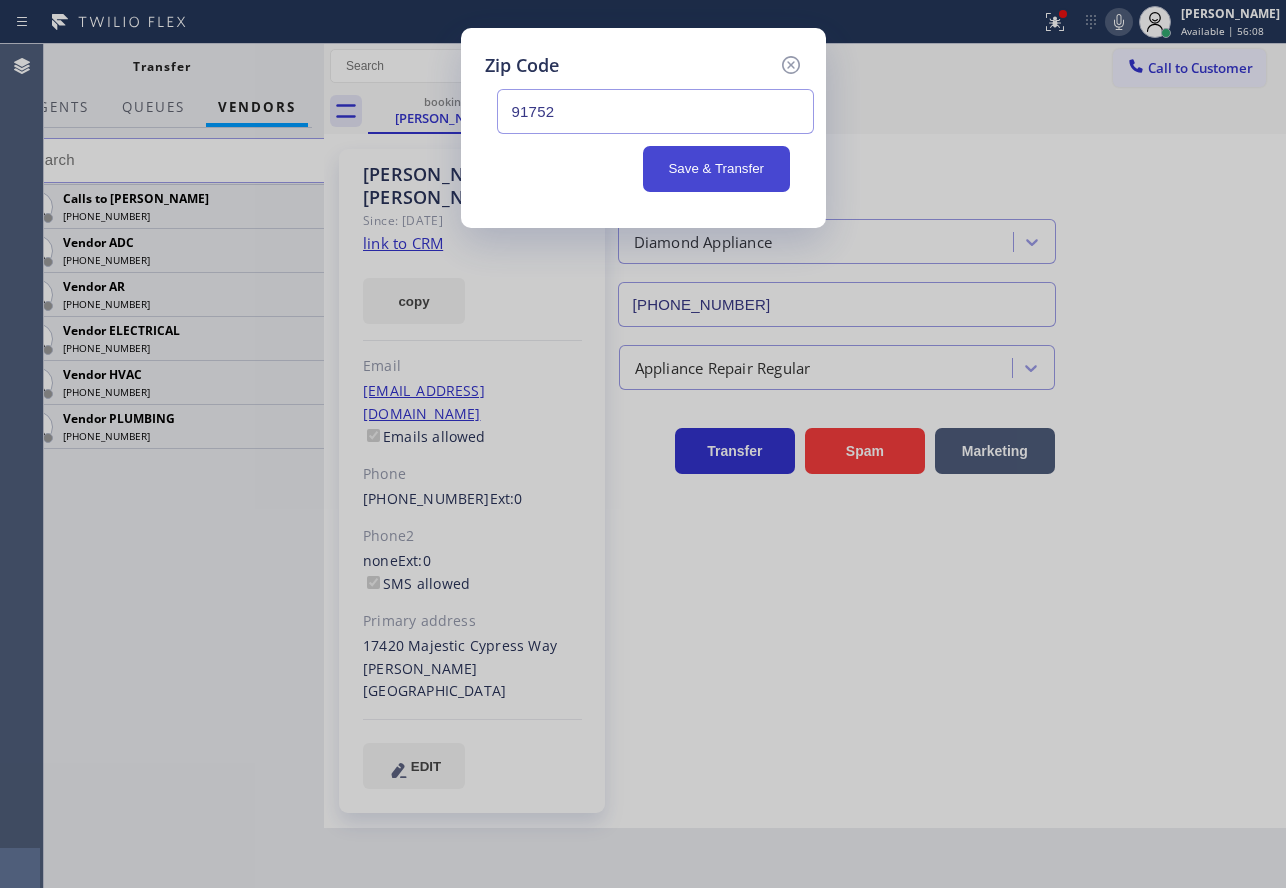 type on "91752" 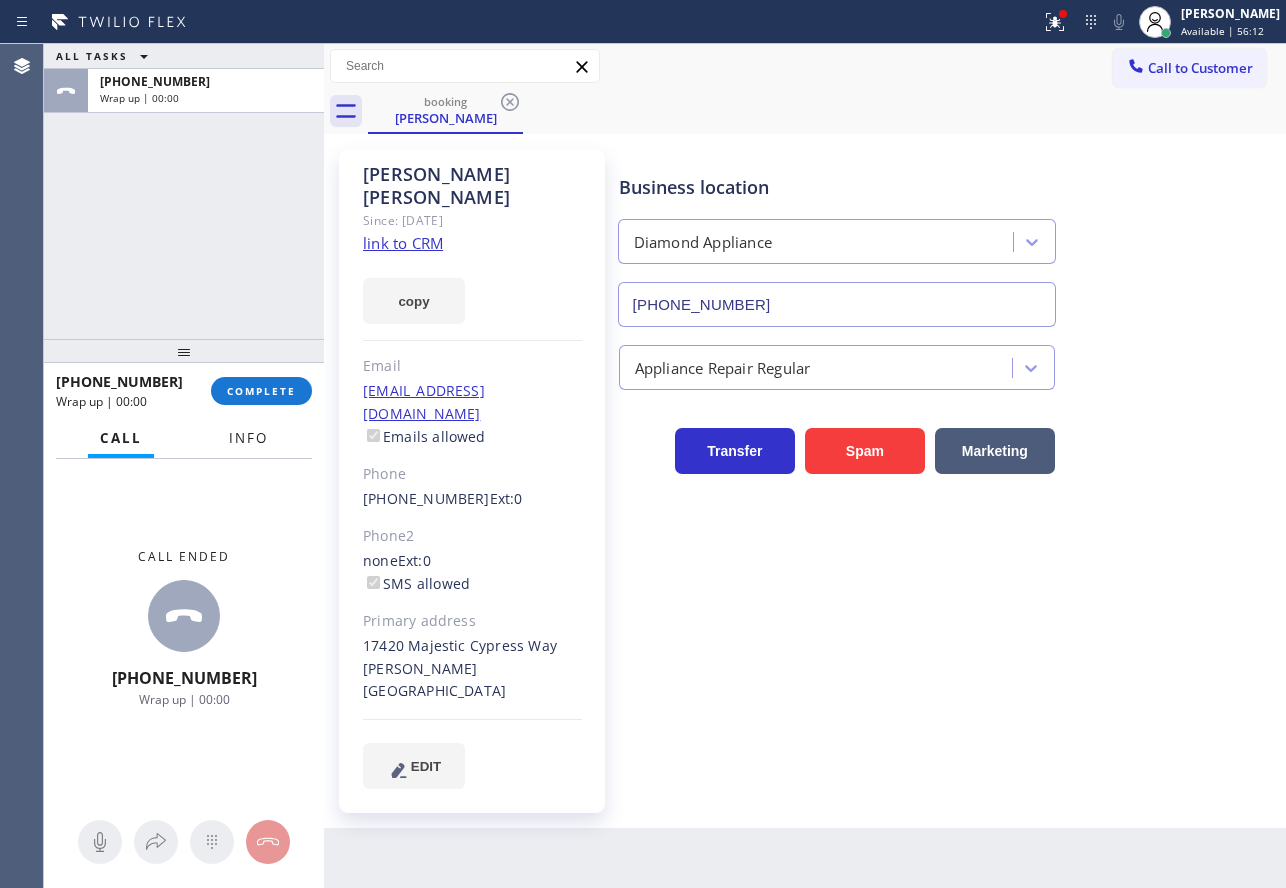click on "Info" at bounding box center (248, 438) 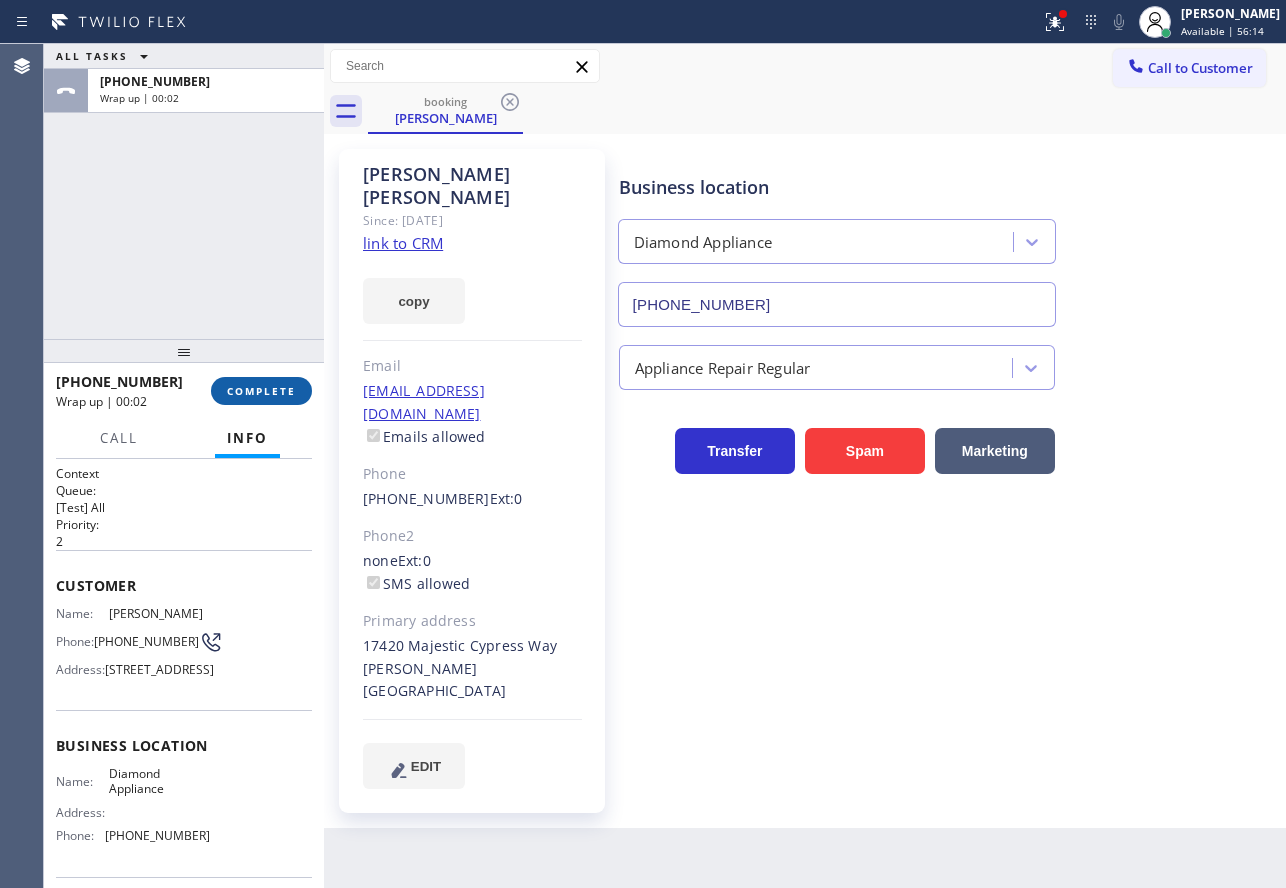 click on "COMPLETE" at bounding box center [261, 391] 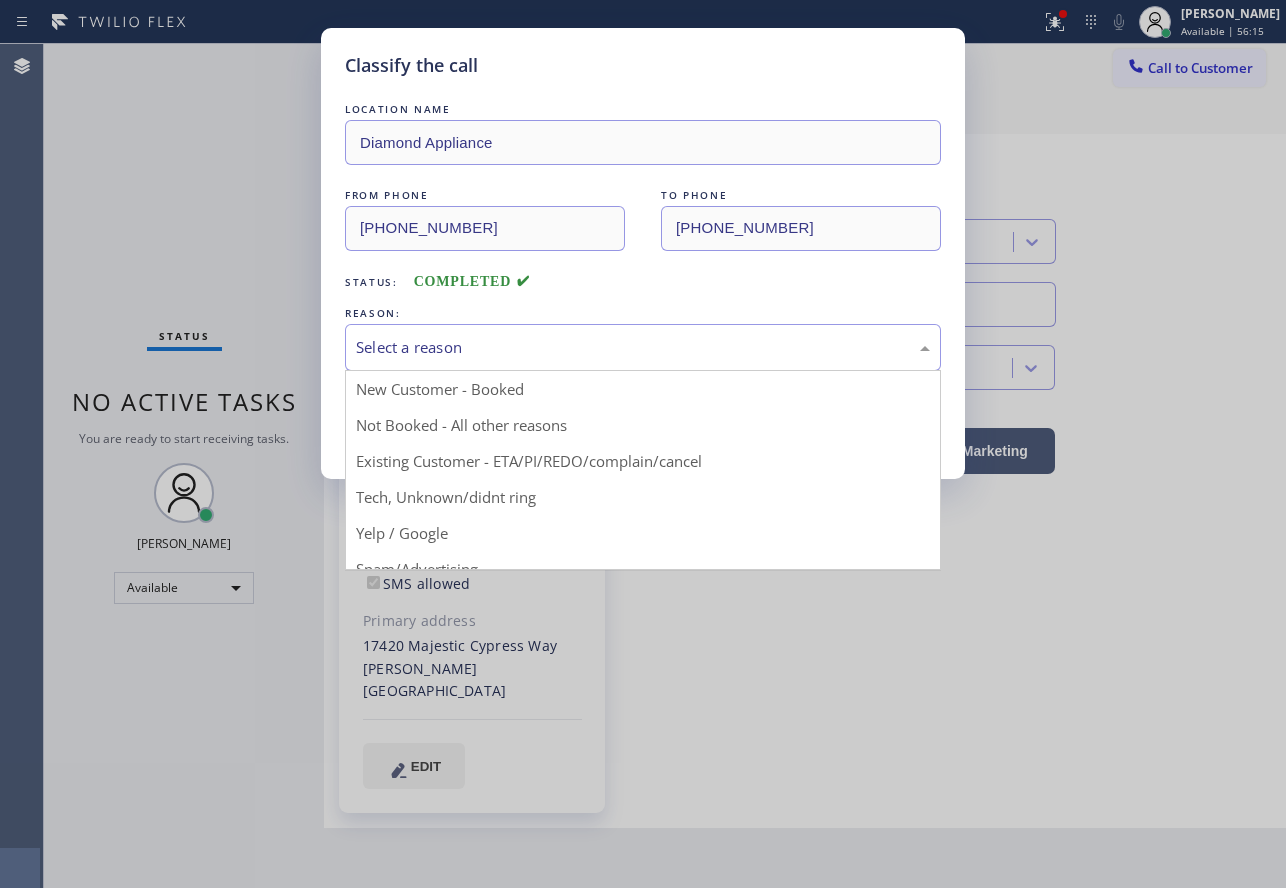 click on "Select a reason" at bounding box center [643, 347] 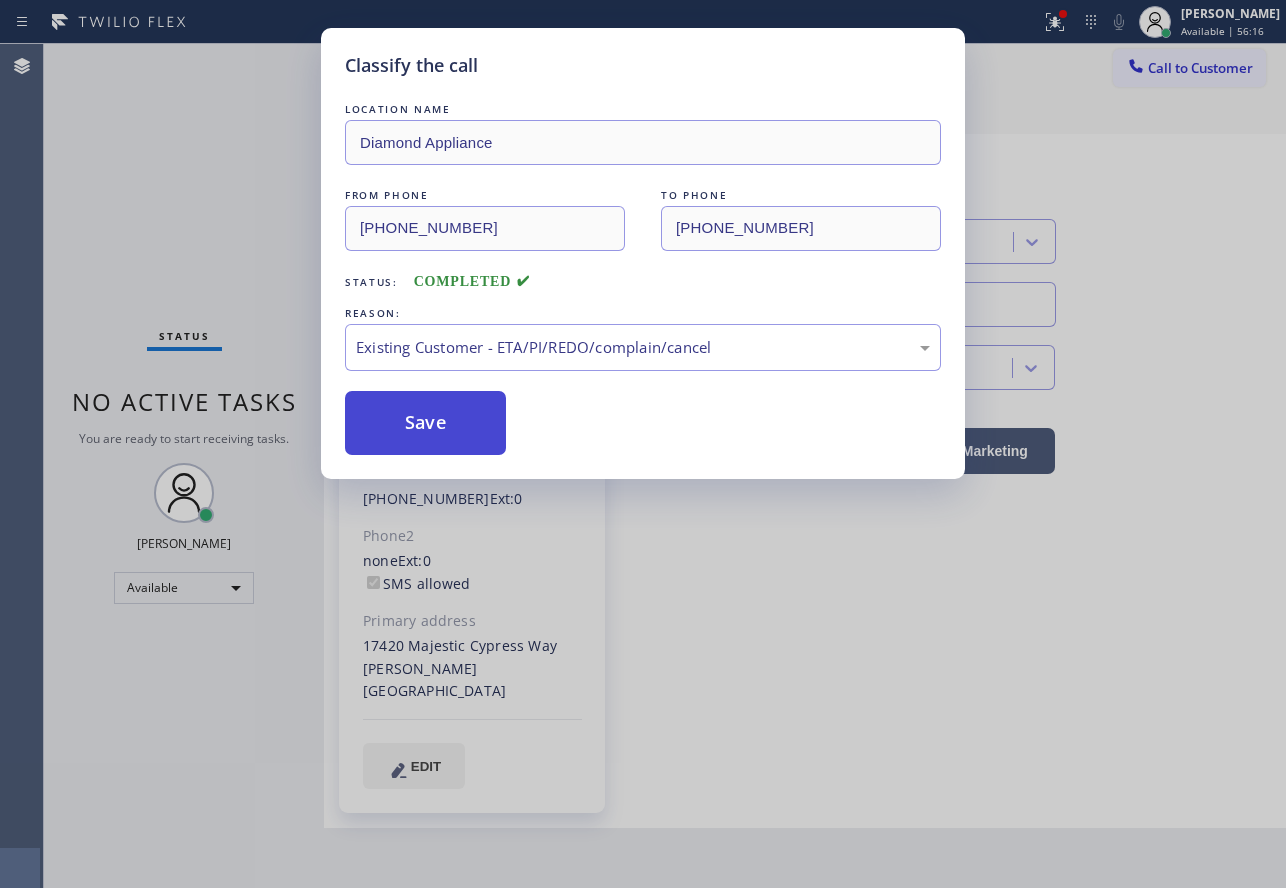 click on "Save" at bounding box center (425, 423) 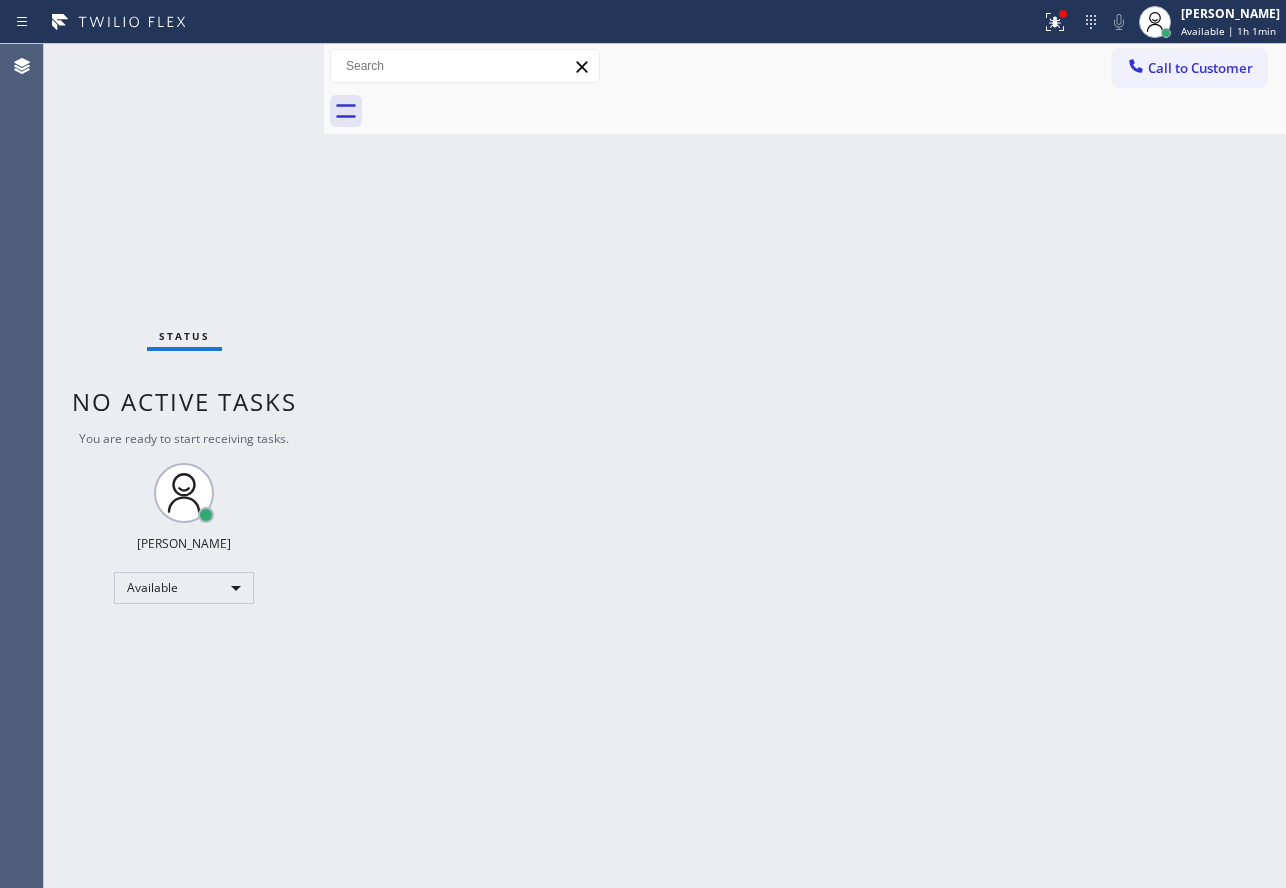 click on "Back to Dashboard Change Sender ID Customers Technicians Select a contact Outbound call Technician Search Technician Your caller id phone number Your caller id phone number Call Technician info Name   Phone none Address none Change Sender ID HVAC [PHONE_NUMBER] 5 Star Appliance [PHONE_NUMBER] Appliance Repair [PHONE_NUMBER] Plumbing [PHONE_NUMBER] Air Duct Cleaning [PHONE_NUMBER]  Electricians [PHONE_NUMBER] Cancel Change Check personal SMS Reset Change No tabs Call to Customer Outbound call Location Modern Family Air Conditioning & Heating Sylmar Your caller id phone number [PHONE_NUMBER] Customer number Call Outbound call Technician Search Technician Your caller id phone number Your caller id phone number Call" at bounding box center (805, 466) 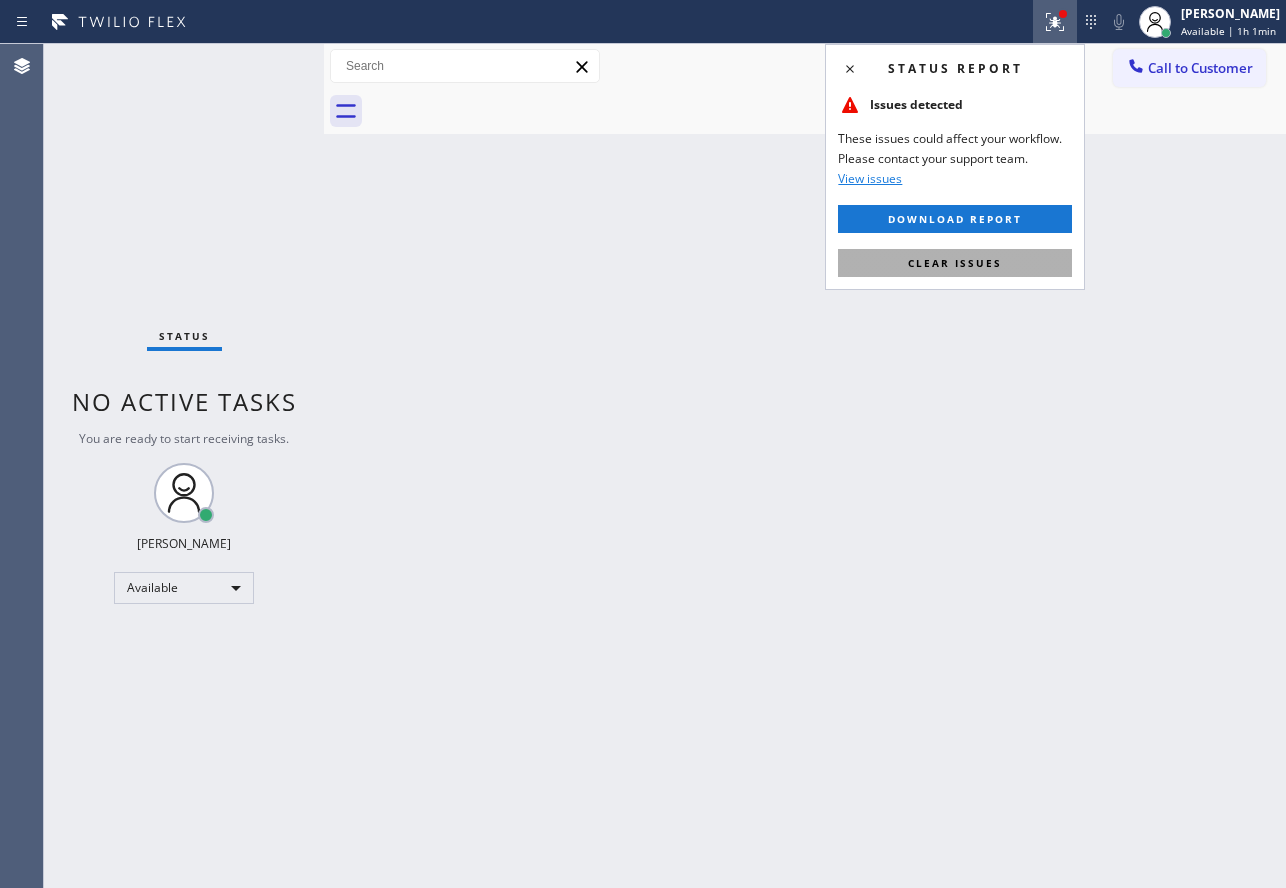 click on "Clear issues" at bounding box center (955, 263) 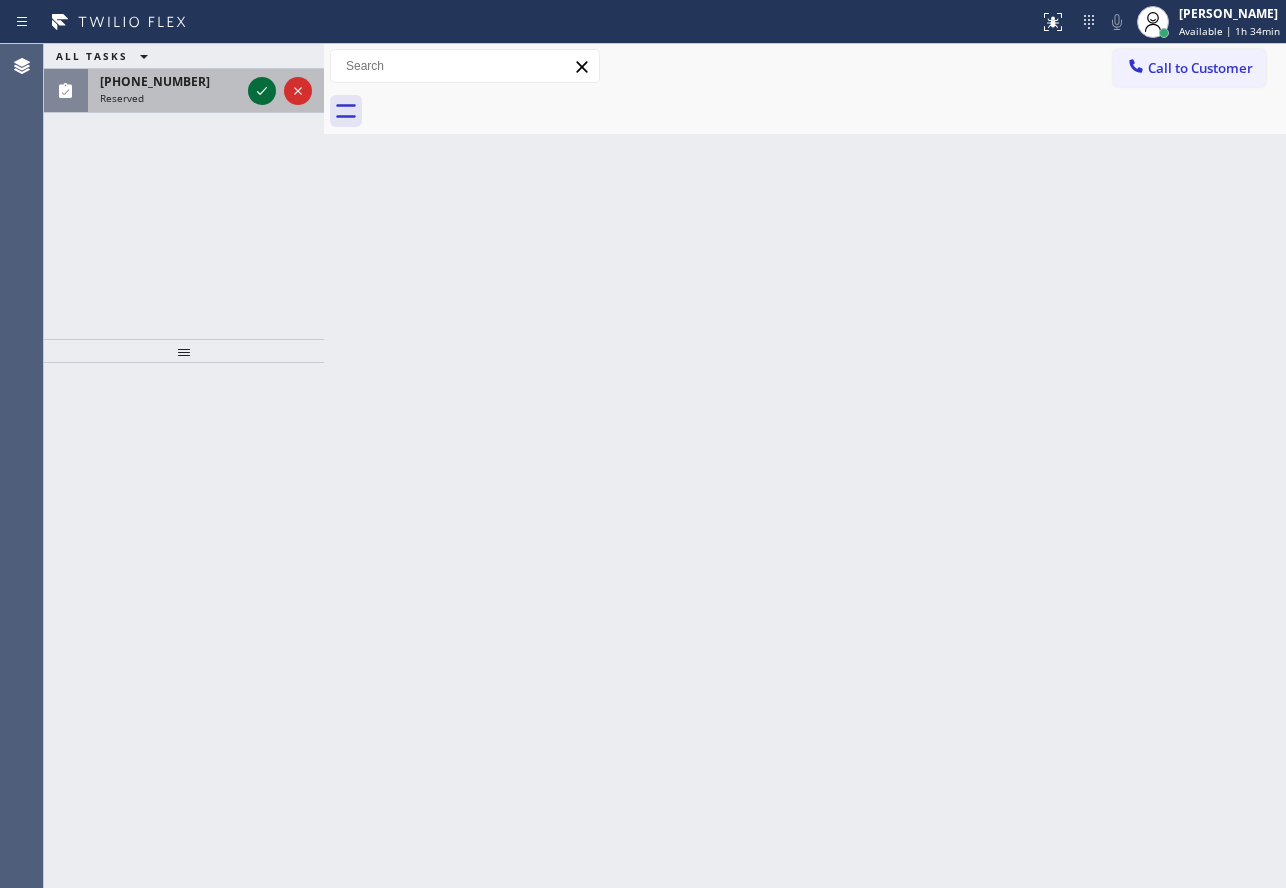 click 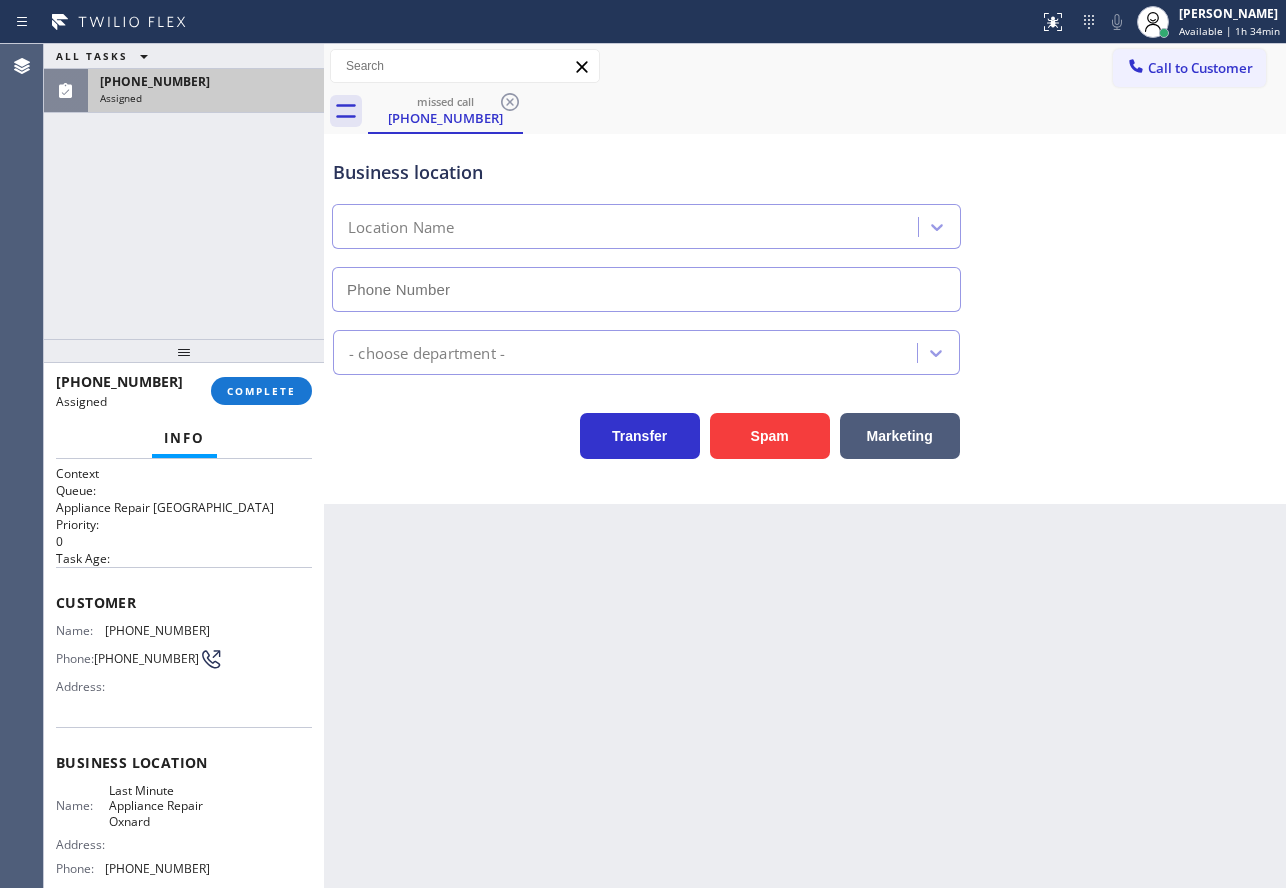type on "[PHONE_NUMBER]" 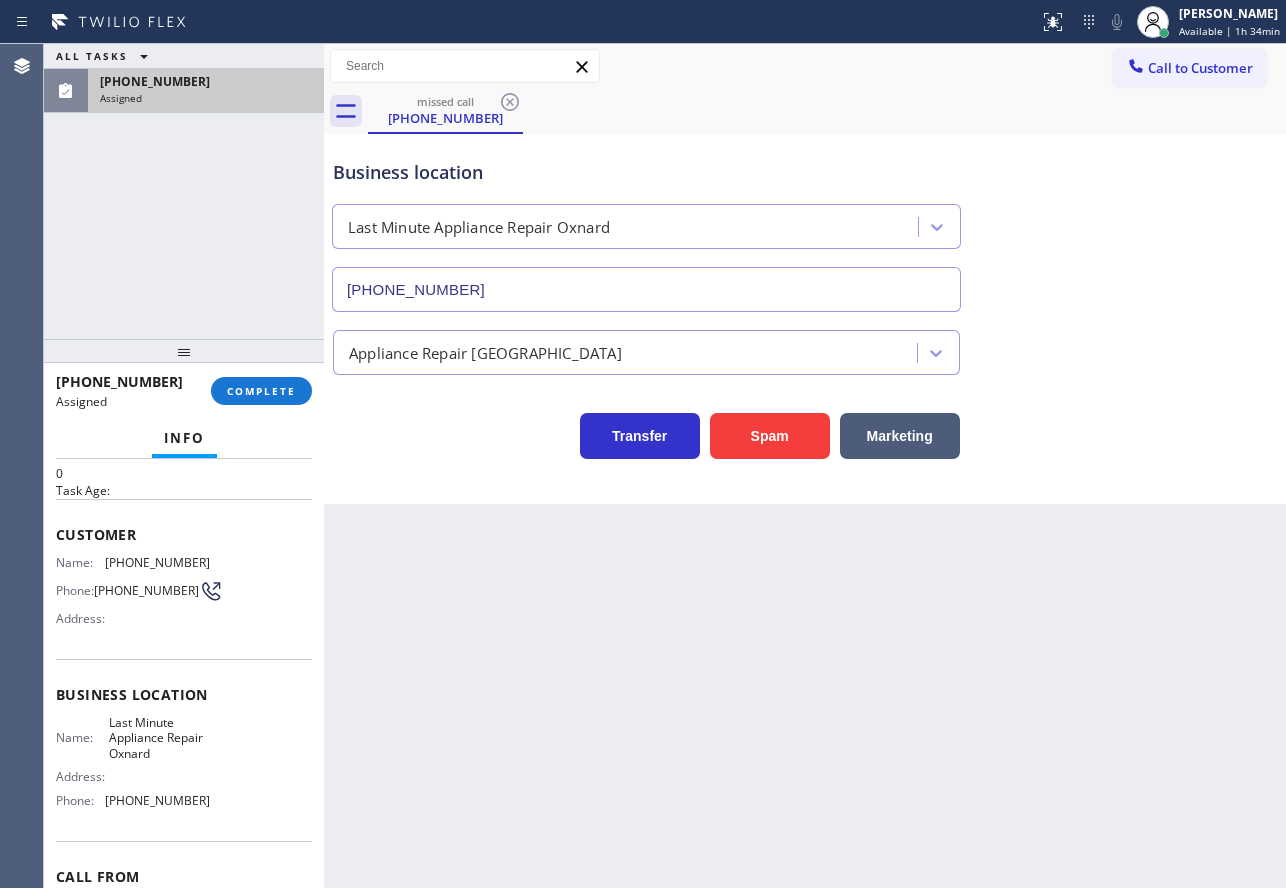 scroll, scrollTop: 100, scrollLeft: 0, axis: vertical 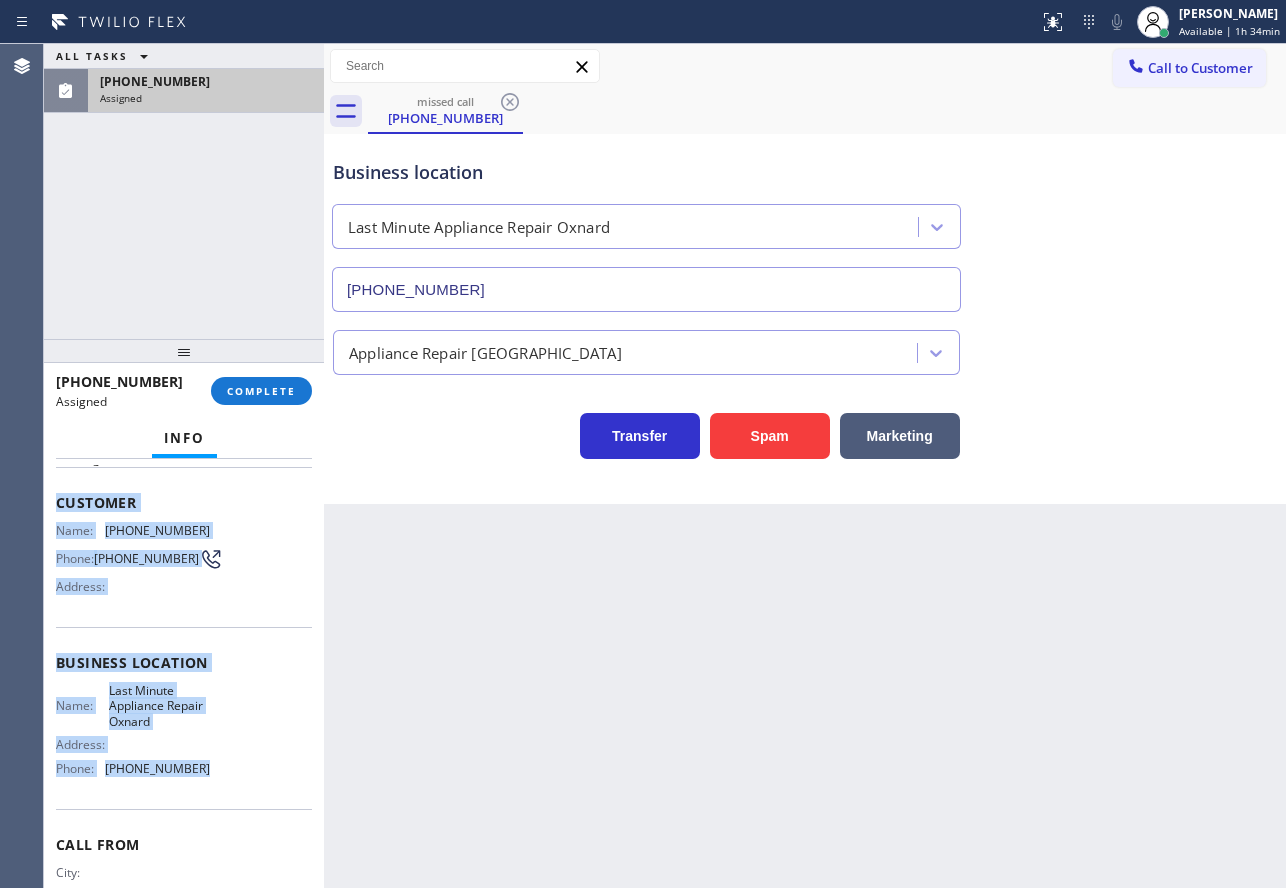 drag, startPoint x: 209, startPoint y: 773, endPoint x: 57, endPoint y: 502, distance: 310.71692 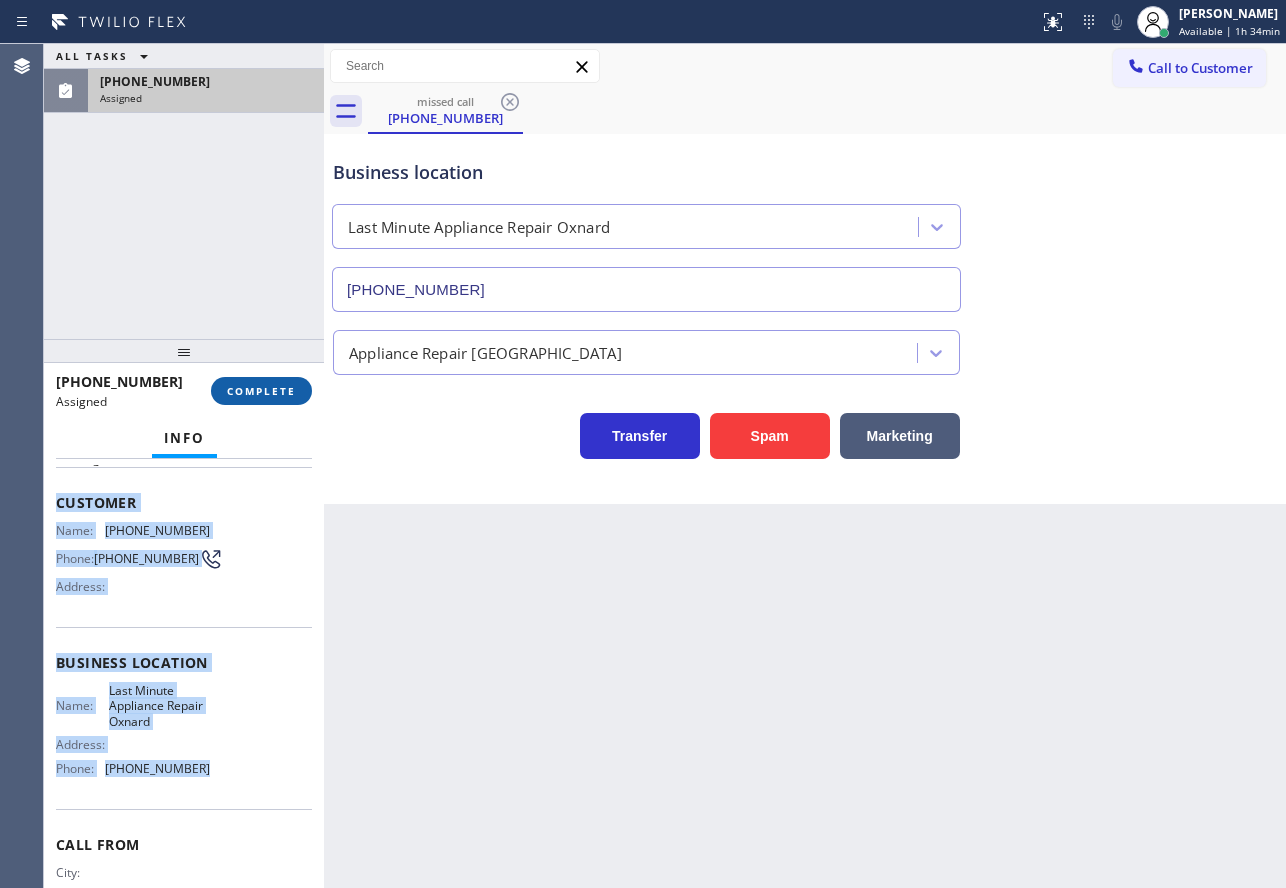 click on "COMPLETE" at bounding box center (261, 391) 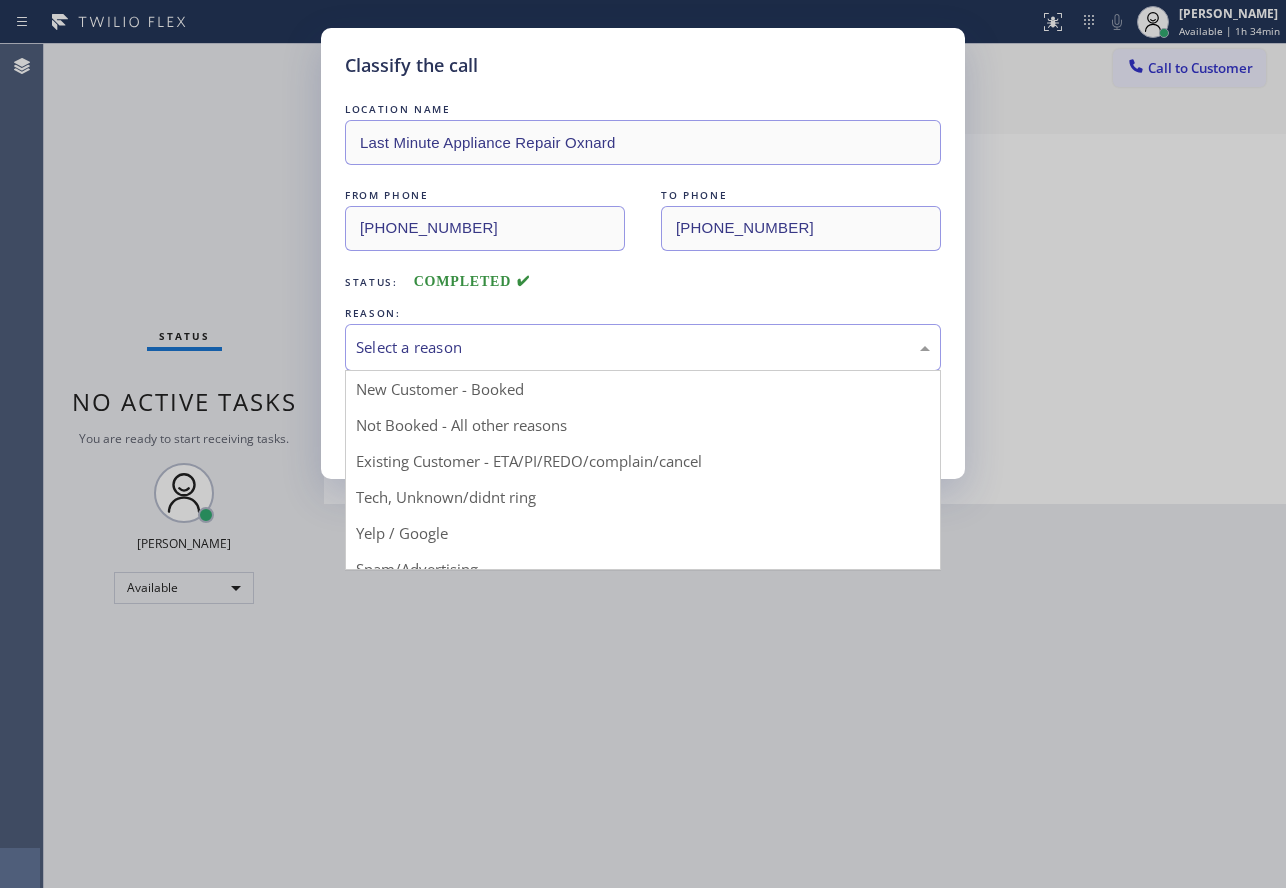 click on "Select a reason" at bounding box center [643, 347] 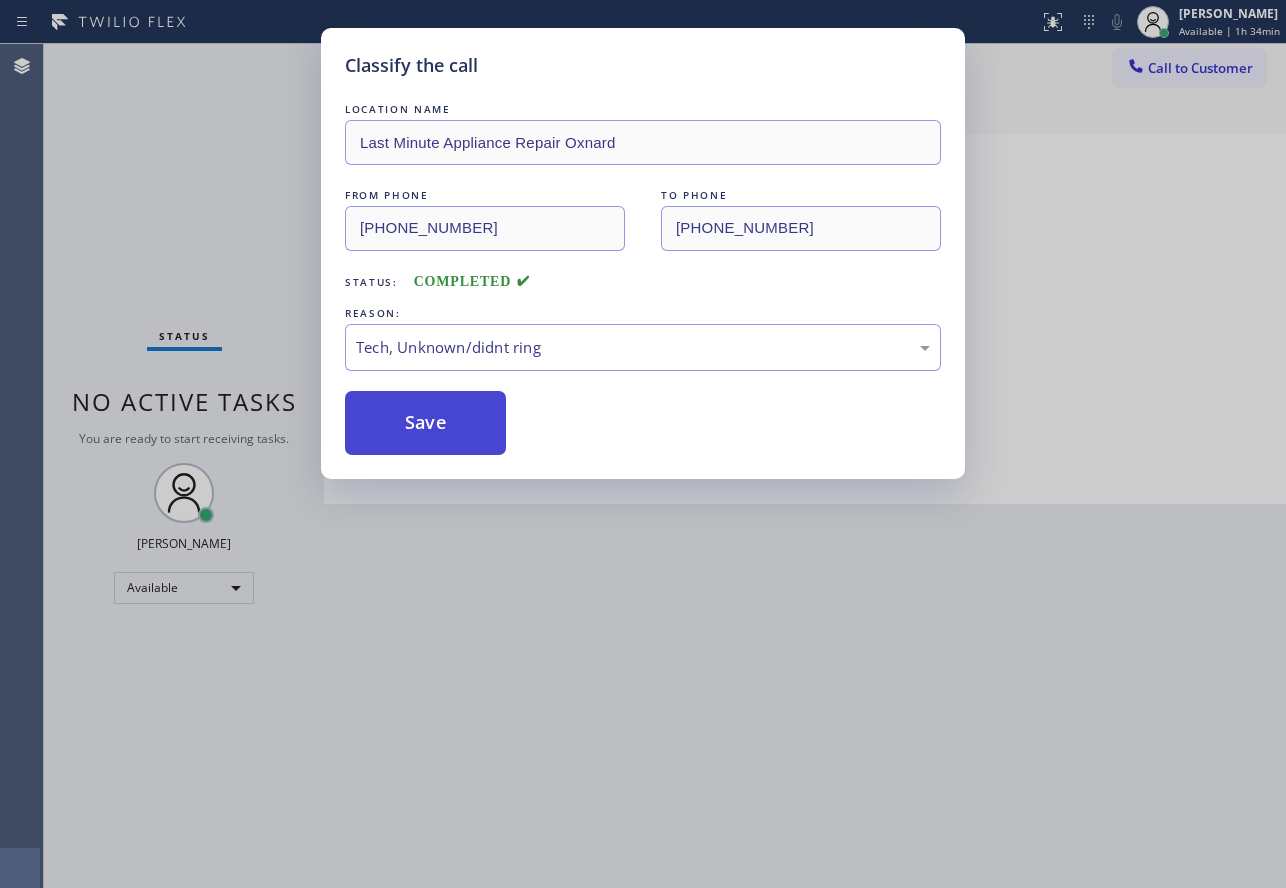 click on "Save" at bounding box center [425, 423] 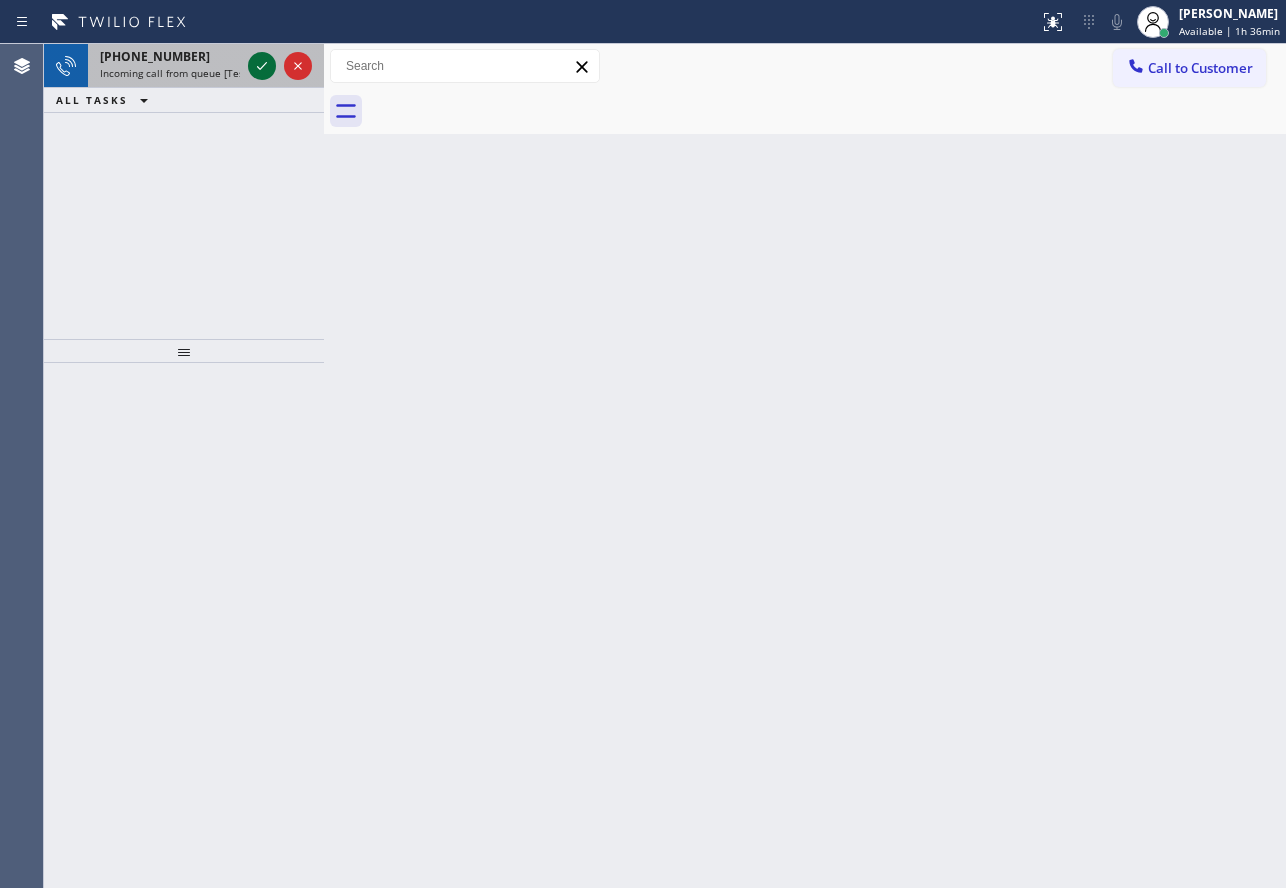 click 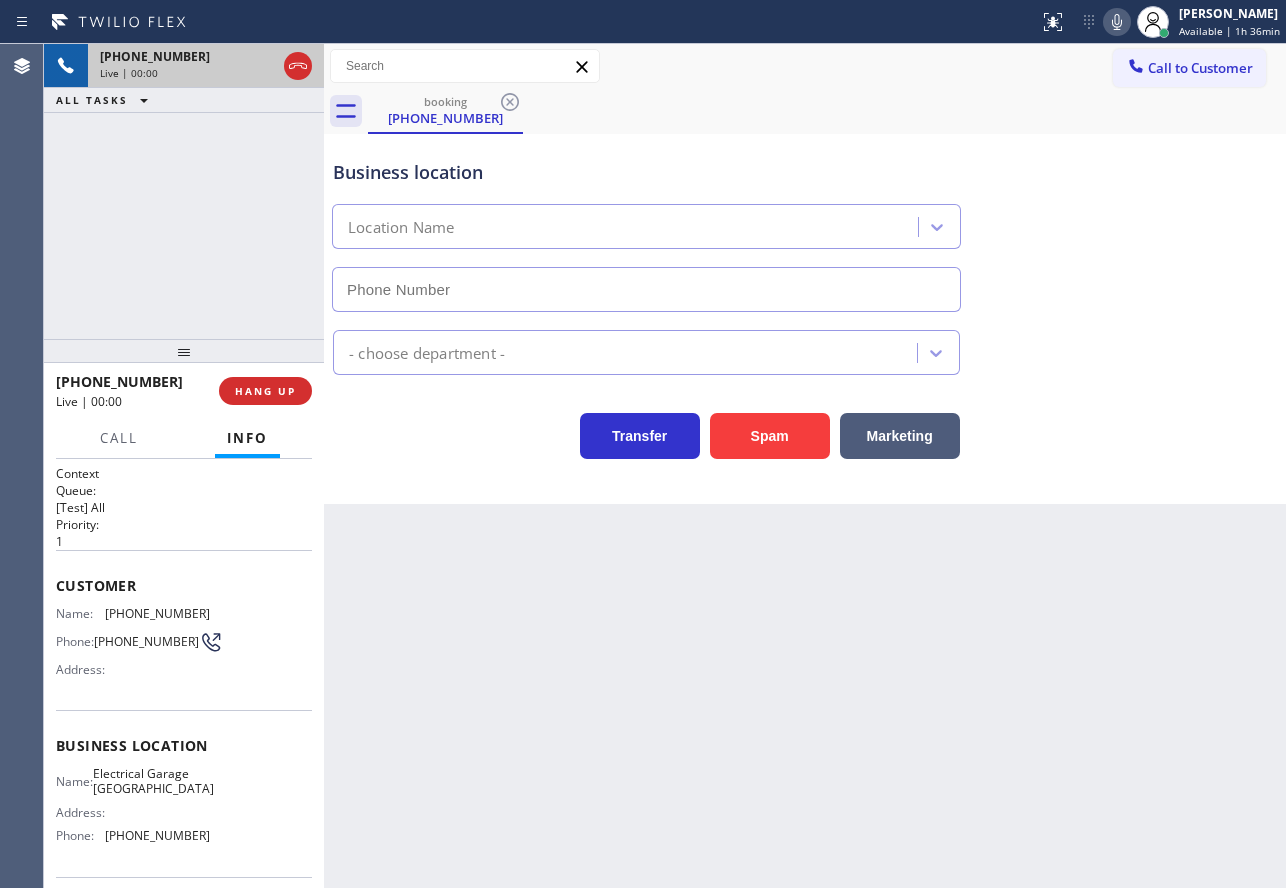 type on "[PHONE_NUMBER]" 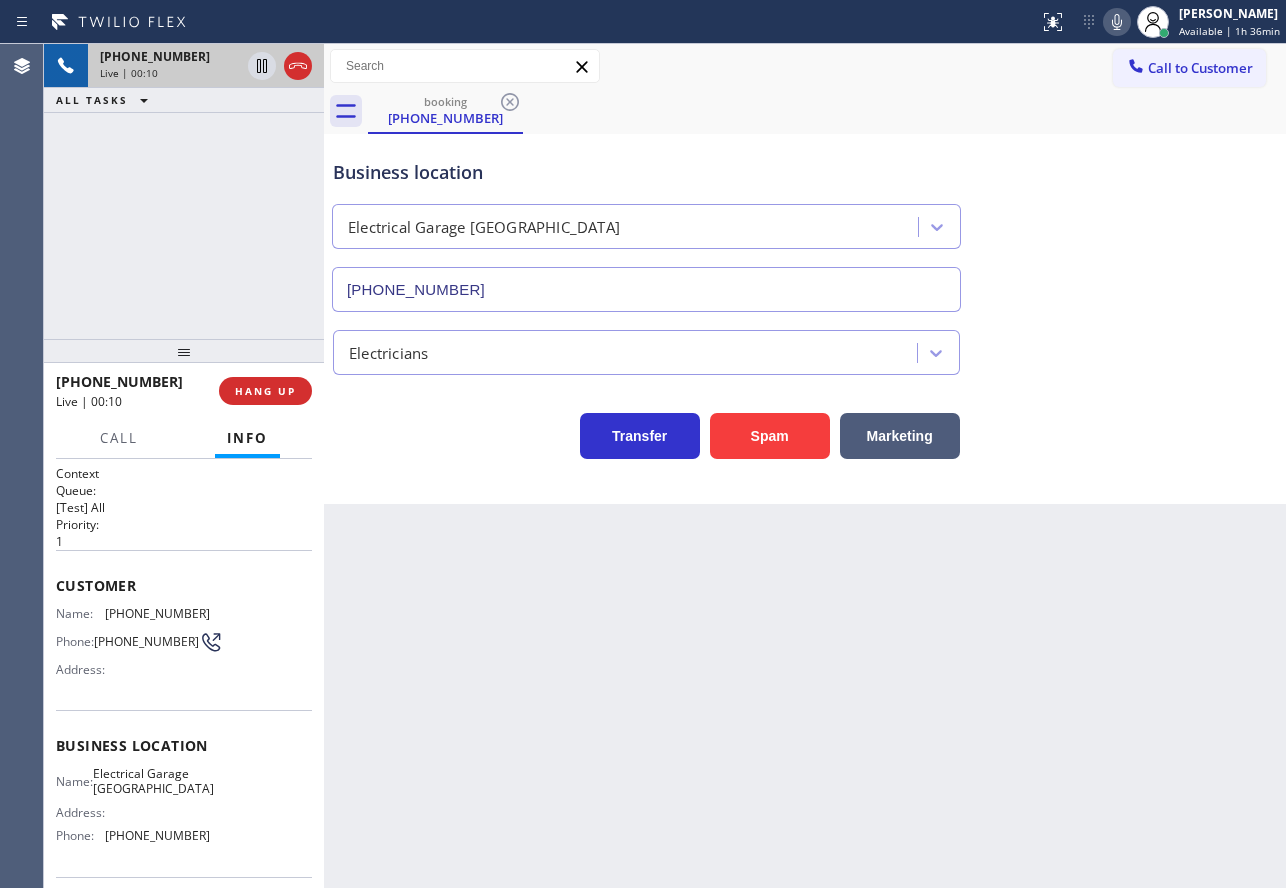 click 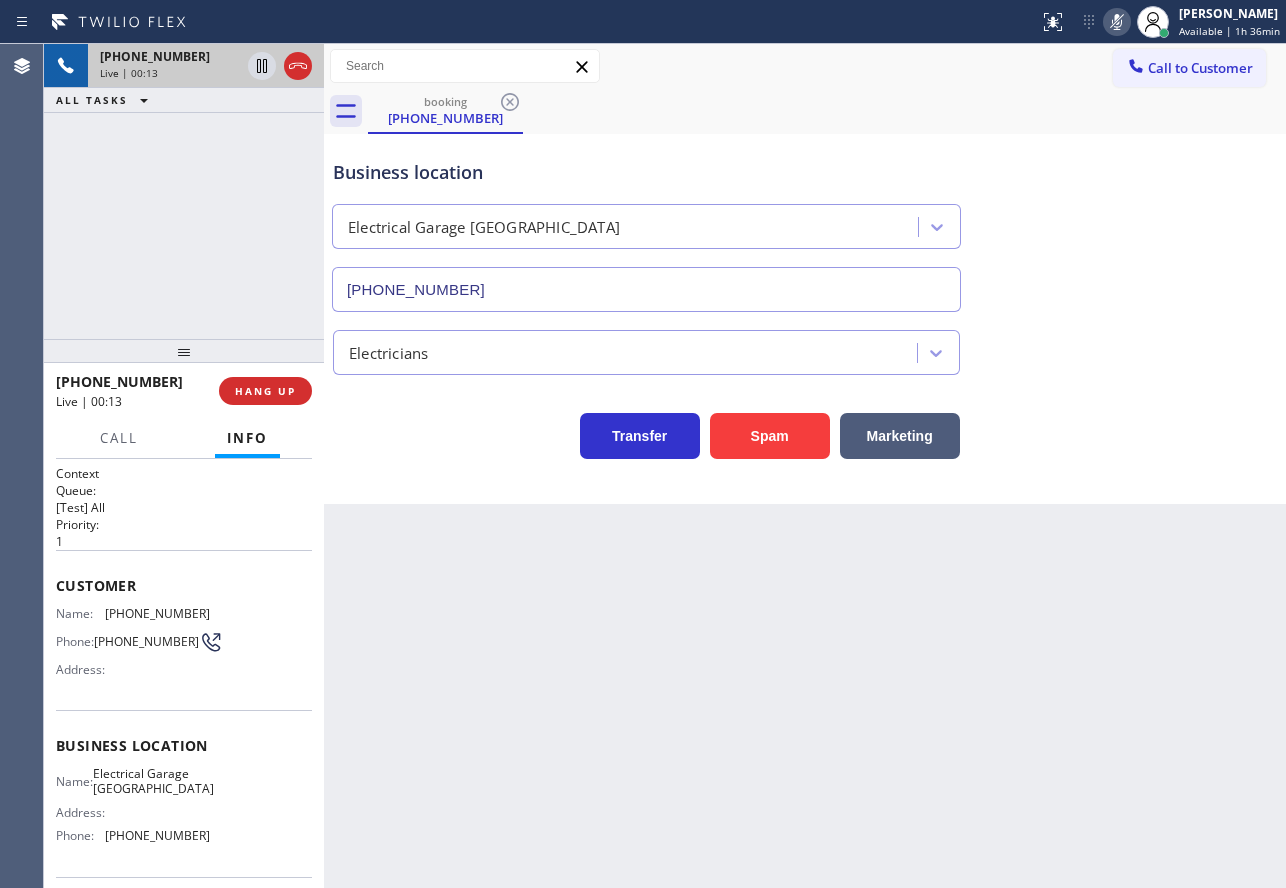 click 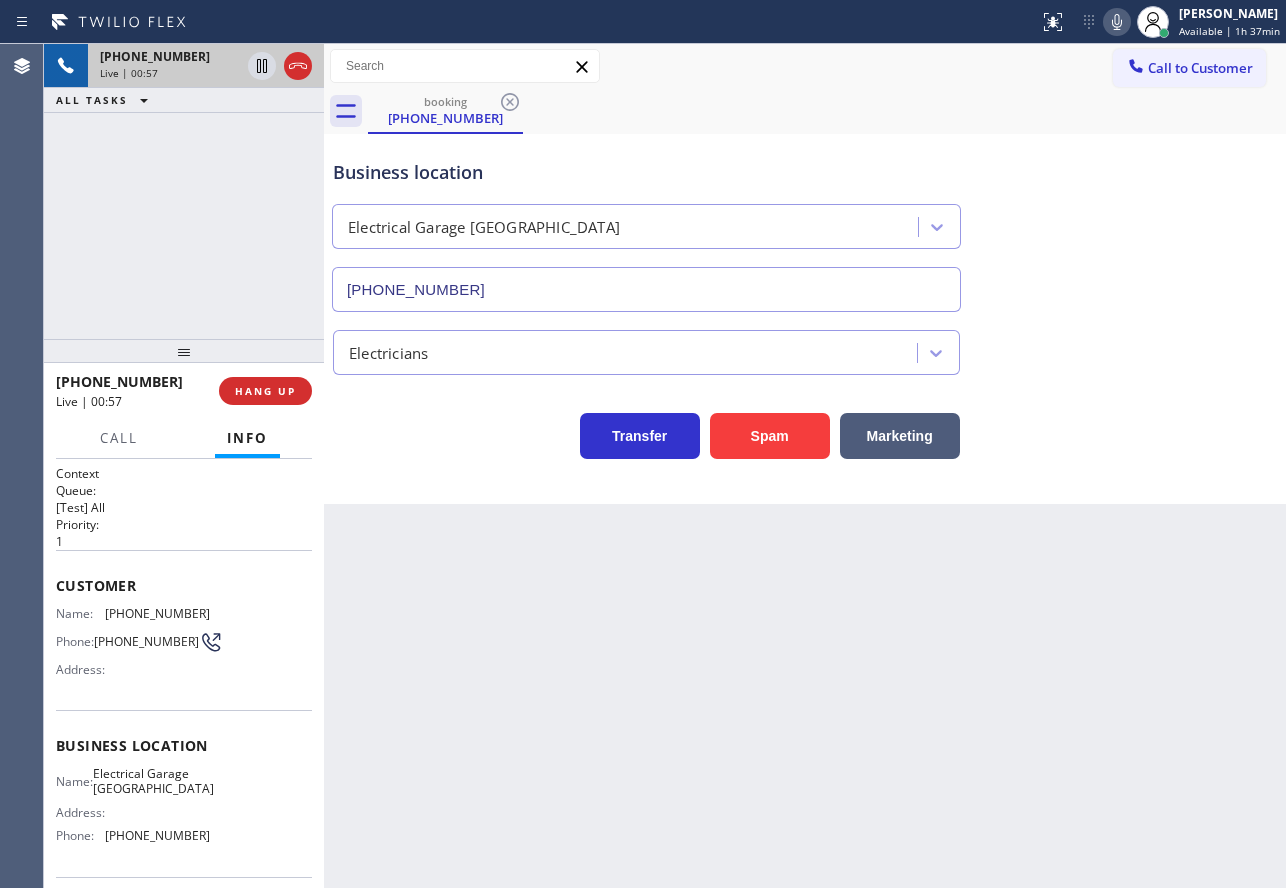 drag, startPoint x: 1104, startPoint y: 390, endPoint x: 1168, endPoint y: 233, distance: 169.5435 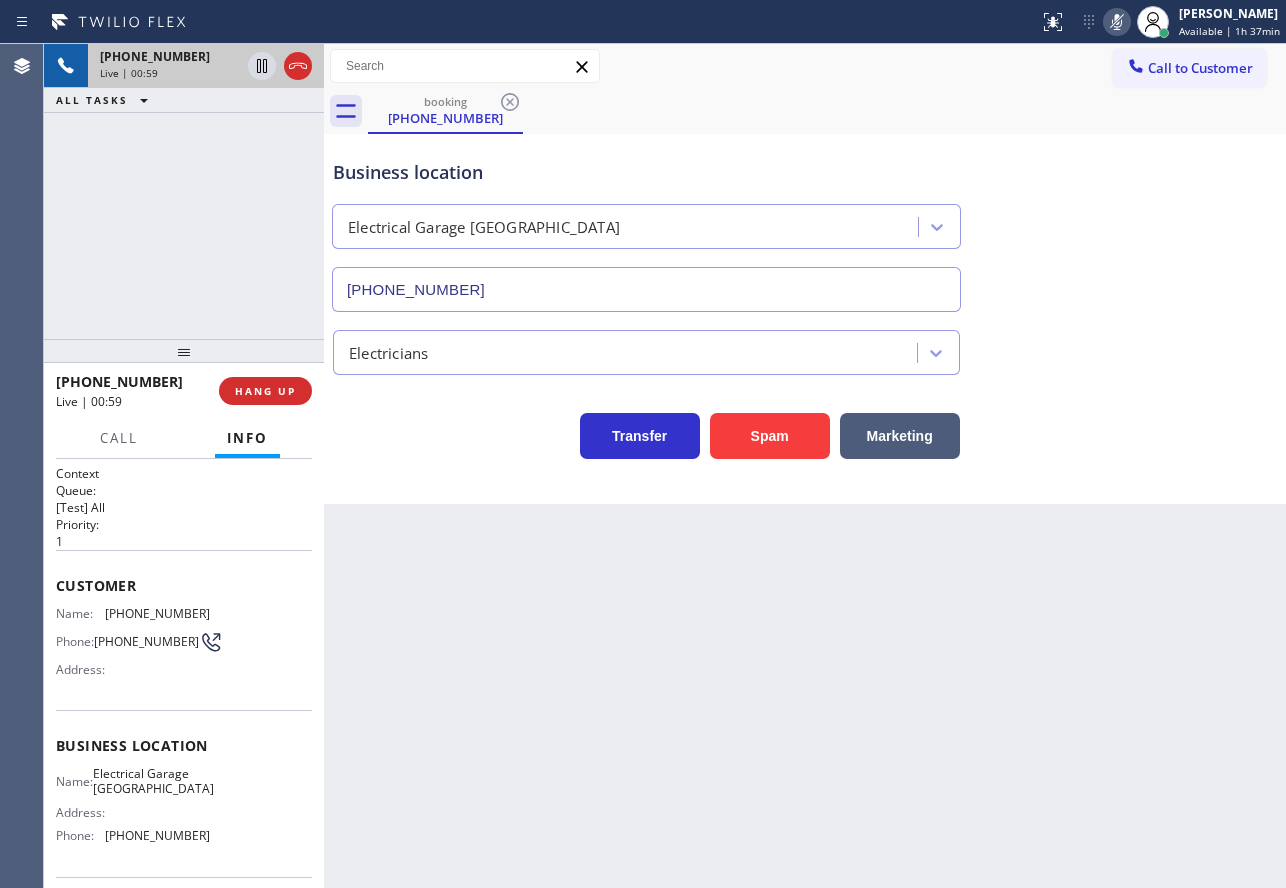 click 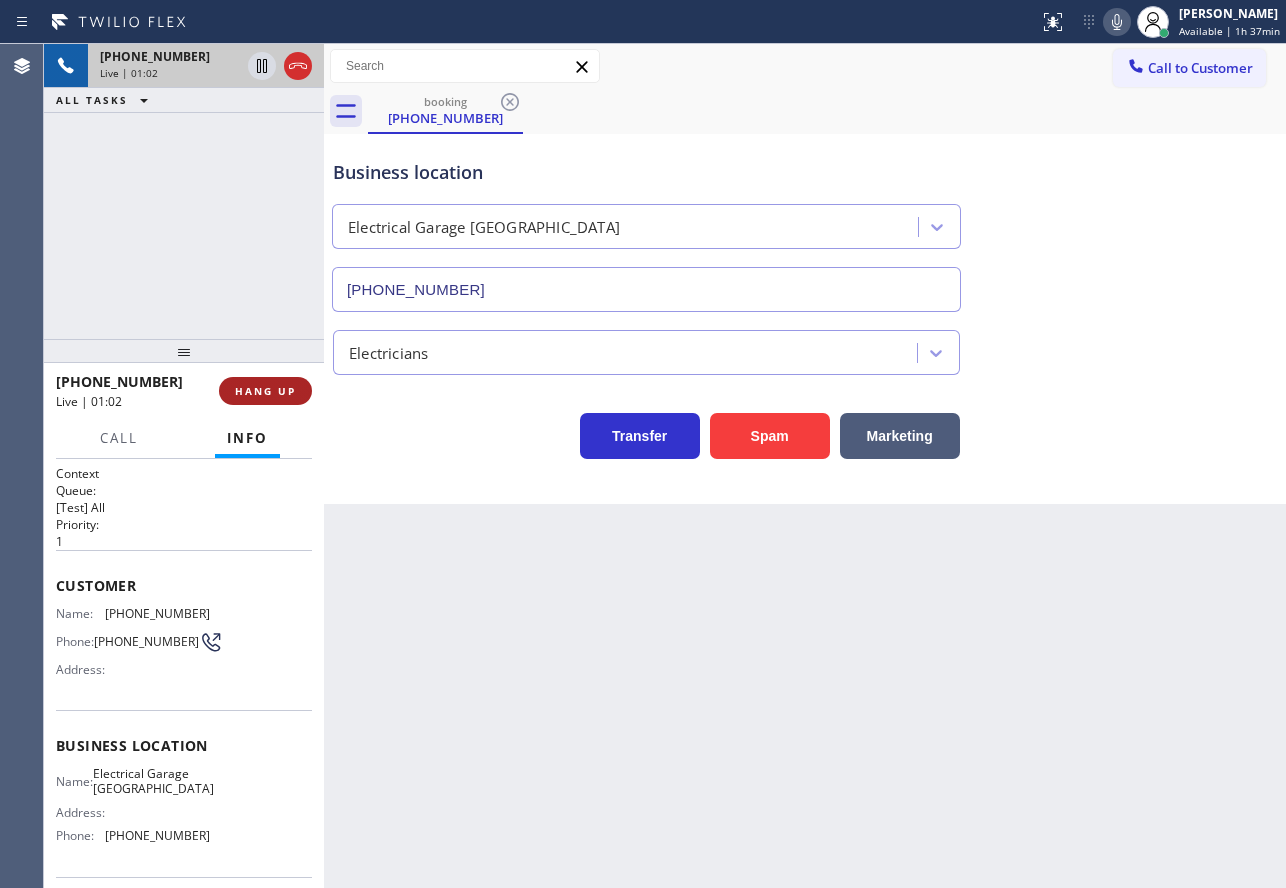click on "HANG UP" at bounding box center [265, 391] 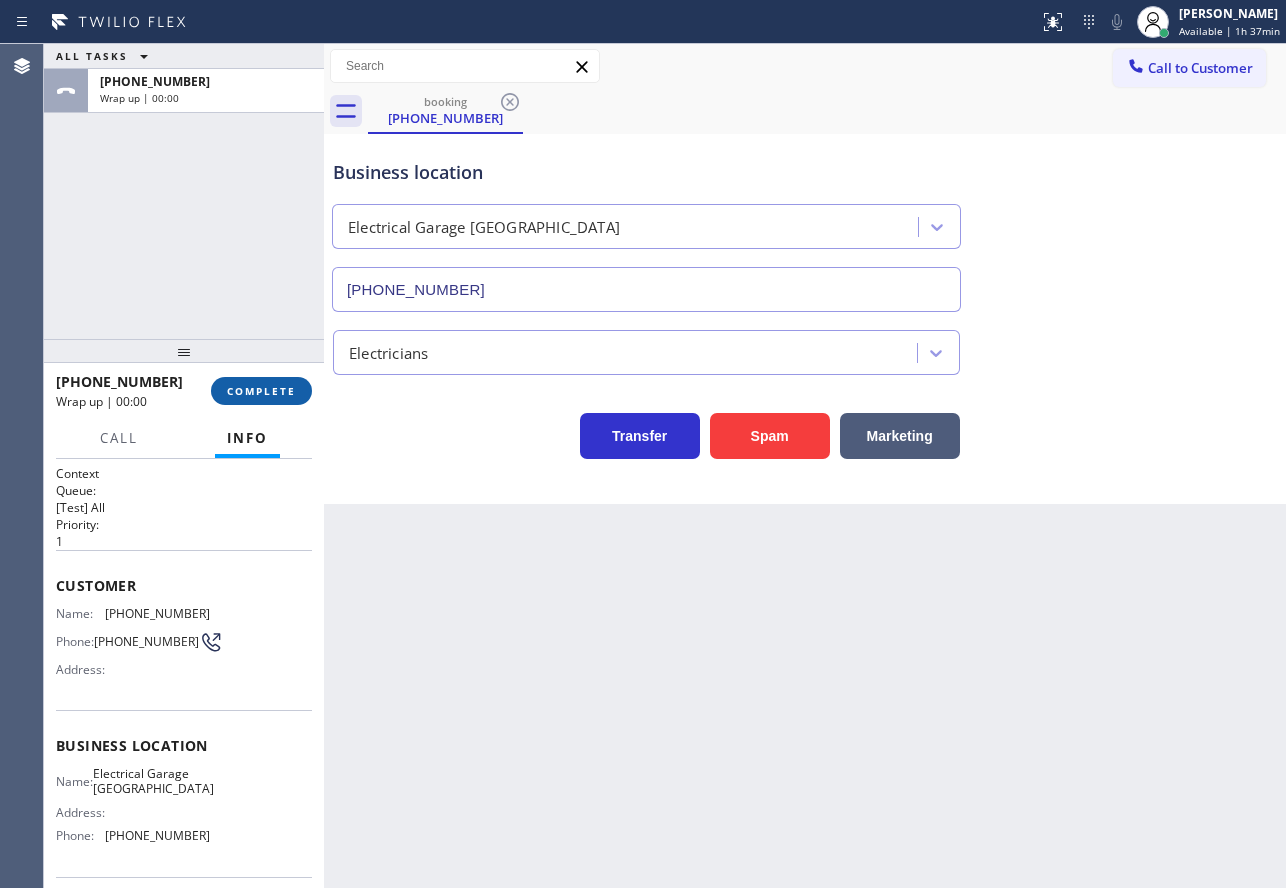 click on "COMPLETE" at bounding box center [261, 391] 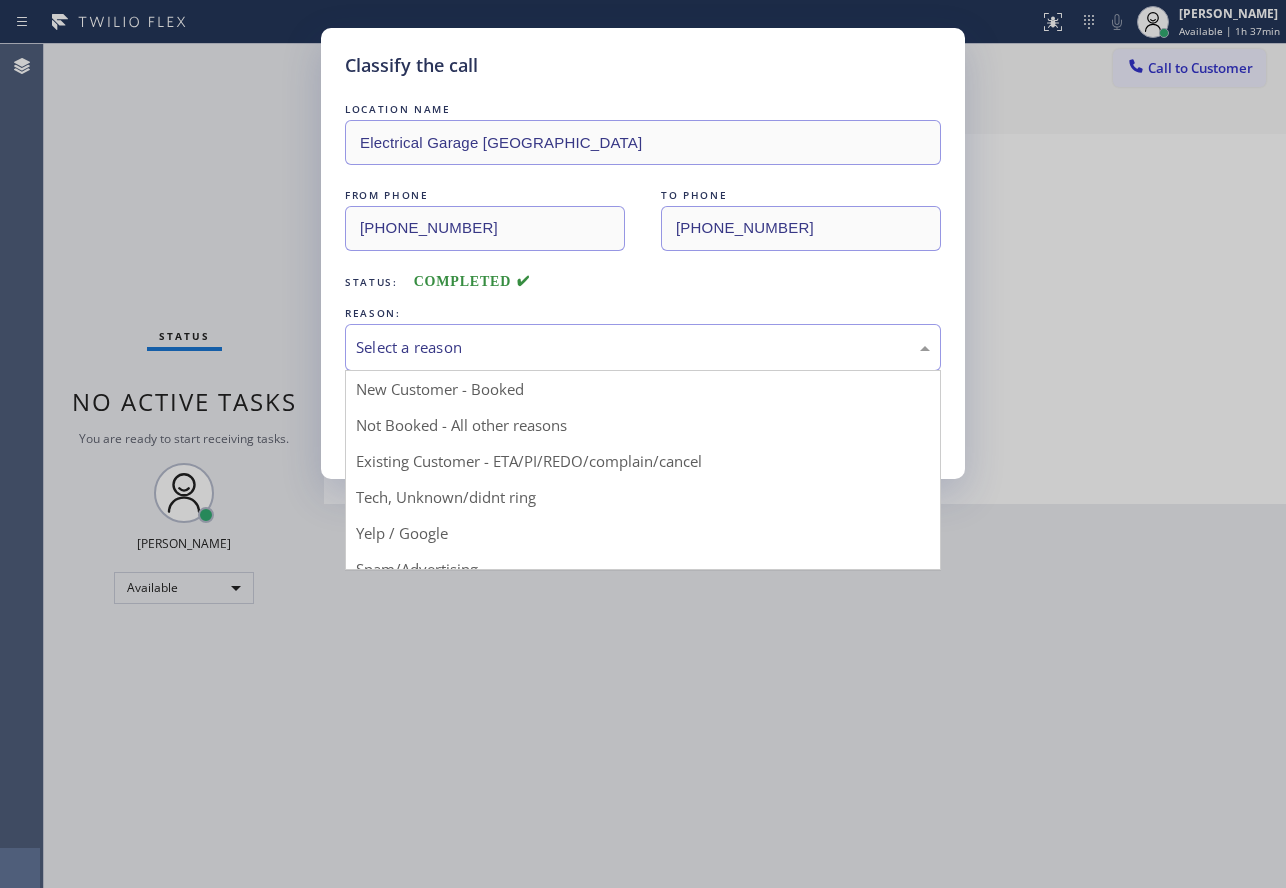 click on "Select a reason" at bounding box center (643, 347) 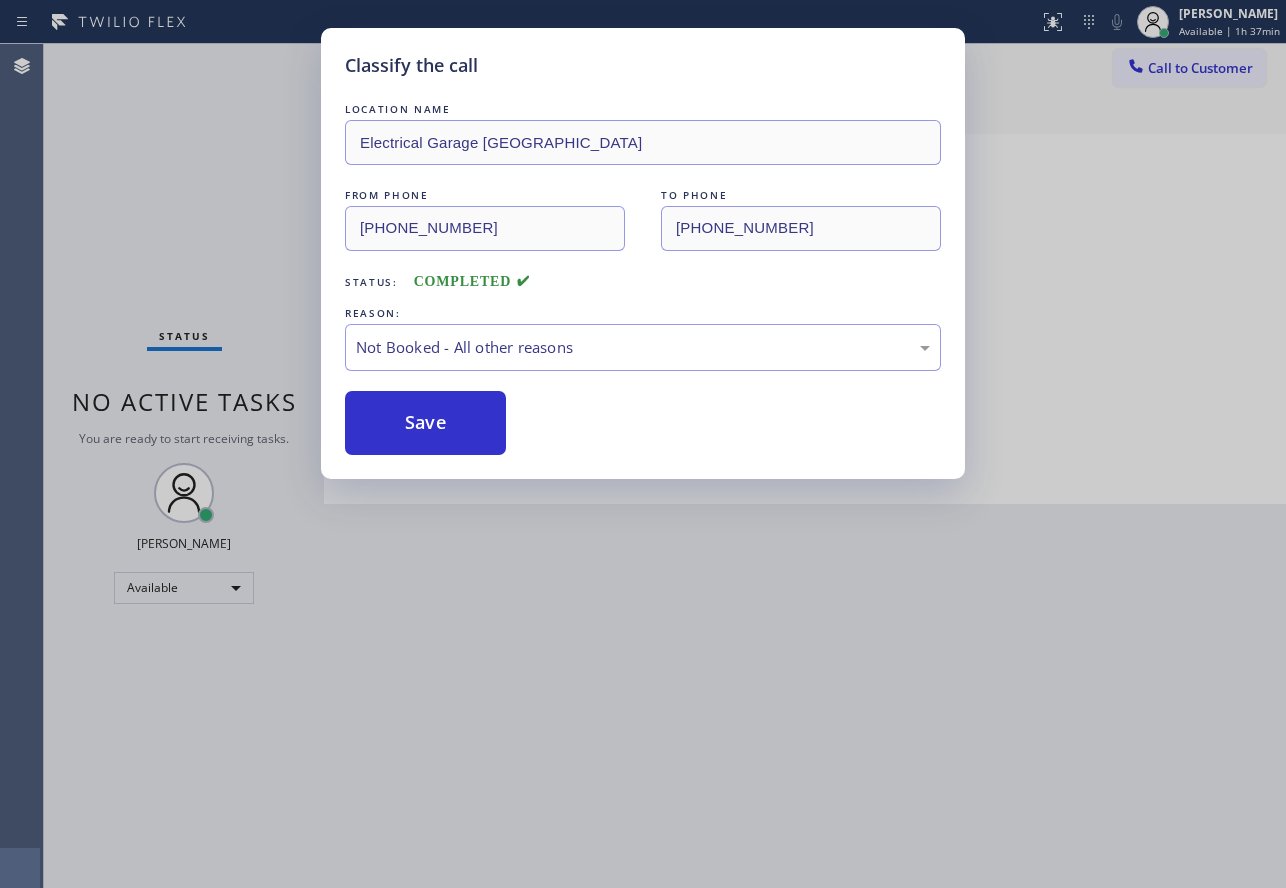 click on "Save" at bounding box center (425, 423) 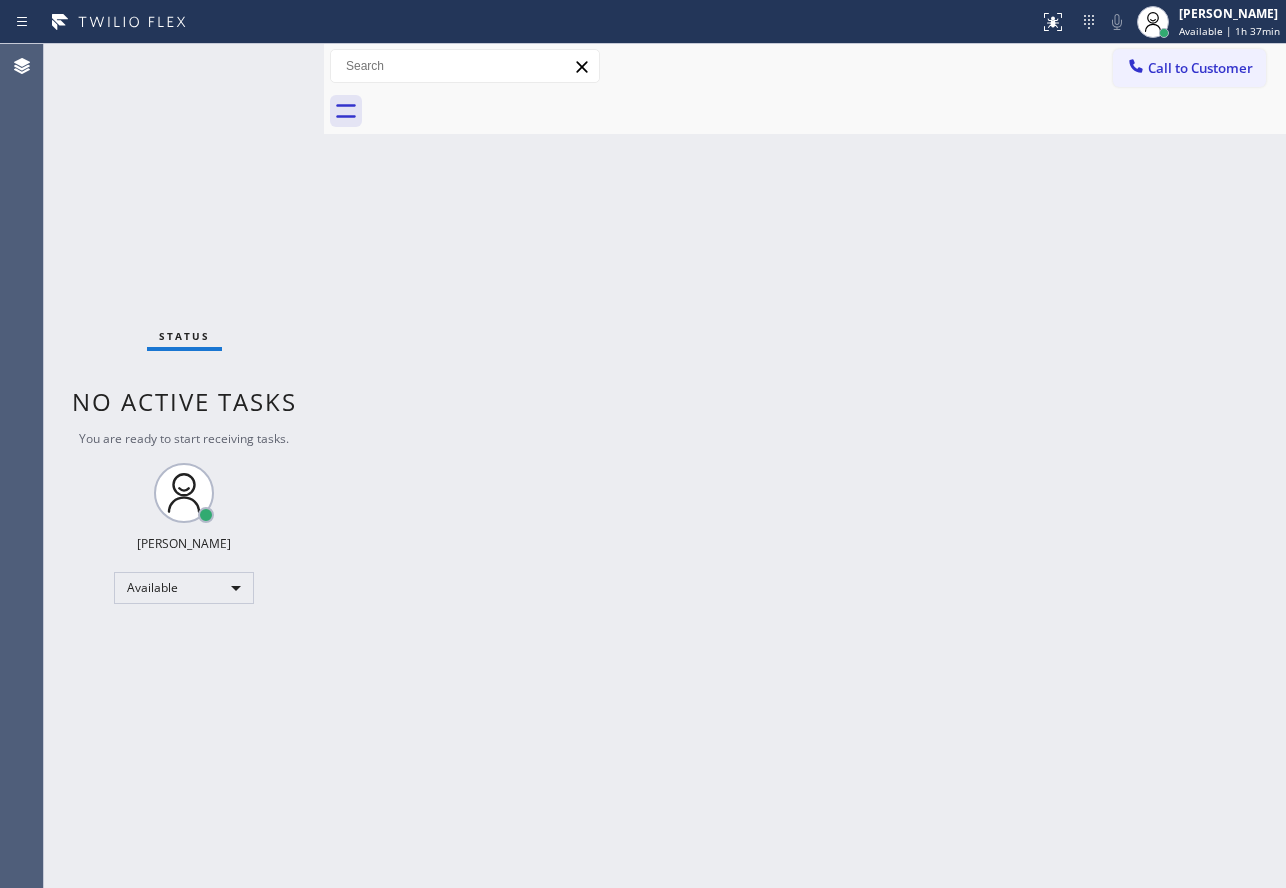 click on "Back to Dashboard Change Sender ID Customers Technicians Select a contact Outbound call Technician Search Technician Your caller id phone number Your caller id phone number Call Technician info Name   Phone none Address none Change Sender ID HVAC [PHONE_NUMBER] 5 Star Appliance [PHONE_NUMBER] Appliance Repair [PHONE_NUMBER] Plumbing [PHONE_NUMBER] Air Duct Cleaning [PHONE_NUMBER]  Electricians [PHONE_NUMBER] Cancel Change Check personal SMS Reset Change No tabs Call to Customer Outbound call Location Modern Family Air Conditioning & Heating Sylmar Your caller id phone number [PHONE_NUMBER] Customer number Call Outbound call Technician Search Technician Your caller id phone number Your caller id phone number Call" at bounding box center [805, 466] 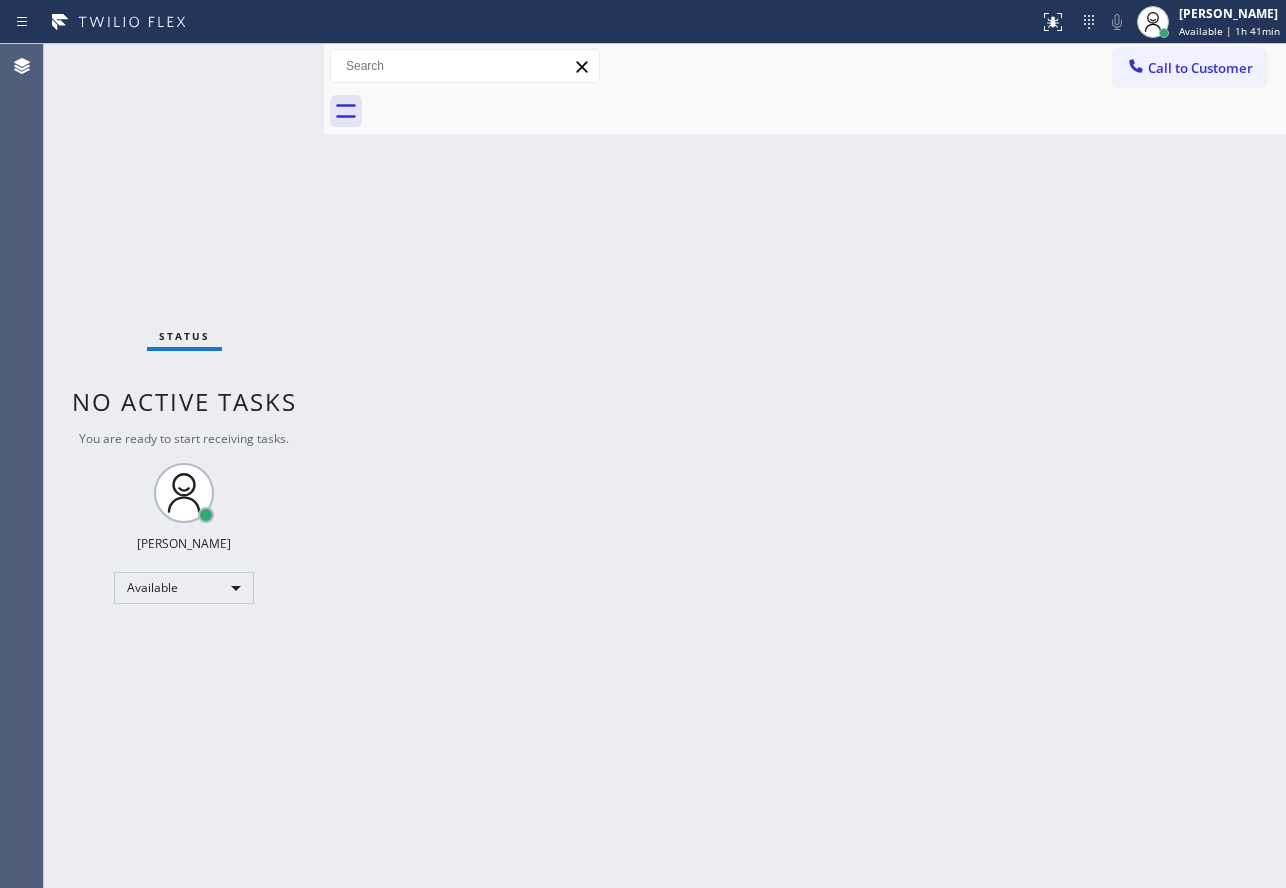 click on "Back to Dashboard Change Sender ID Customers Technicians Select a contact Outbound call Technician Search Technician Your caller id phone number Your caller id phone number Call Technician info Name   Phone none Address none Change Sender ID HVAC [PHONE_NUMBER] 5 Star Appliance [PHONE_NUMBER] Appliance Repair [PHONE_NUMBER] Plumbing [PHONE_NUMBER] Air Duct Cleaning [PHONE_NUMBER]  Electricians [PHONE_NUMBER] Cancel Change Check personal SMS Reset Change No tabs Call to Customer Outbound call Location Modern Family Air Conditioning & Heating Sylmar Your caller id phone number [PHONE_NUMBER] Customer number Call Outbound call Technician Search Technician Your caller id phone number Your caller id phone number Call" at bounding box center (805, 466) 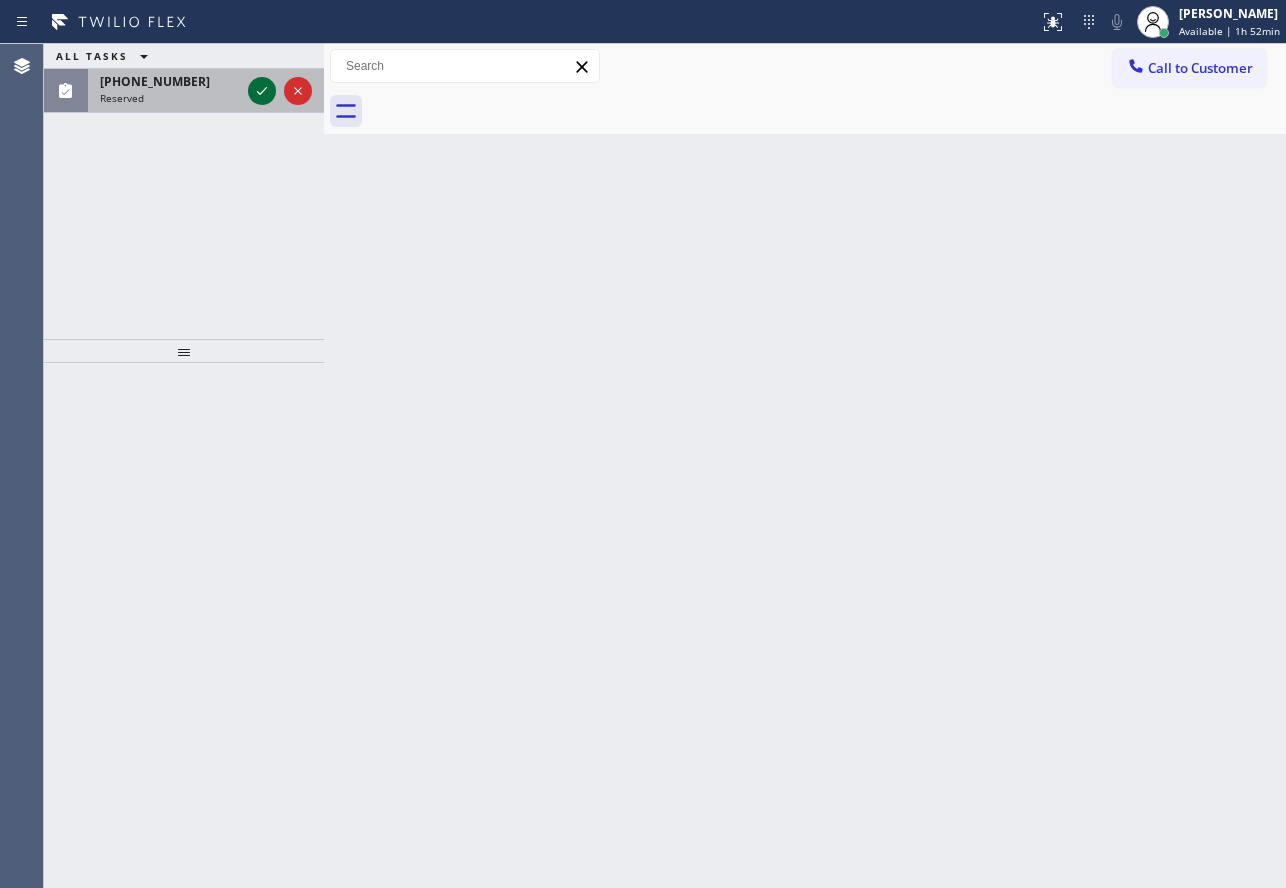 click 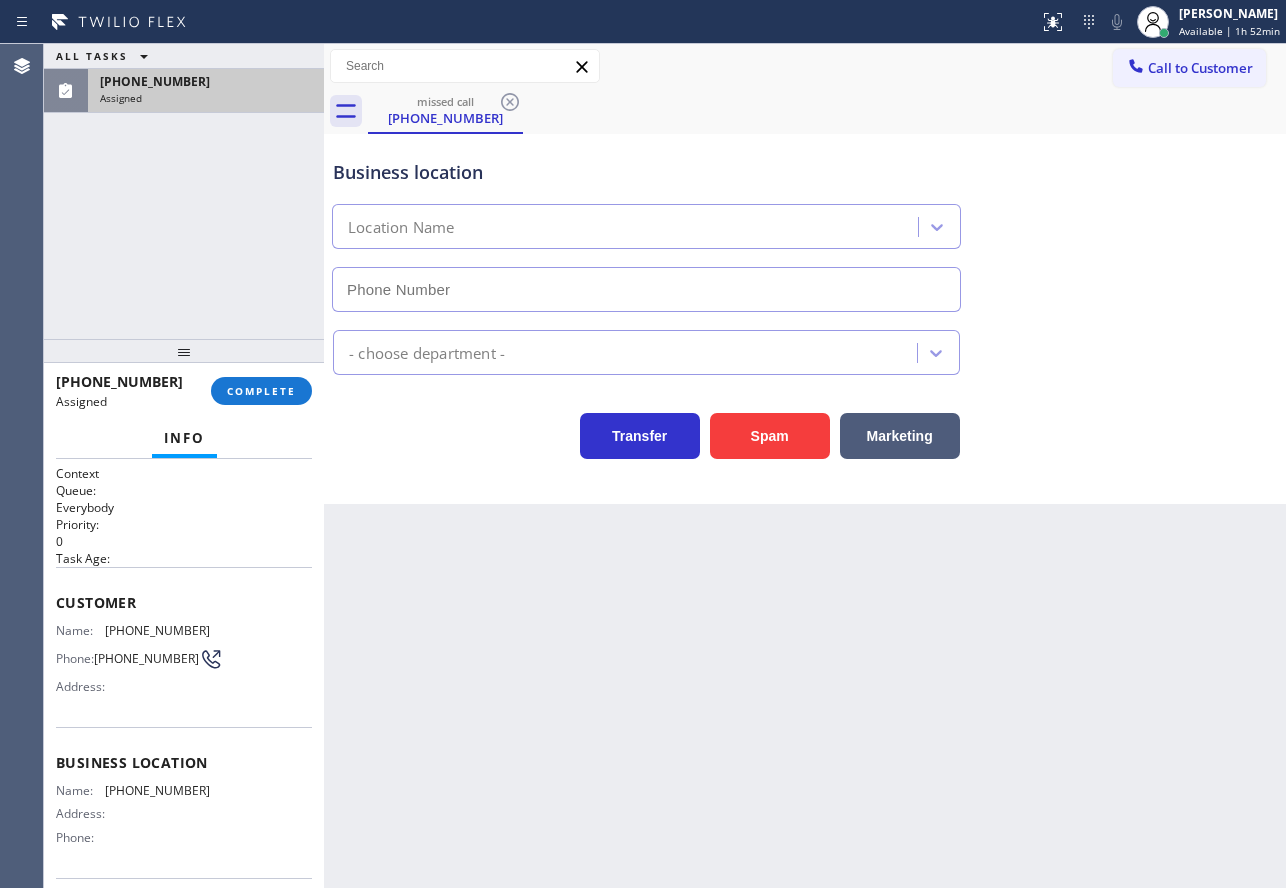 scroll, scrollTop: 100, scrollLeft: 0, axis: vertical 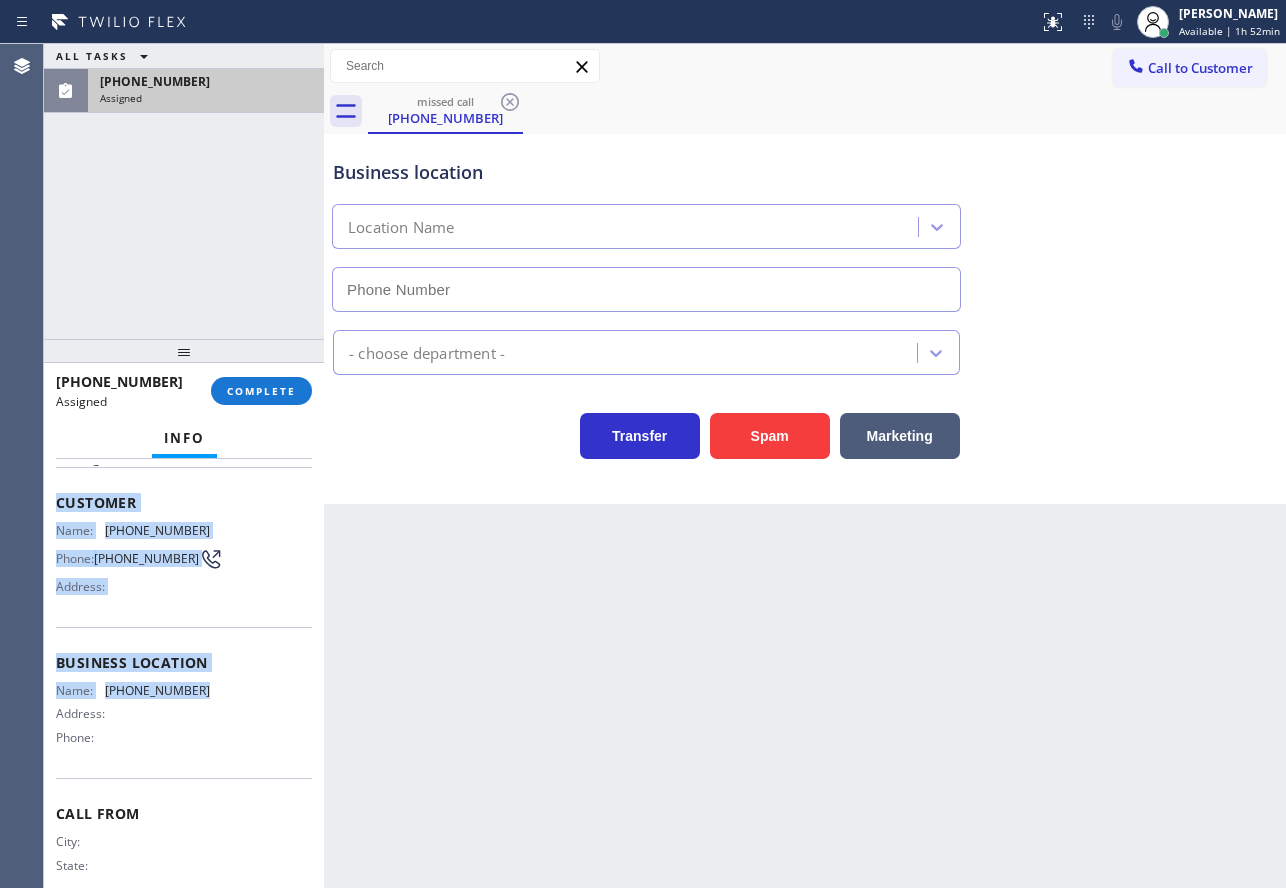 drag, startPoint x: 202, startPoint y: 695, endPoint x: 56, endPoint y: 514, distance: 232.54462 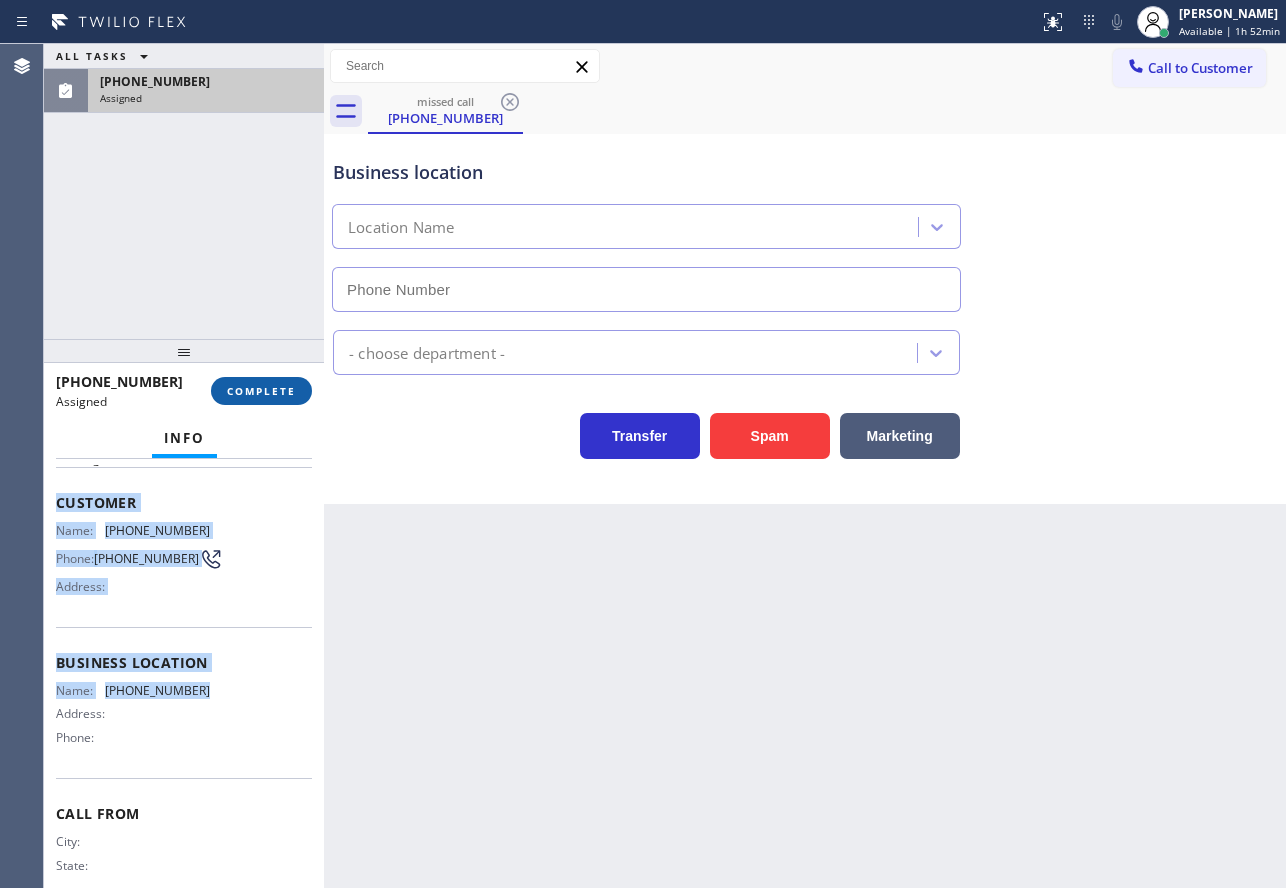click on "COMPLETE" at bounding box center (261, 391) 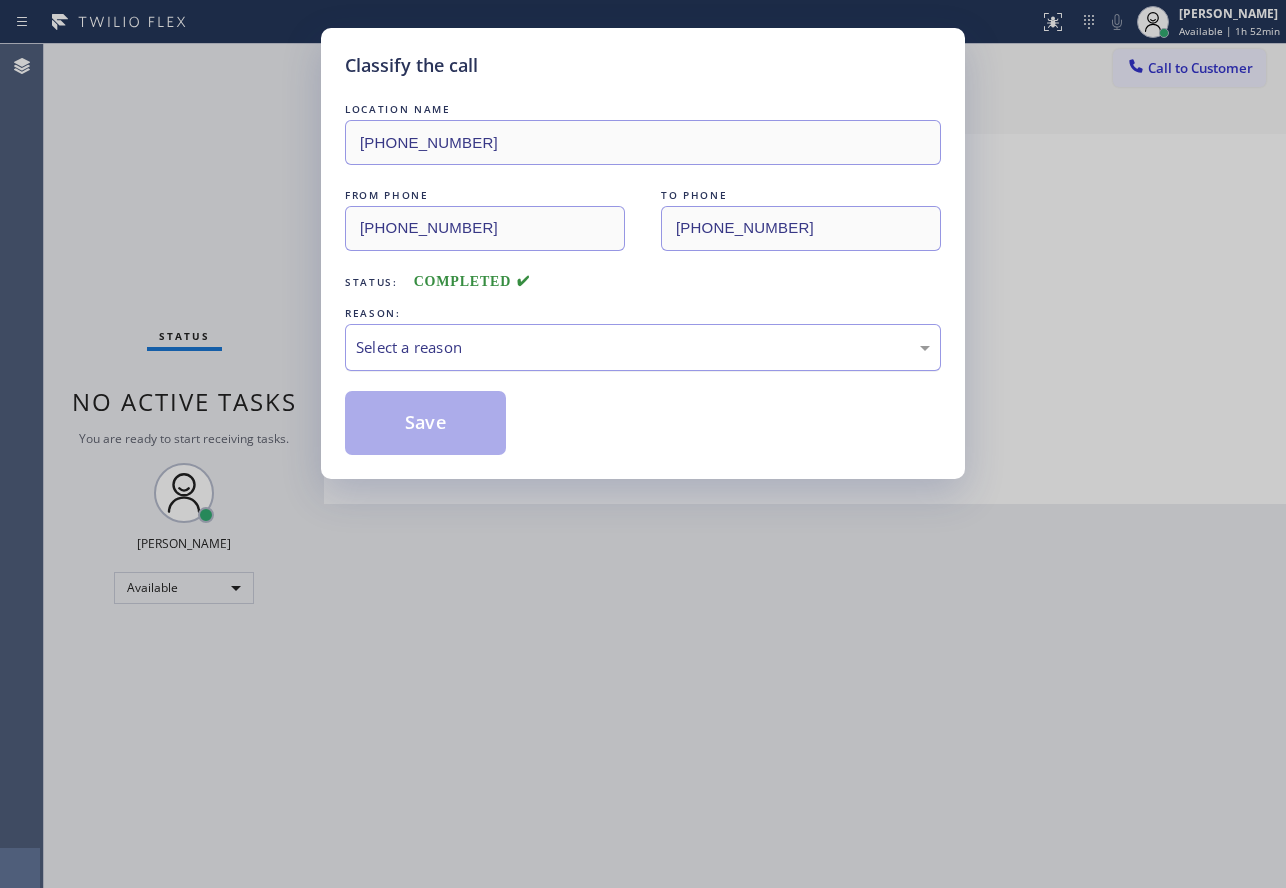 click on "Select a reason" at bounding box center (643, 347) 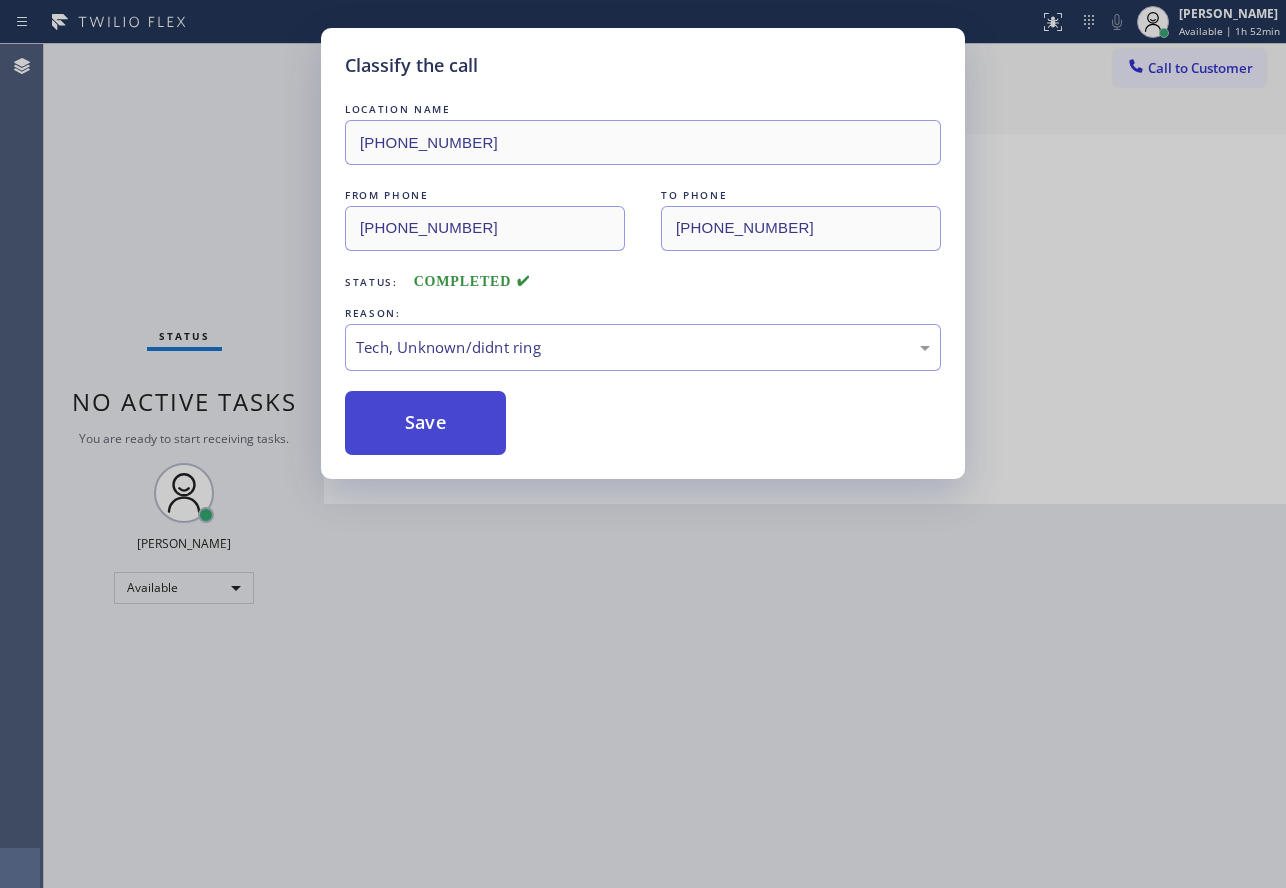 click on "Save" at bounding box center (425, 423) 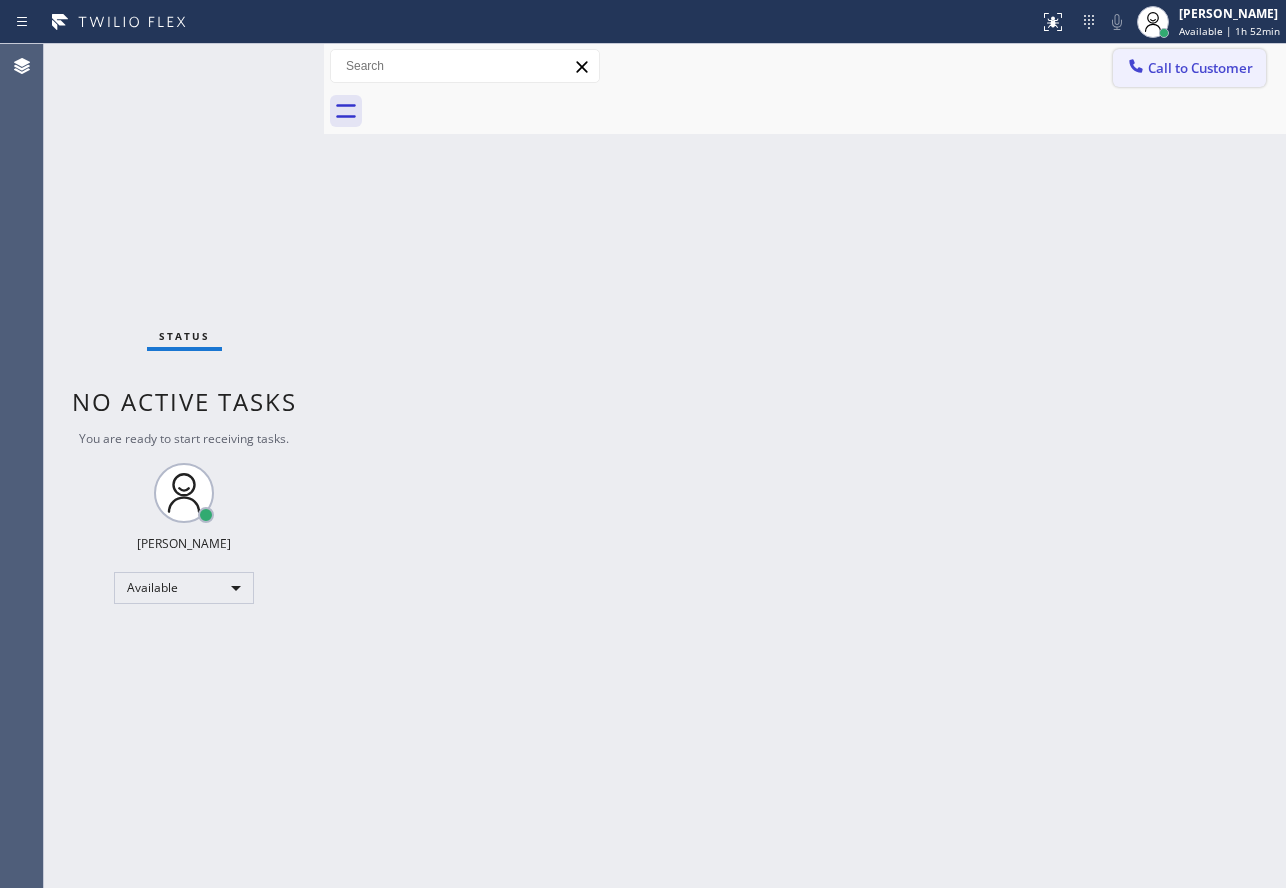 click on "Call to Customer" at bounding box center (1200, 68) 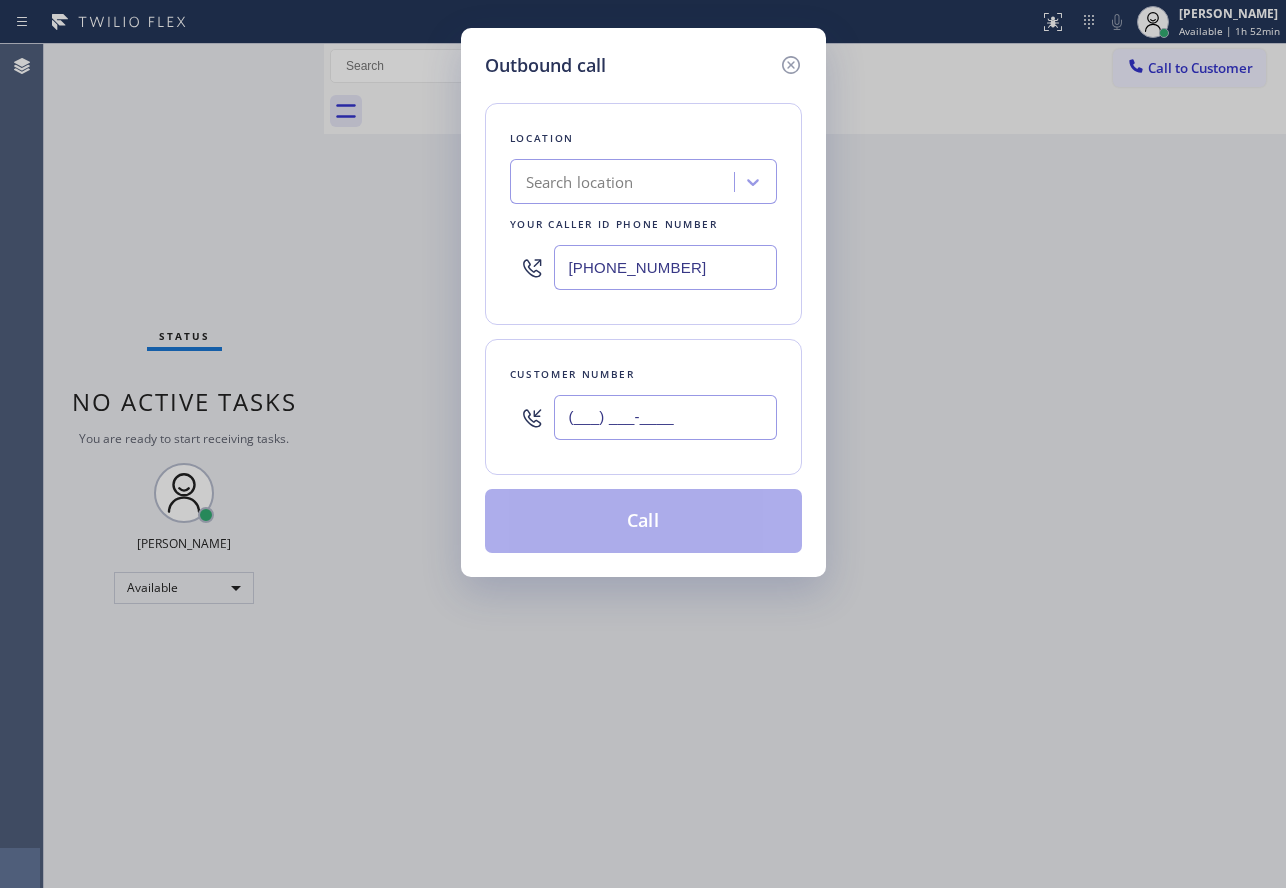click on "(___) ___-____" at bounding box center [665, 417] 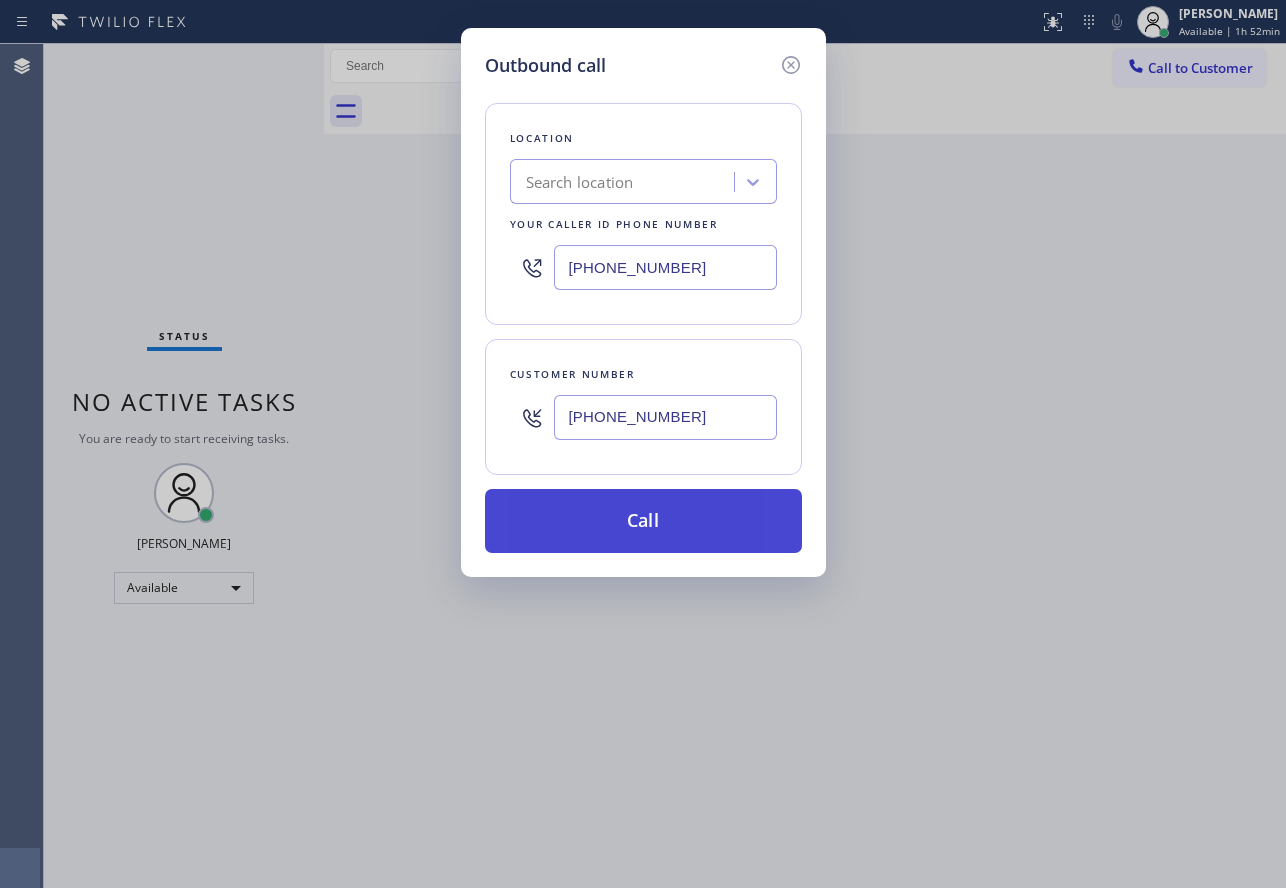 type on "[PHONE_NUMBER]" 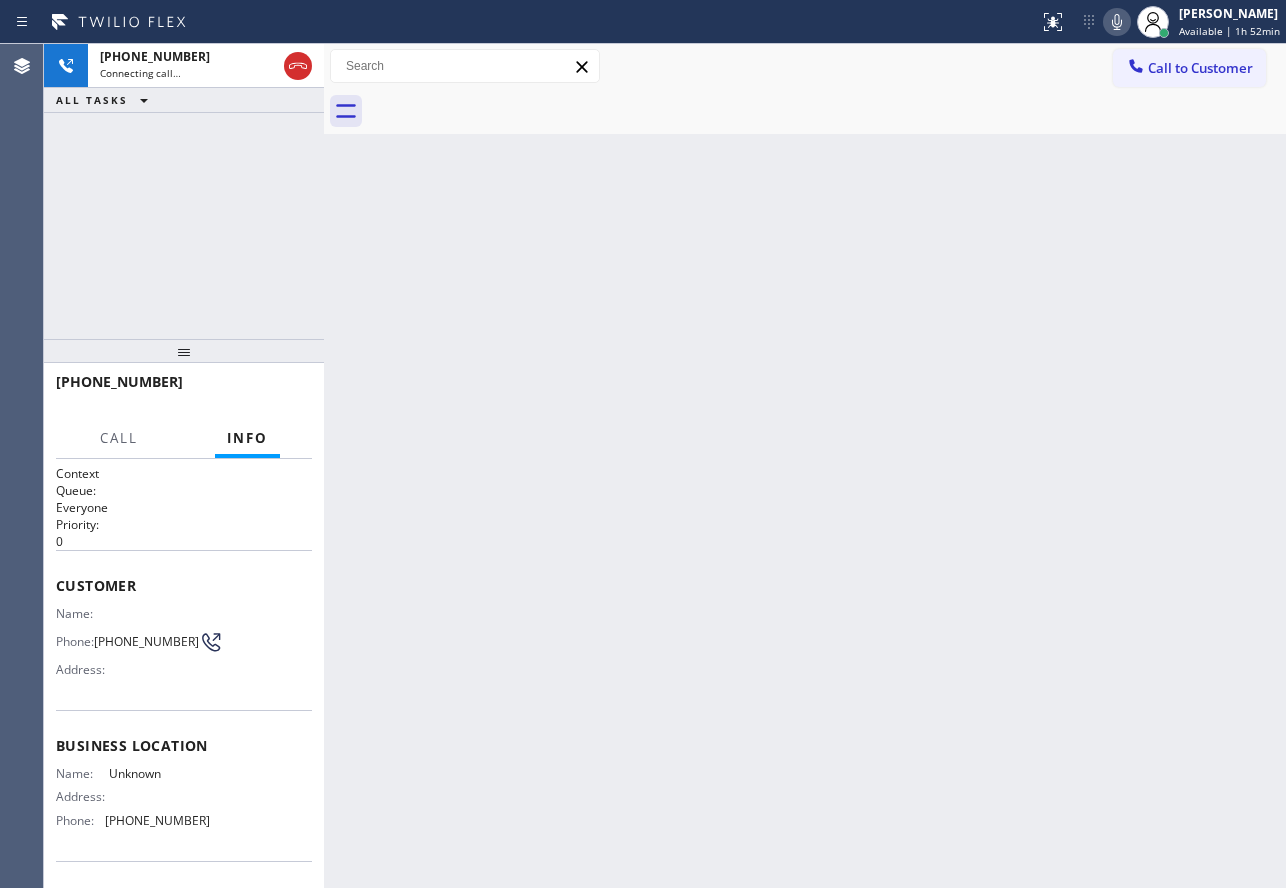 click on "Back to Dashboard Change Sender ID Customers Technicians Select a contact Outbound call Technician Search Technician Your caller id phone number Your caller id phone number Call Technician info Name   Phone none Address none Change Sender ID HVAC [PHONE_NUMBER] 5 Star Appliance [PHONE_NUMBER] Appliance Repair [PHONE_NUMBER] Plumbing [PHONE_NUMBER] Air Duct Cleaning [PHONE_NUMBER]  Electricians [PHONE_NUMBER] Cancel Change Check personal SMS Reset Change No tabs Call to Customer Outbound call Location Modern Family Air Conditioning & Heating Sylmar Your caller id phone number [PHONE_NUMBER] Customer number Call Outbound call Technician Search Technician Your caller id phone number Your caller id phone number Call" at bounding box center [805, 466] 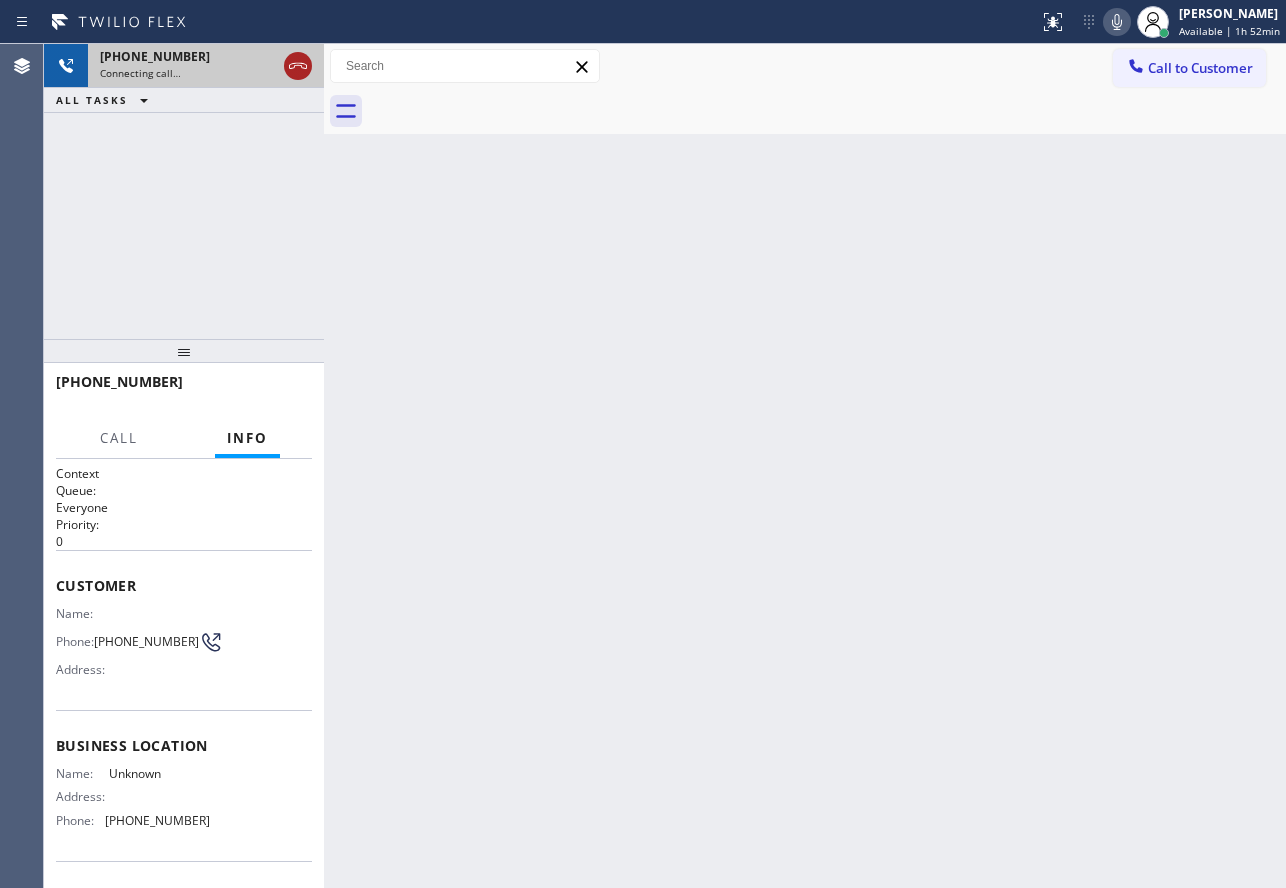 click 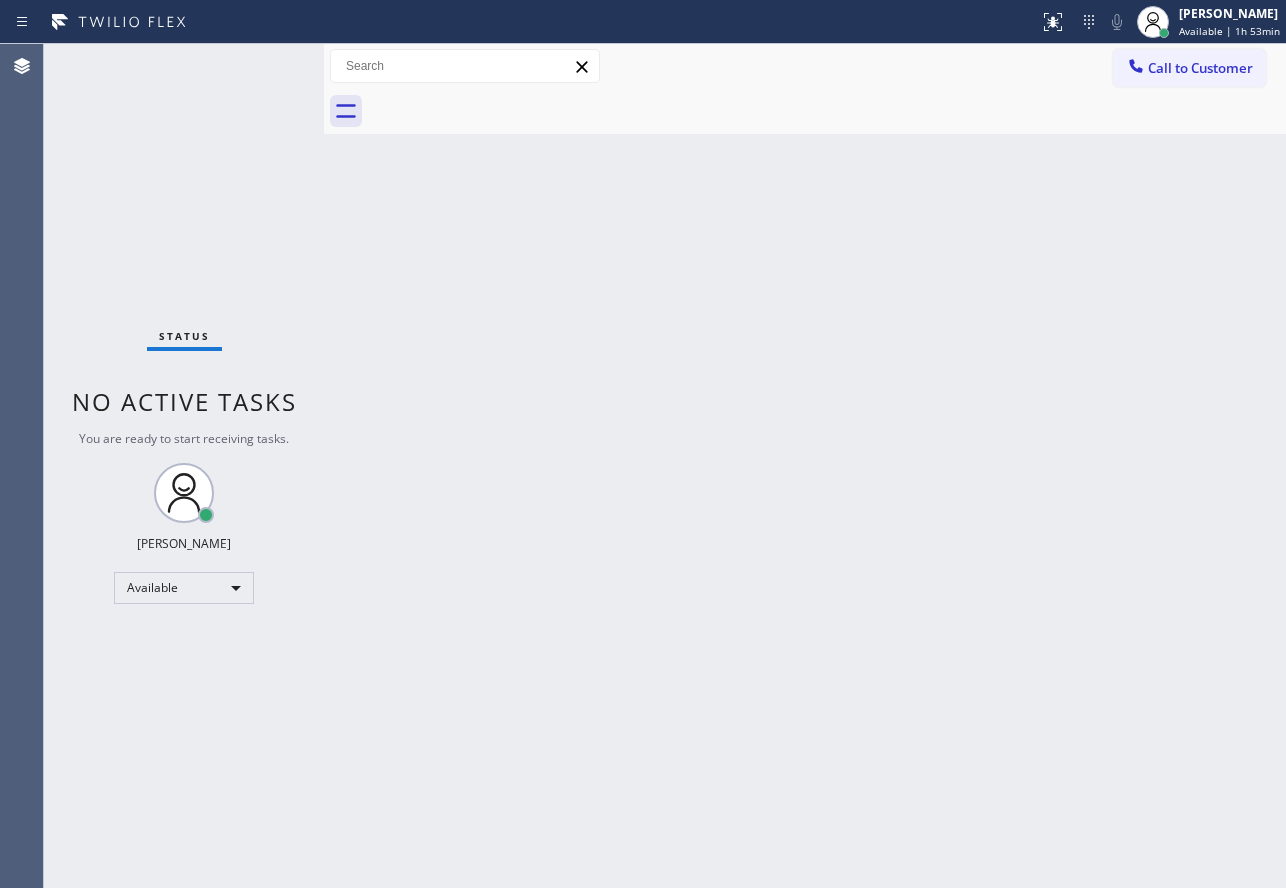 click on "Back to Dashboard Change Sender ID Customers Technicians Select a contact Outbound call Technician Search Technician Your caller id phone number Your caller id phone number Call Technician info Name   Phone none Address none Change Sender ID HVAC [PHONE_NUMBER] 5 Star Appliance [PHONE_NUMBER] Appliance Repair [PHONE_NUMBER] Plumbing [PHONE_NUMBER] Air Duct Cleaning [PHONE_NUMBER]  Electricians [PHONE_NUMBER] Cancel Change Check personal SMS Reset Change No tabs Call to Customer Outbound call Location Modern Family Air Conditioning & Heating Sylmar Your caller id phone number [PHONE_NUMBER] Customer number Call Outbound call Technician Search Technician Your caller id phone number Your caller id phone number Call" at bounding box center [805, 466] 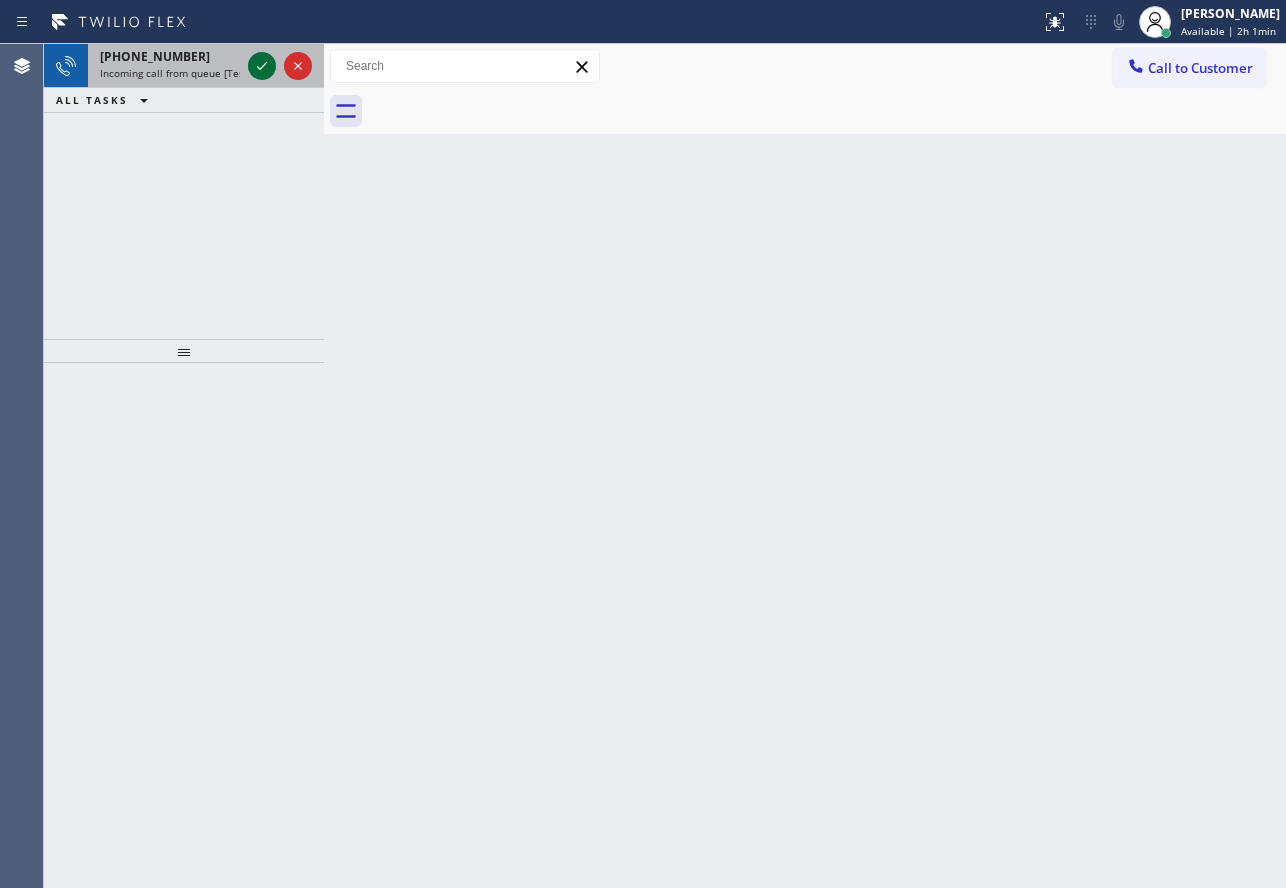 click 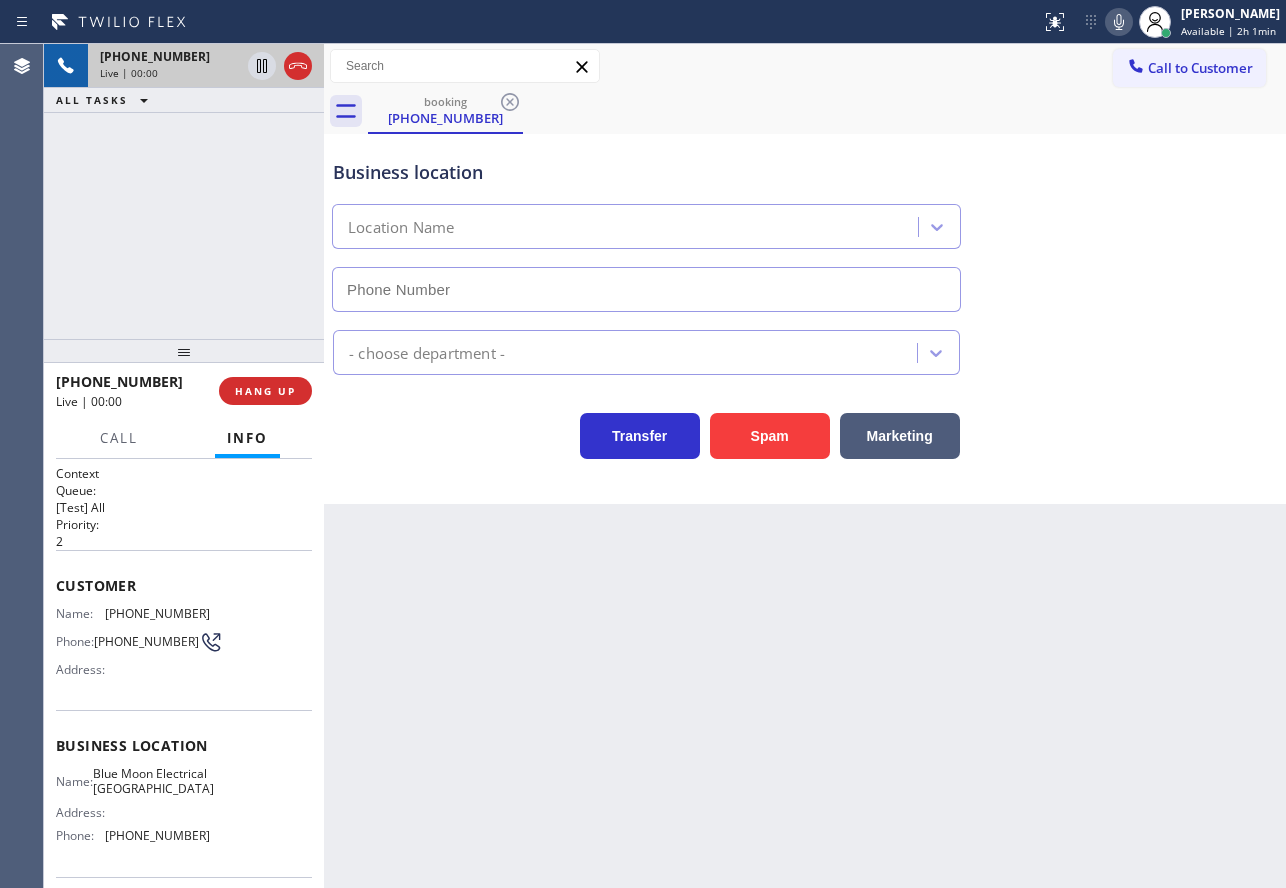 type on "[PHONE_NUMBER]" 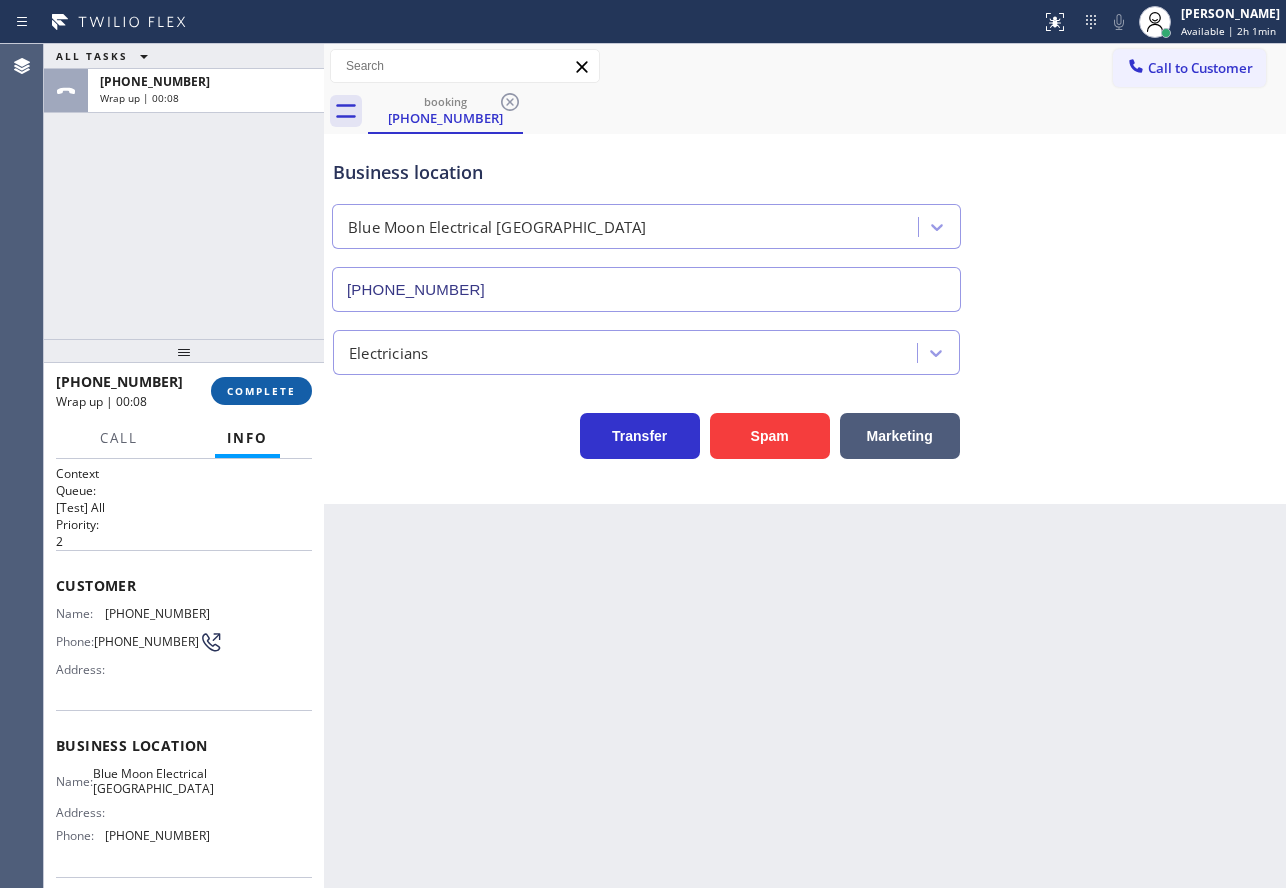 click on "COMPLETE" at bounding box center (261, 391) 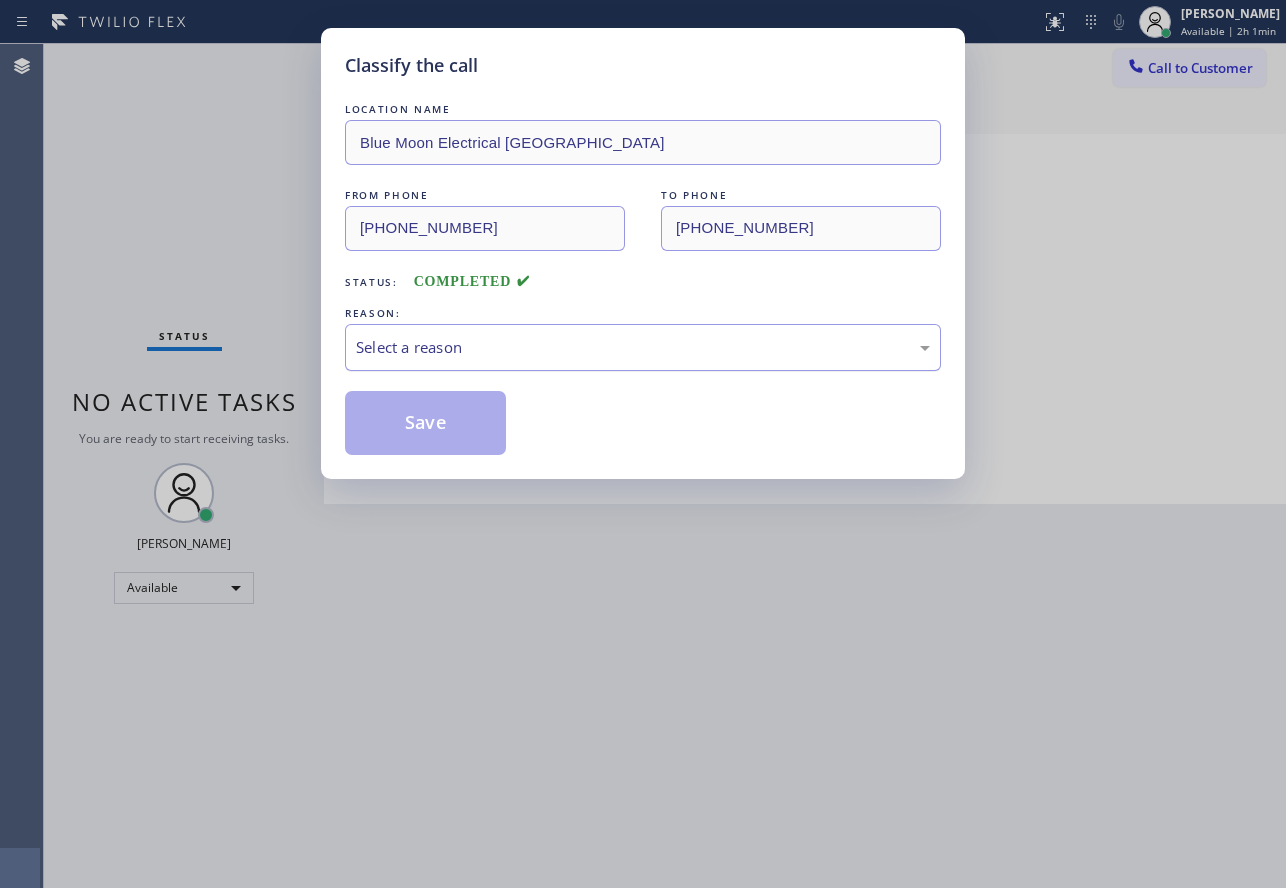 click on "Select a reason" at bounding box center (643, 347) 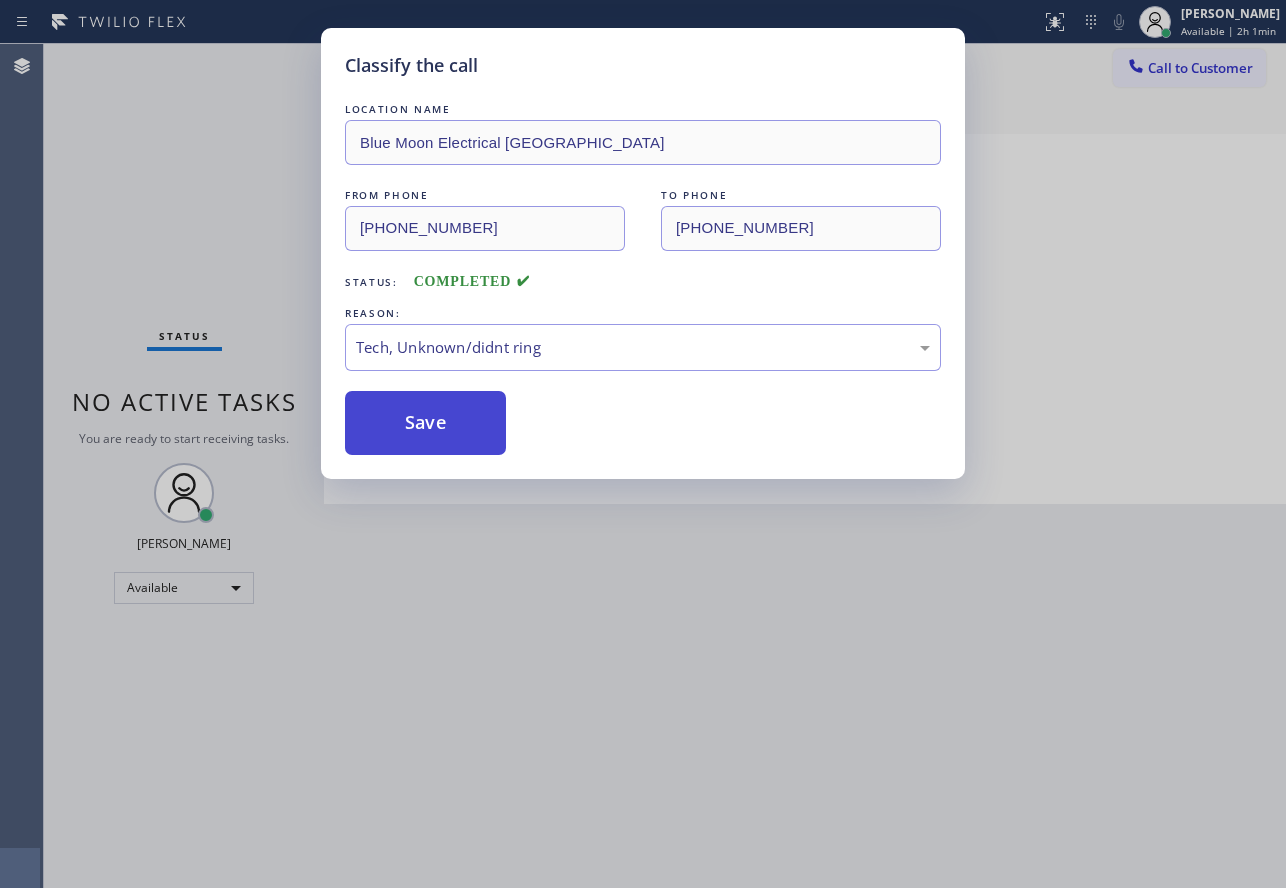 click on "Save" at bounding box center (425, 423) 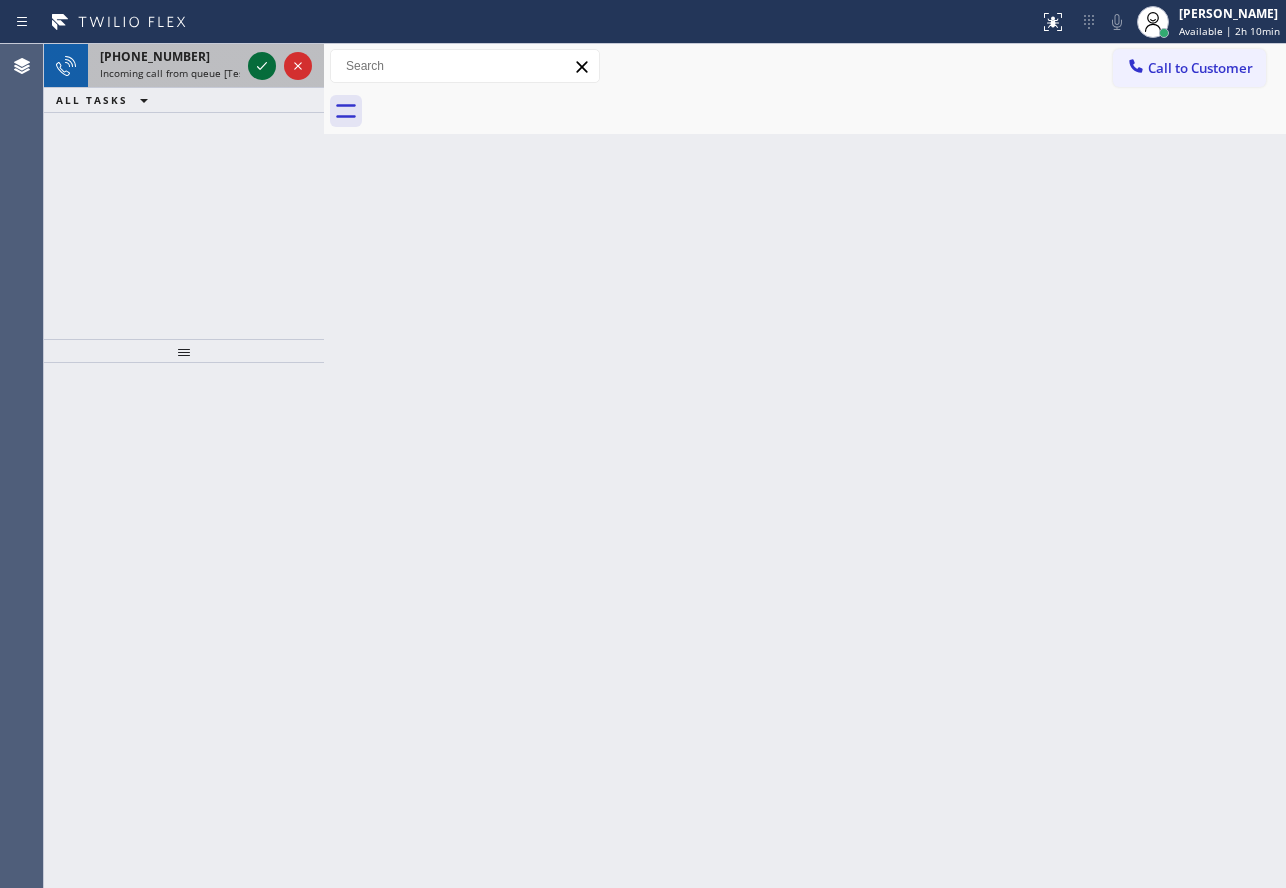 click 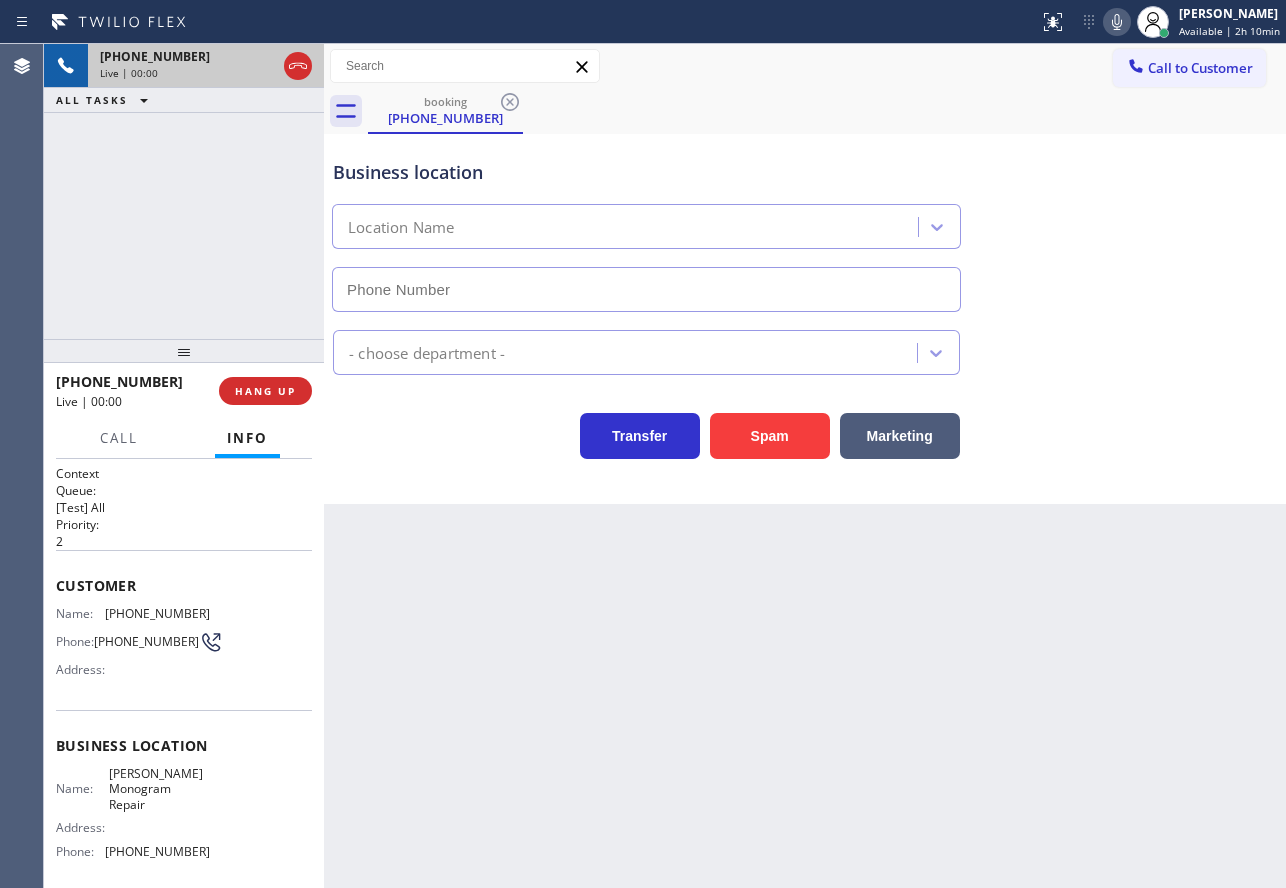 type on "[PHONE_NUMBER]" 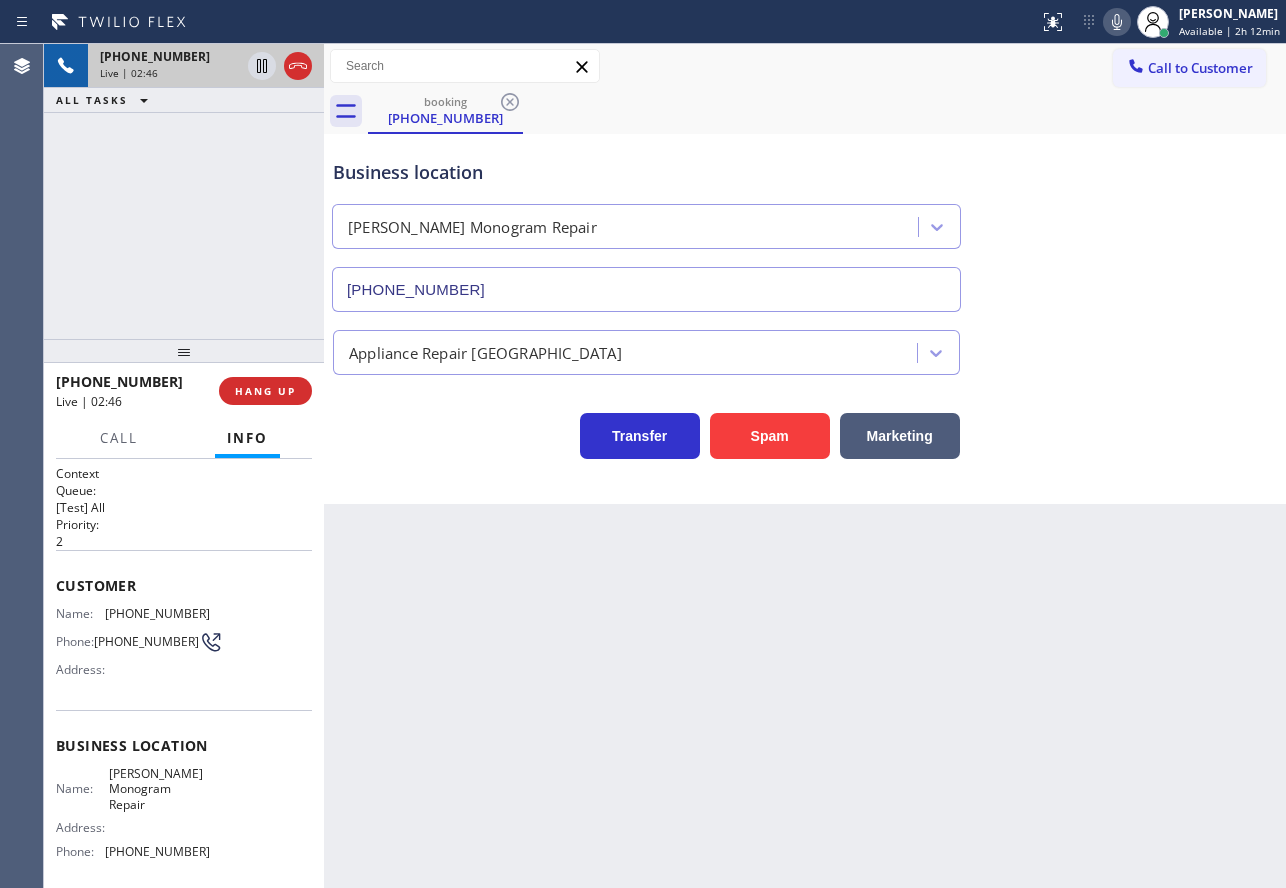 click on "[PHONE_NUMBER]" at bounding box center [157, 851] 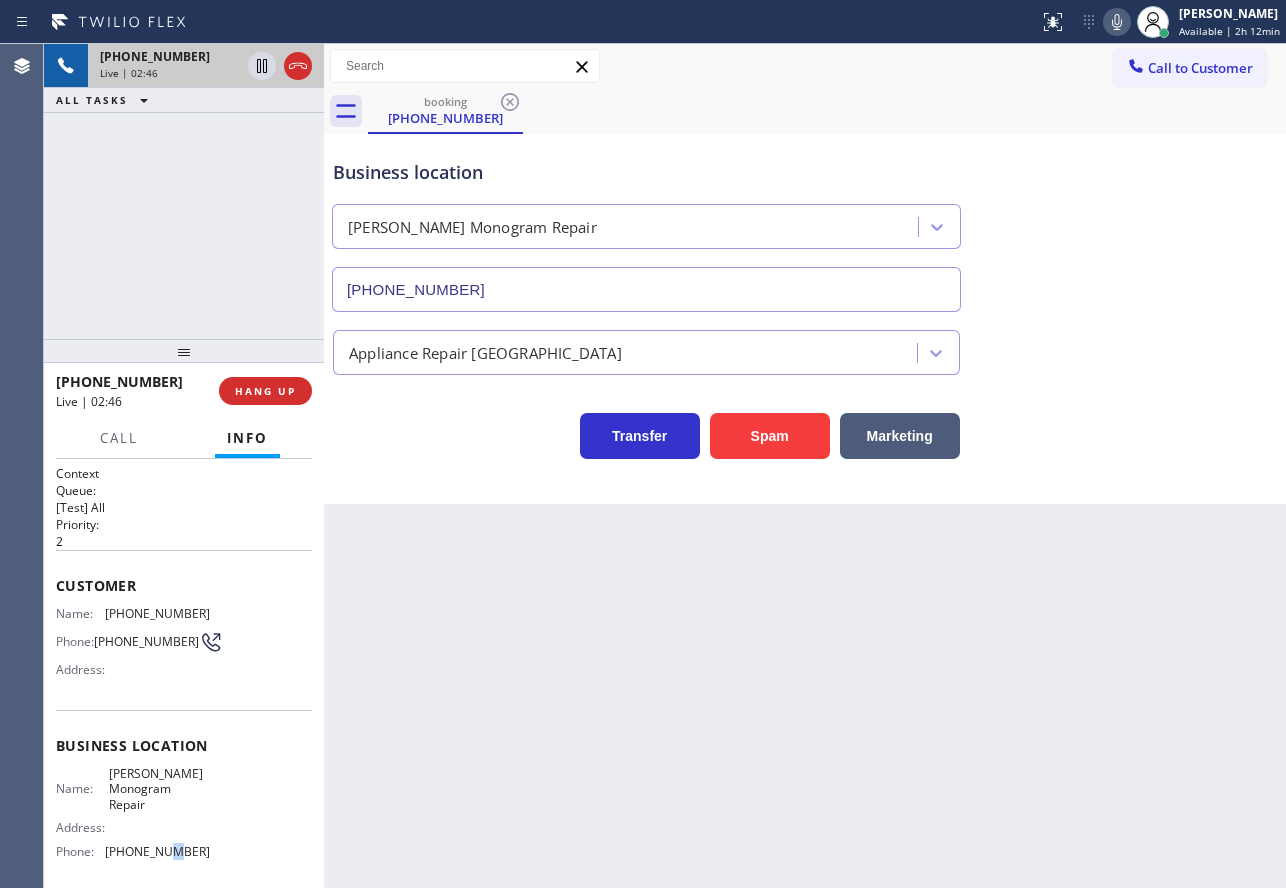 click on "[PHONE_NUMBER]" at bounding box center (157, 851) 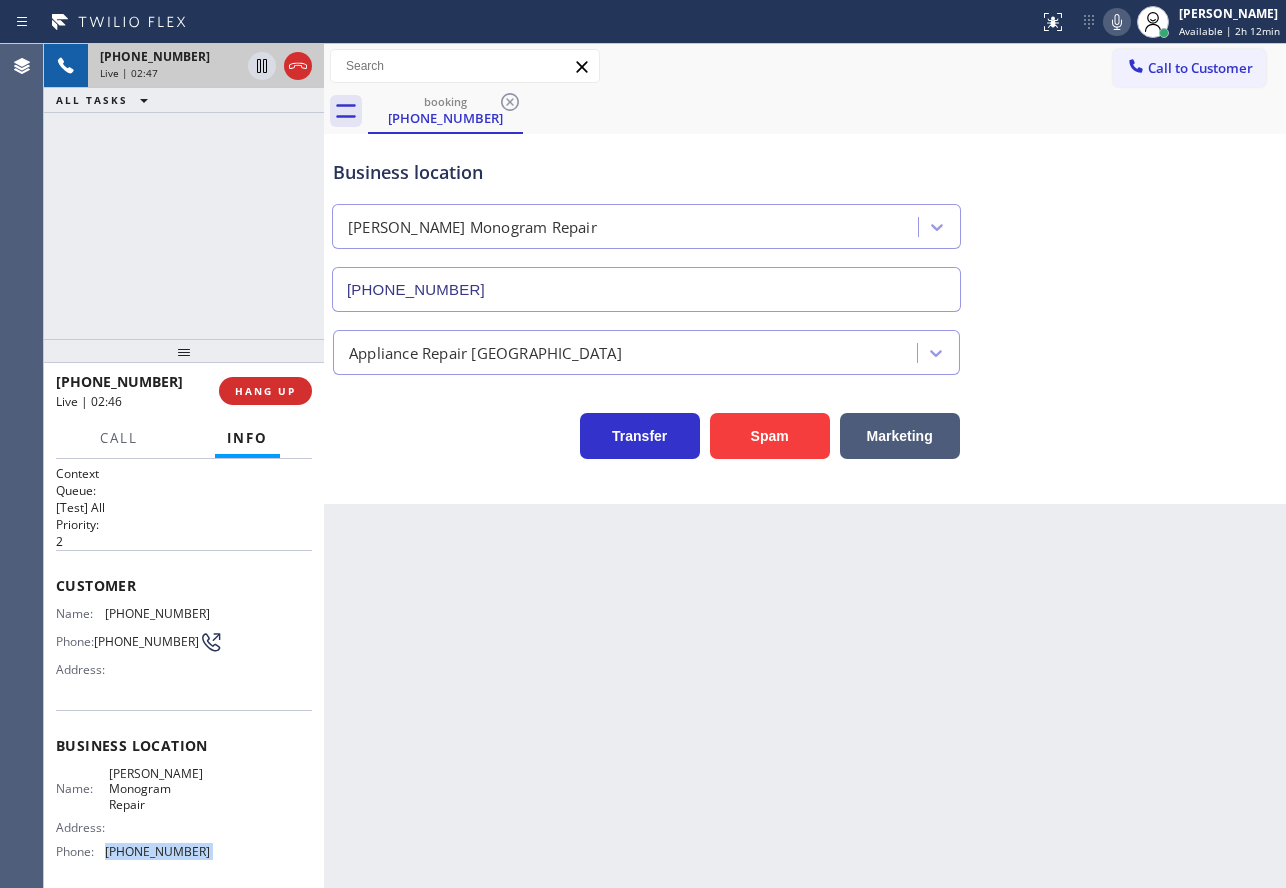 click on "[PHONE_NUMBER]" at bounding box center (157, 851) 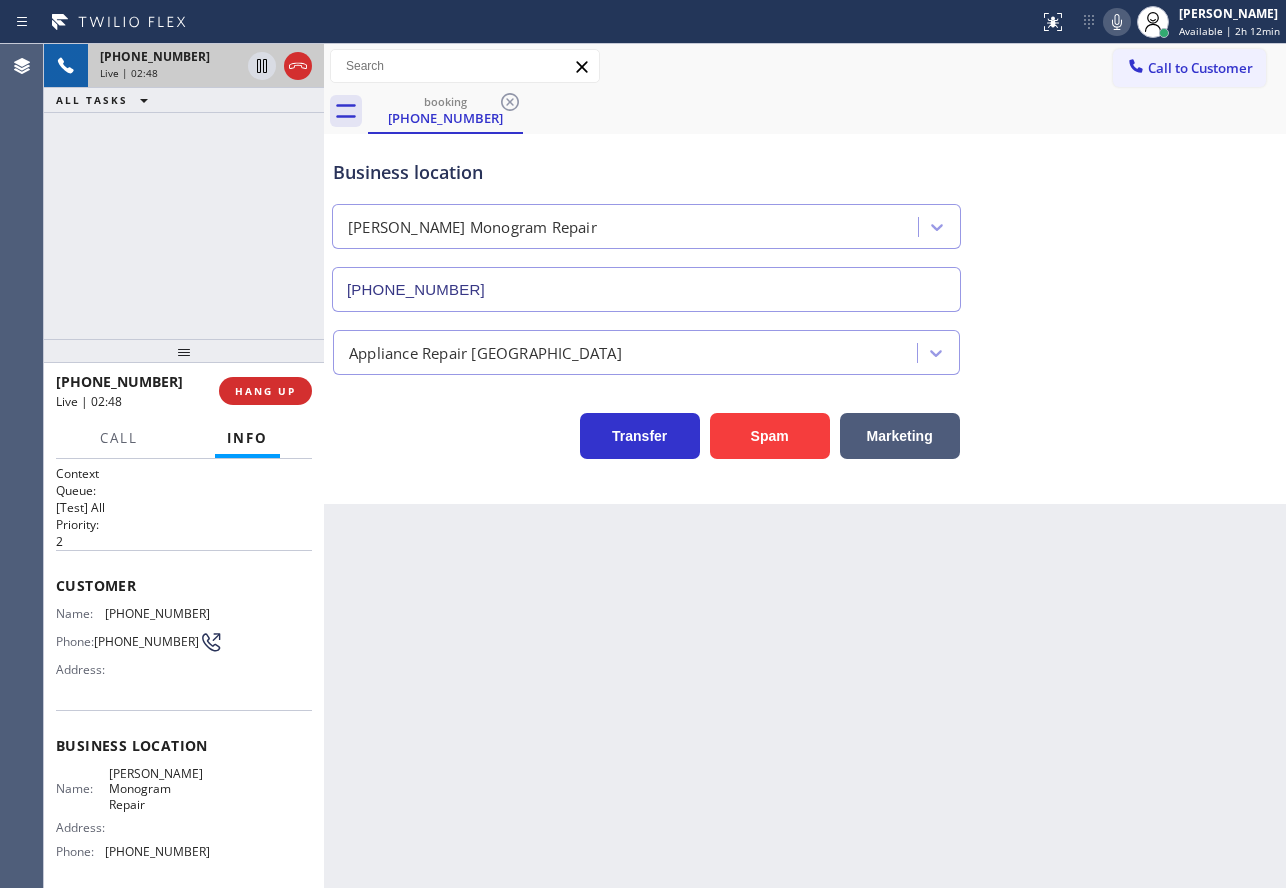 click on "[PHONE_NUMBER]" at bounding box center [157, 613] 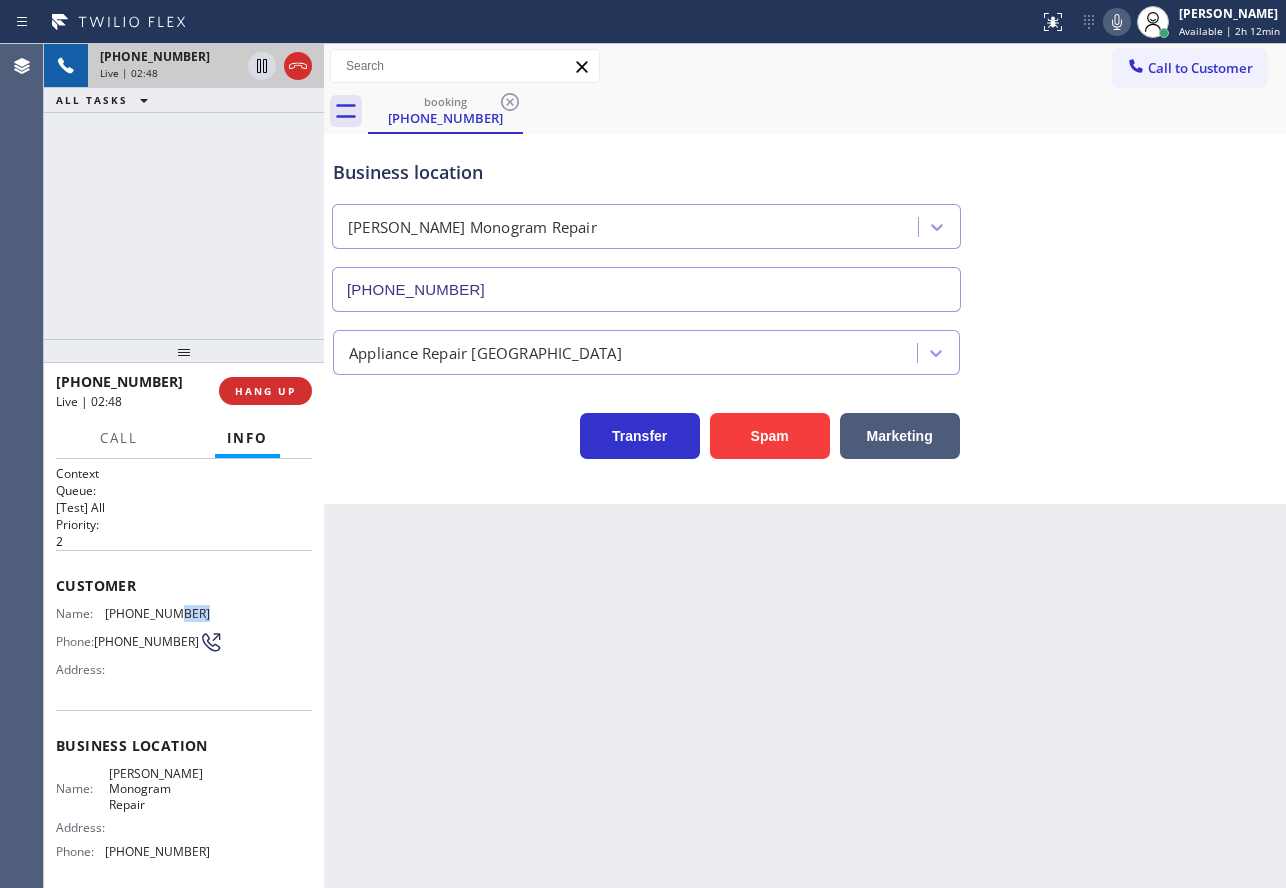 click on "[PHONE_NUMBER]" at bounding box center (157, 613) 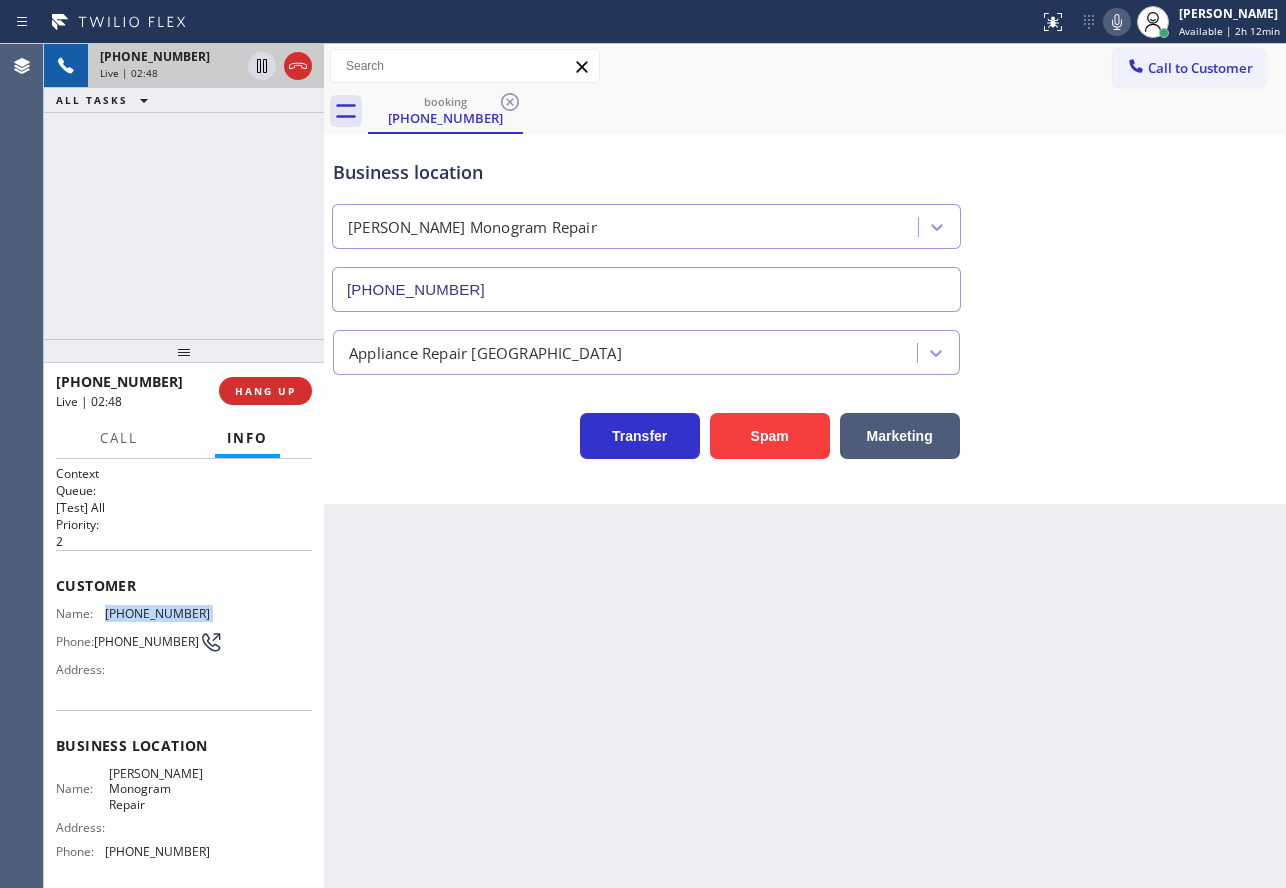 click on "[PHONE_NUMBER]" at bounding box center [157, 613] 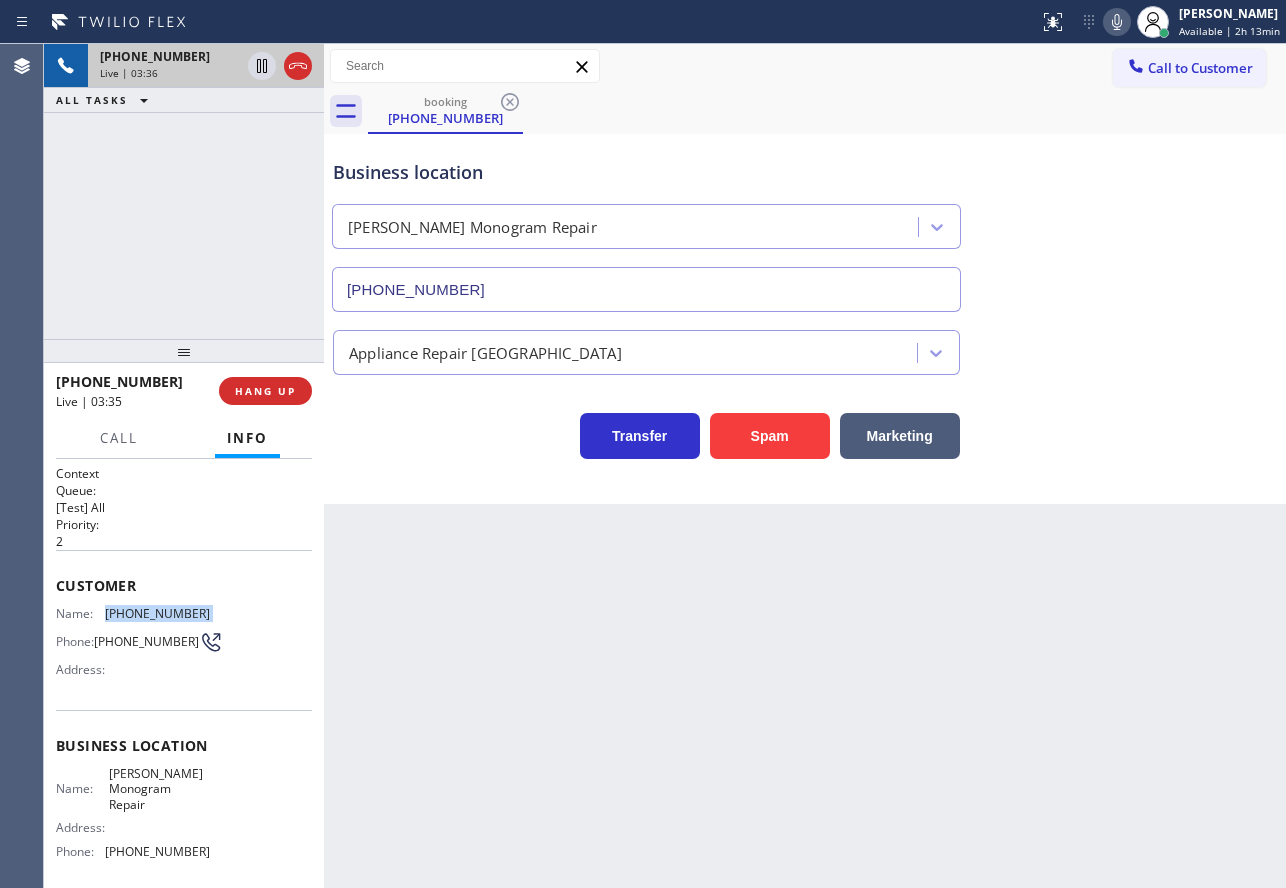 click 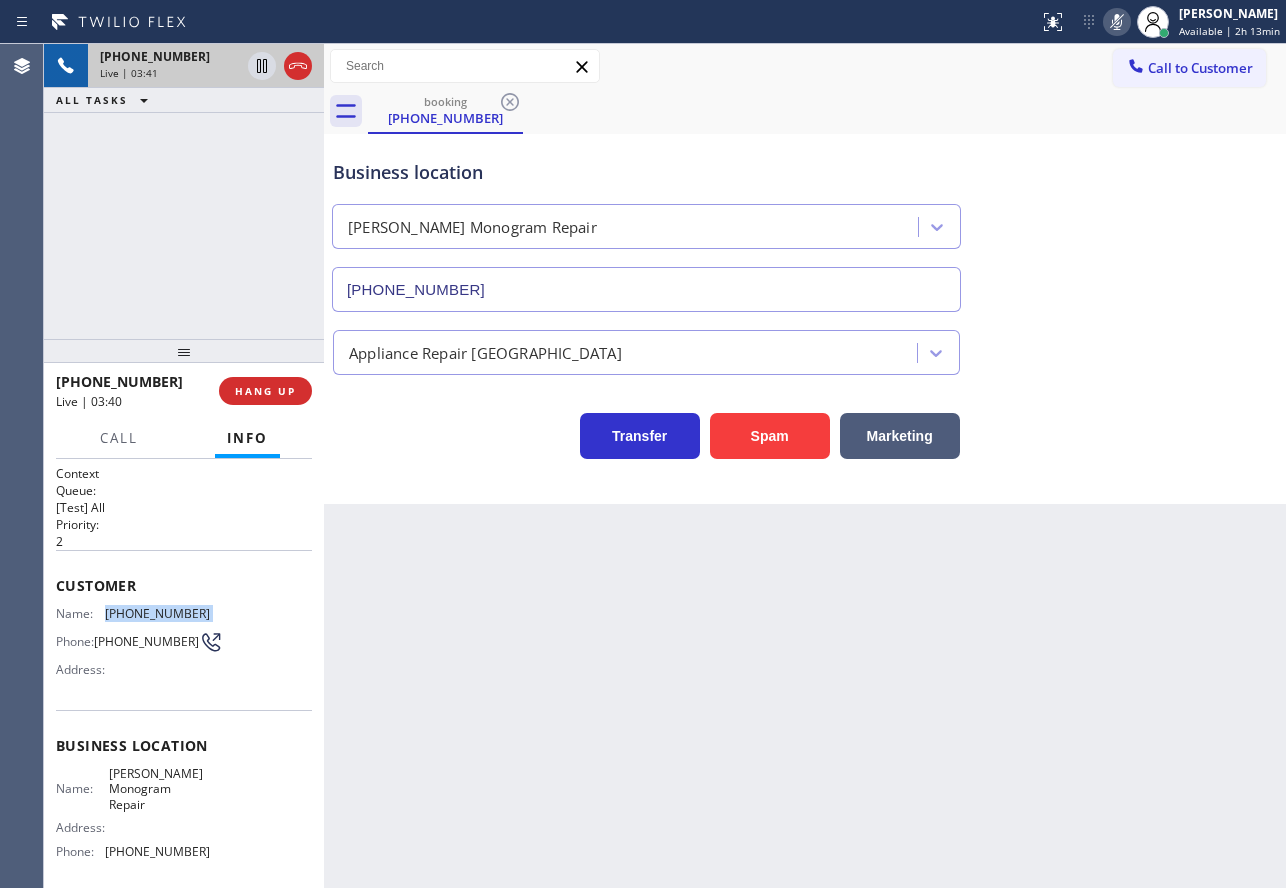 click 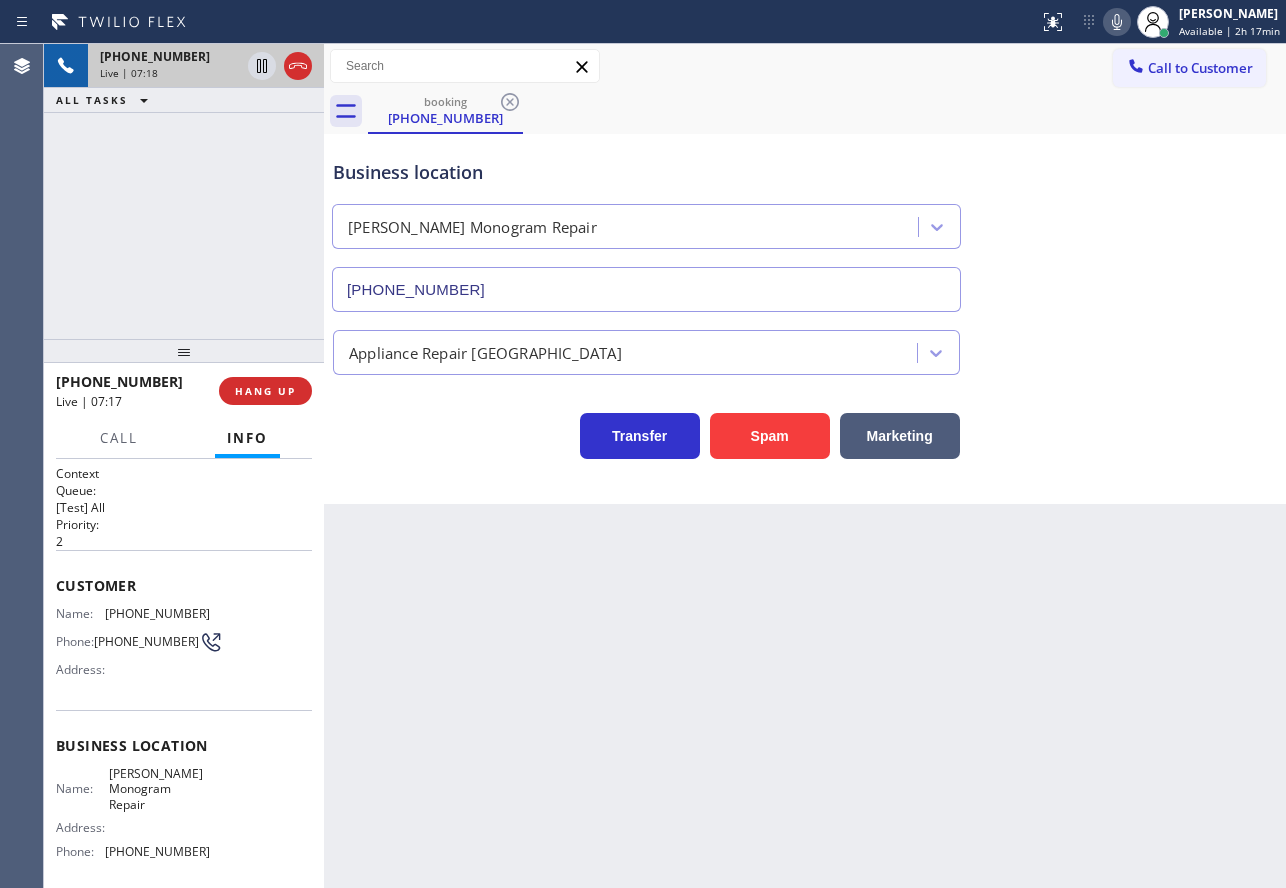 click on "[PHONE_NUMBER]" at bounding box center (157, 851) 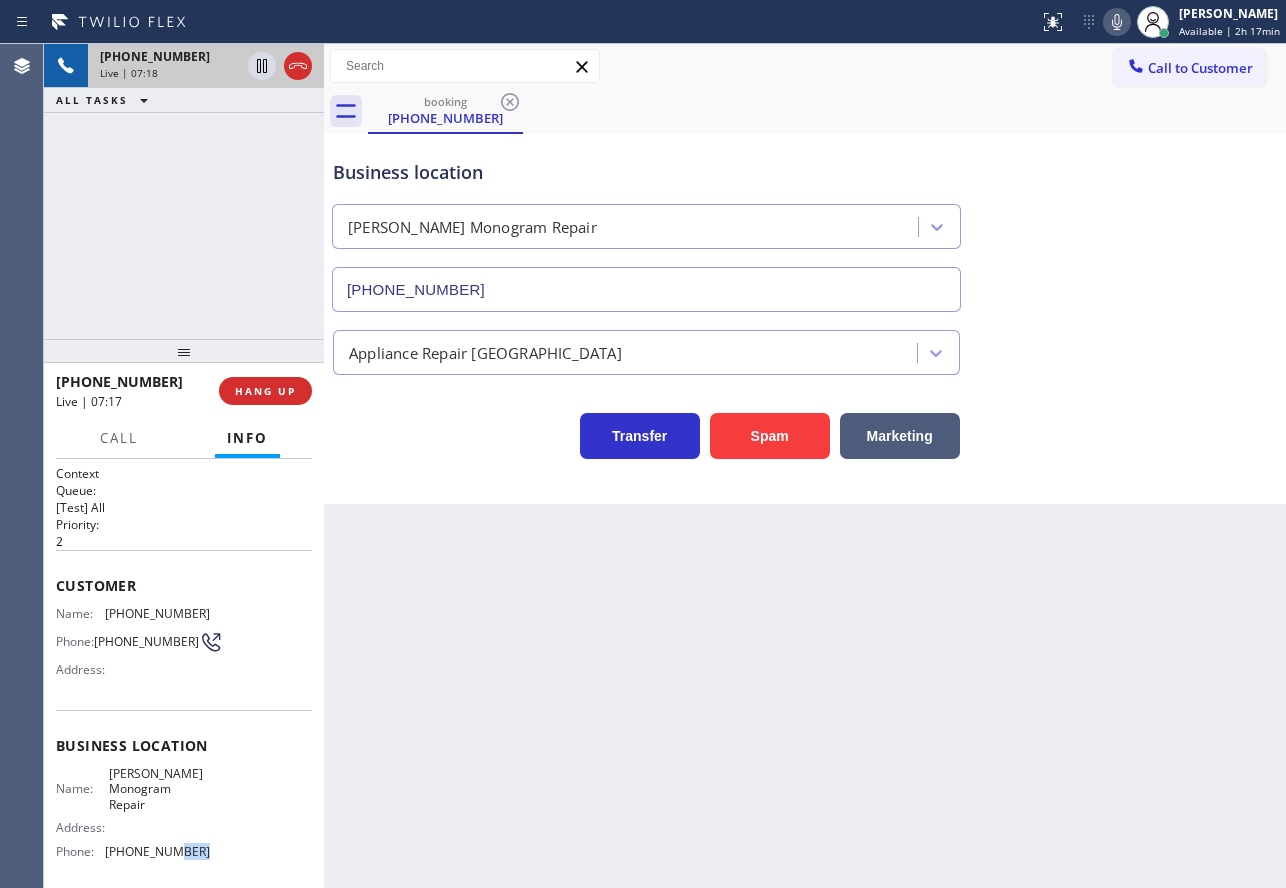 click on "[PHONE_NUMBER]" at bounding box center (157, 851) 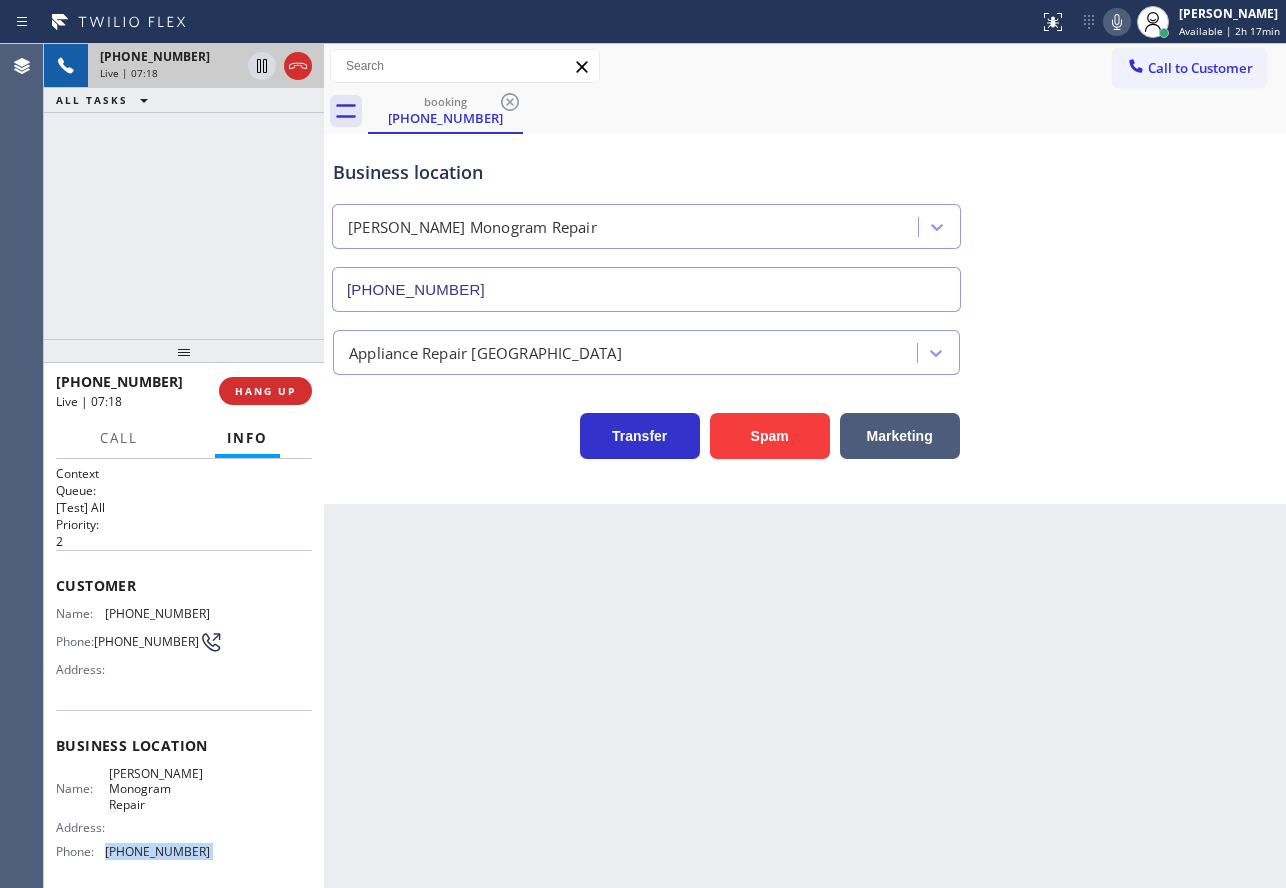 click on "[PHONE_NUMBER]" at bounding box center (157, 851) 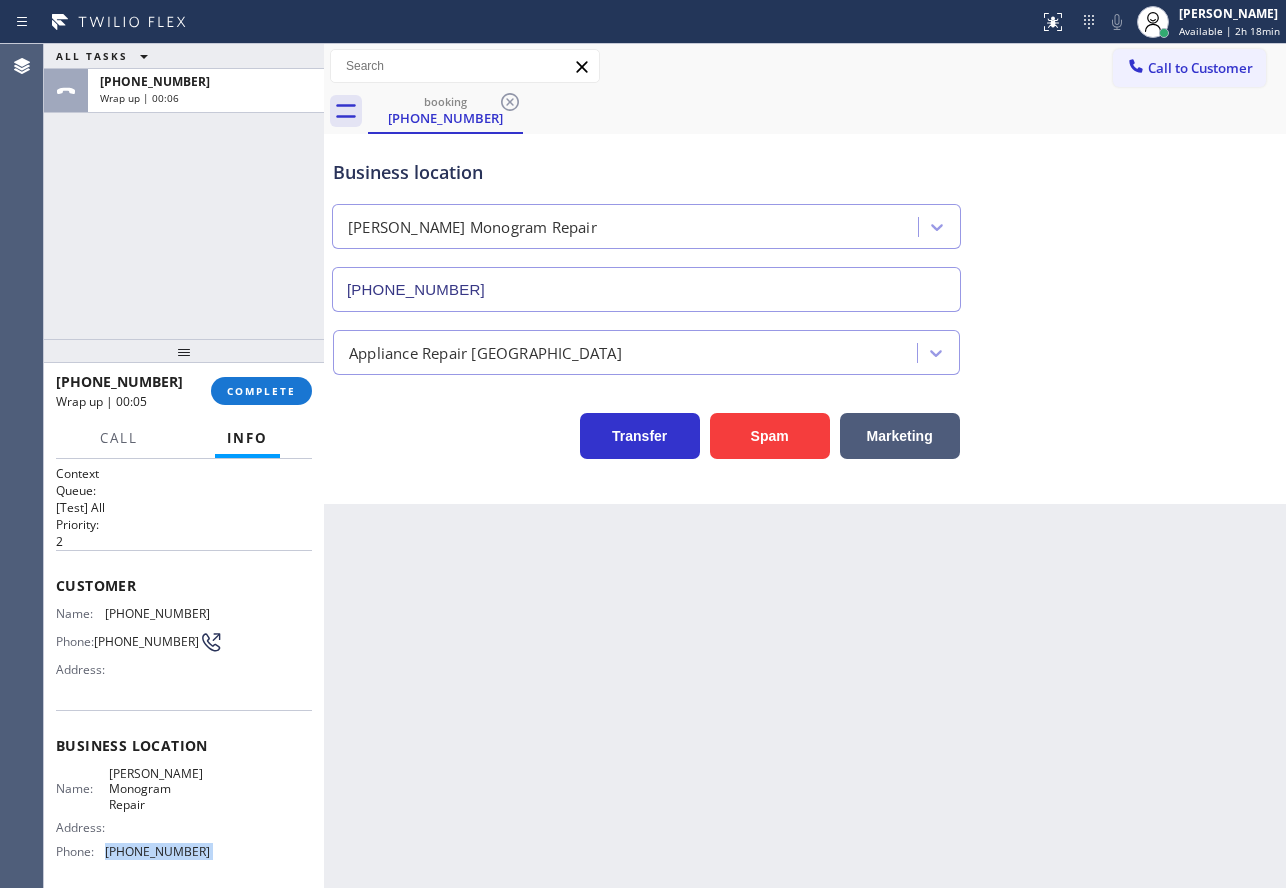 drag, startPoint x: 145, startPoint y: 813, endPoint x: 108, endPoint y: 782, distance: 48.270073 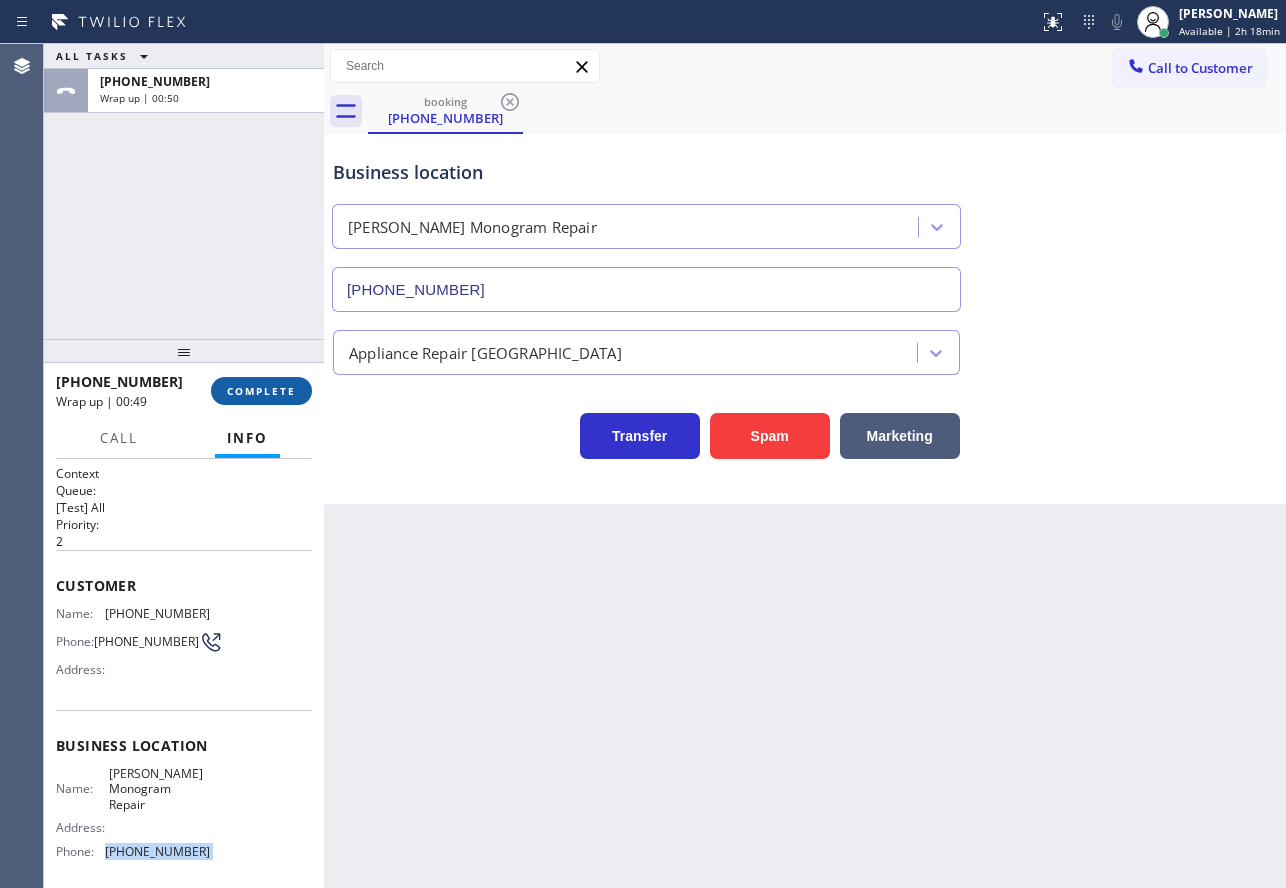 click on "COMPLETE" at bounding box center (261, 391) 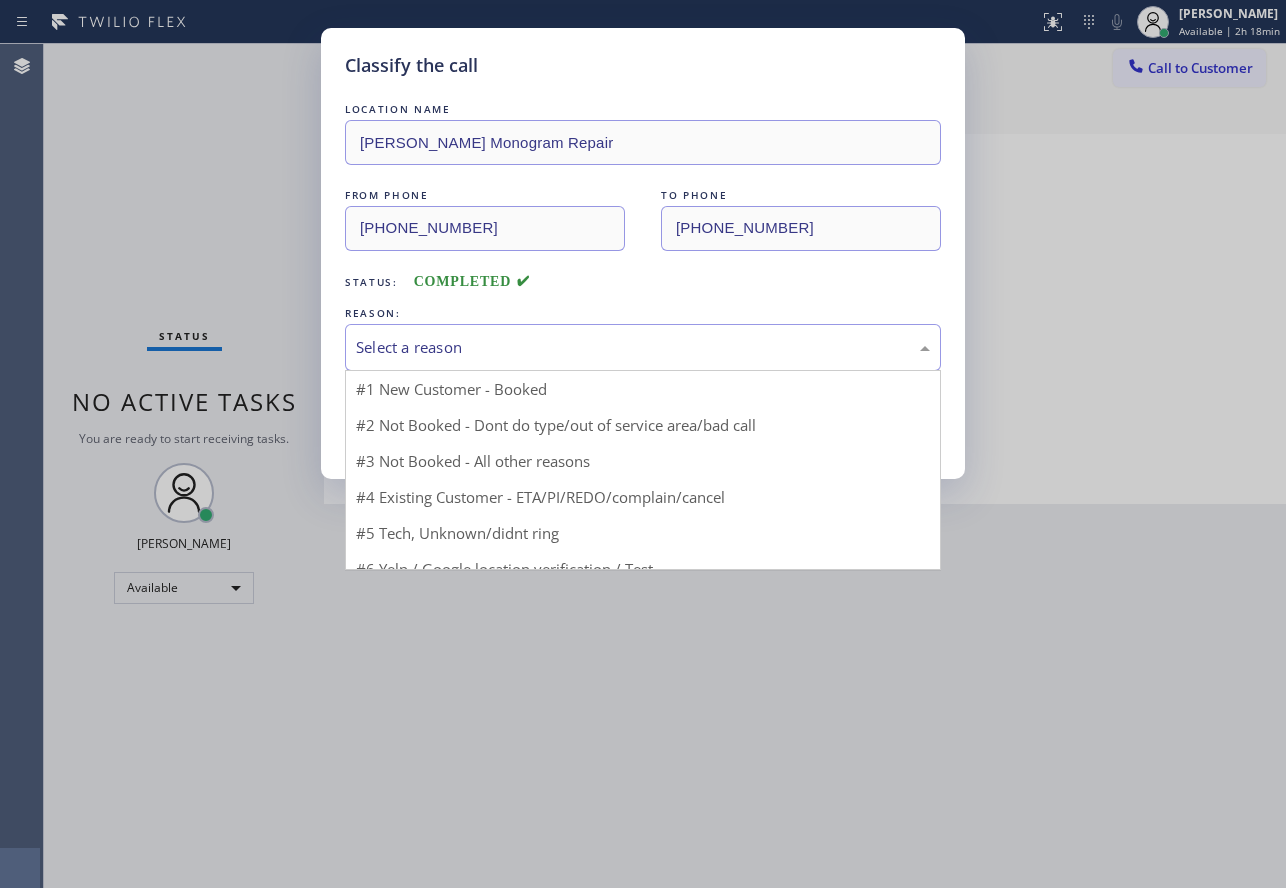 click on "Select a reason" at bounding box center (643, 347) 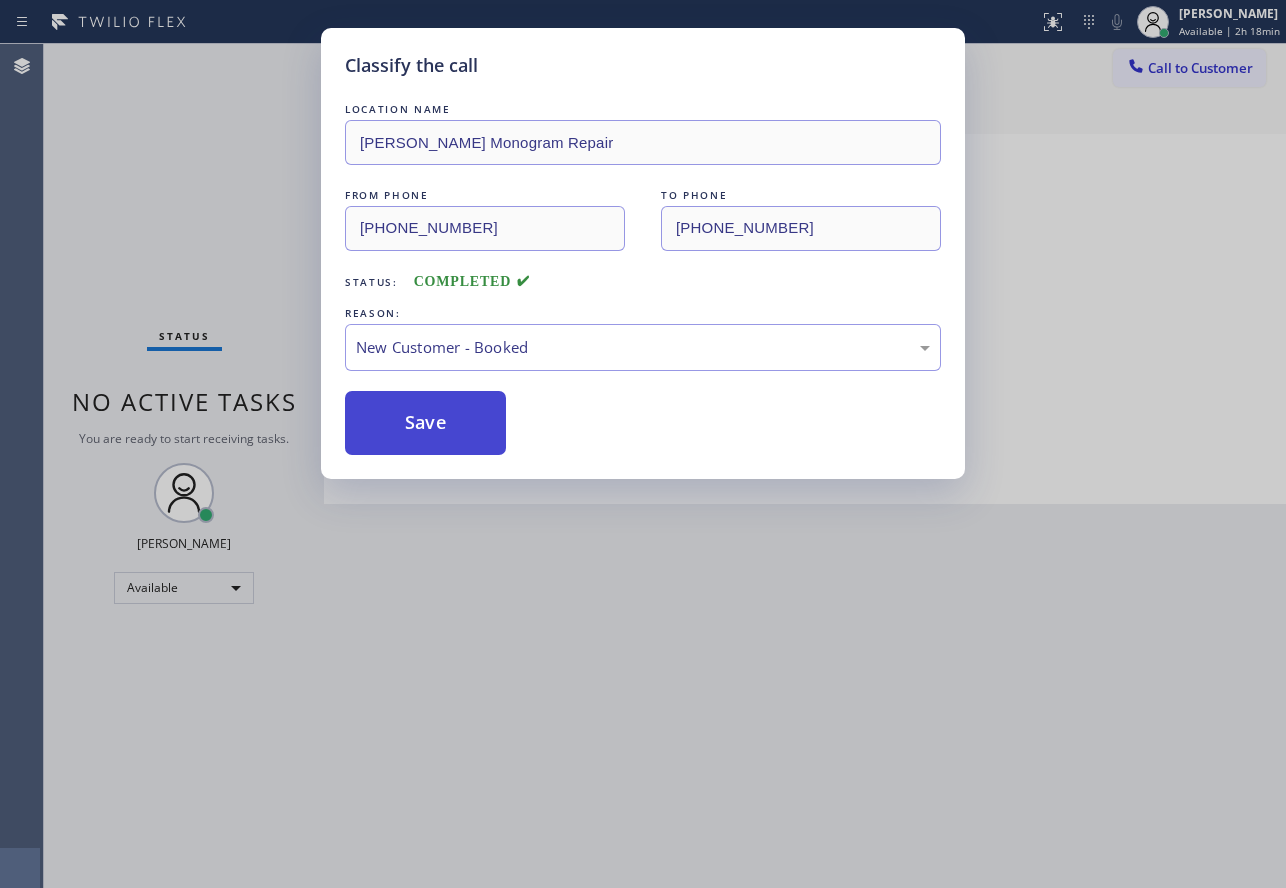 click on "Save" at bounding box center [425, 423] 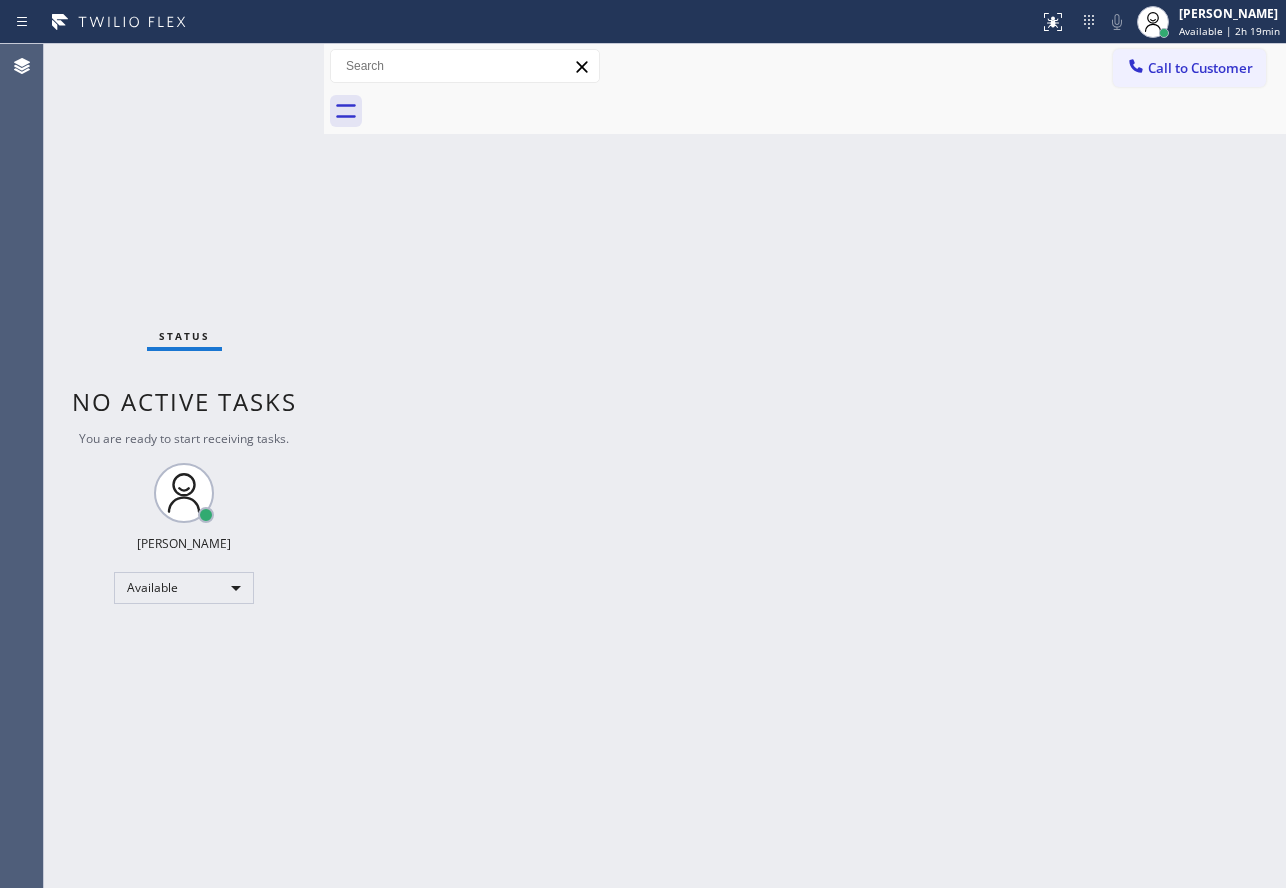 drag, startPoint x: 1144, startPoint y: 74, endPoint x: 1100, endPoint y: 105, distance: 53.823788 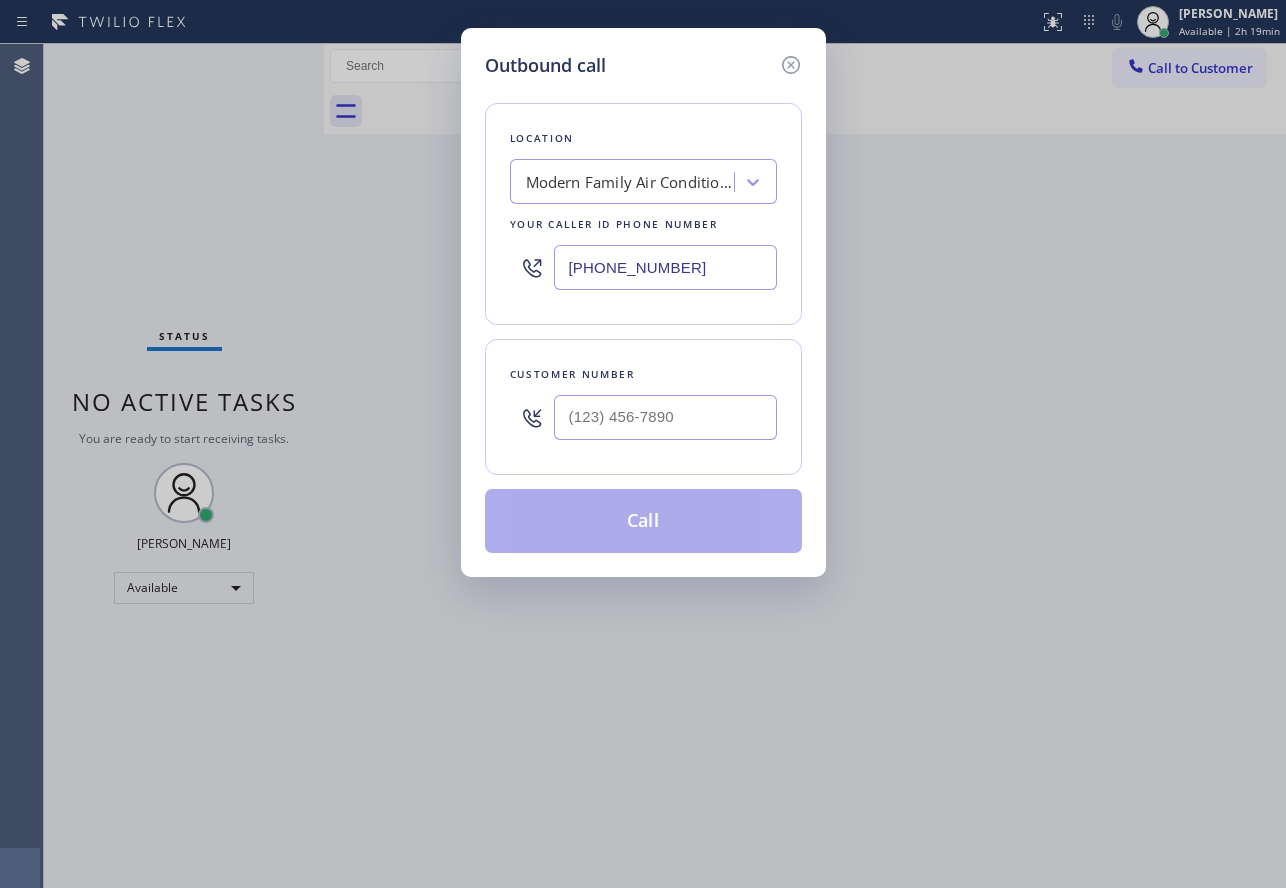 drag, startPoint x: 641, startPoint y: 444, endPoint x: 642, endPoint y: 424, distance: 20.024984 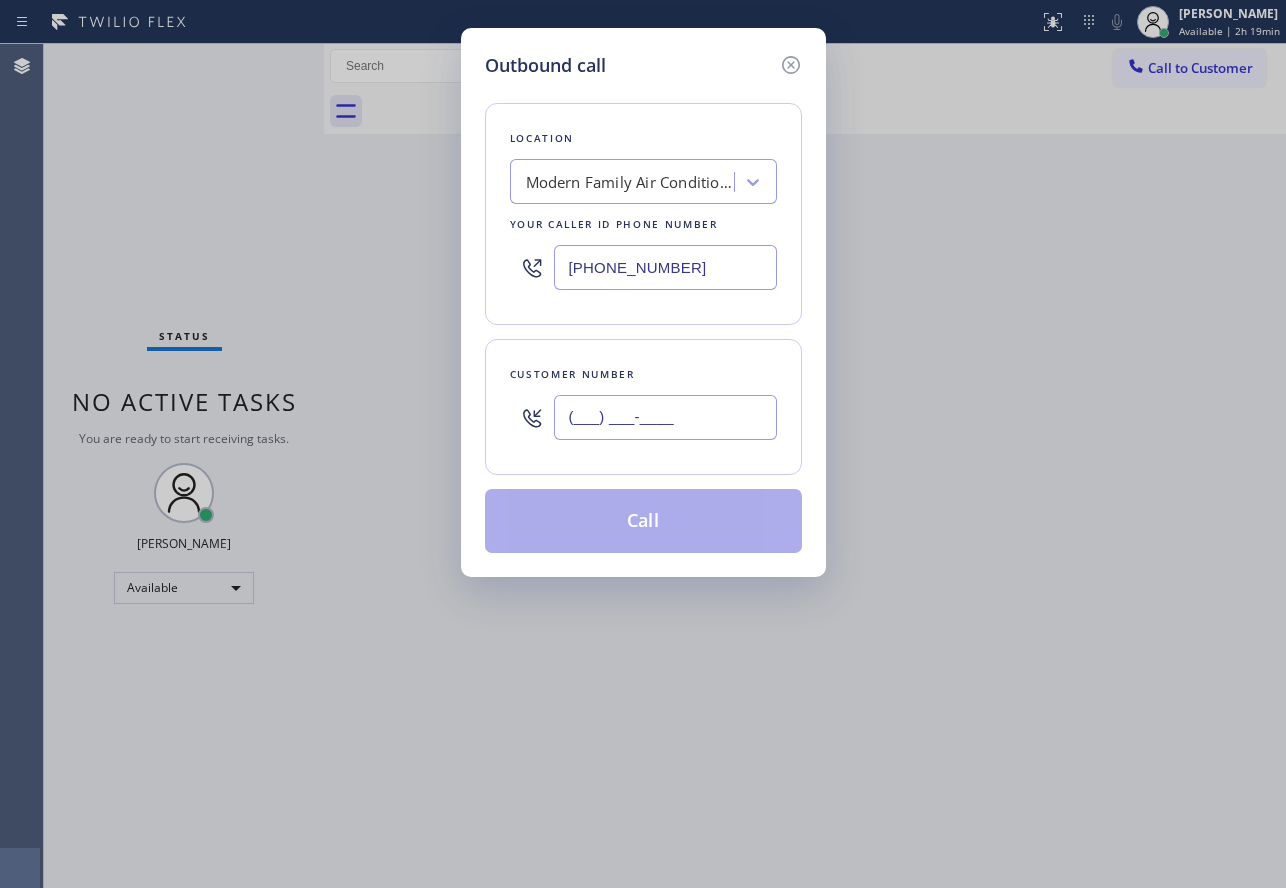 click on "(___) ___-____" at bounding box center (665, 417) 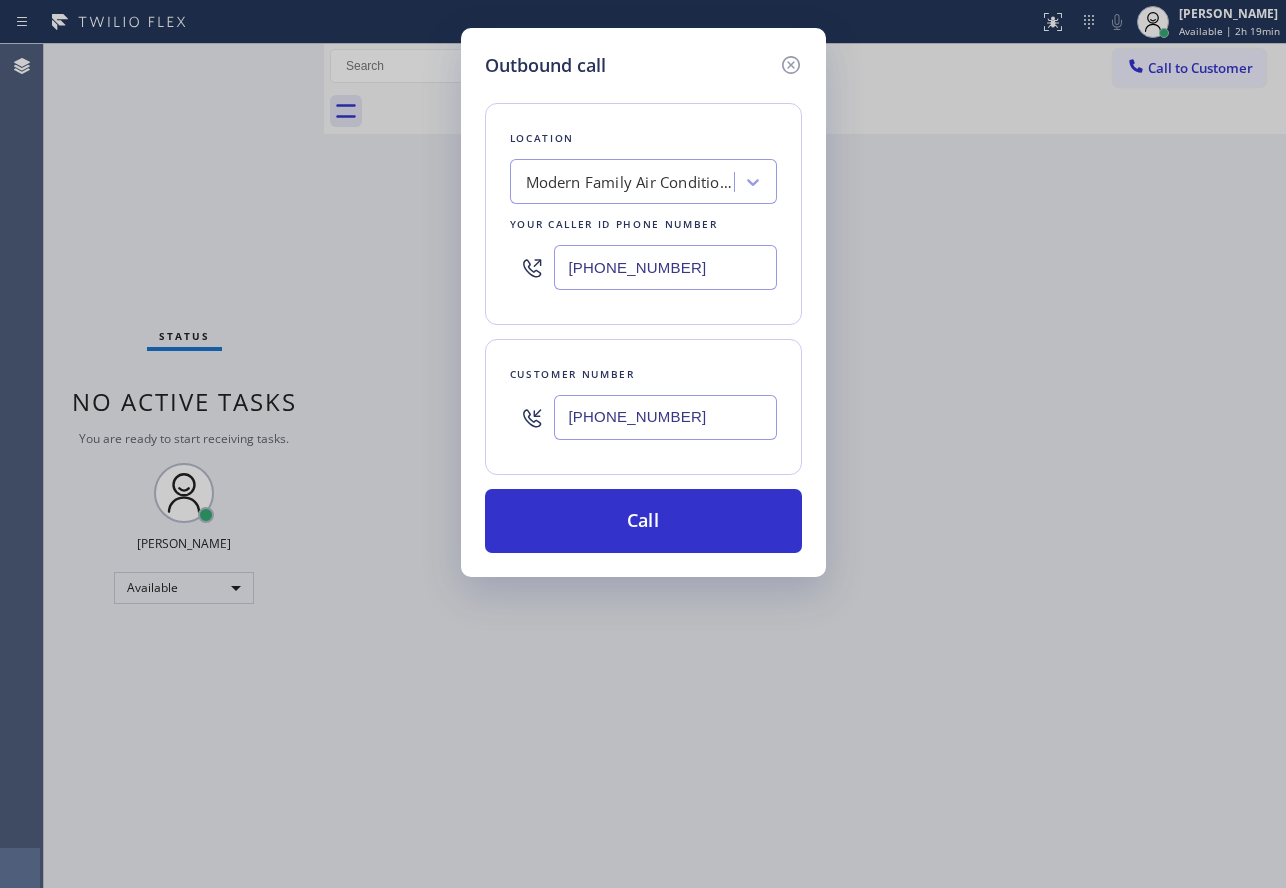 type on "[PHONE_NUMBER]" 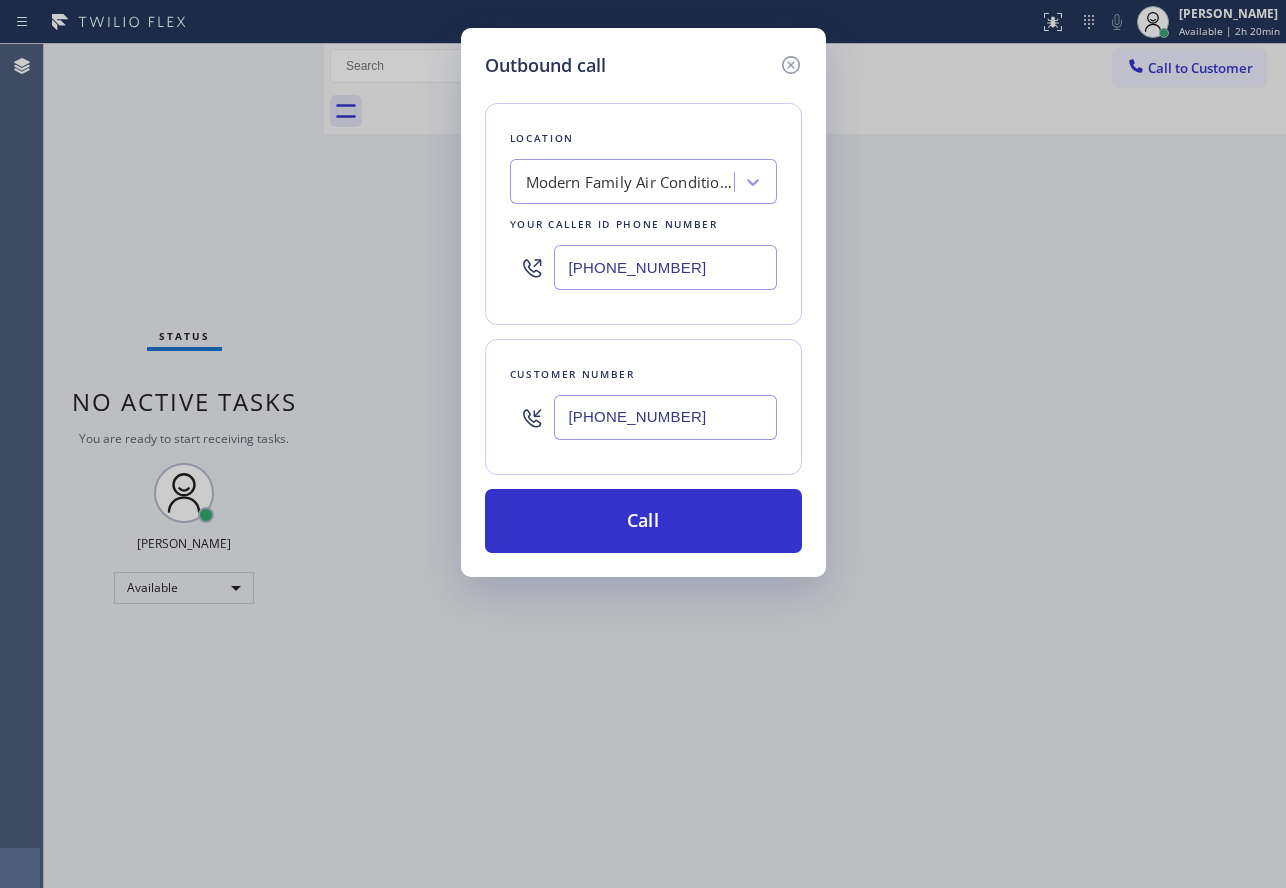 click on "Modern Family Air Conditioning & Heating Sylmar" at bounding box center (625, 182) 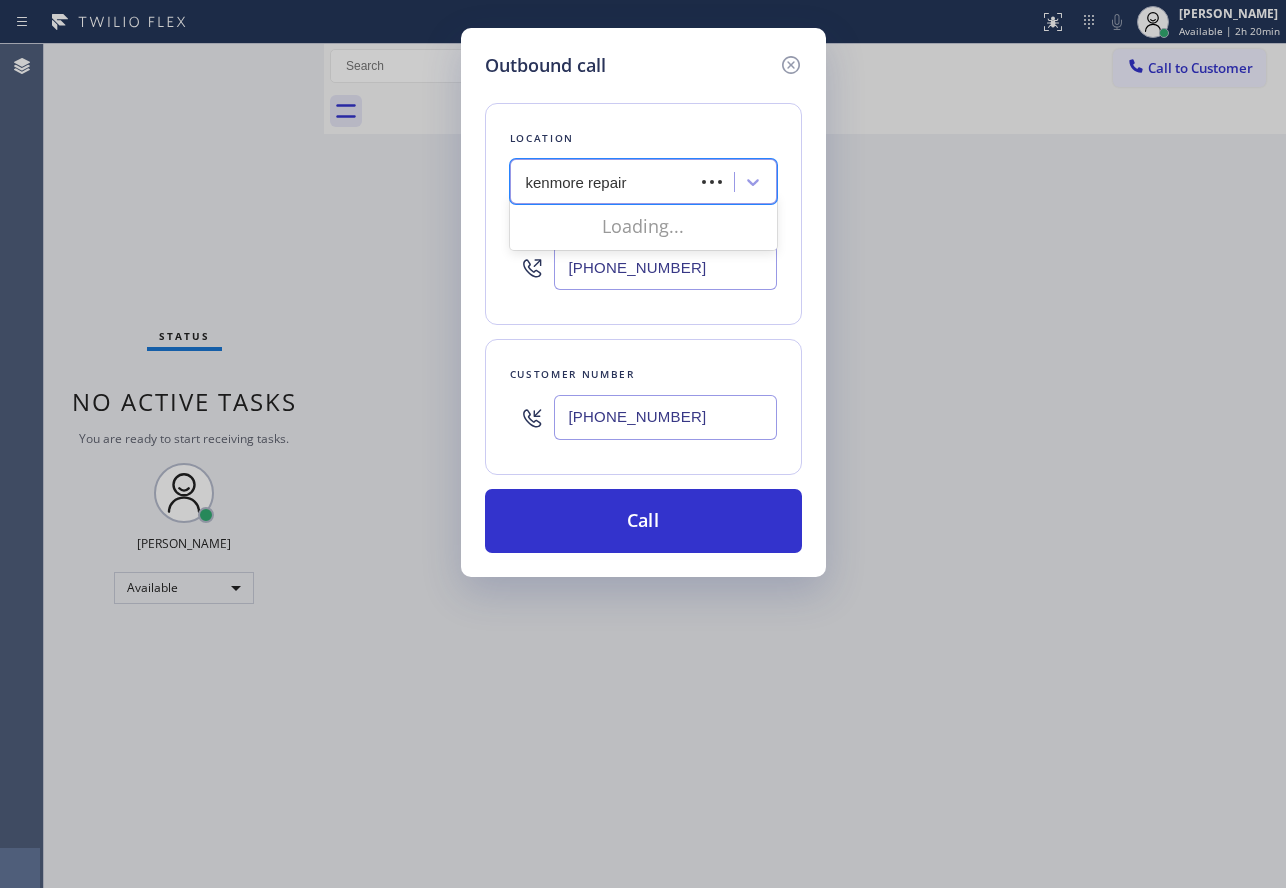 type on "kenmore repair" 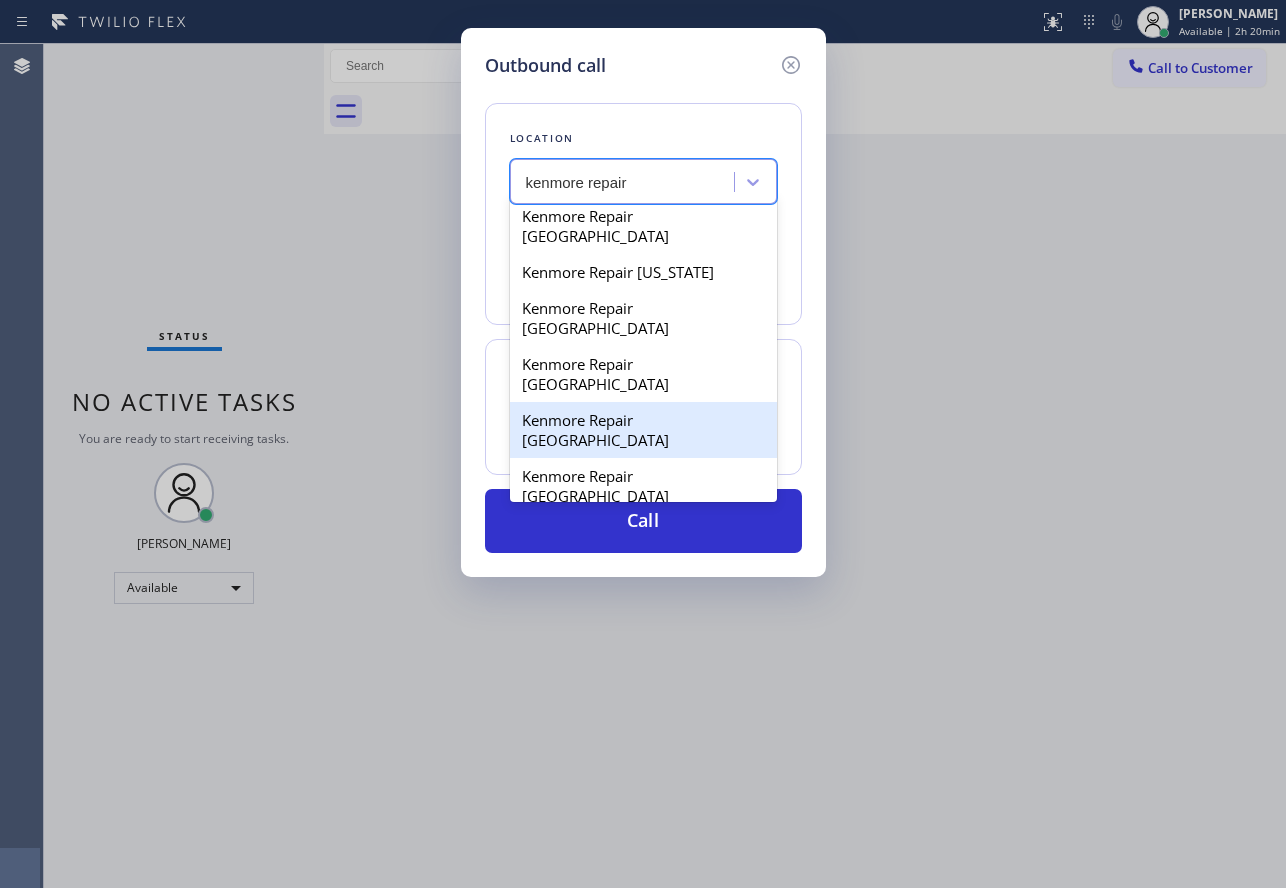 scroll, scrollTop: 200, scrollLeft: 0, axis: vertical 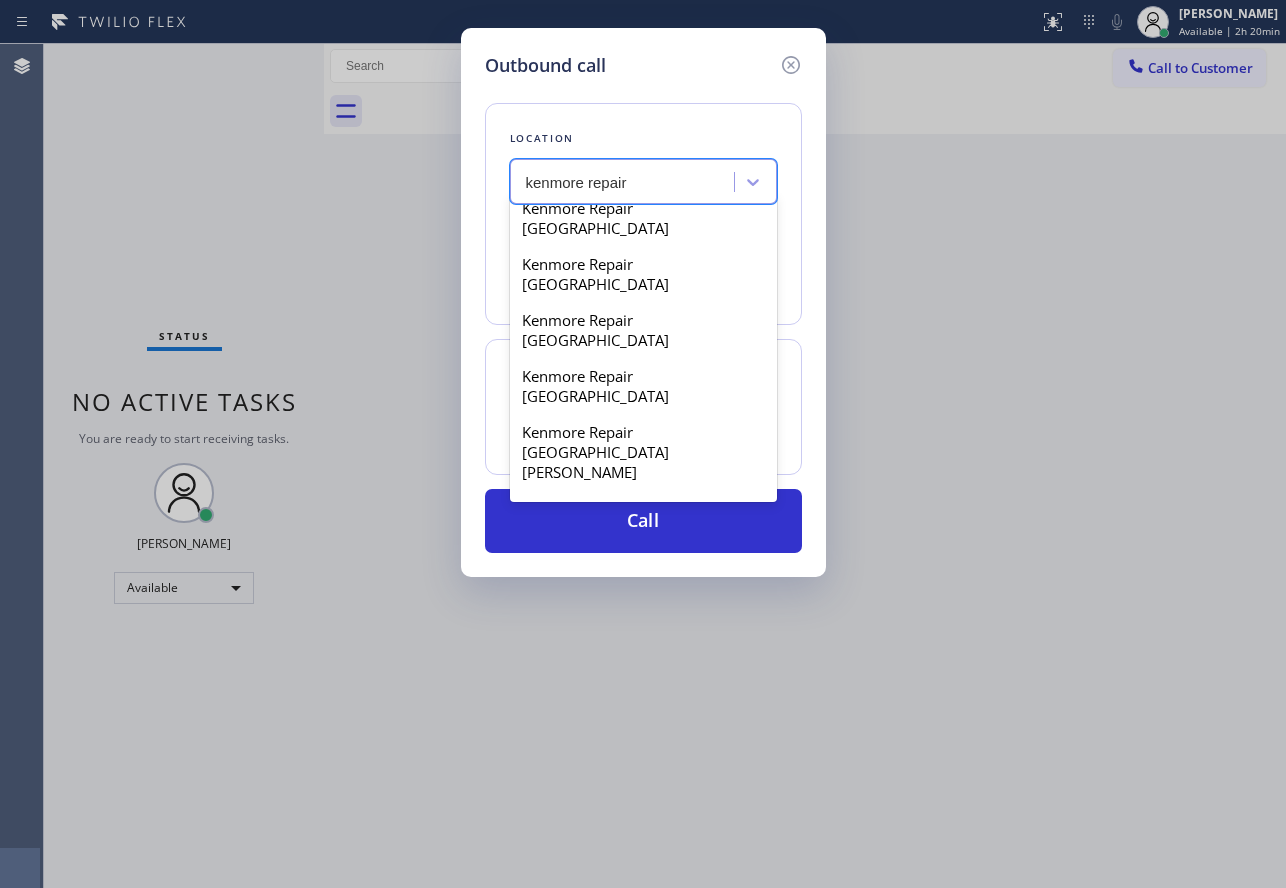 click on "Kenmore Repairs" at bounding box center [643, 564] 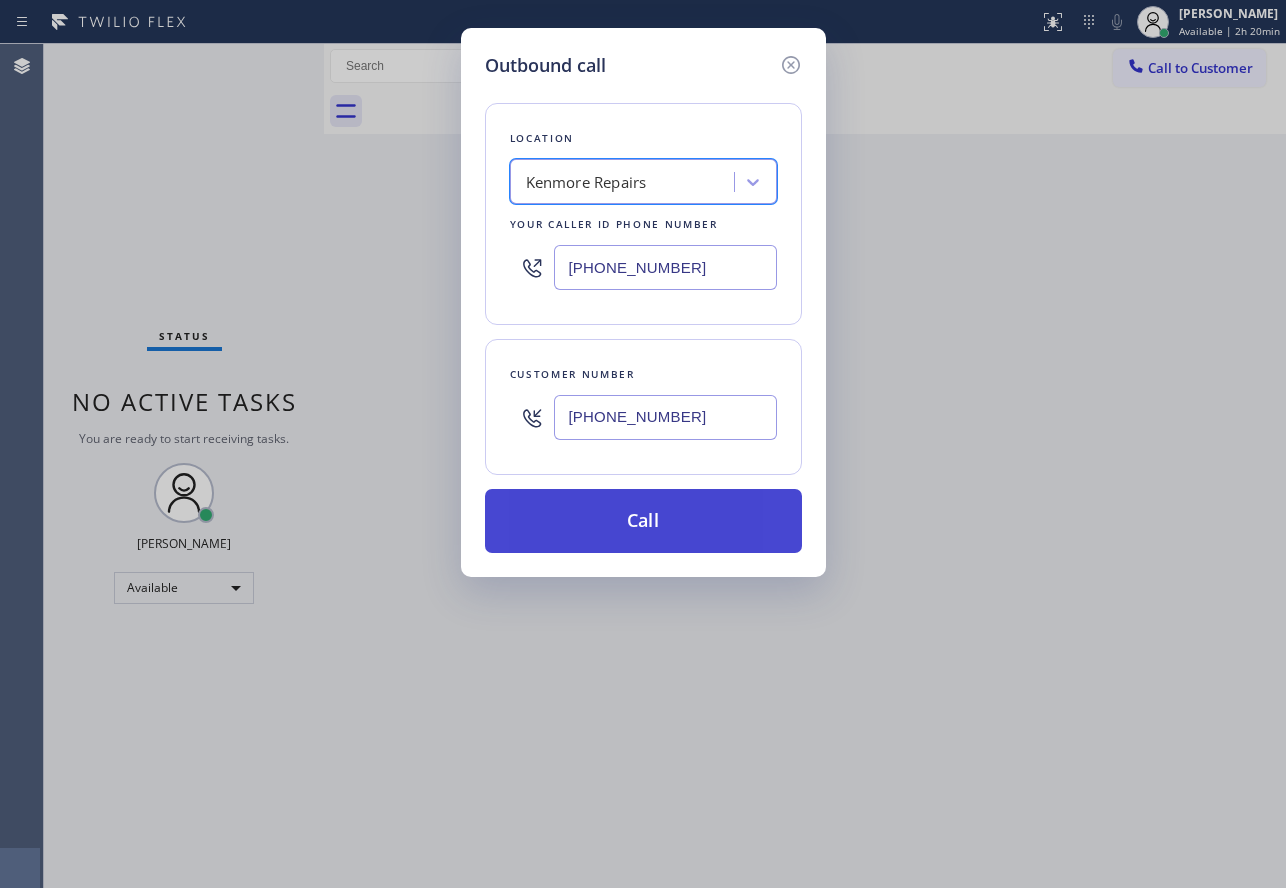 click on "Call" at bounding box center (643, 521) 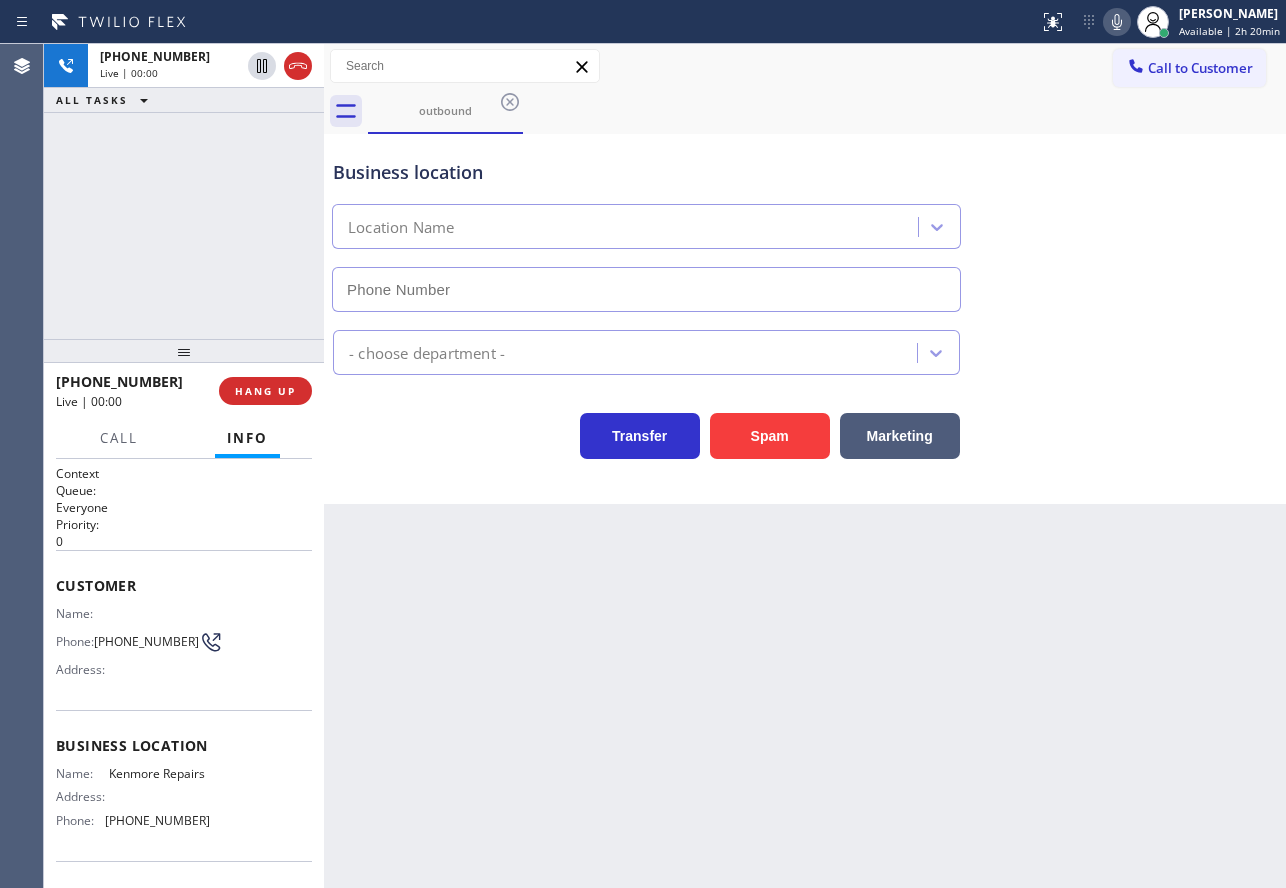 type on "[PHONE_NUMBER]" 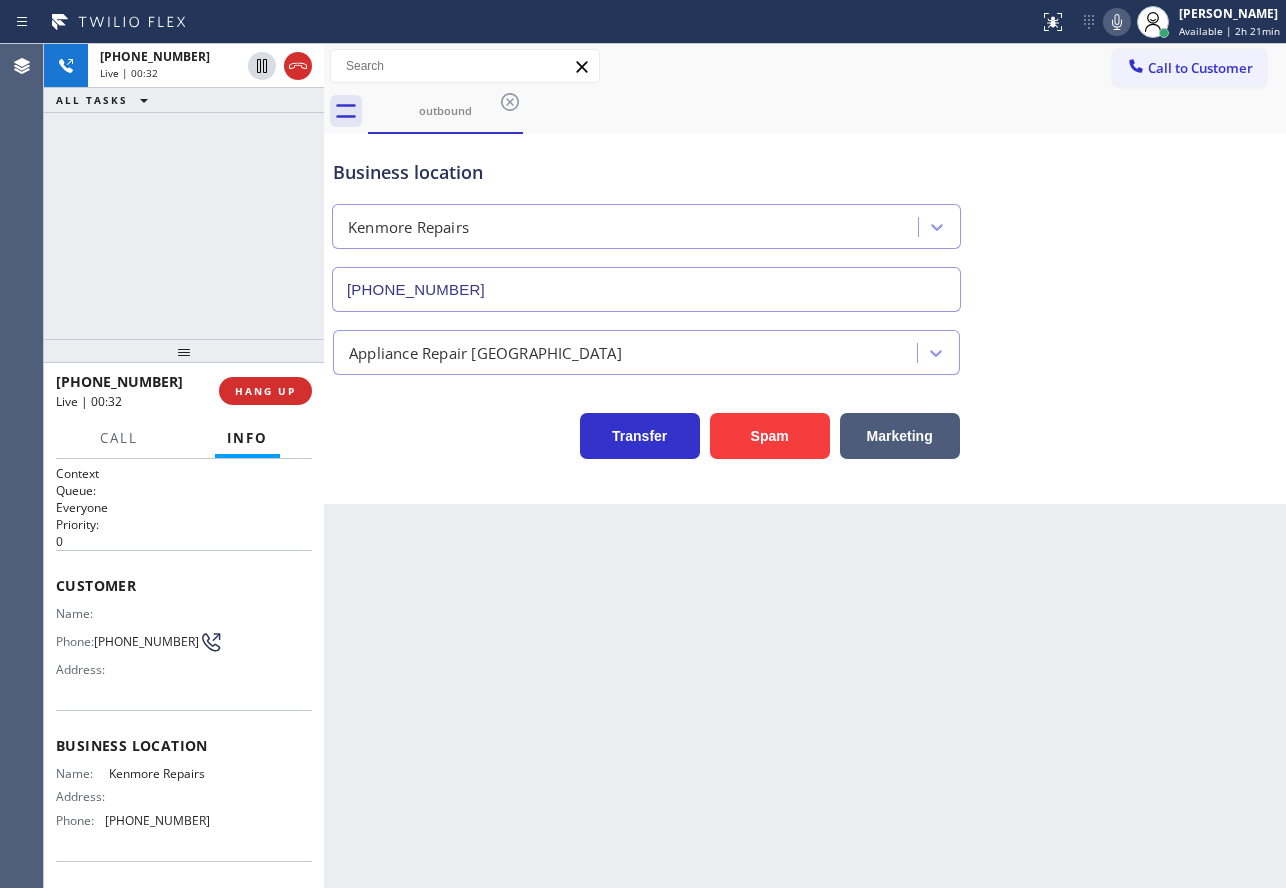 click 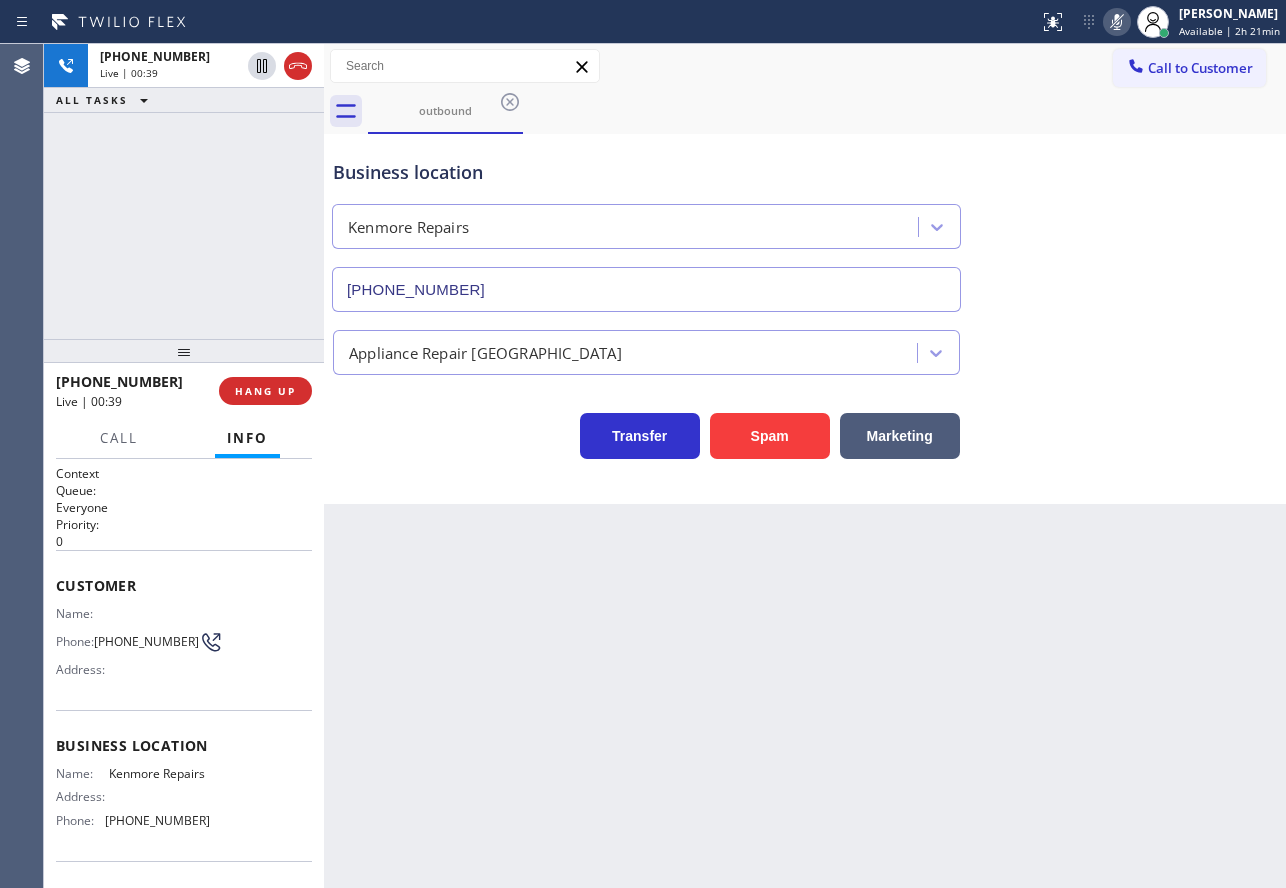 click 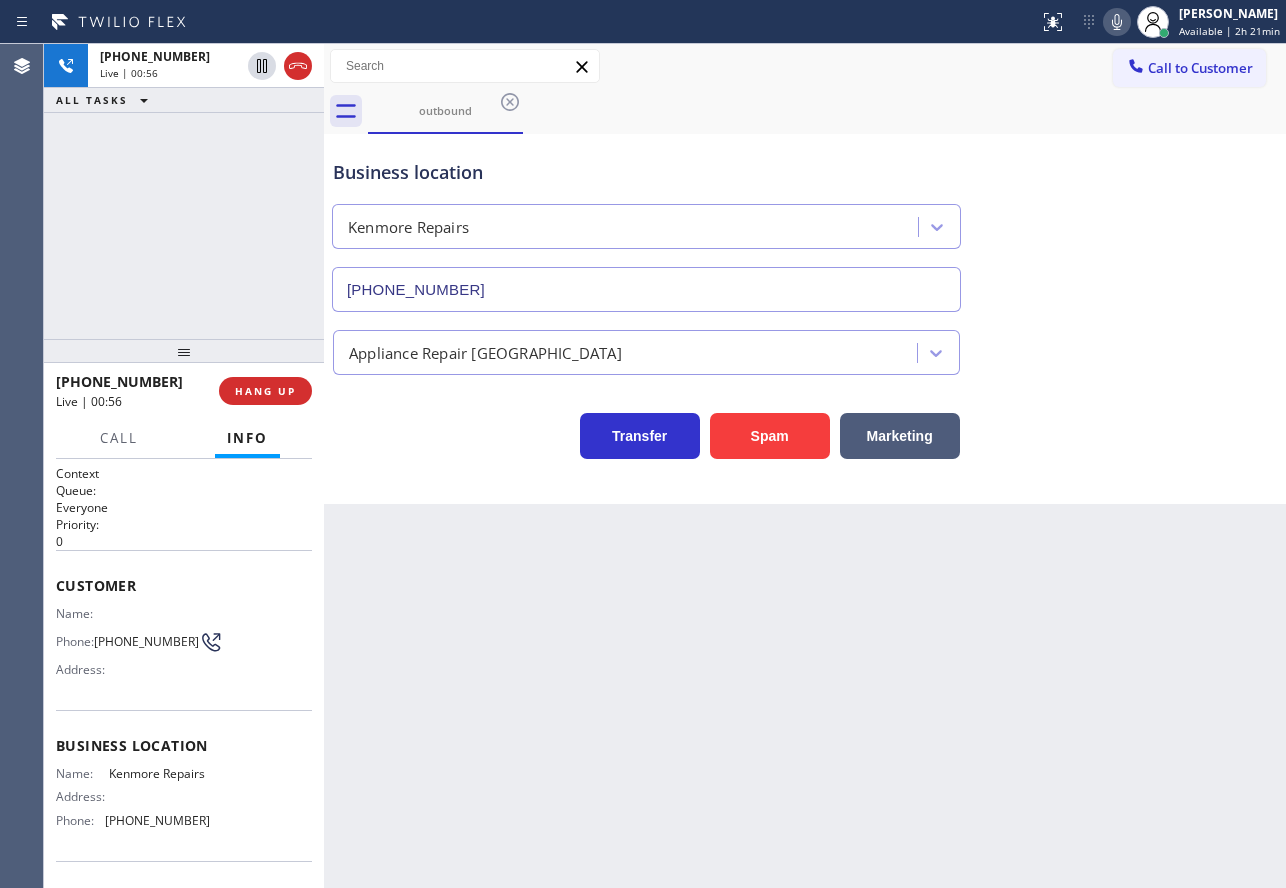 click on "Business location Kenmore Repairs [PHONE_NUMBER]" at bounding box center [646, 225] 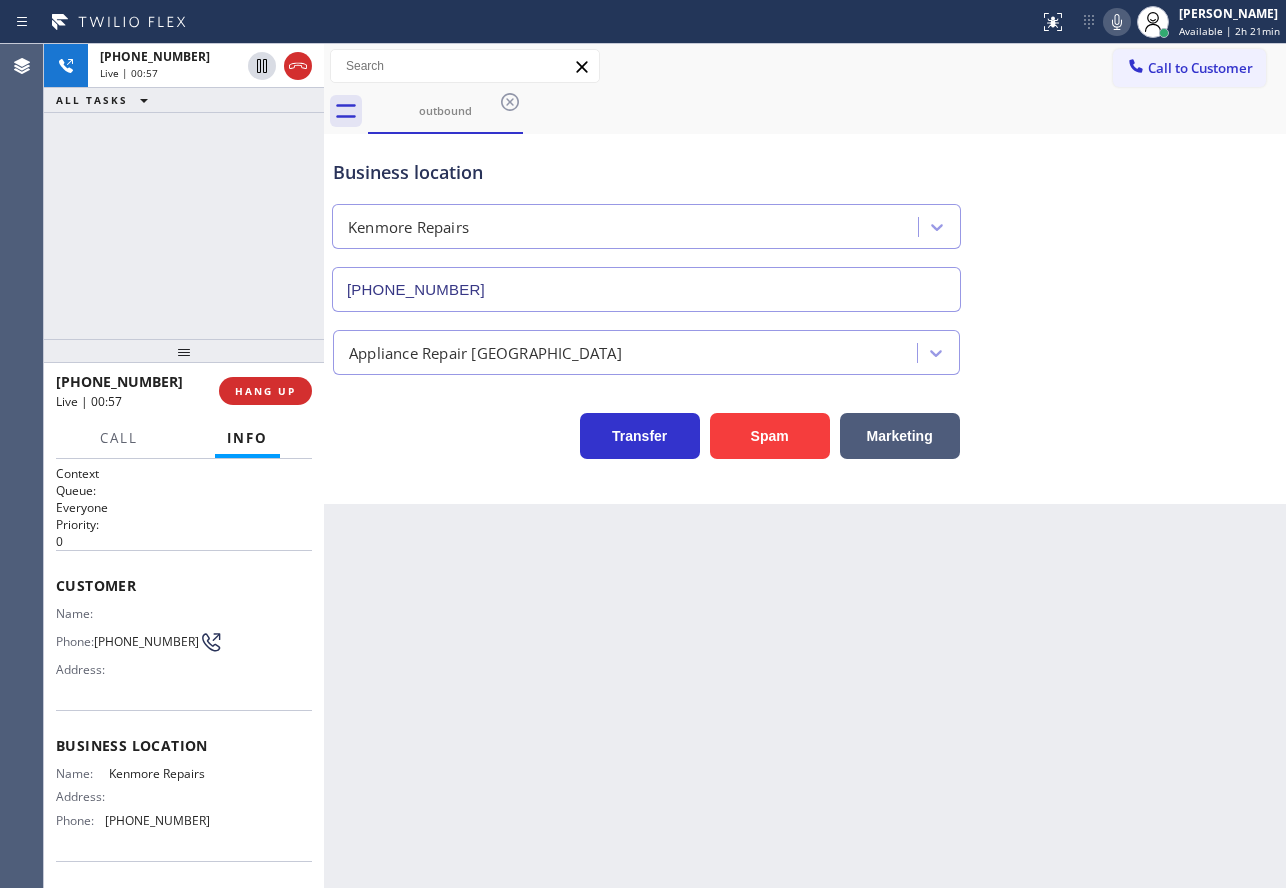 click 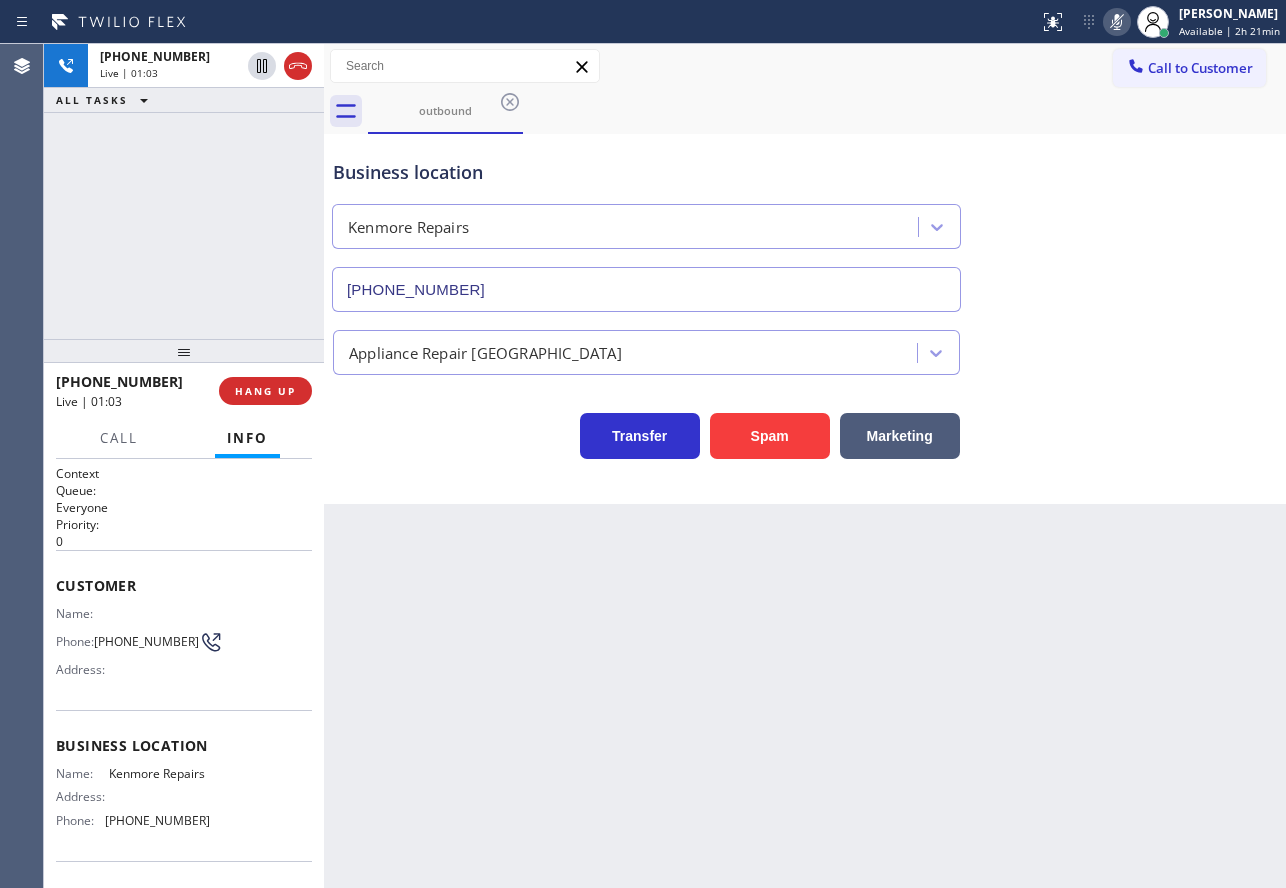 click 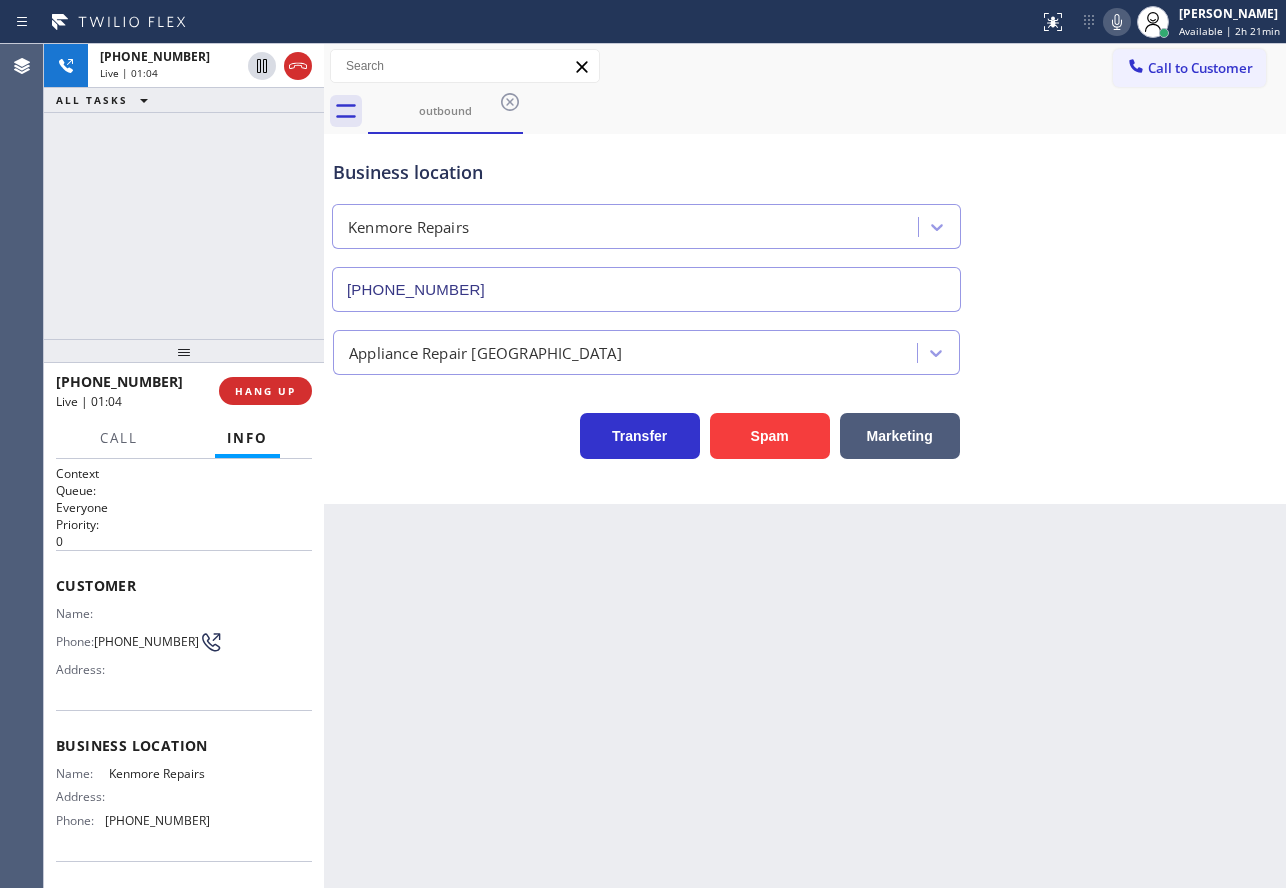 click on "Business location Kenmore Repairs [PHONE_NUMBER]" at bounding box center (805, 221) 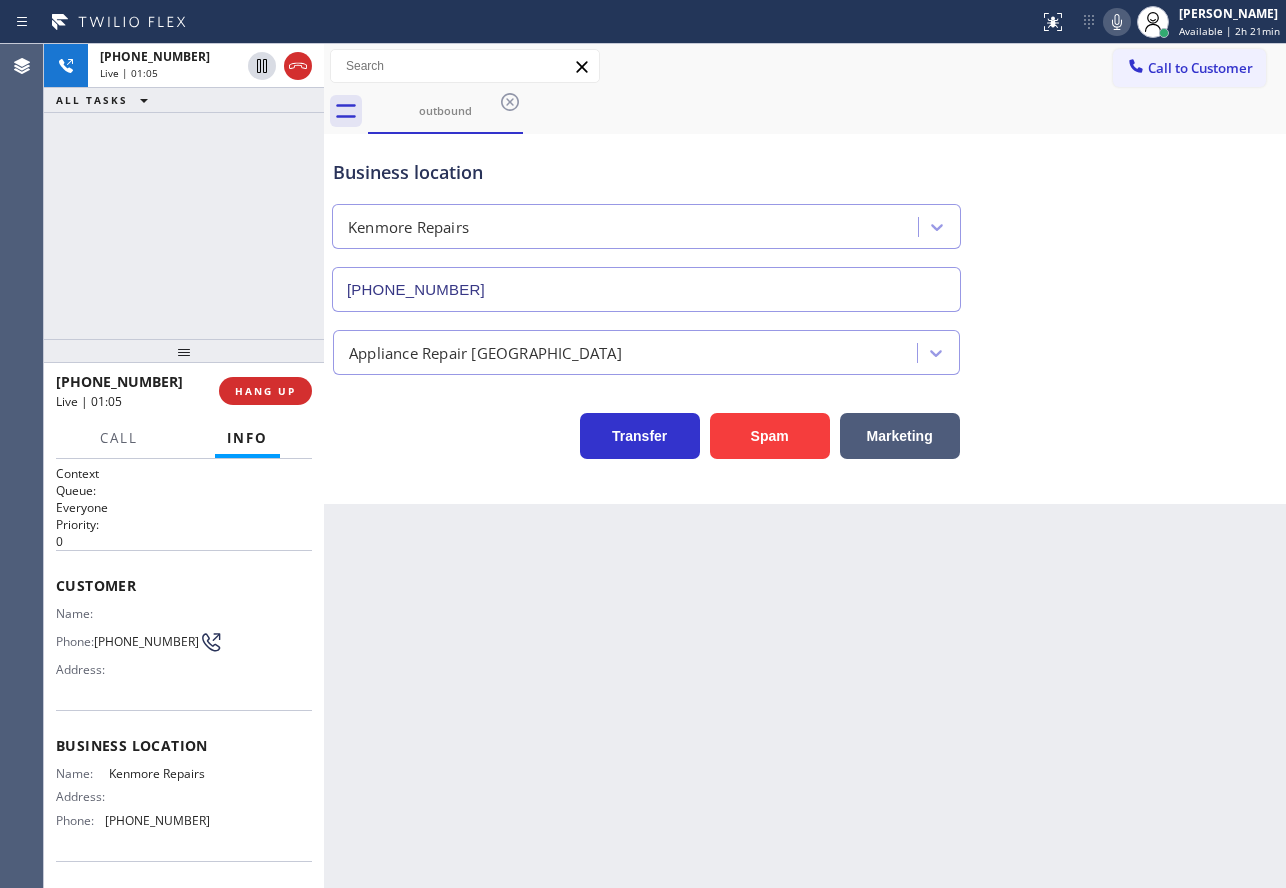 click 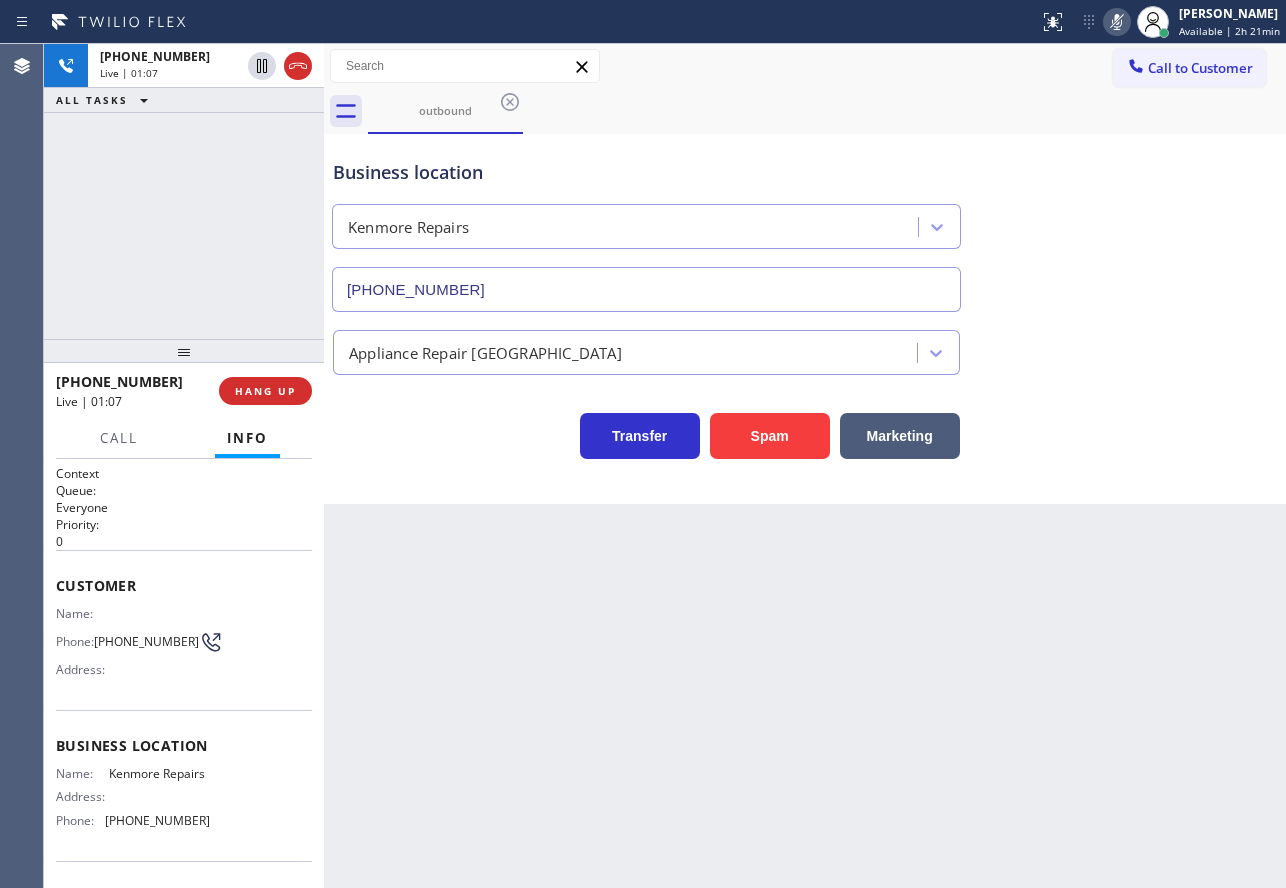 click 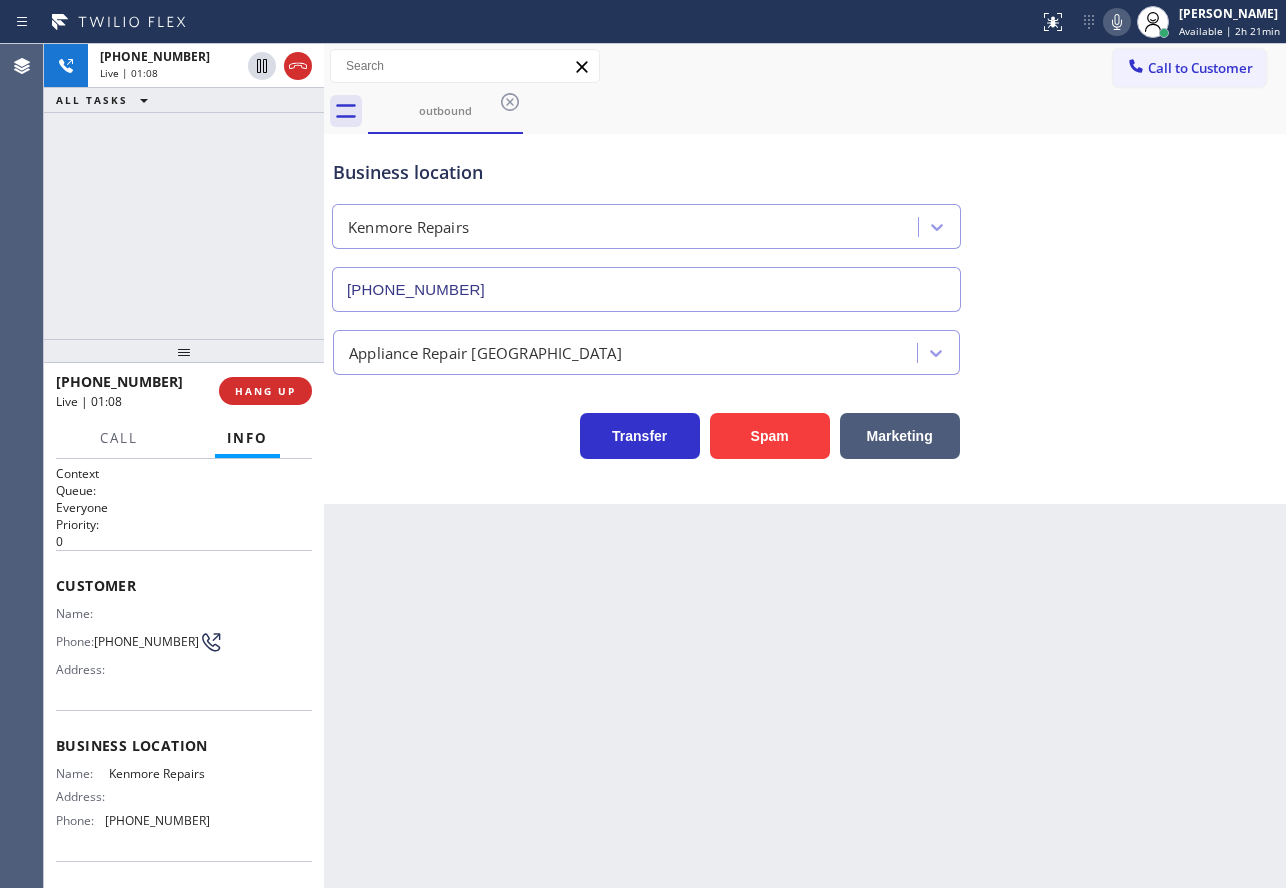 click on "outbound" at bounding box center (827, 111) 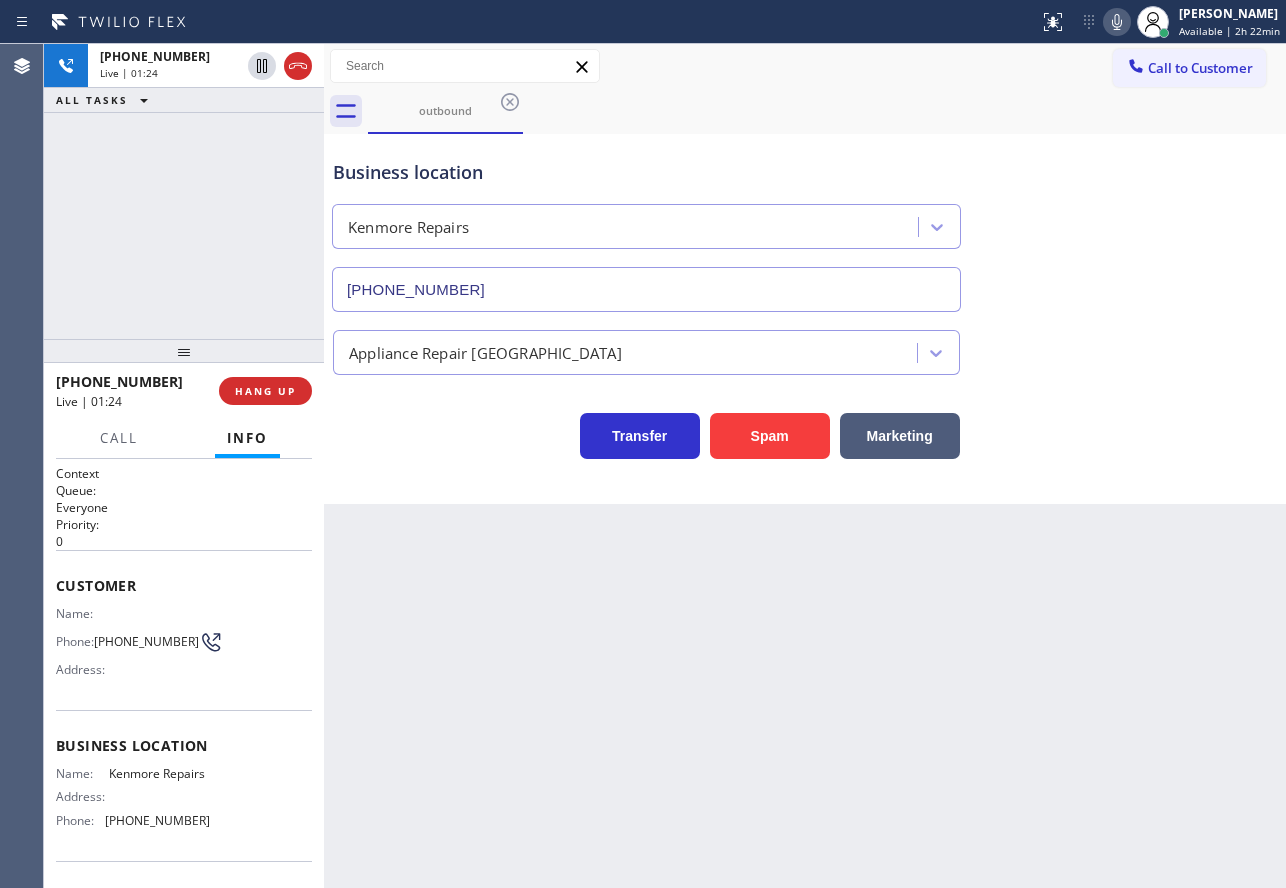 click 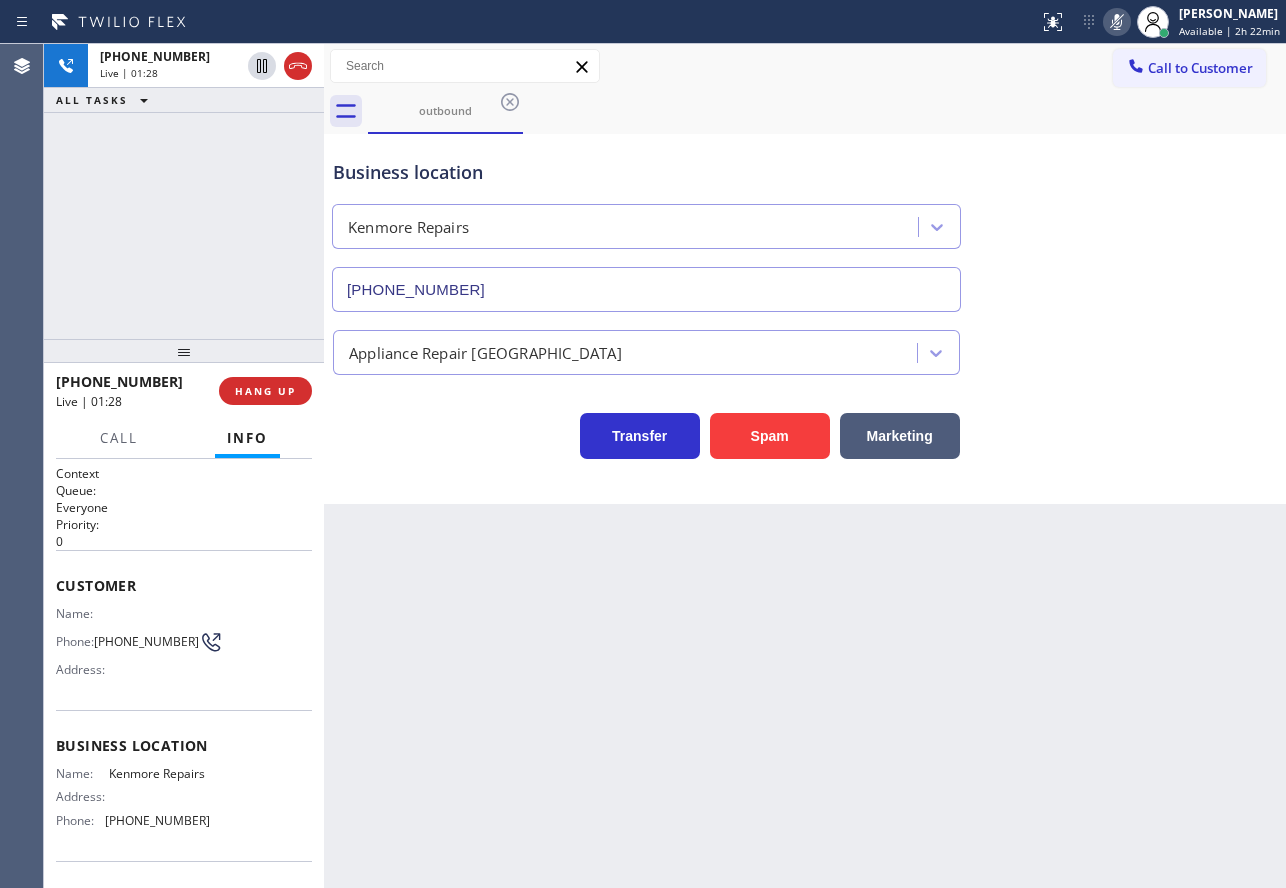 click 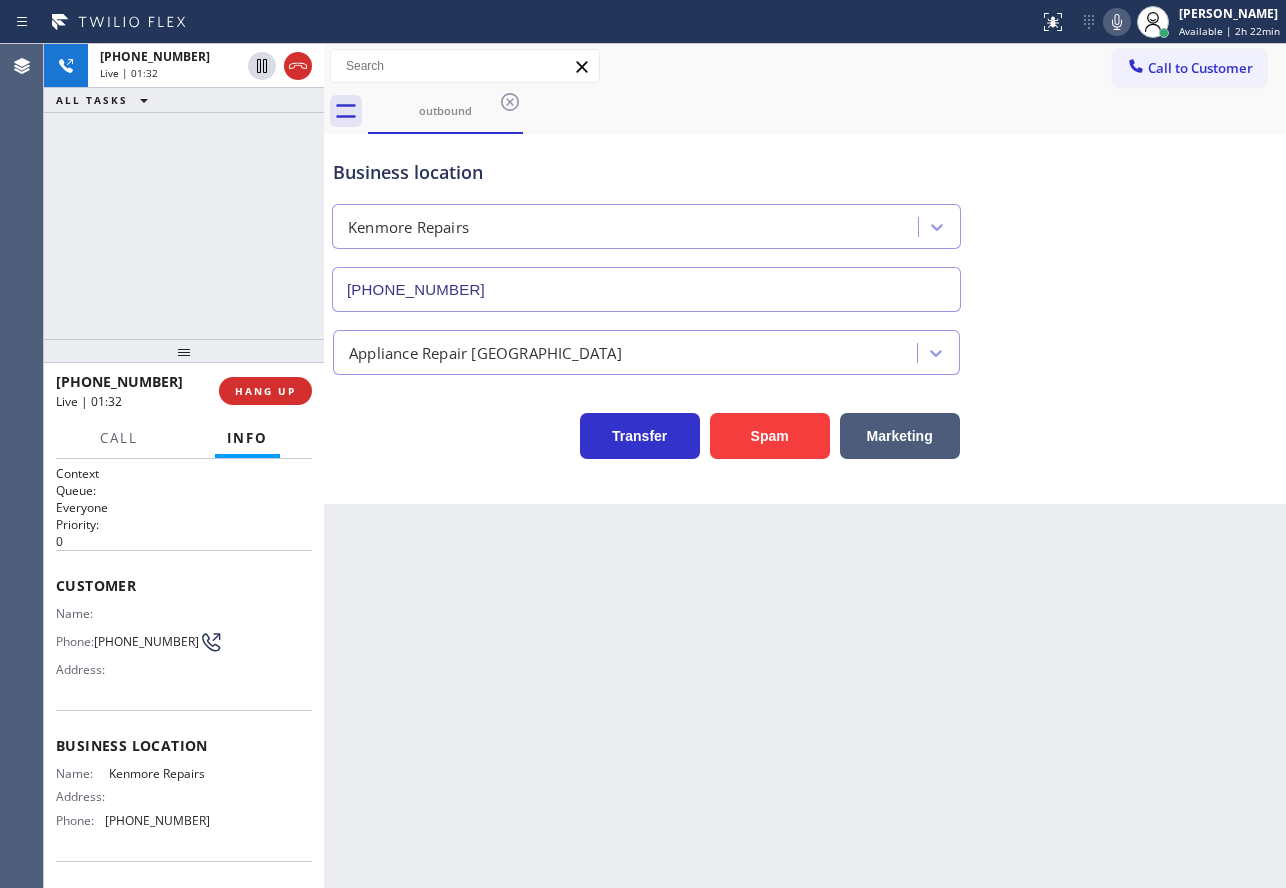 click 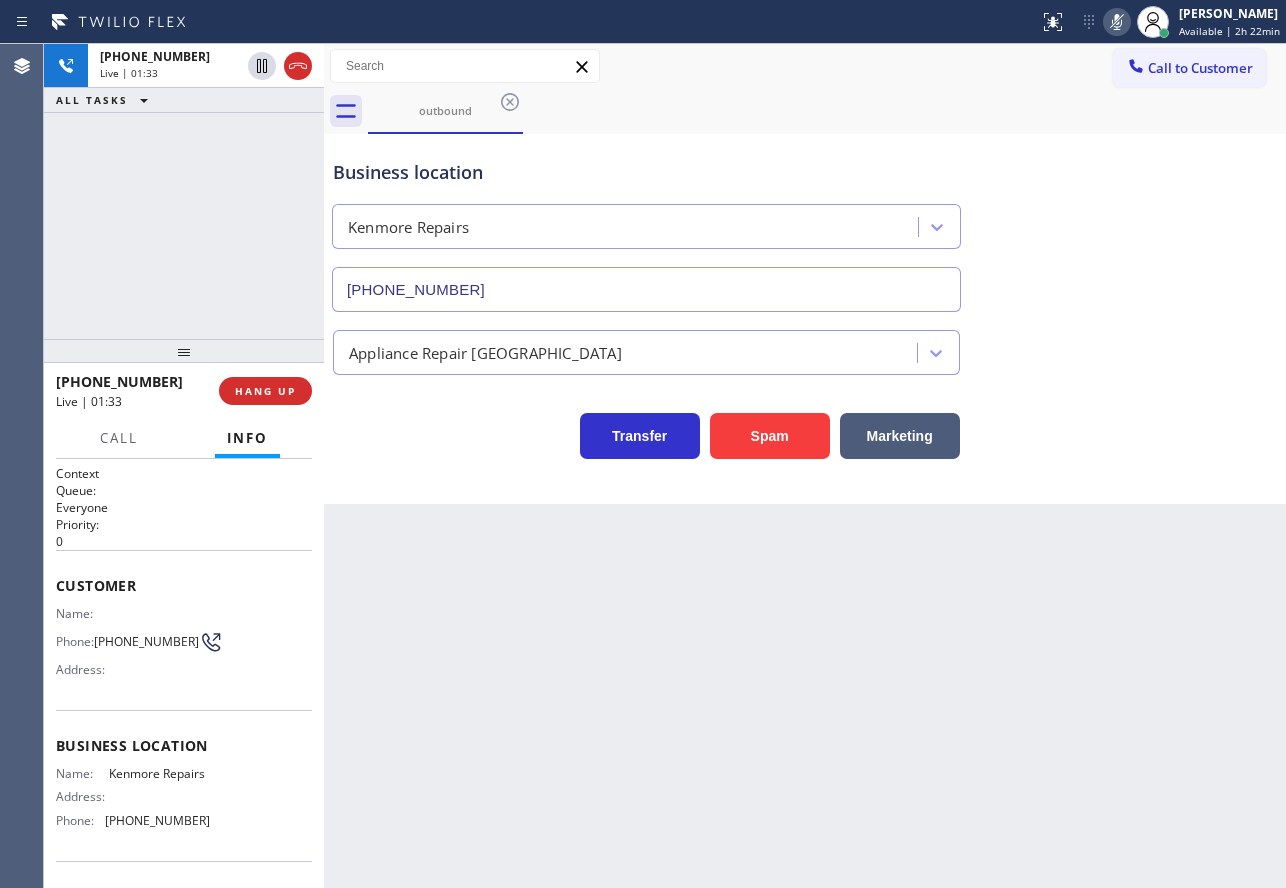 click 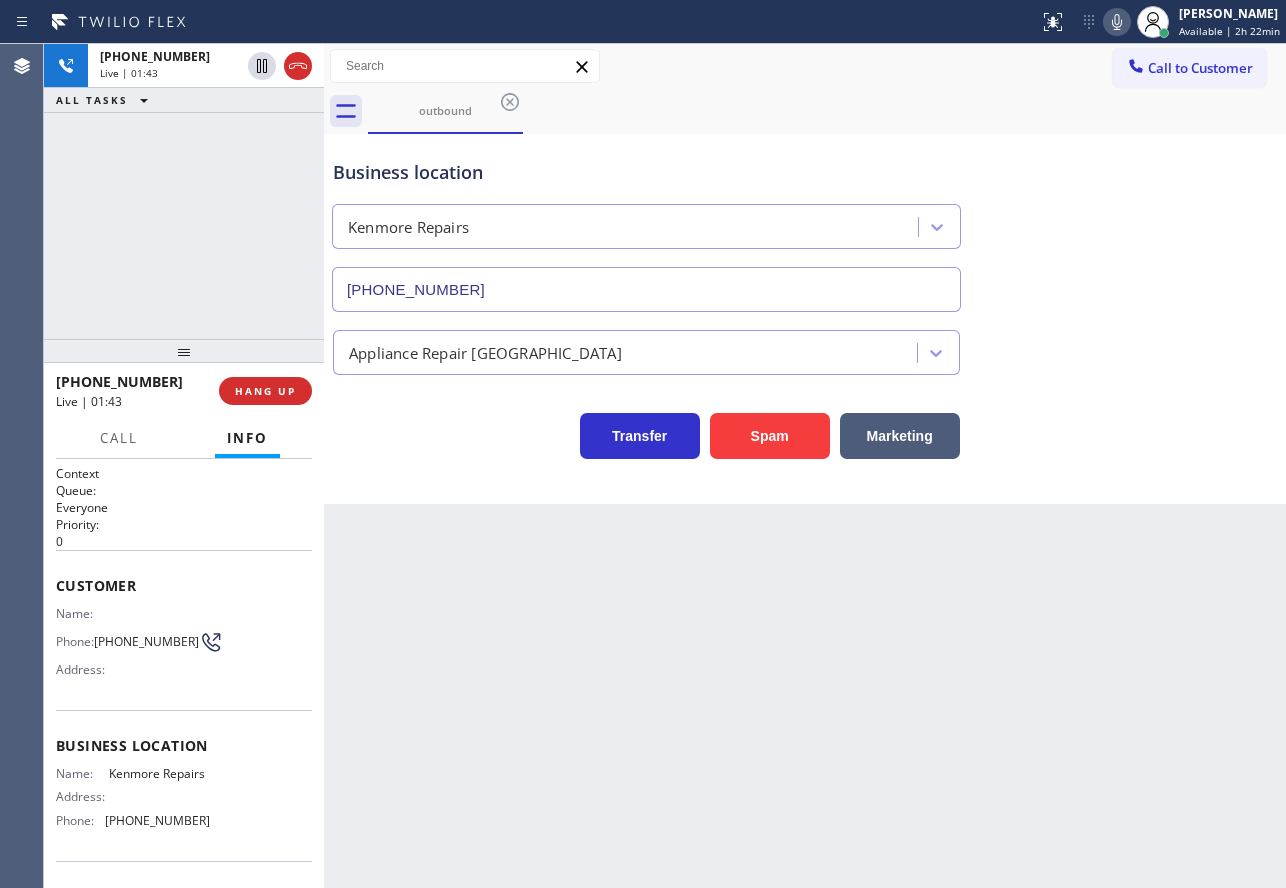 click 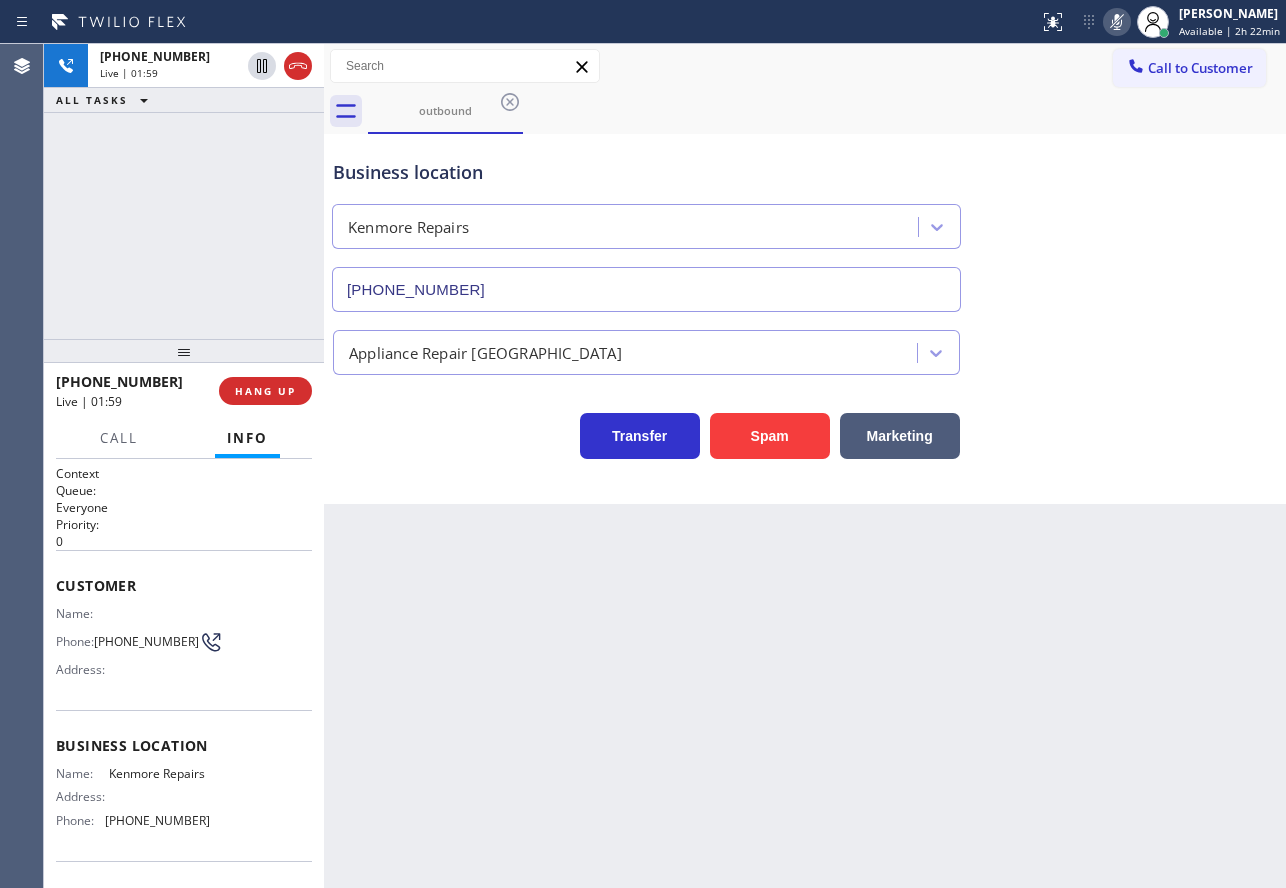 click 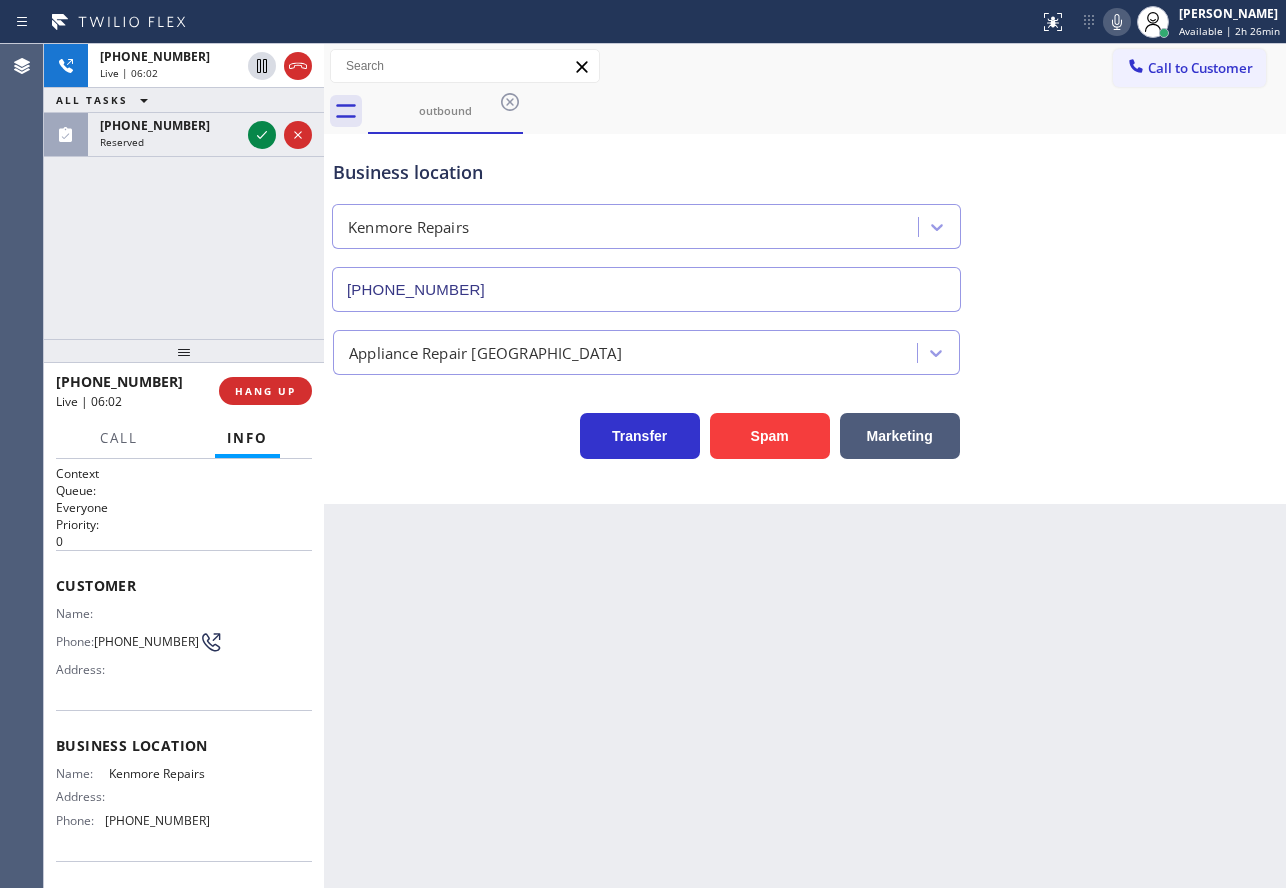 click 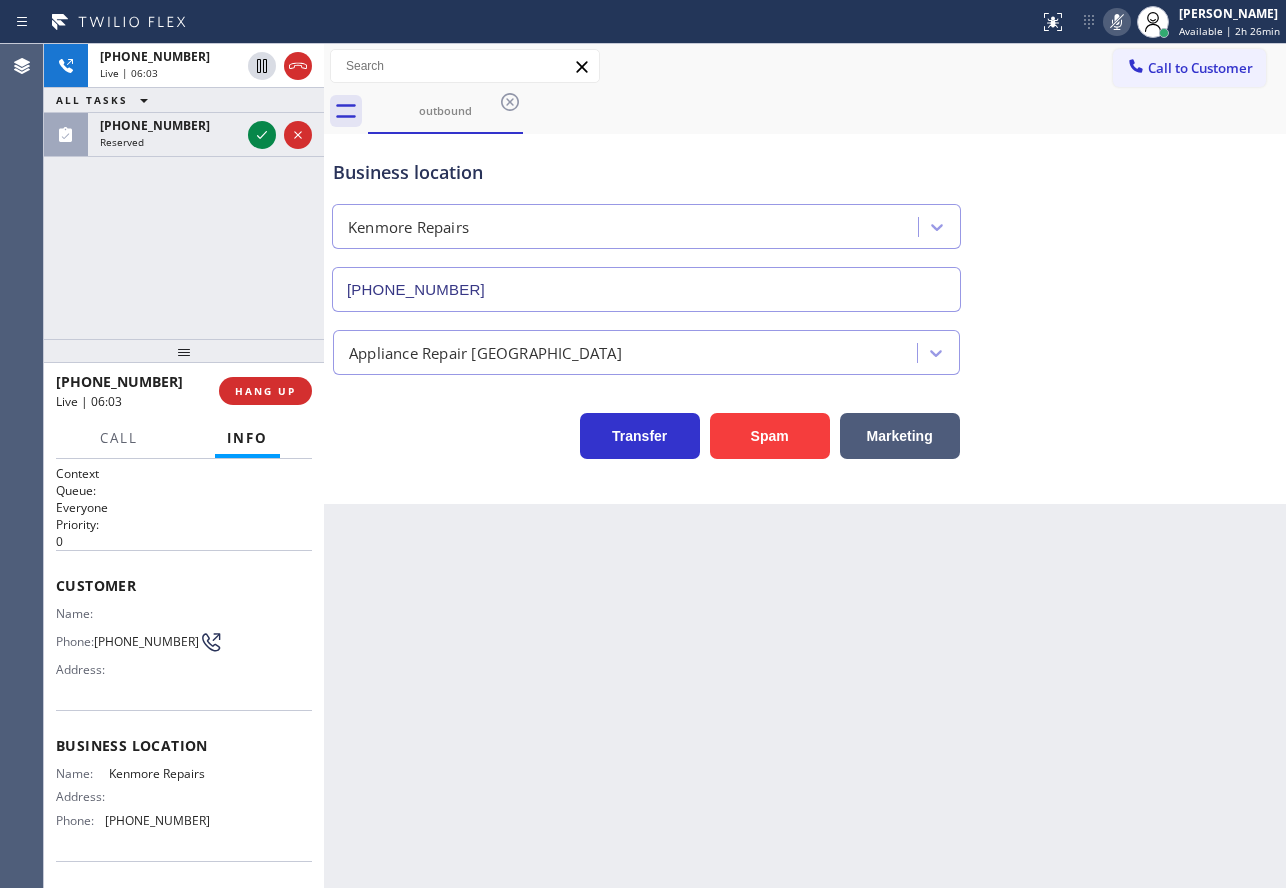click 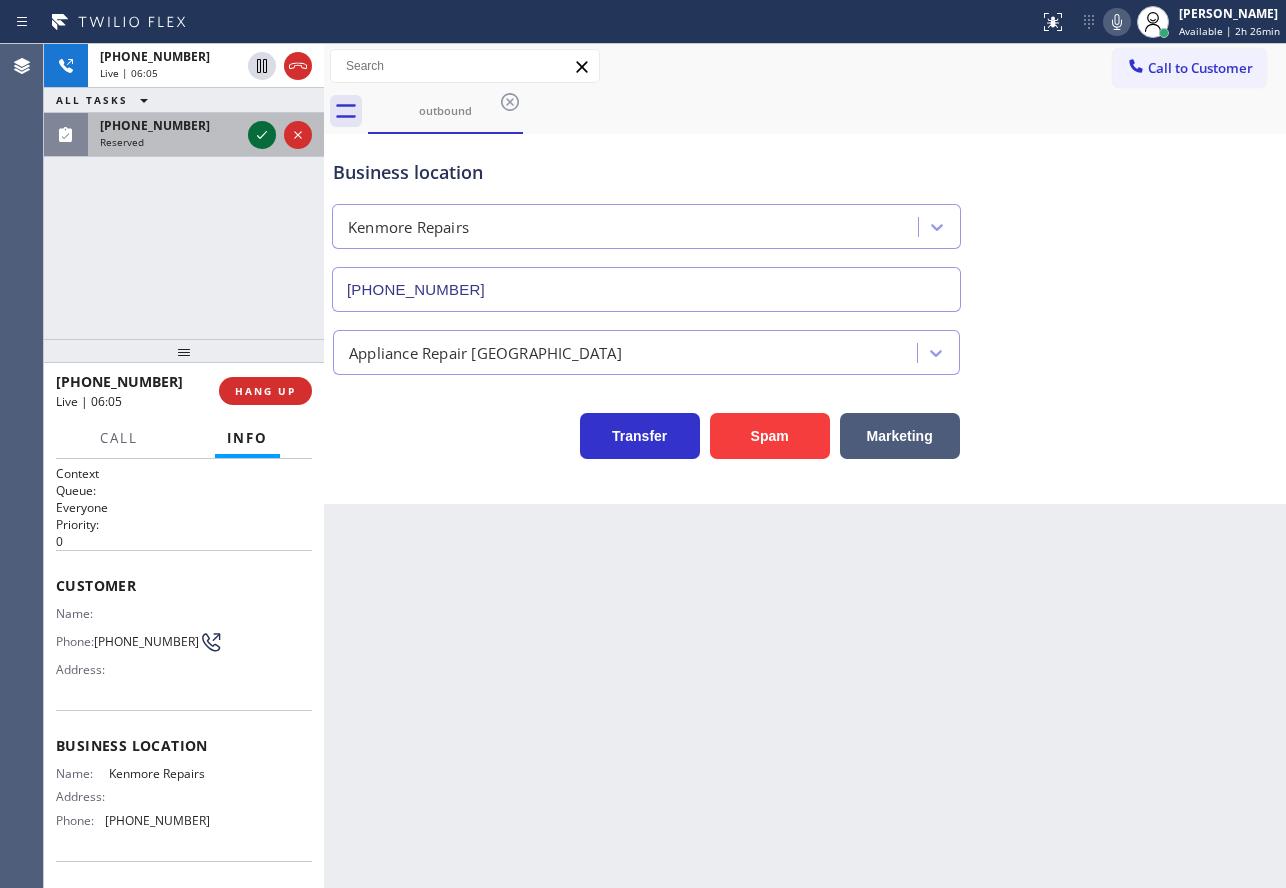 click 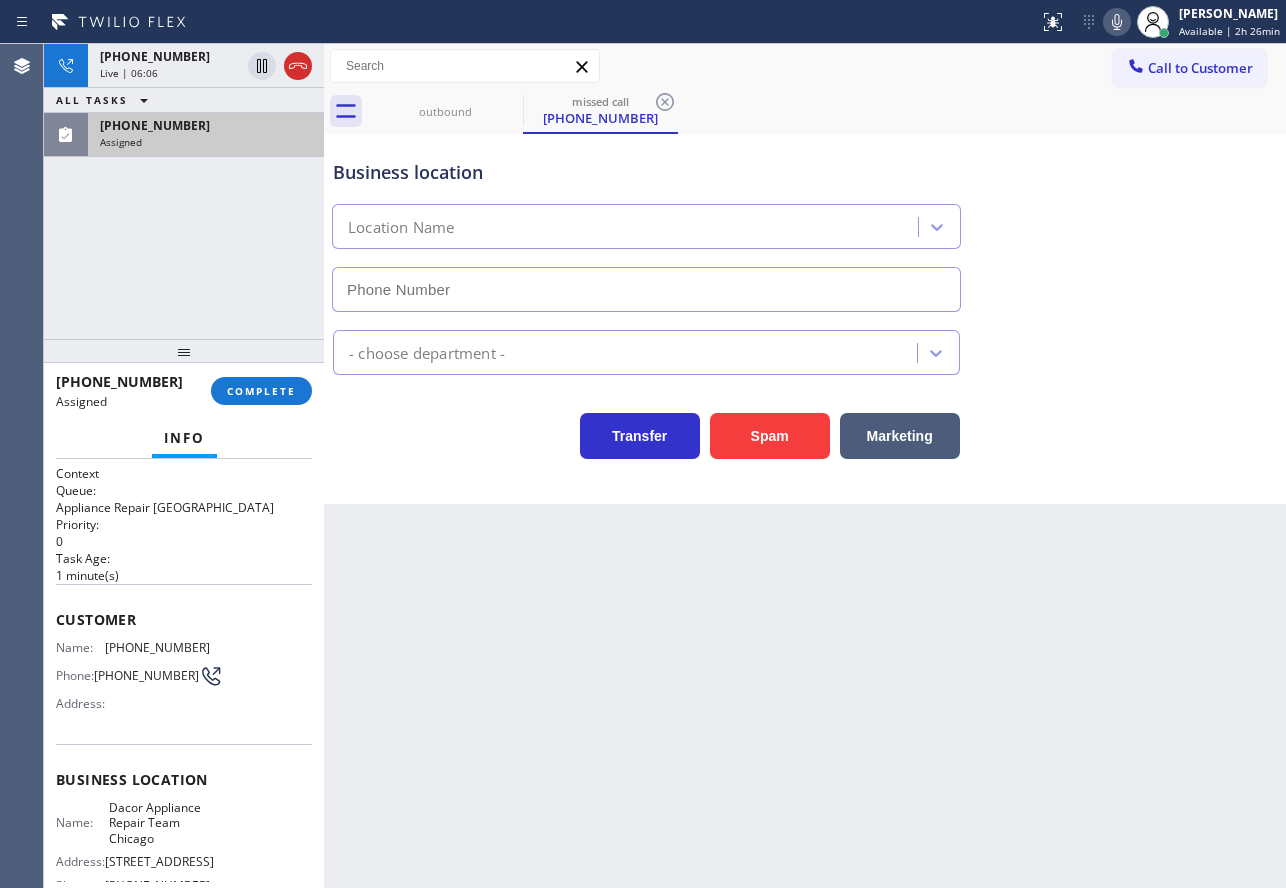 type on "[PHONE_NUMBER]" 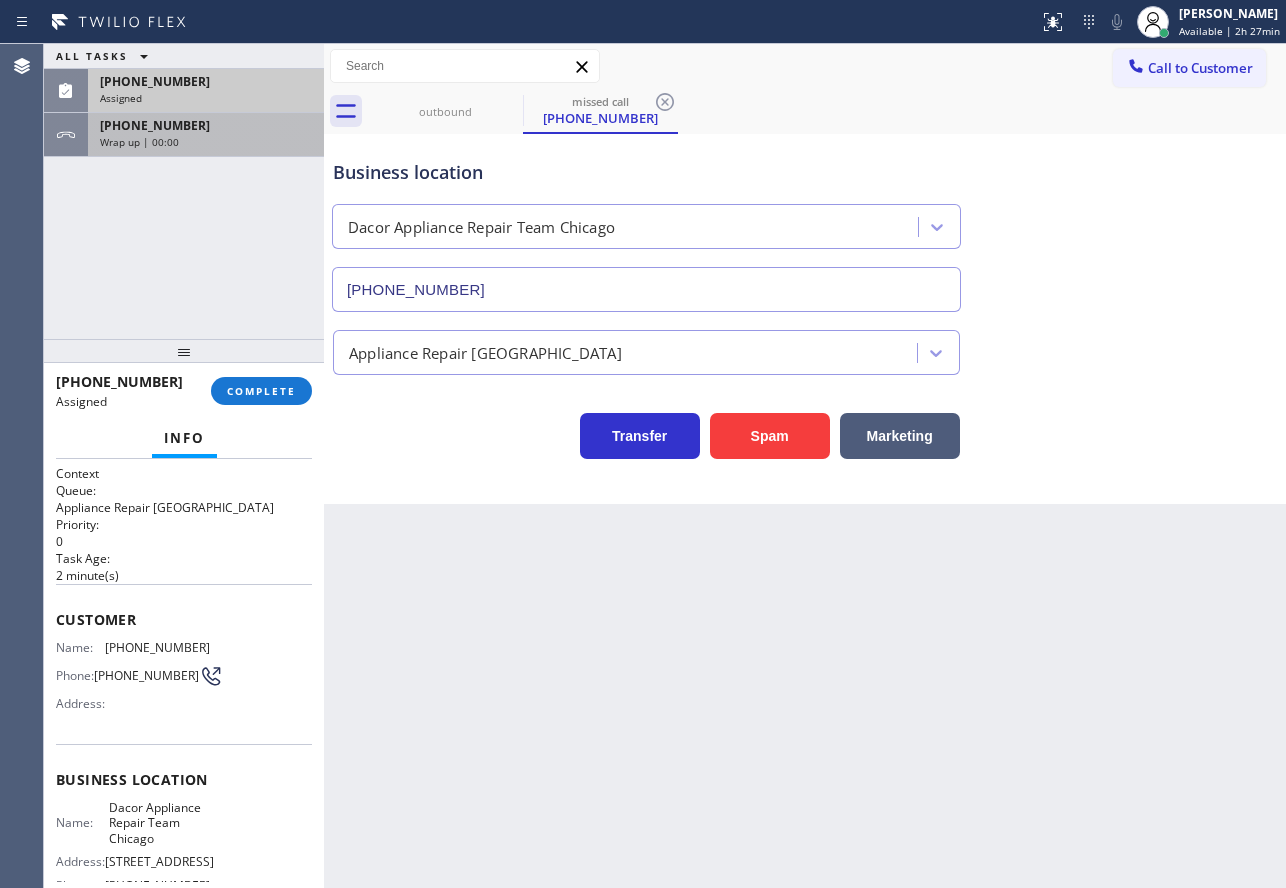click on "Wrap up | 00:00" at bounding box center [206, 142] 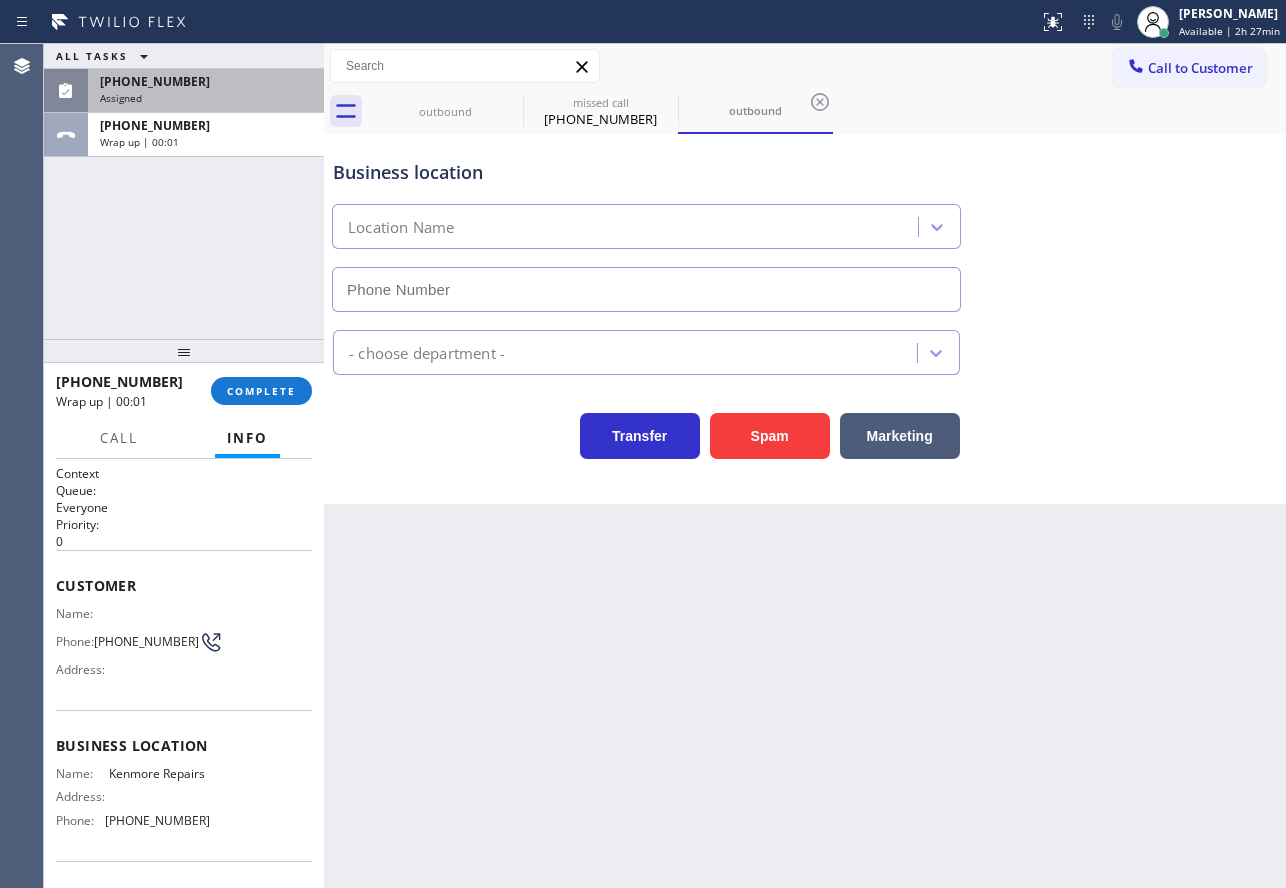 type on "[PHONE_NUMBER]" 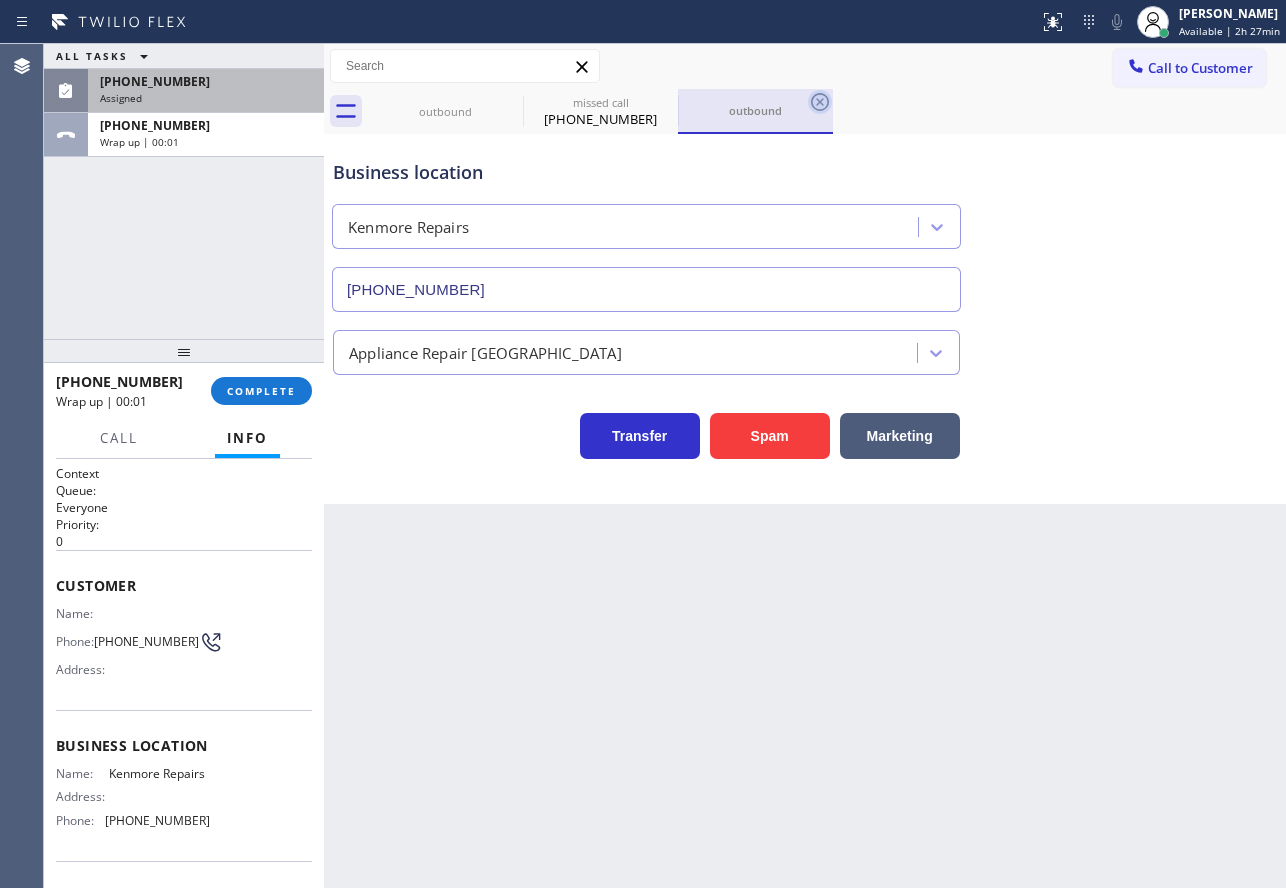 click 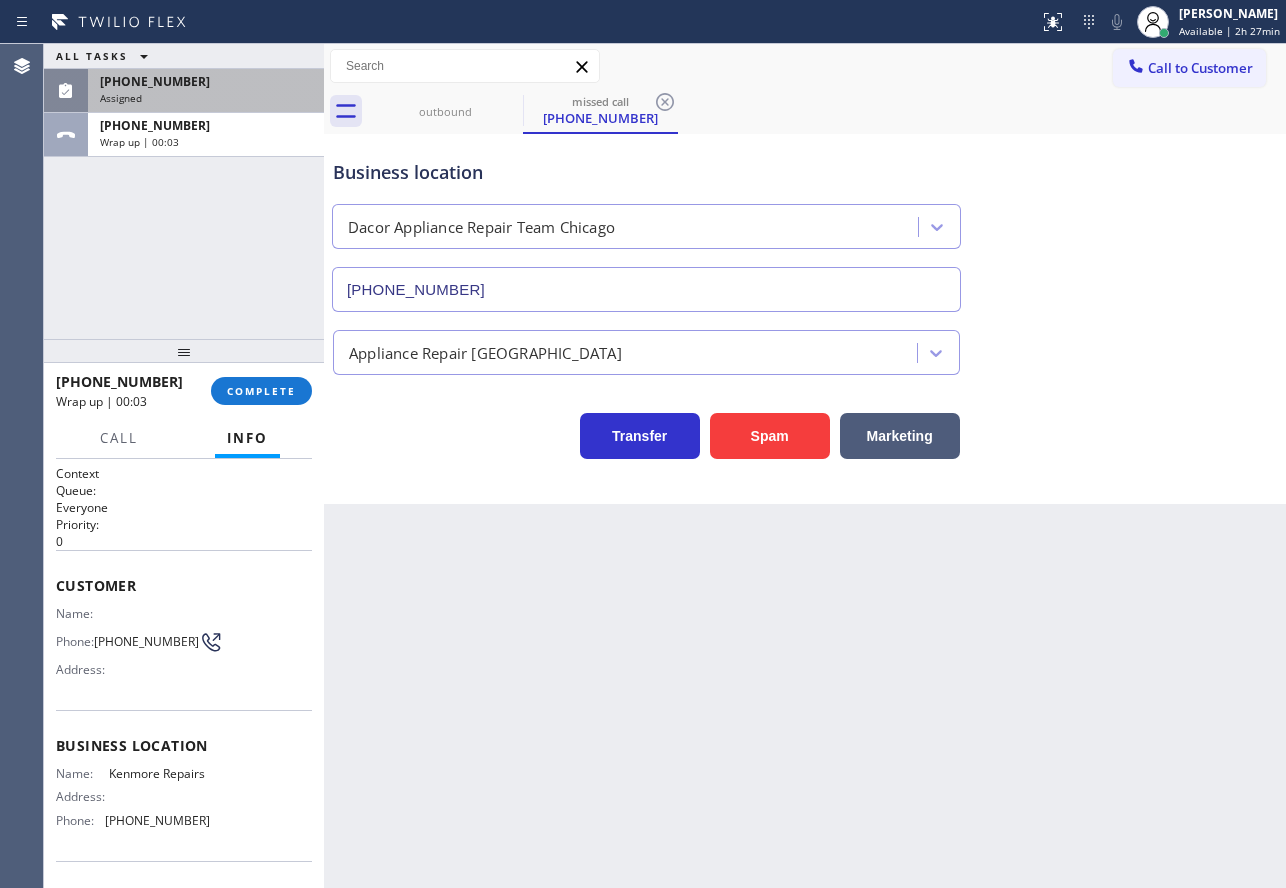 click on "Name: [PERSON_NAME] Repairs Address:   Phone: [PHONE_NUMBER]" at bounding box center (133, 801) 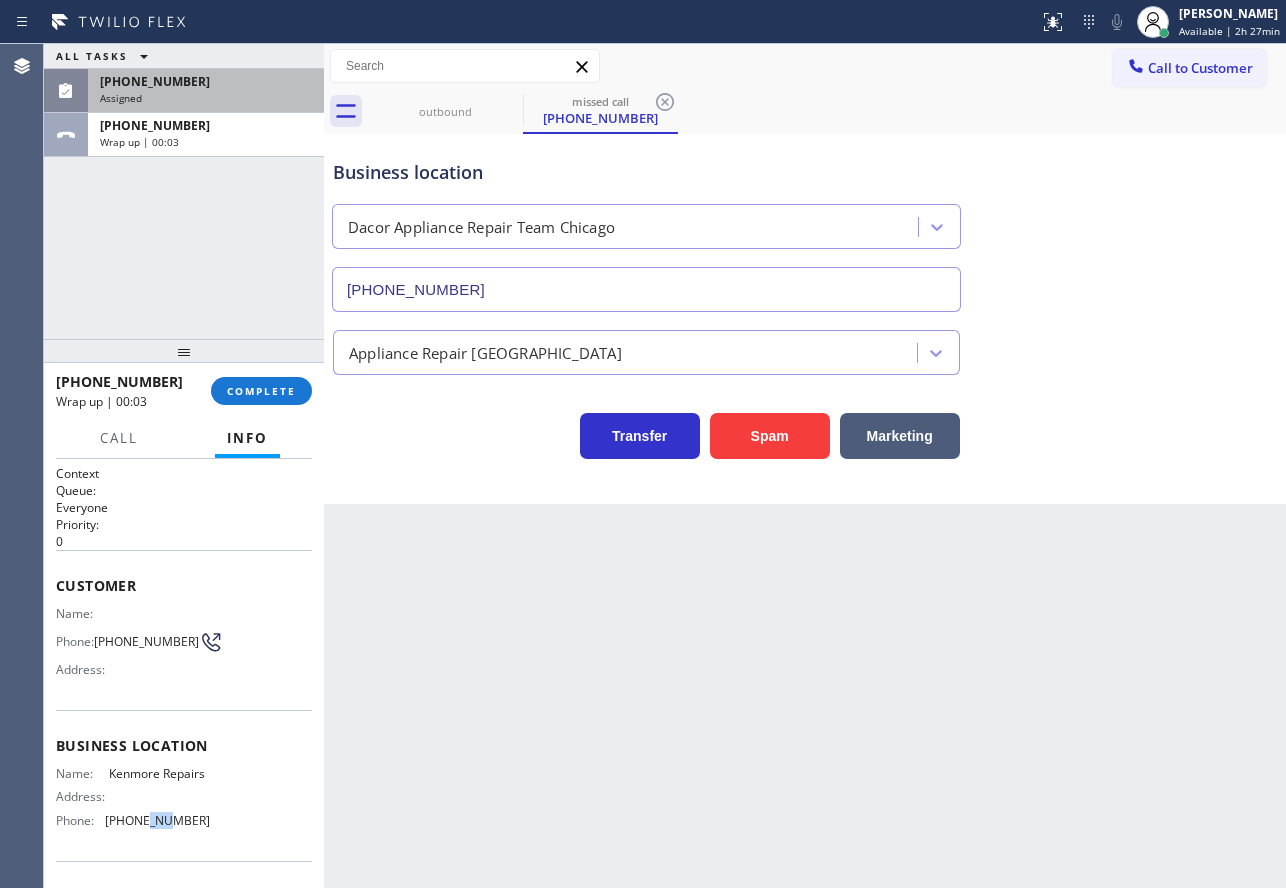 click on "[PHONE_NUMBER]" at bounding box center [157, 820] 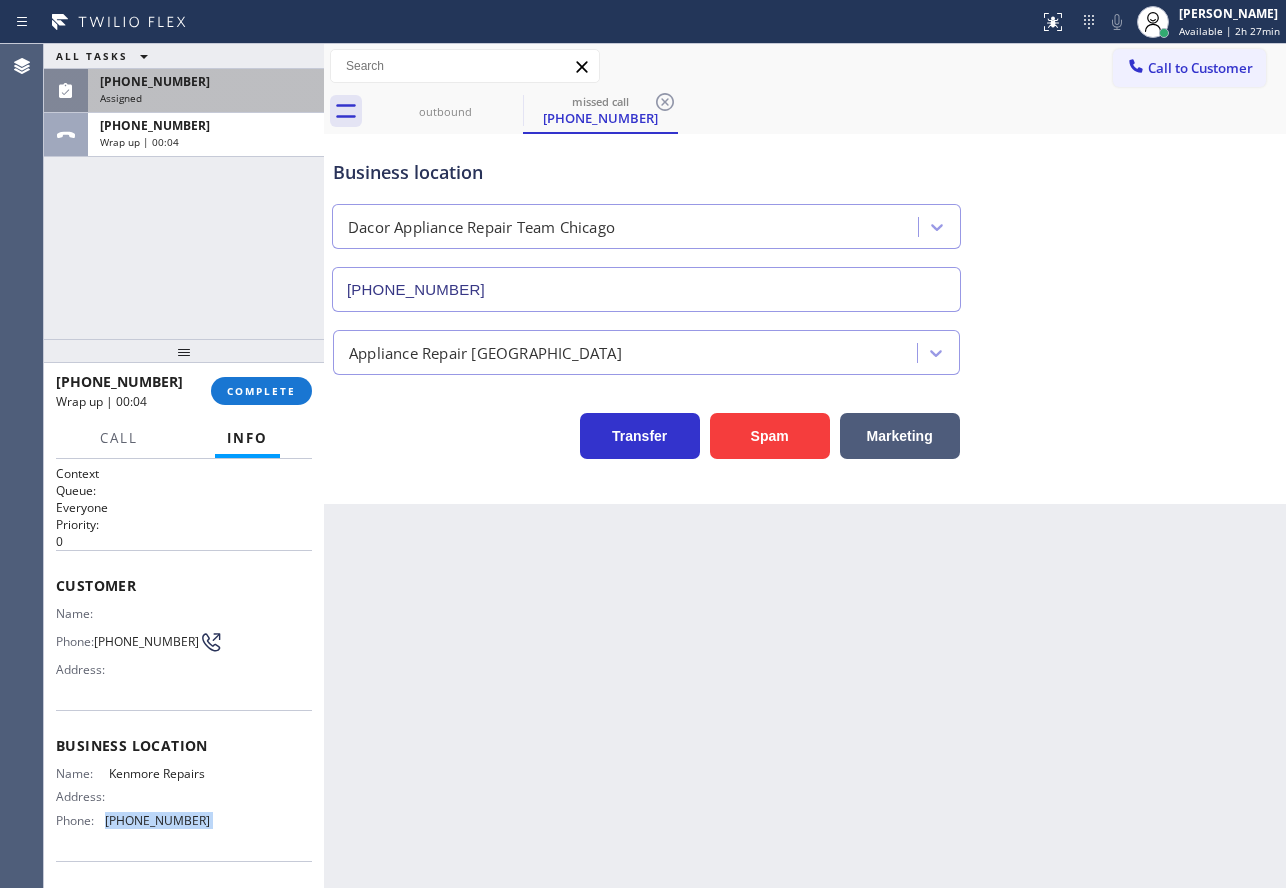 click on "[PHONE_NUMBER]" at bounding box center [157, 820] 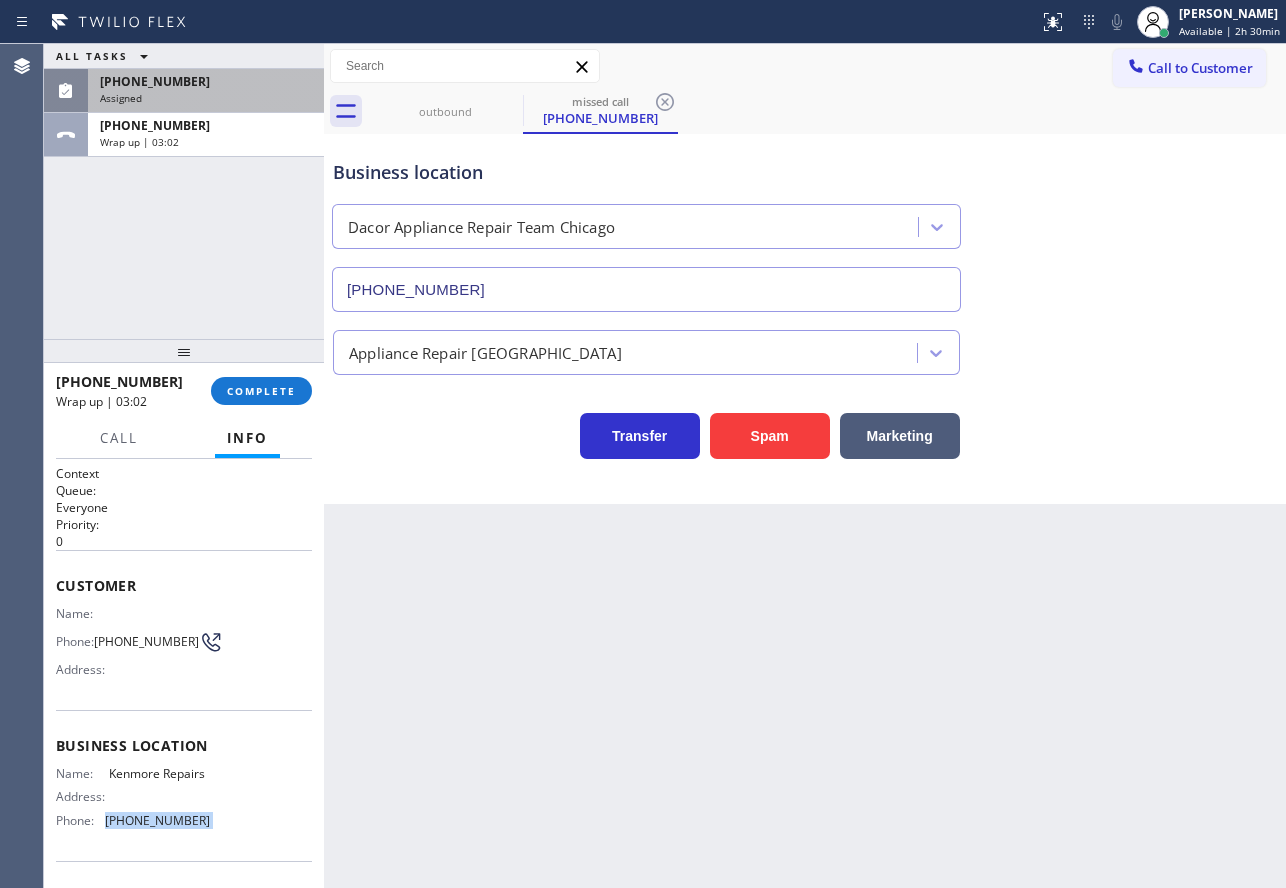 click on "Assigned" at bounding box center [206, 98] 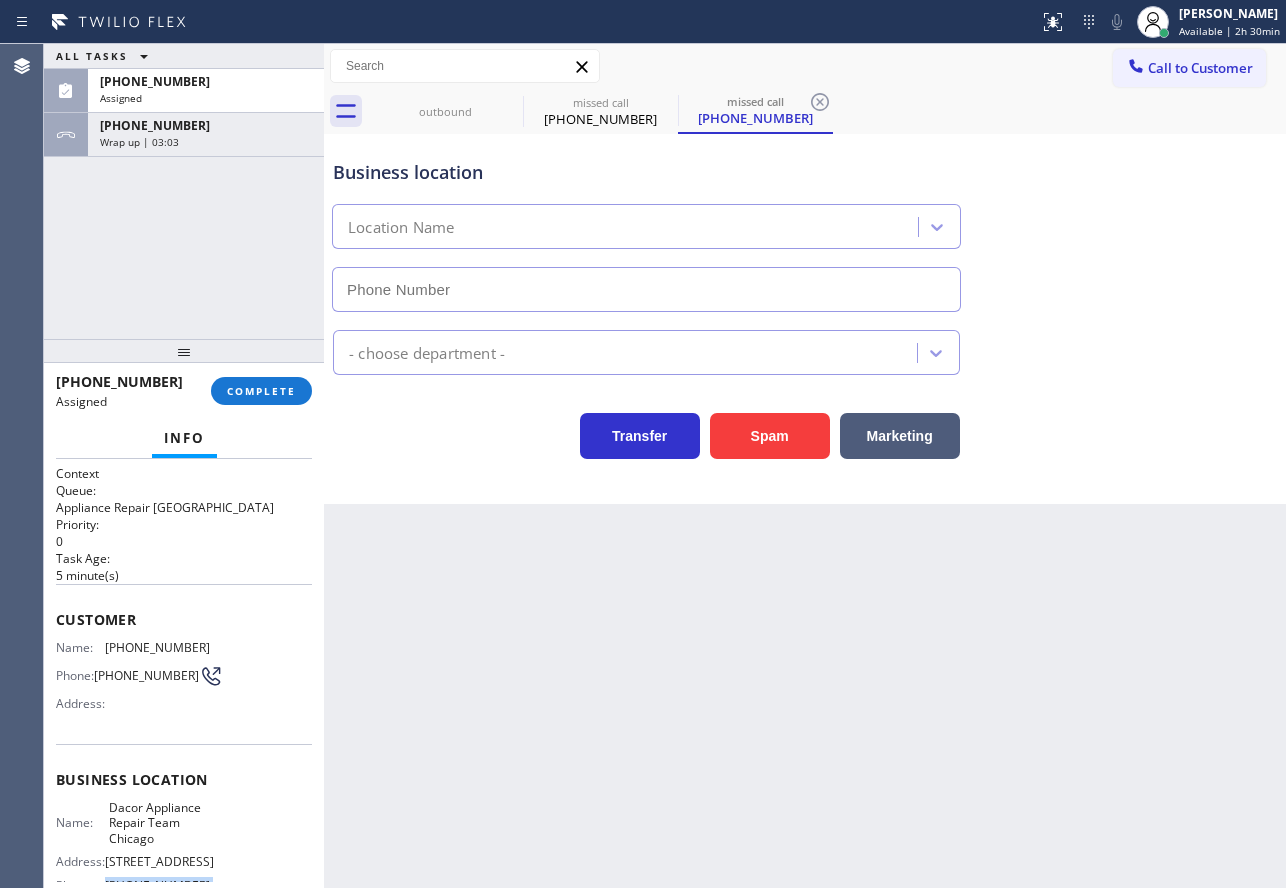 type on "[PHONE_NUMBER]" 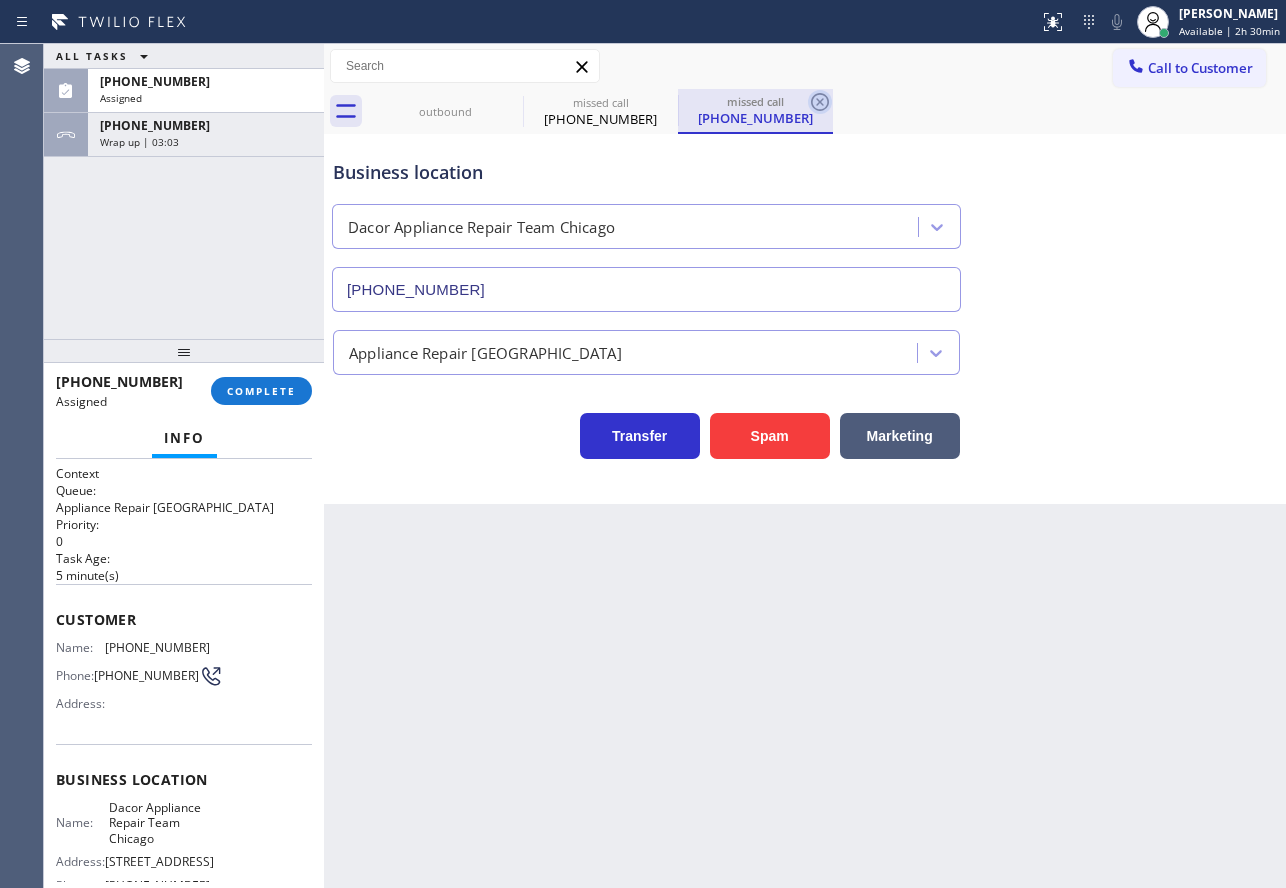 click 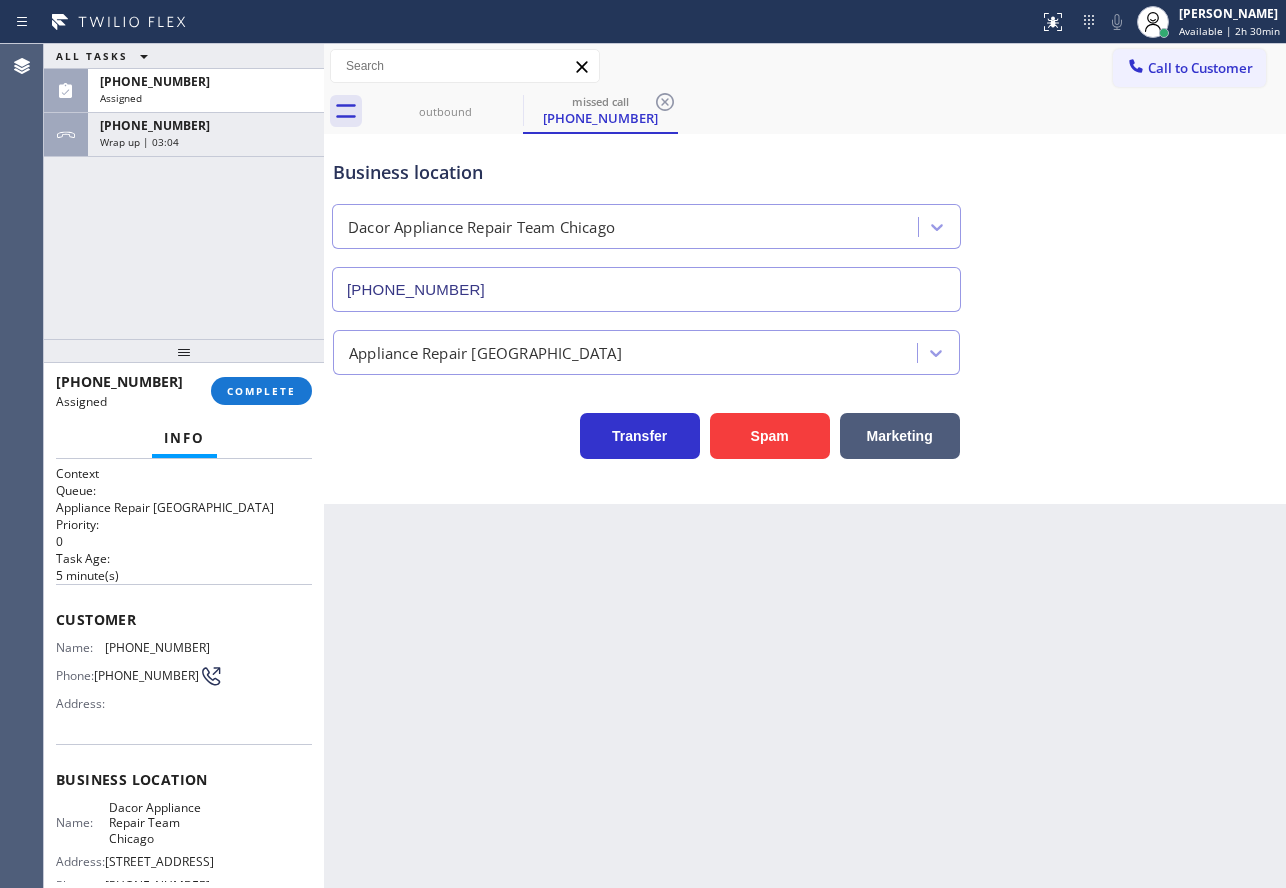 scroll, scrollTop: 100, scrollLeft: 0, axis: vertical 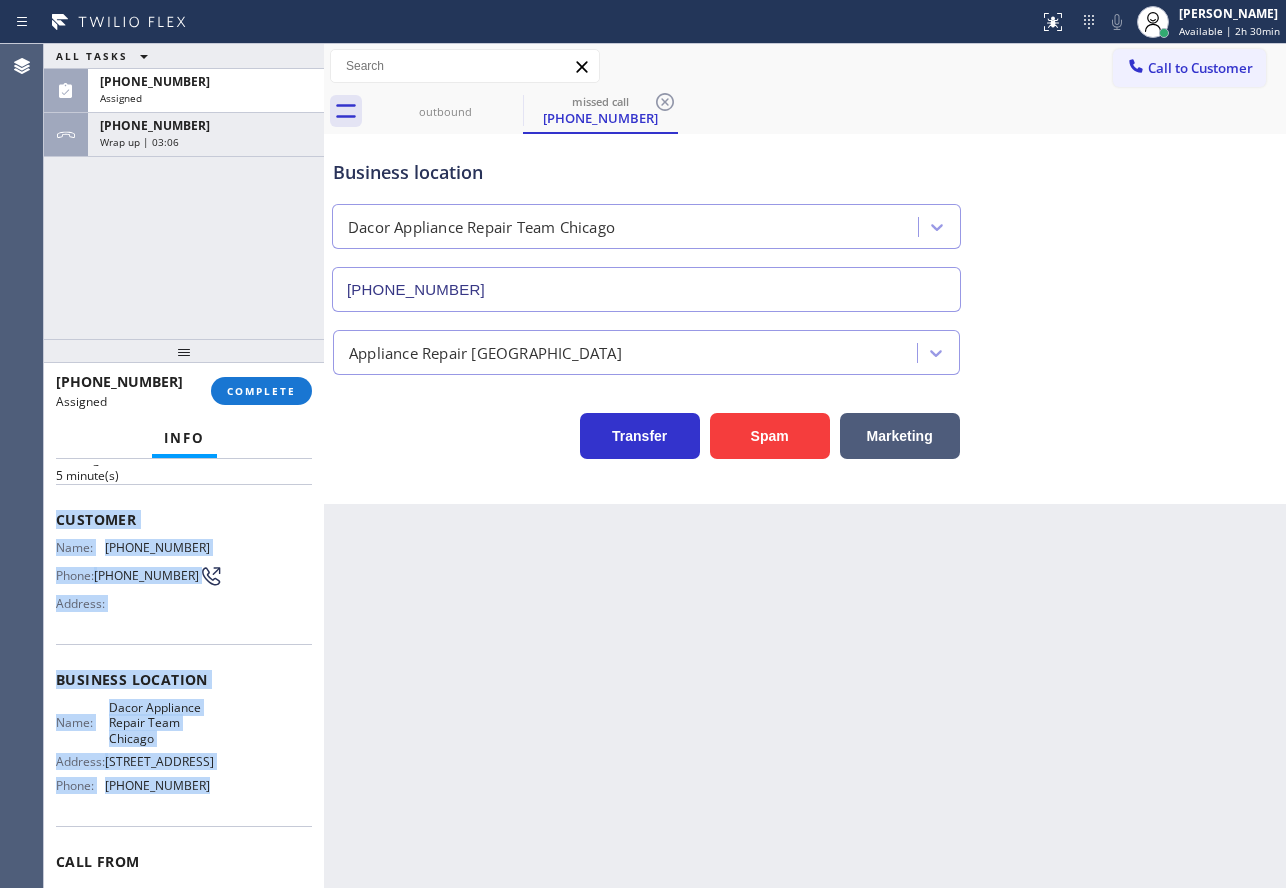 drag, startPoint x: 203, startPoint y: 812, endPoint x: 52, endPoint y: 525, distance: 324.29926 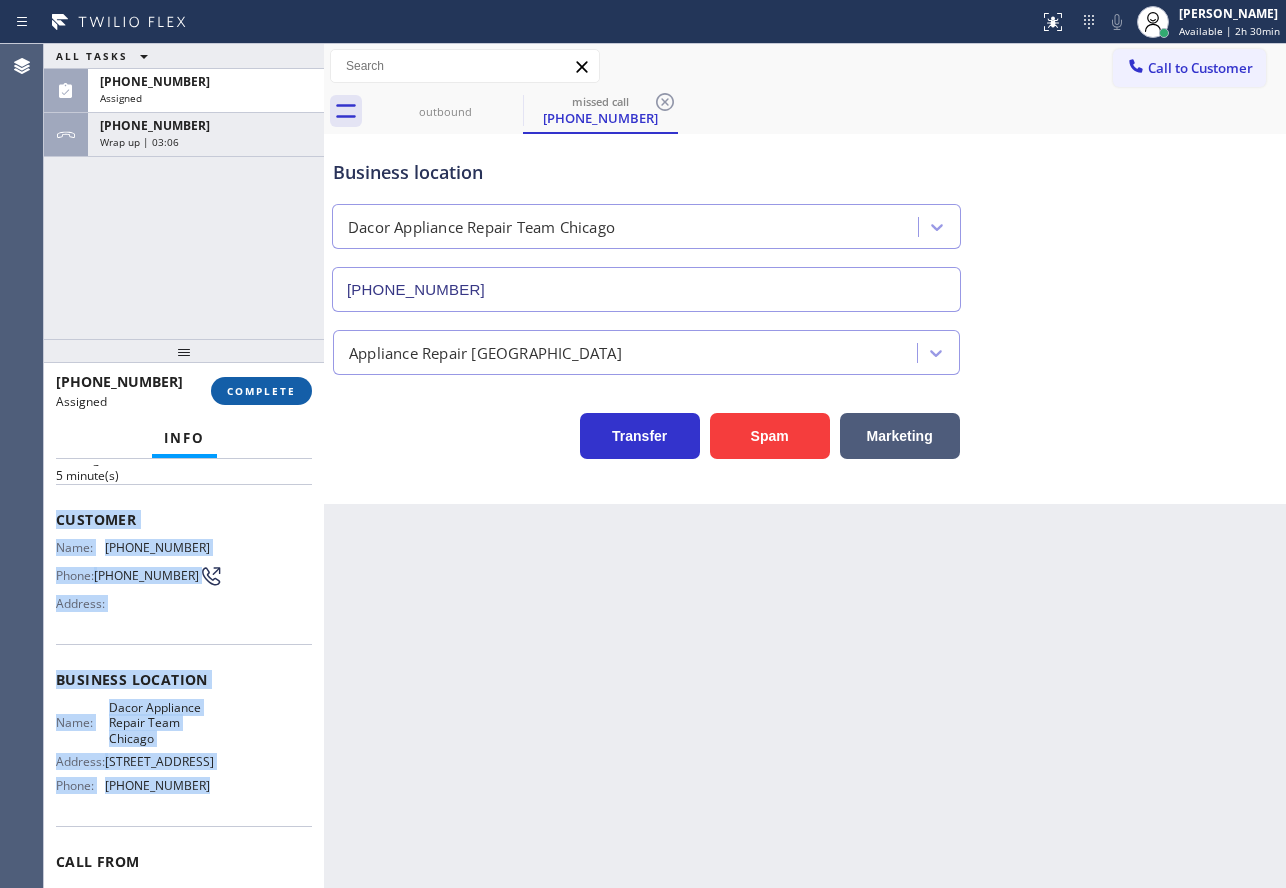click on "COMPLETE" at bounding box center (261, 391) 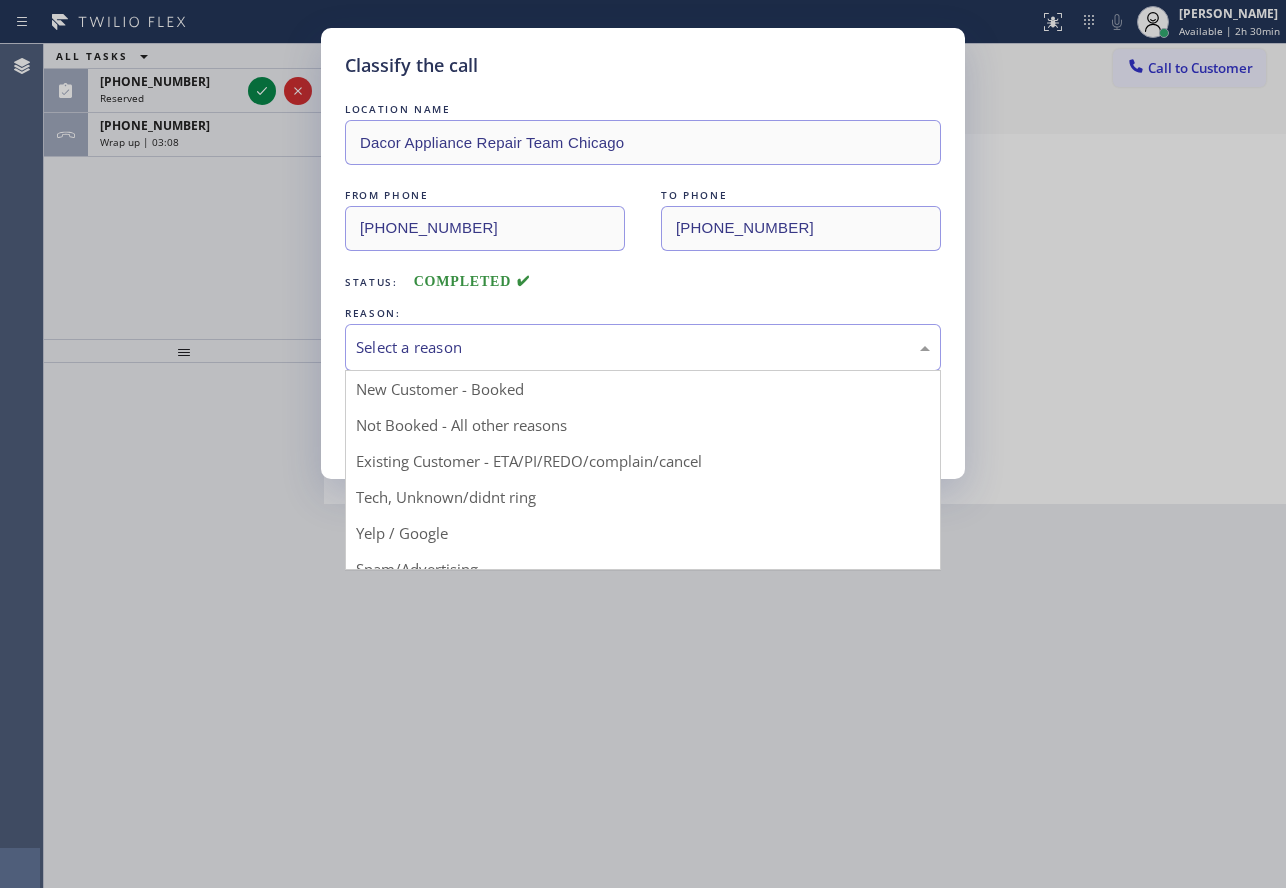 click on "Select a reason" at bounding box center (643, 347) 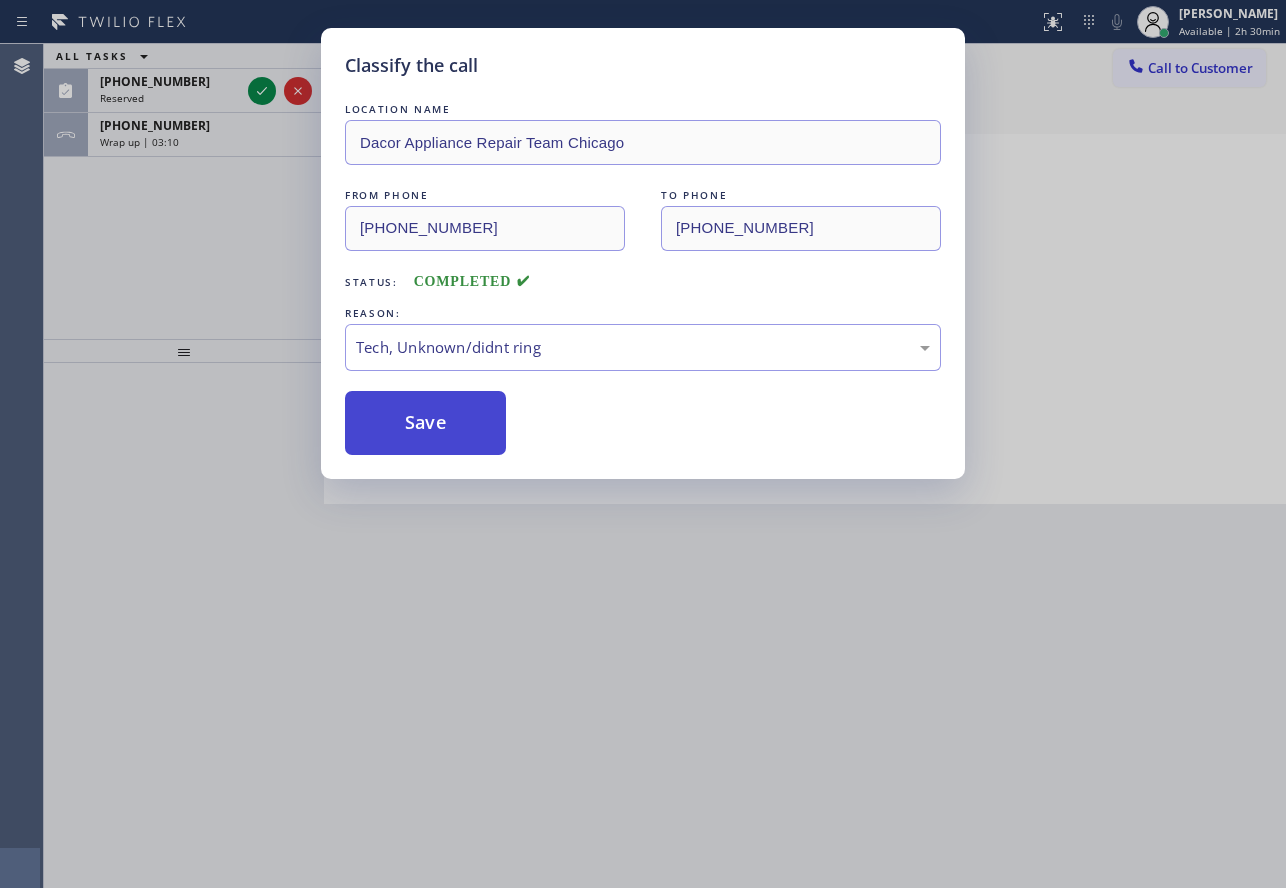 drag, startPoint x: 397, startPoint y: 493, endPoint x: 453, endPoint y: 428, distance: 85.79627 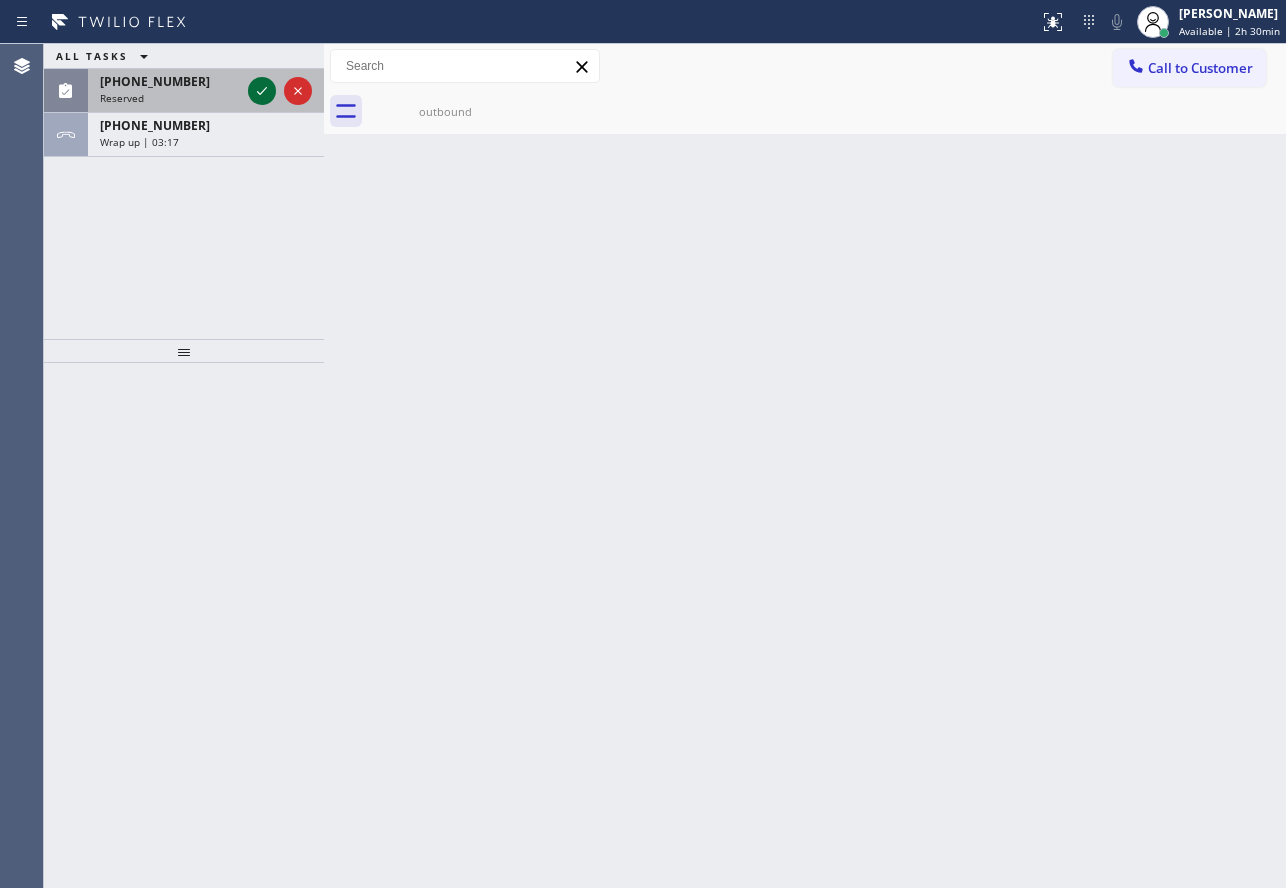 click 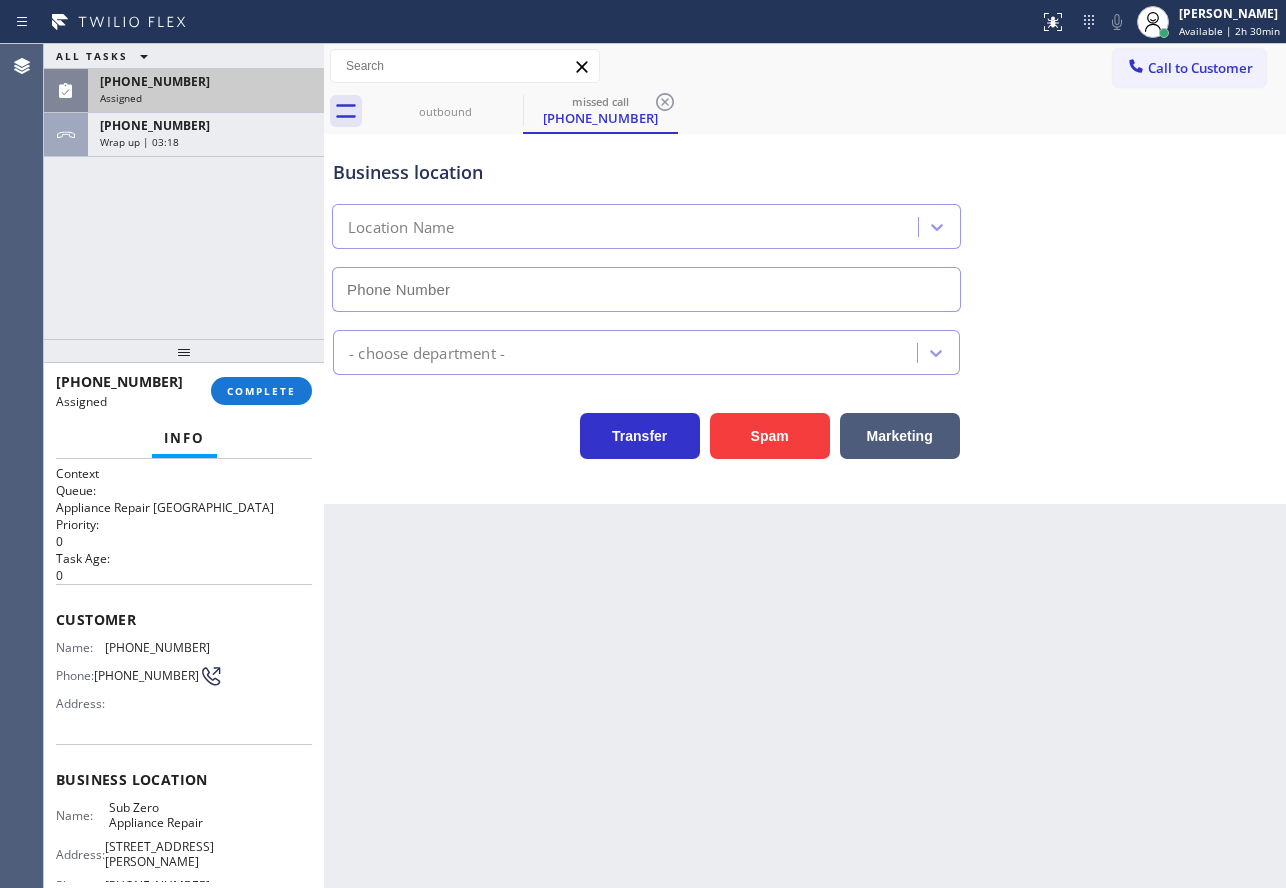 type on "[PHONE_NUMBER]" 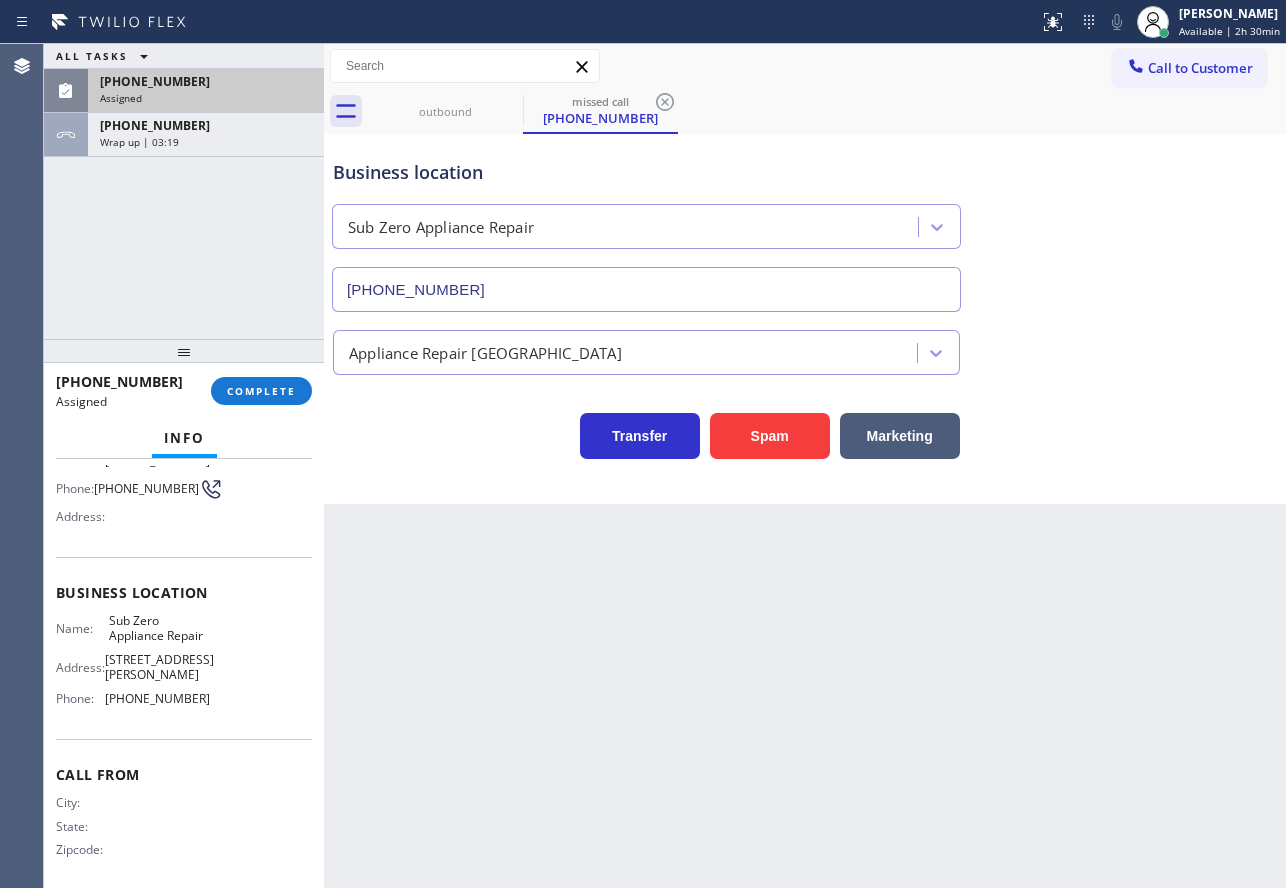 scroll, scrollTop: 200, scrollLeft: 0, axis: vertical 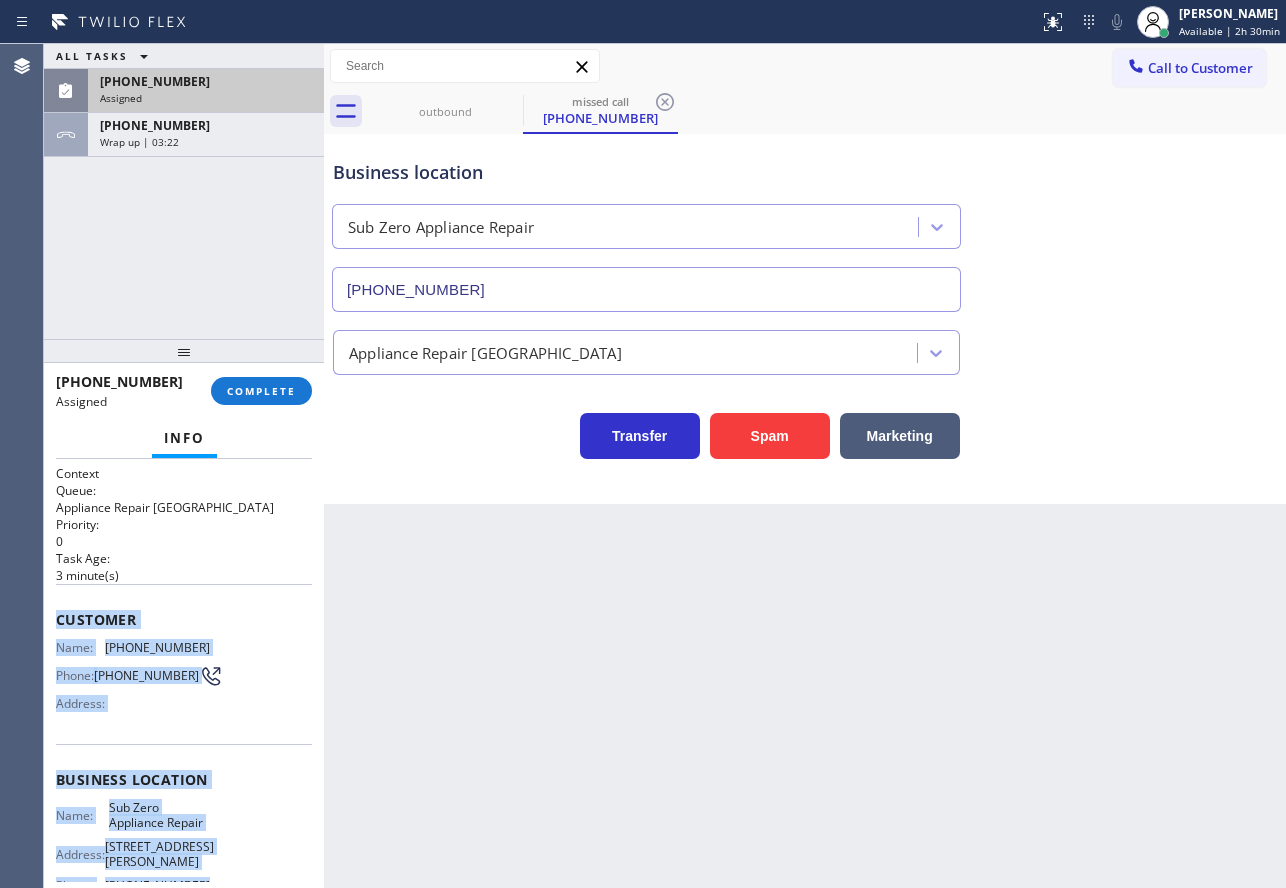 drag, startPoint x: 209, startPoint y: 714, endPoint x: 52, endPoint y: 621, distance: 182.4774 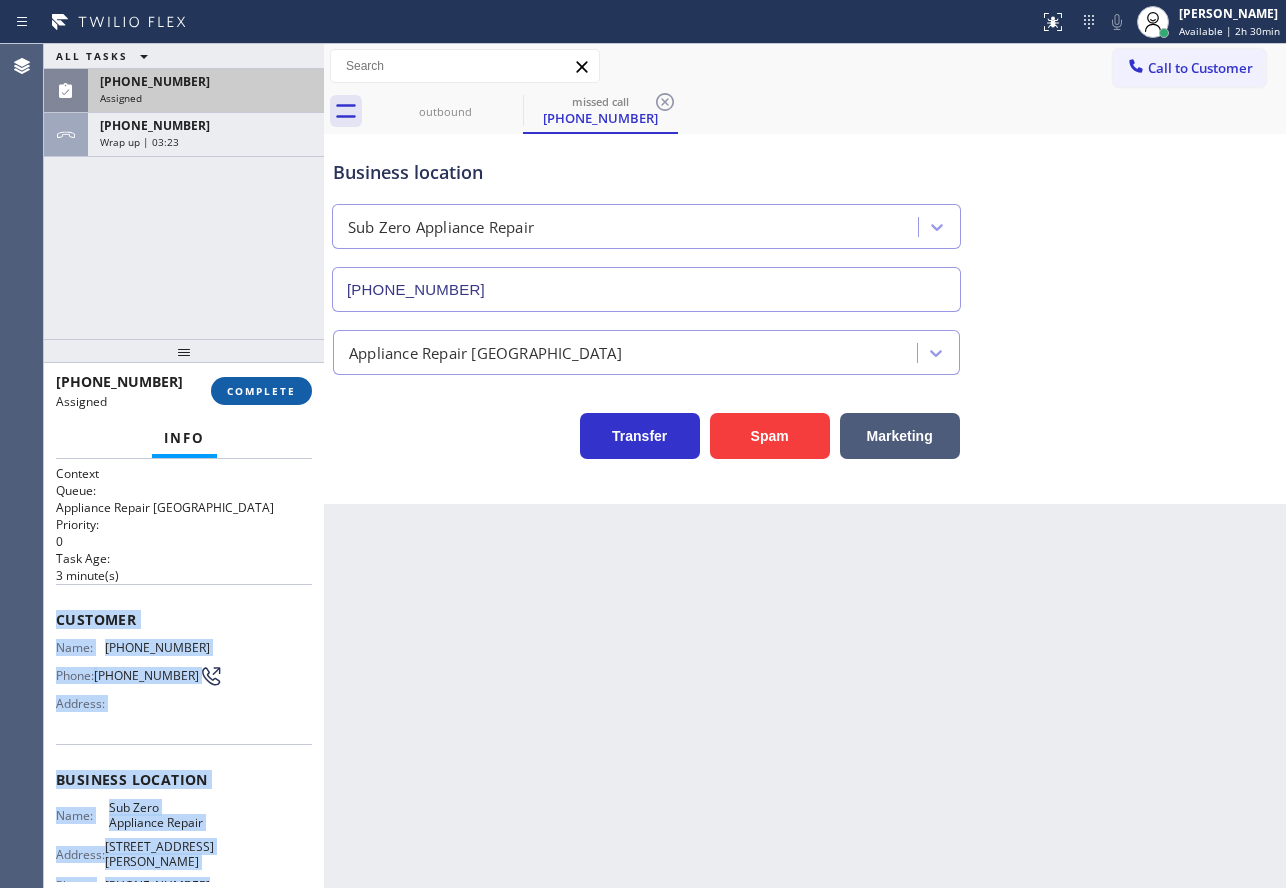 click on "COMPLETE" at bounding box center (261, 391) 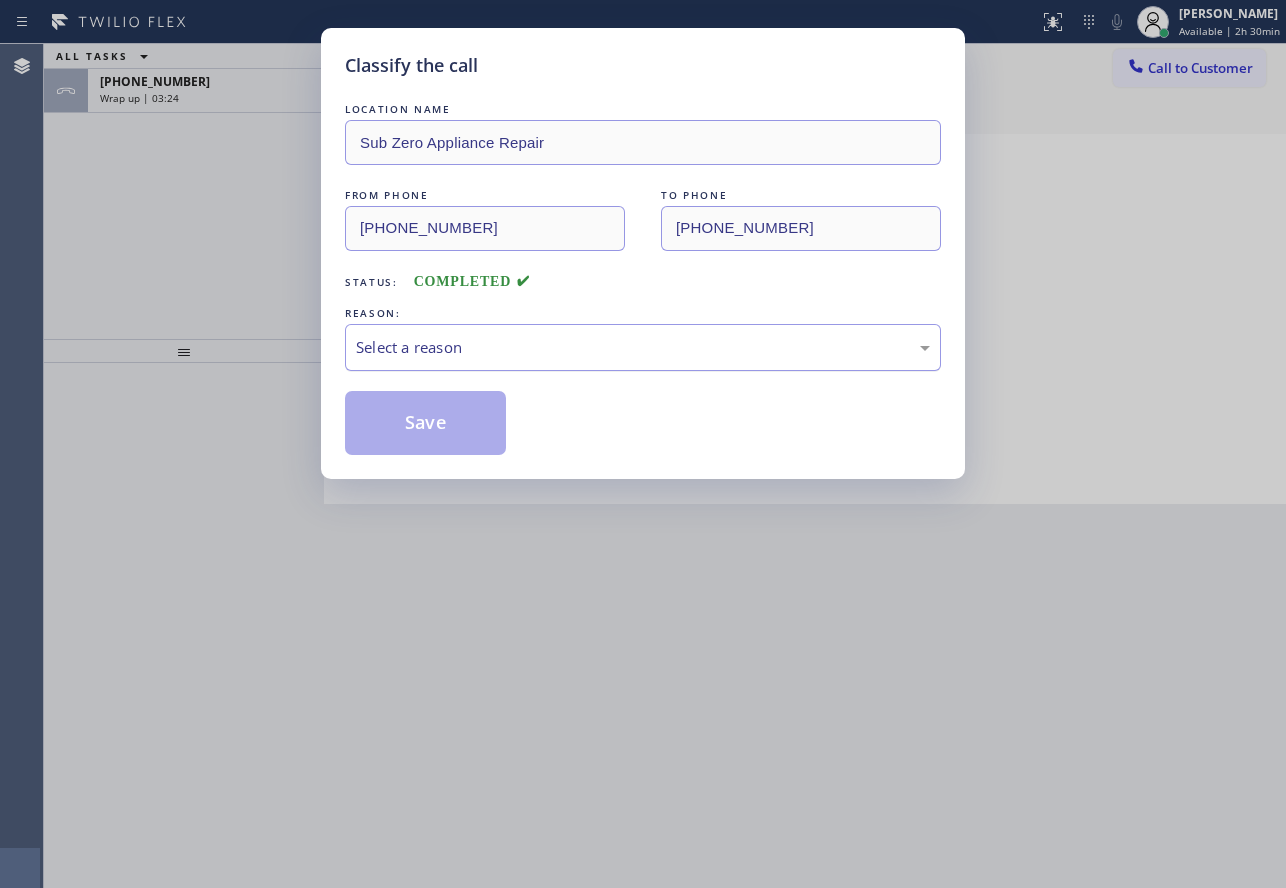 click on "Select a reason" at bounding box center [643, 347] 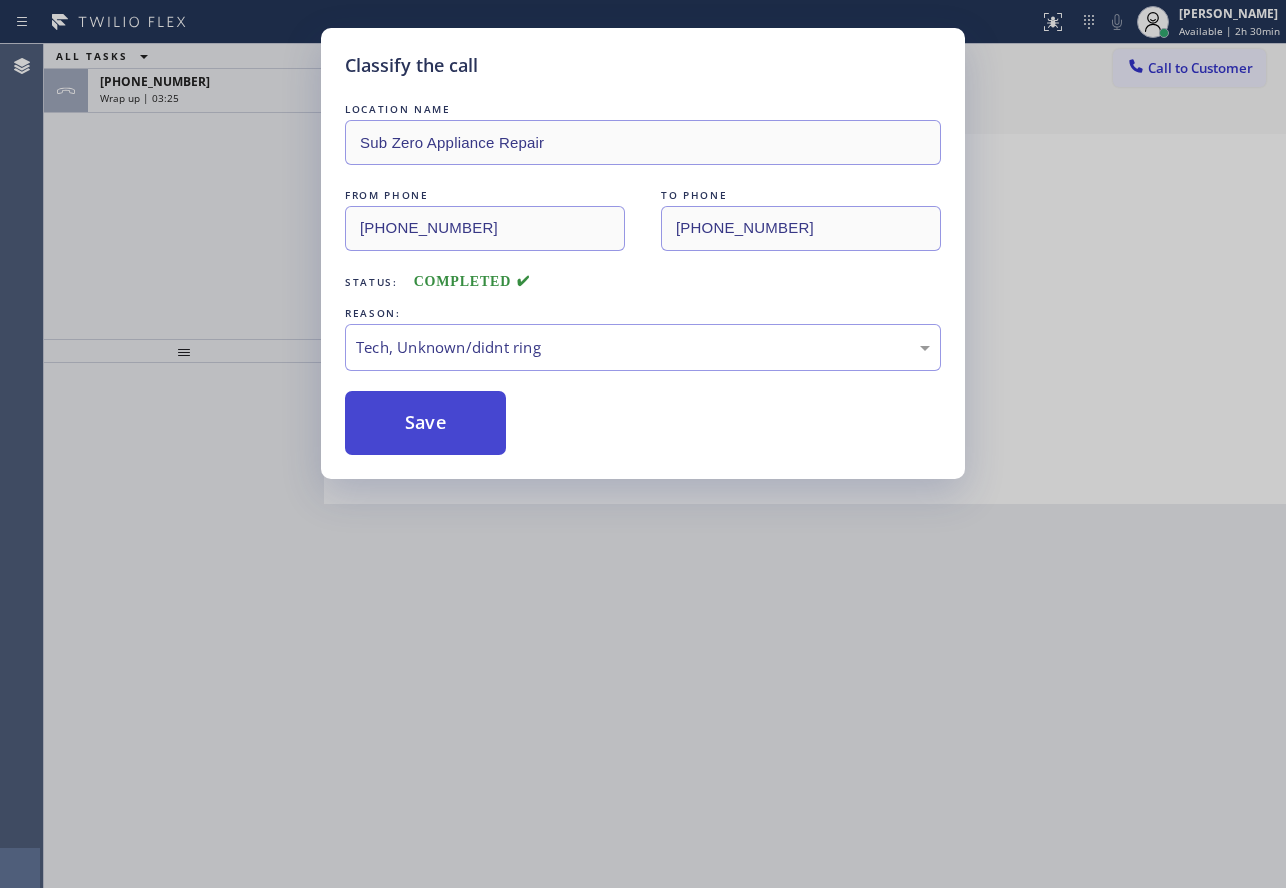 click on "Save" at bounding box center [425, 423] 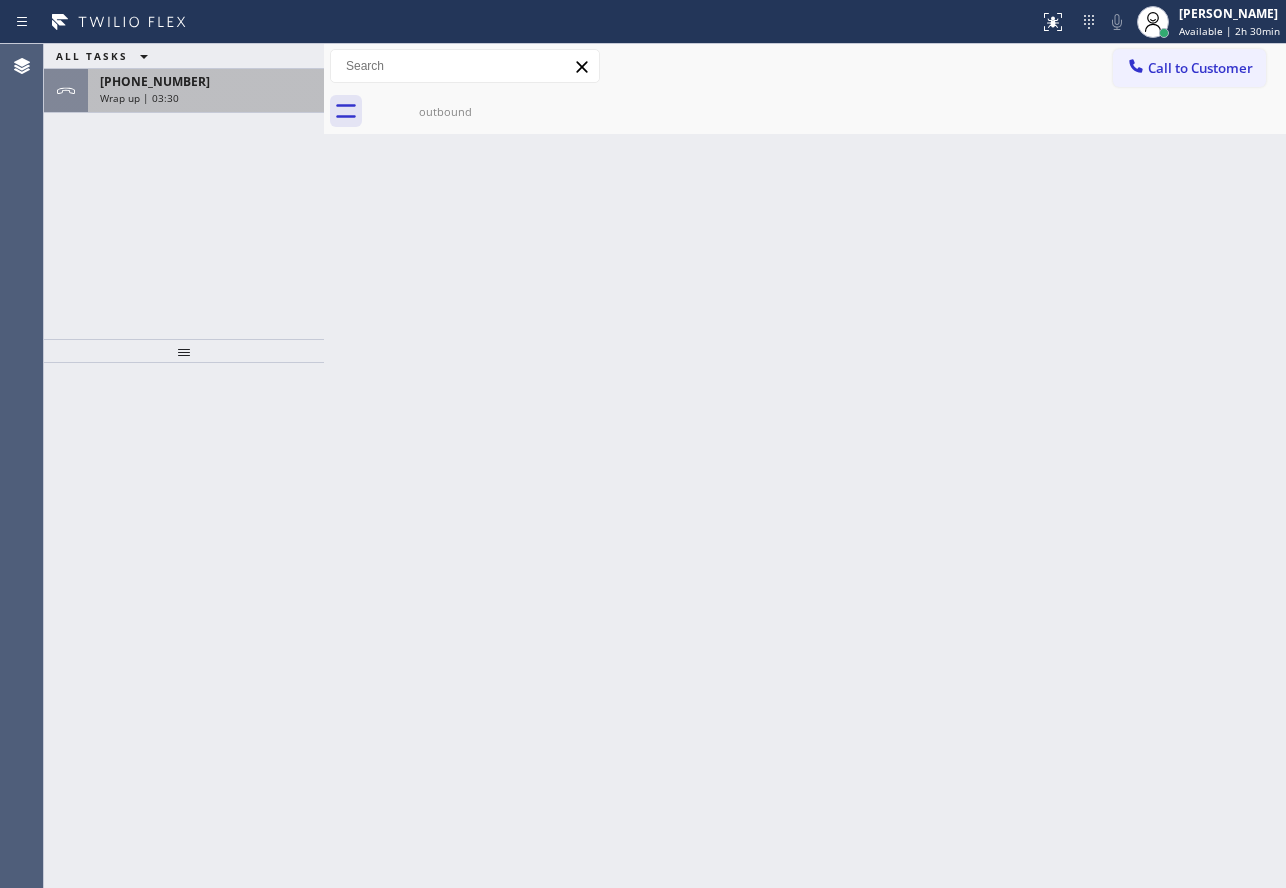 click on "[PHONE_NUMBER]" at bounding box center [206, 81] 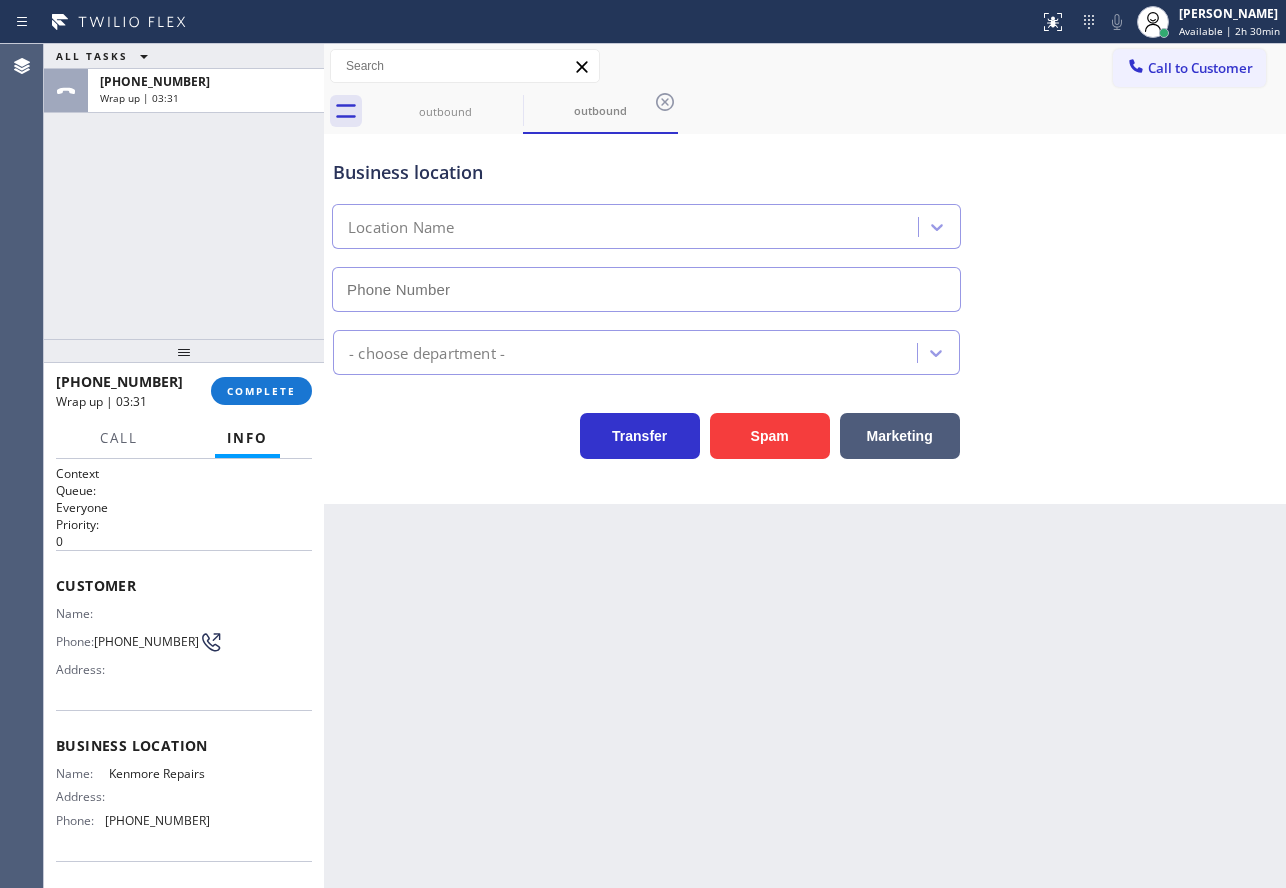 type on "[PHONE_NUMBER]" 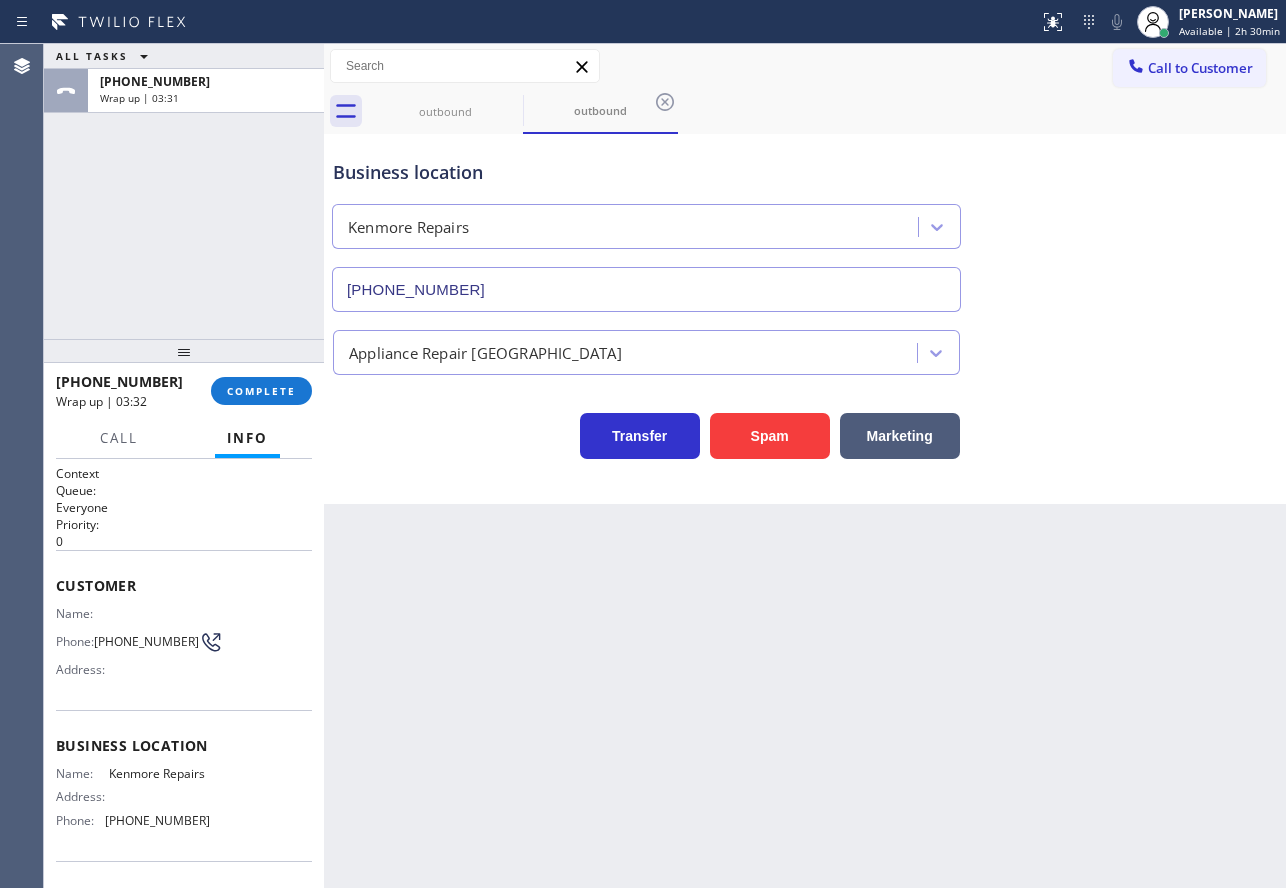 click on "[PHONE_NUMBER]" at bounding box center (157, 820) 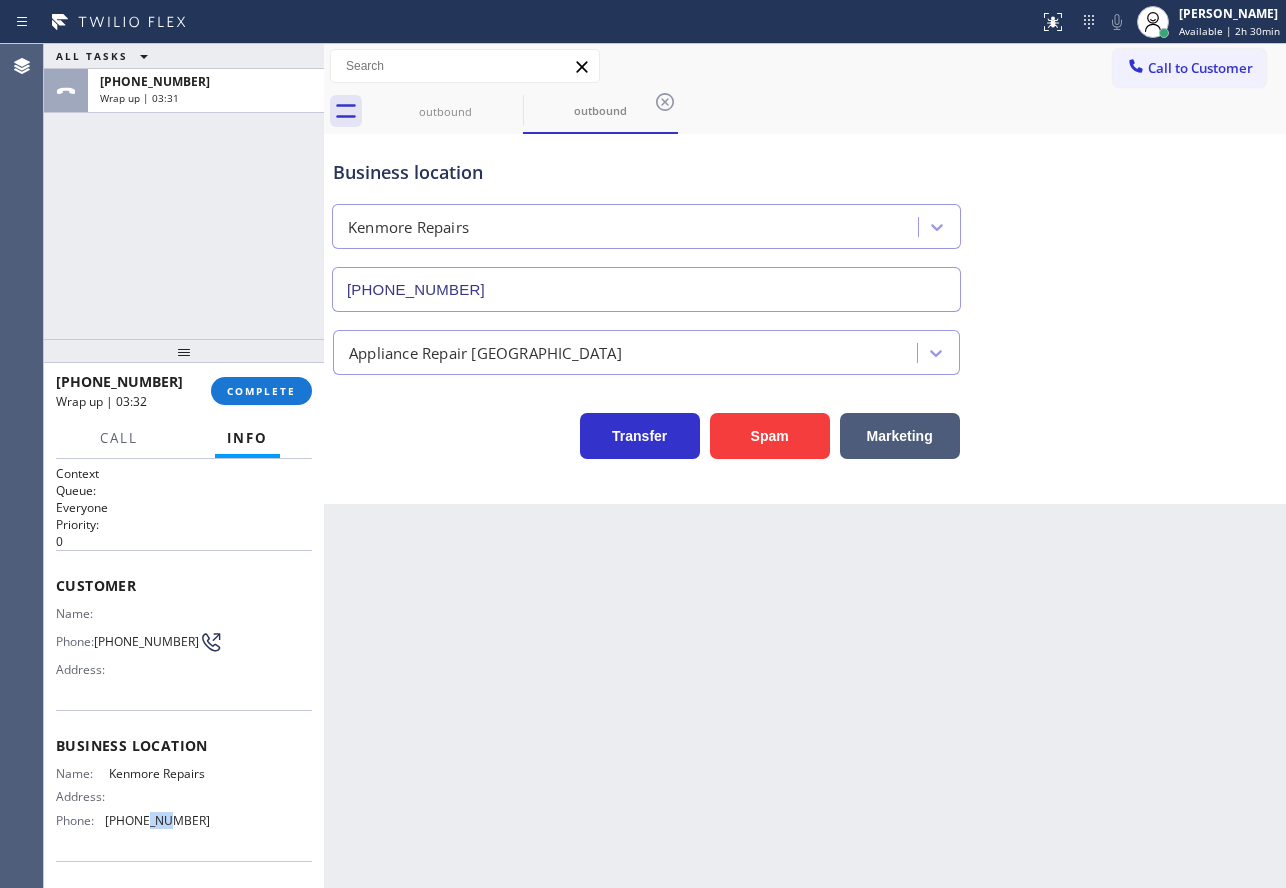 click on "[PHONE_NUMBER]" at bounding box center [157, 820] 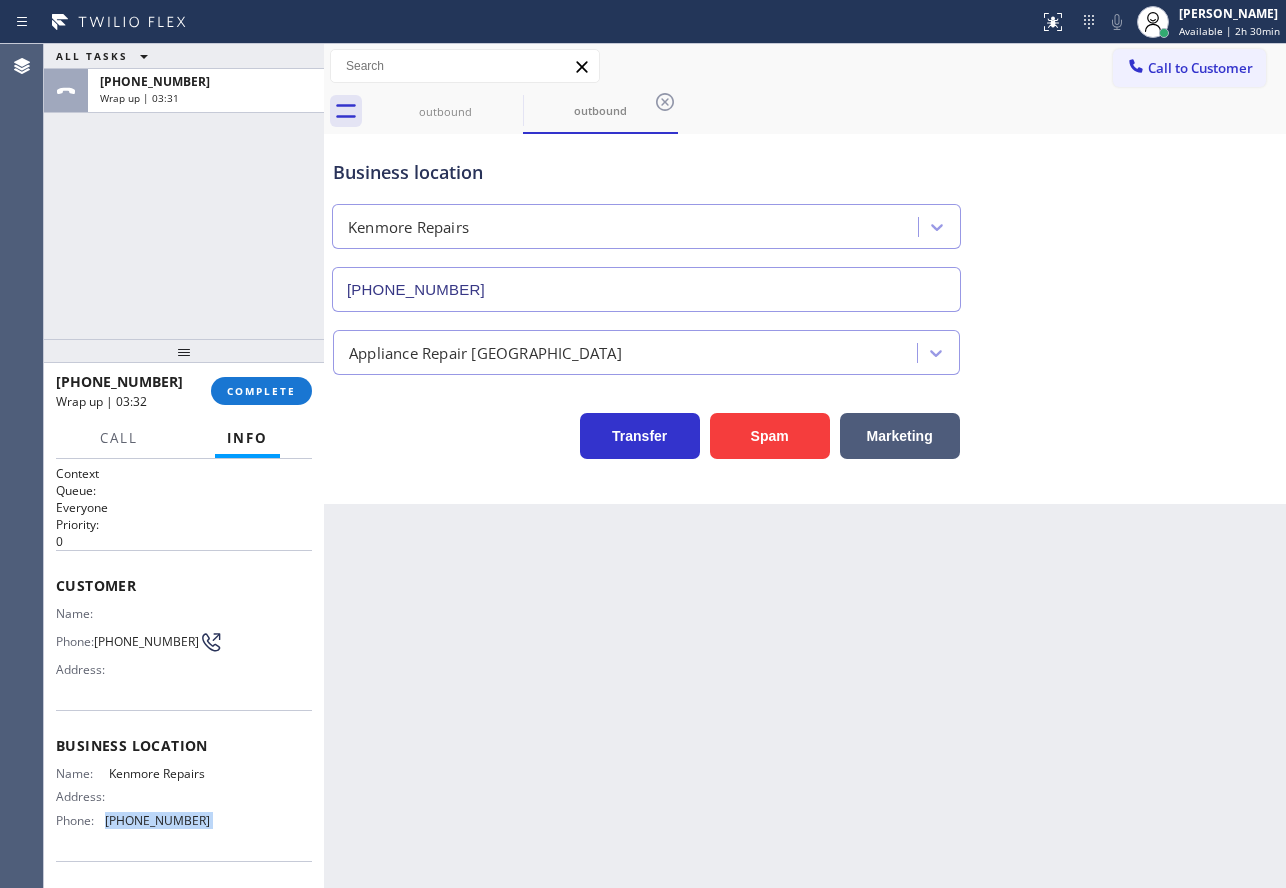 click on "[PHONE_NUMBER]" at bounding box center (157, 820) 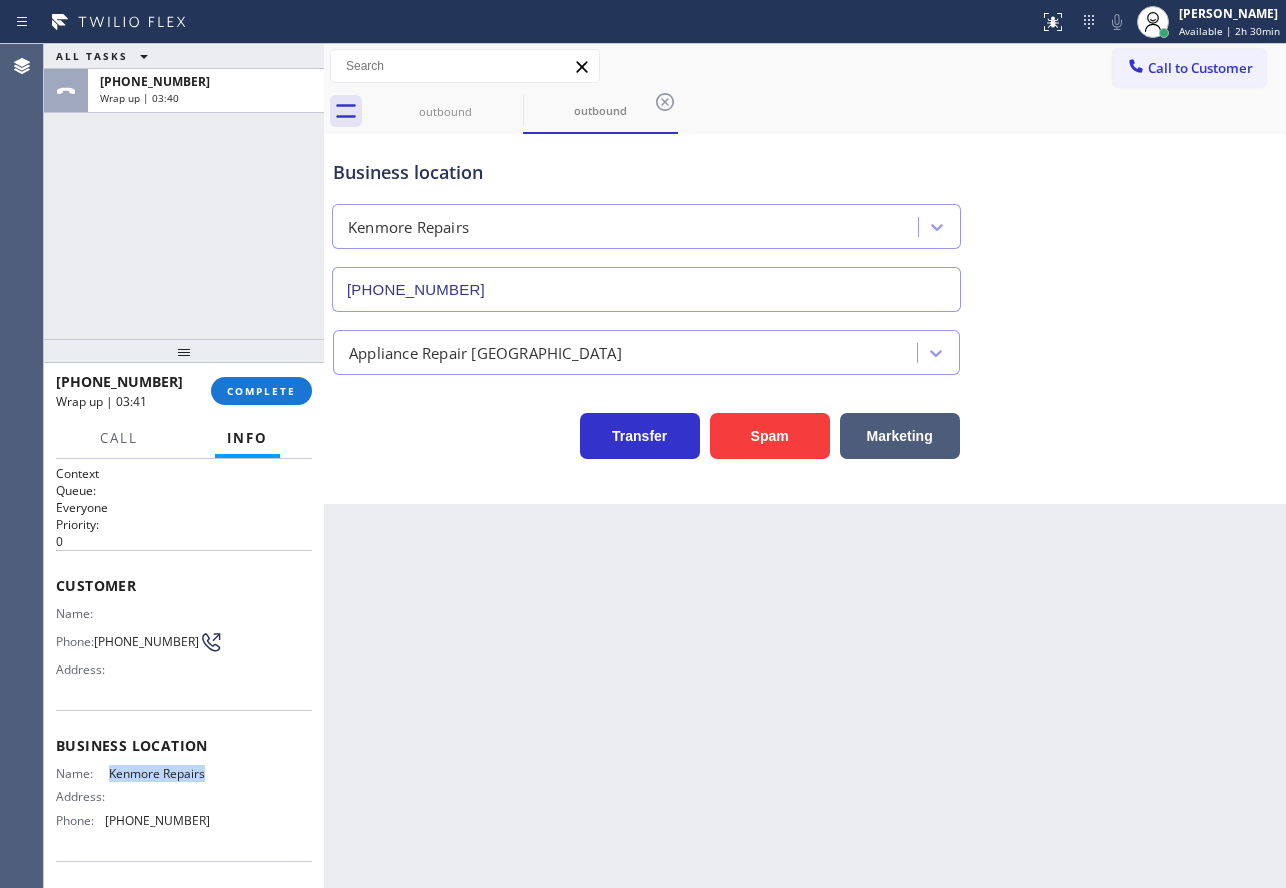 drag, startPoint x: 107, startPoint y: 781, endPoint x: 171, endPoint y: 798, distance: 66.21933 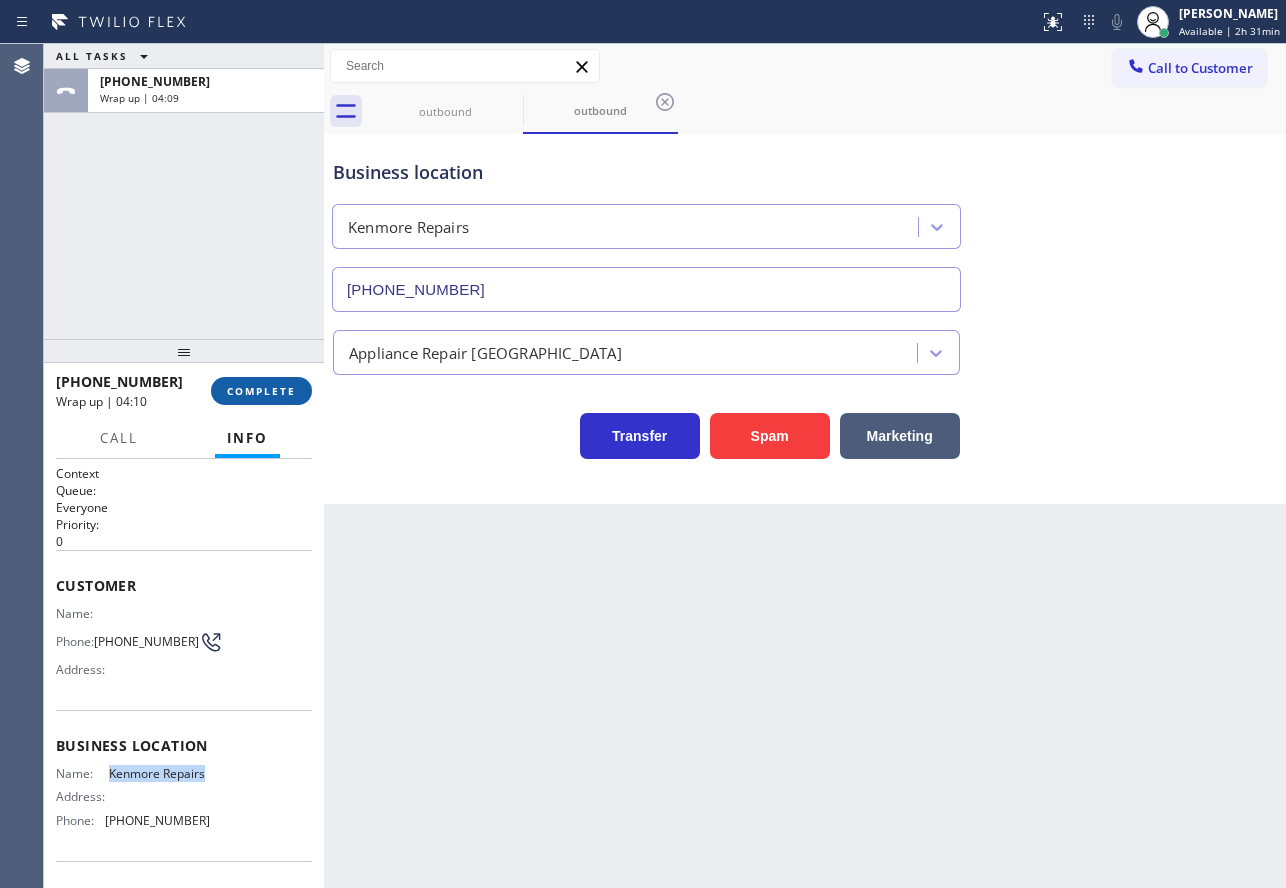 click on "COMPLETE" at bounding box center [261, 391] 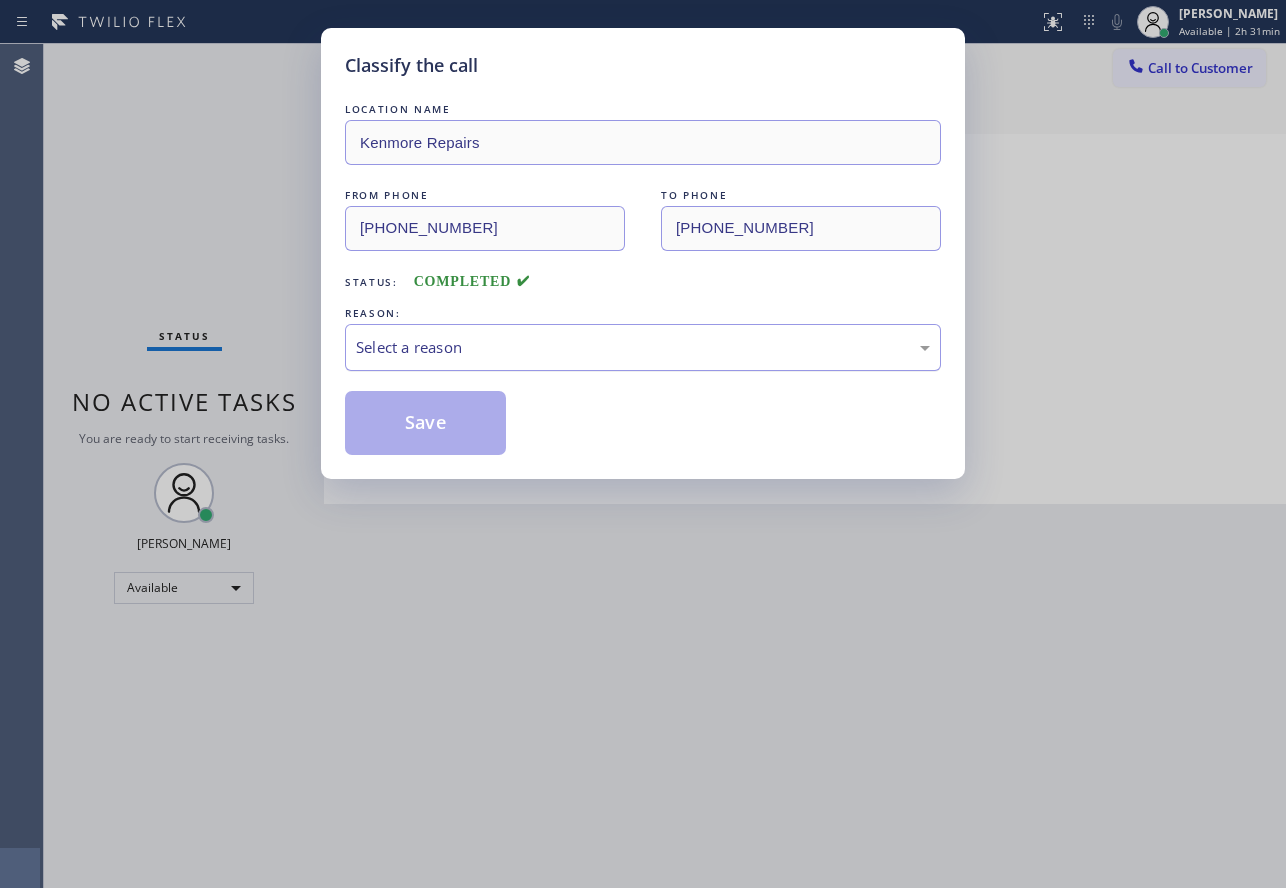 click on "Select a reason" at bounding box center [643, 347] 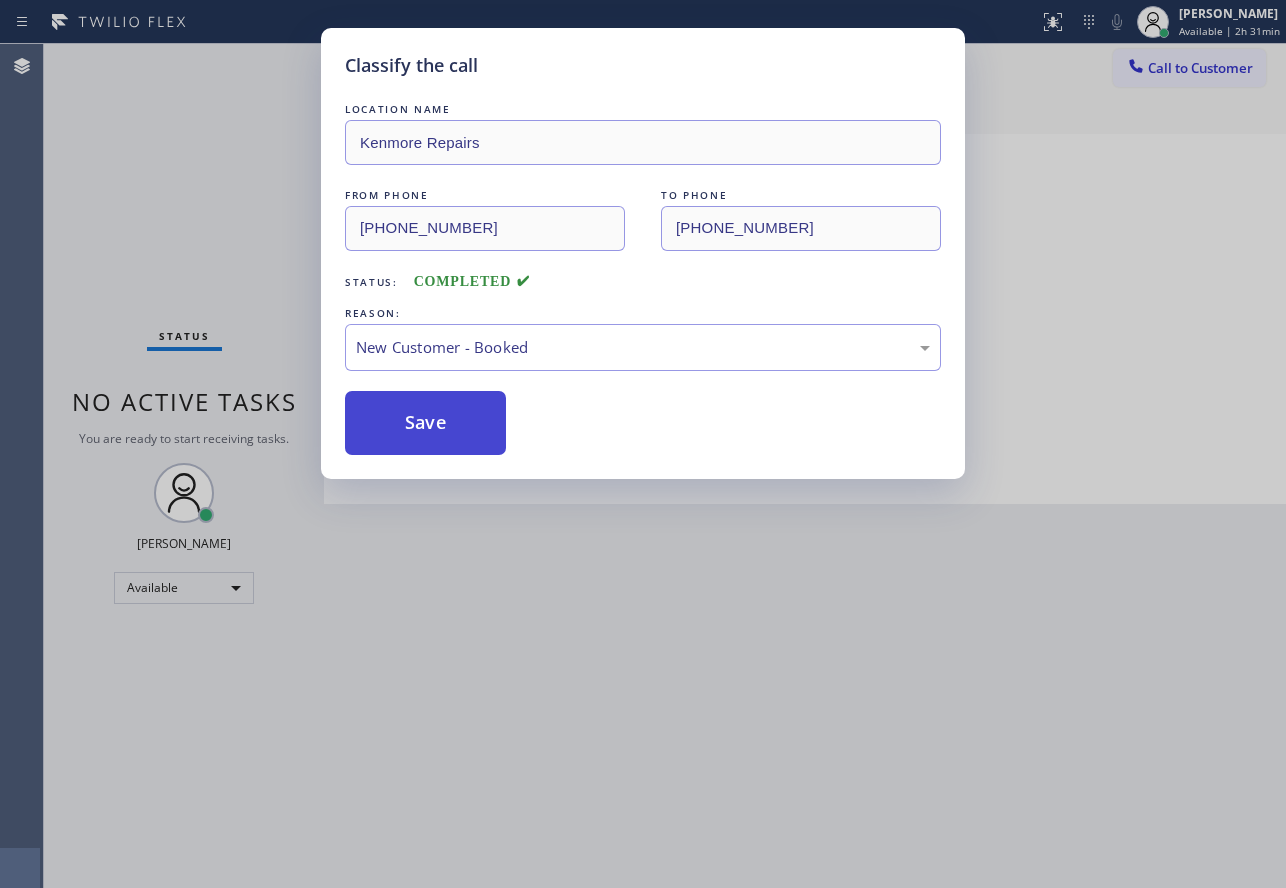 click on "Save" at bounding box center [425, 423] 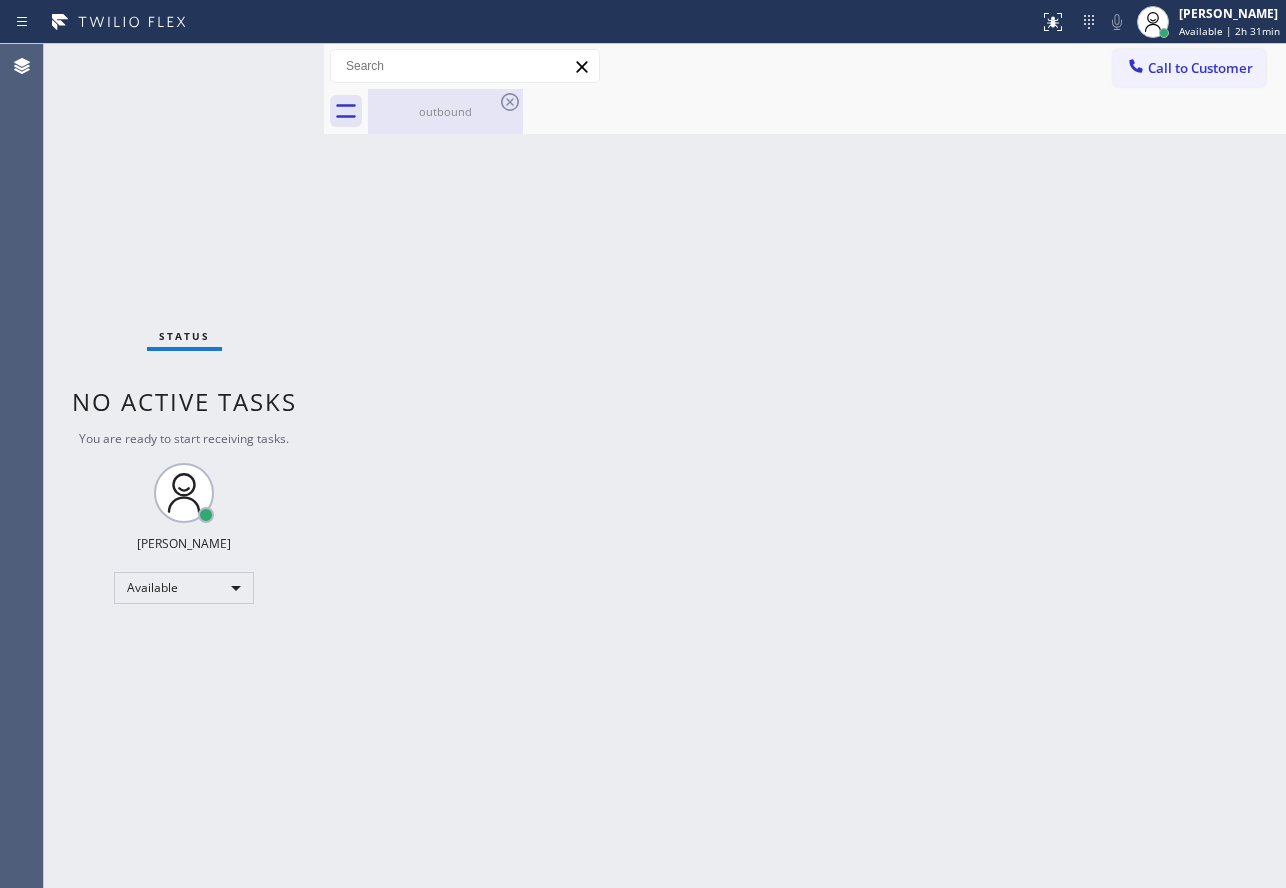 click on "outbound" at bounding box center (445, 111) 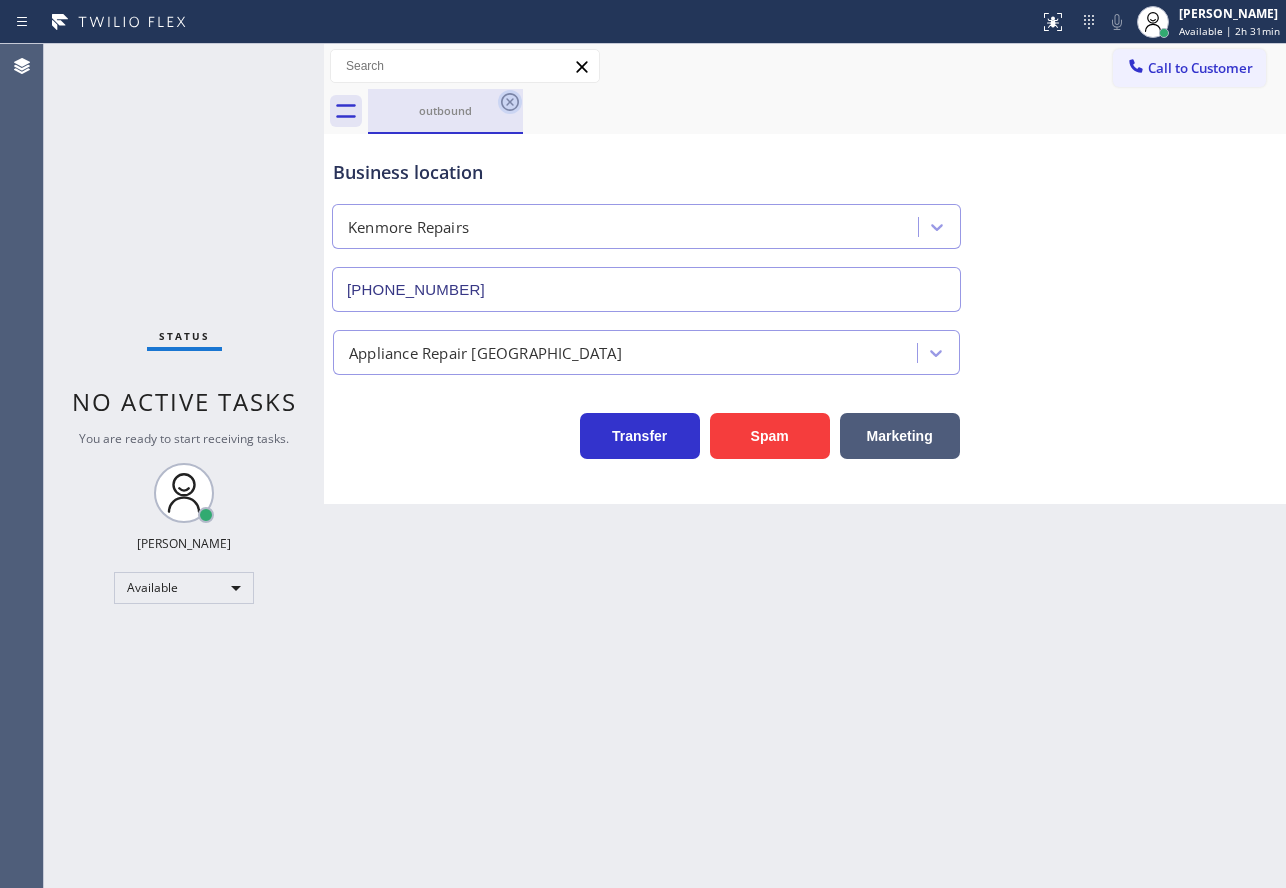 click 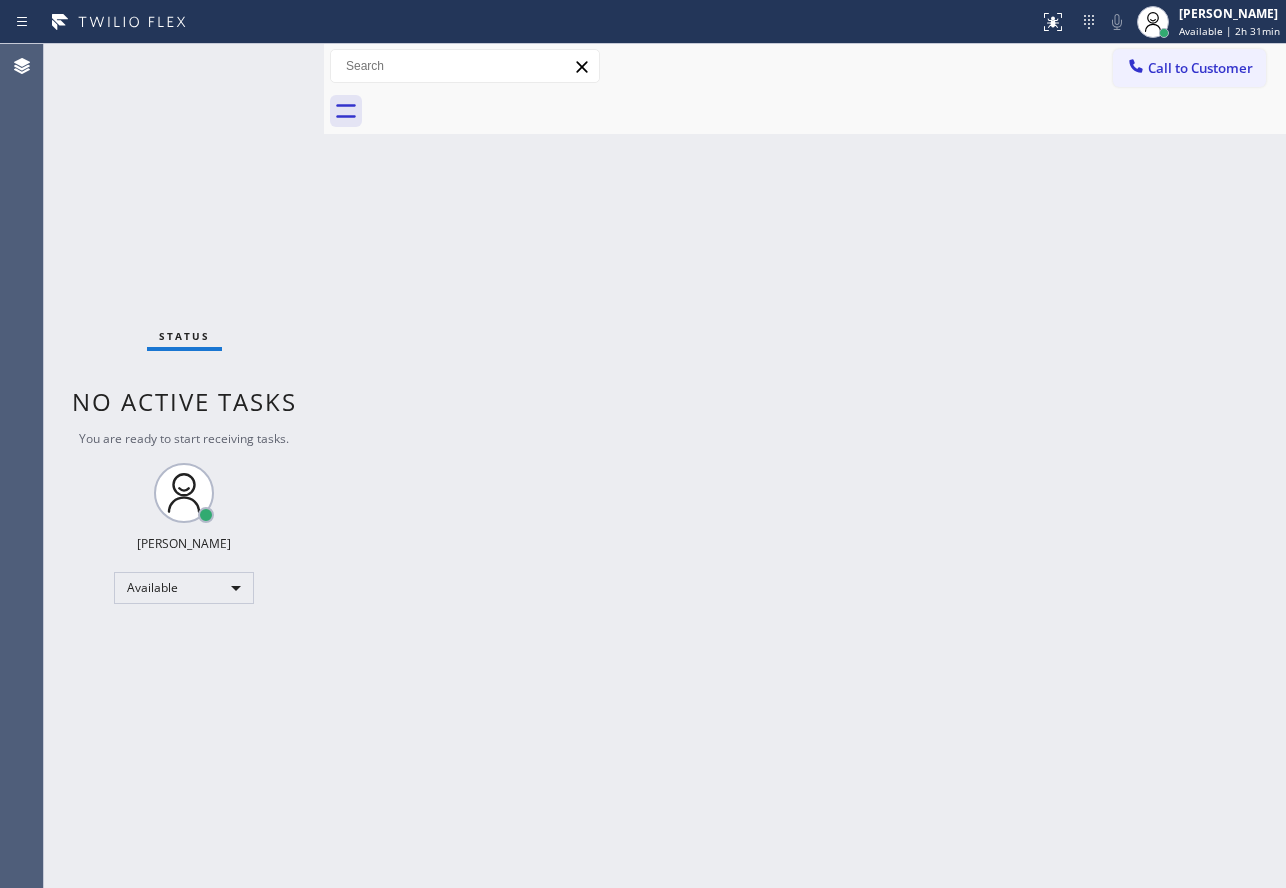 click on "Call to Customer" at bounding box center (1200, 68) 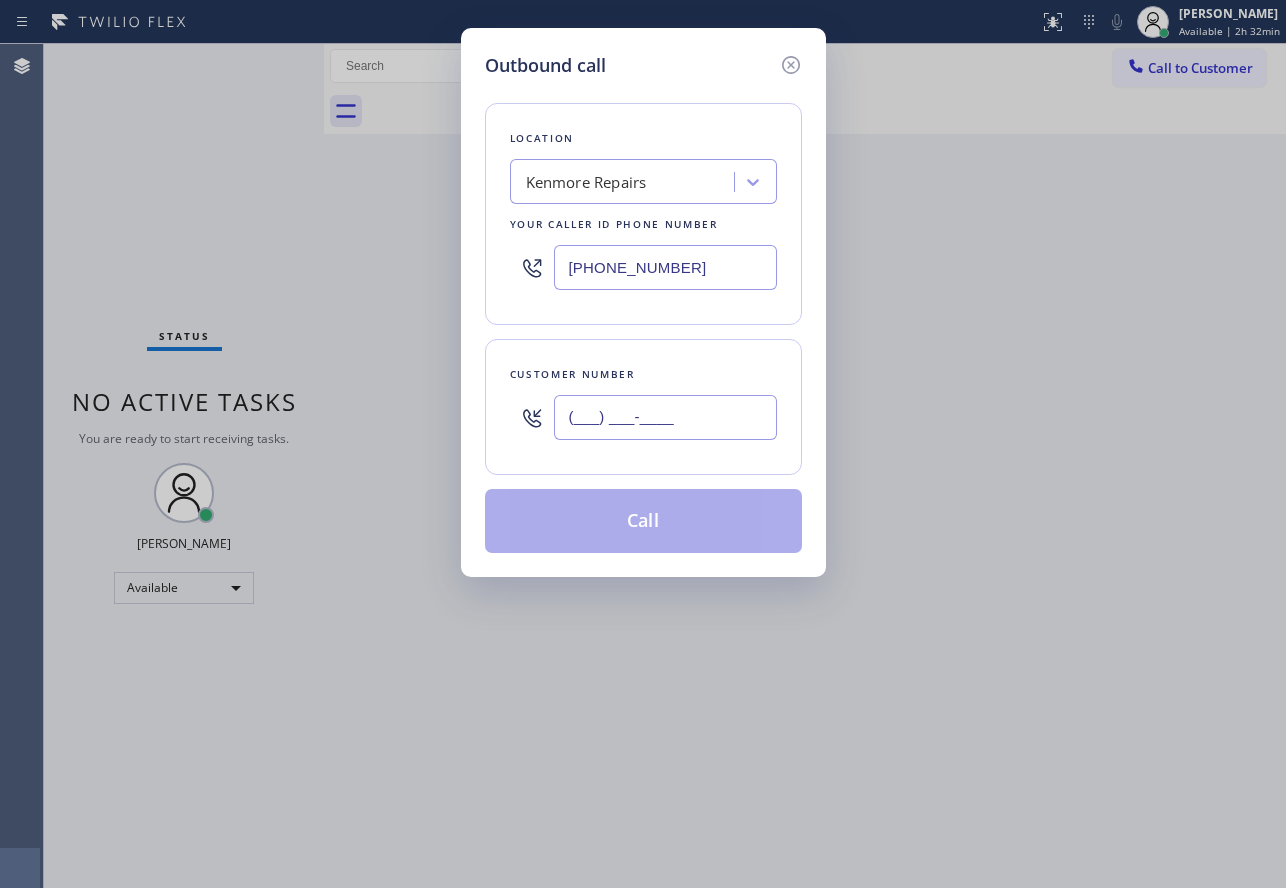 click on "(___) ___-____" at bounding box center (665, 417) 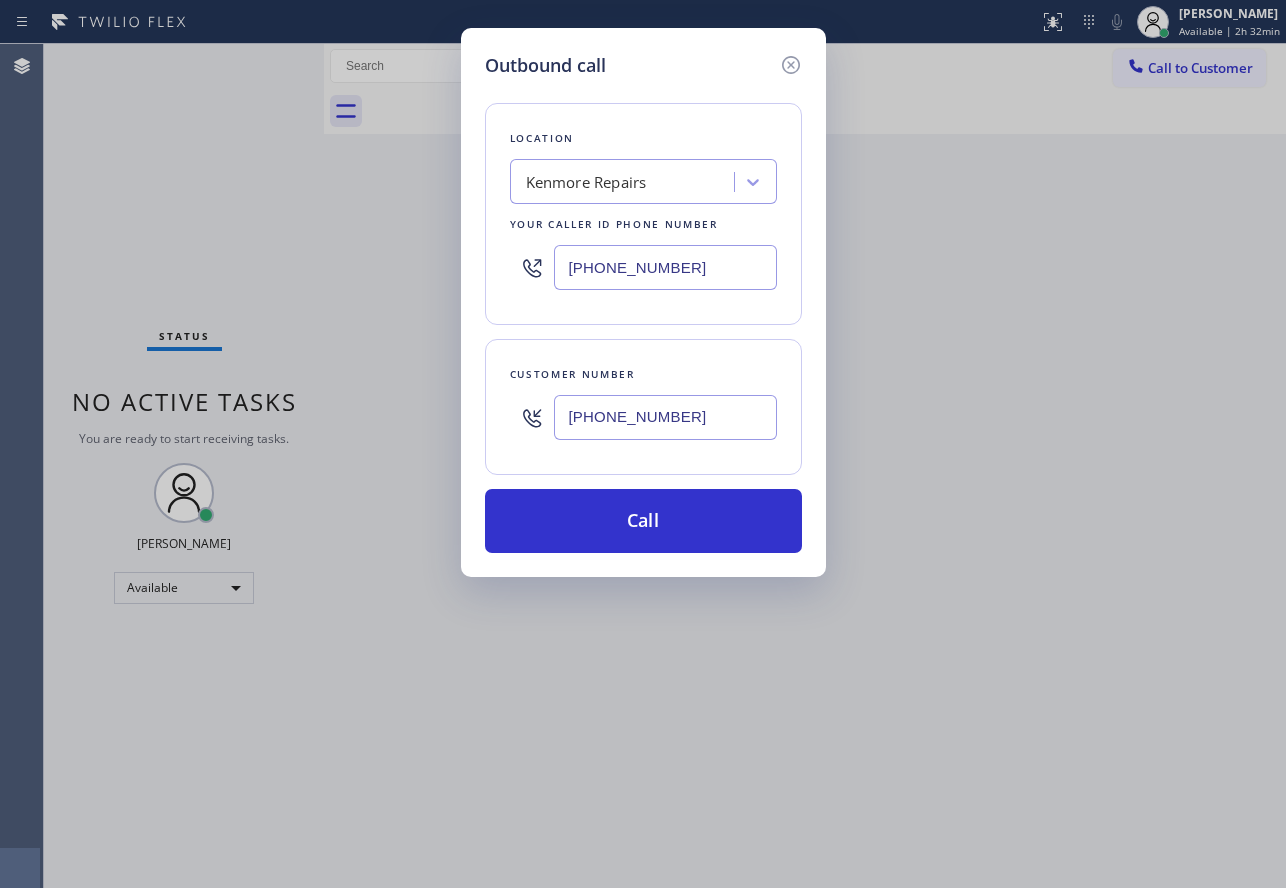 type on "[PHONE_NUMBER]" 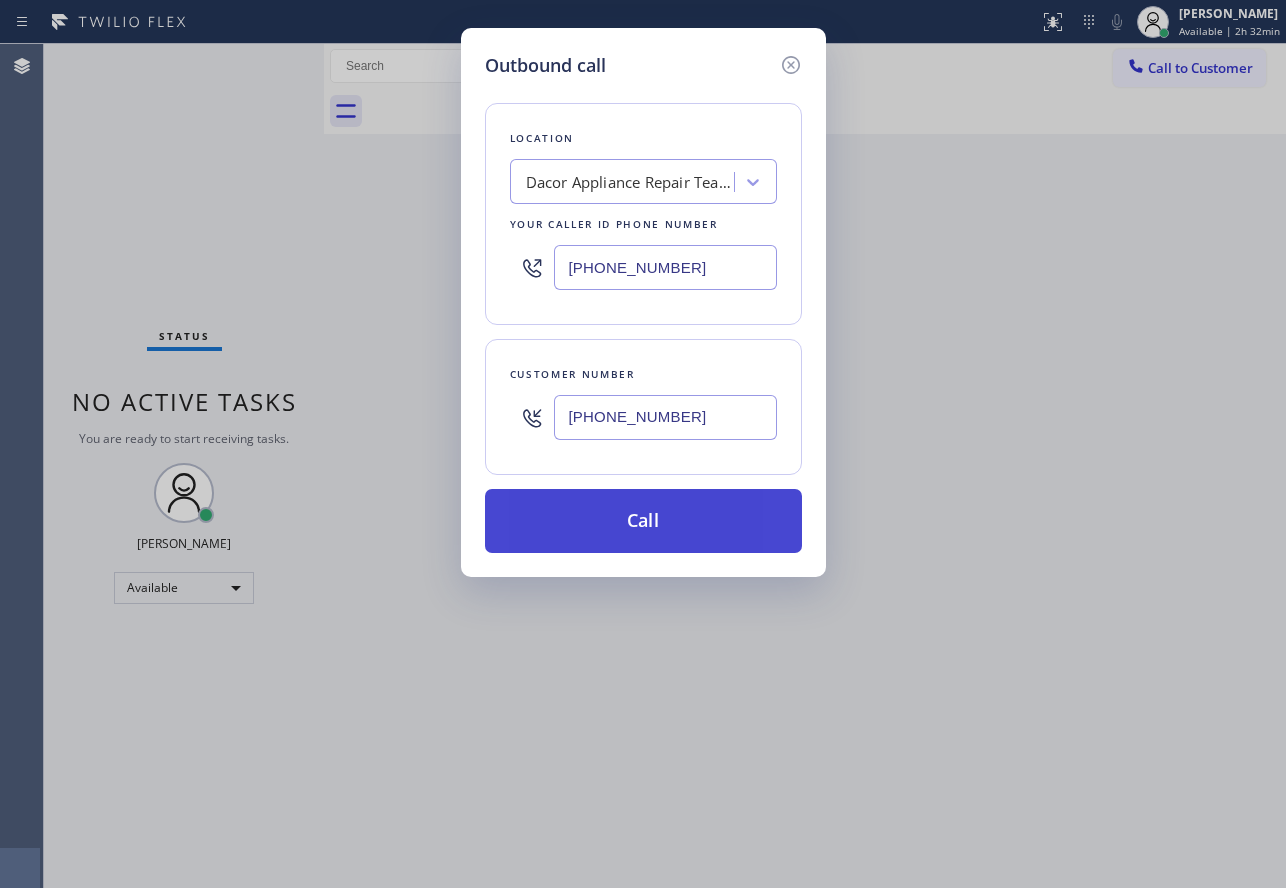 type on "[PHONE_NUMBER]" 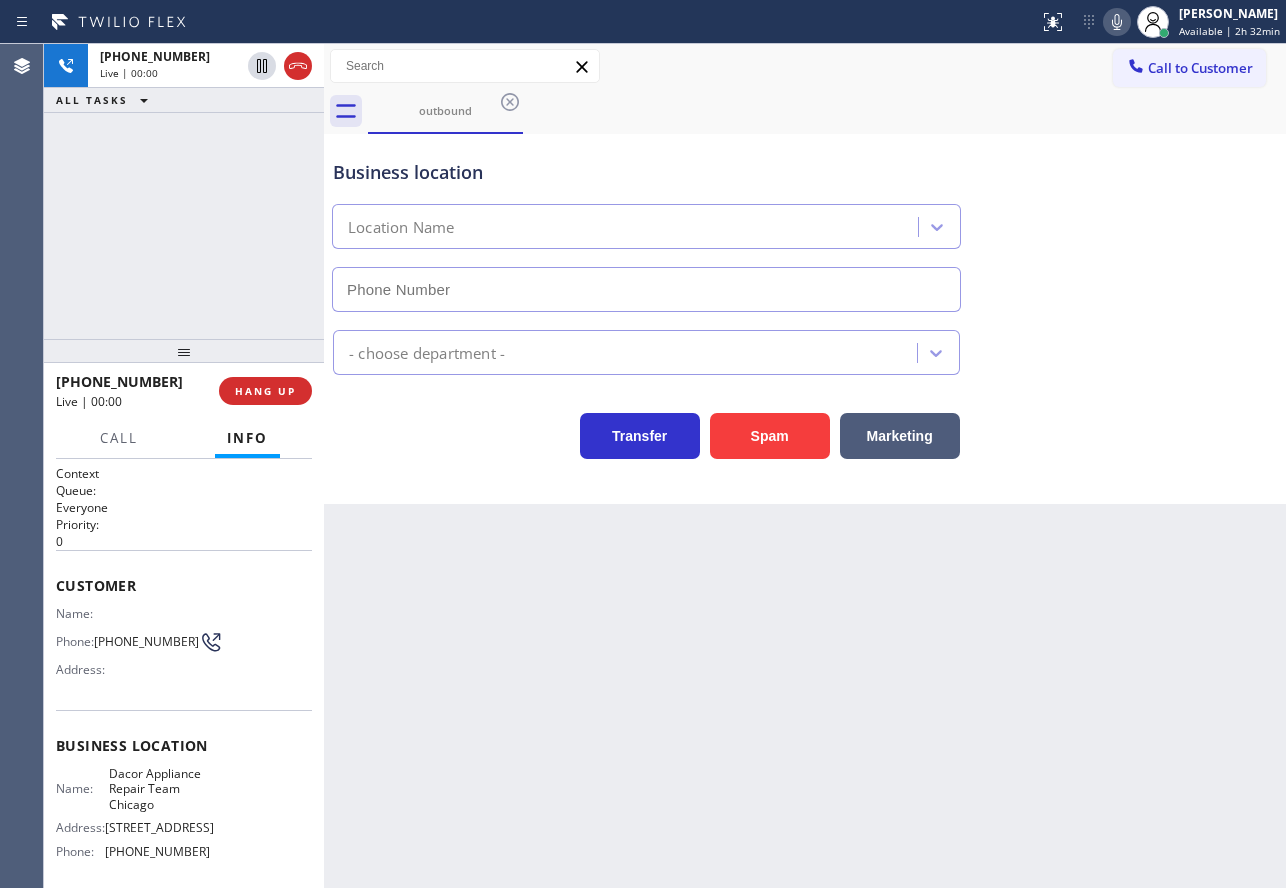 type on "[PHONE_NUMBER]" 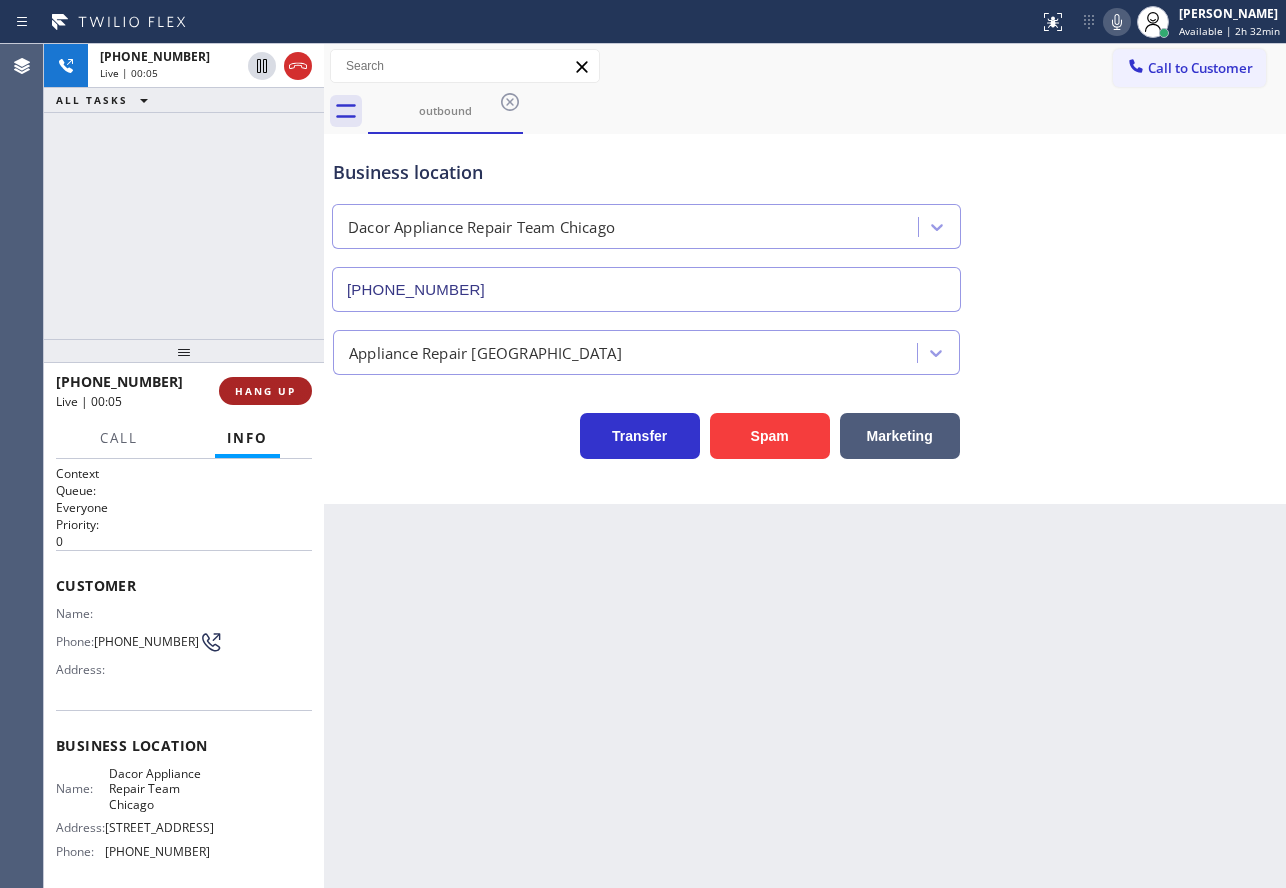 click on "HANG UP" at bounding box center (265, 391) 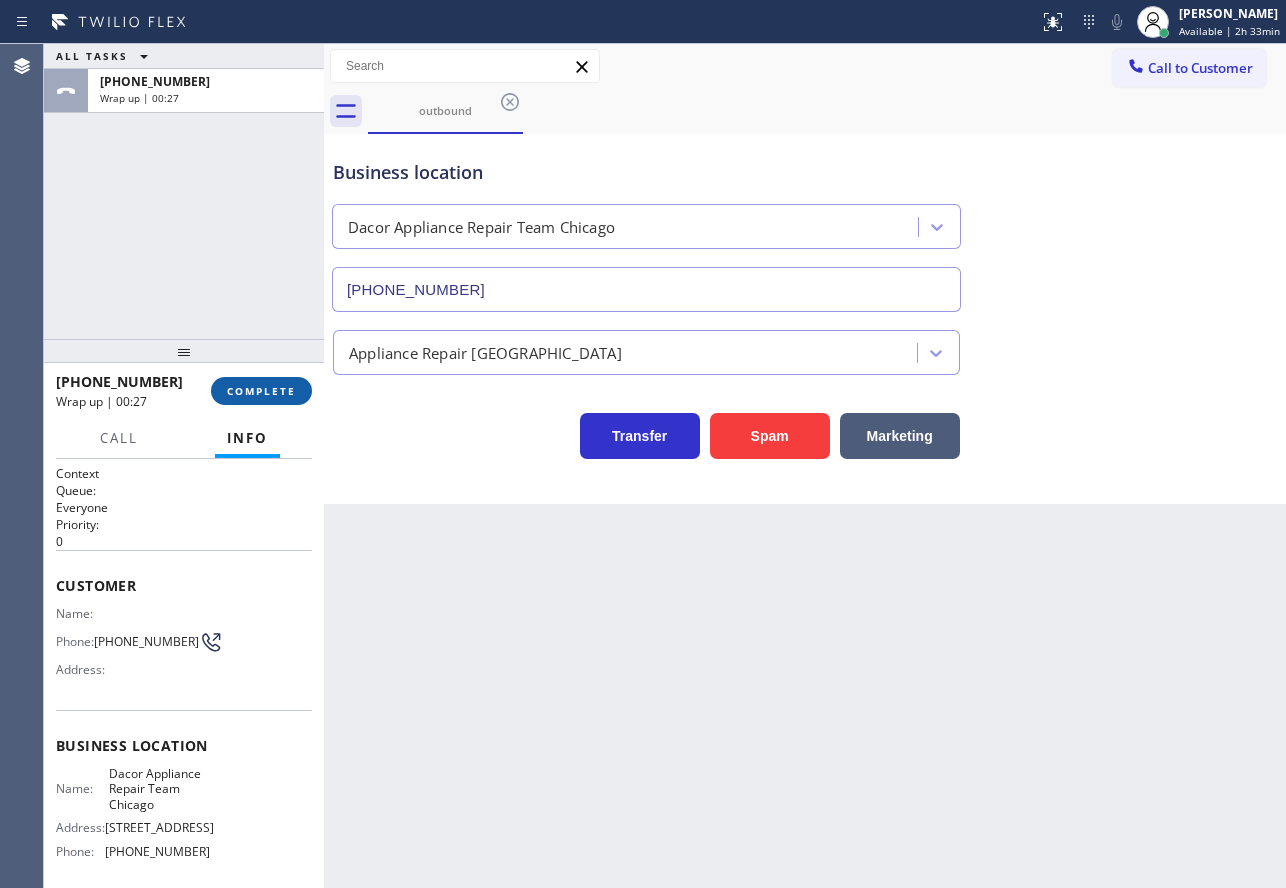 drag, startPoint x: 261, startPoint y: 387, endPoint x: 256, endPoint y: 401, distance: 14.866069 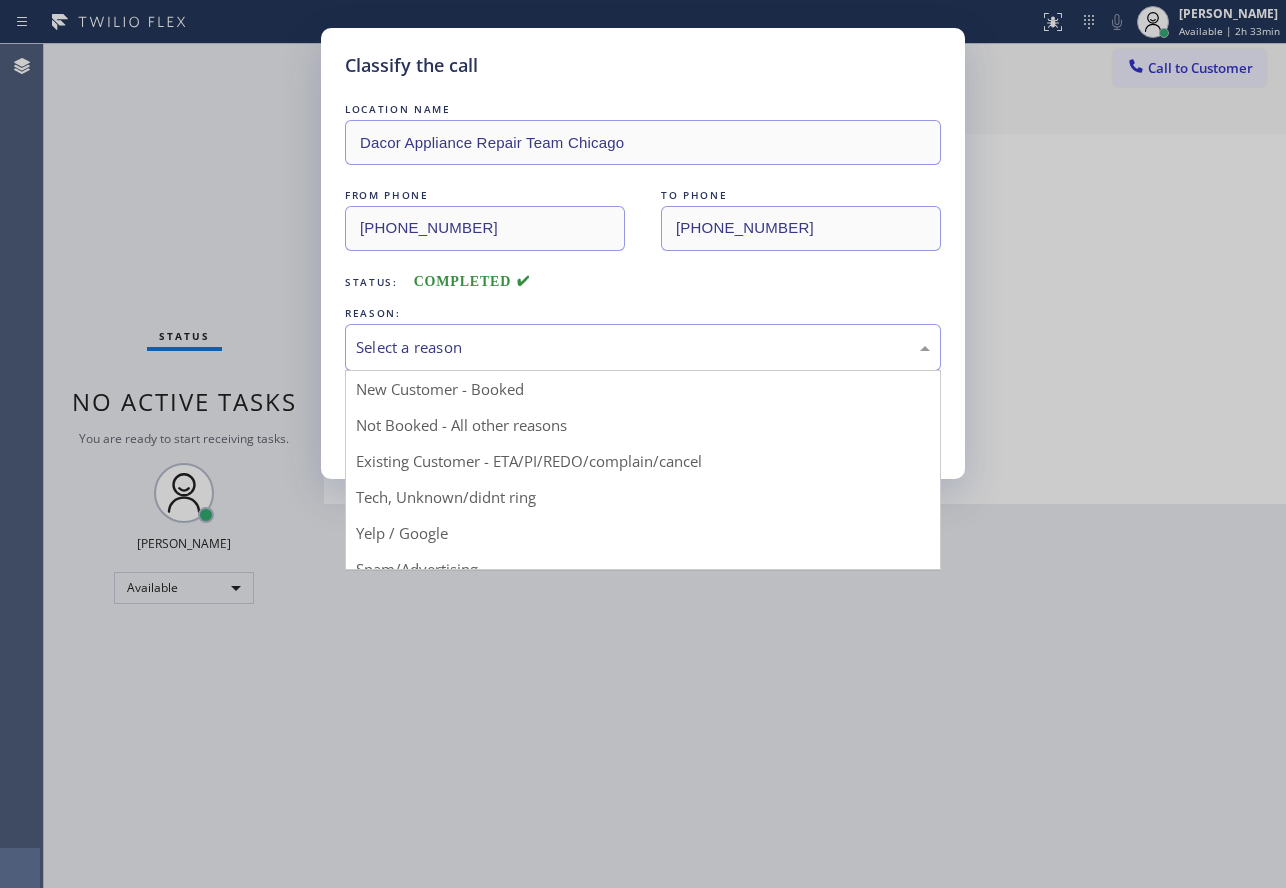 click on "Select a reason" at bounding box center (643, 347) 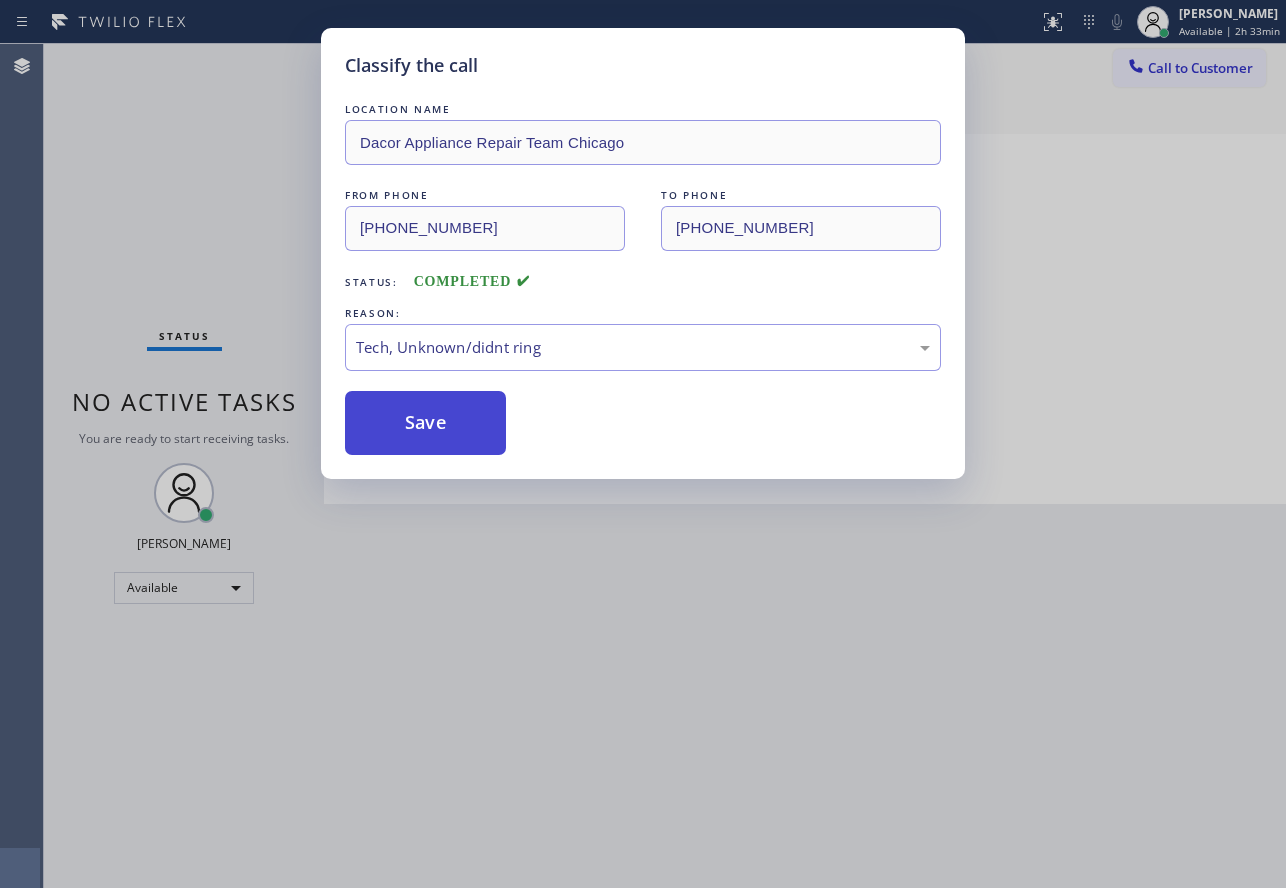 click on "Save" at bounding box center [425, 423] 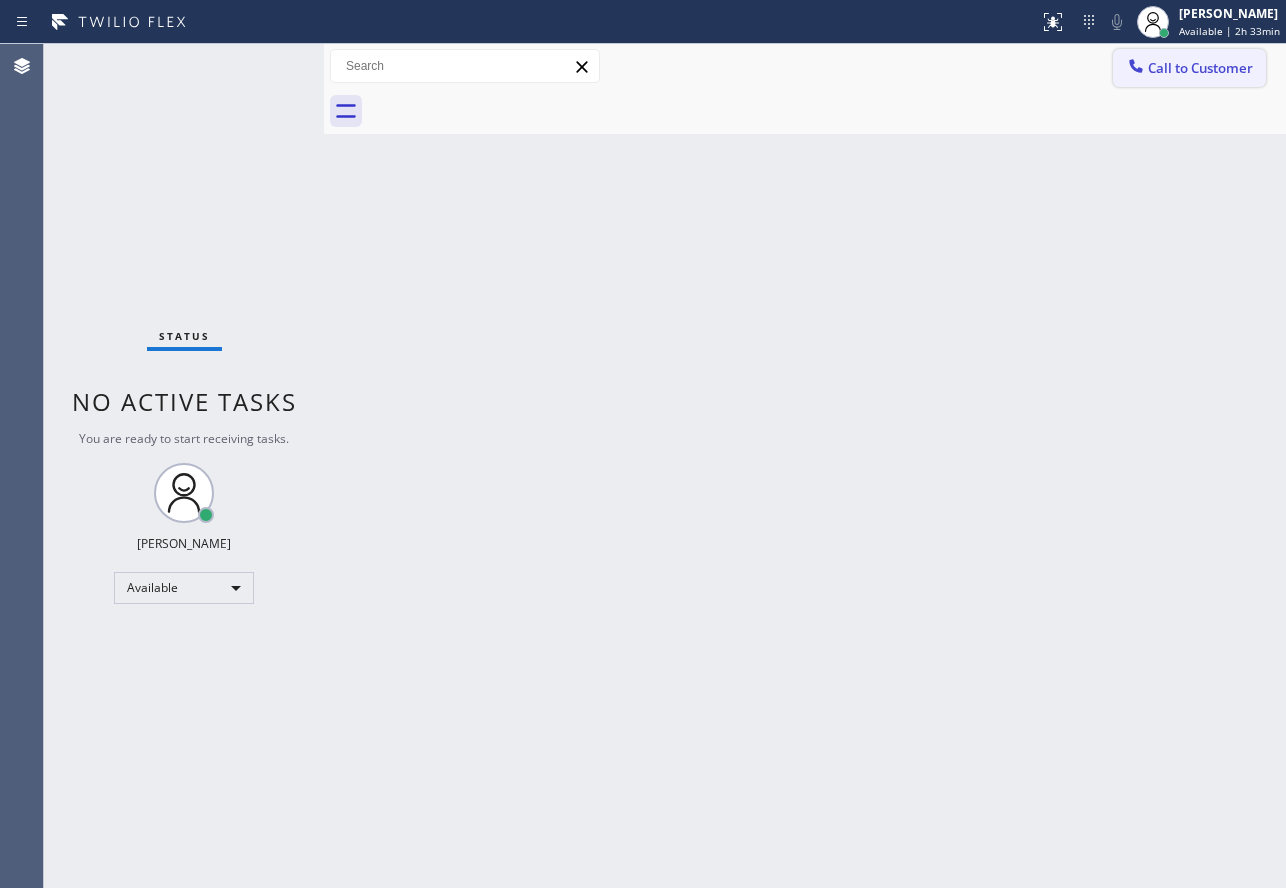 click on "Call to Customer" at bounding box center (1200, 68) 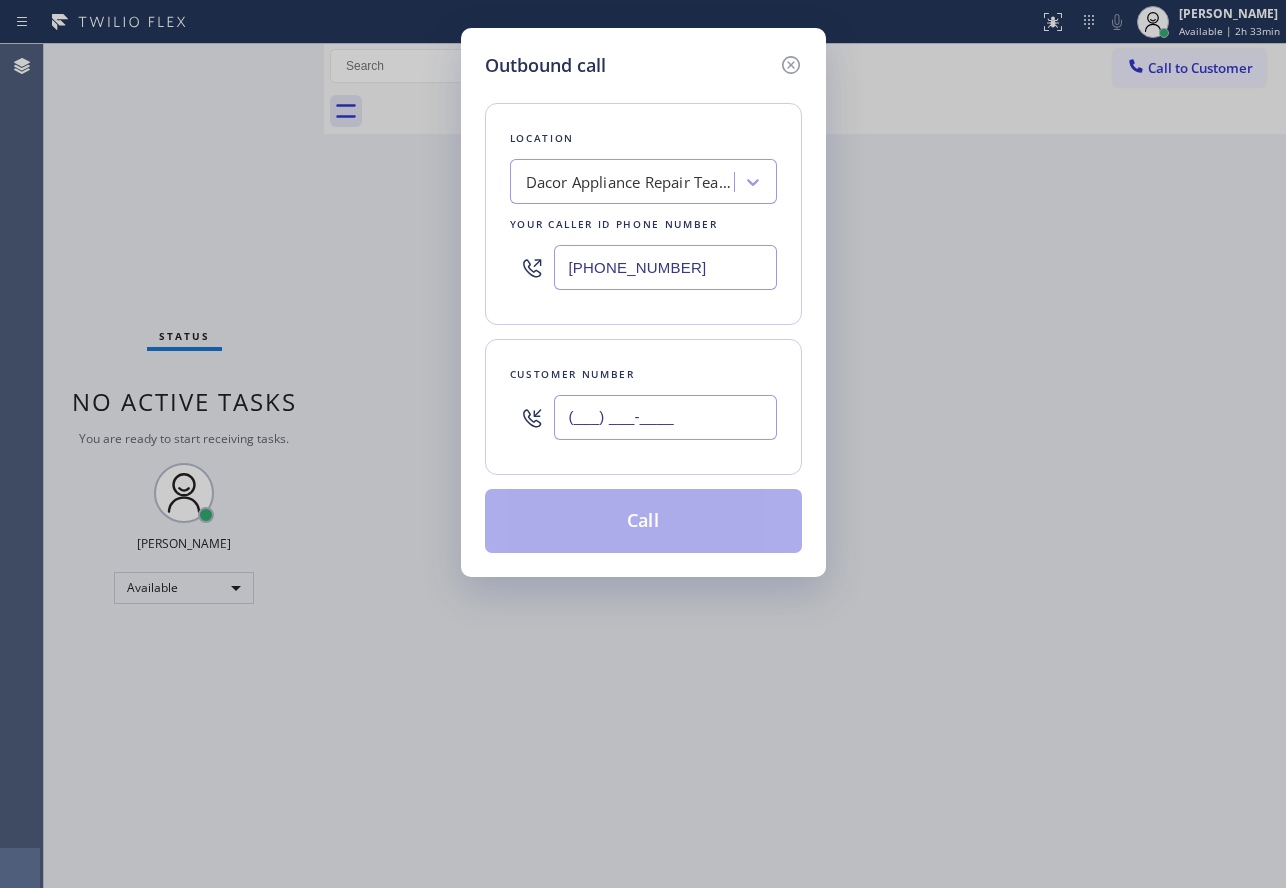 drag, startPoint x: 606, startPoint y: 401, endPoint x: 609, endPoint y: 413, distance: 12.369317 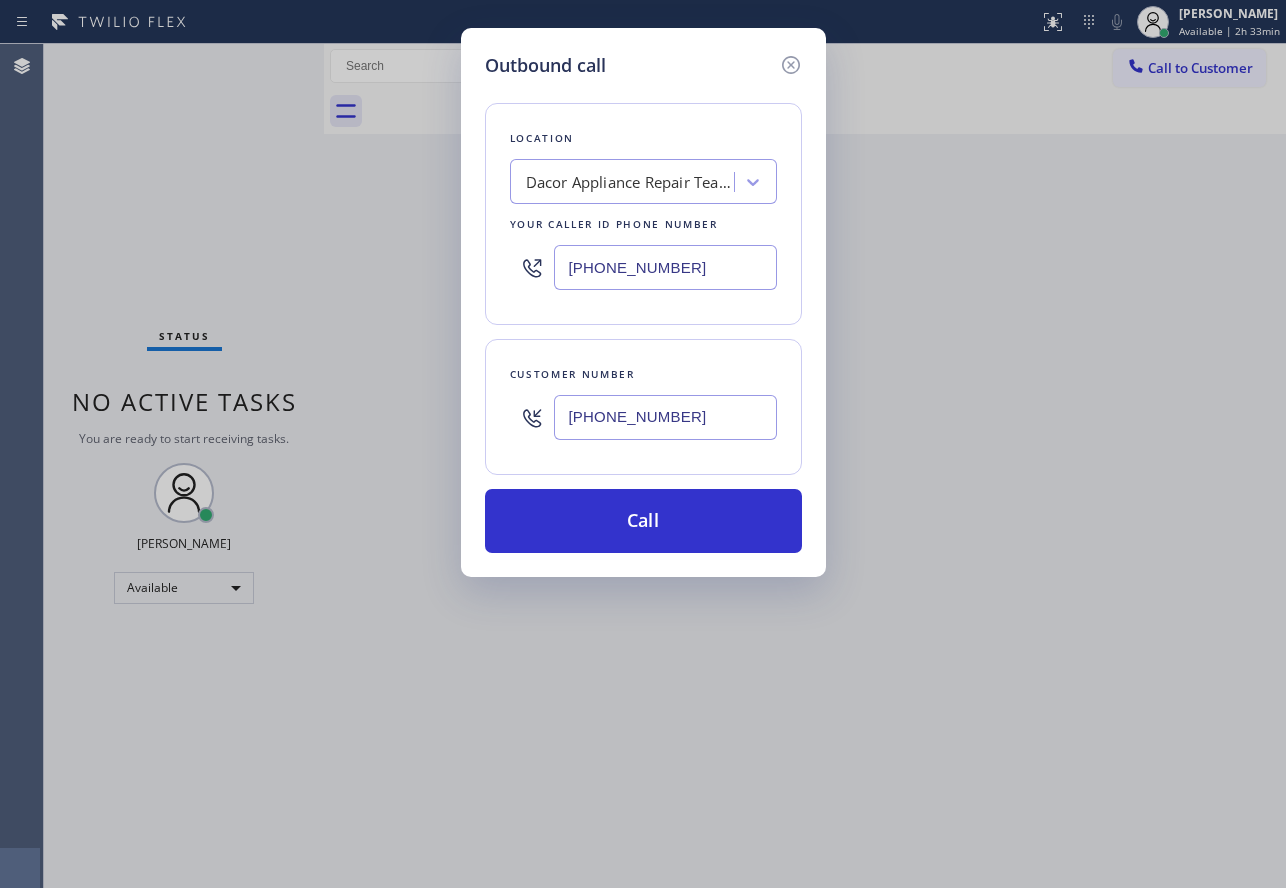 type on "[PHONE_NUMBER]" 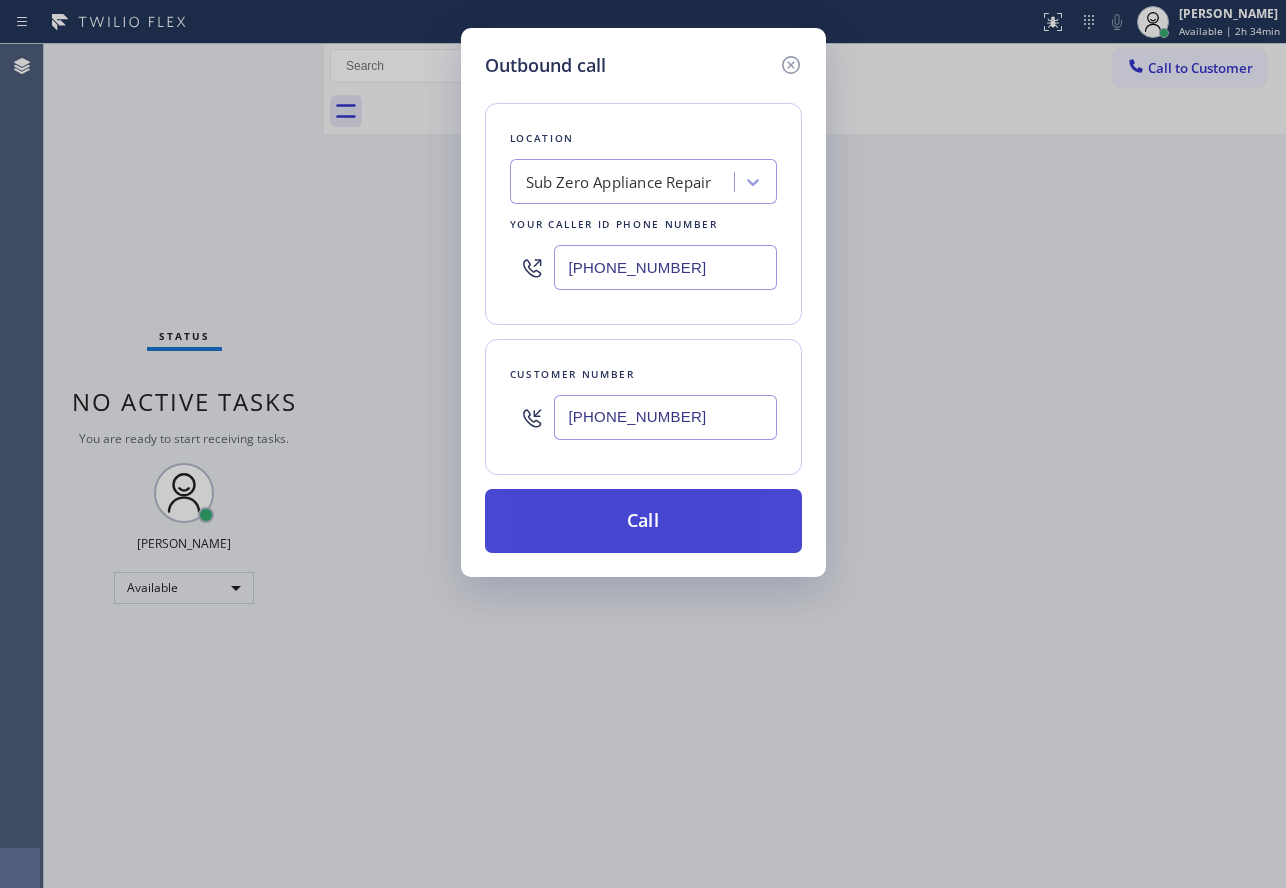 type on "[PHONE_NUMBER]" 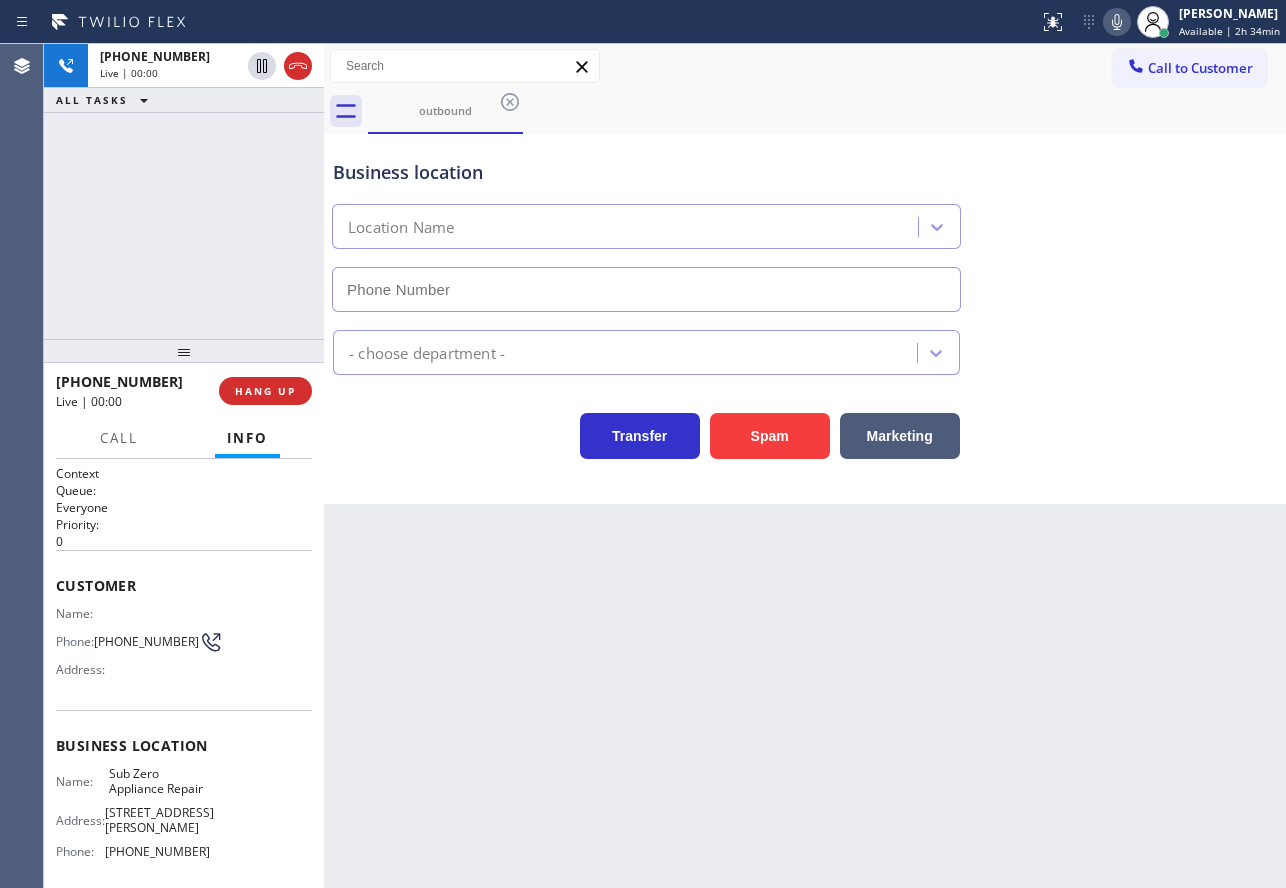 type on "[PHONE_NUMBER]" 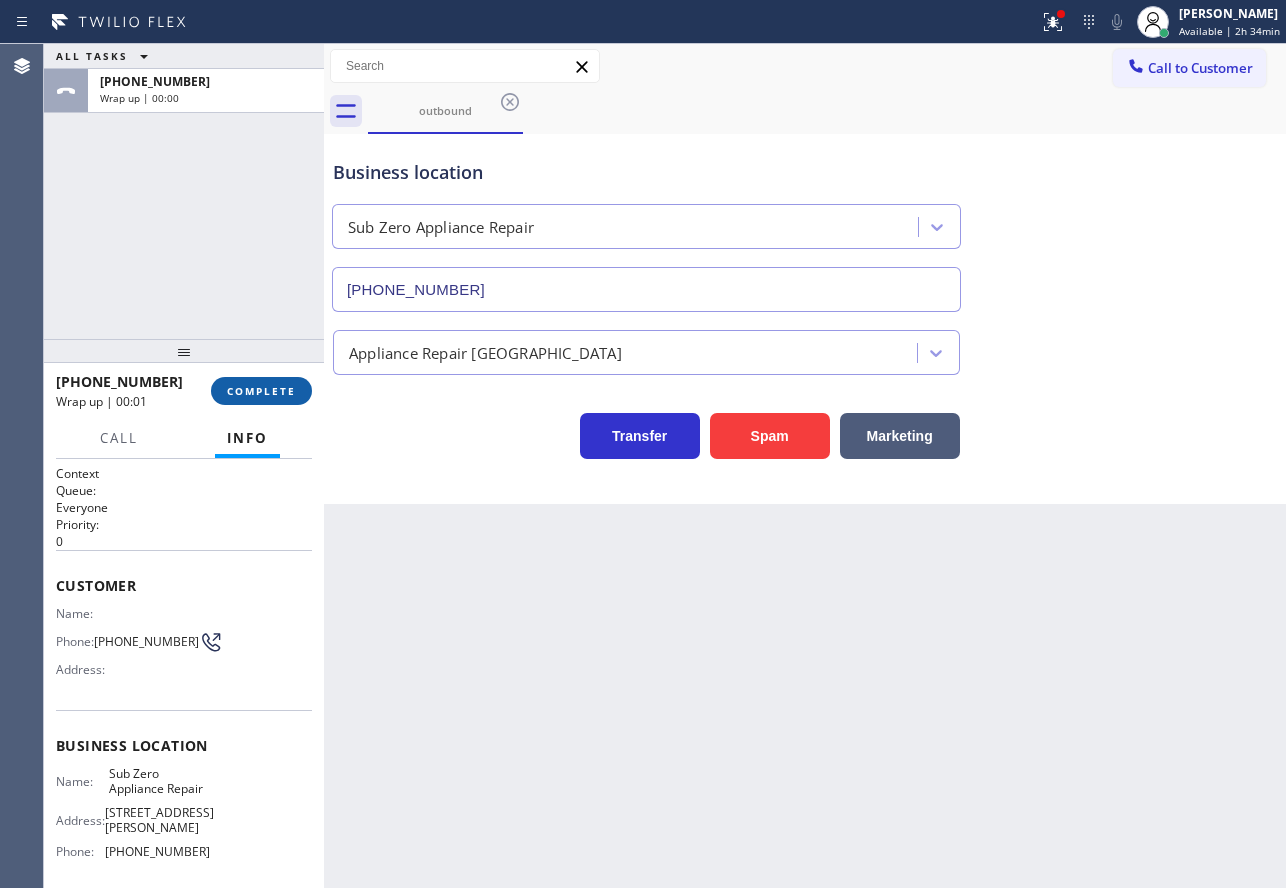 click on "COMPLETE" at bounding box center [261, 391] 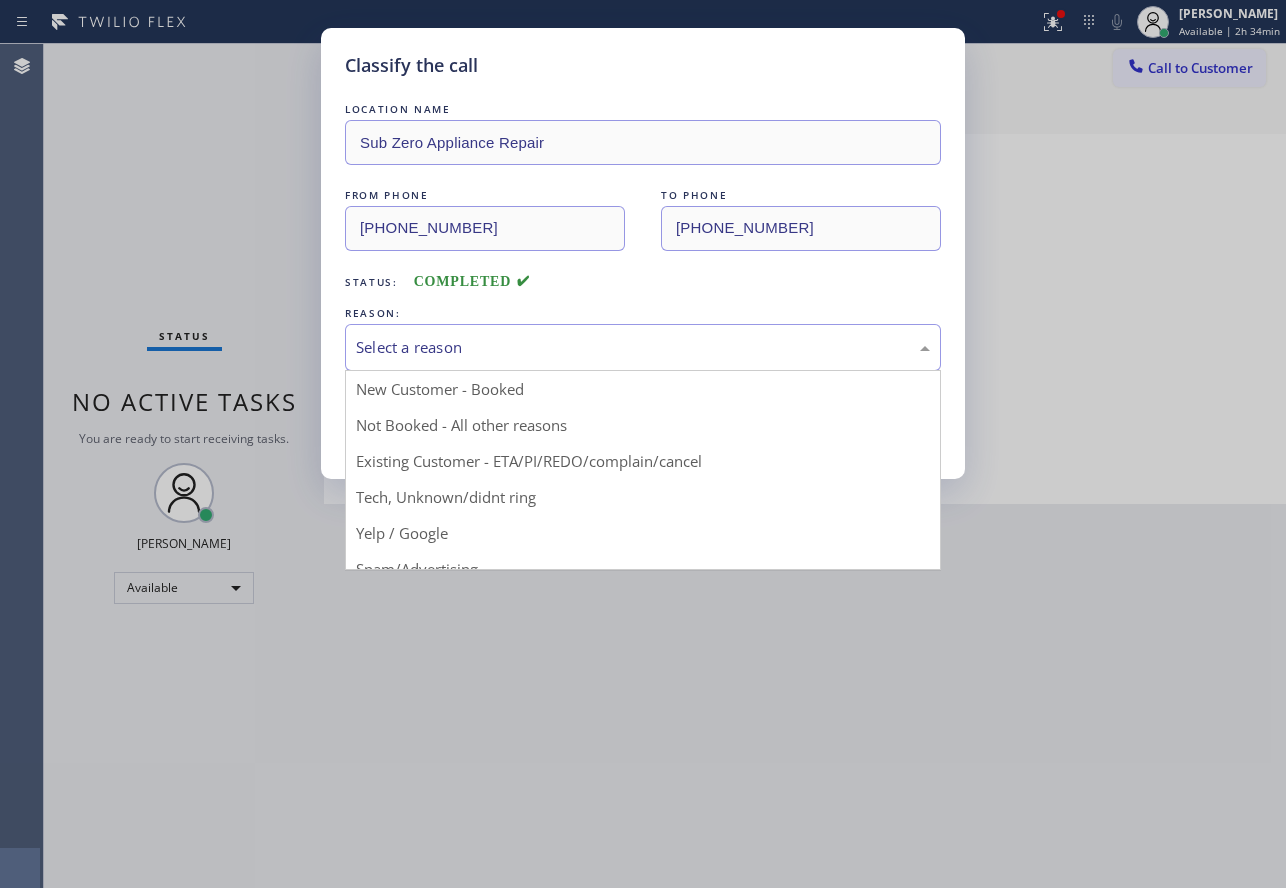 click on "Select a reason" at bounding box center (643, 347) 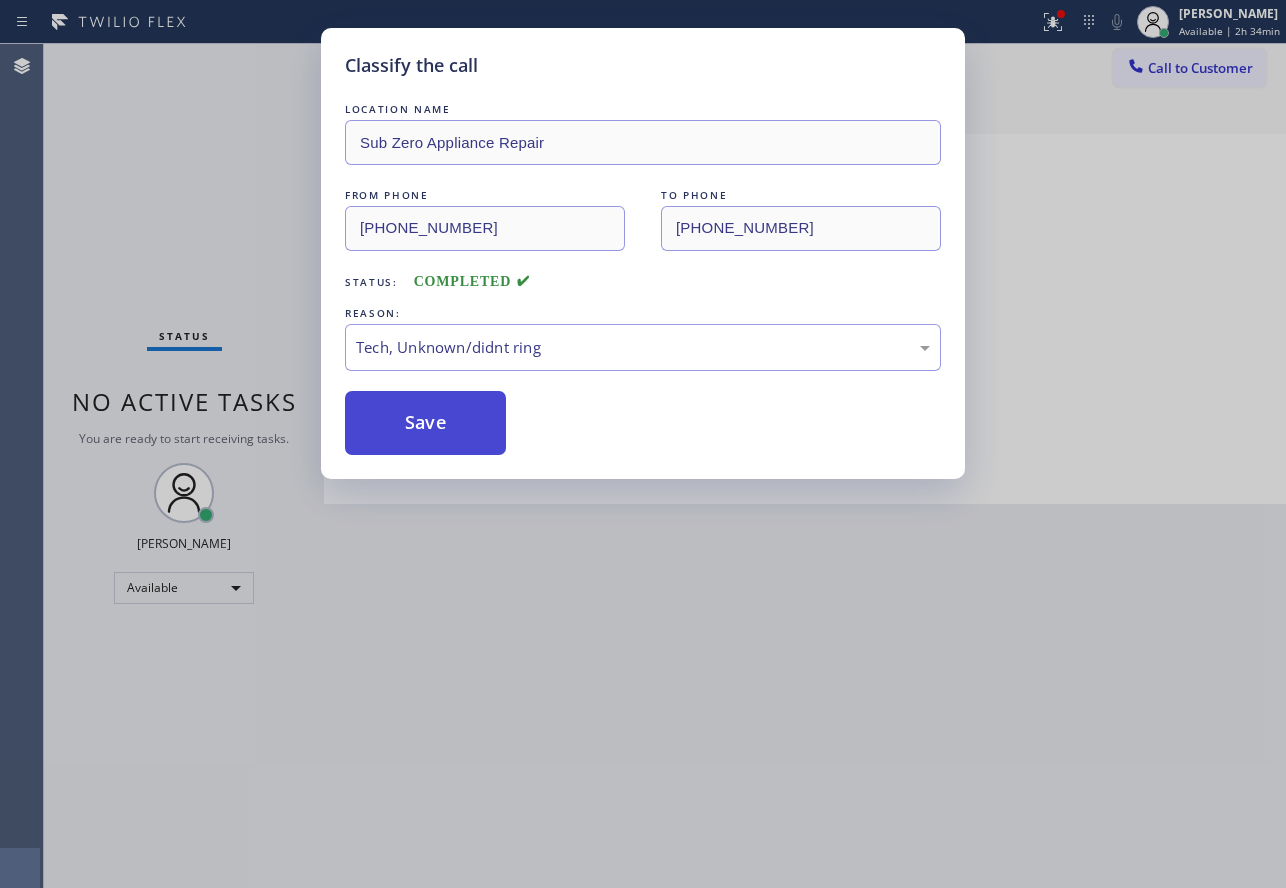 click on "Save" at bounding box center (425, 423) 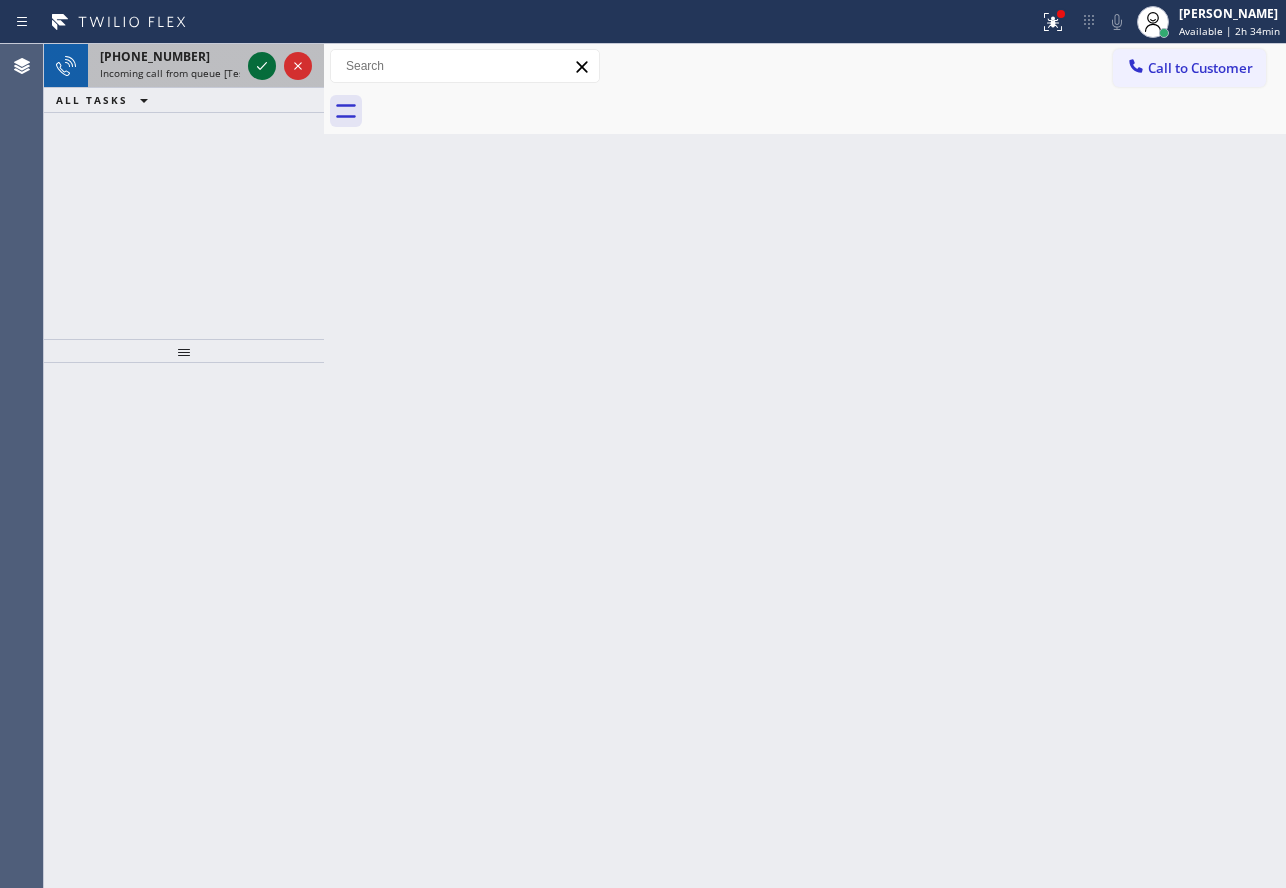 click 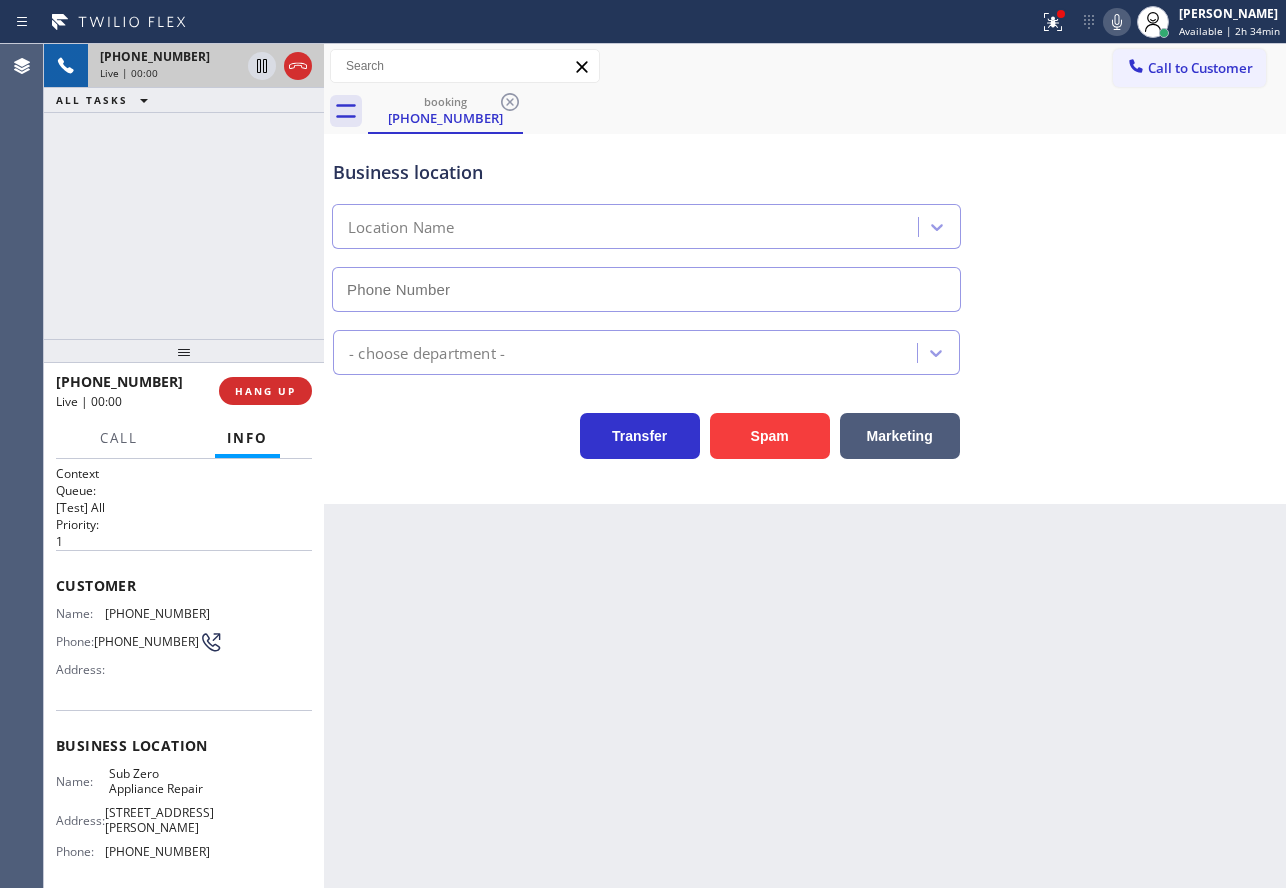 type on "[PHONE_NUMBER]" 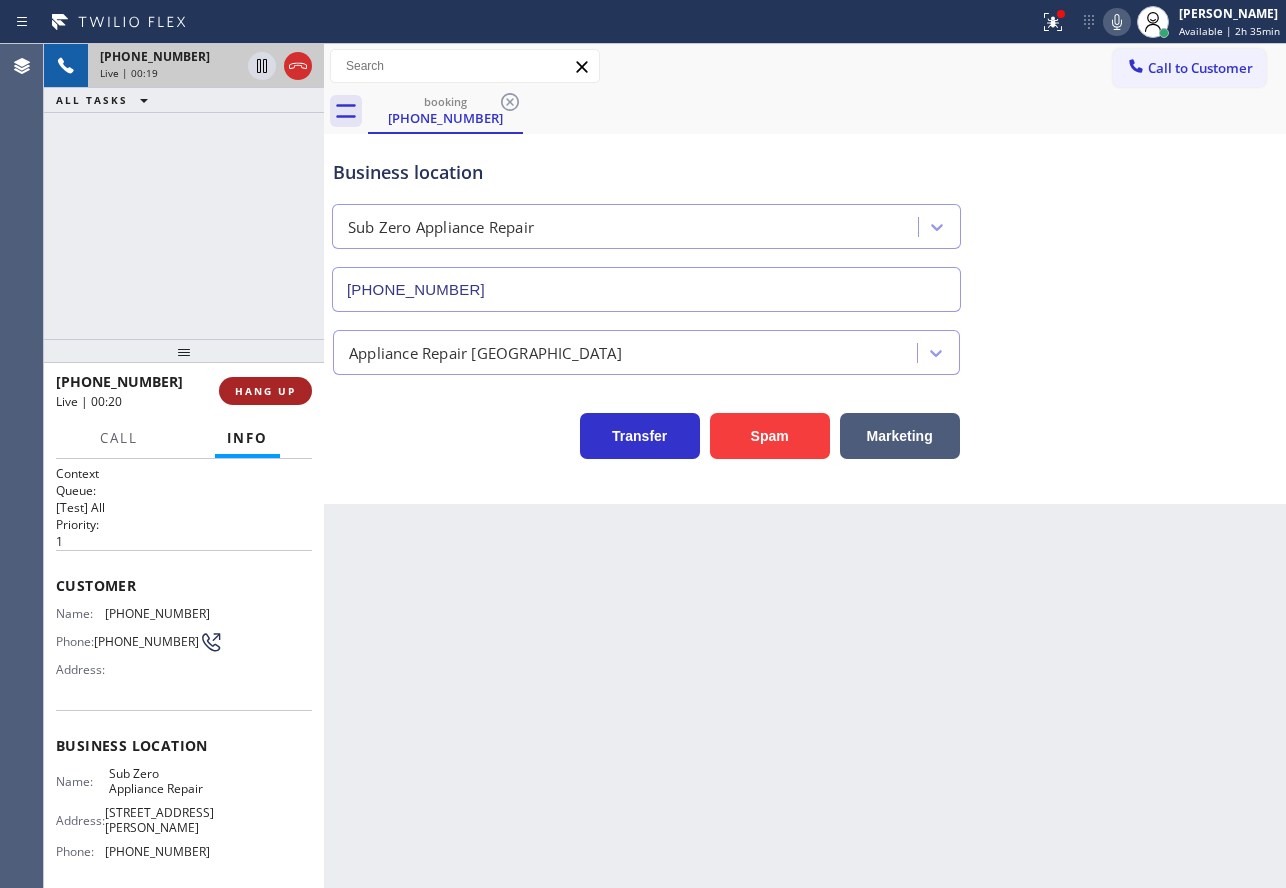 click on "HANG UP" at bounding box center (265, 391) 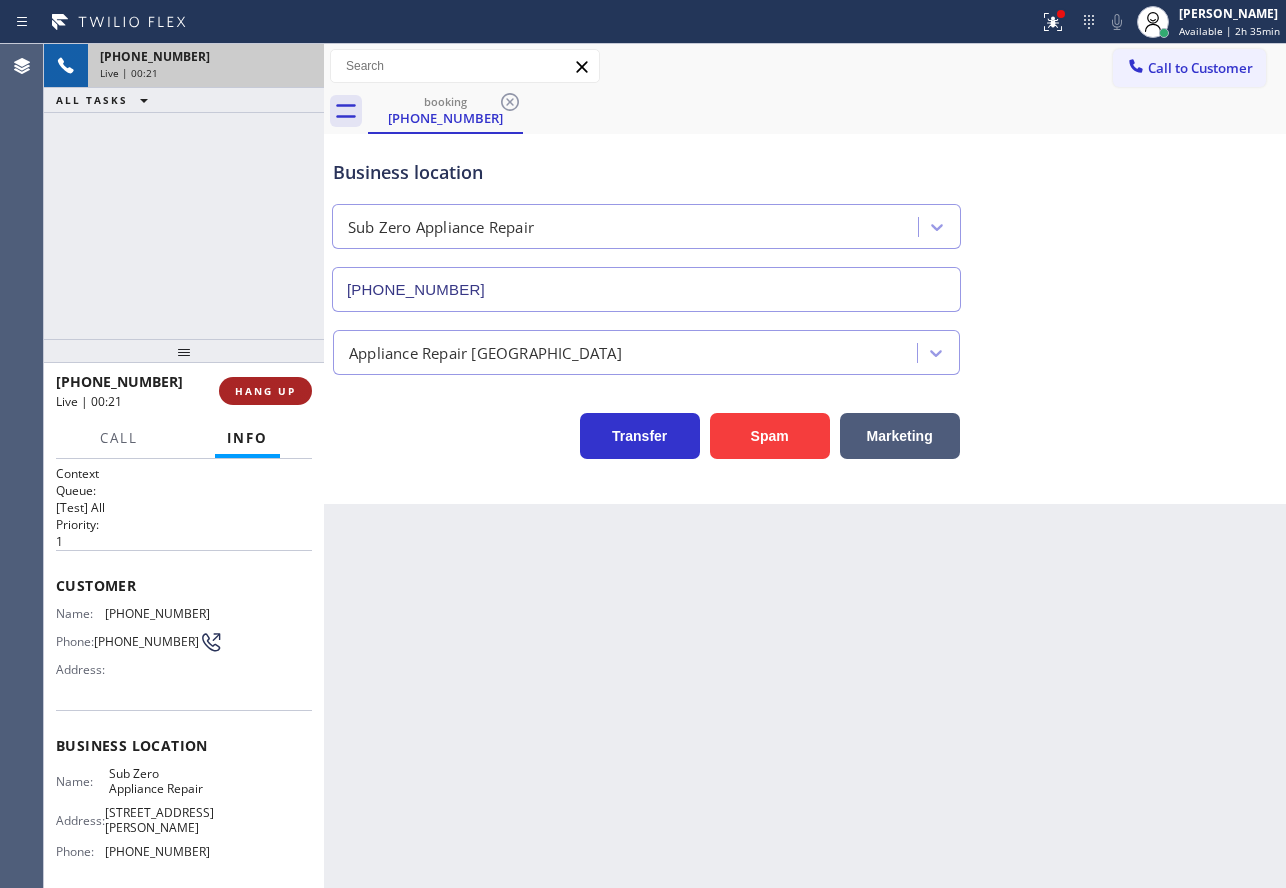 click on "HANG UP" at bounding box center [265, 391] 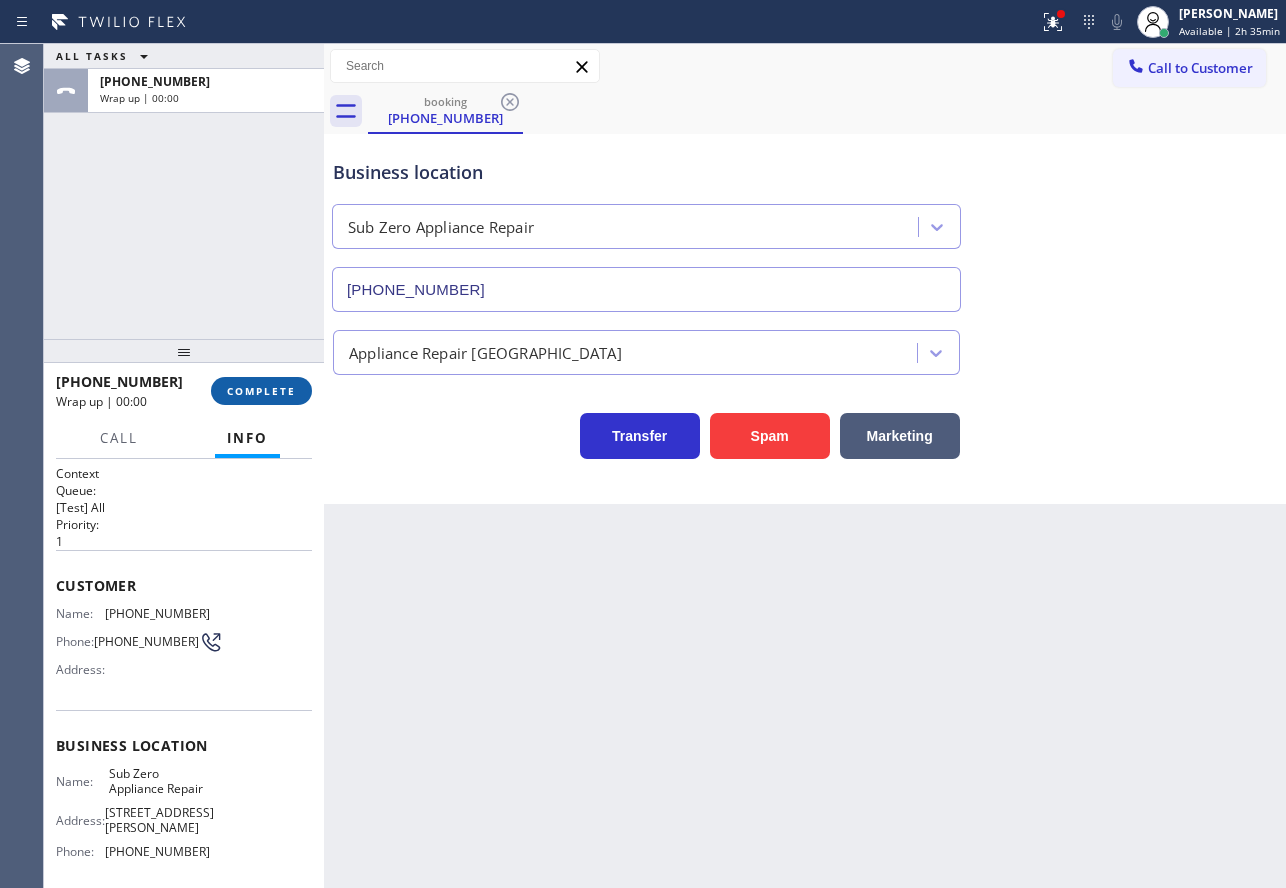 click on "COMPLETE" at bounding box center (261, 391) 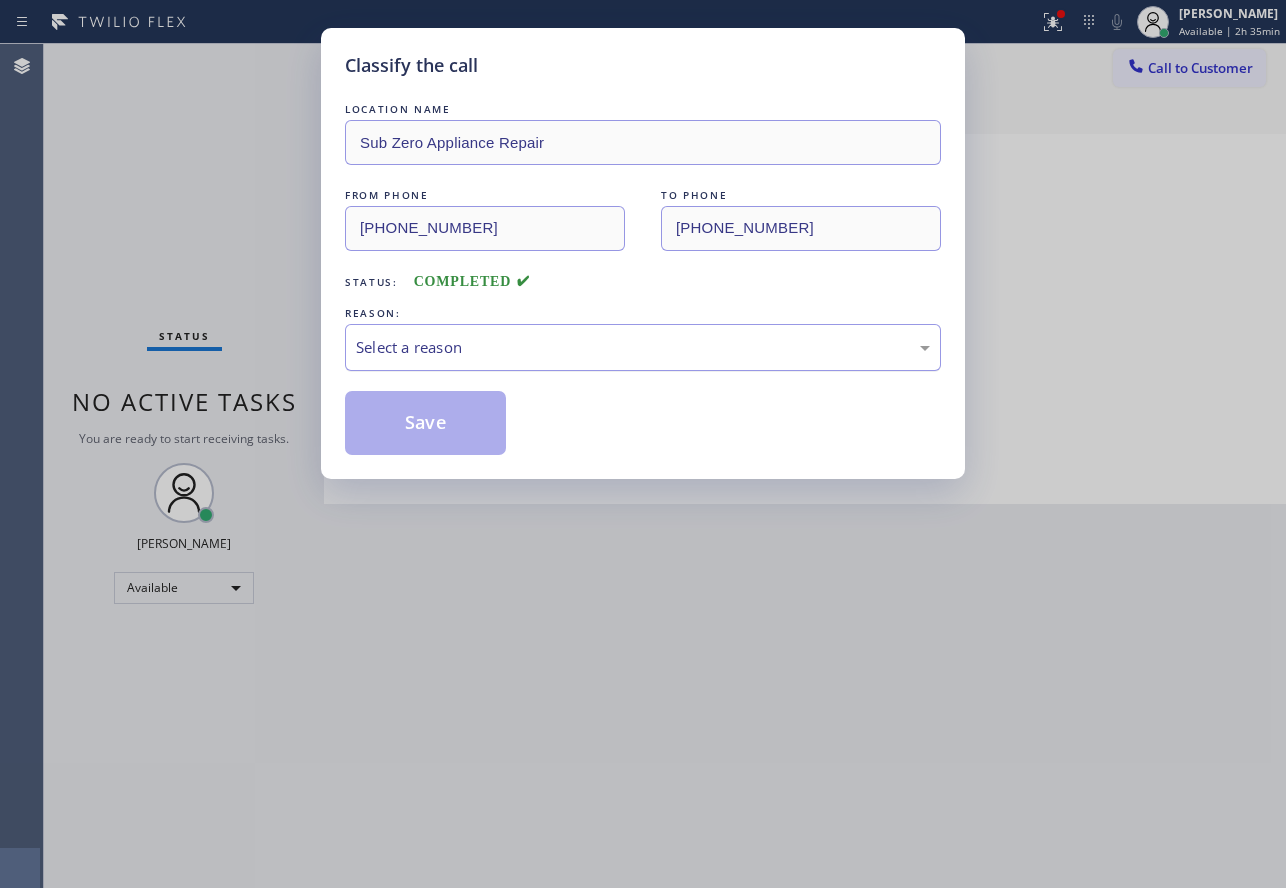 drag, startPoint x: 562, startPoint y: 338, endPoint x: 537, endPoint y: 364, distance: 36.069378 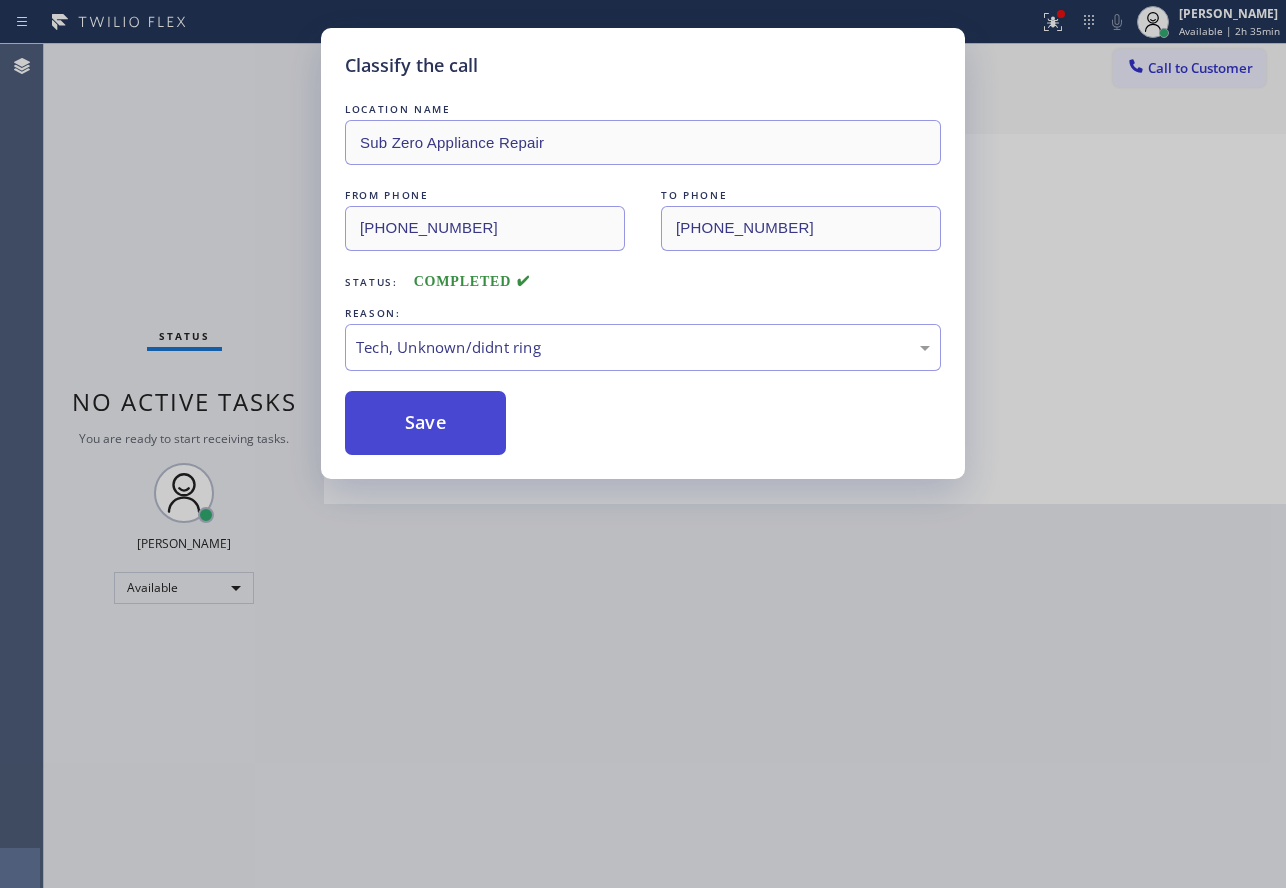 click on "Save" at bounding box center (425, 423) 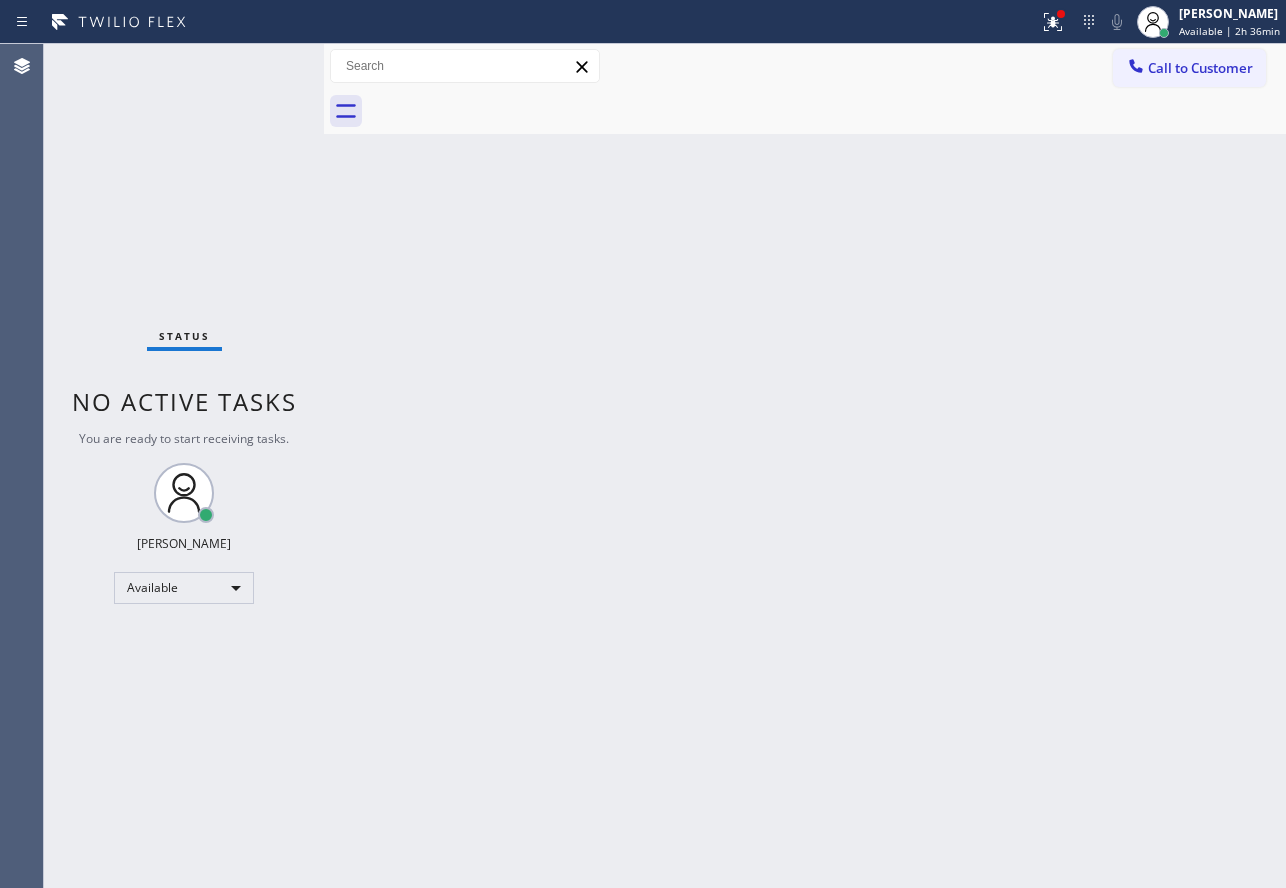 drag, startPoint x: 1203, startPoint y: 19, endPoint x: 1080, endPoint y: 183, distance: 205 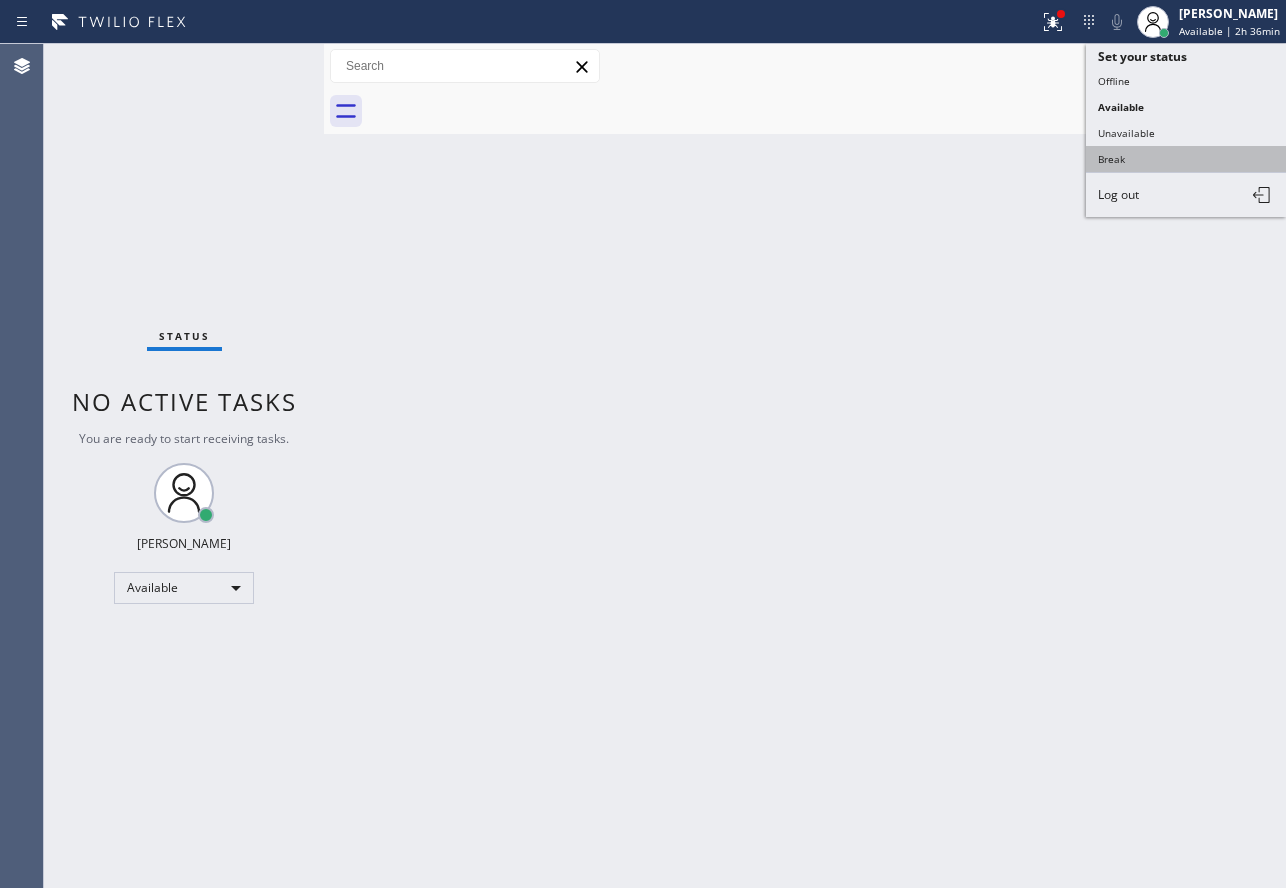 click on "Break" at bounding box center [1186, 159] 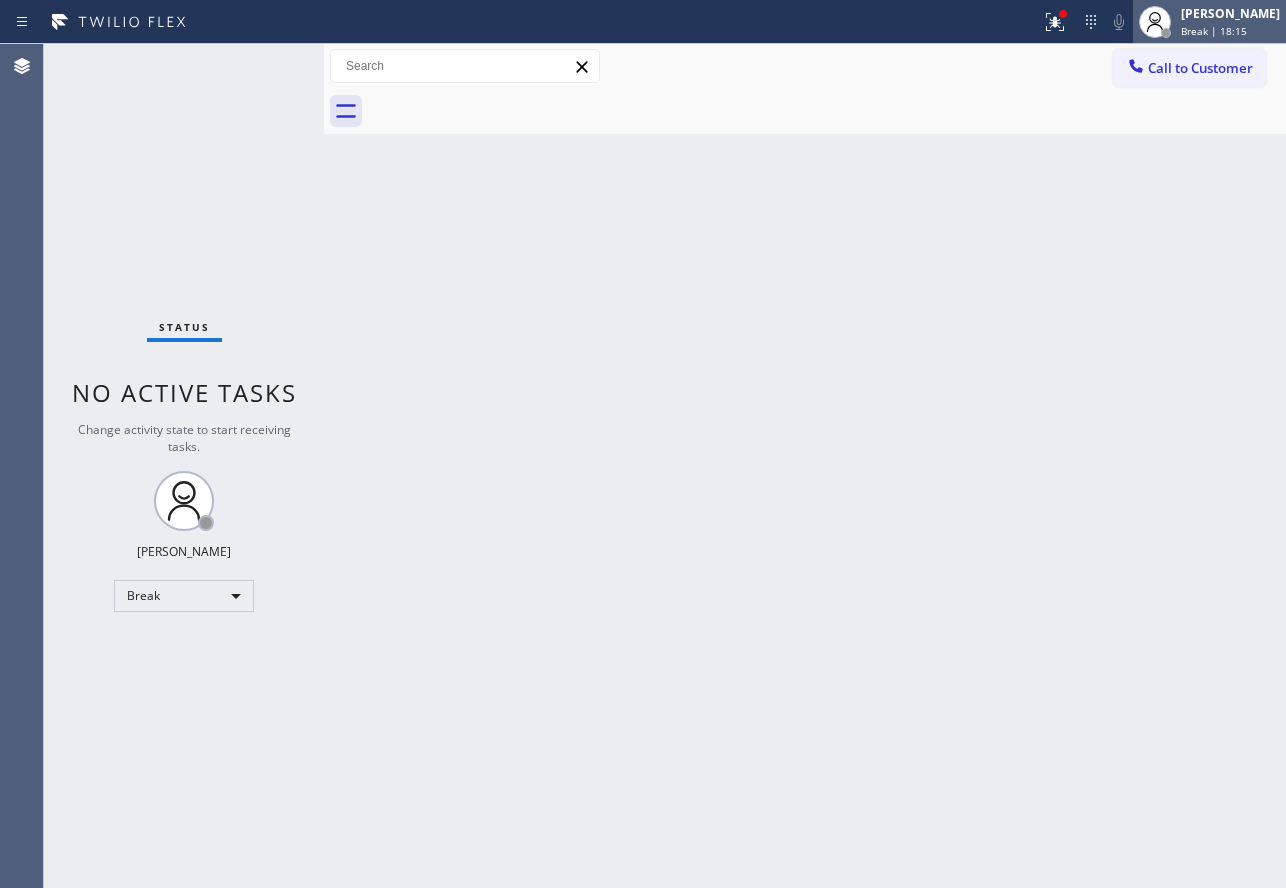 click on "[PERSON_NAME]" at bounding box center [1230, 13] 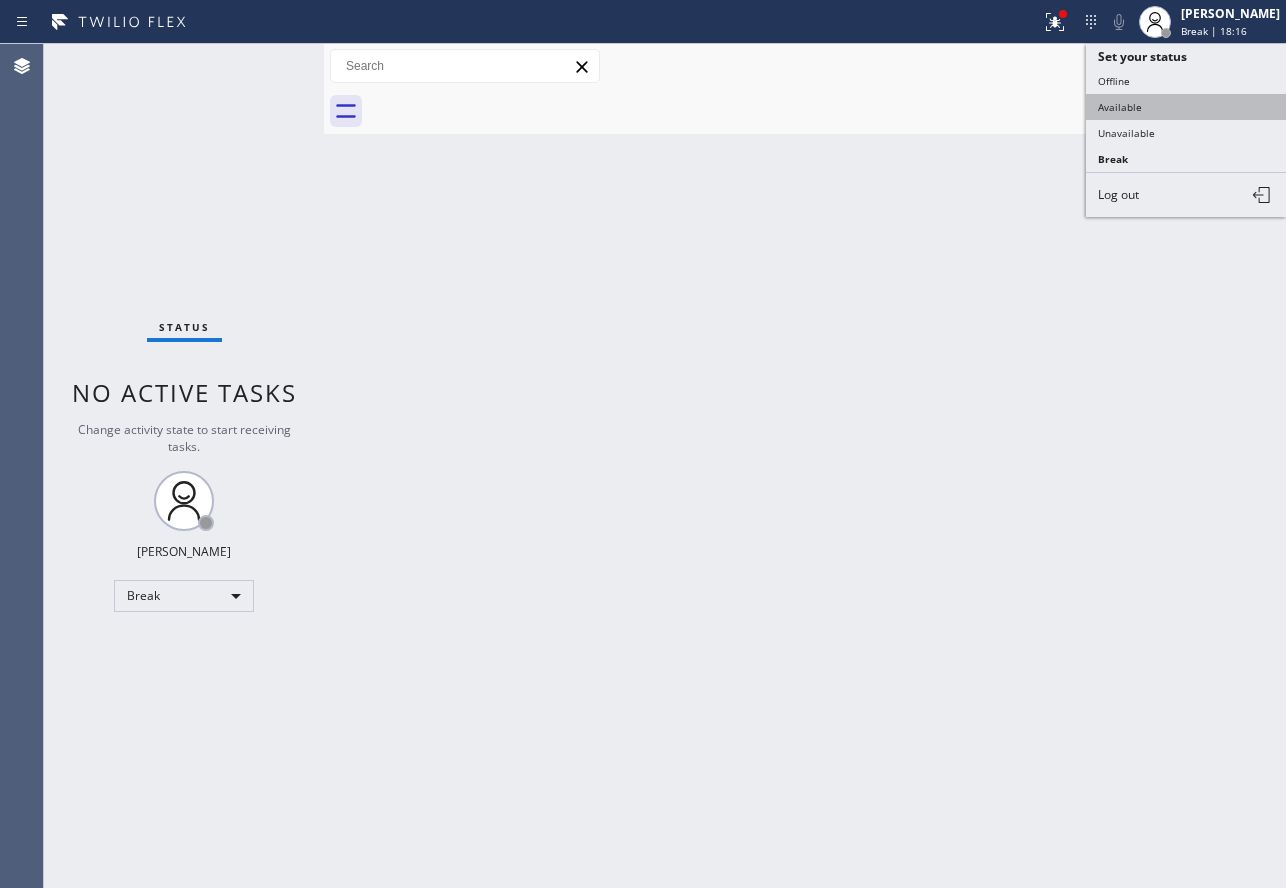 click on "Available" at bounding box center (1186, 107) 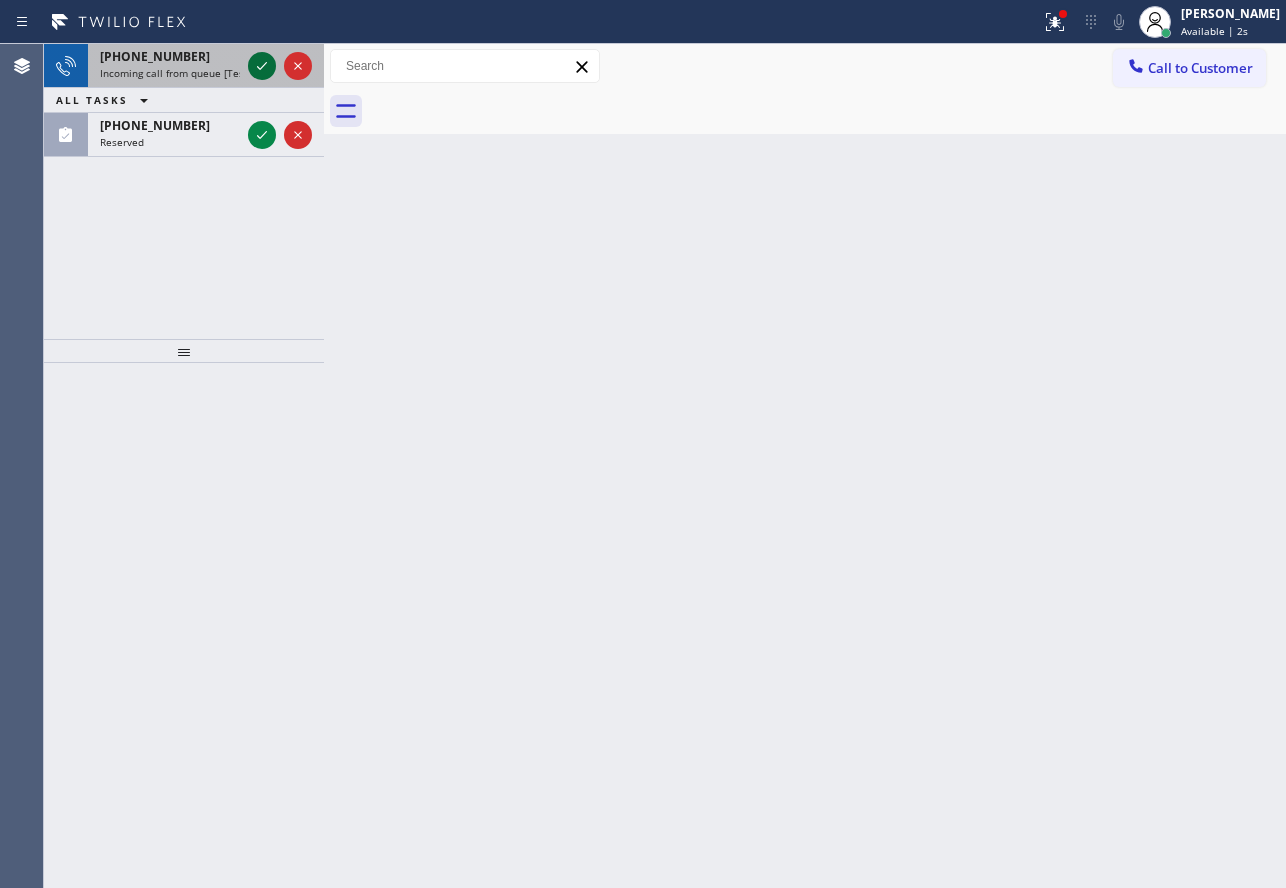 click 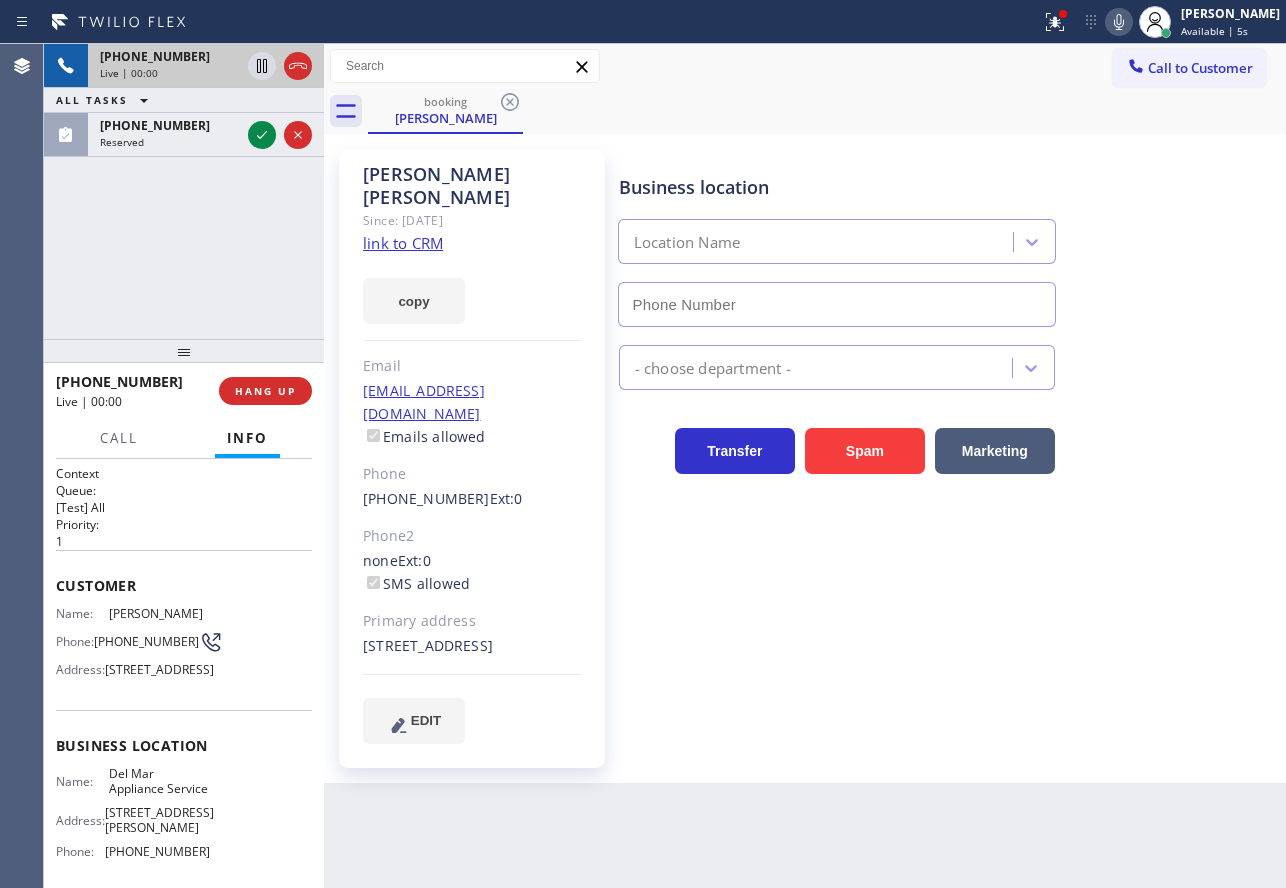type on "[PHONE_NUMBER]" 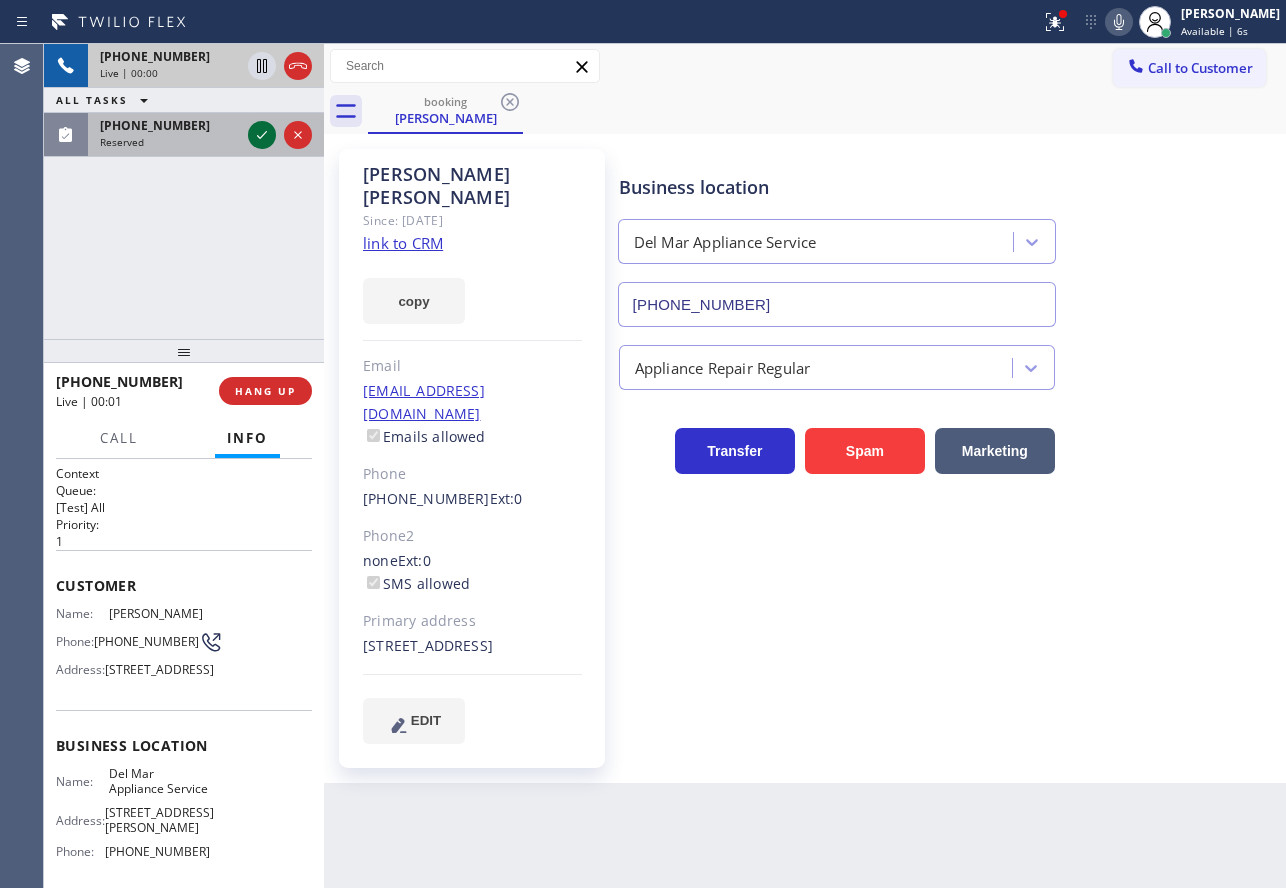 click 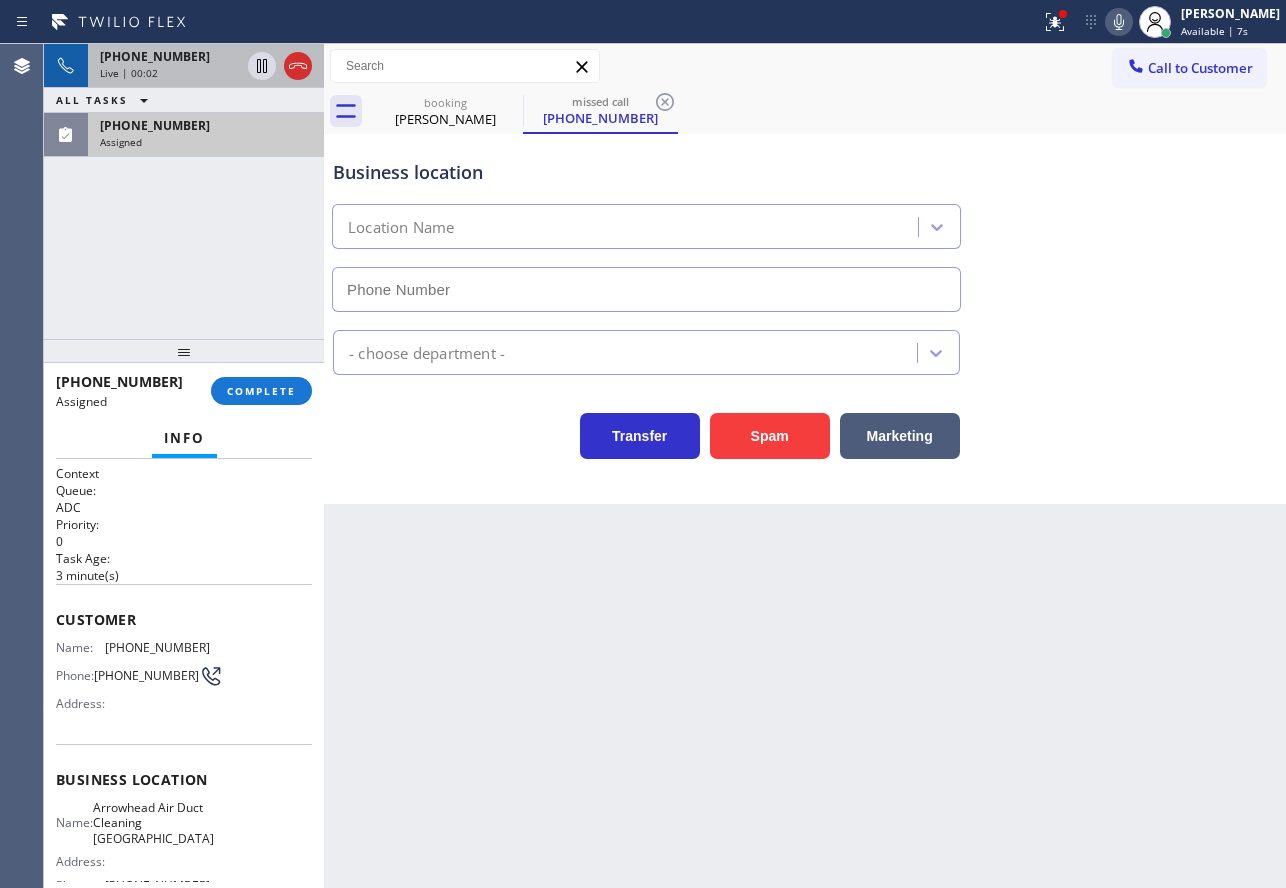 type on "[PHONE_NUMBER]" 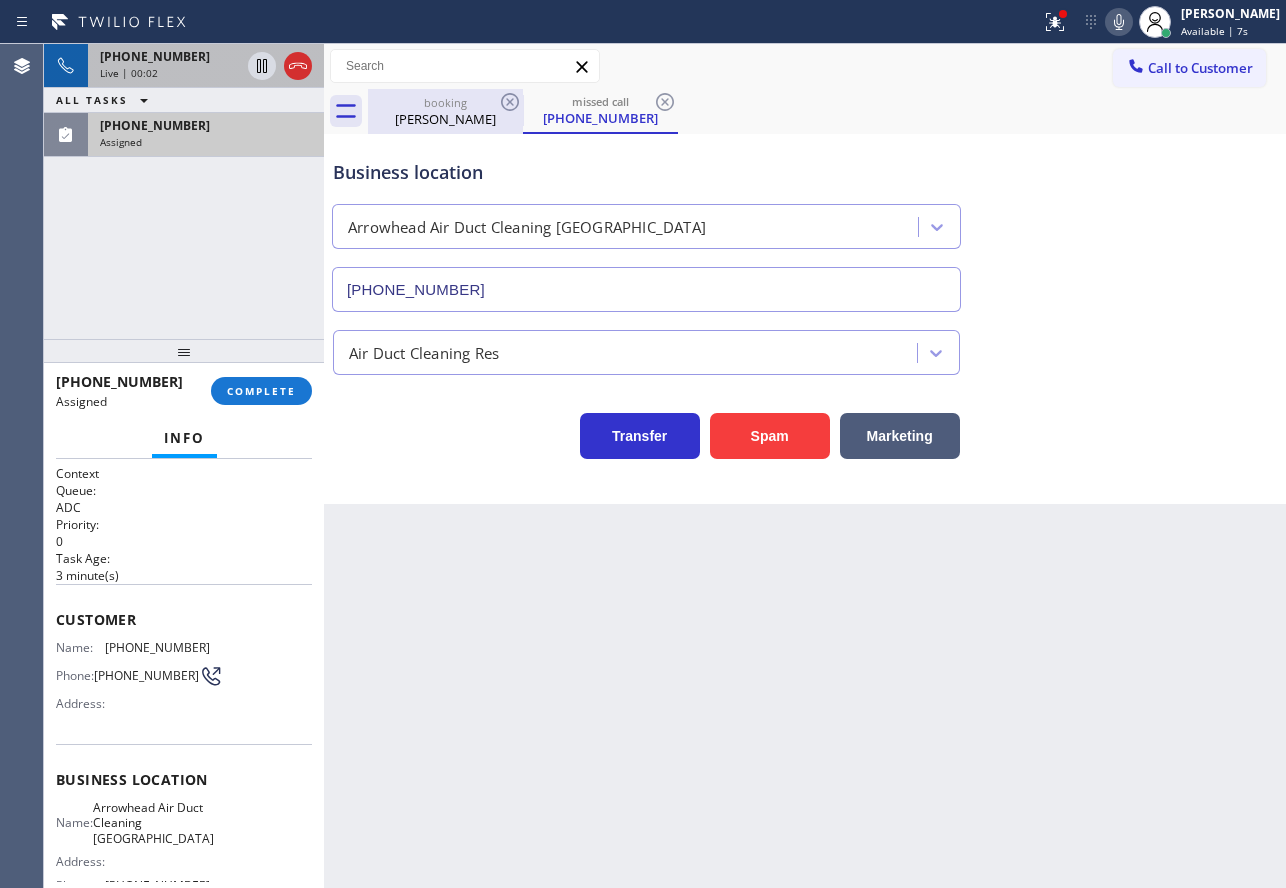 click on "[PERSON_NAME]" at bounding box center [445, 119] 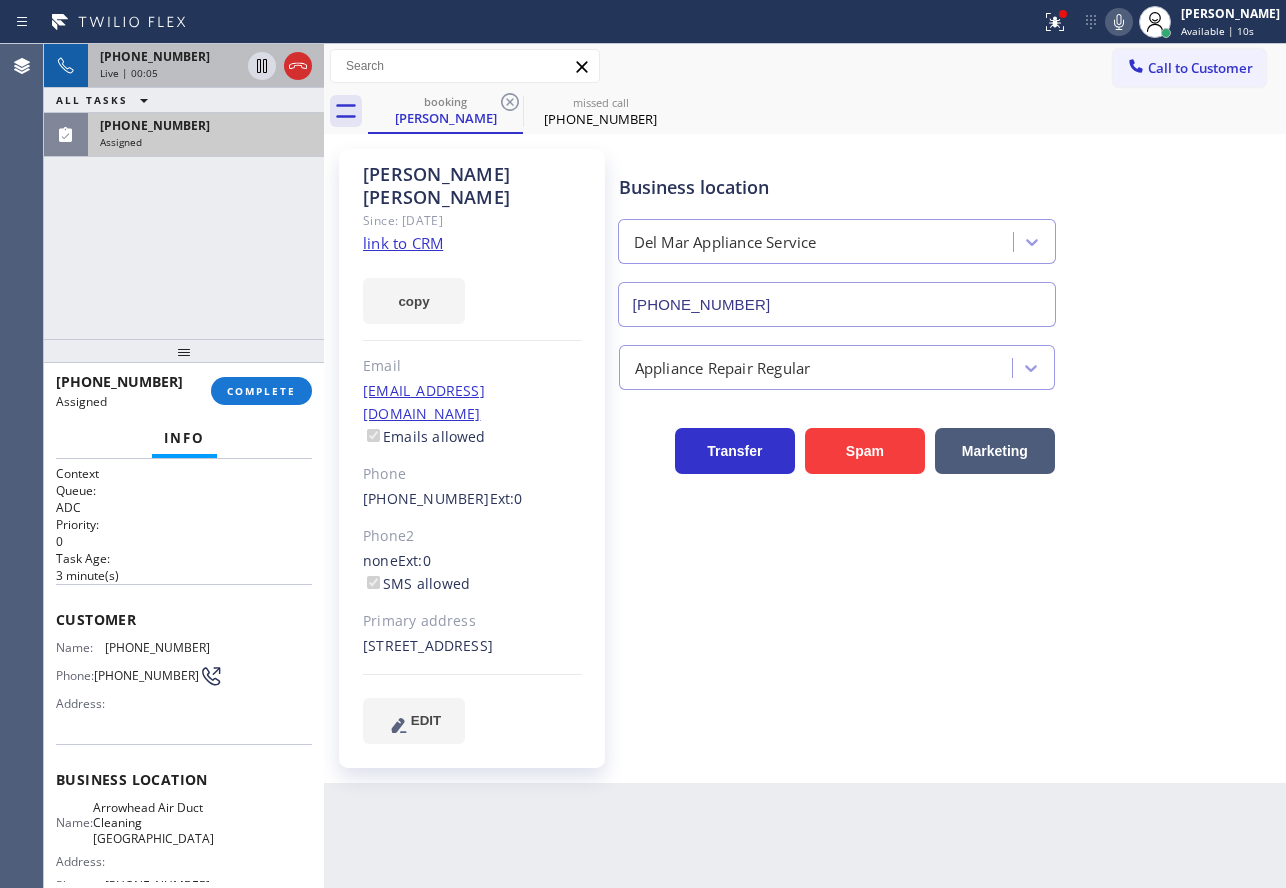 click on "link to CRM" 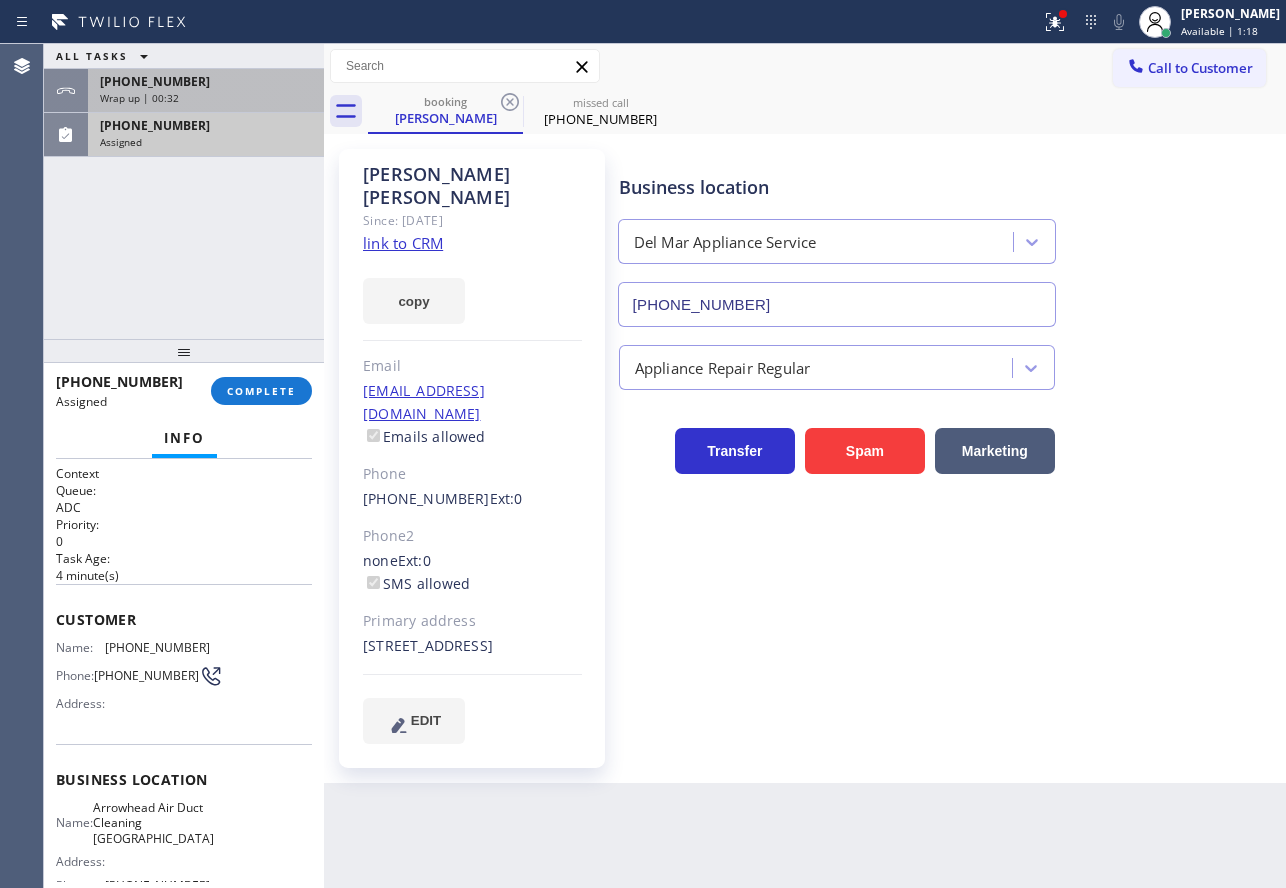click on "[PHONE_NUMBER]" at bounding box center [155, 81] 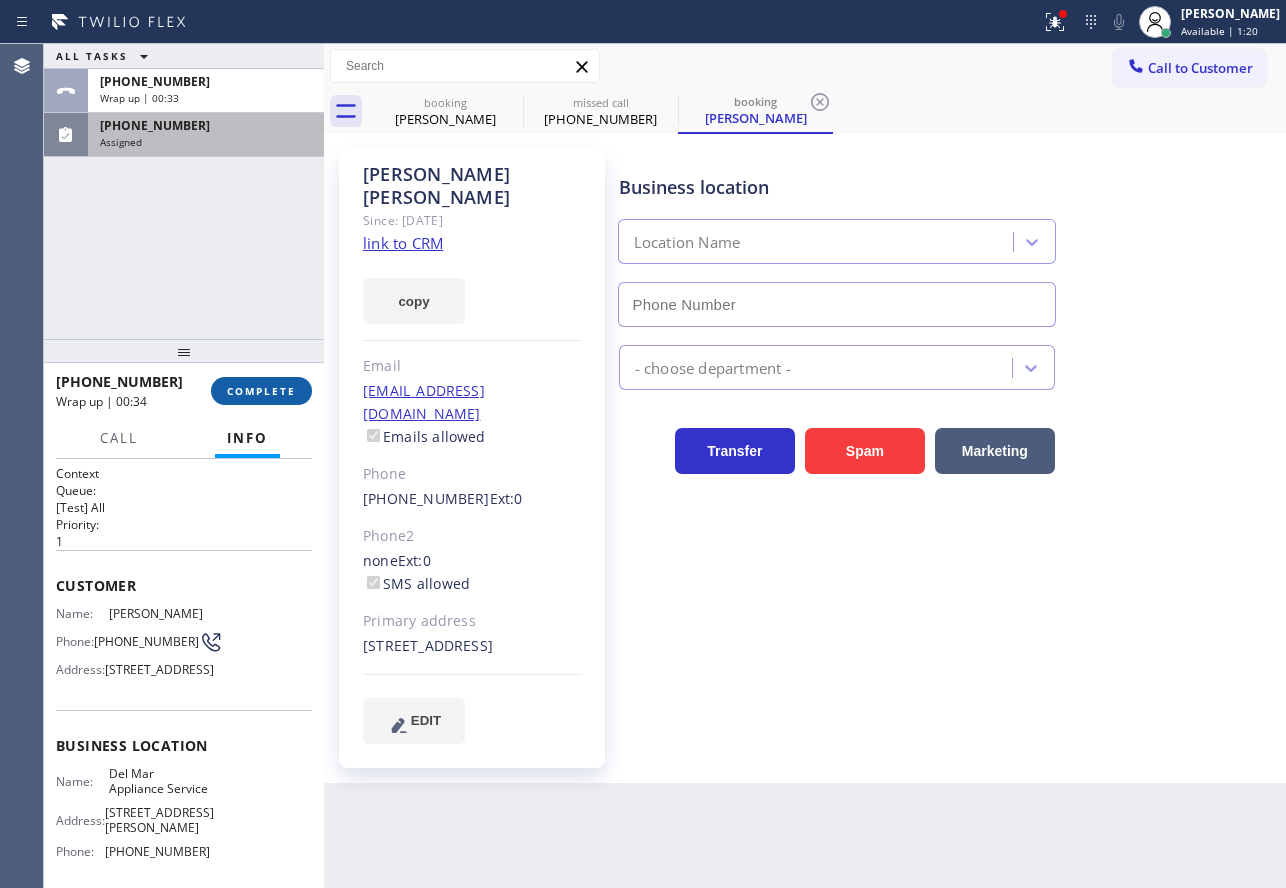 click on "COMPLETE" at bounding box center (261, 391) 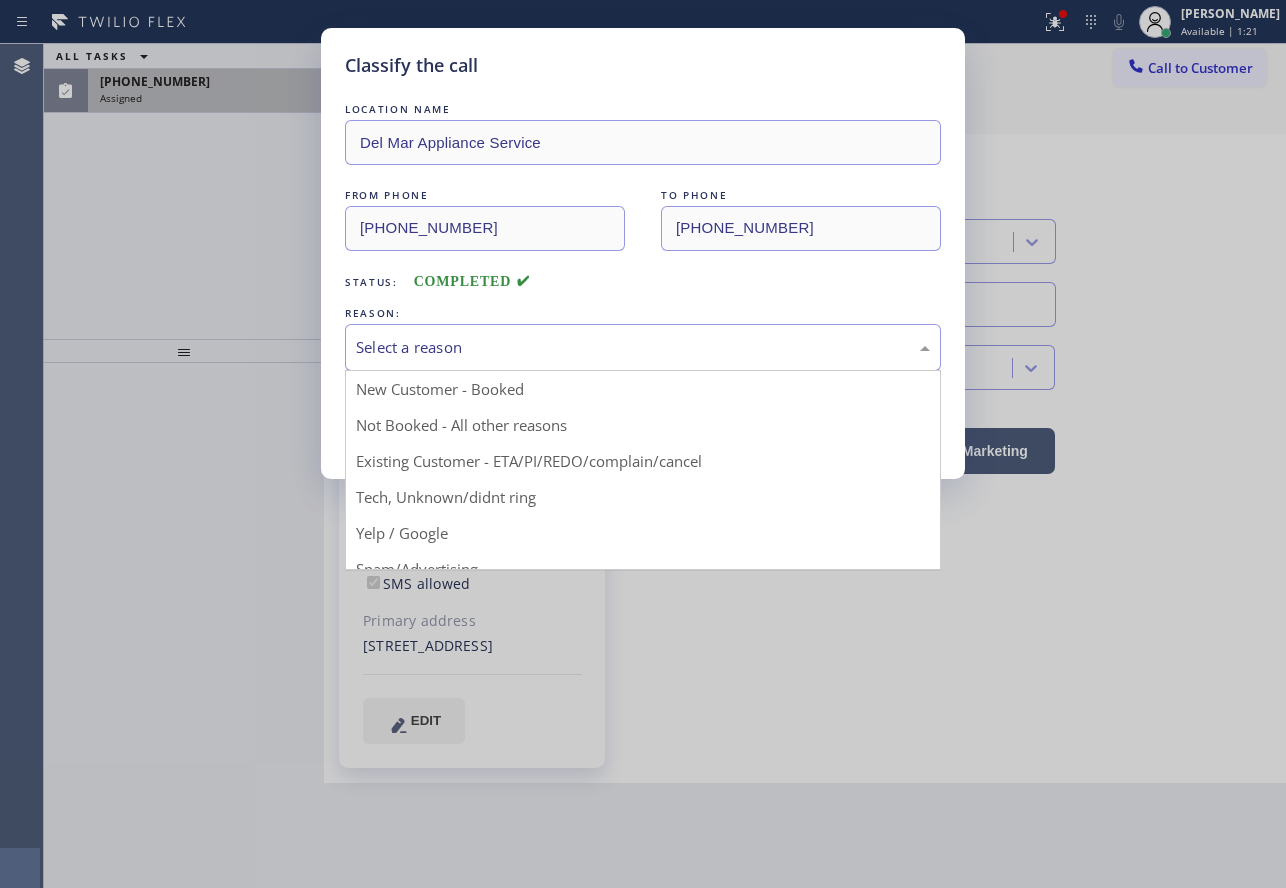 click on "Select a reason" at bounding box center (643, 347) 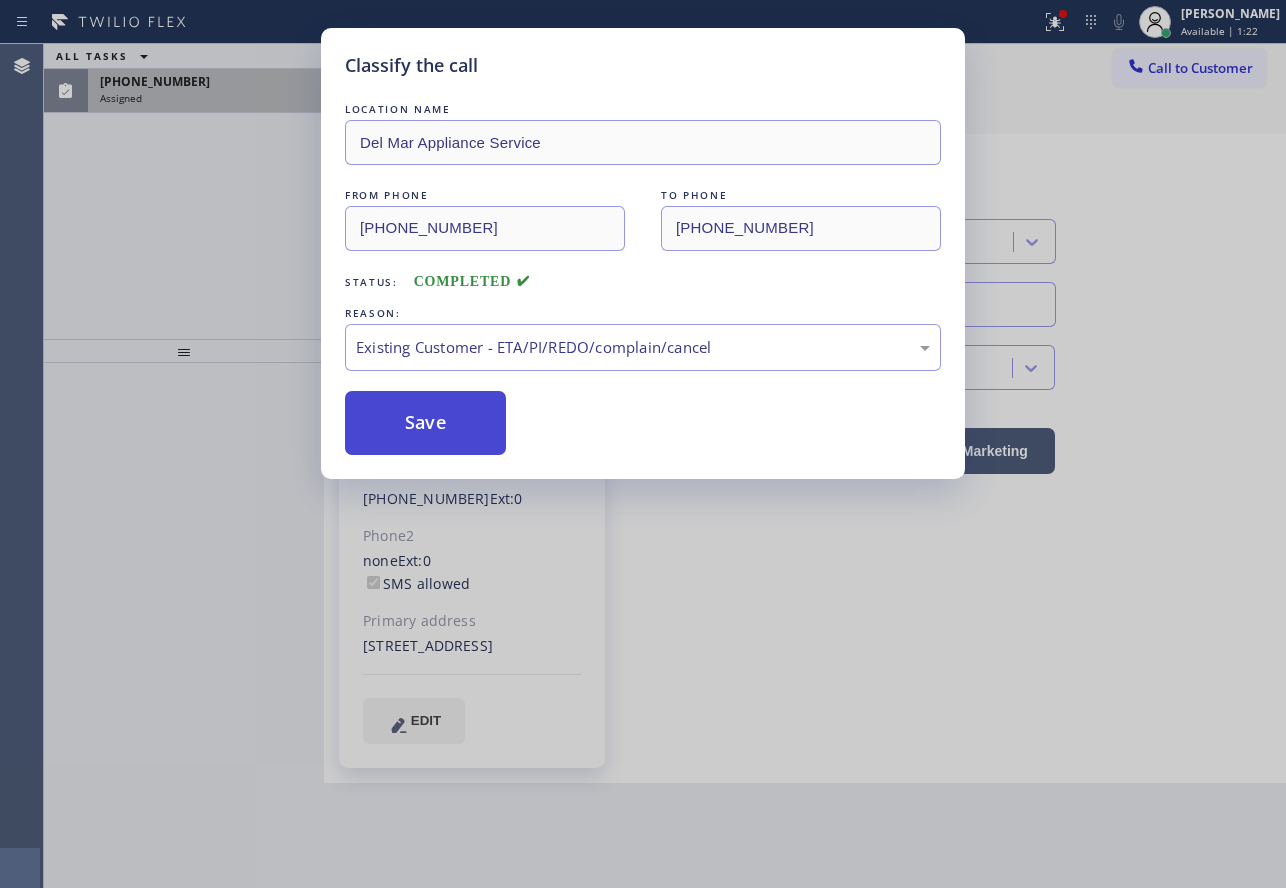 click on "Save" at bounding box center [425, 423] 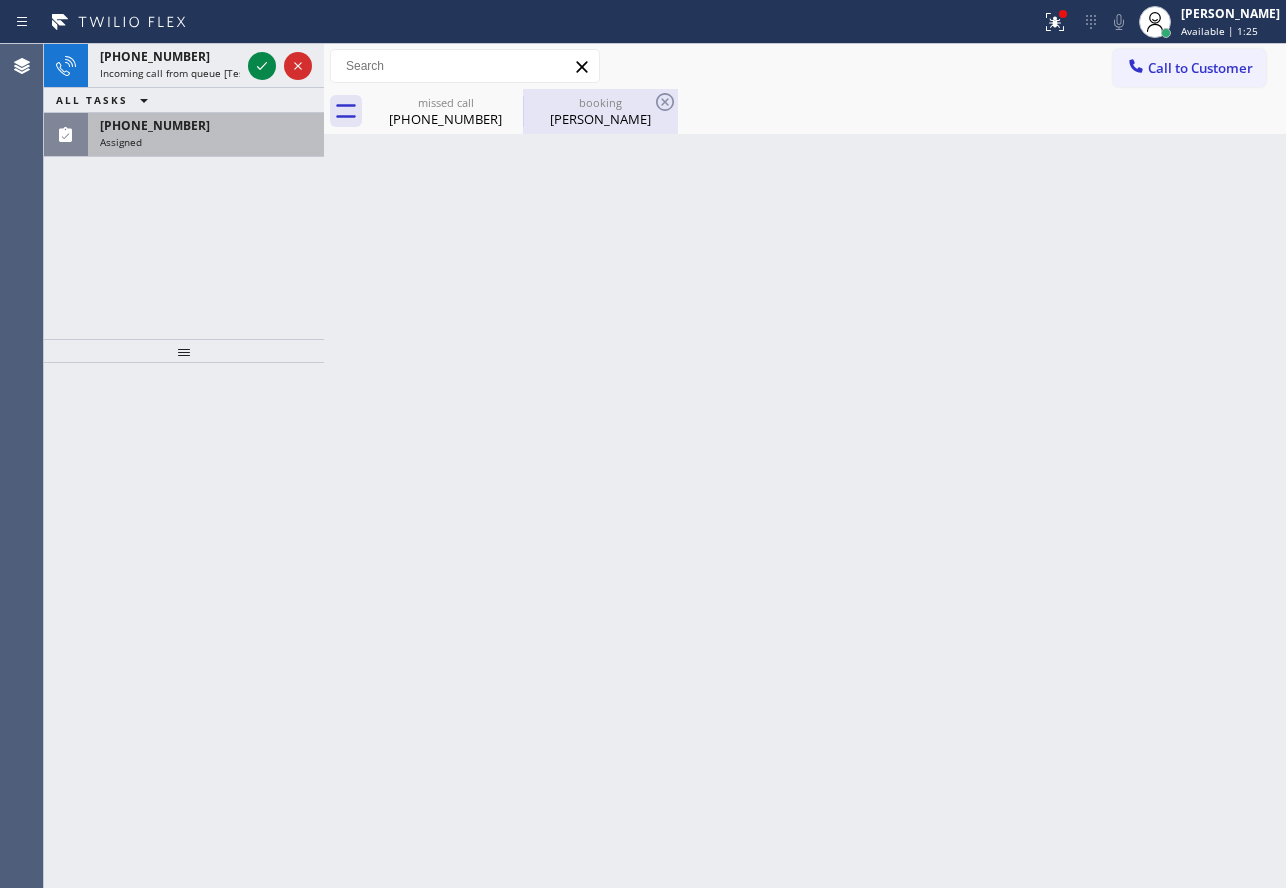 click on "[PERSON_NAME]" at bounding box center [600, 119] 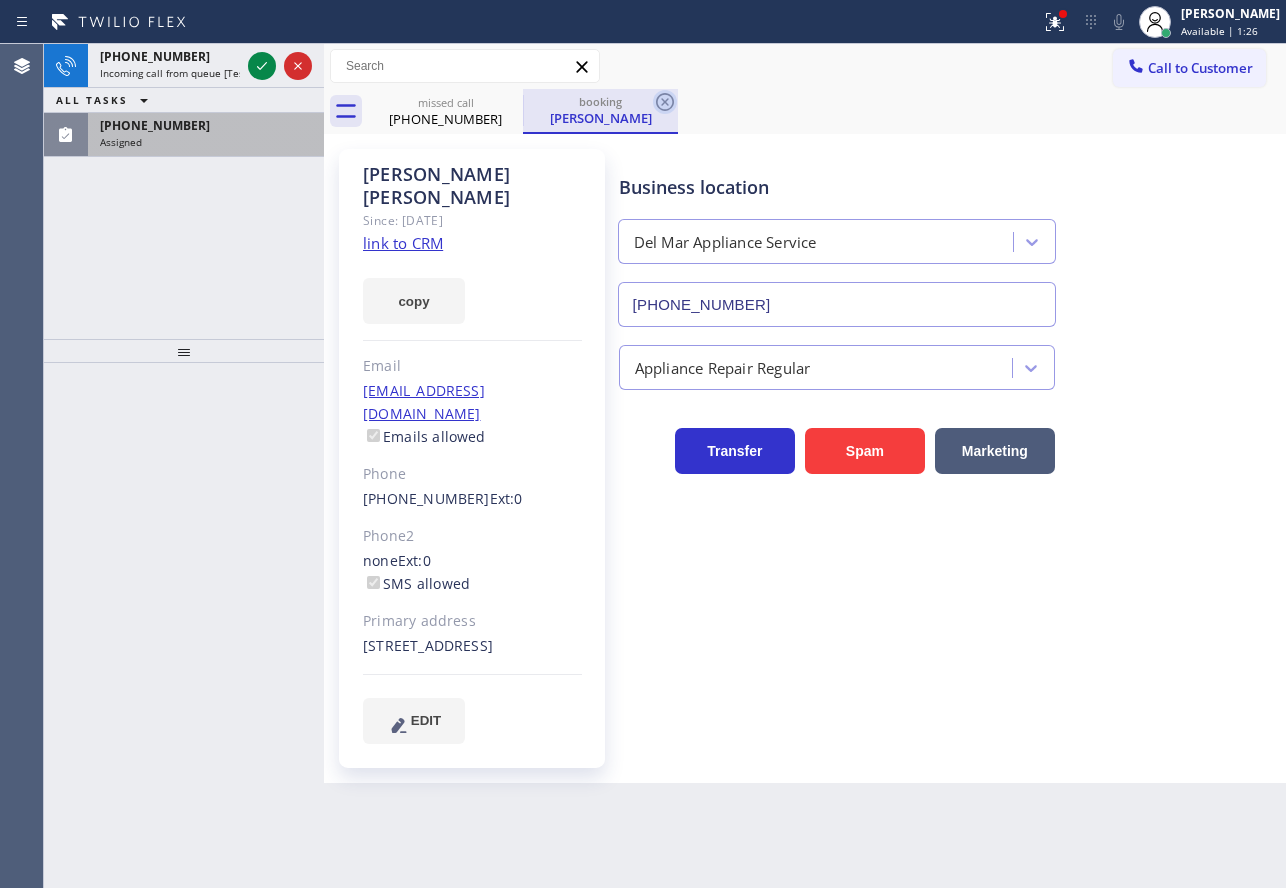 click 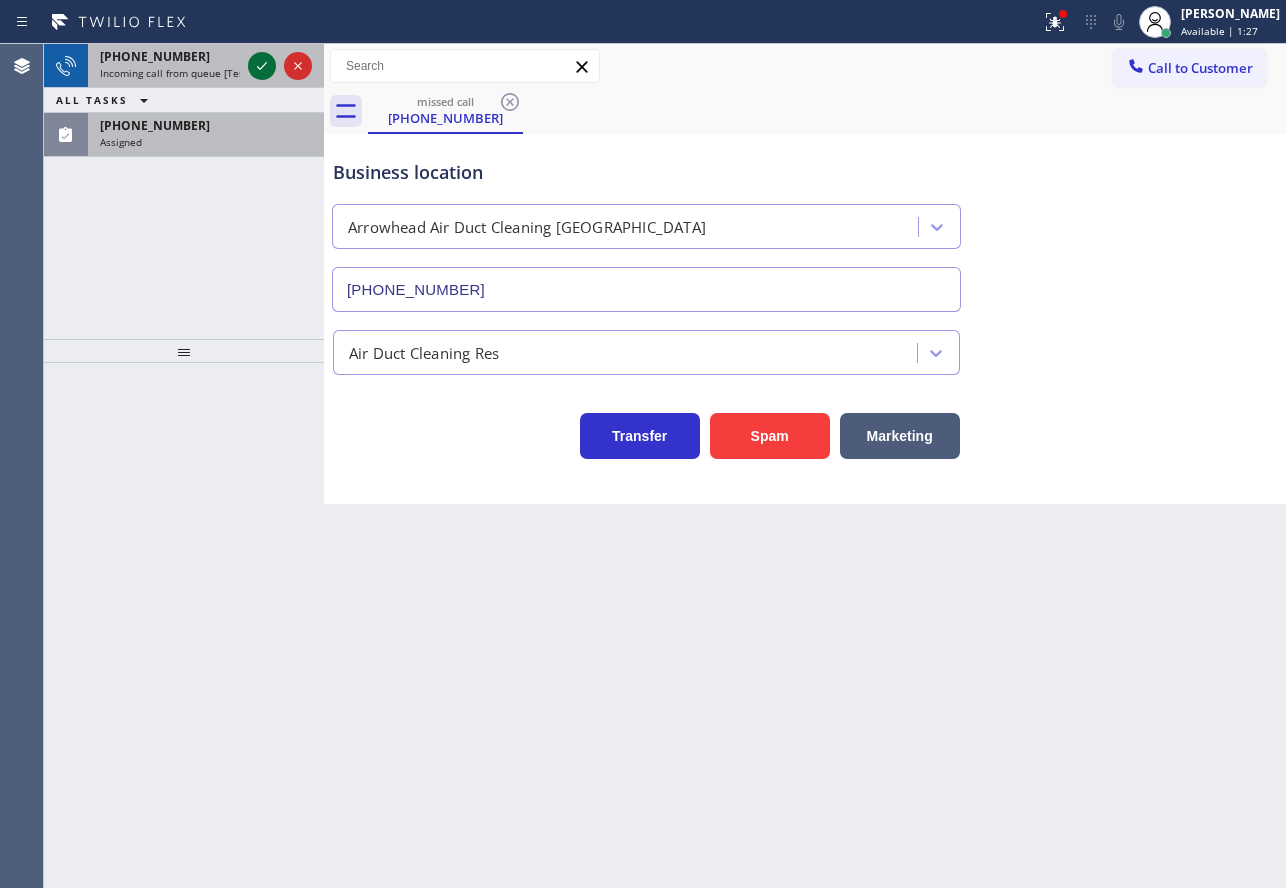 click 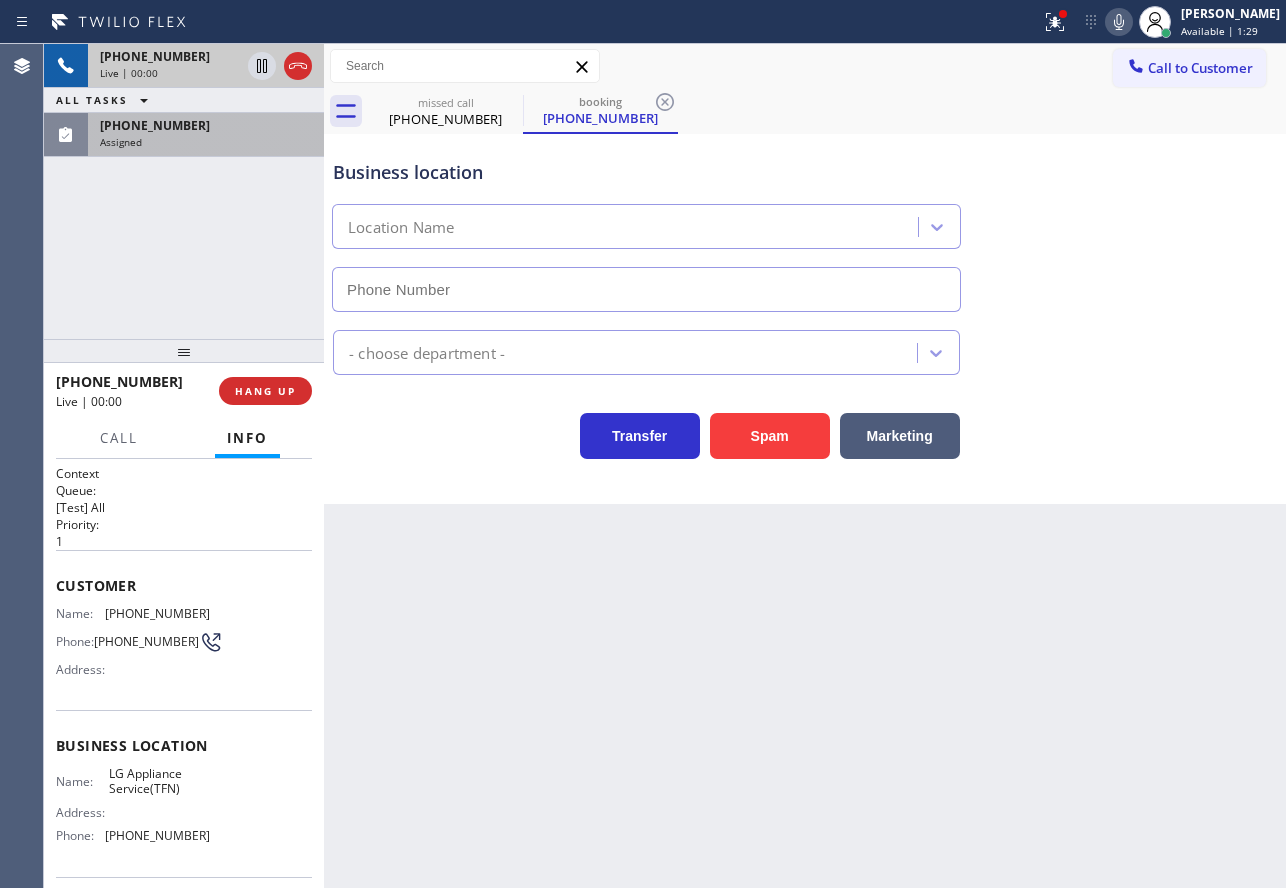 type on "[PHONE_NUMBER]" 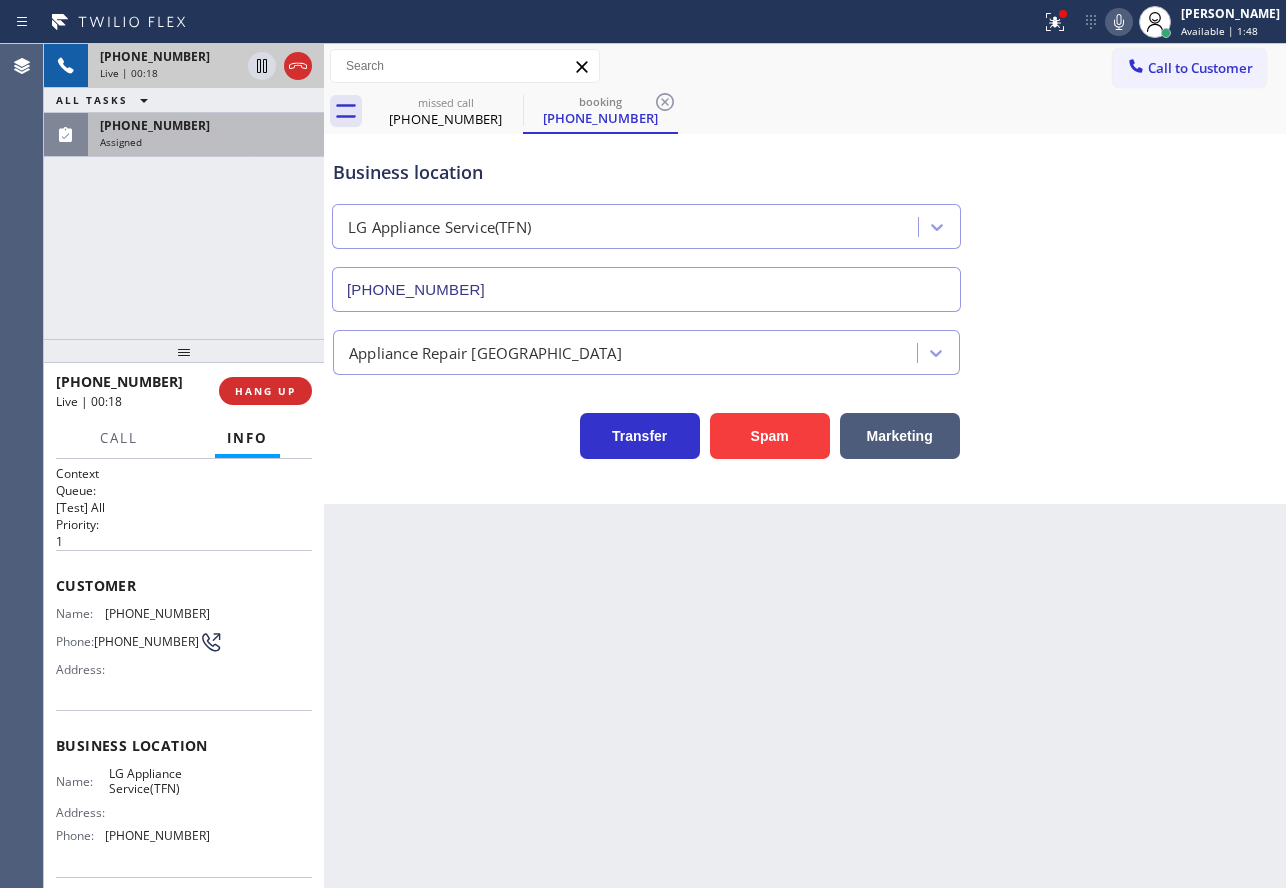 click on "Business location" at bounding box center [646, 172] 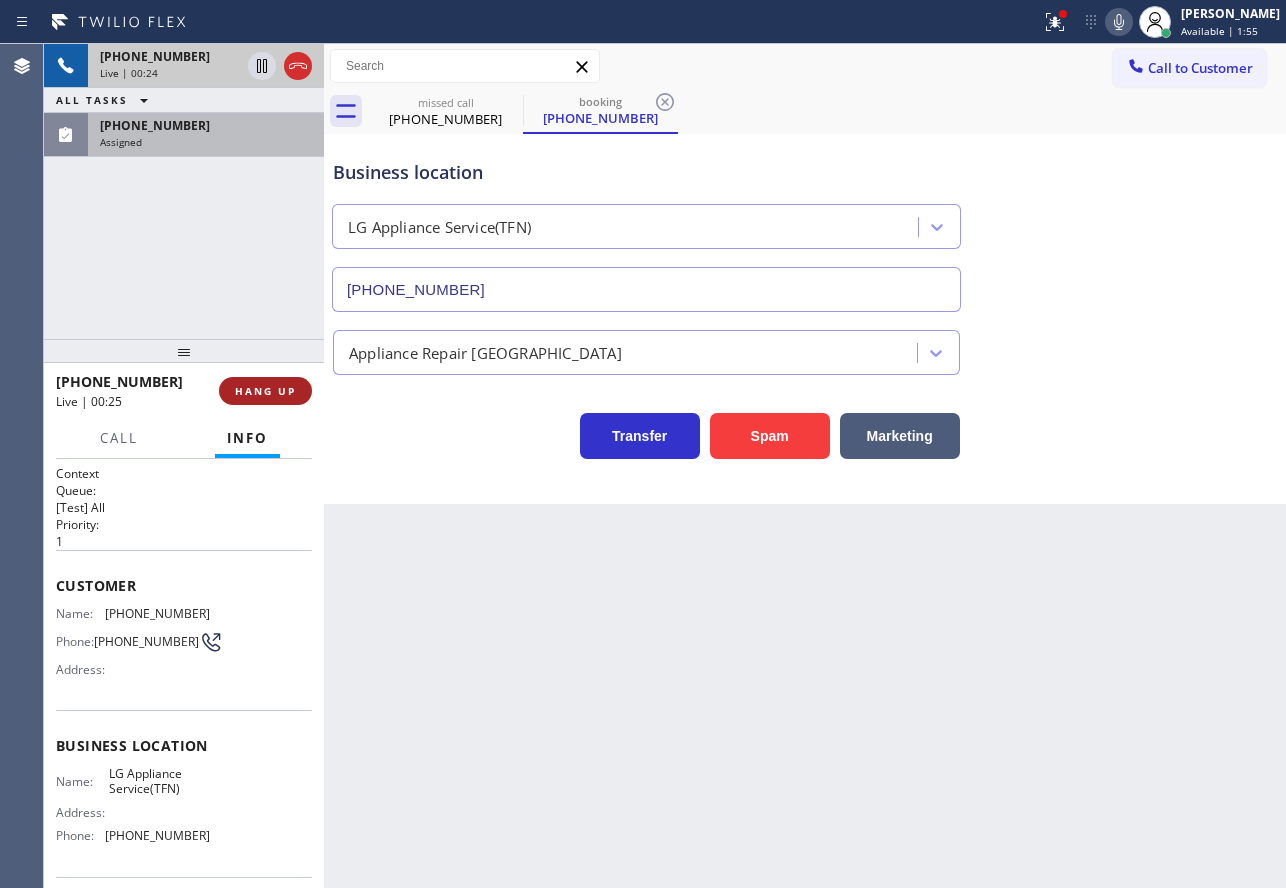 click on "HANG UP" at bounding box center [265, 391] 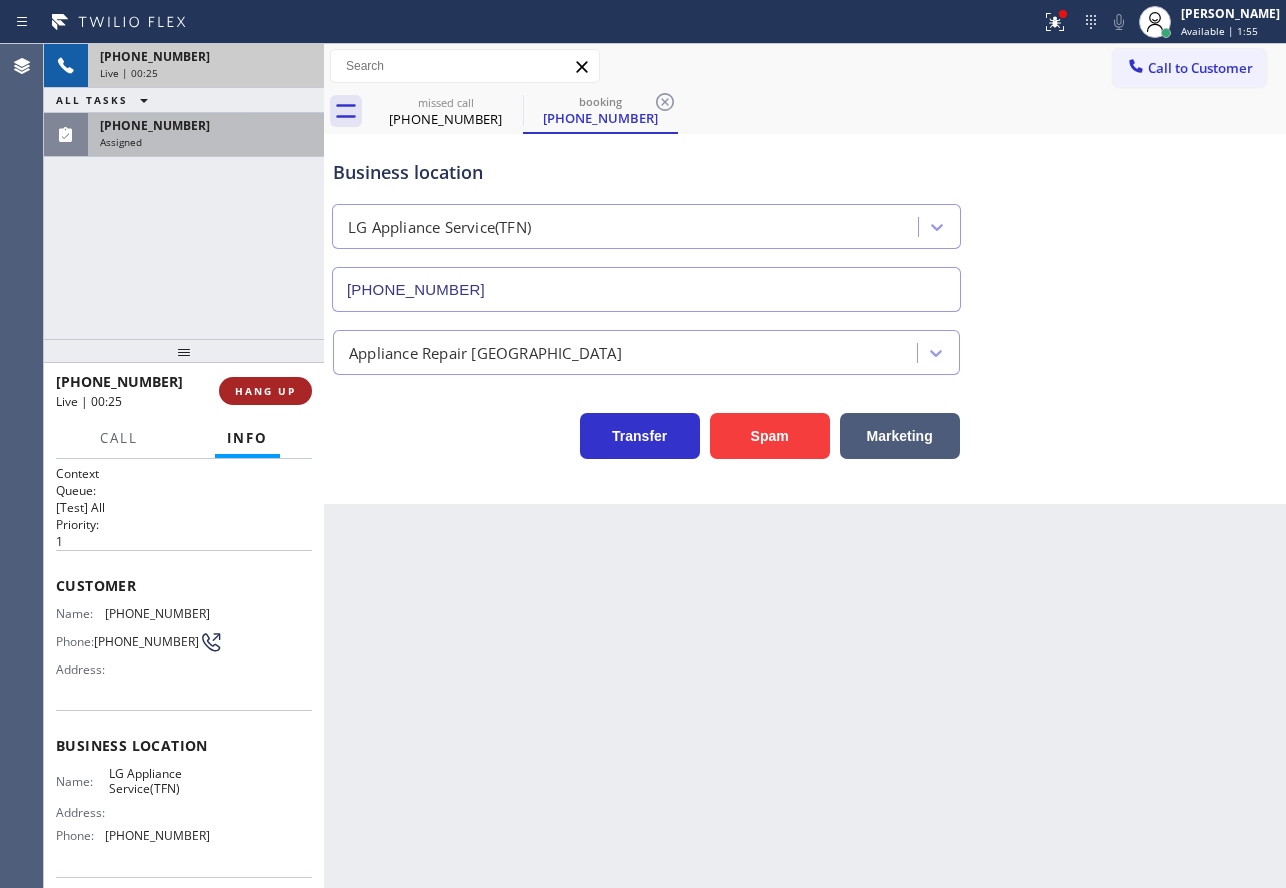 click on "HANG UP" at bounding box center (265, 391) 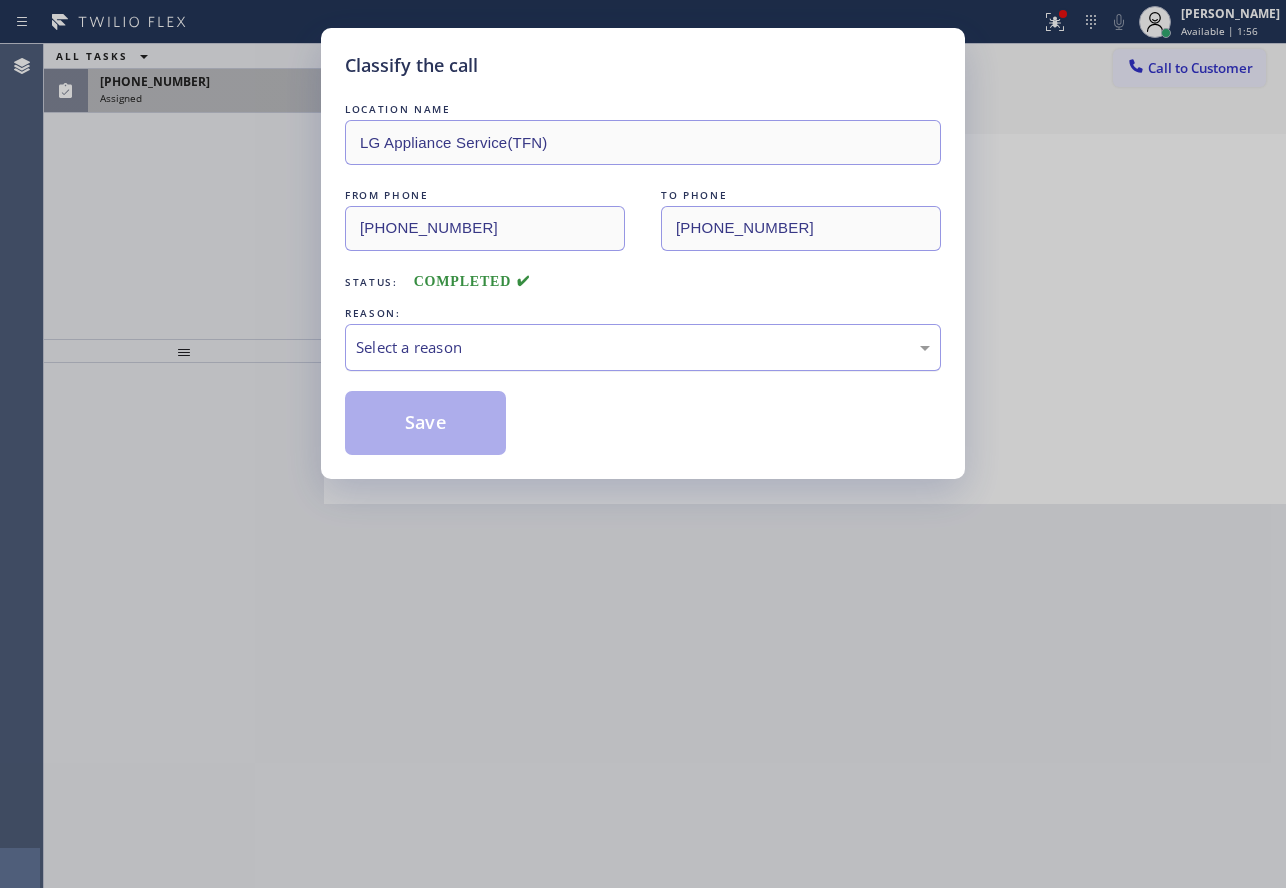 click on "Select a reason" at bounding box center [643, 347] 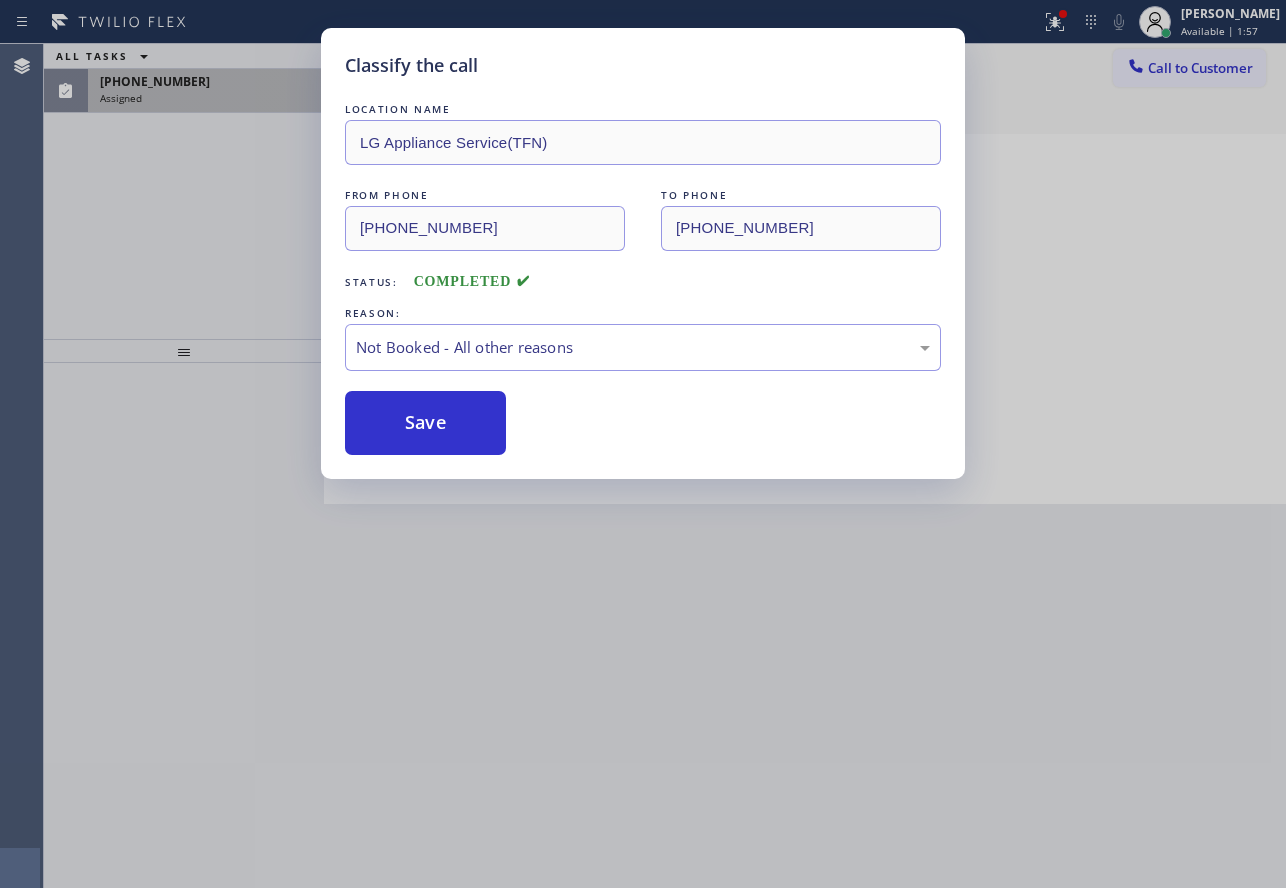 click on "Save" at bounding box center (425, 423) 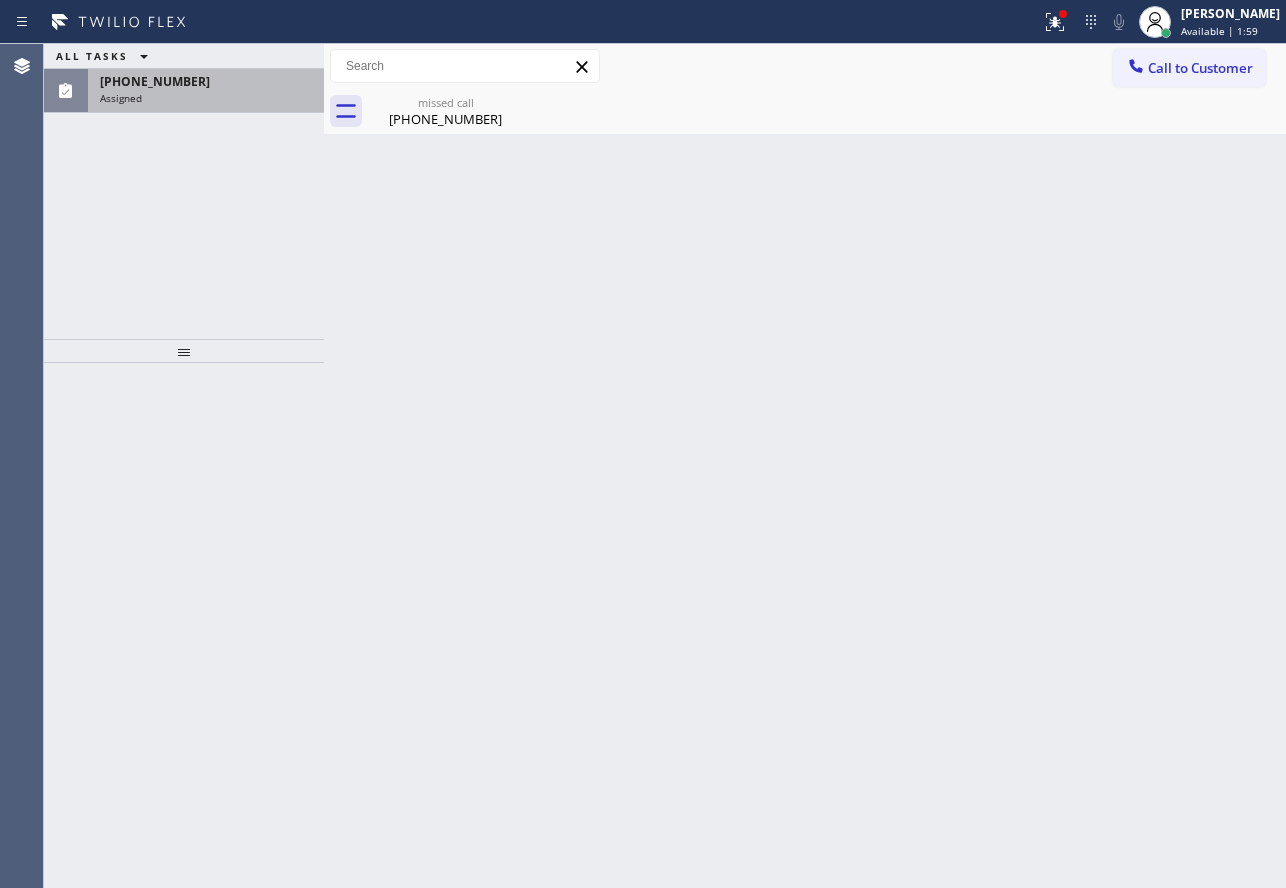 click on "Assigned" at bounding box center (206, 98) 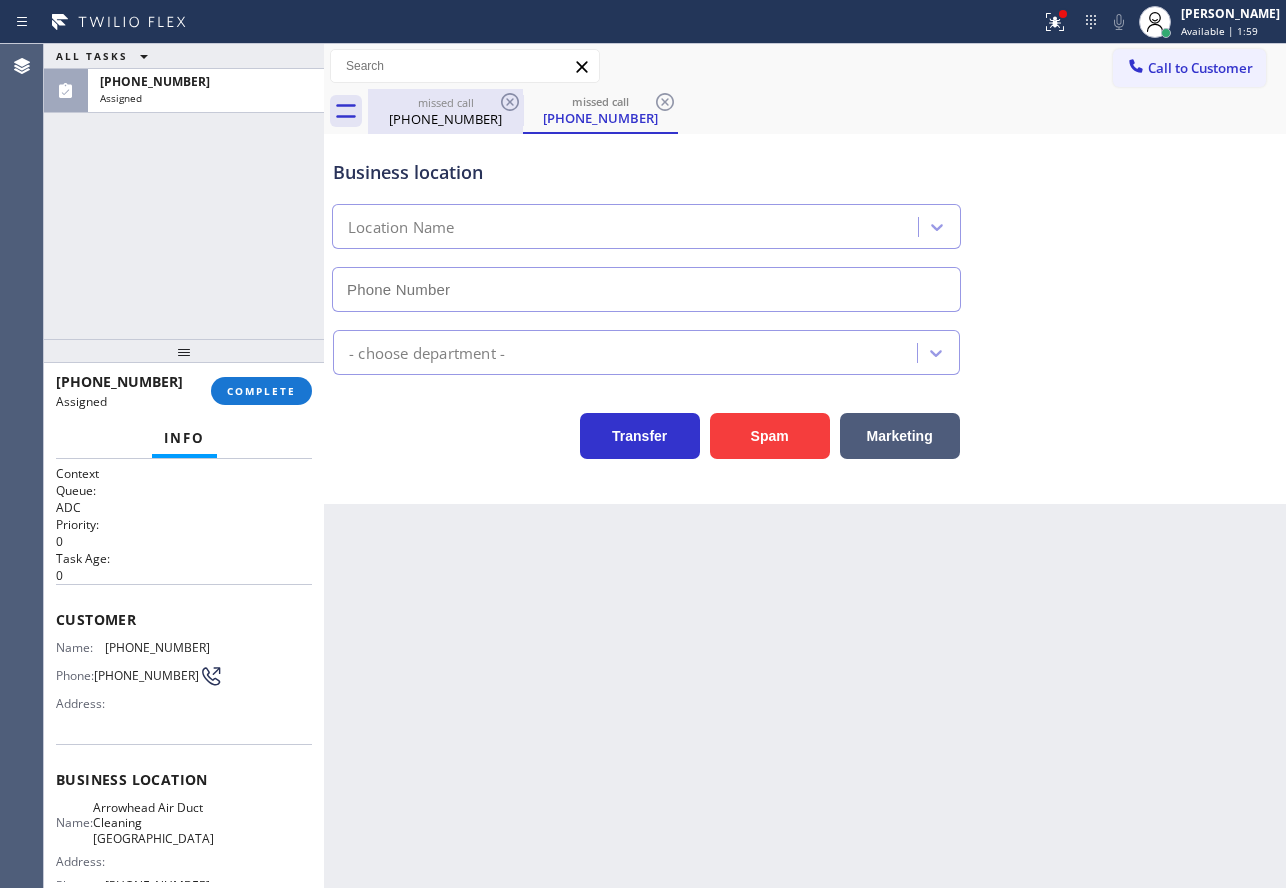 click on "missed call" at bounding box center [445, 102] 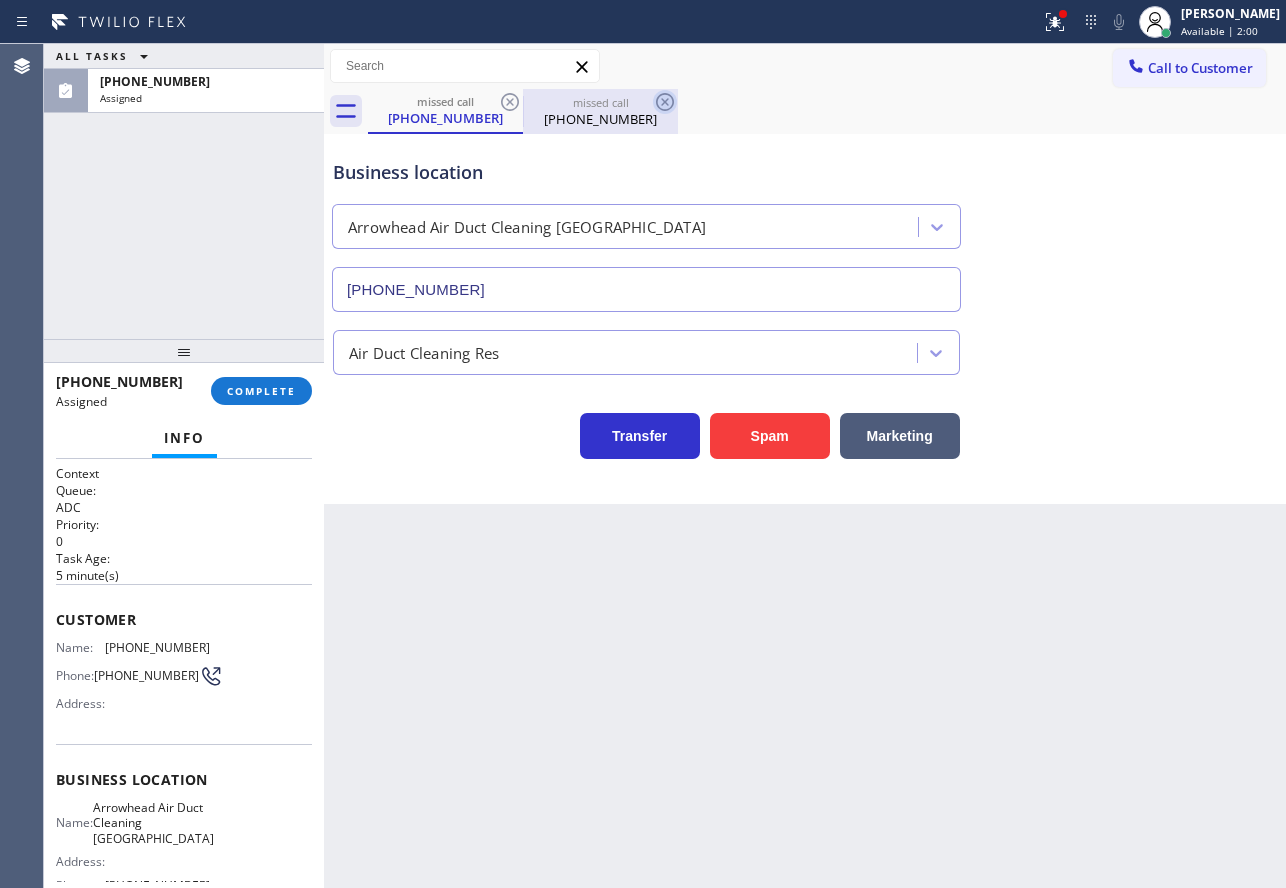 click 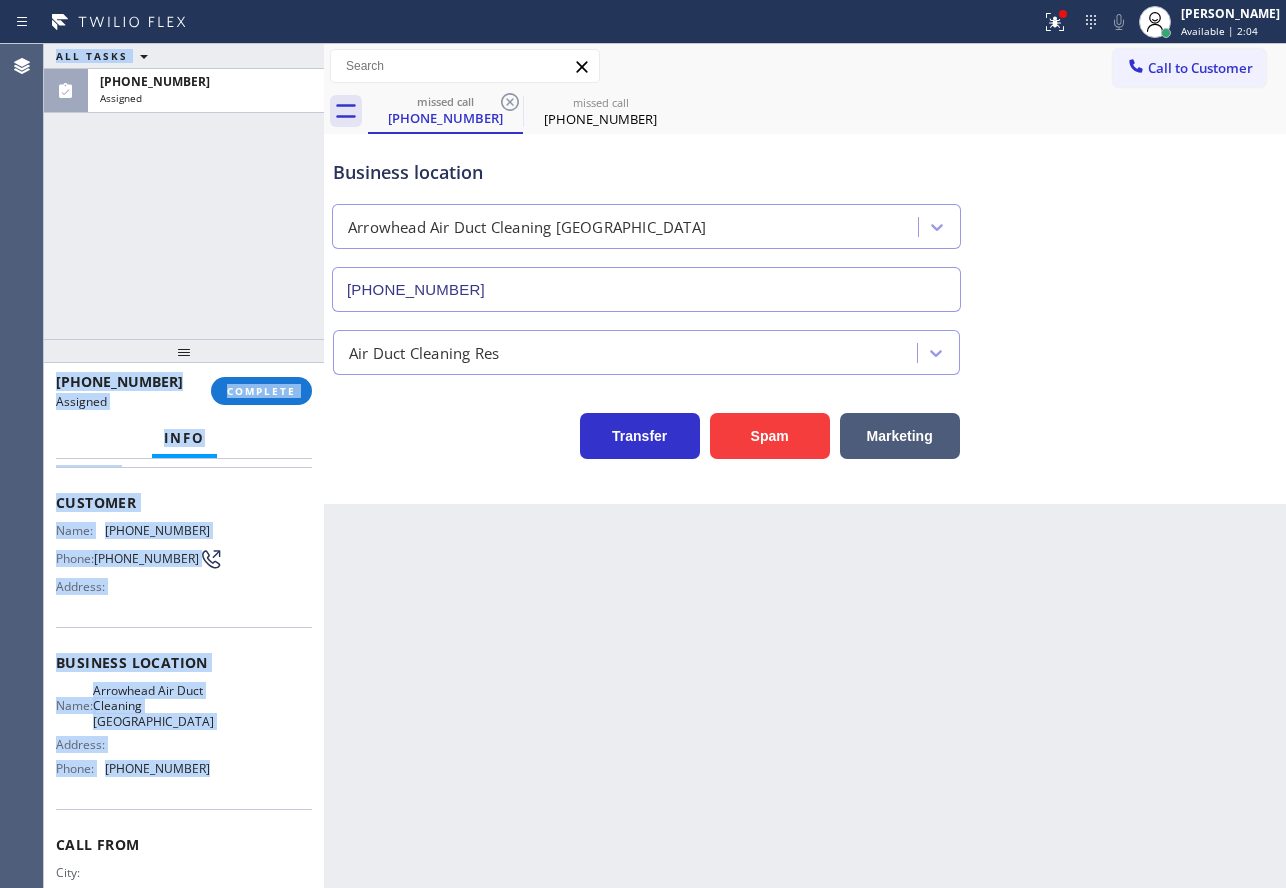 scroll, scrollTop: 0, scrollLeft: 0, axis: both 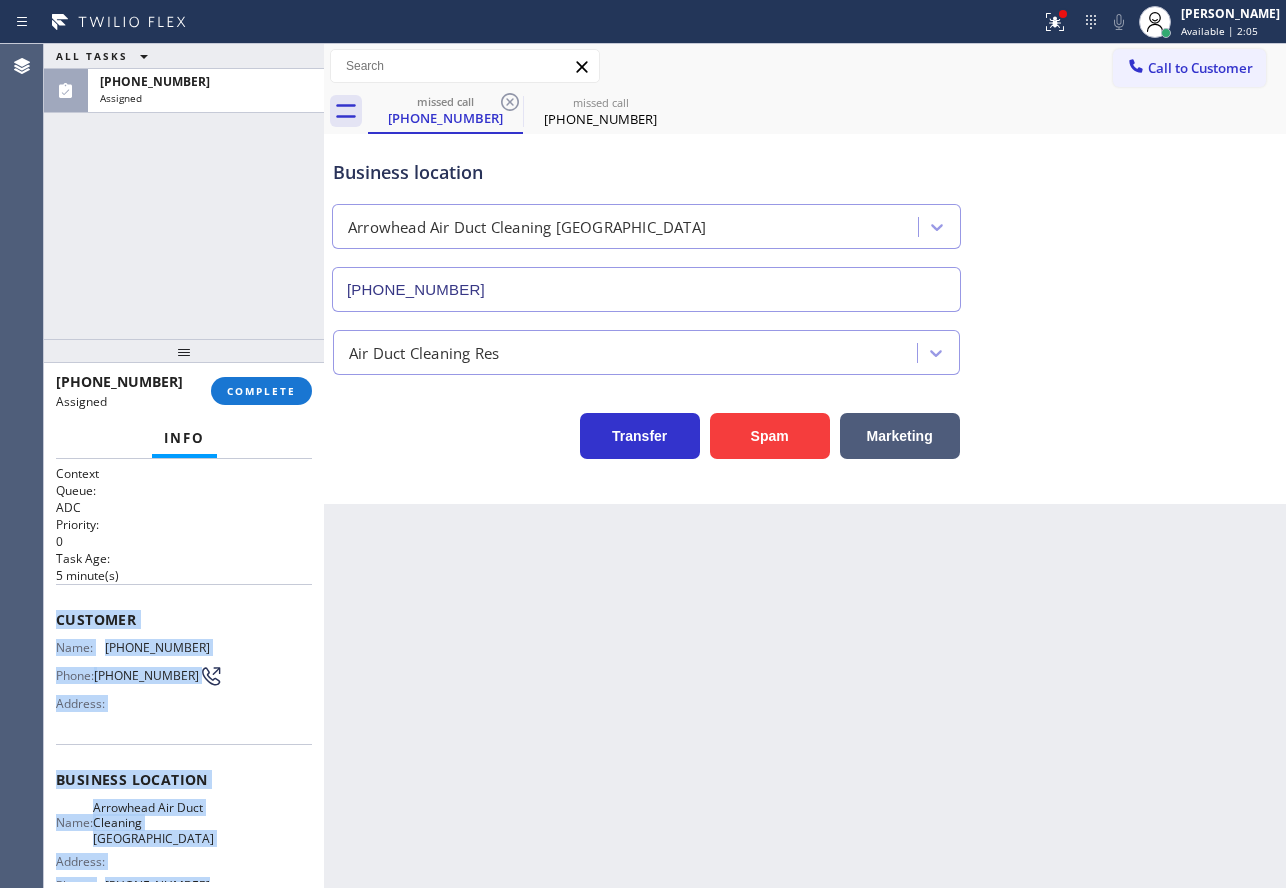 drag, startPoint x: 209, startPoint y: 700, endPoint x: 52, endPoint y: 627, distance: 173.14156 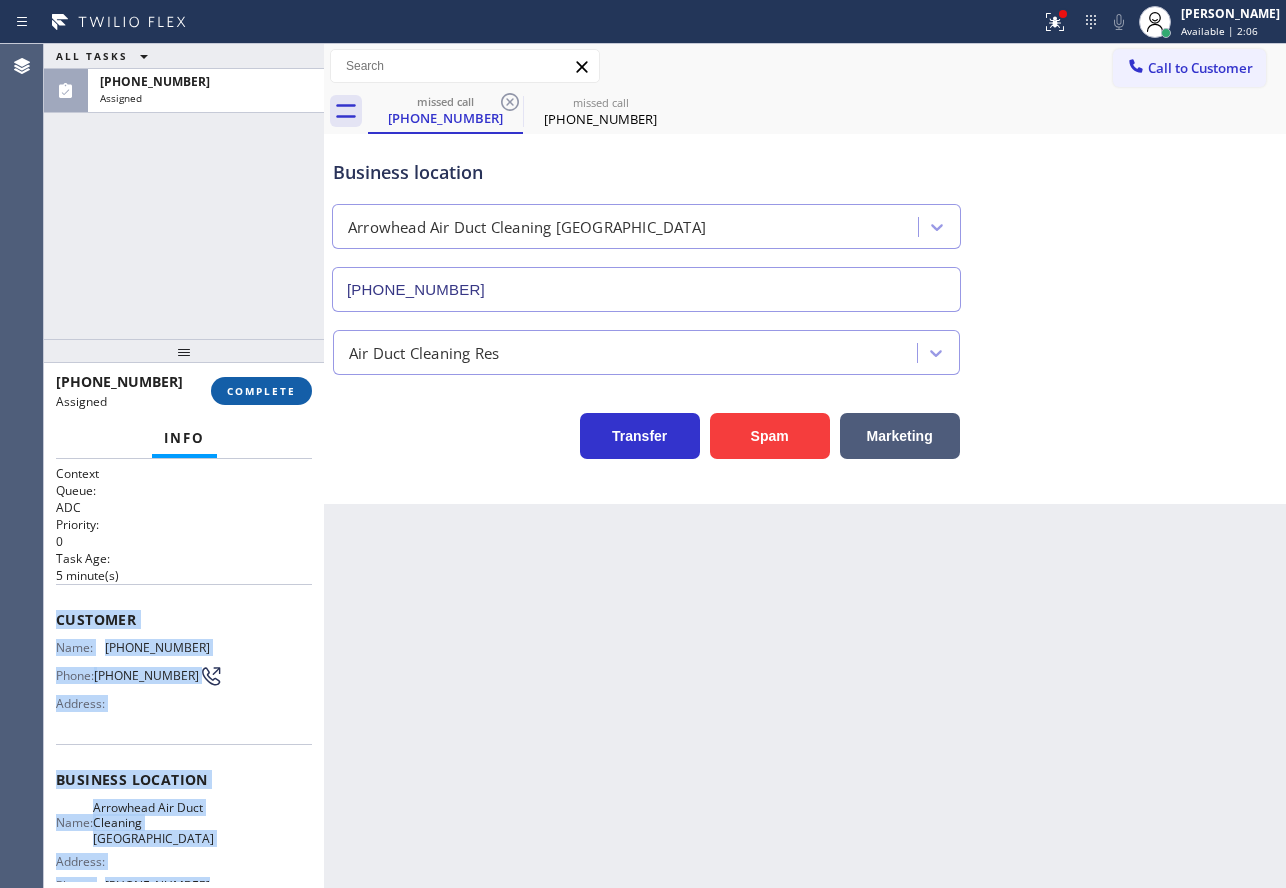 click on "COMPLETE" at bounding box center (261, 391) 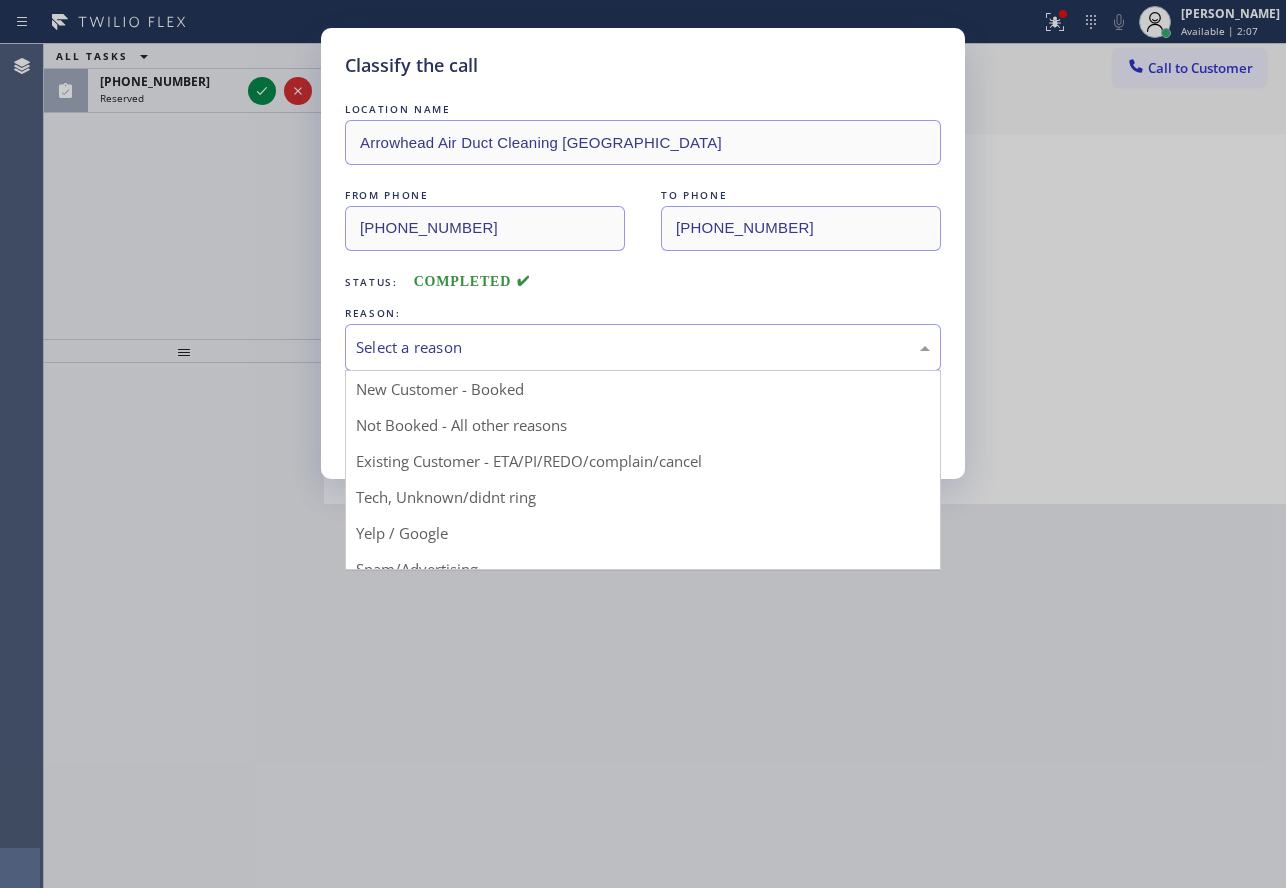 click on "Select a reason" at bounding box center [643, 347] 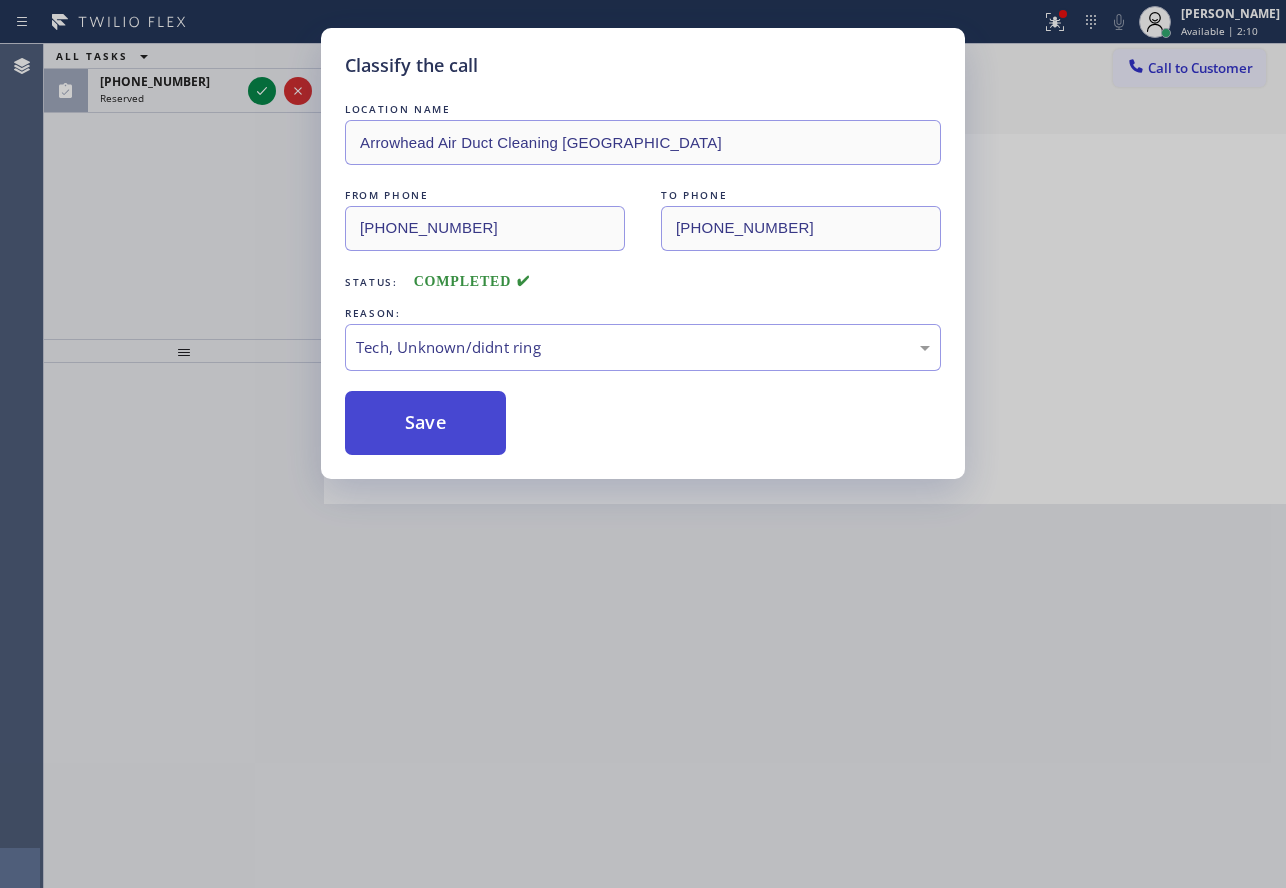 click on "Save" at bounding box center [425, 423] 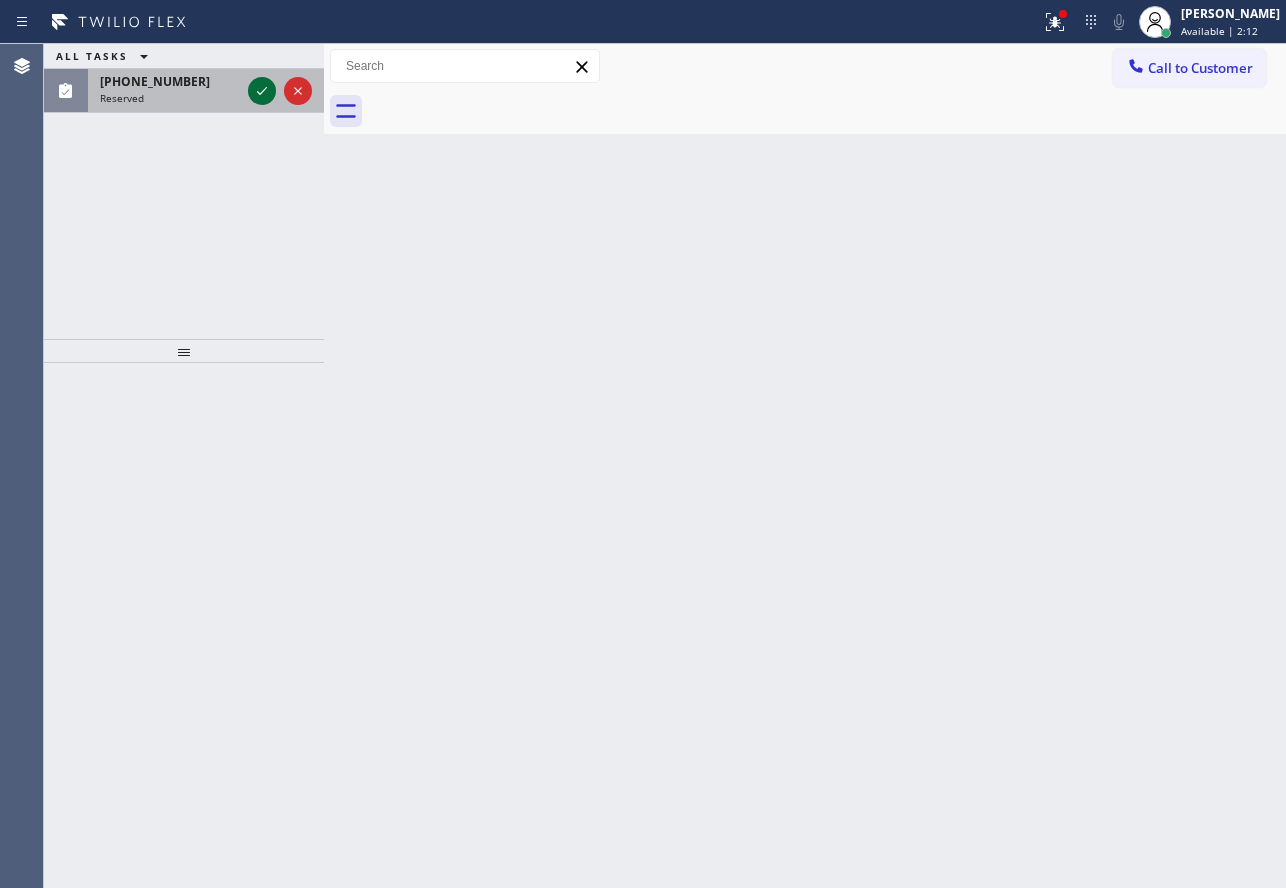 click 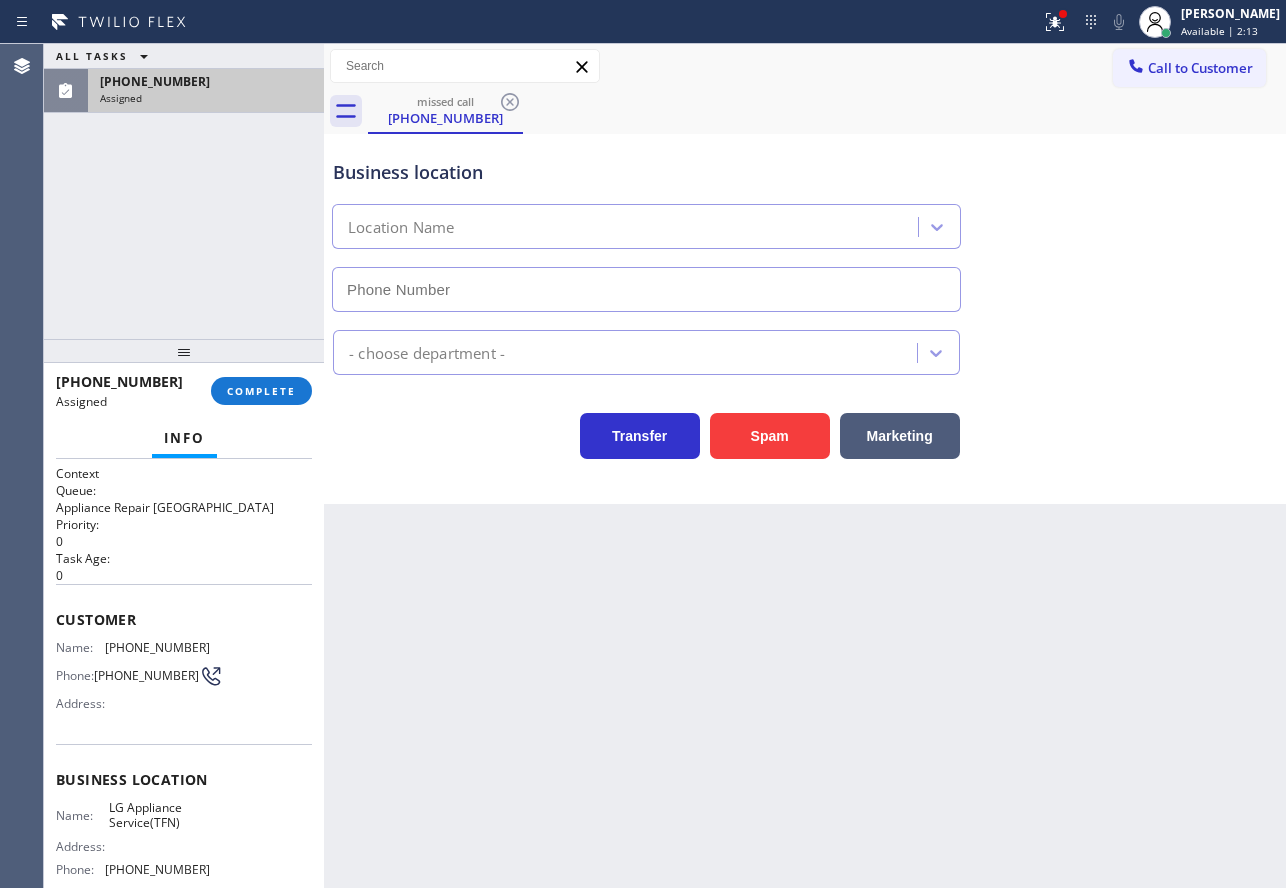 type on "[PHONE_NUMBER]" 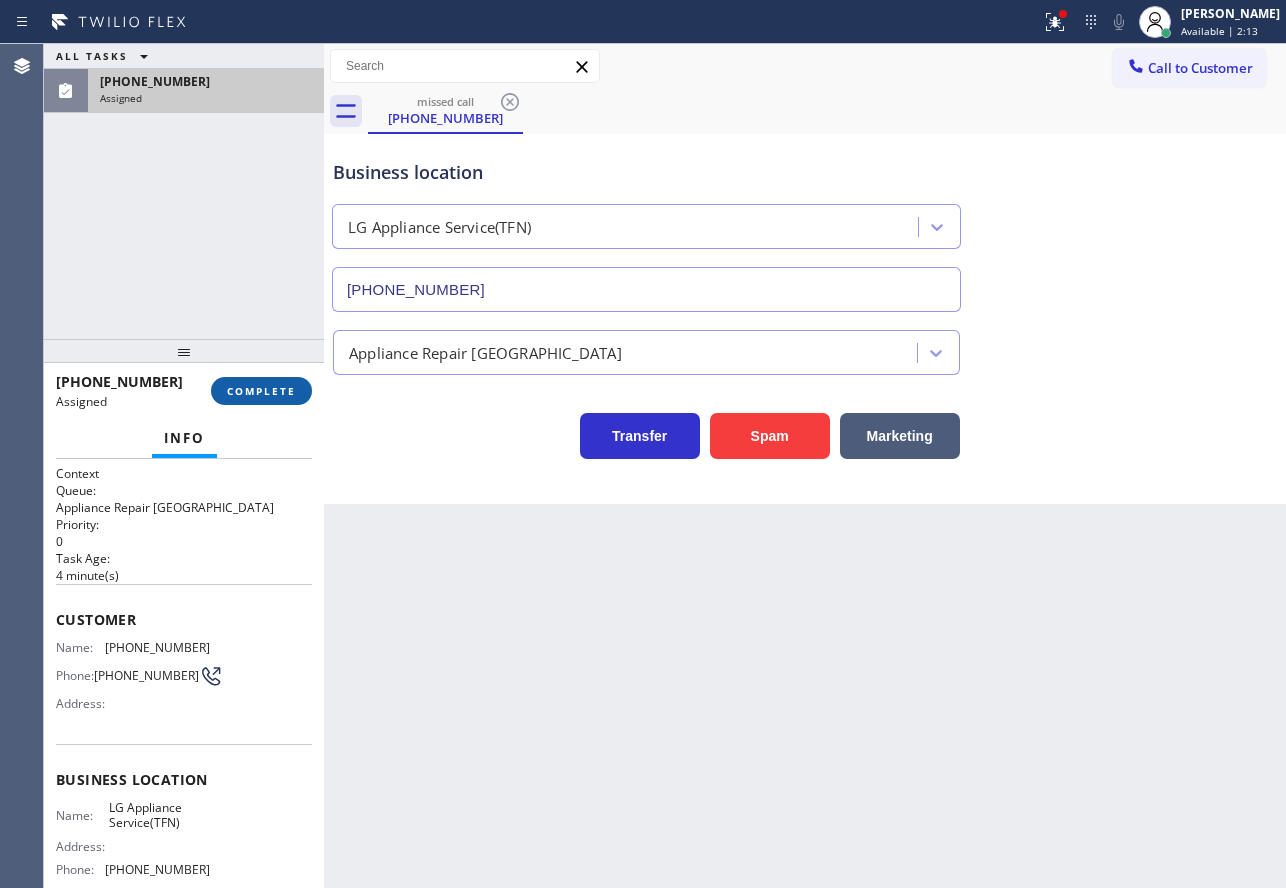 click on "COMPLETE" at bounding box center (261, 391) 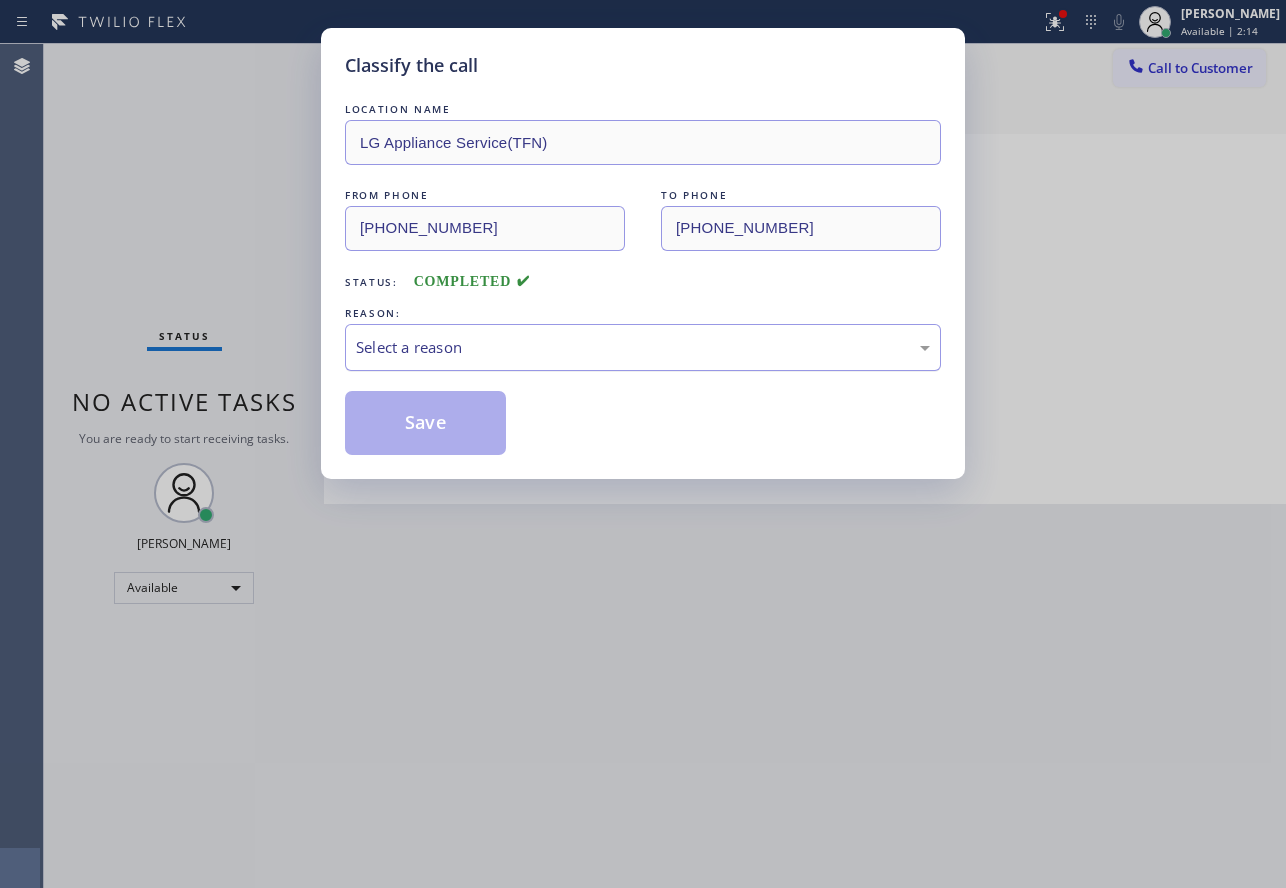 click on "Select a reason" at bounding box center [643, 347] 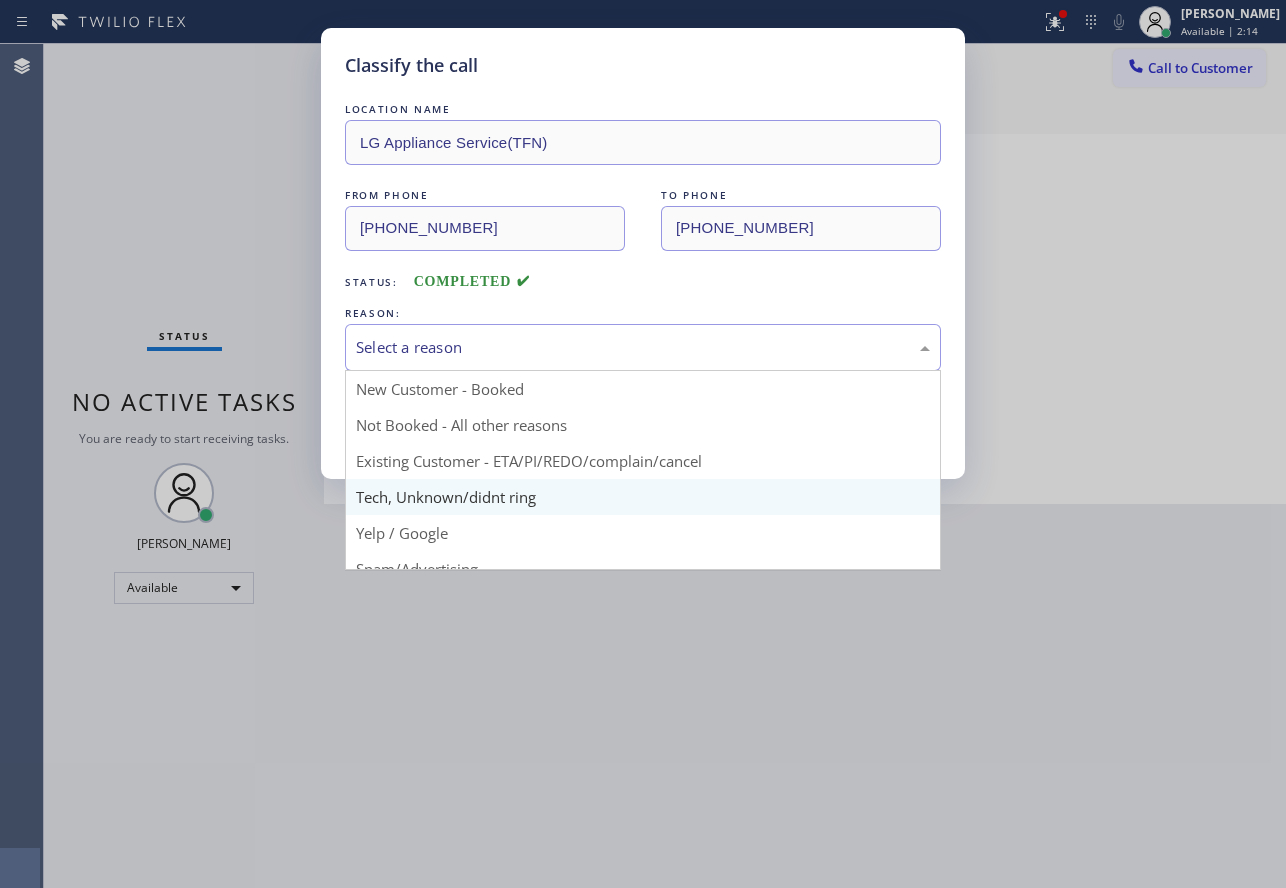drag, startPoint x: 464, startPoint y: 489, endPoint x: 453, endPoint y: 438, distance: 52.17279 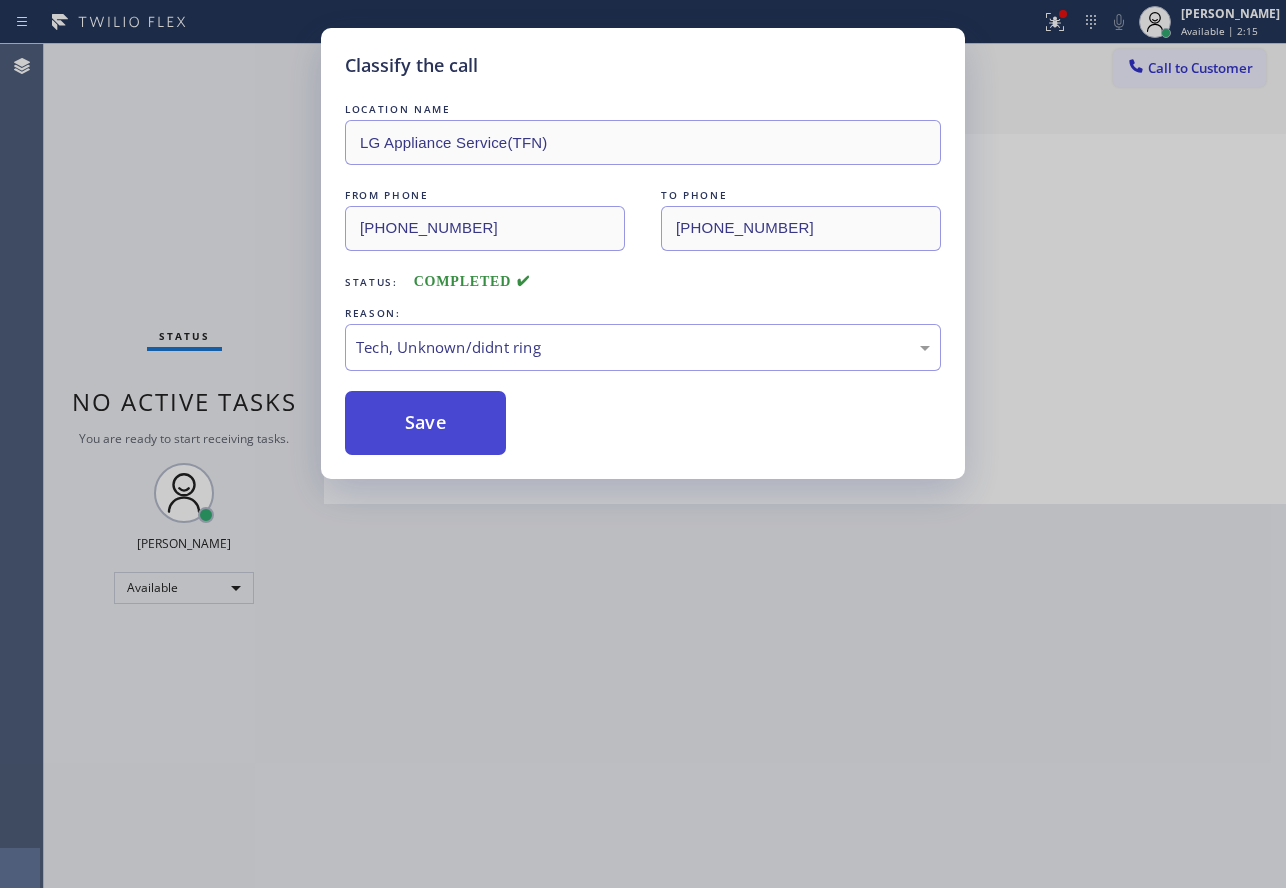 click on "Save" at bounding box center (425, 423) 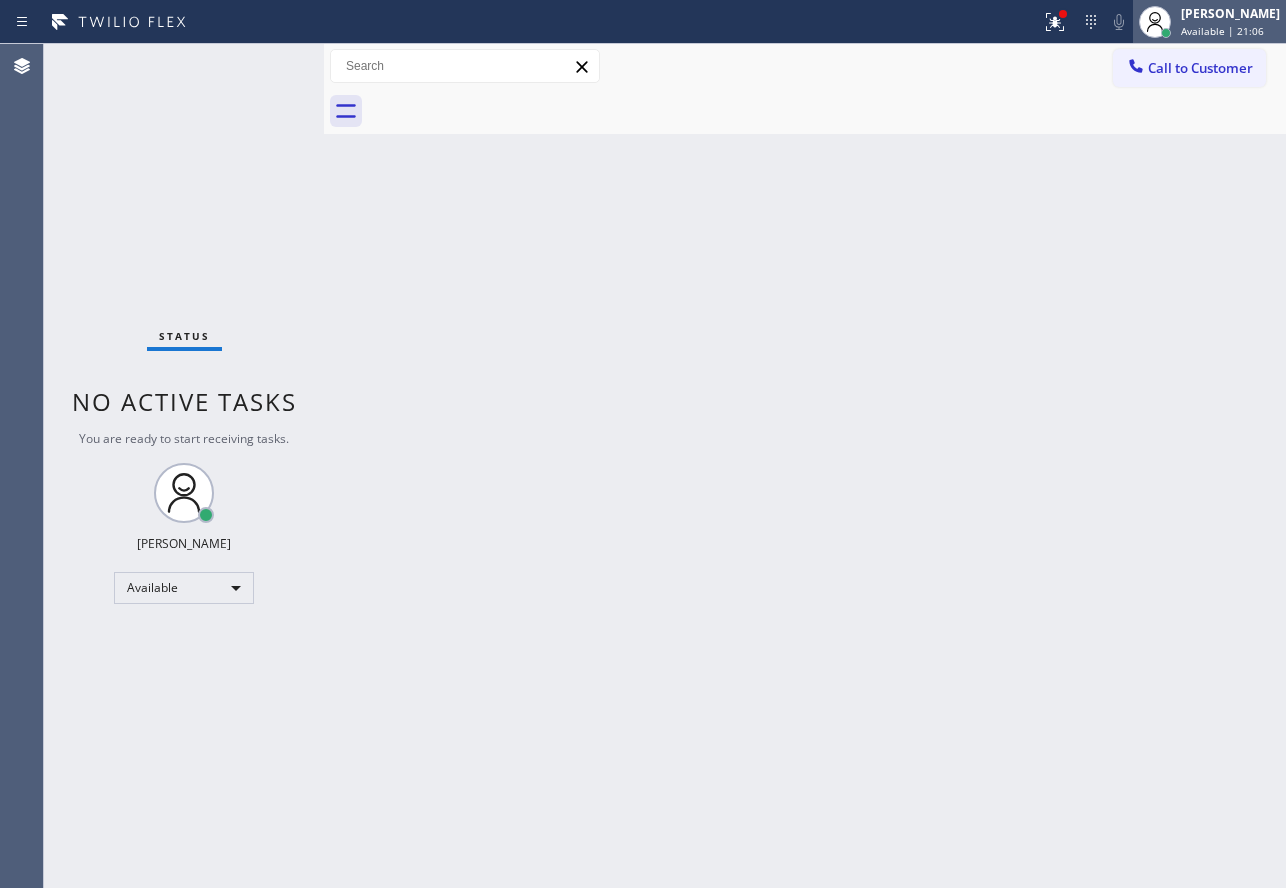 click on "Available | 21:06" at bounding box center (1222, 31) 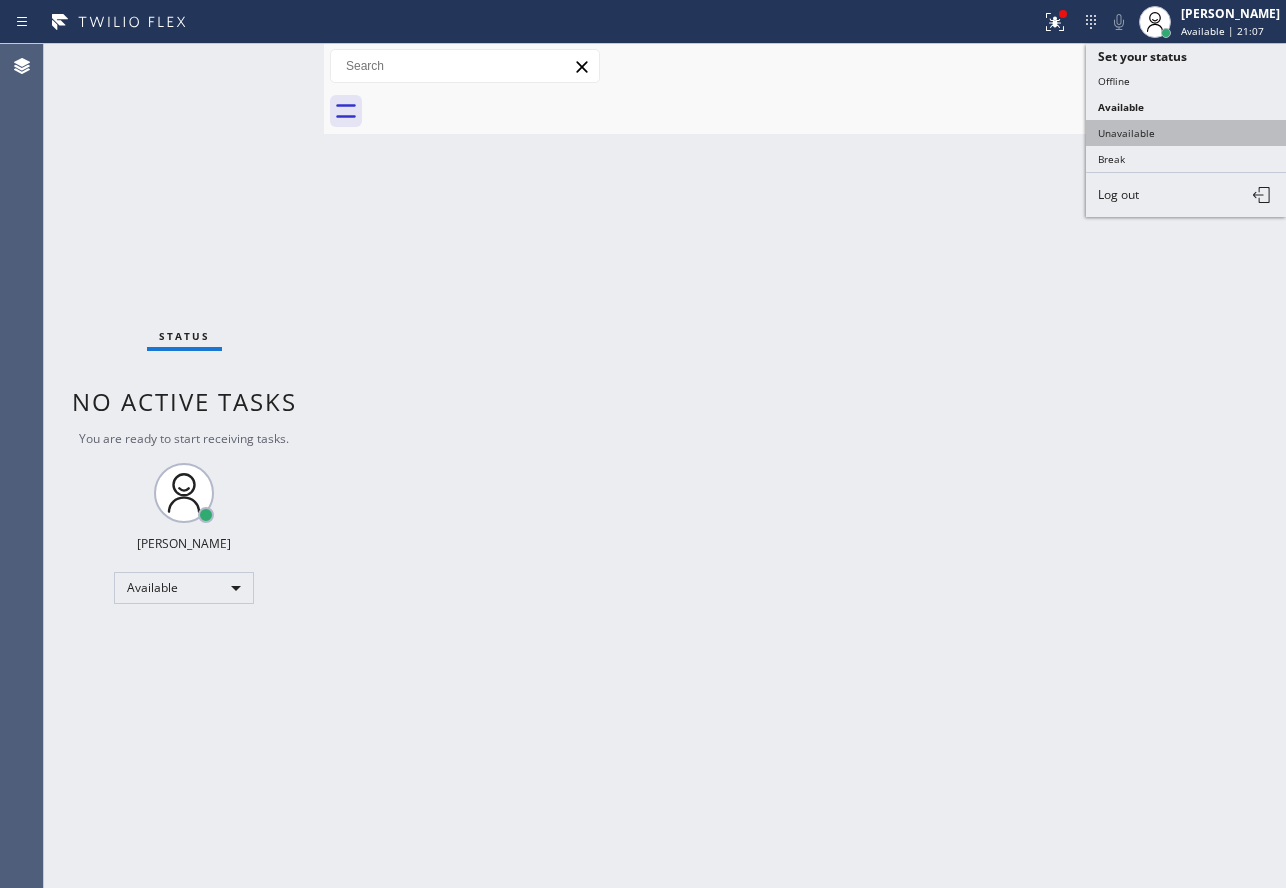 click on "Unavailable" at bounding box center [1186, 133] 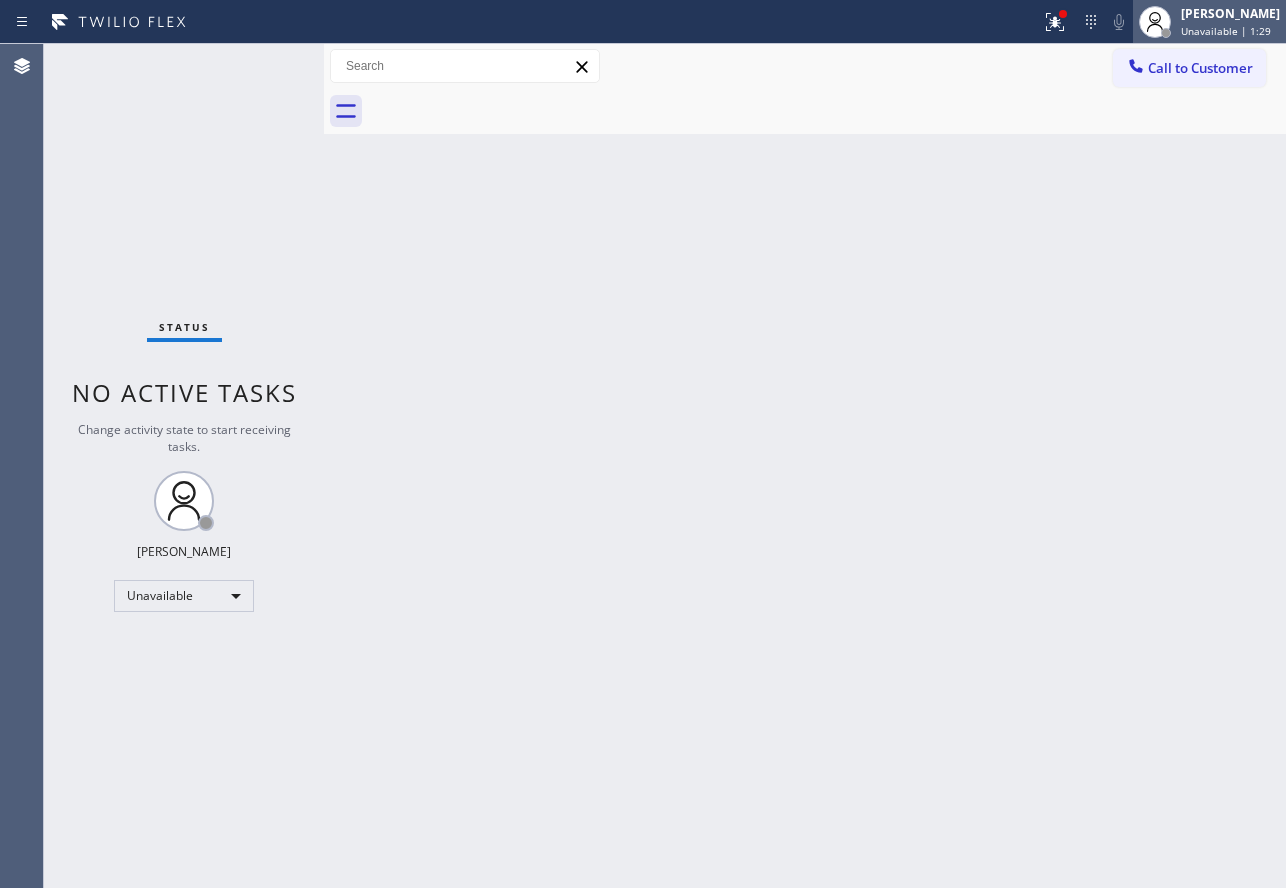 click on "[PERSON_NAME]" at bounding box center (1230, 13) 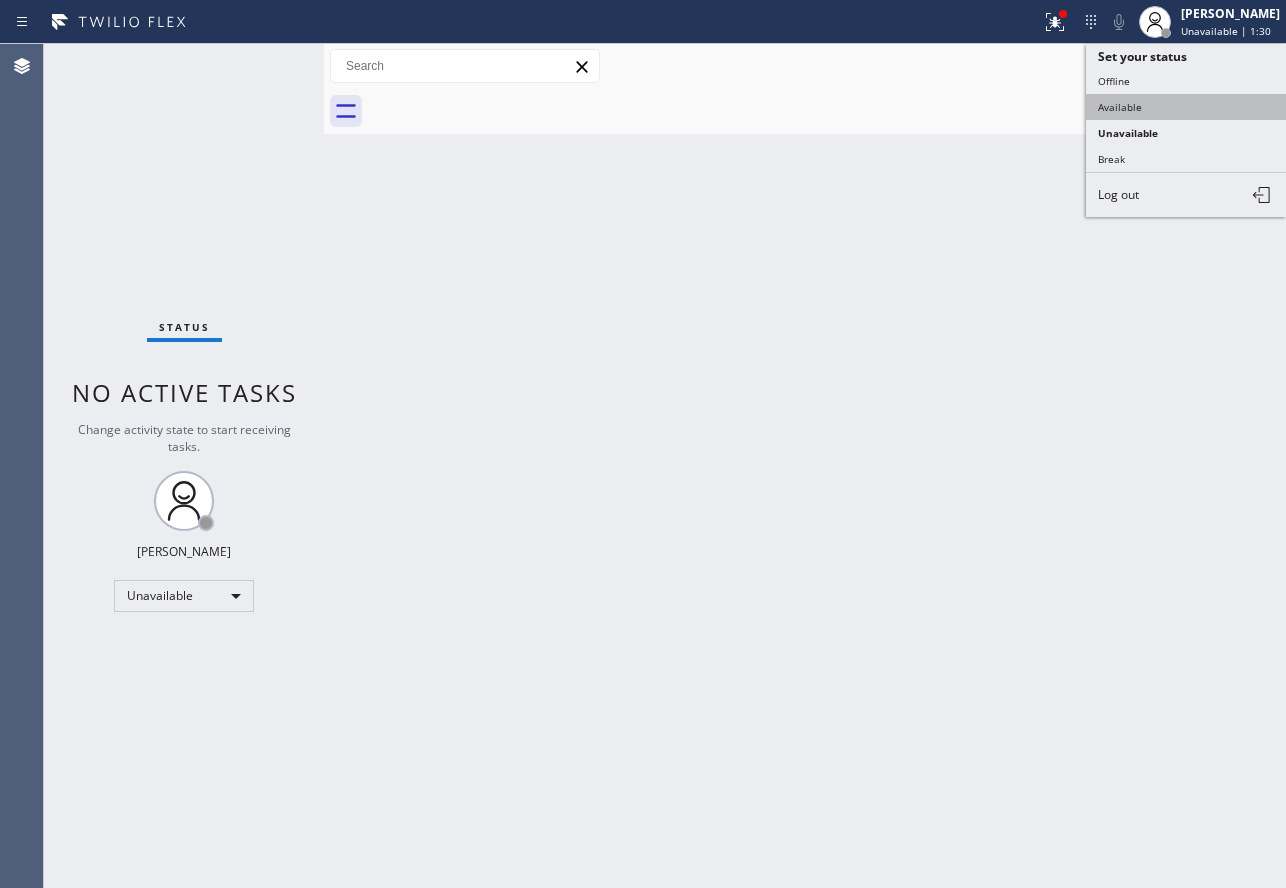 click on "Available" at bounding box center (1186, 107) 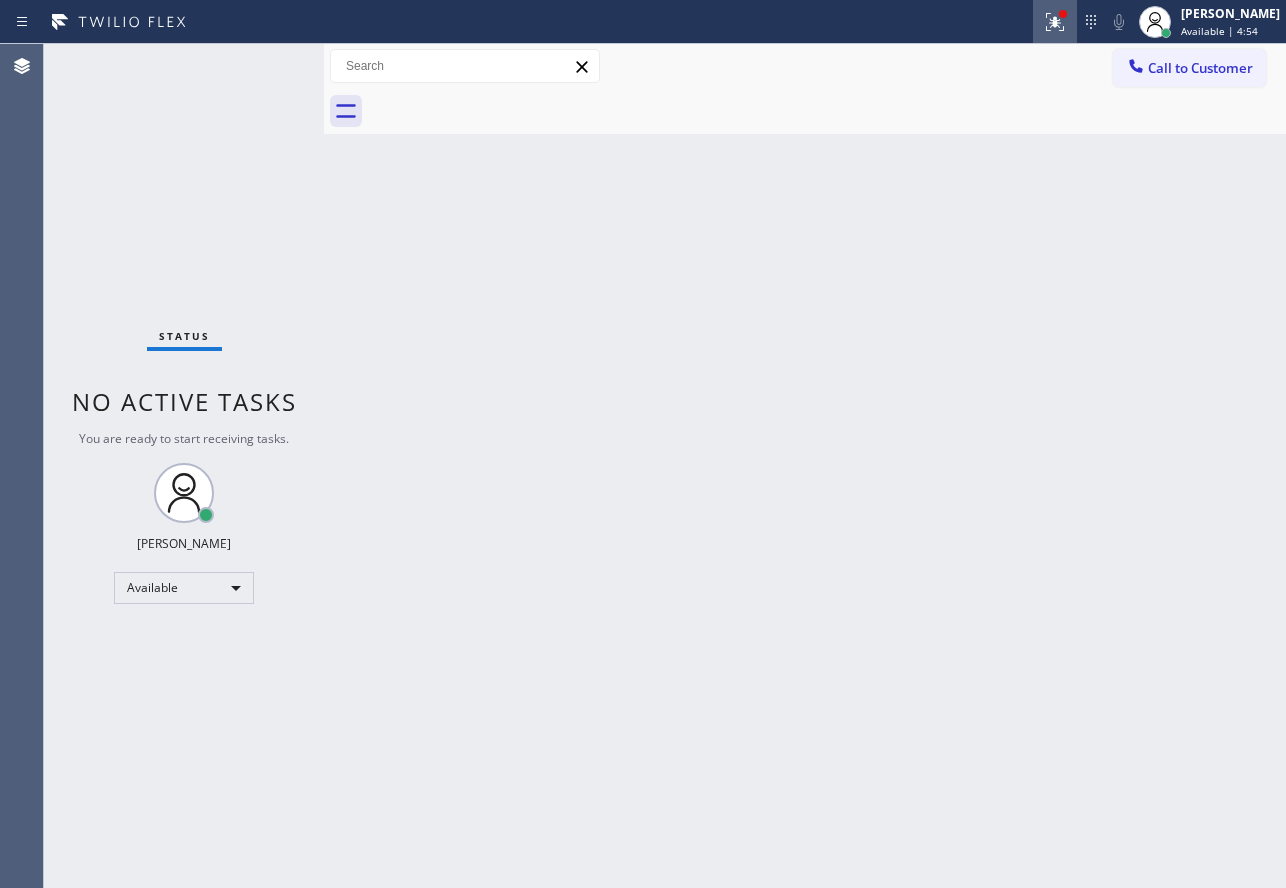 click 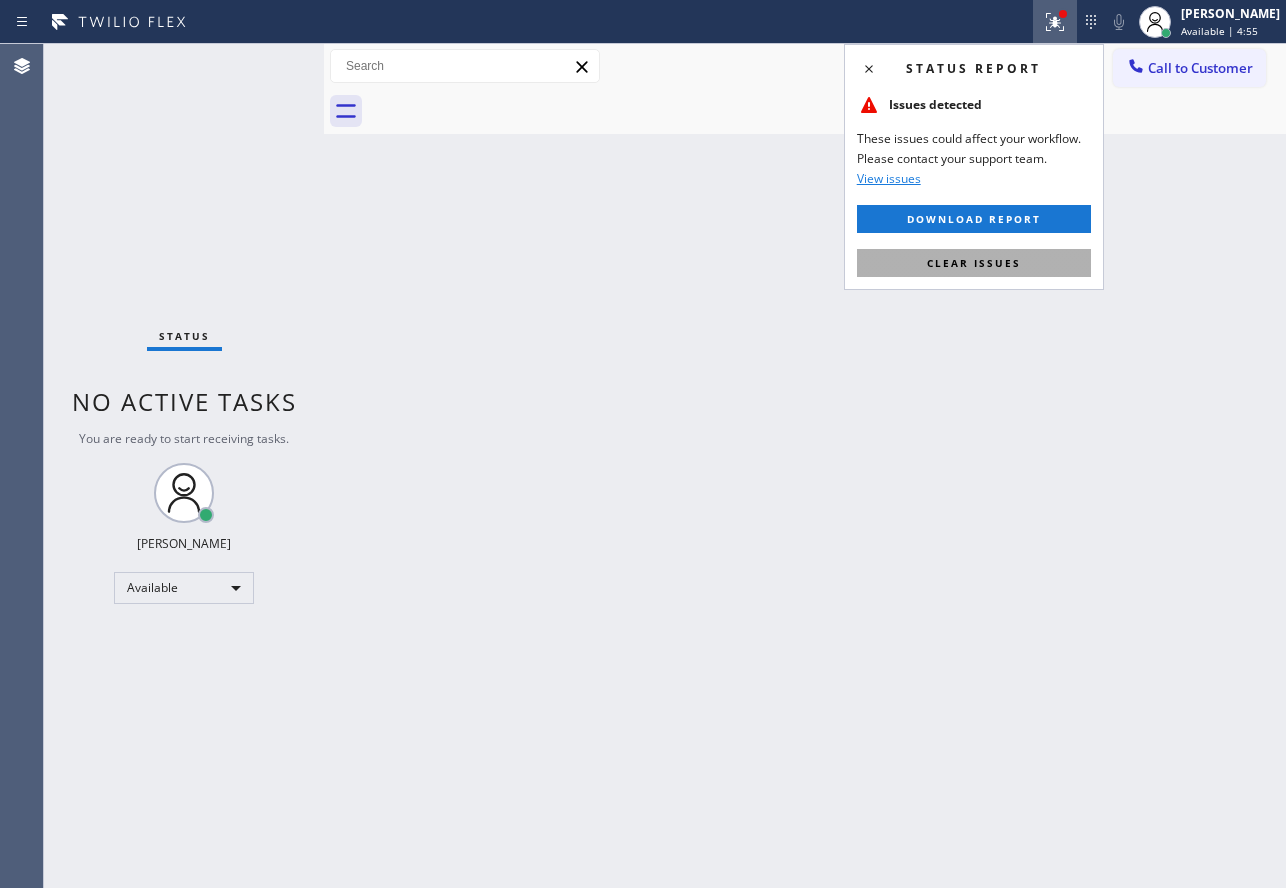 click on "Clear issues" at bounding box center (974, 263) 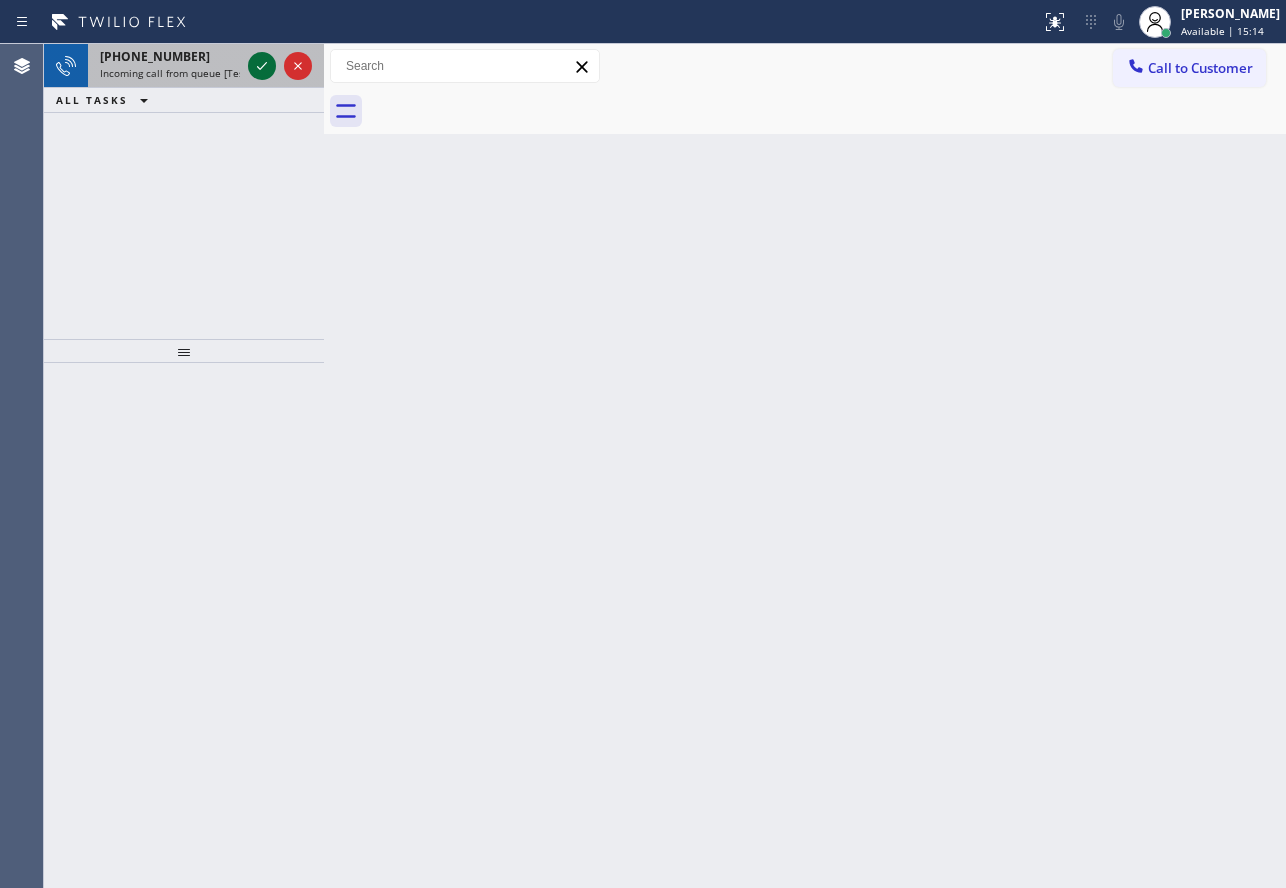 click 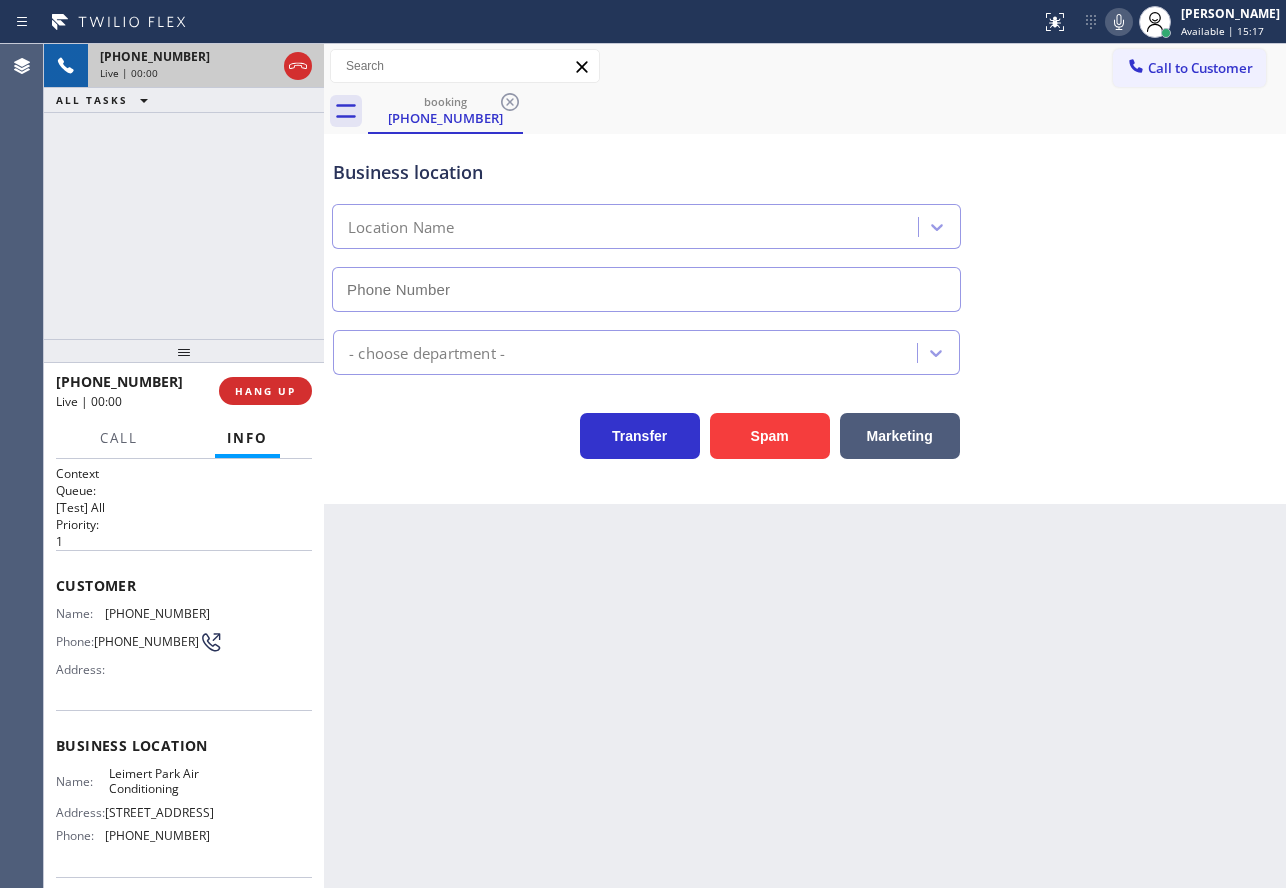 type on "[PHONE_NUMBER]" 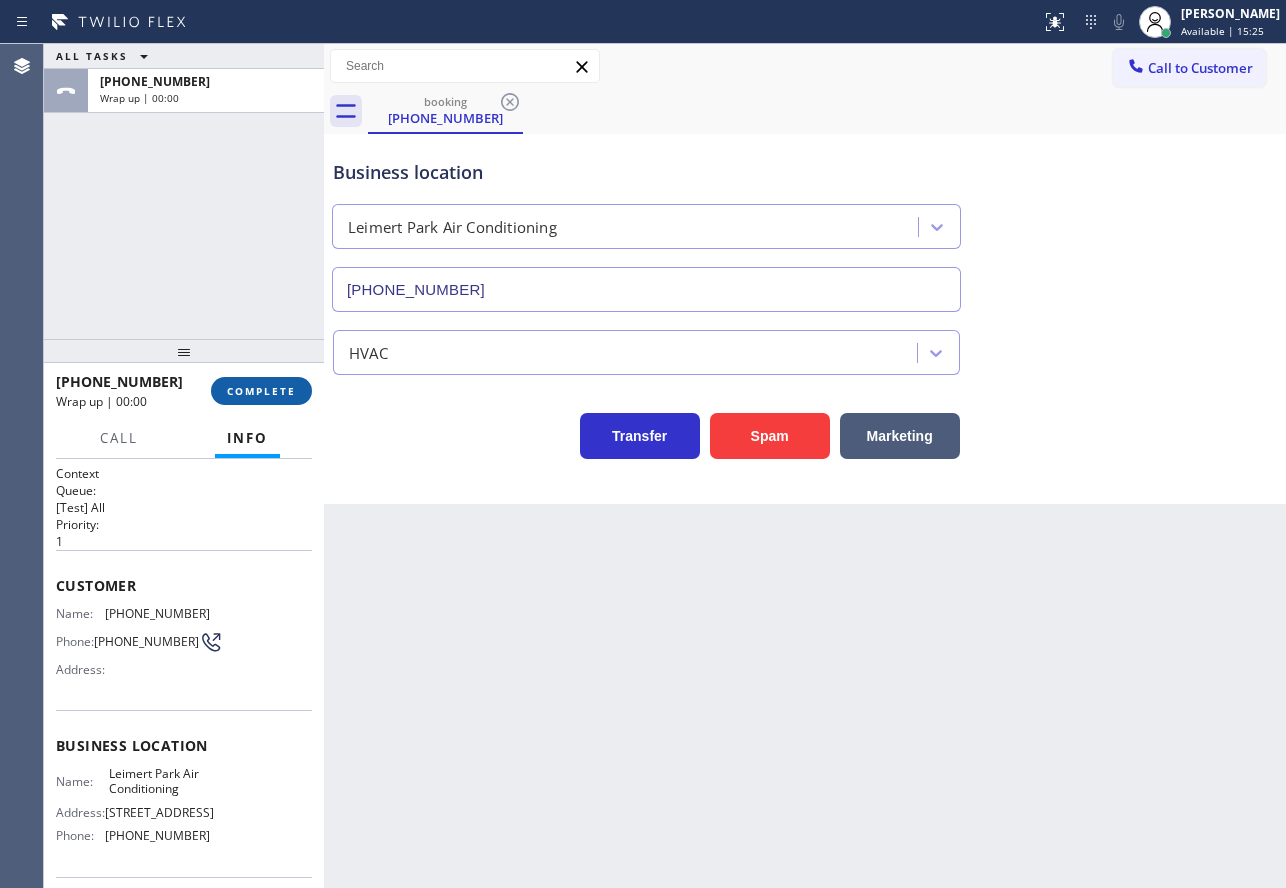 click on "COMPLETE" at bounding box center (261, 391) 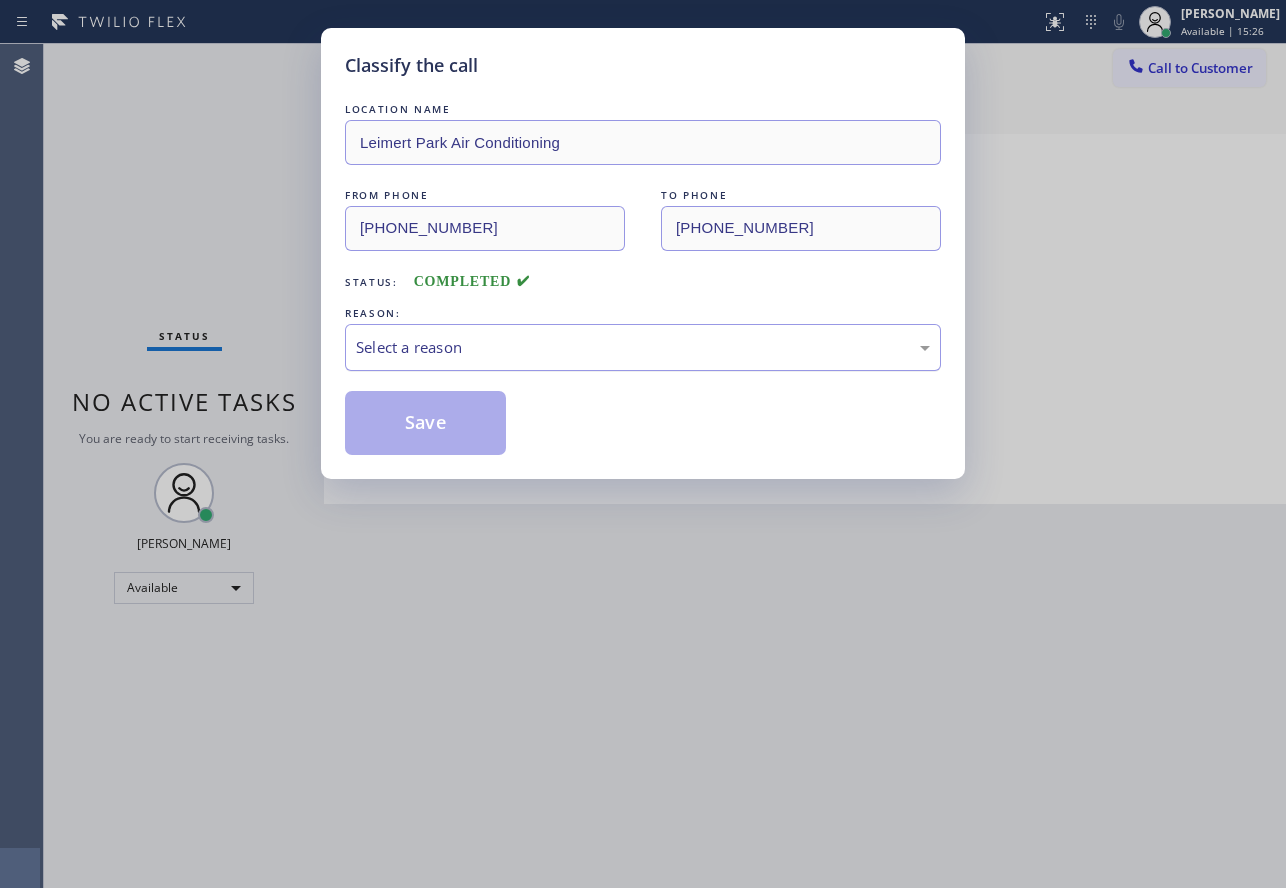 click on "Select a reason" at bounding box center [643, 347] 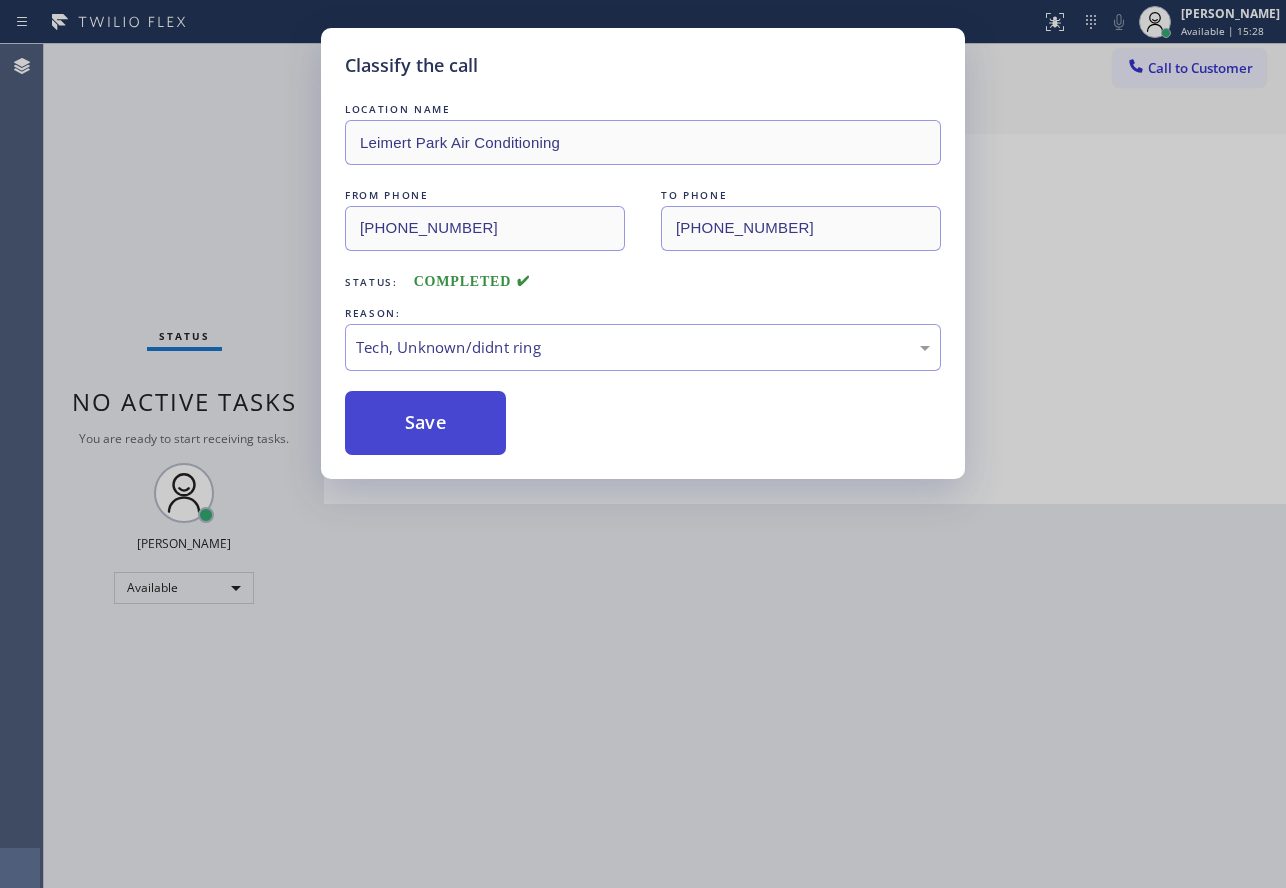 click on "Save" at bounding box center [425, 423] 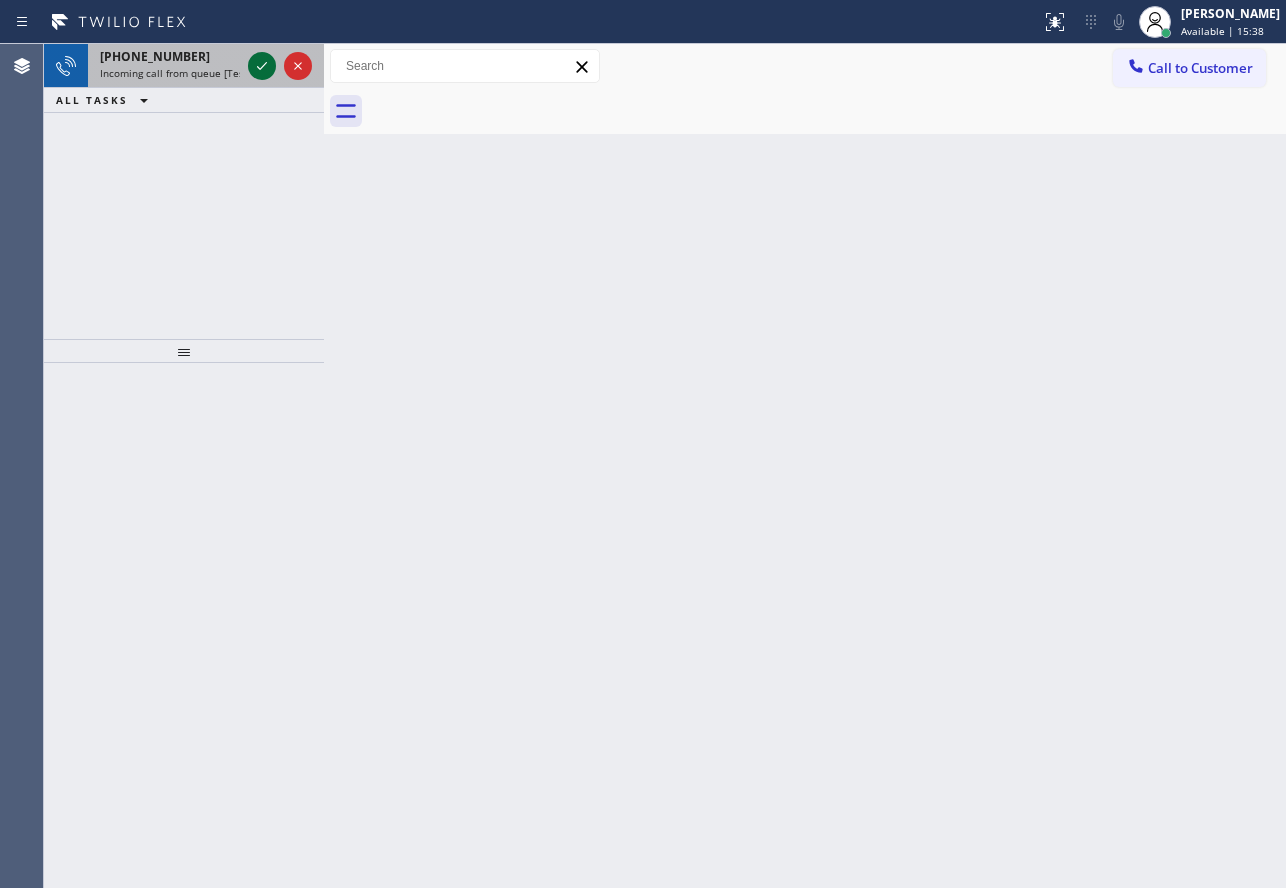 click 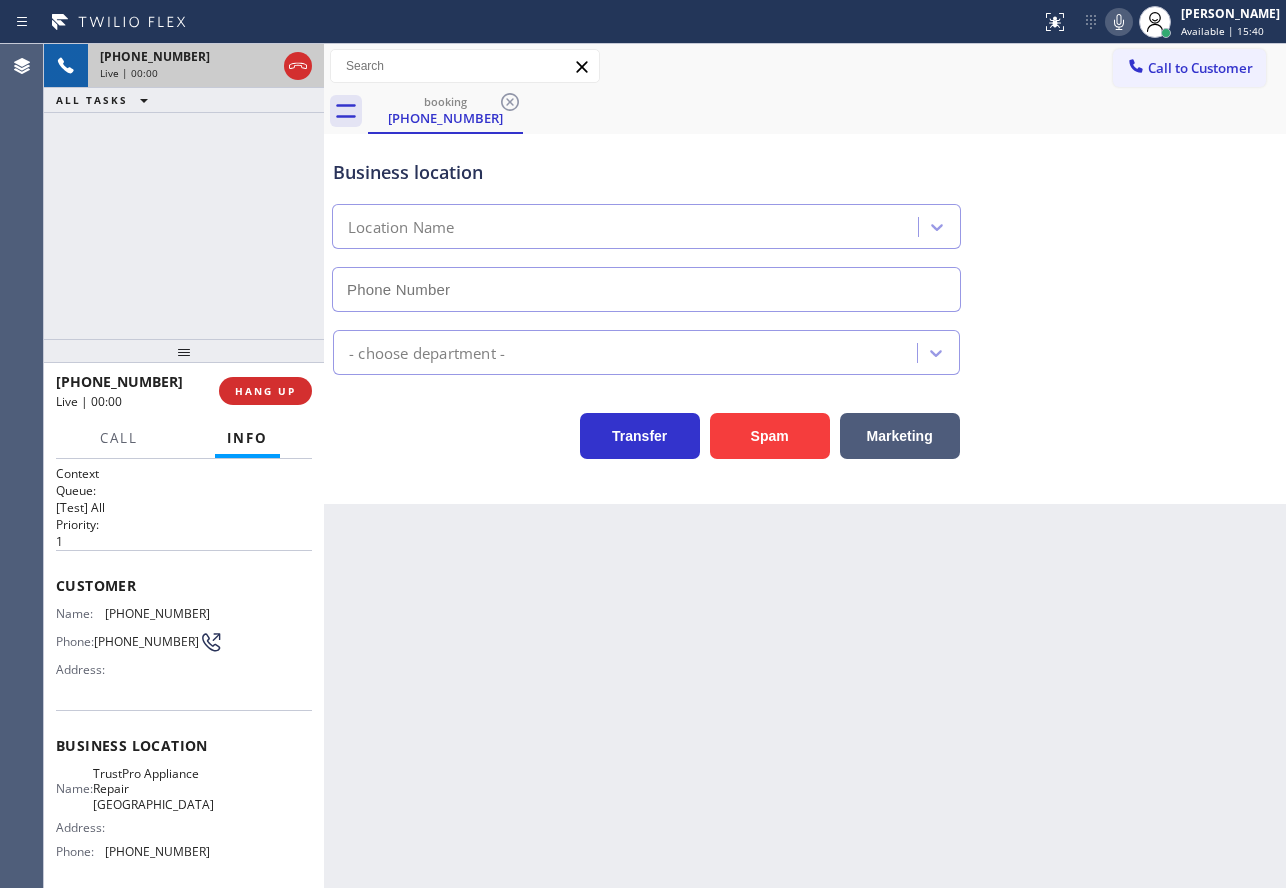 type on "[PHONE_NUMBER]" 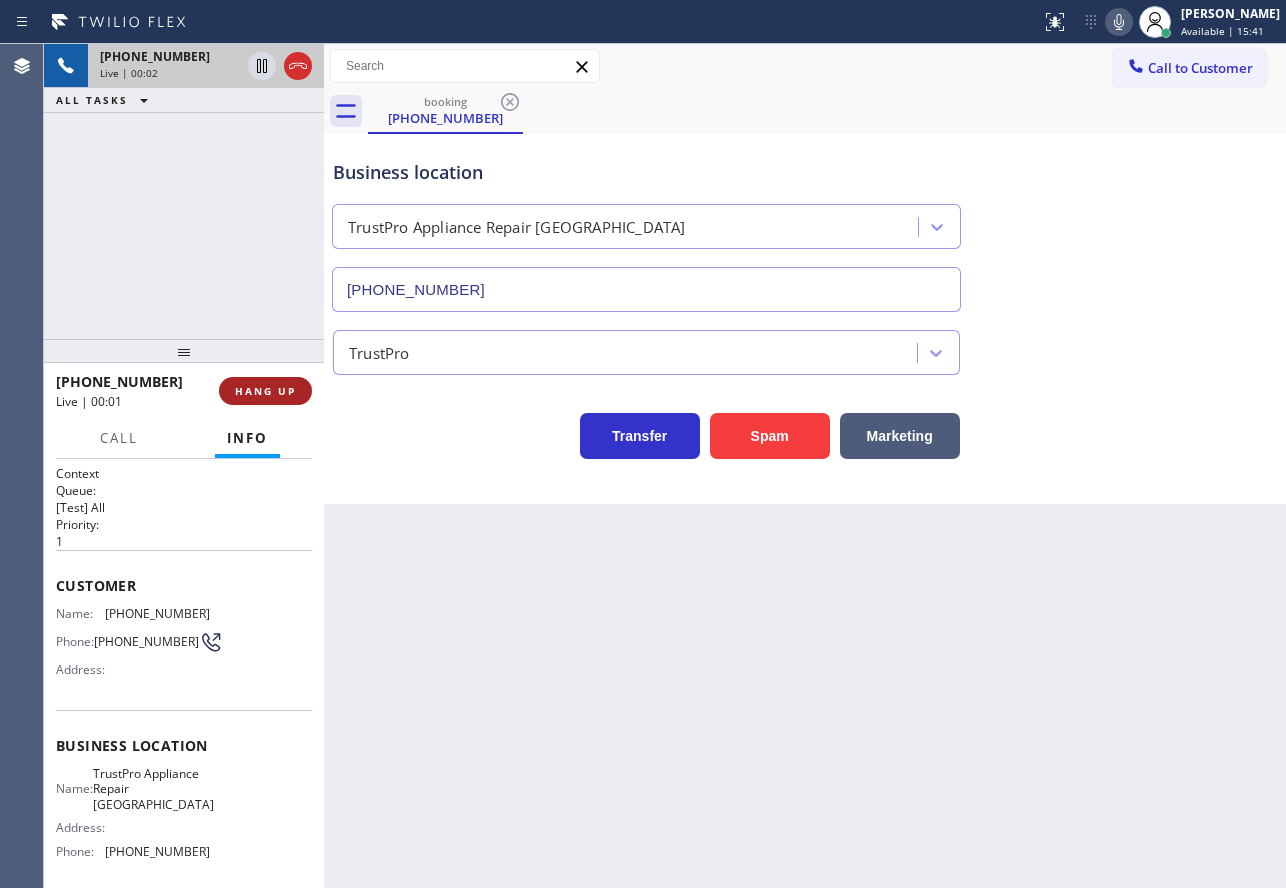 click on "HANG UP" at bounding box center [265, 391] 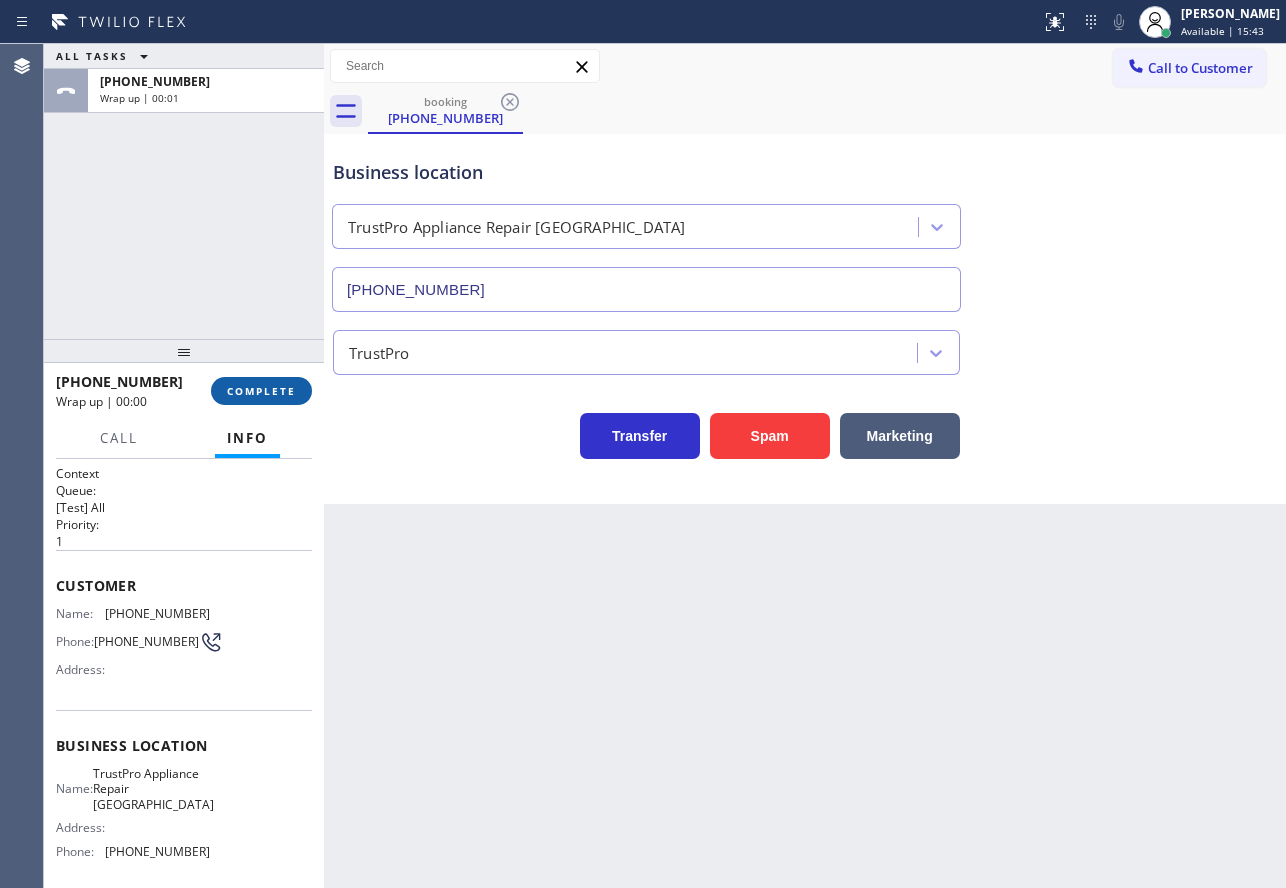 click on "COMPLETE" at bounding box center (261, 391) 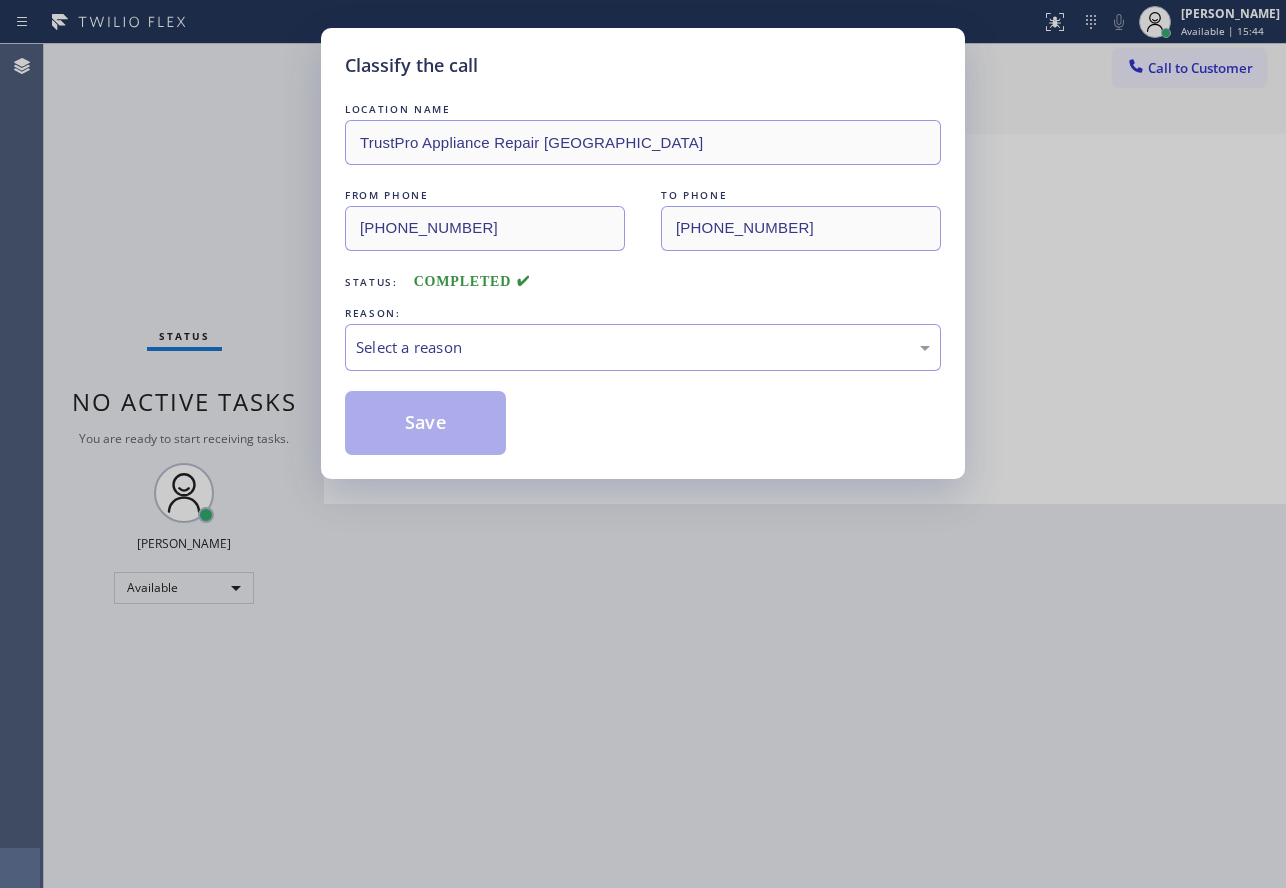click on "Select a reason" at bounding box center [643, 347] 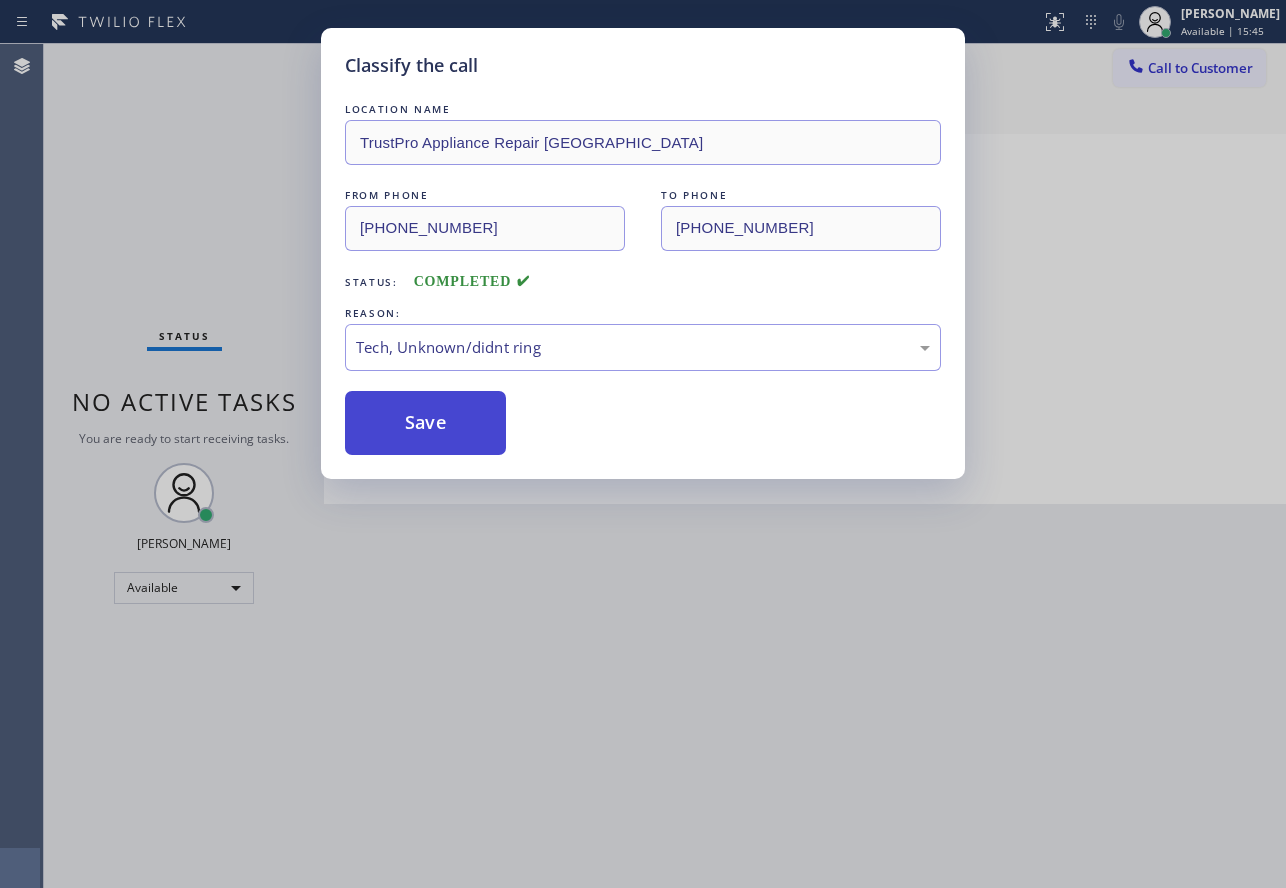click on "Save" at bounding box center (425, 423) 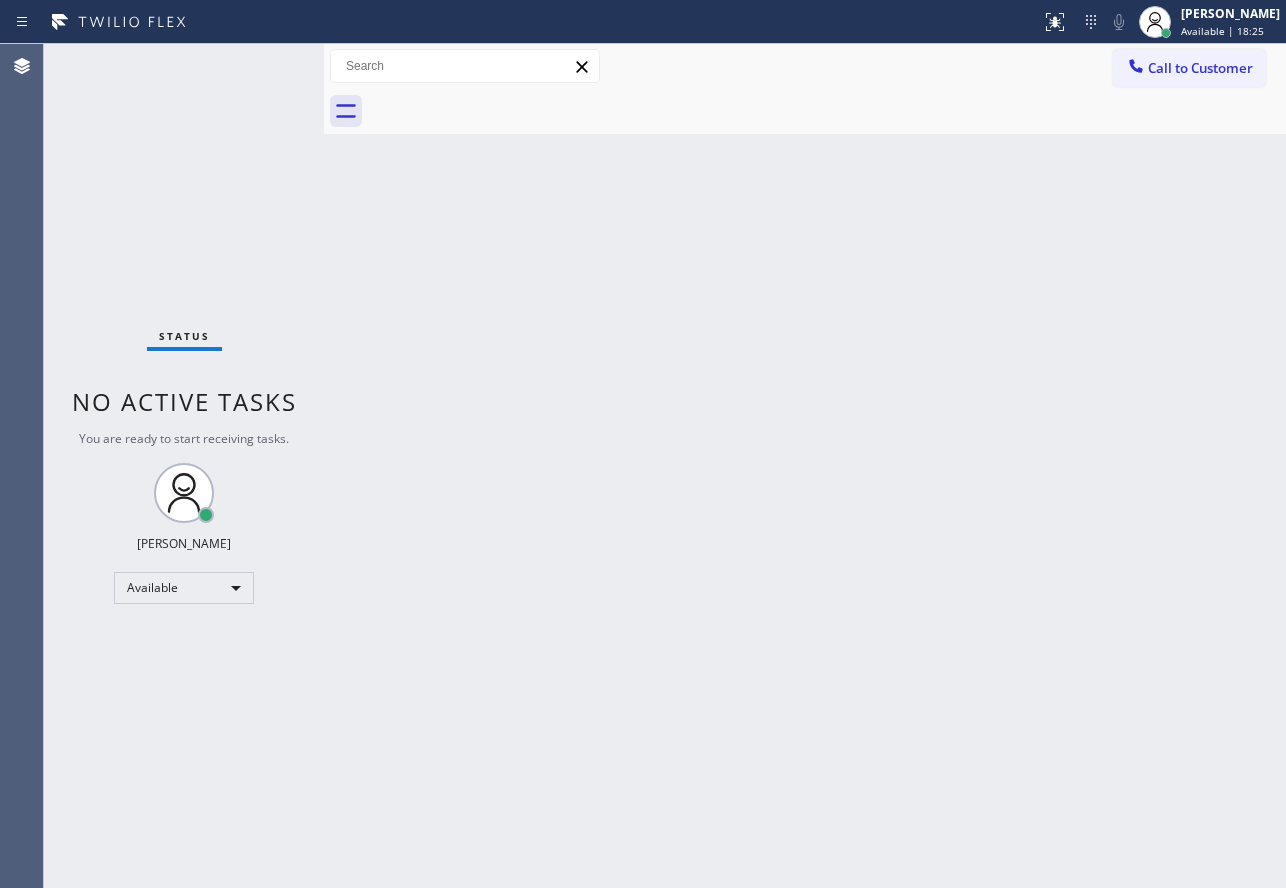 click on "Back to Dashboard Change Sender ID Customers Technicians Select a contact Outbound call Technician Search Technician Your caller id phone number Your caller id phone number Call Technician info Name   Phone none Address none Change Sender ID HVAC [PHONE_NUMBER] 5 Star Appliance [PHONE_NUMBER] Appliance Repair [PHONE_NUMBER] Plumbing [PHONE_NUMBER] Air Duct Cleaning [PHONE_NUMBER]  Electricians [PHONE_NUMBER] Cancel Change Check personal SMS Reset Change No tabs Call to Customer Outbound call Location Sub Zero Appliance Repair Your caller id phone number [PHONE_NUMBER] Customer number Call Outbound call Technician Search Technician Your caller id phone number Your caller id phone number Call" at bounding box center (805, 466) 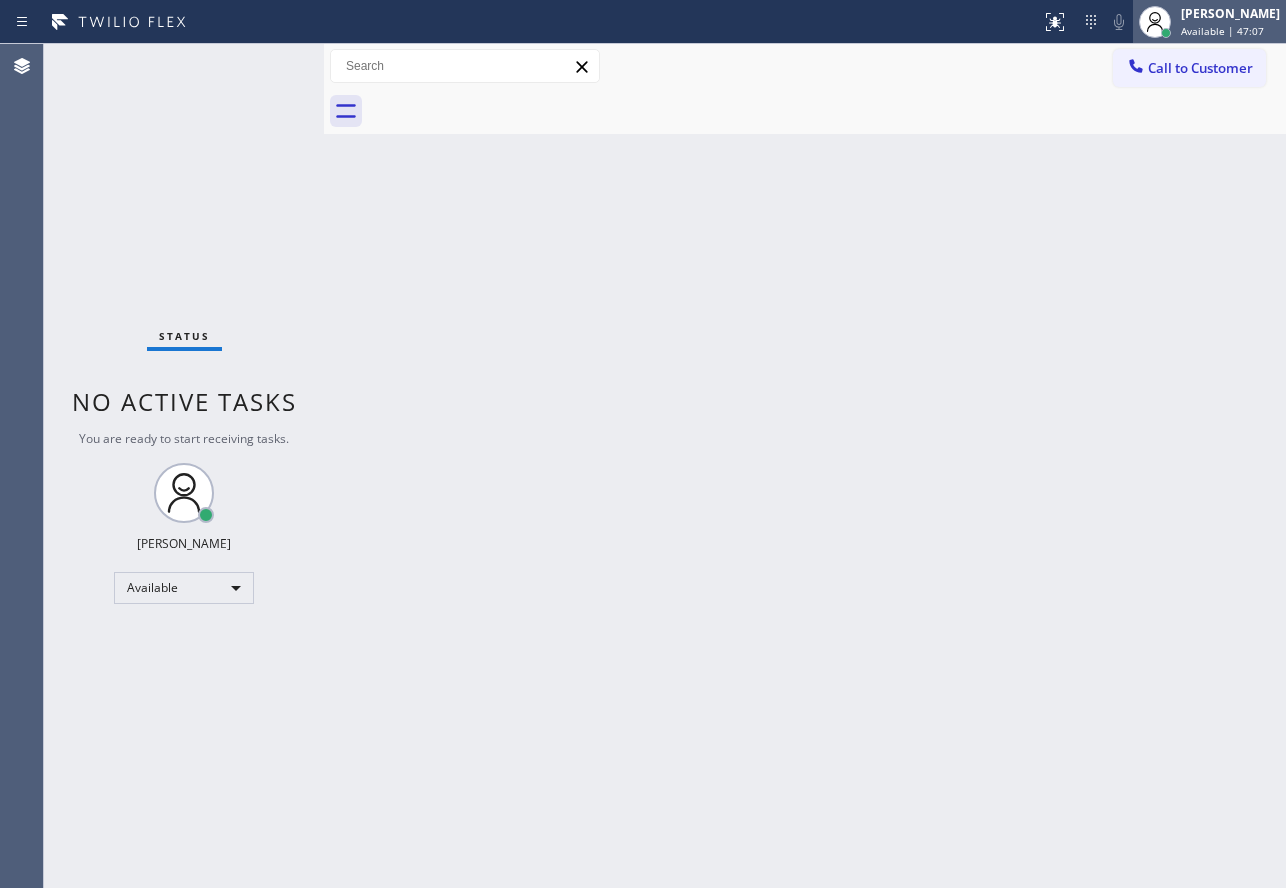 click on "Available | 47:07" at bounding box center (1222, 31) 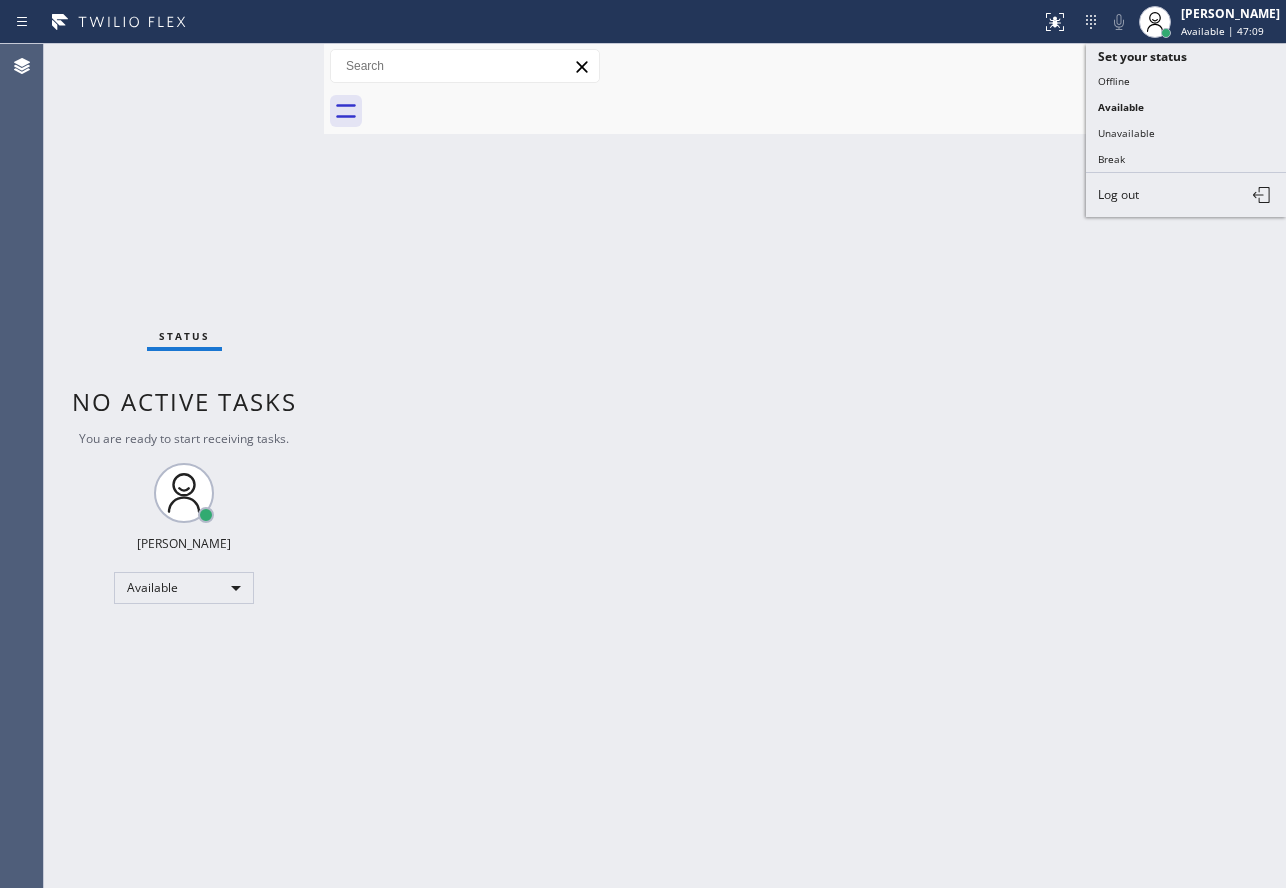 click on "Back to Dashboard Change Sender ID Customers Technicians Select a contact Outbound call Technician Search Technician Your caller id phone number Your caller id phone number Call Technician info Name   Phone none Address none Change Sender ID HVAC [PHONE_NUMBER] 5 Star Appliance [PHONE_NUMBER] Appliance Repair [PHONE_NUMBER] Plumbing [PHONE_NUMBER] Air Duct Cleaning [PHONE_NUMBER]  Electricians [PHONE_NUMBER] Cancel Change Check personal SMS Reset Change No tabs Call to Customer Outbound call Location Sub Zero Appliance Repair Your caller id phone number [PHONE_NUMBER] Customer number Call Outbound call Technician Search Technician Your caller id phone number Your caller id phone number Call" at bounding box center [805, 466] 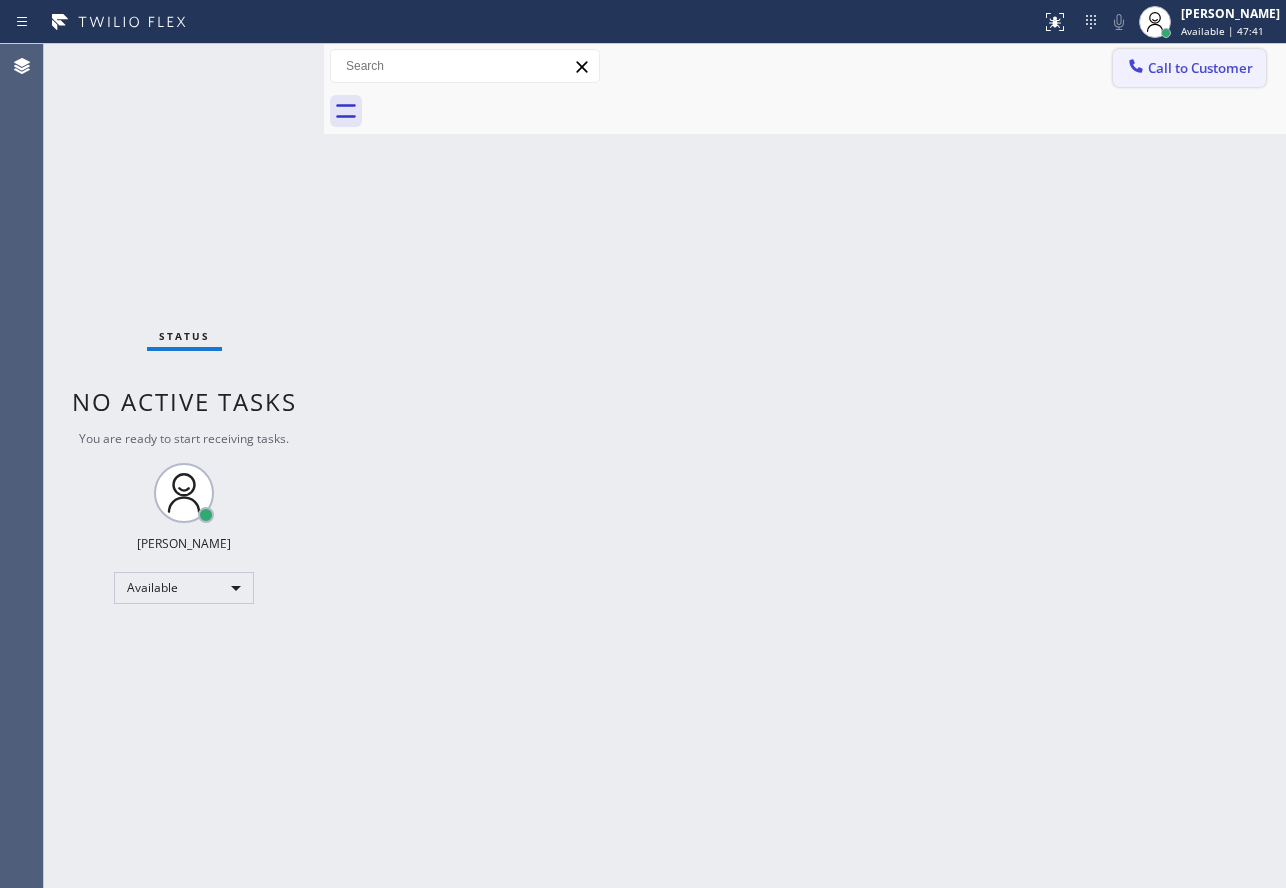click on "Call to Customer" at bounding box center (1189, 68) 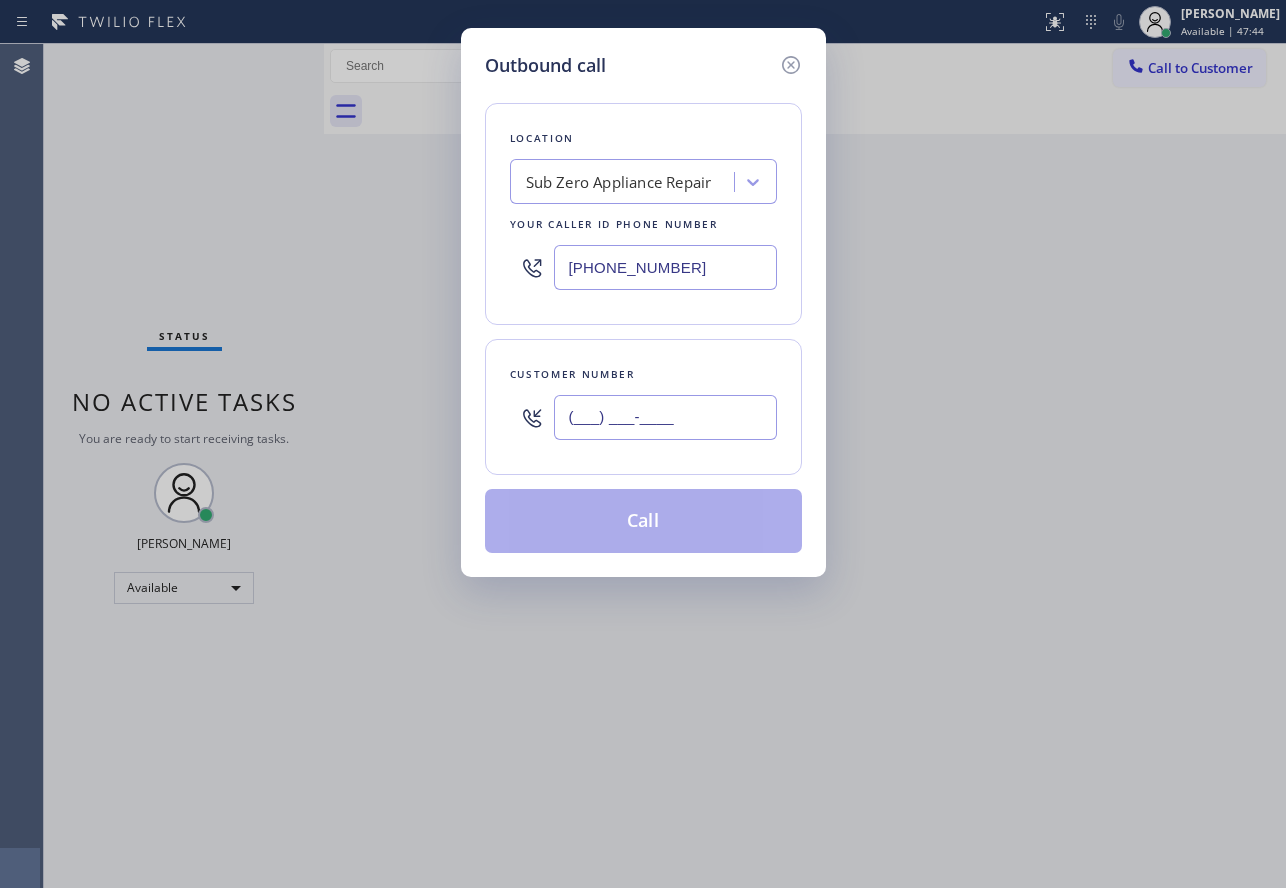 click on "(___) ___-____" at bounding box center [665, 417] 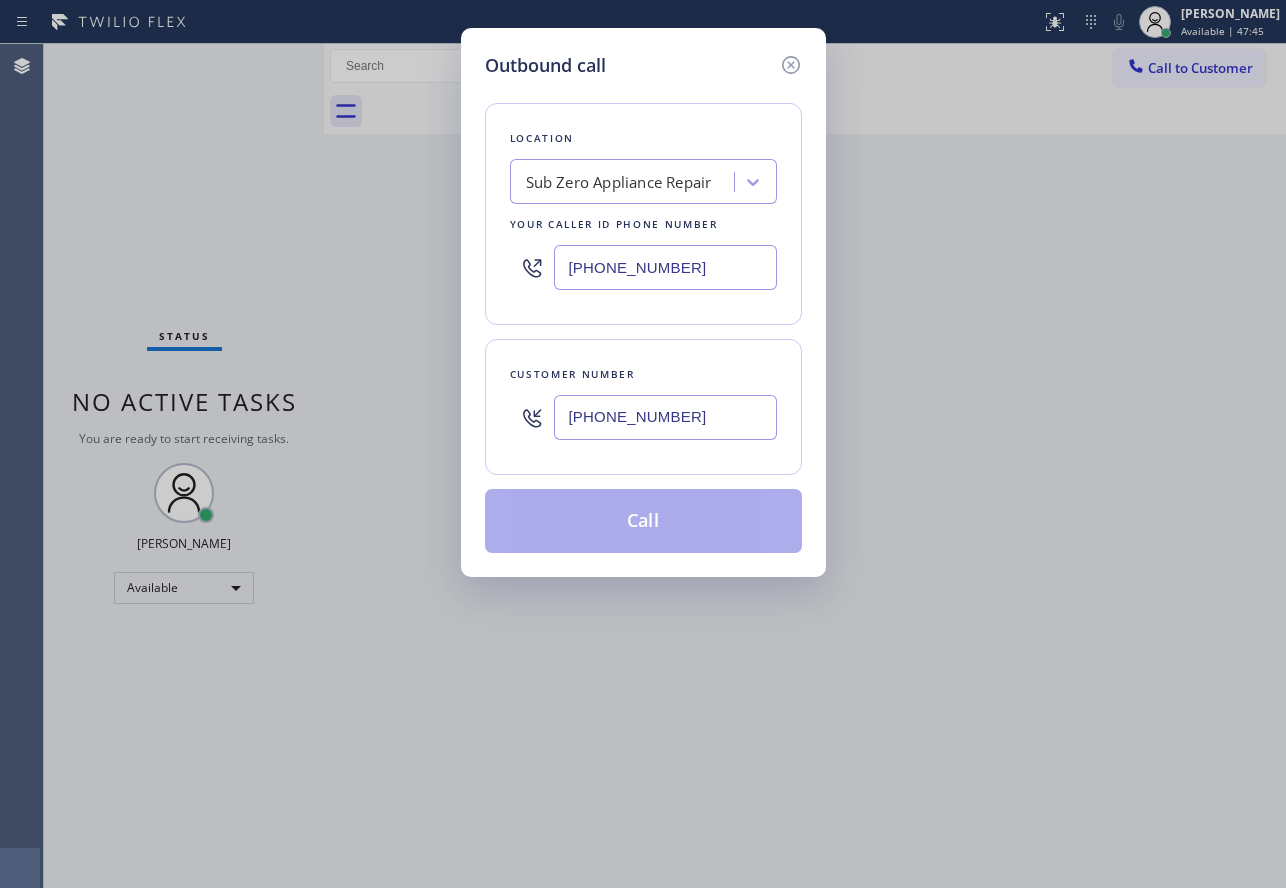 type on "[PHONE_NUMBER]" 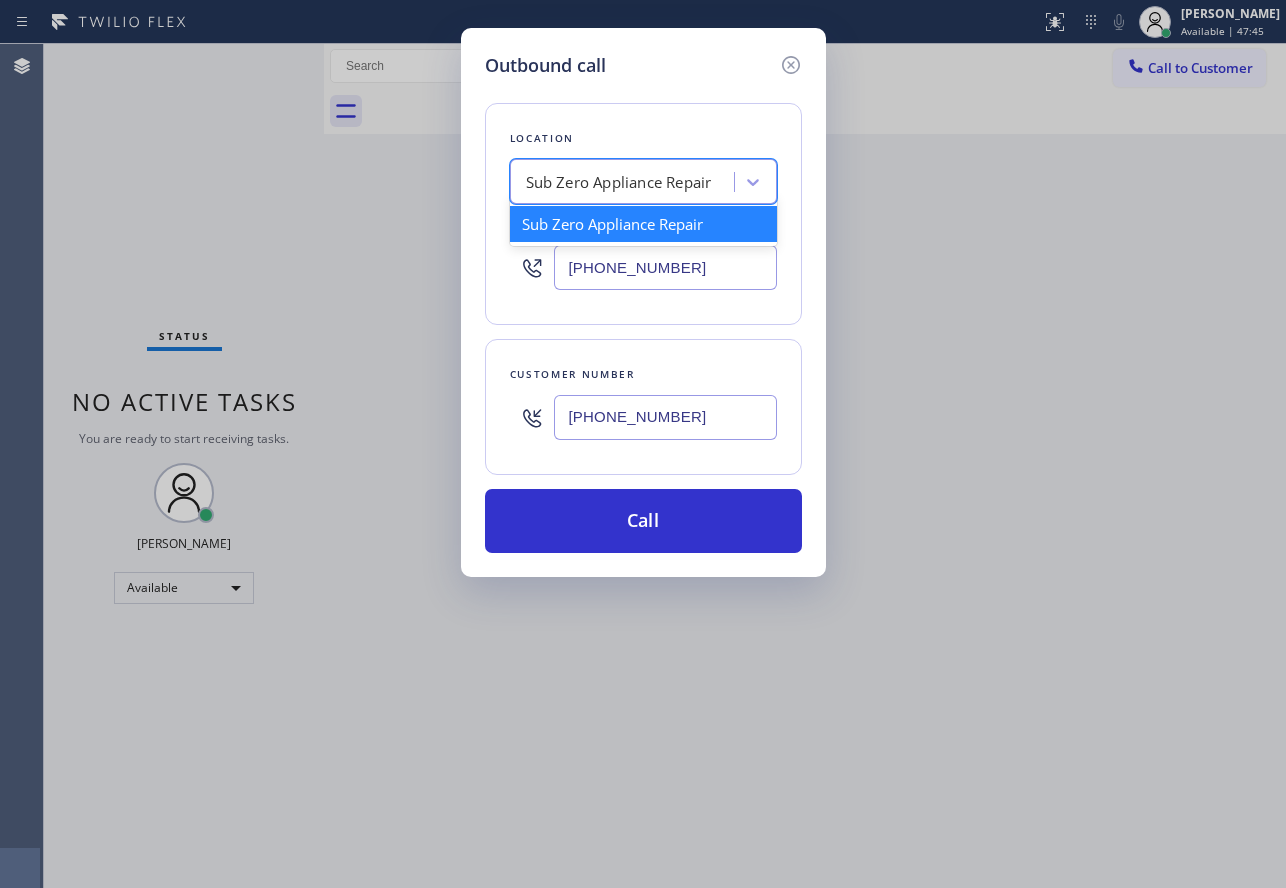 click on "Sub Zero Appliance Repair" at bounding box center [619, 182] 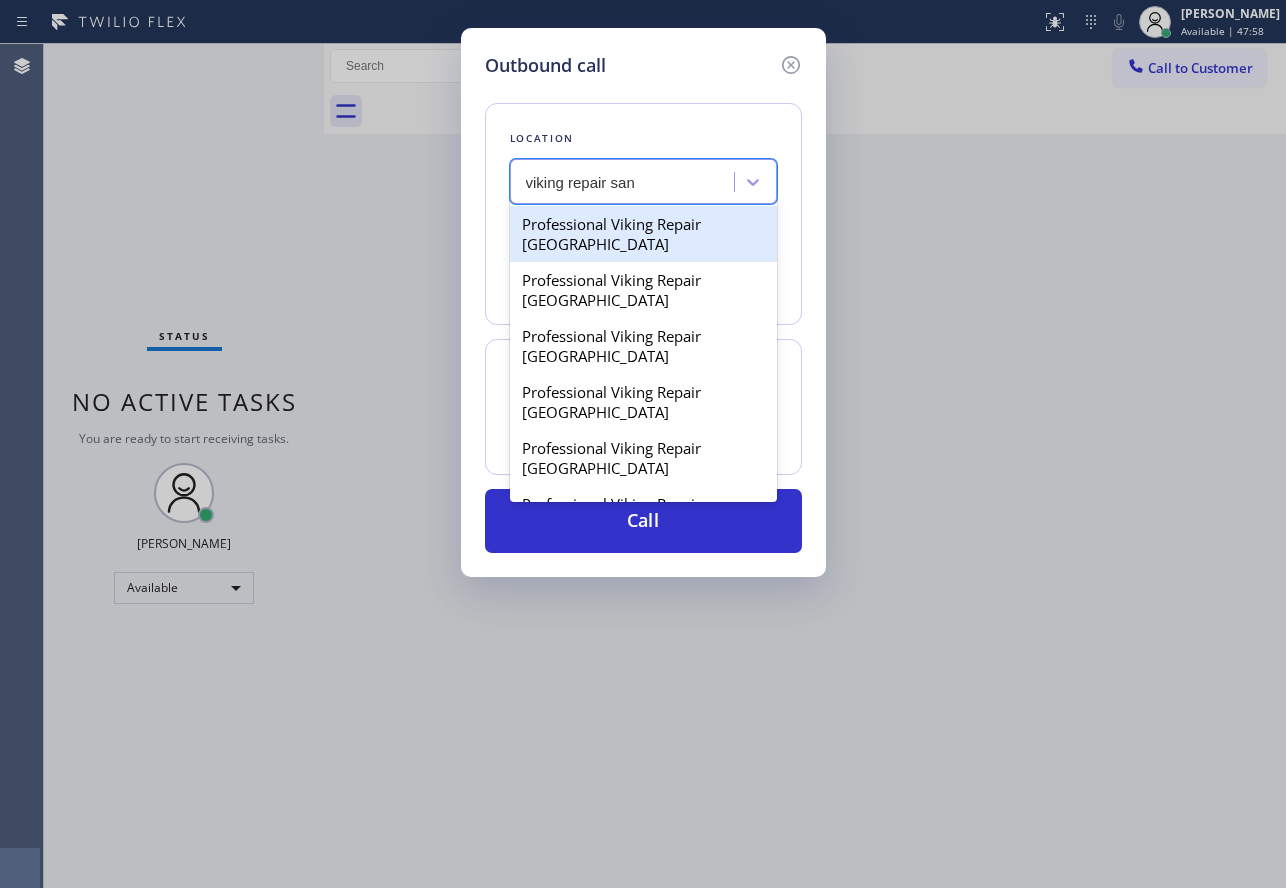 type on "viking repair san f" 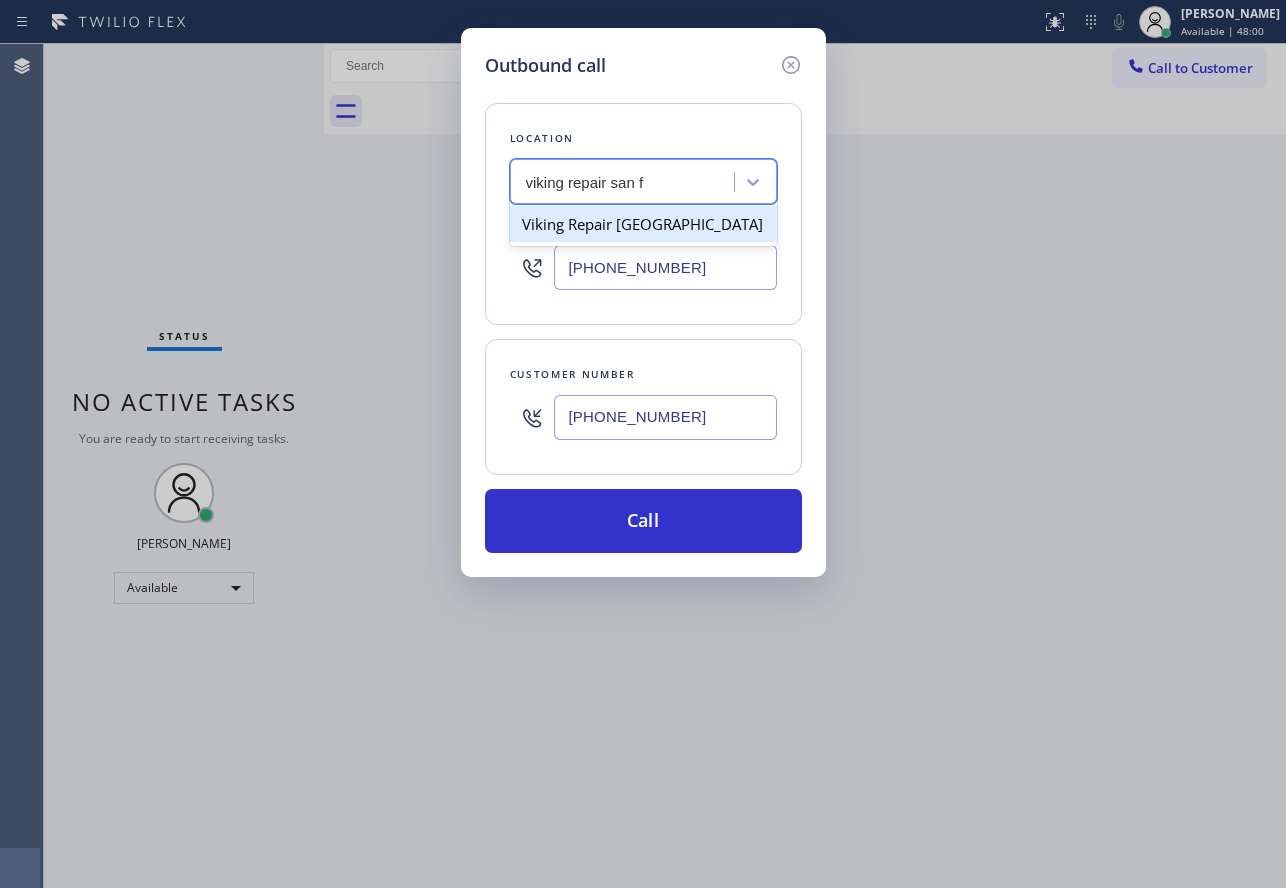 click on "Viking Repair [GEOGRAPHIC_DATA]" at bounding box center (643, 224) 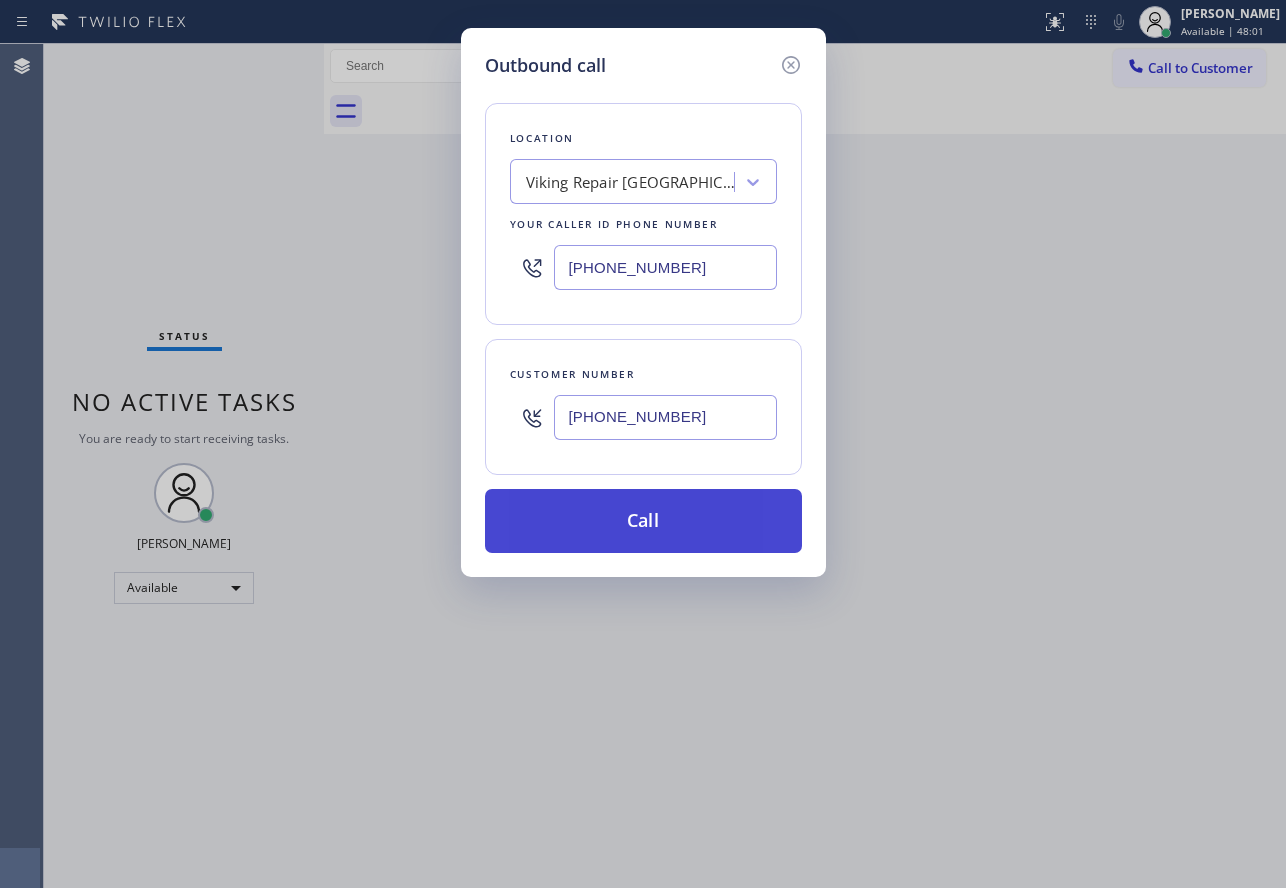 click on "Call" at bounding box center (643, 521) 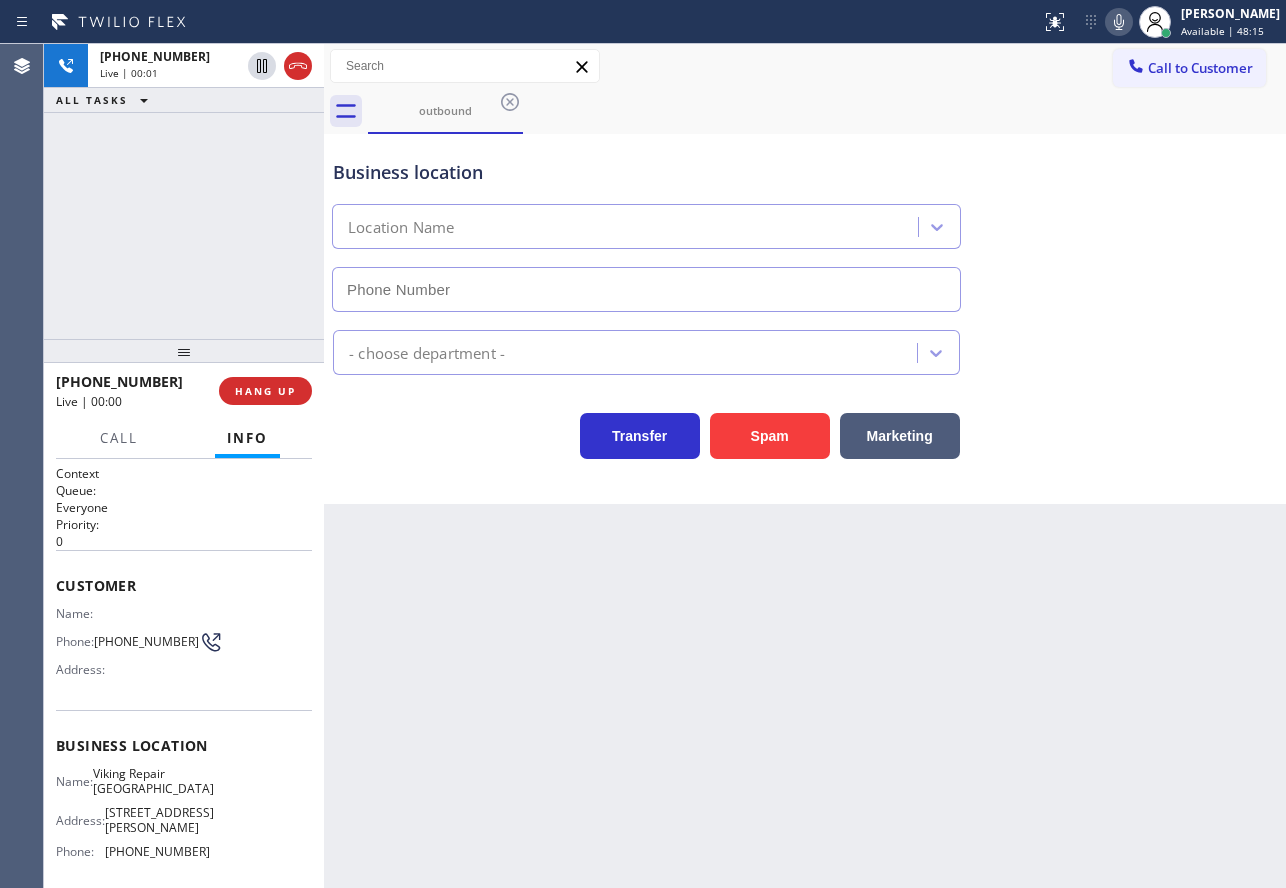 type on "[PHONE_NUMBER]" 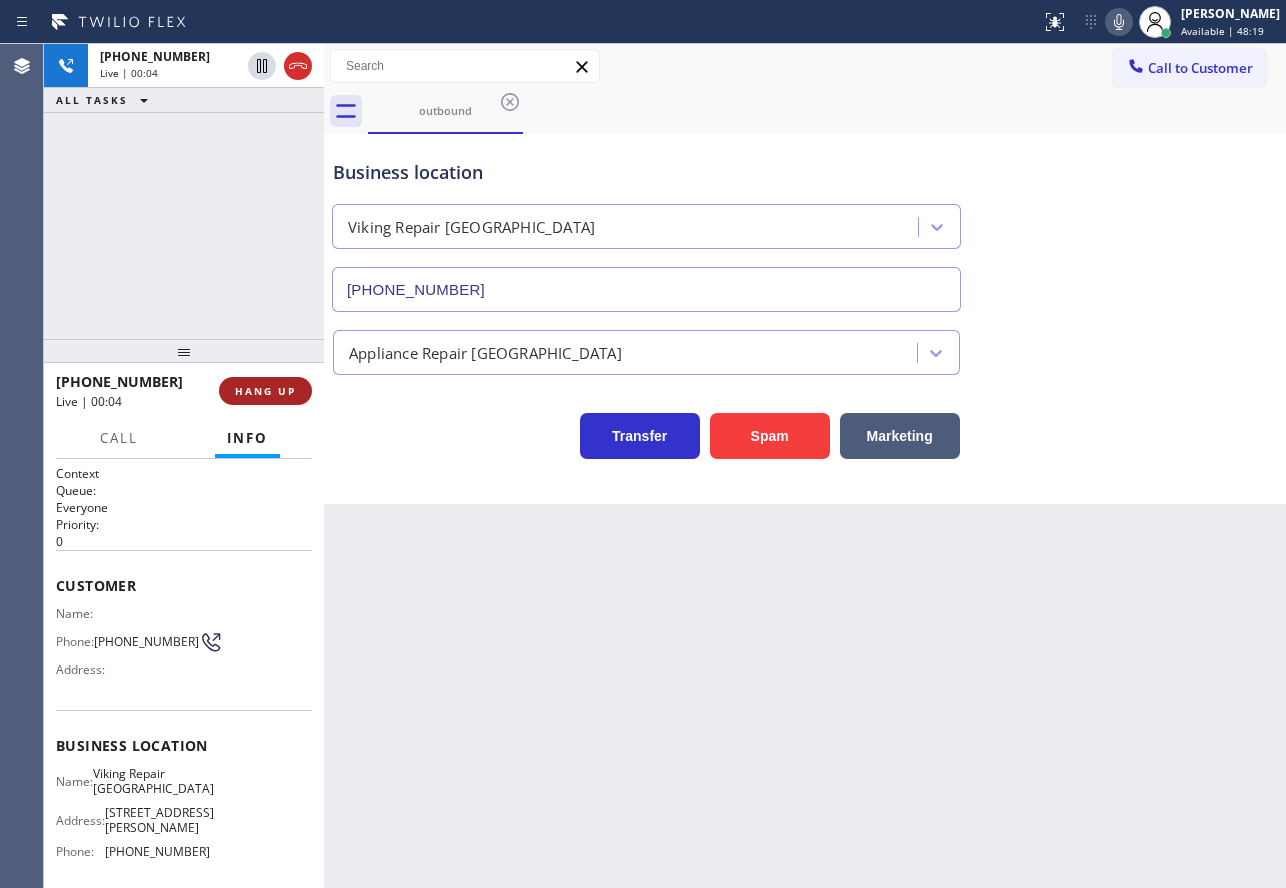 click on "HANG UP" at bounding box center (265, 391) 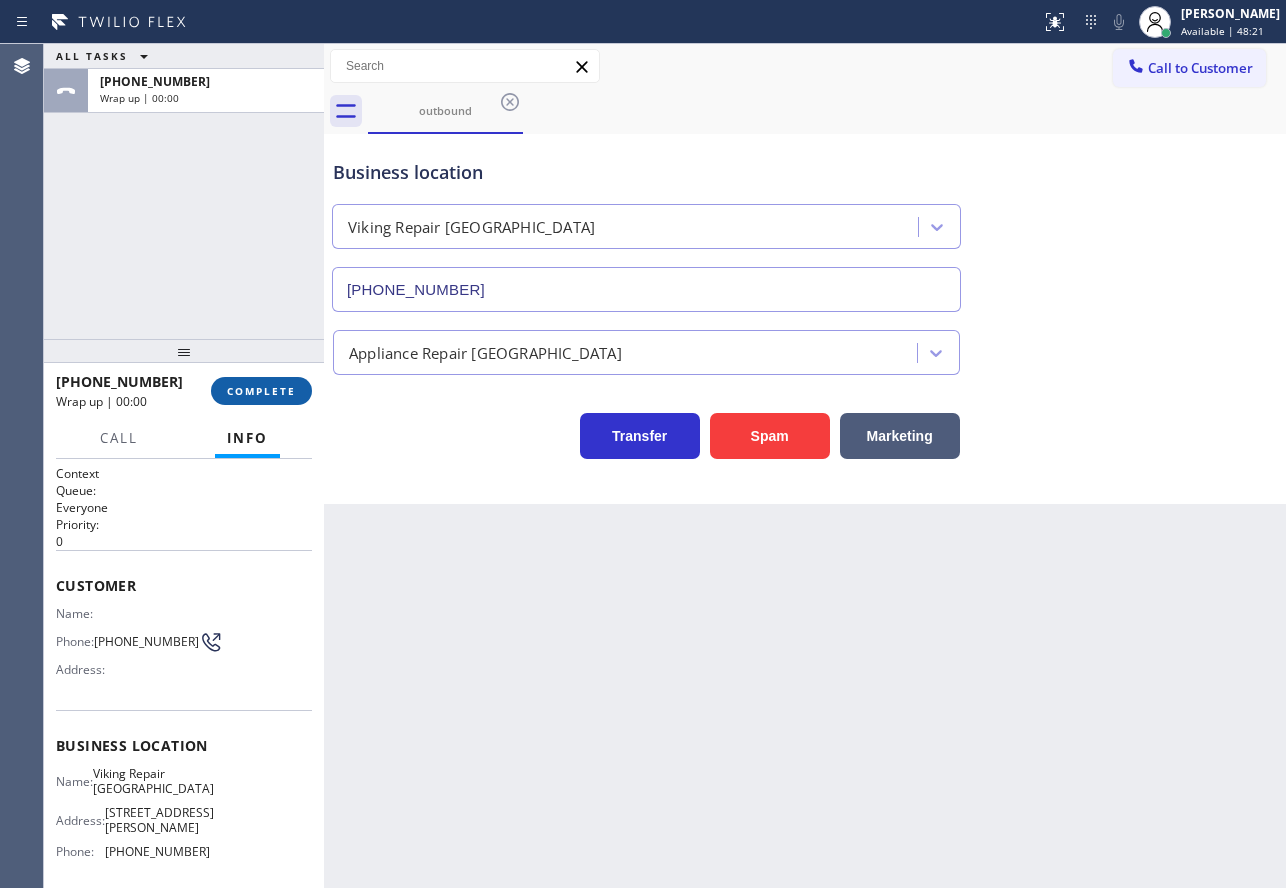 click on "COMPLETE" at bounding box center (261, 391) 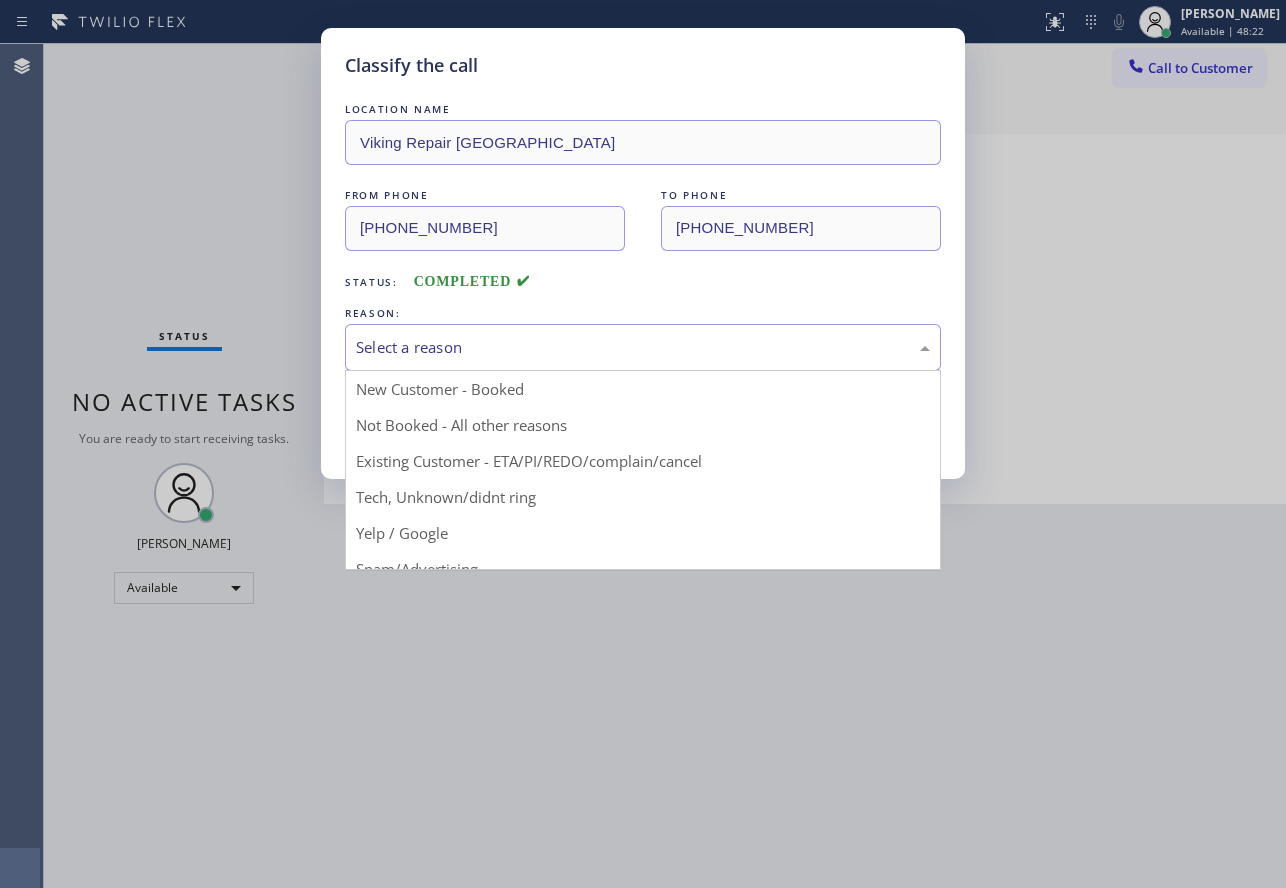 click on "Select a reason" at bounding box center (643, 347) 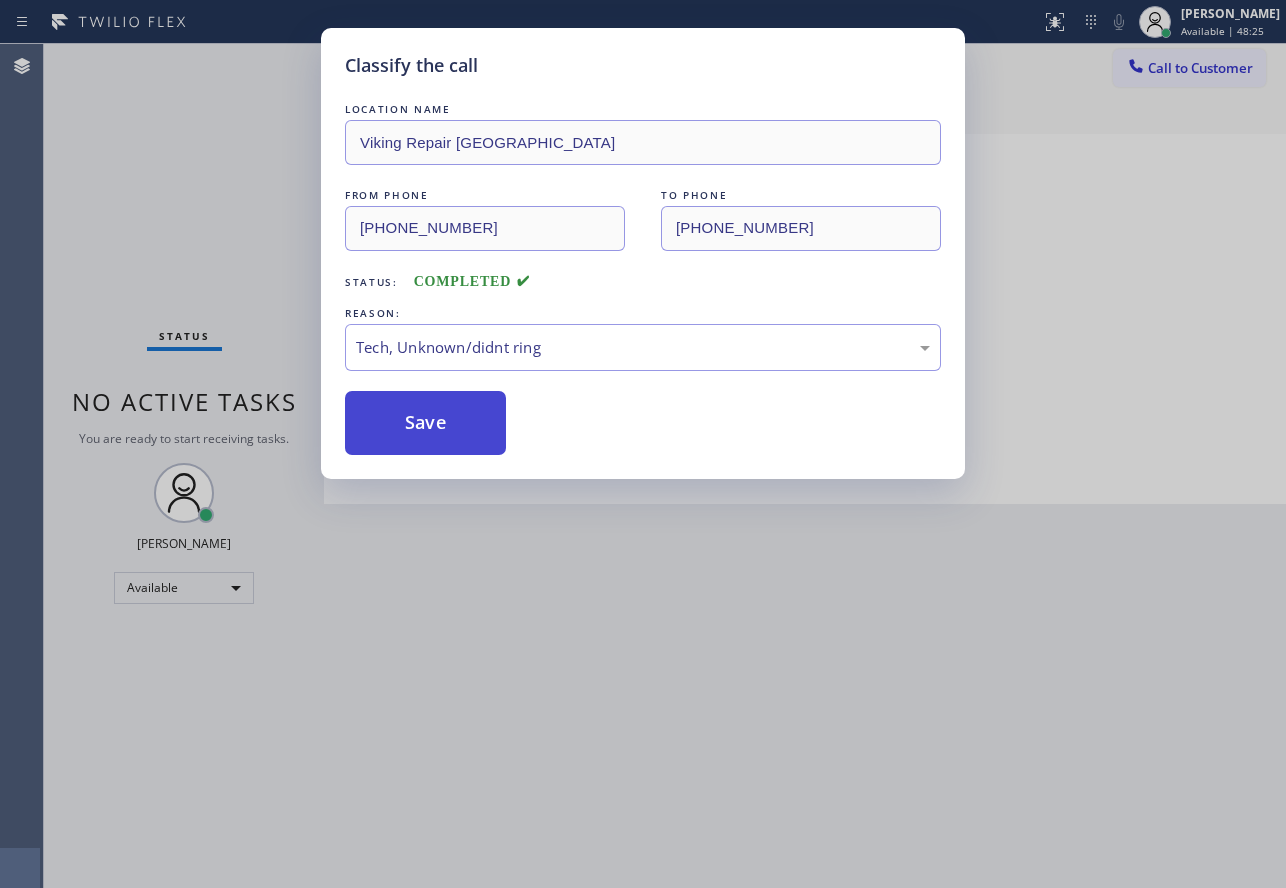 click on "Save" at bounding box center [425, 423] 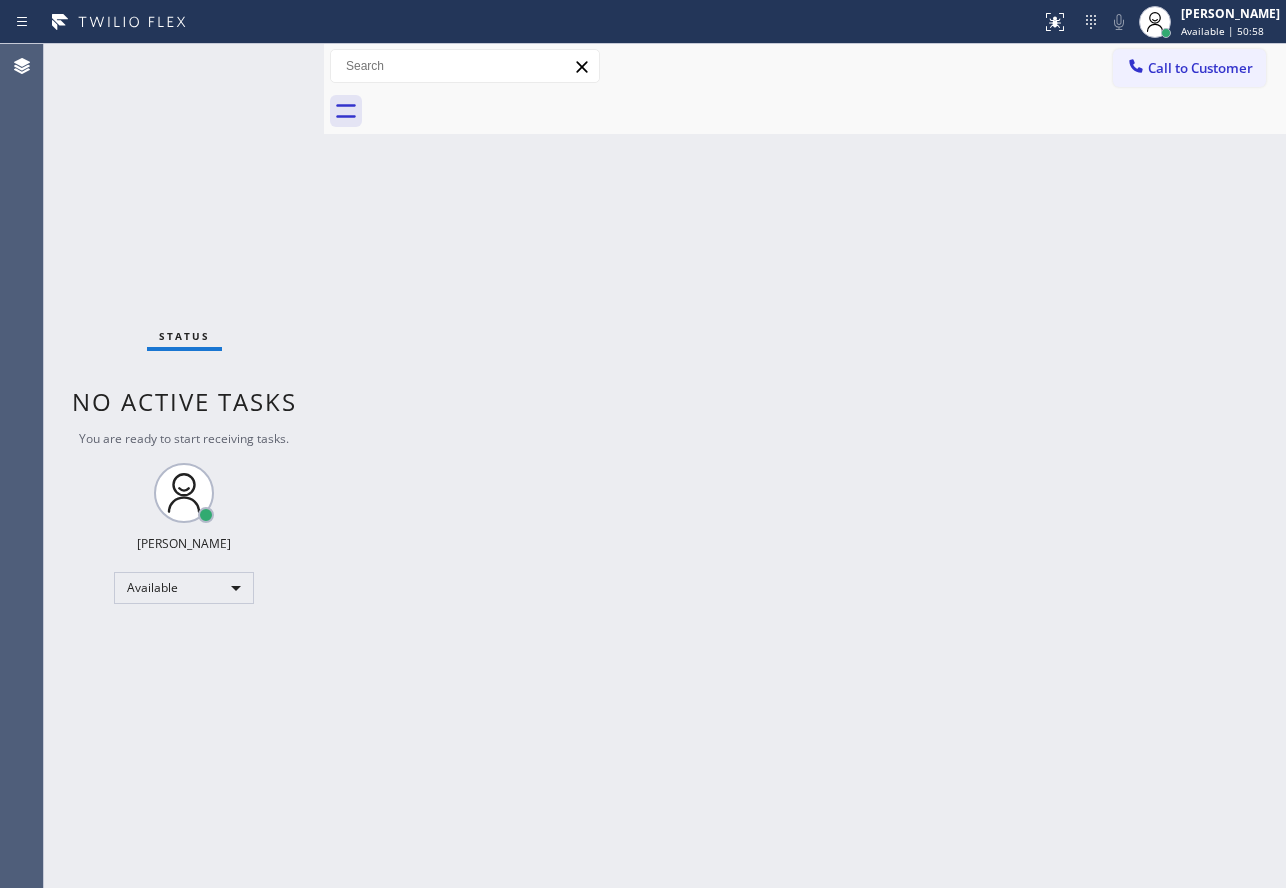click on "Back to Dashboard Change Sender ID Customers Technicians Select a contact Outbound call Technician Search Technician Your caller id phone number Your caller id phone number Call Technician info Name   Phone none Address none Change Sender ID HVAC [PHONE_NUMBER] 5 Star Appliance [PHONE_NUMBER] Appliance Repair [PHONE_NUMBER] Plumbing [PHONE_NUMBER] Air Duct Cleaning [PHONE_NUMBER]  Electricians [PHONE_NUMBER] Cancel Change Check personal SMS Reset Change No tabs Call to Customer Outbound call Location Viking Repair [GEOGRAPHIC_DATA] Your caller id phone number [PHONE_NUMBER] Customer number Call Outbound call Technician Search Technician Your caller id phone number Your caller id phone number Call" at bounding box center (805, 466) 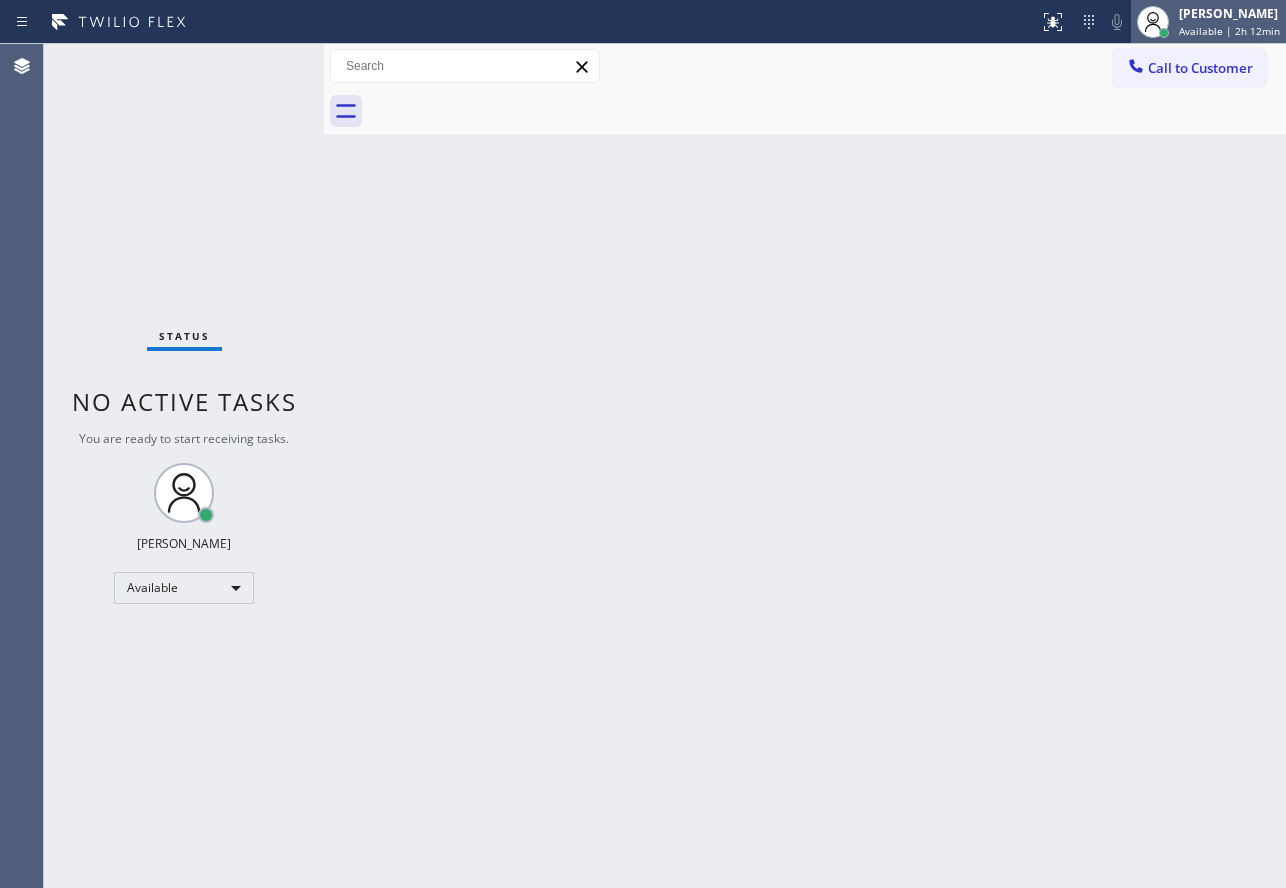 click 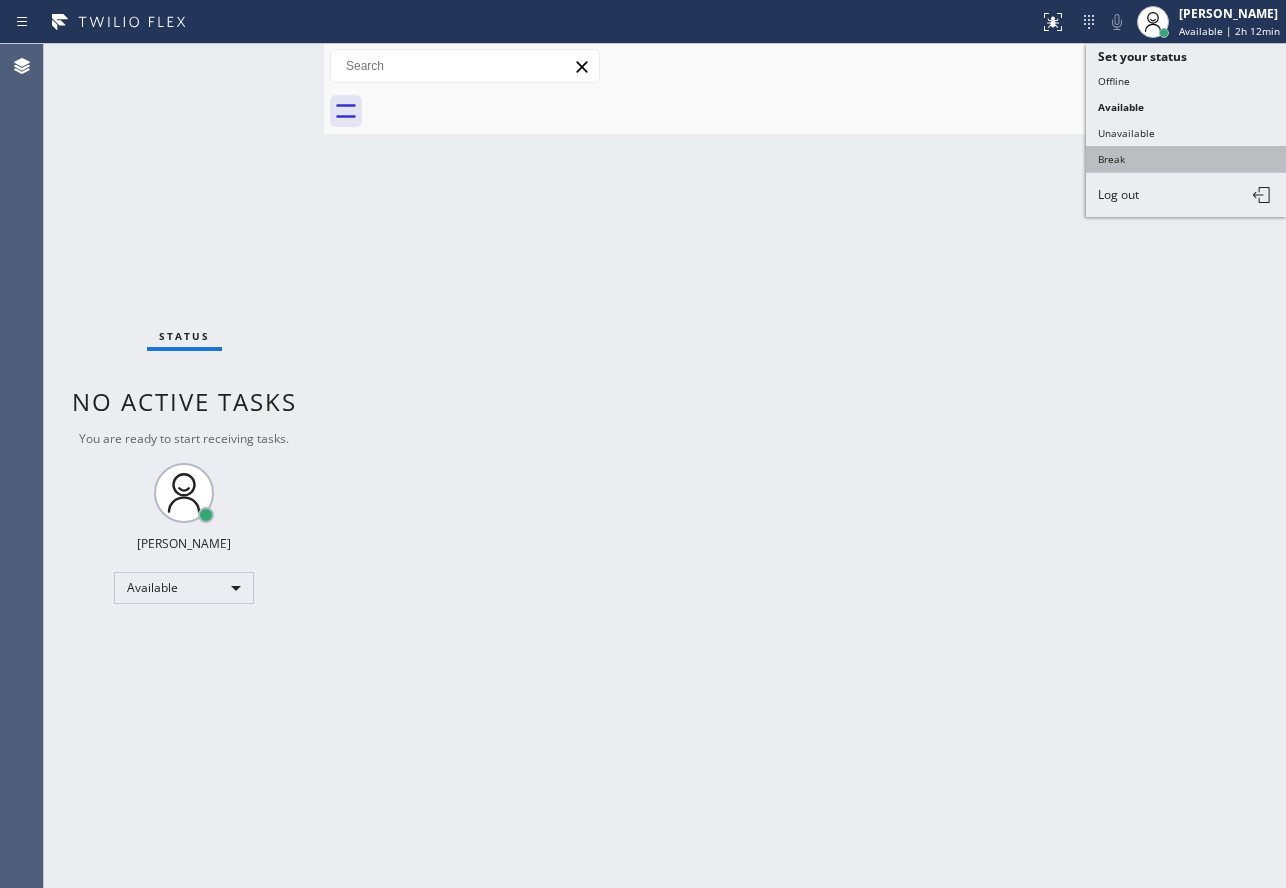 click on "Break" at bounding box center [1186, 159] 